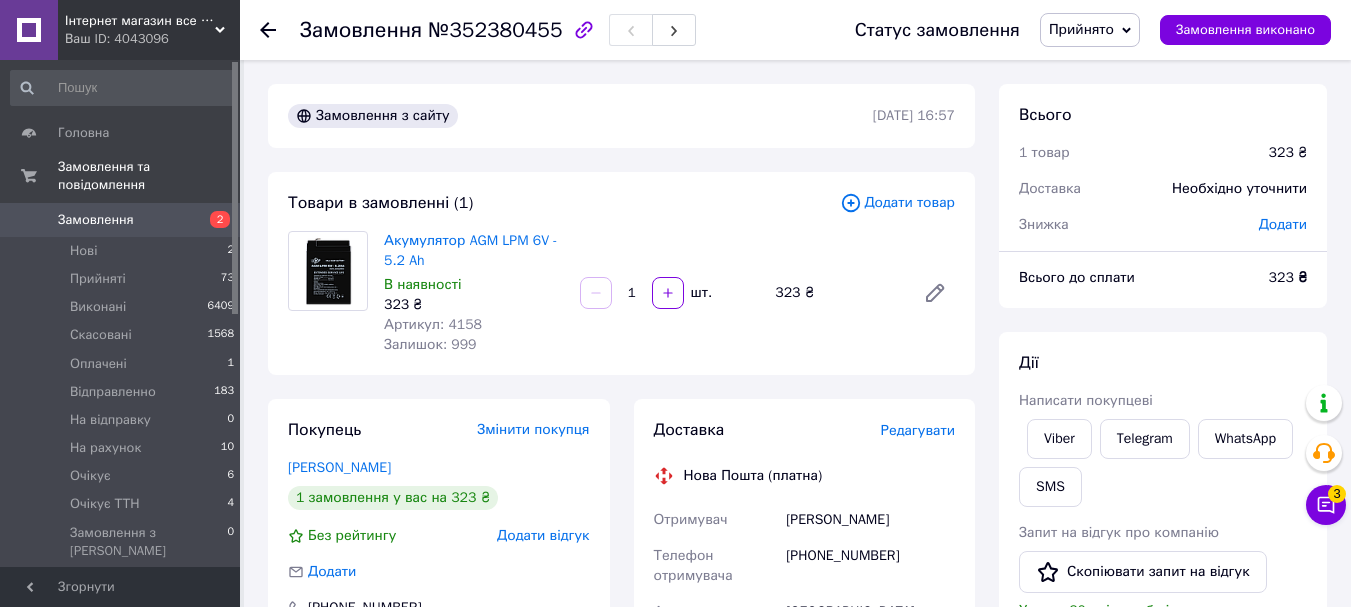 scroll, scrollTop: 0, scrollLeft: 0, axis: both 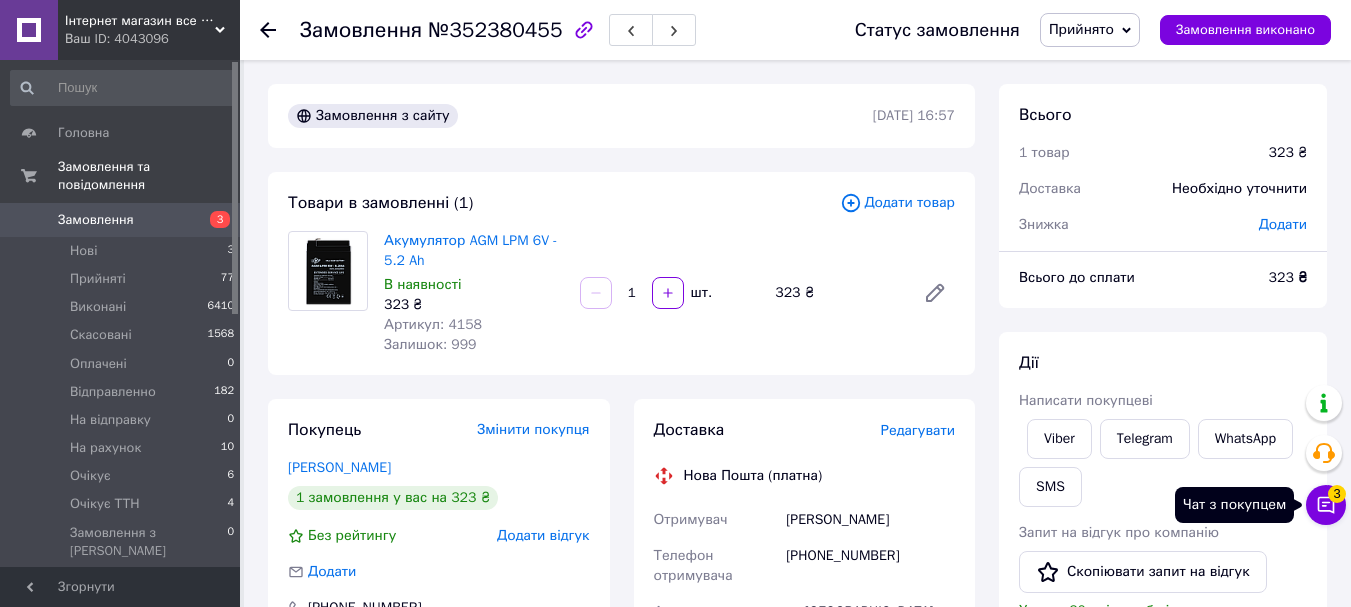 click on "3" at bounding box center [1337, 494] 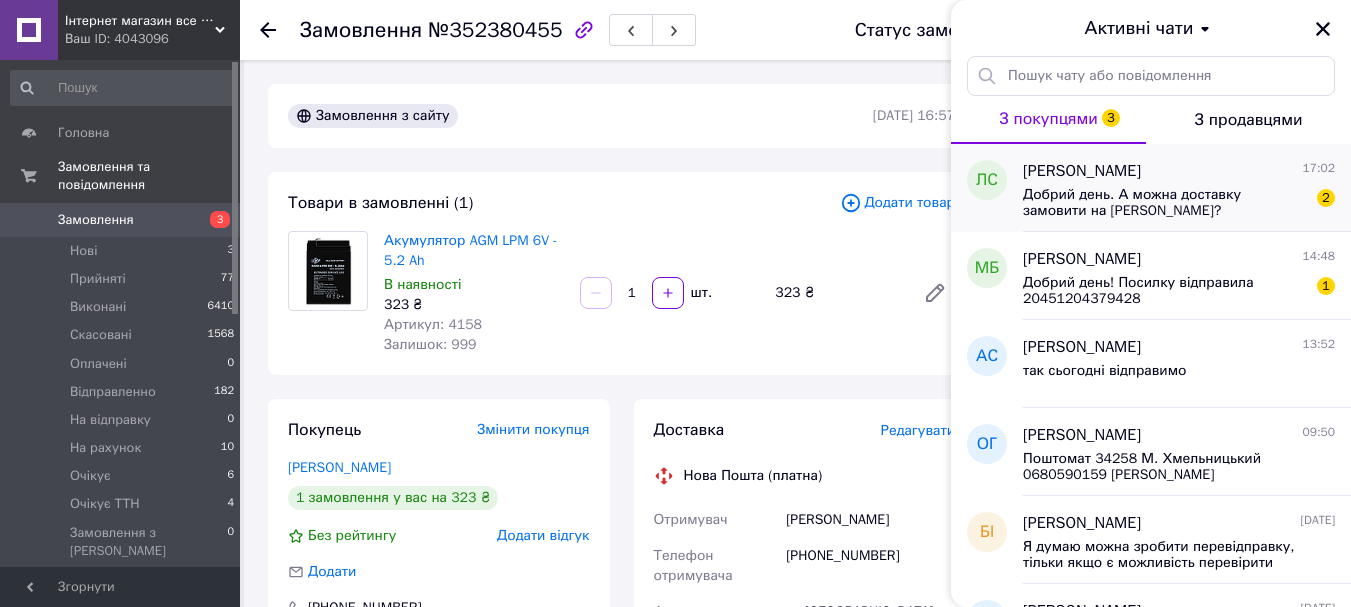 click on "Добрий день. А можна доставку замовити на Розетку?" at bounding box center (1165, 203) 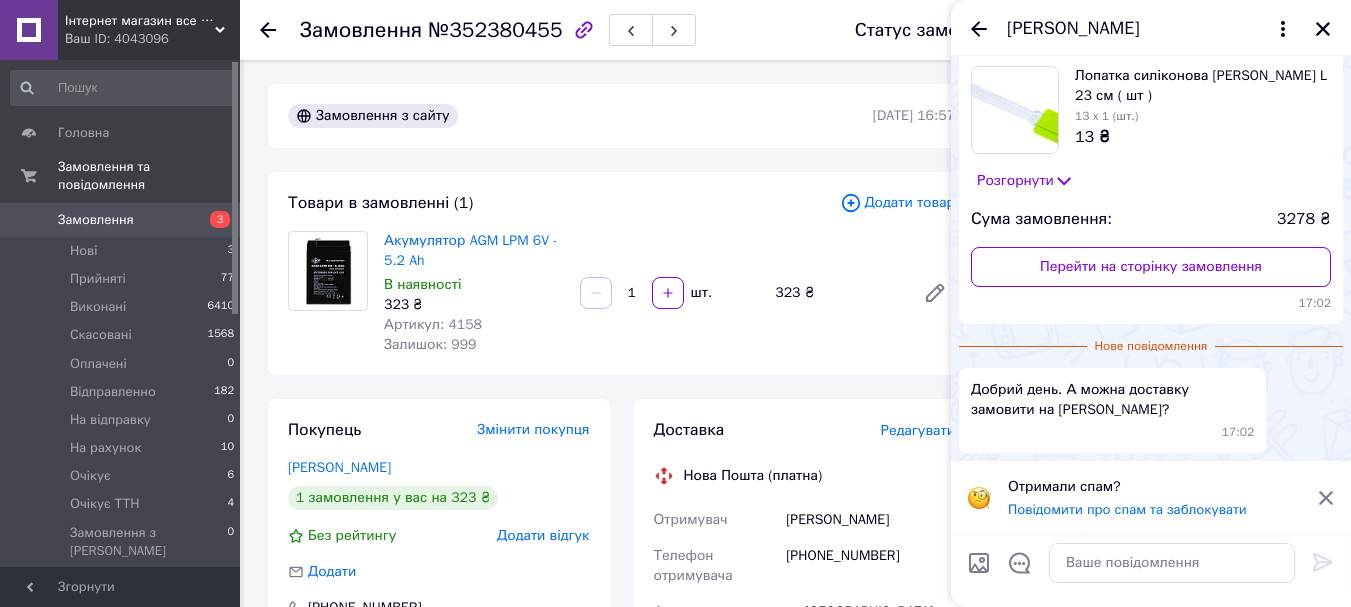 scroll, scrollTop: 0, scrollLeft: 0, axis: both 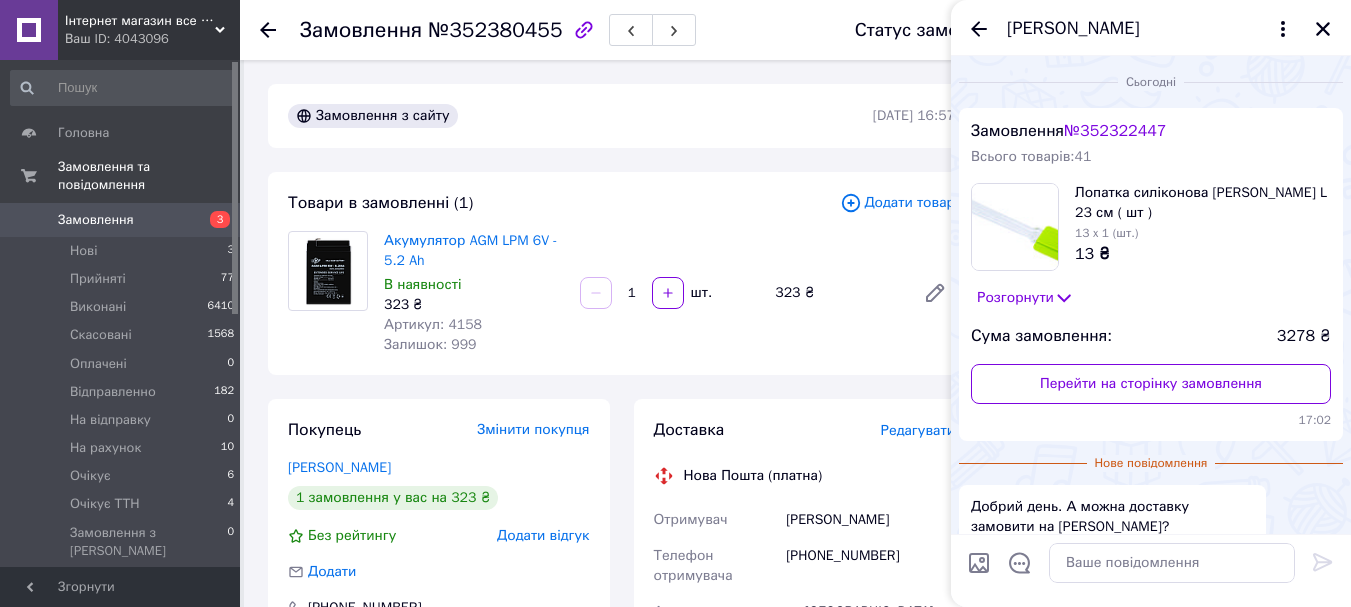 click 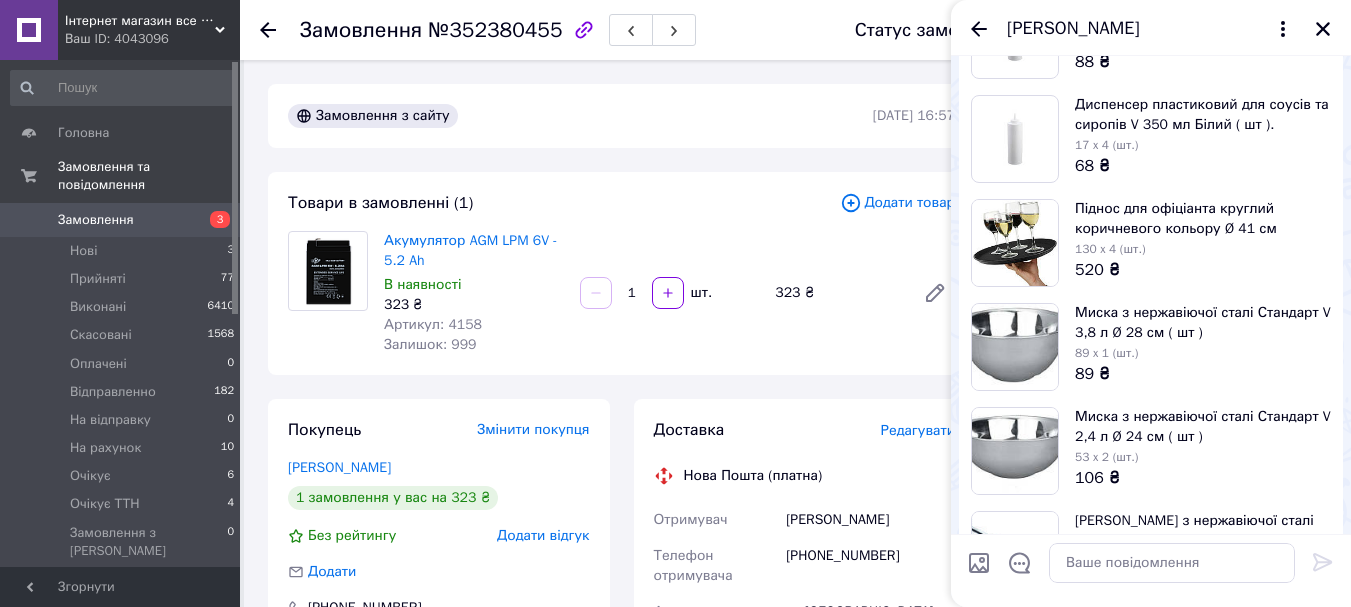 scroll, scrollTop: 1000, scrollLeft: 0, axis: vertical 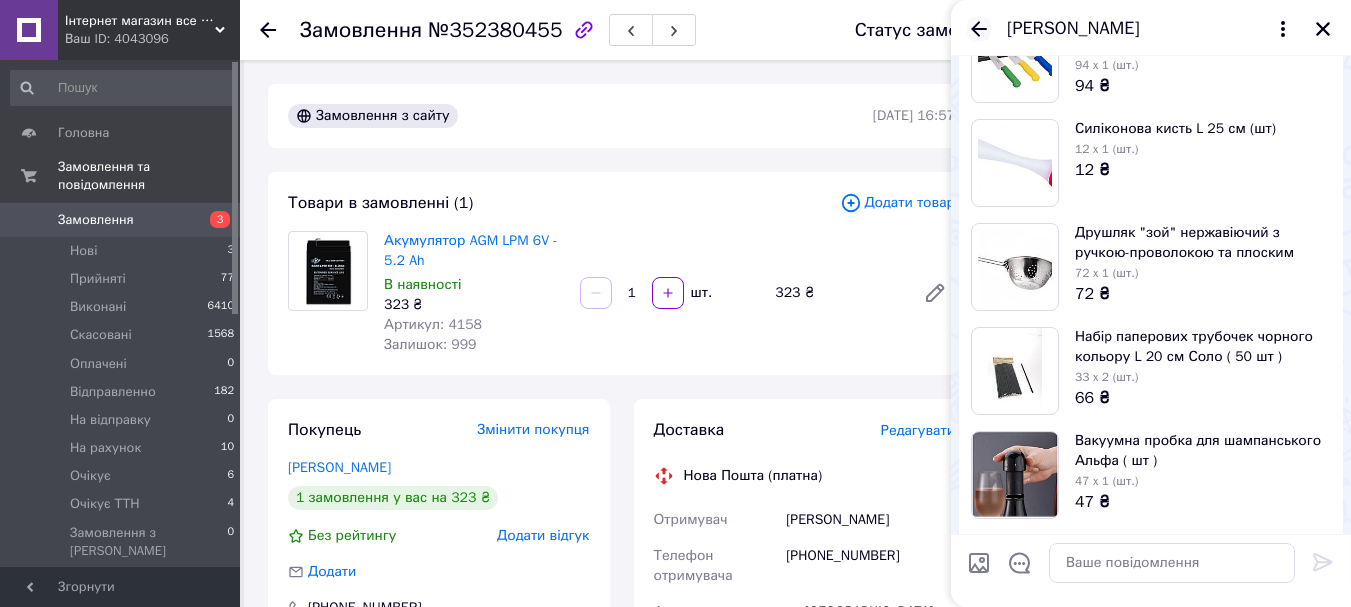 click 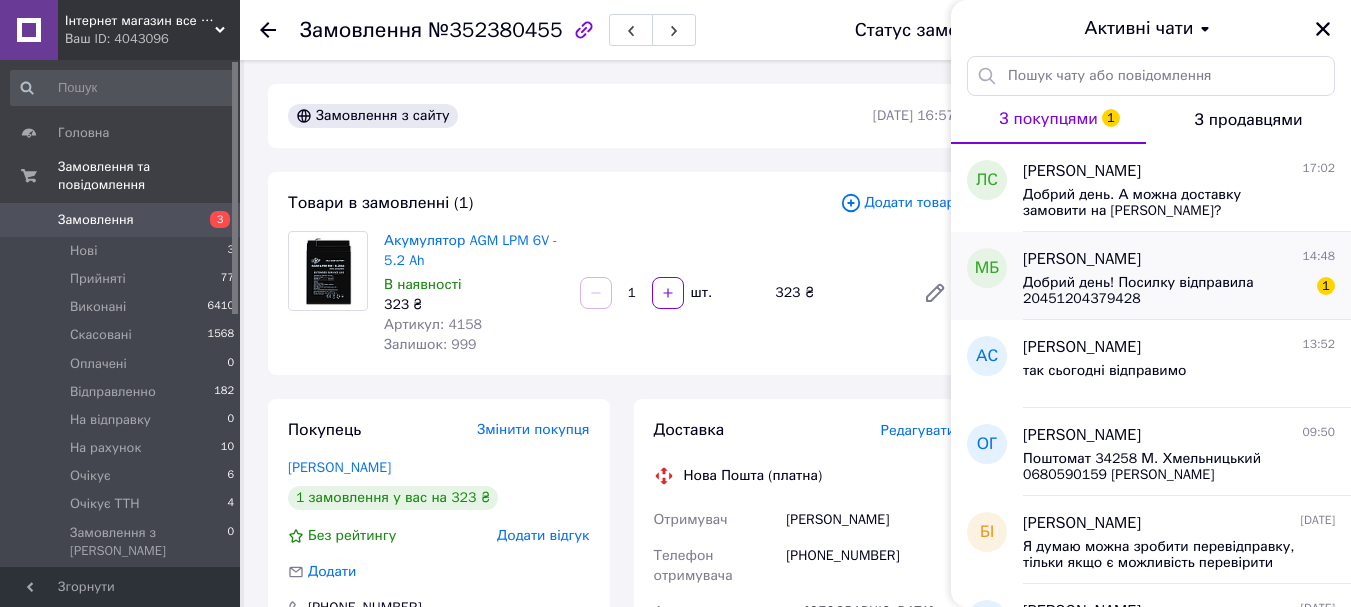 click on "Марина Беляк" at bounding box center (1082, 259) 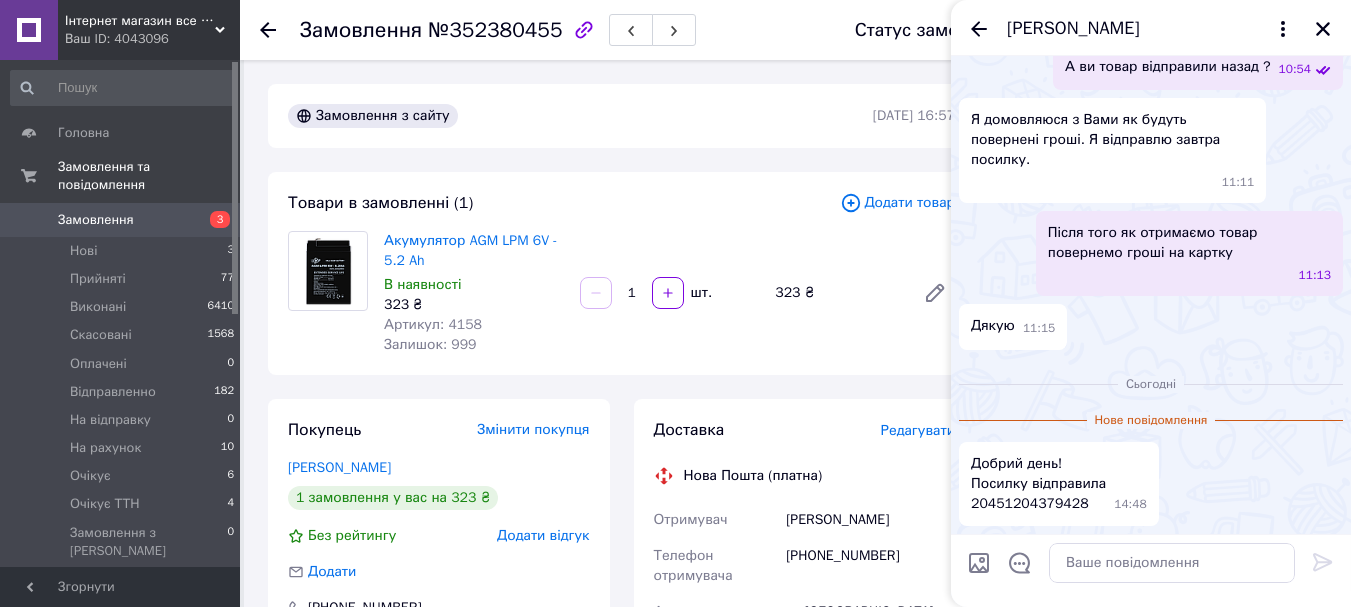 scroll, scrollTop: 2055, scrollLeft: 0, axis: vertical 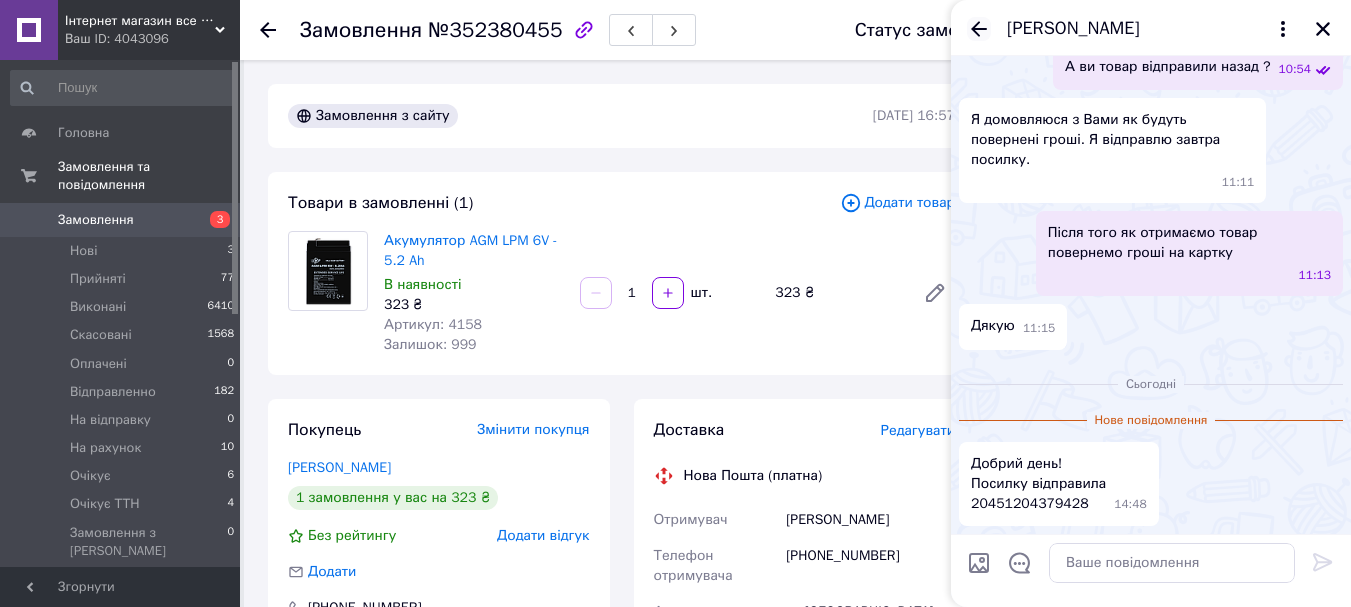 click 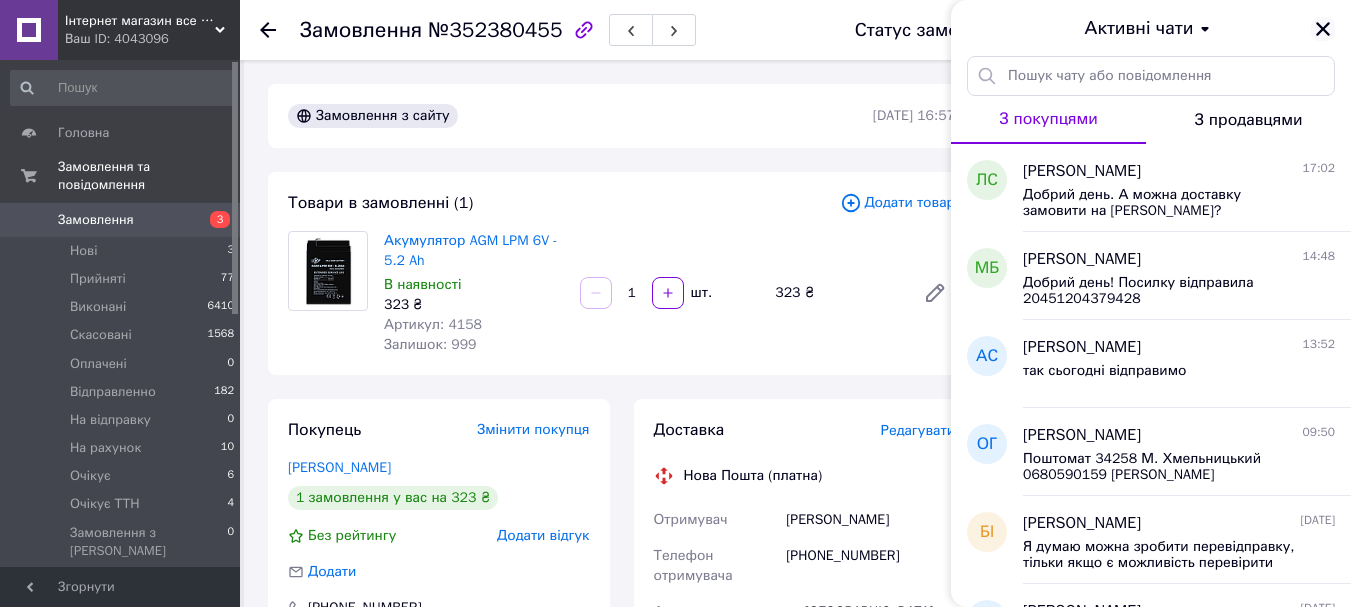 click 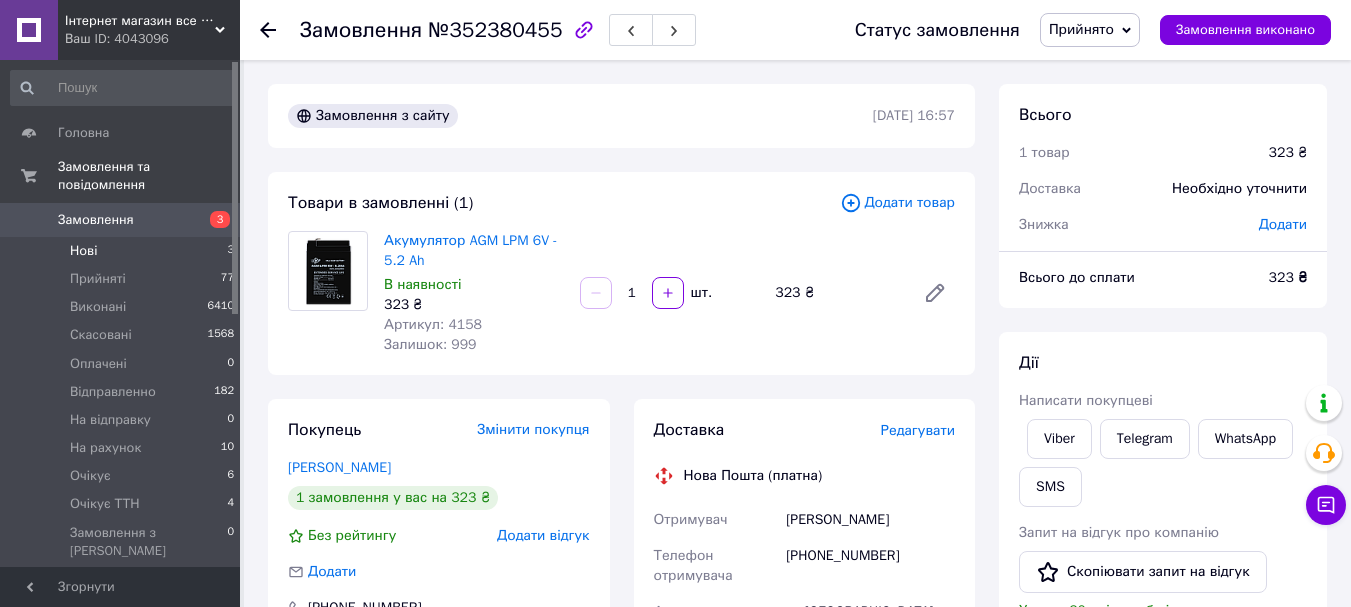 click on "Нові 3" at bounding box center [123, 251] 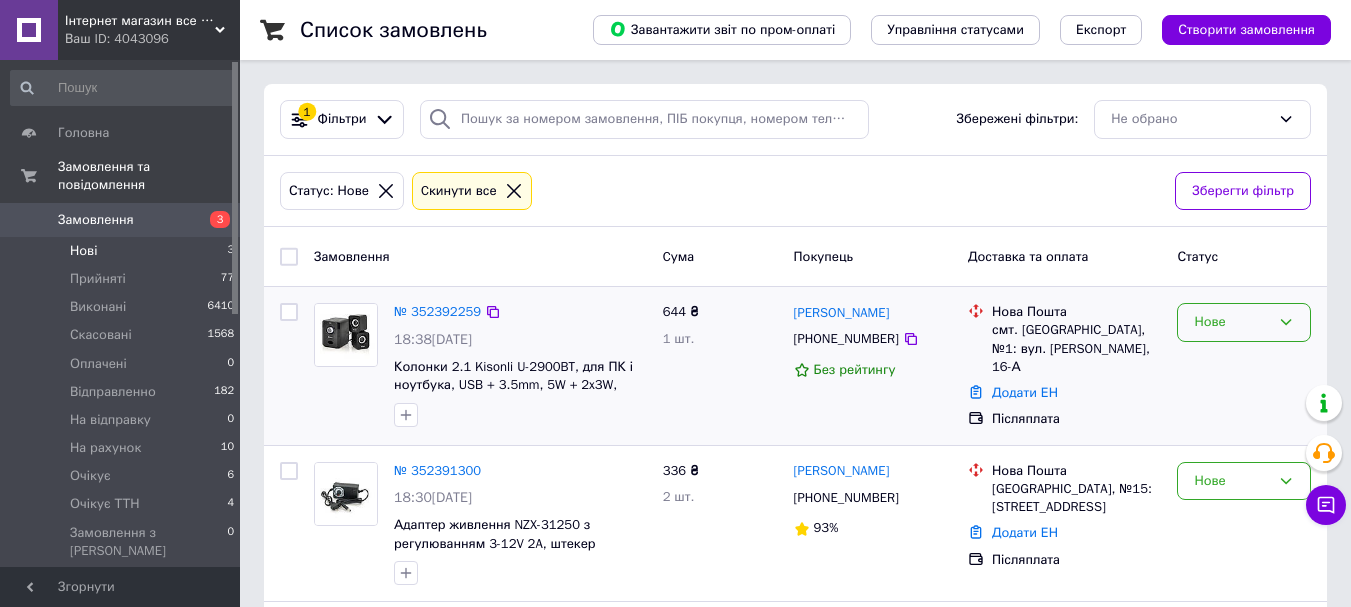 click on "Нове" at bounding box center (1232, 322) 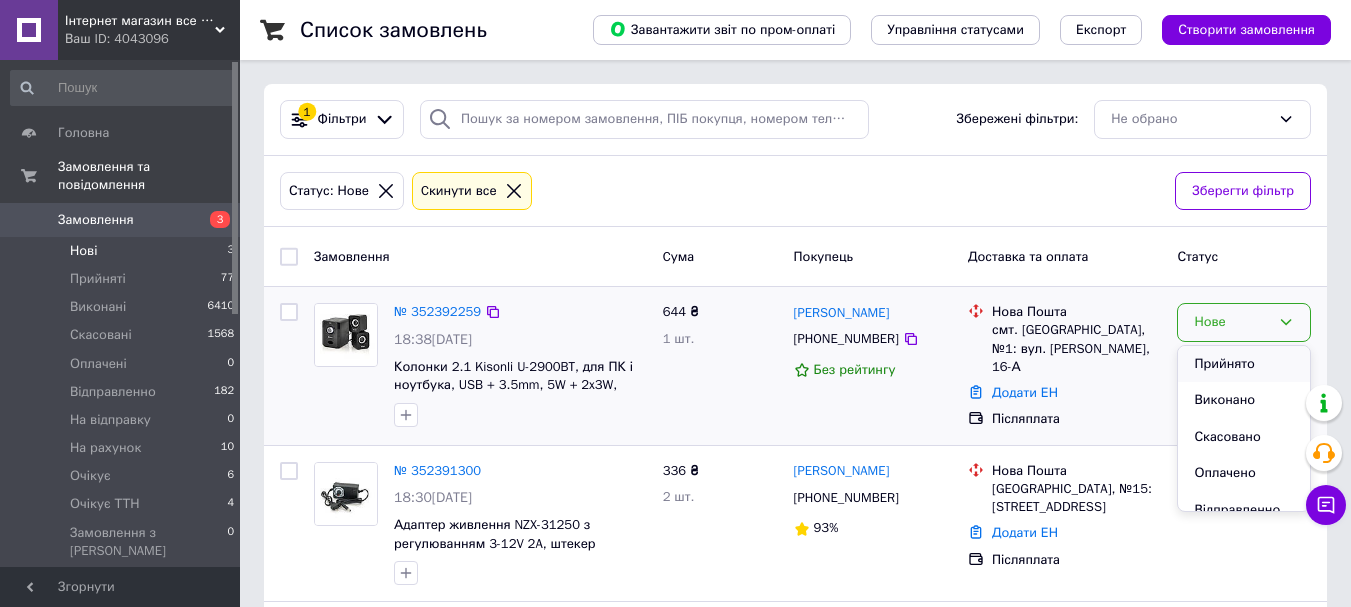 click on "Прийнято" at bounding box center [1244, 364] 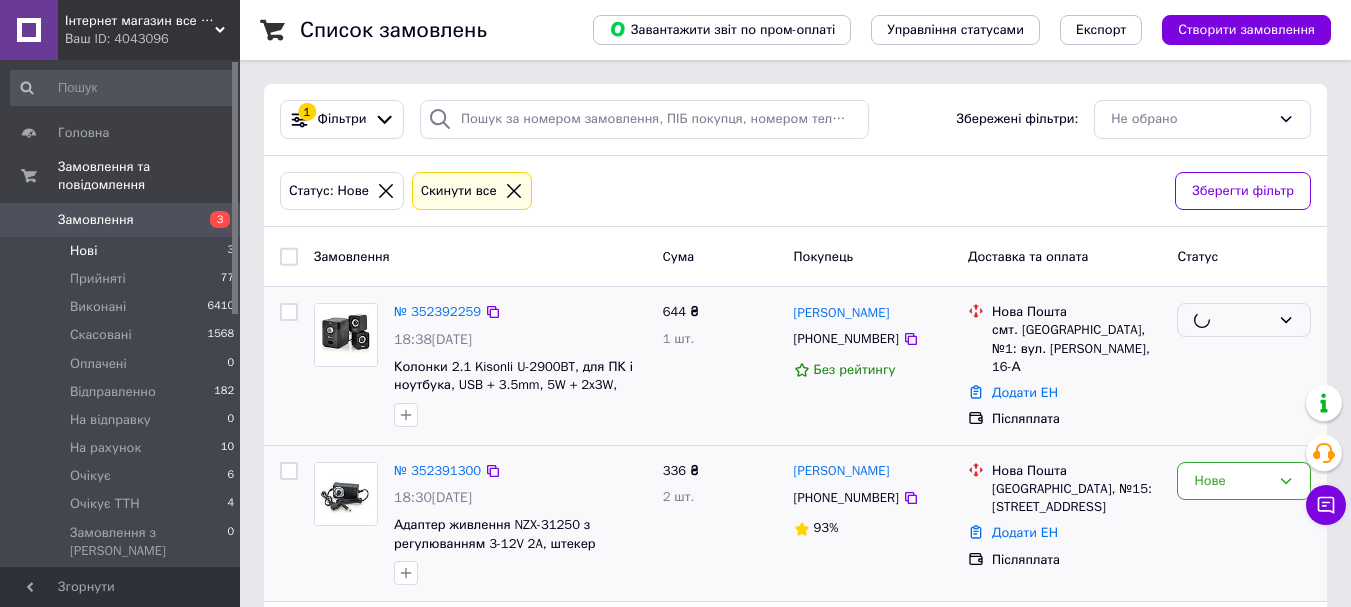 scroll, scrollTop: 177, scrollLeft: 0, axis: vertical 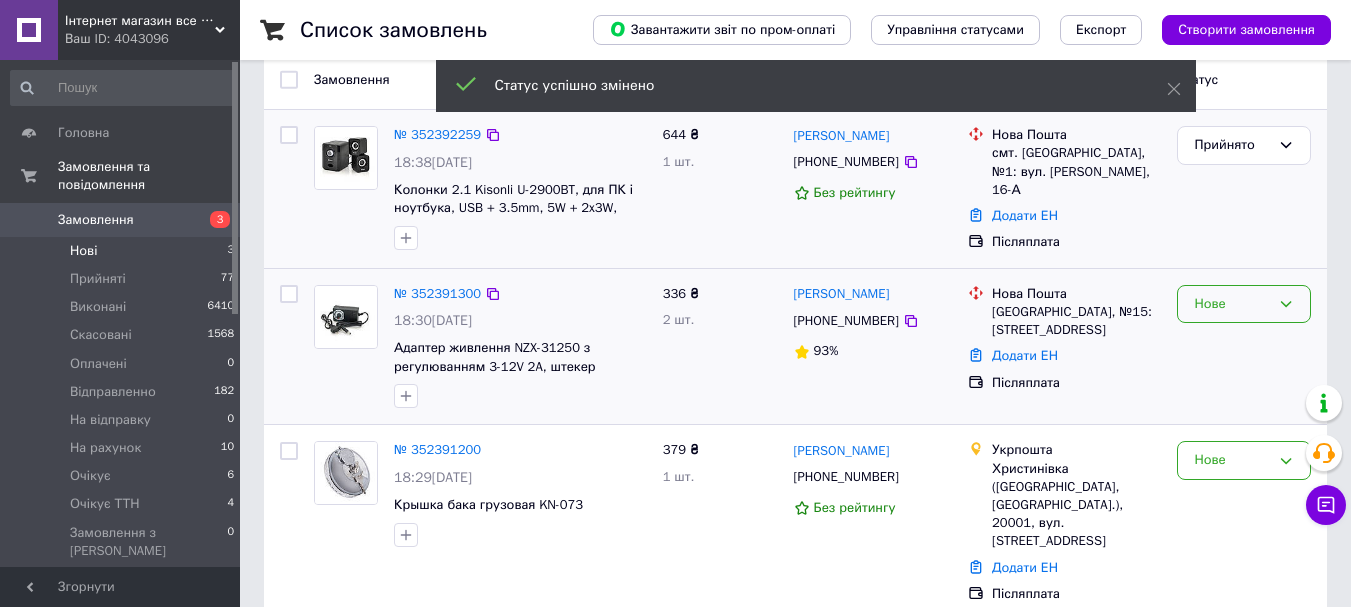 click on "Нове" at bounding box center [1232, 304] 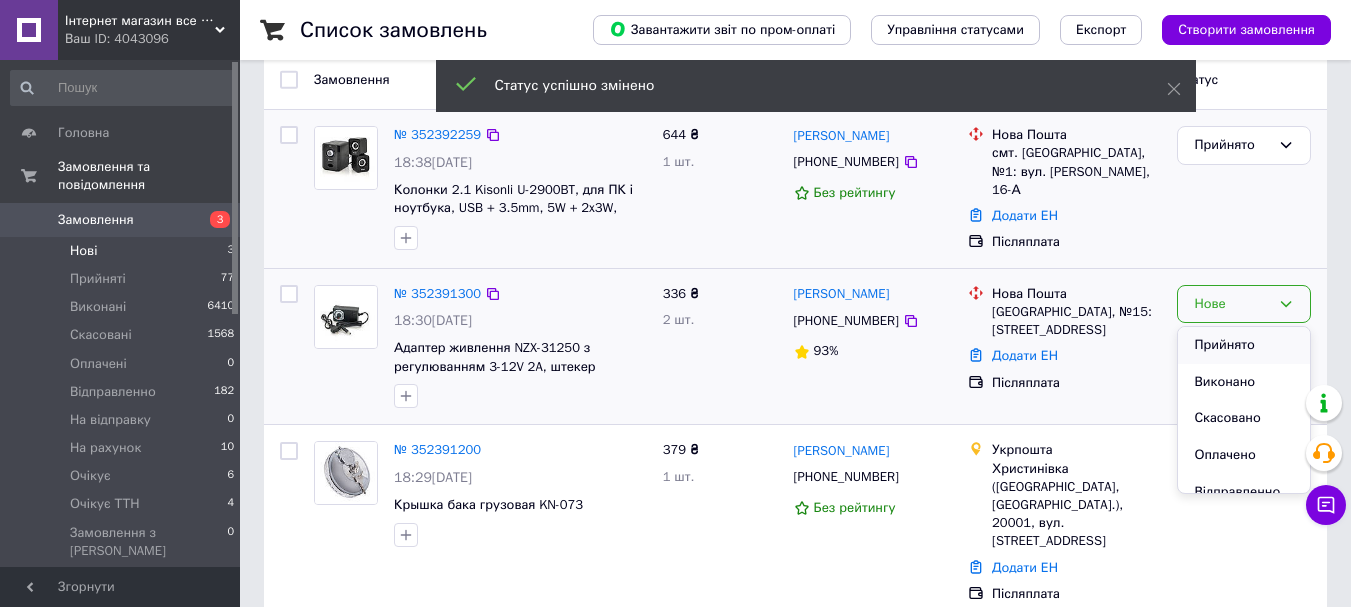 click on "Прийнято" at bounding box center (1244, 345) 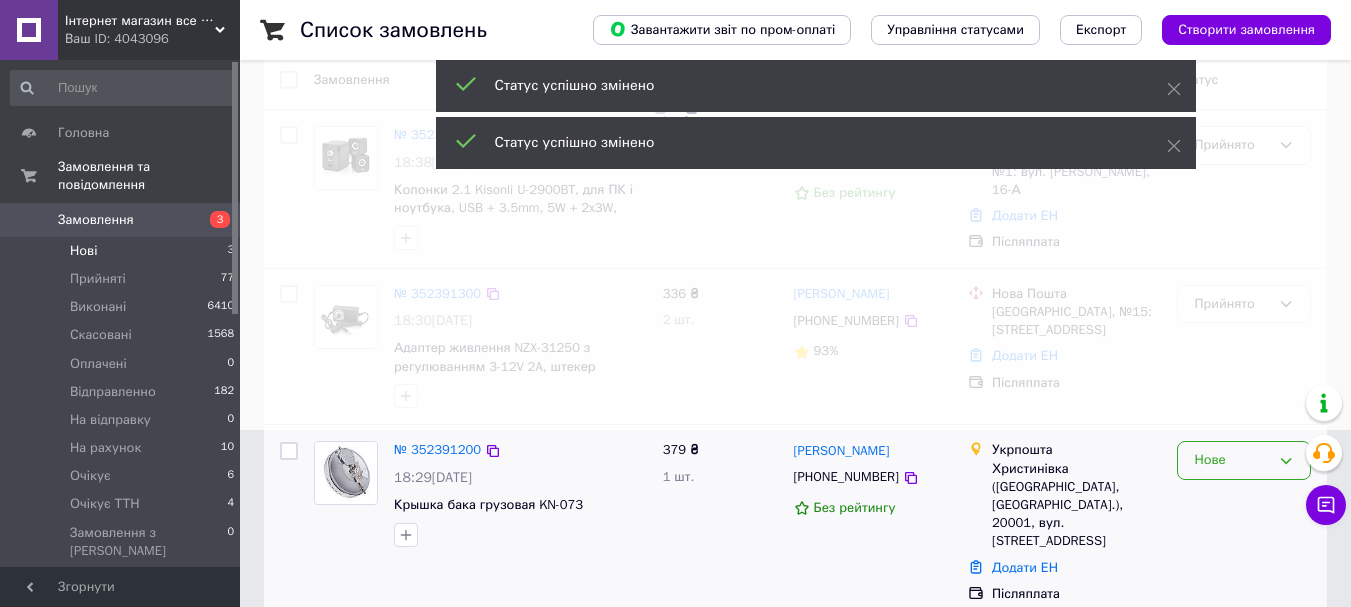 click on "Нове" at bounding box center (1232, 460) 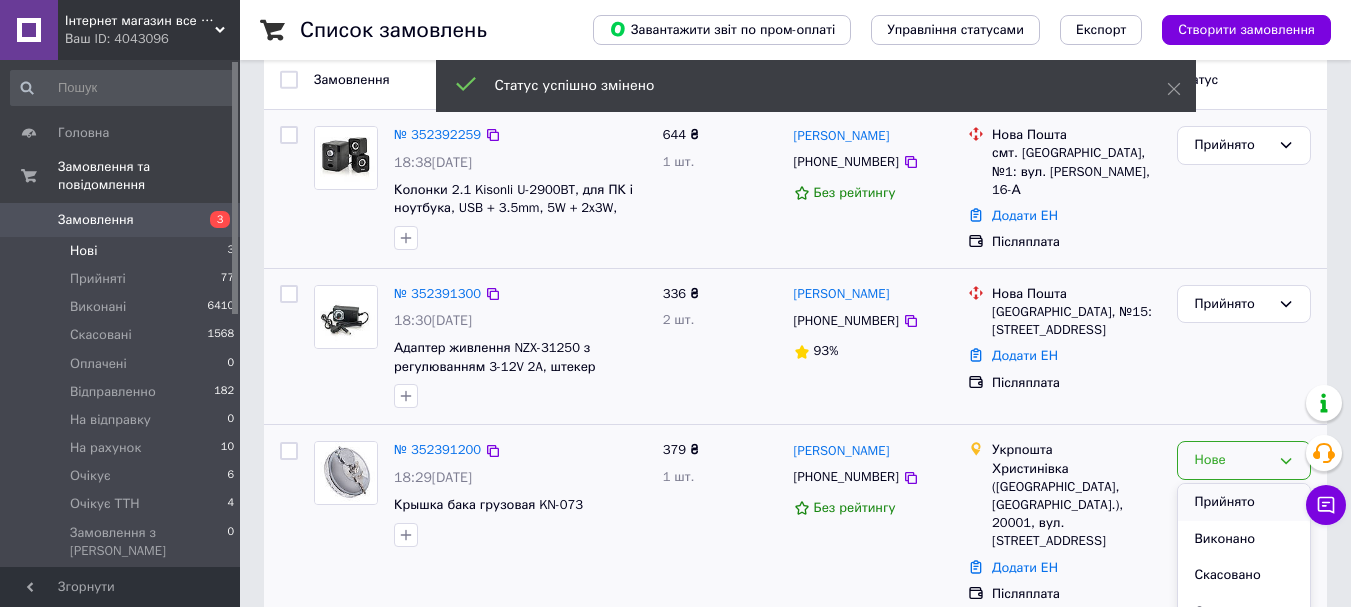 click on "Прийнято" at bounding box center [1244, 502] 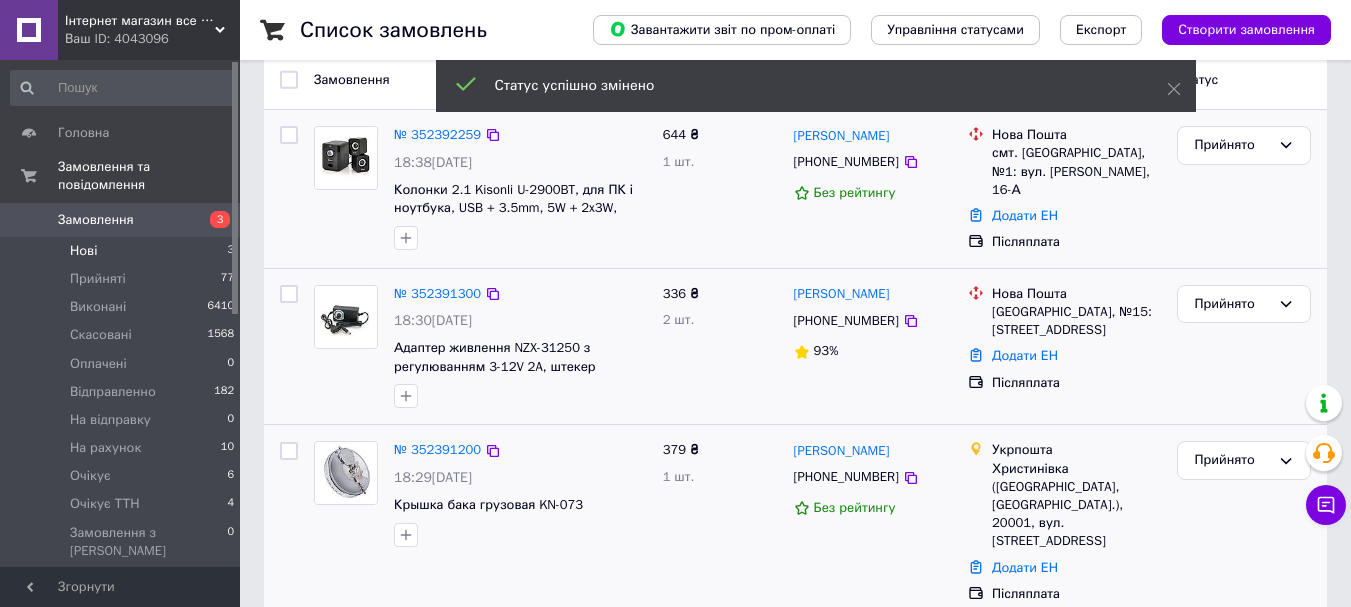scroll, scrollTop: 0, scrollLeft: 0, axis: both 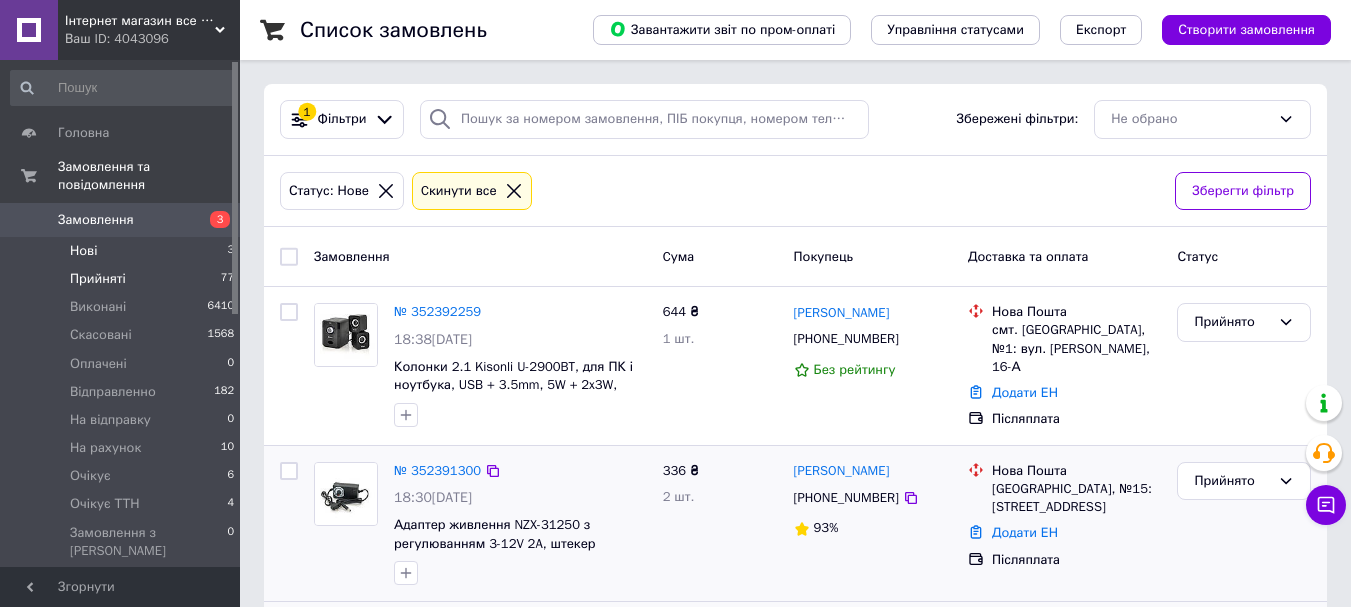 click on "Прийняті 77" at bounding box center [123, 279] 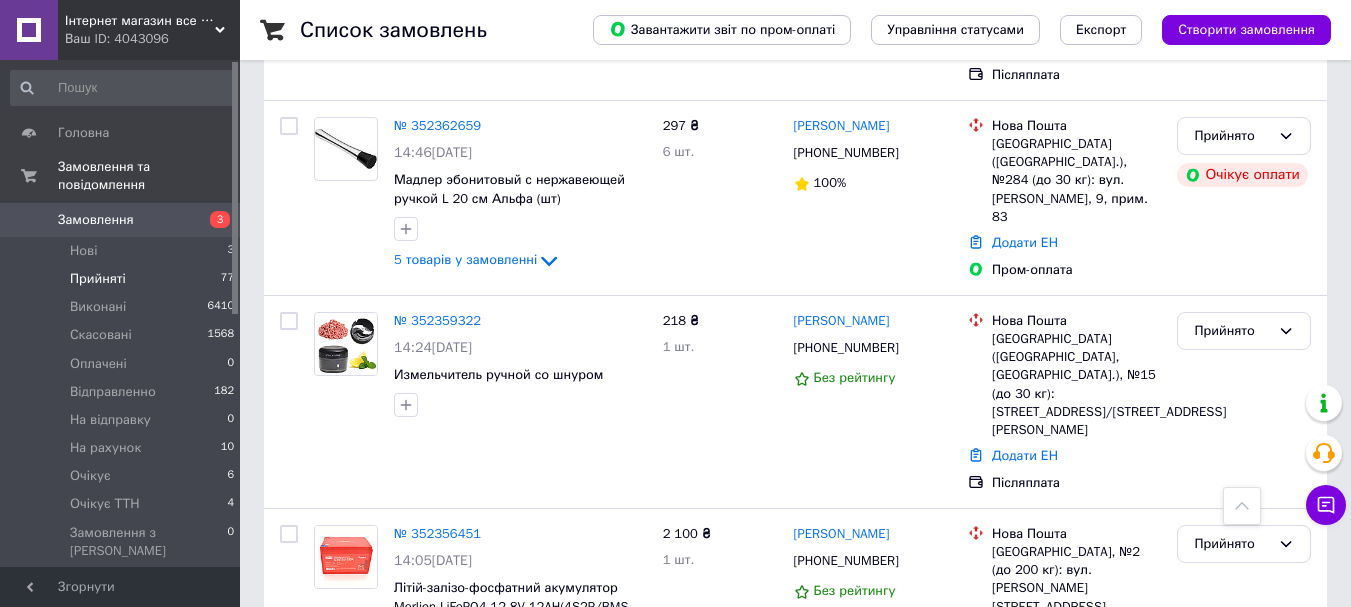 scroll, scrollTop: 1300, scrollLeft: 0, axis: vertical 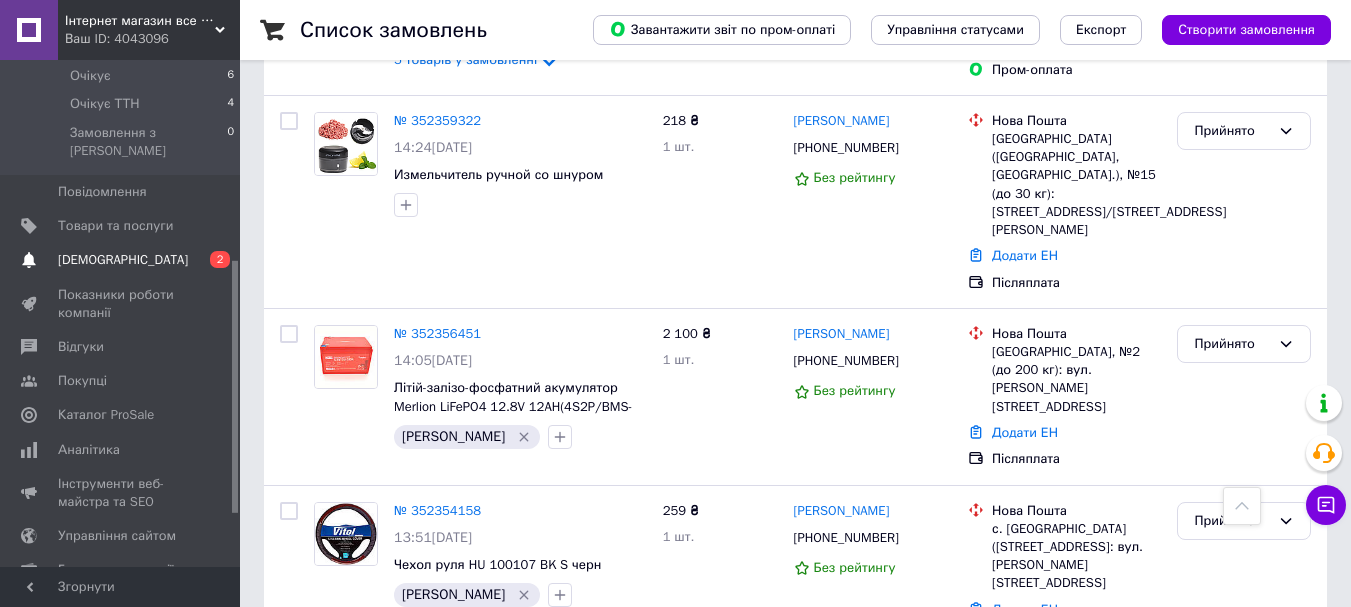 click on "0 2" at bounding box center [212, 260] 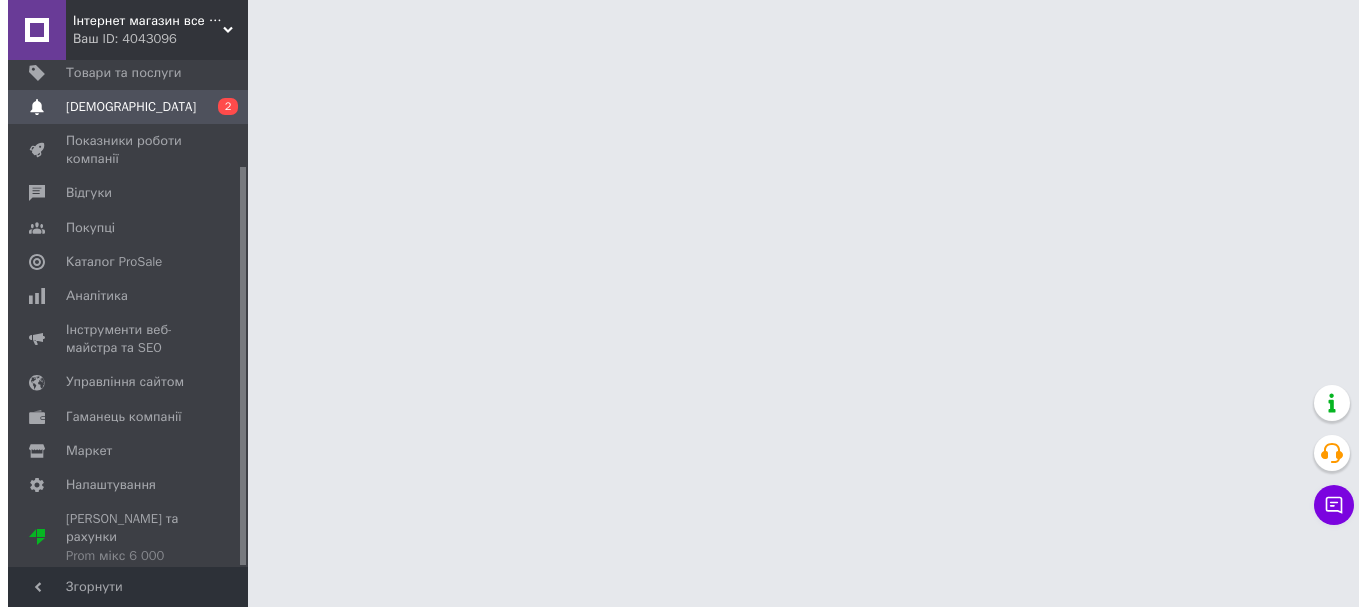 scroll, scrollTop: 0, scrollLeft: 0, axis: both 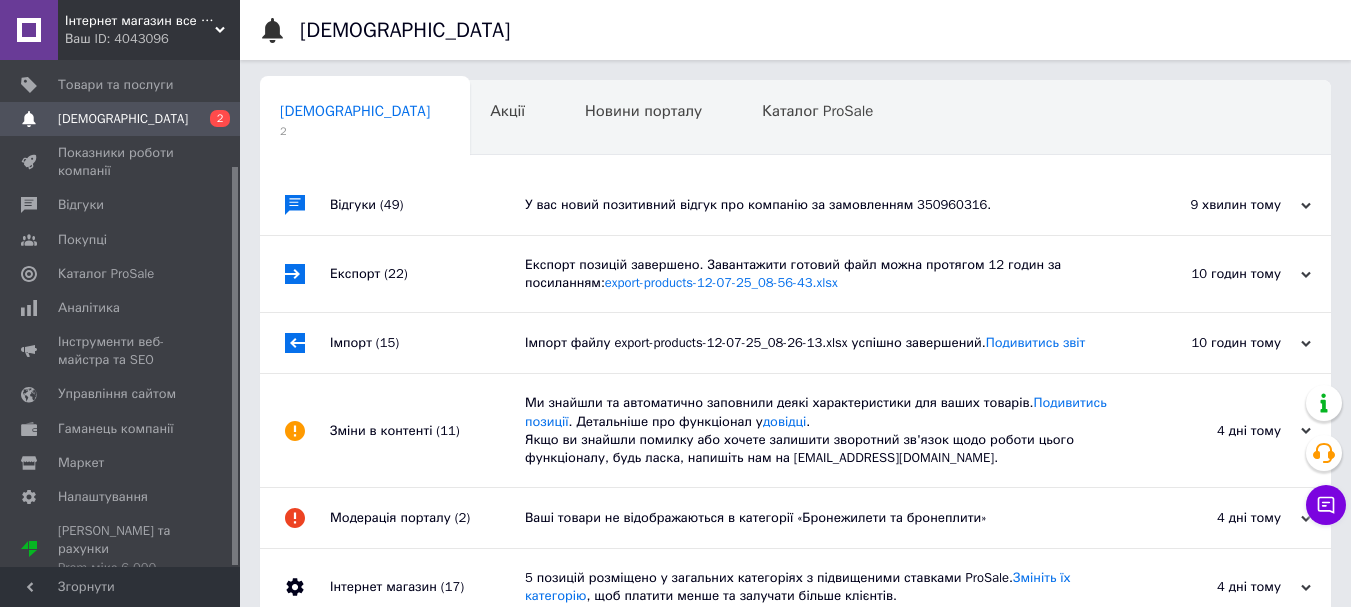 click on "У вас новий позитивний відгук про компанію за замовленням 350960316." at bounding box center (818, 205) 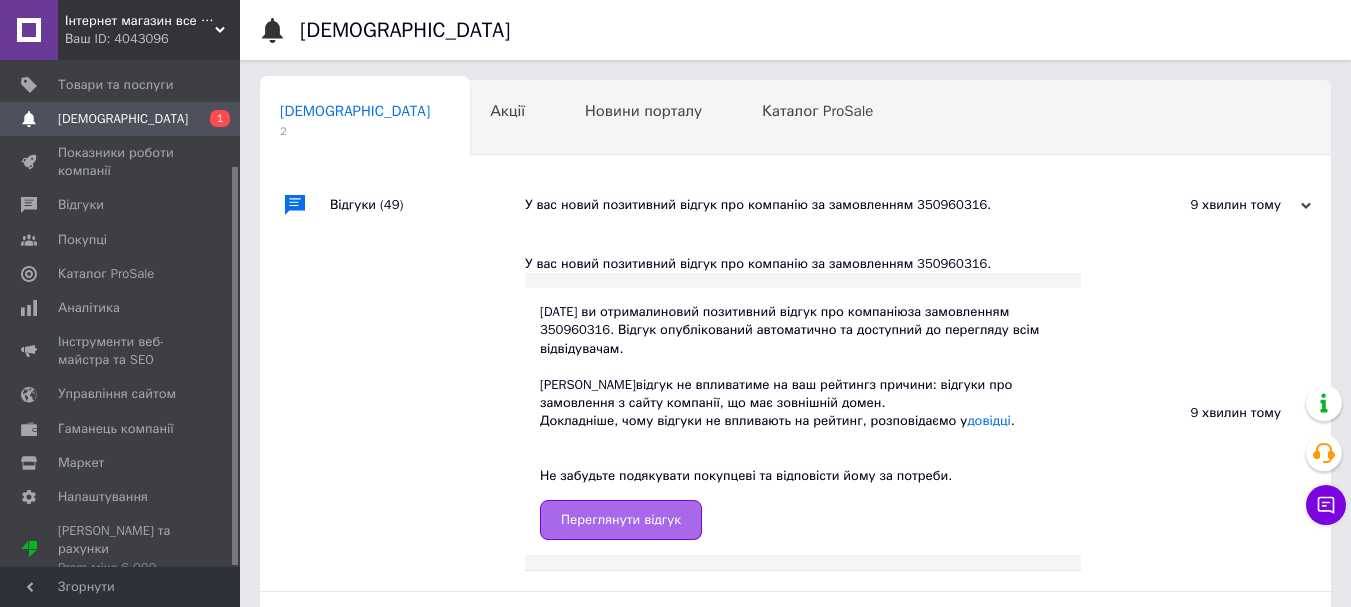 click on "Переглянути відгук" at bounding box center (621, 520) 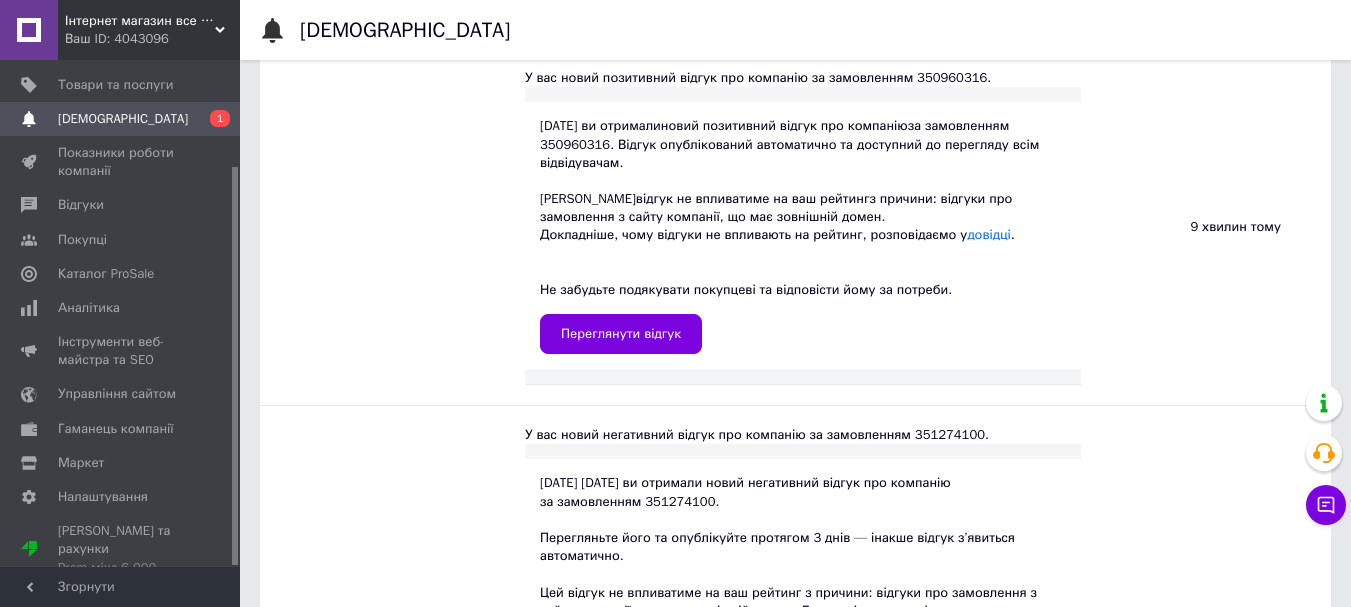 scroll, scrollTop: 1500, scrollLeft: 0, axis: vertical 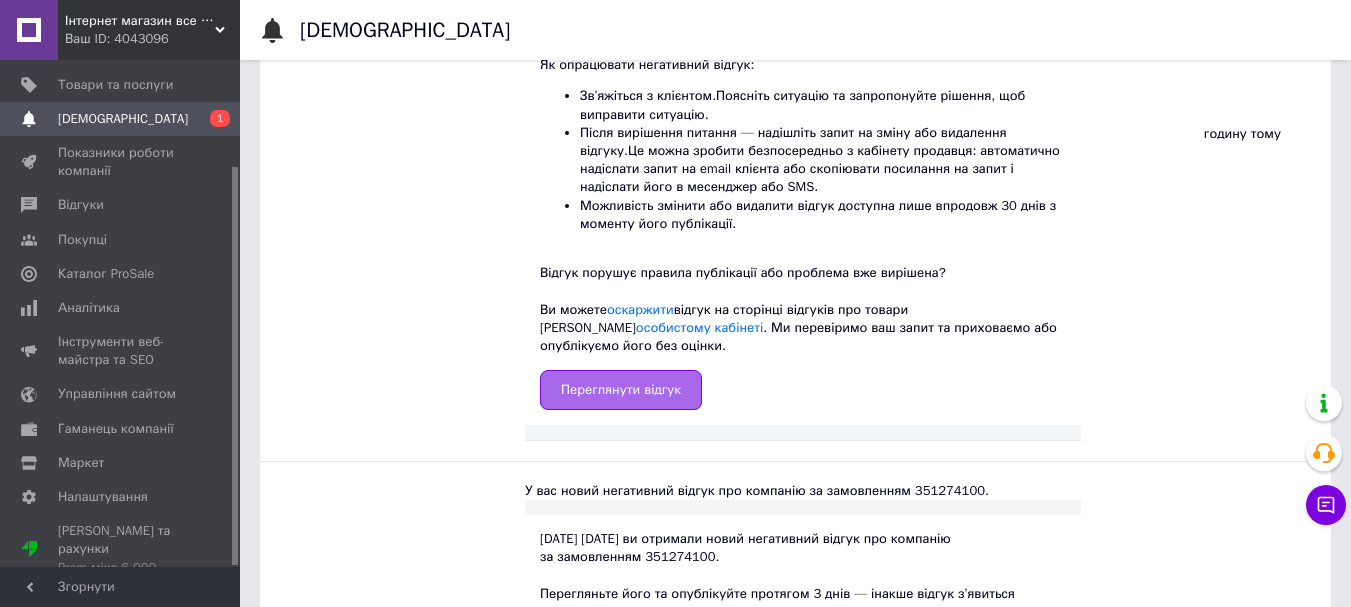 click on "Переглянути відгук" at bounding box center (621, 390) 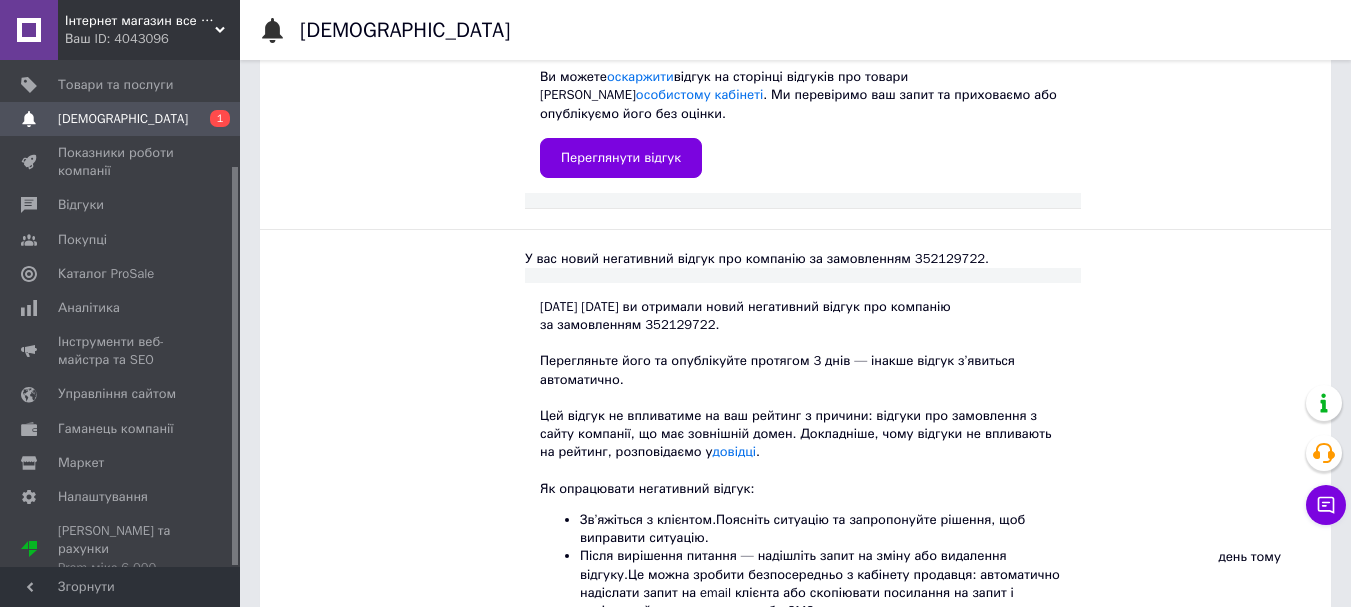 scroll, scrollTop: 4000, scrollLeft: 0, axis: vertical 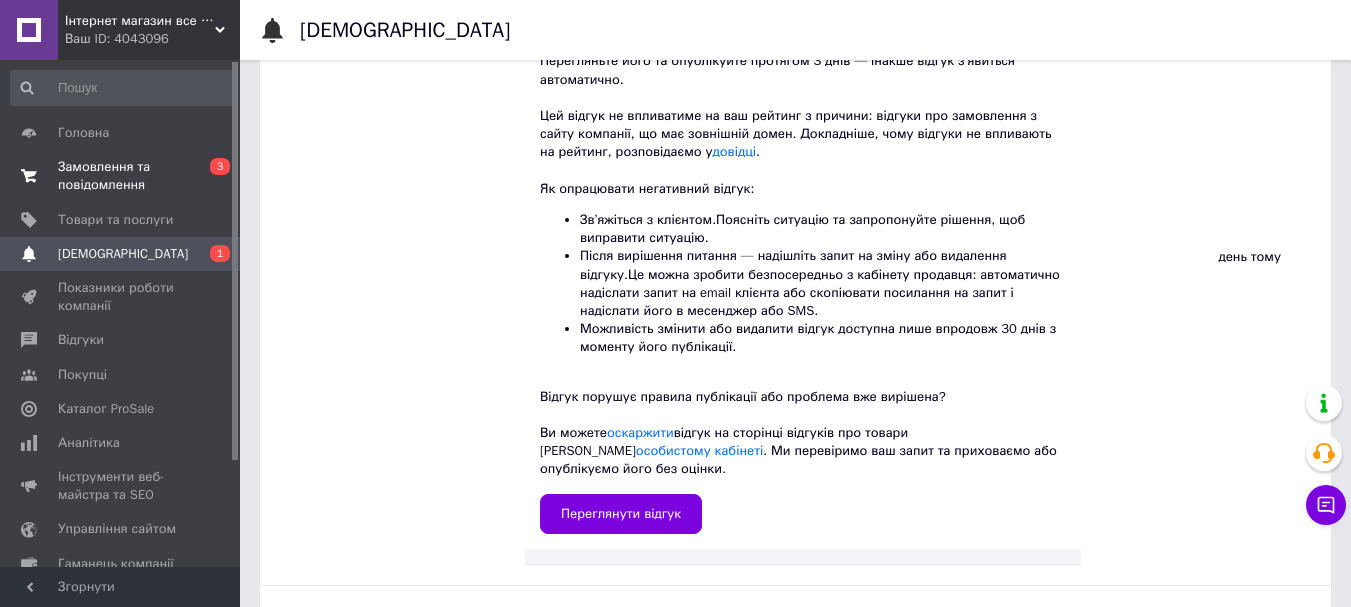 click on "Замовлення та повідомлення" at bounding box center [121, 176] 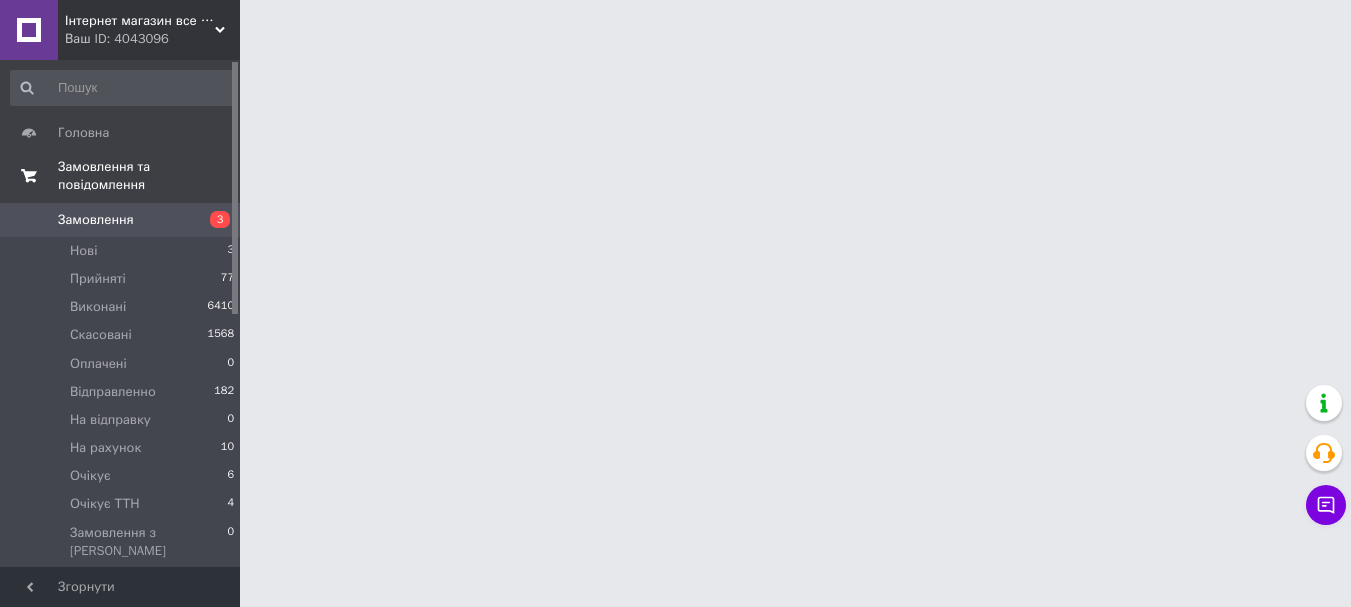 scroll, scrollTop: 0, scrollLeft: 0, axis: both 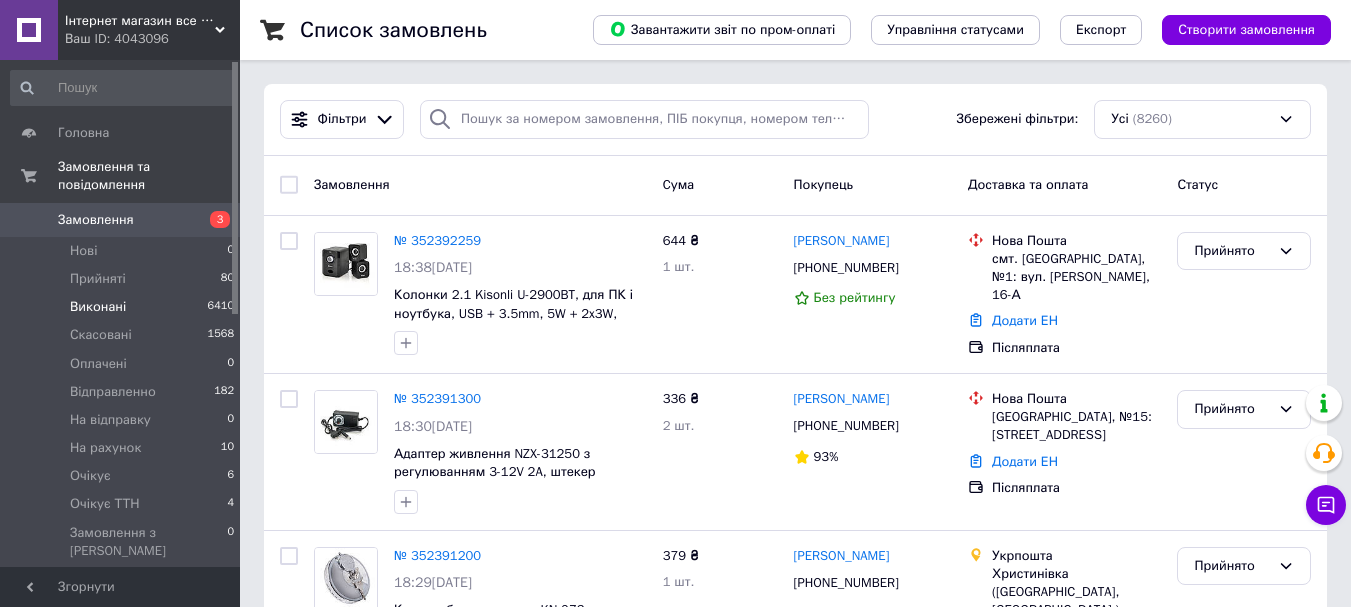click on "Виконані 6410" at bounding box center (123, 307) 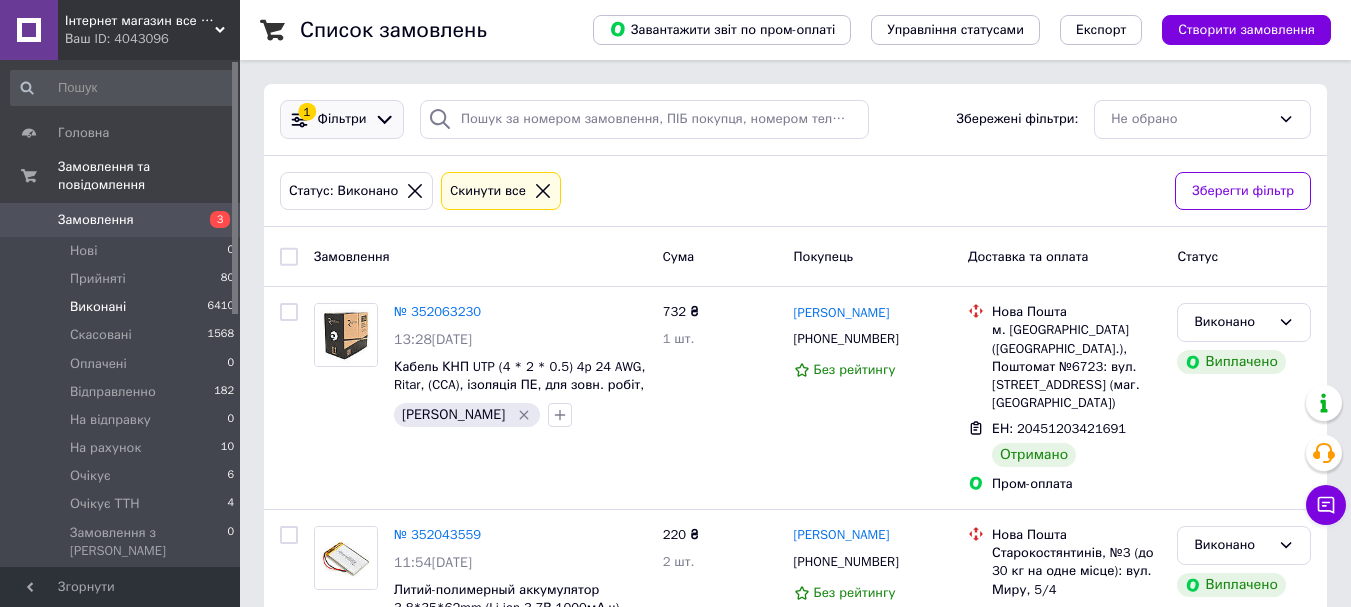 click at bounding box center (384, 119) 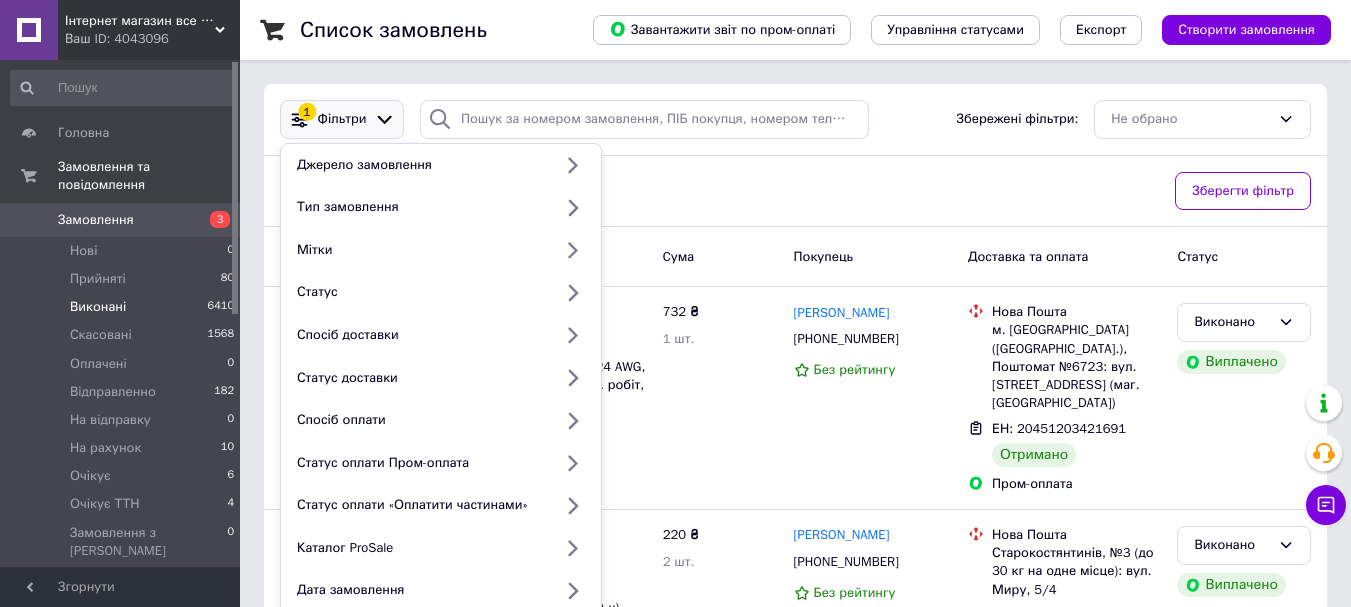 scroll, scrollTop: 100, scrollLeft: 0, axis: vertical 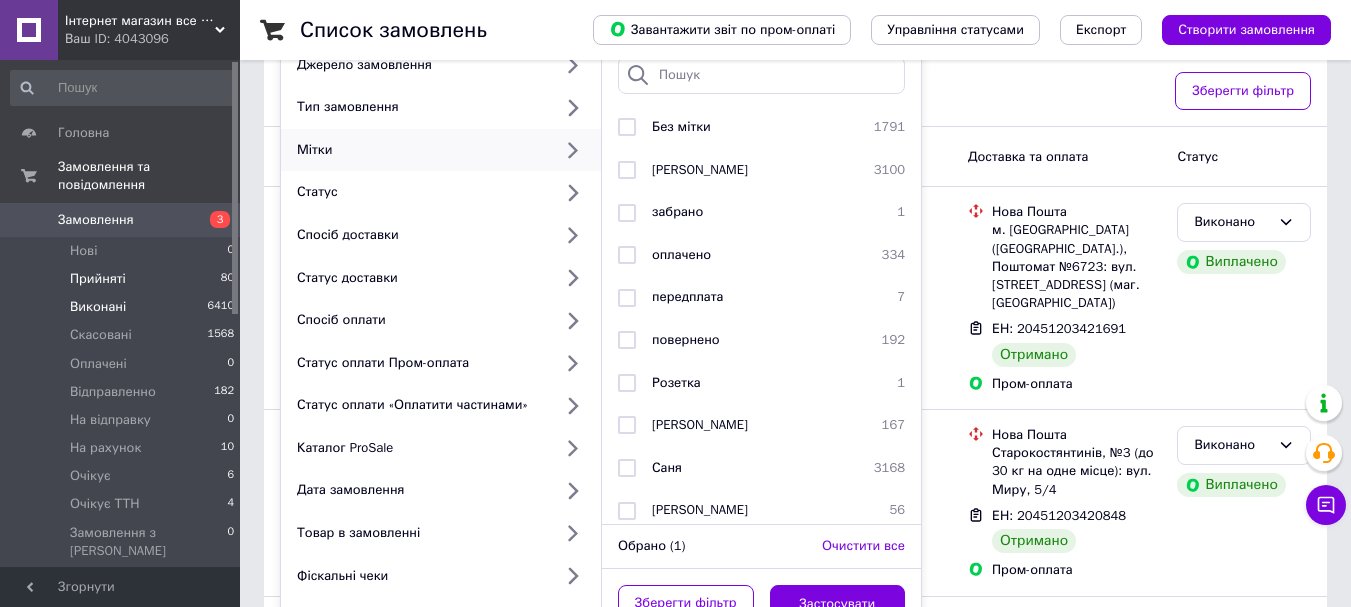 click on "Прийняті 80" at bounding box center (123, 279) 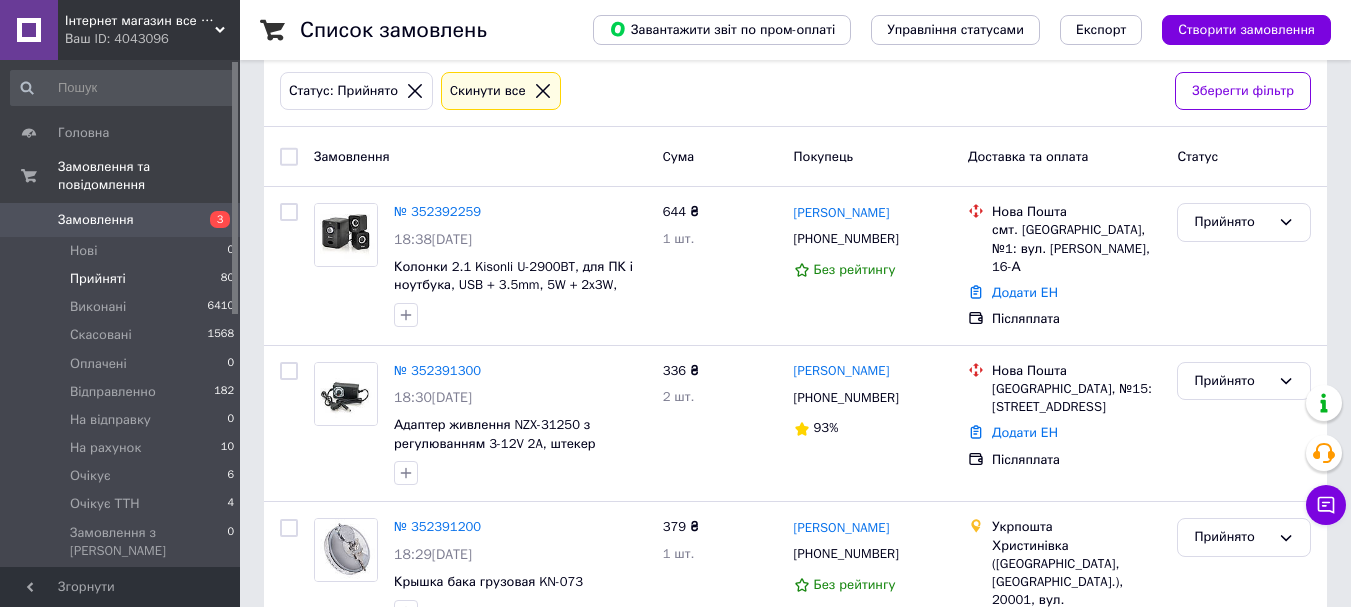 scroll, scrollTop: 0, scrollLeft: 0, axis: both 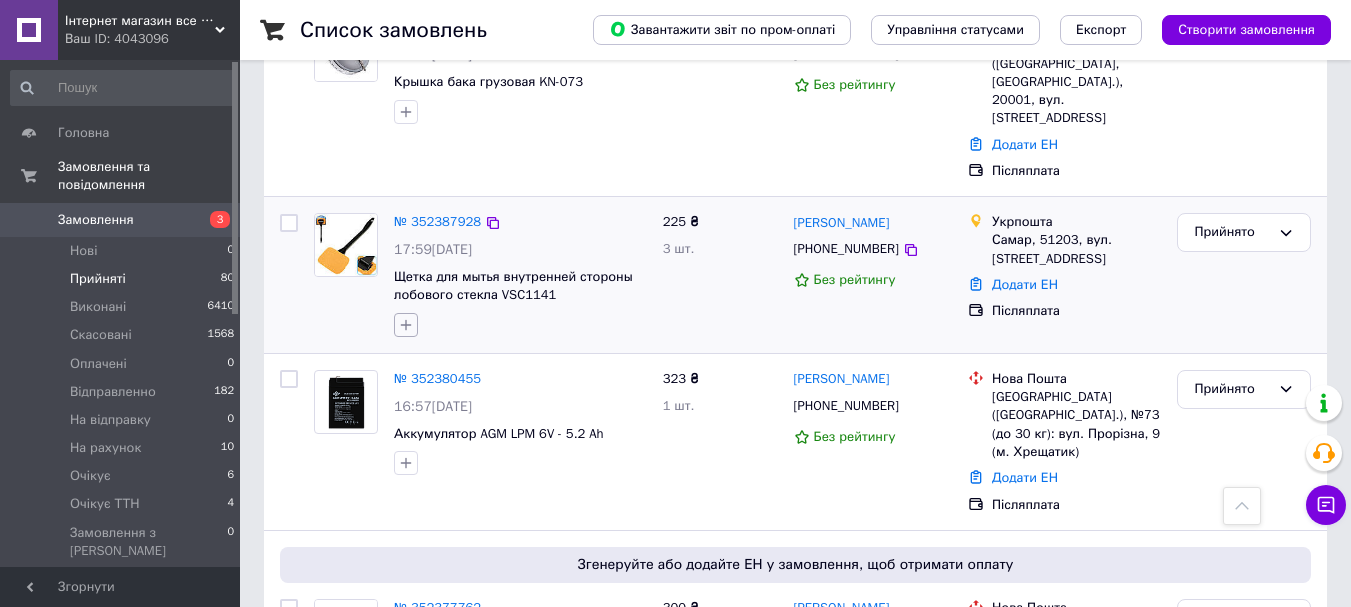 click 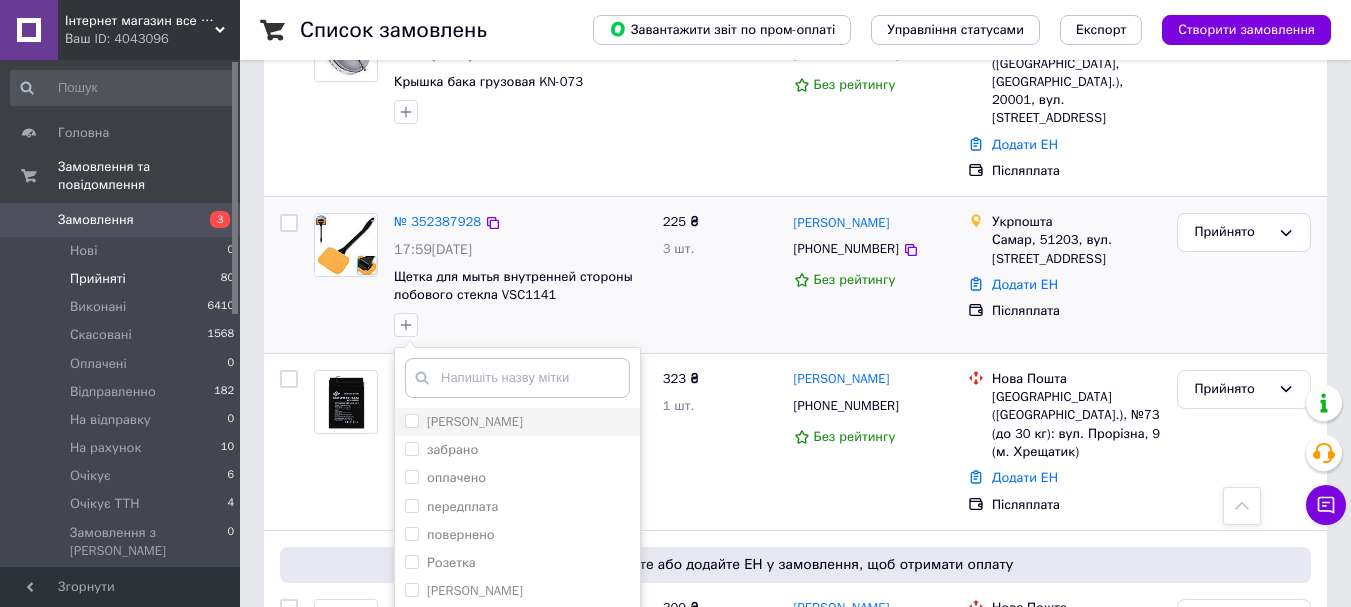 click on "[PERSON_NAME]" at bounding box center (411, 420) 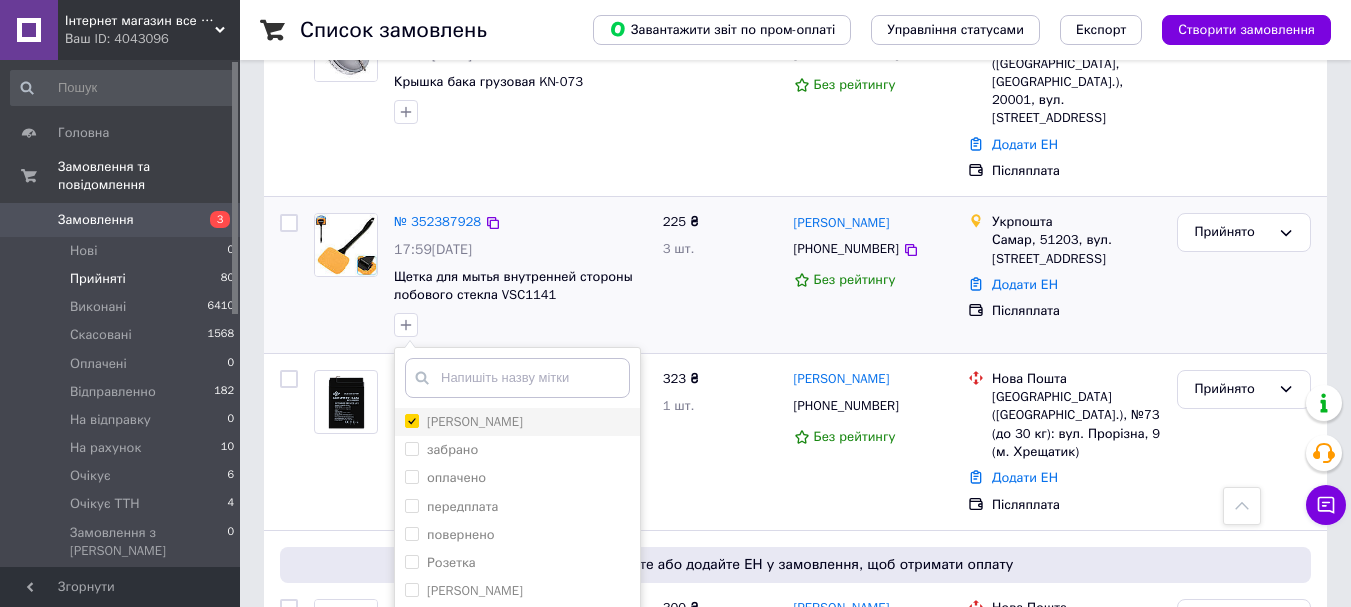 checkbox on "true" 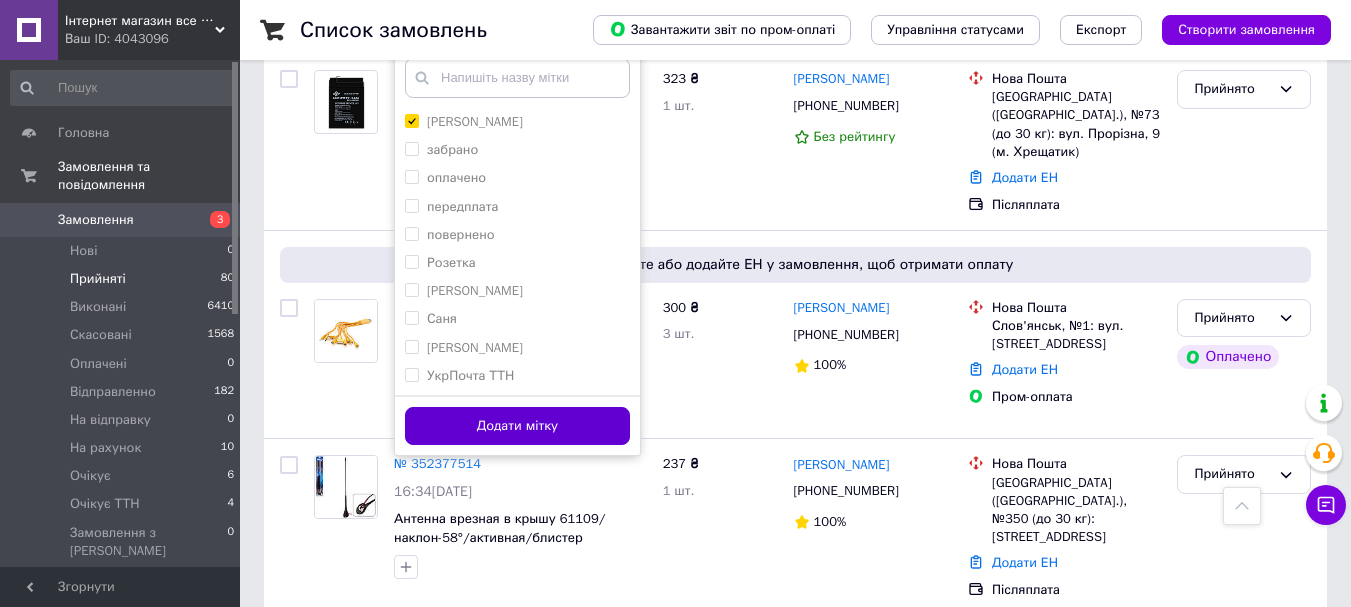 click on "Додати мітку" at bounding box center (517, 426) 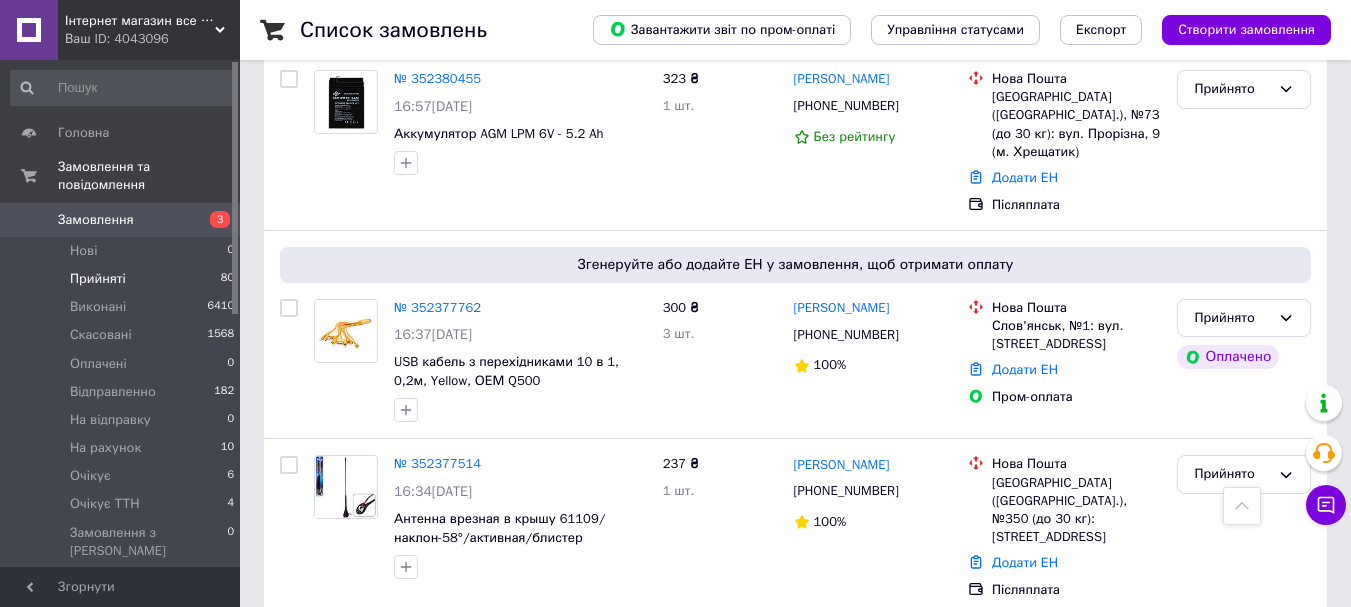 scroll, scrollTop: 600, scrollLeft: 0, axis: vertical 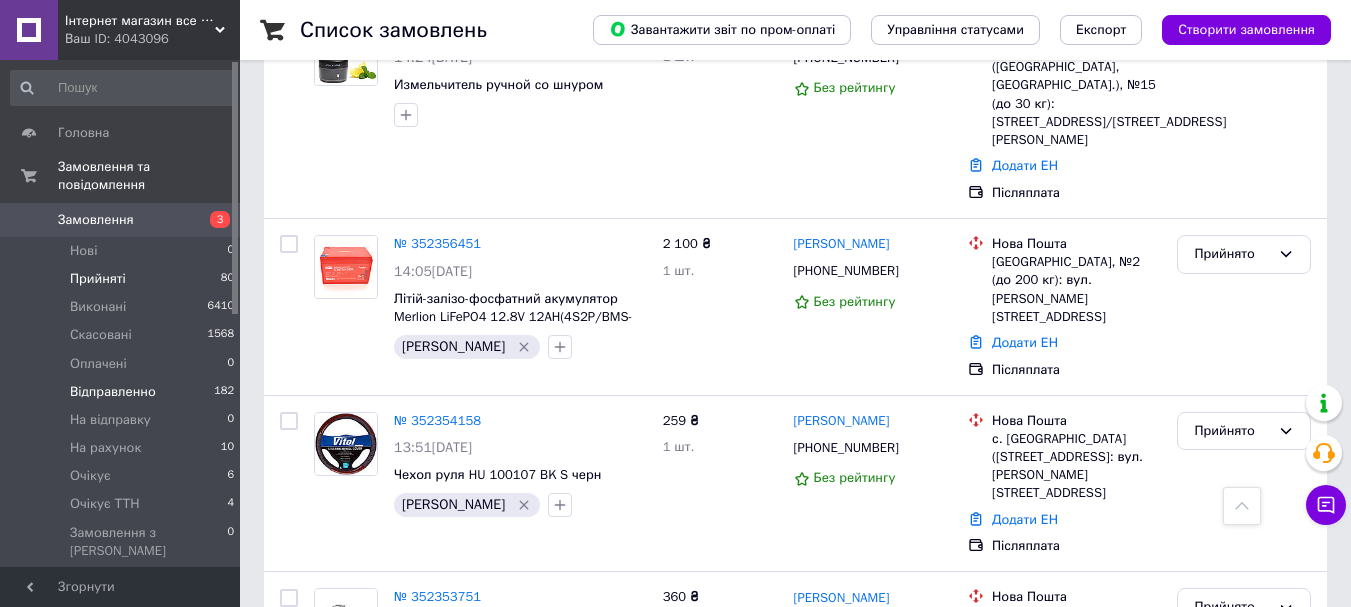 click on "Відправленно" at bounding box center (113, 392) 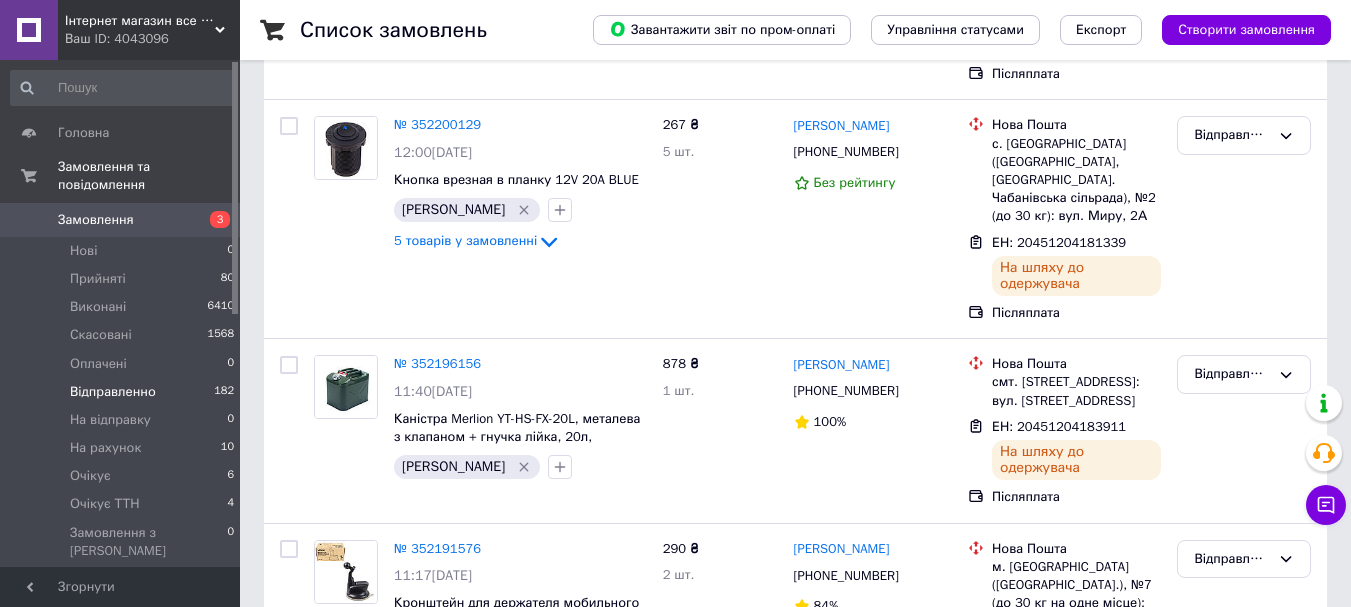 scroll, scrollTop: 0, scrollLeft: 0, axis: both 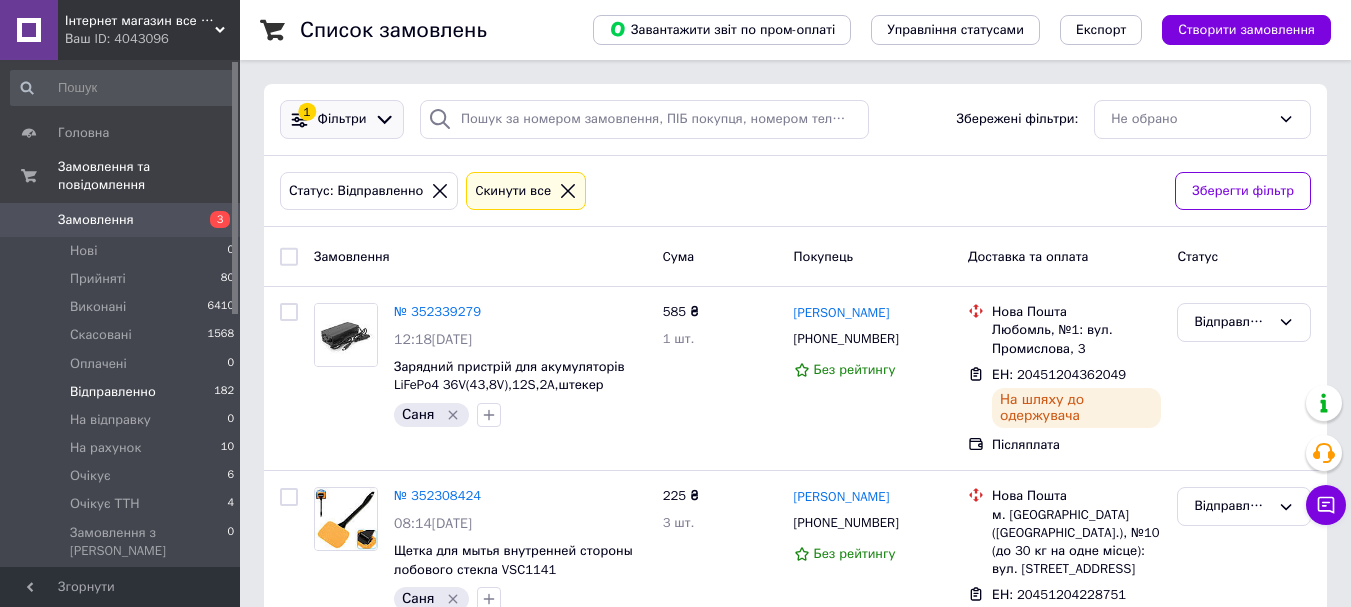 click at bounding box center (384, 119) 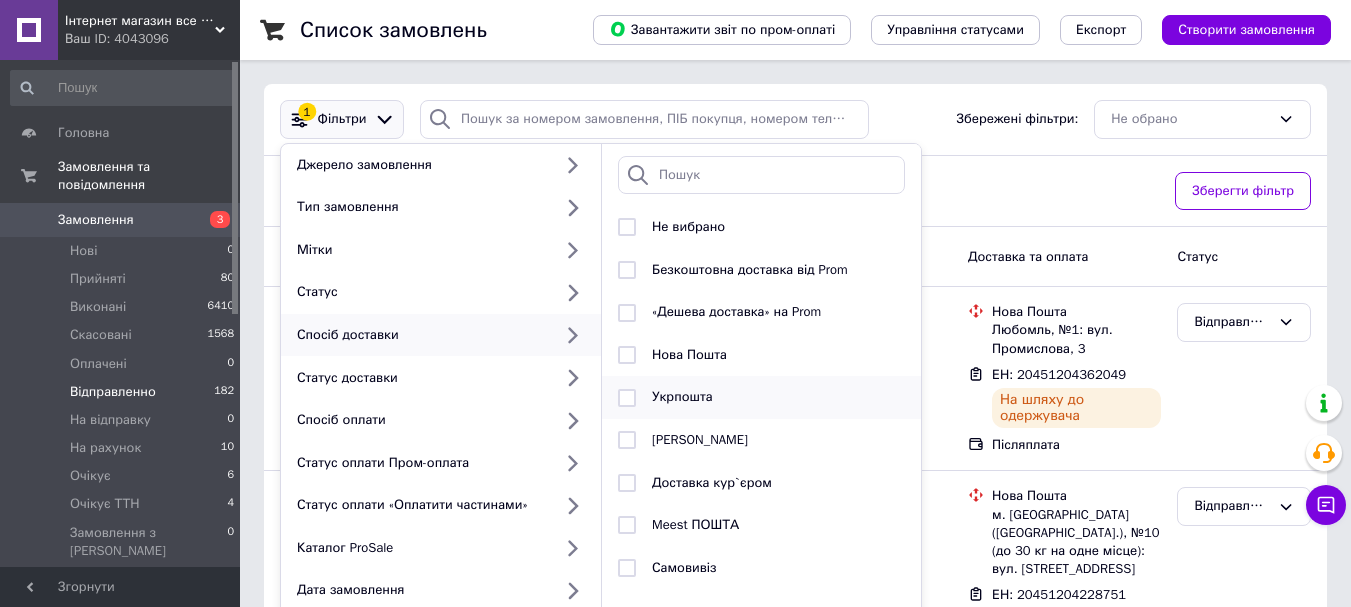 click at bounding box center (627, 398) 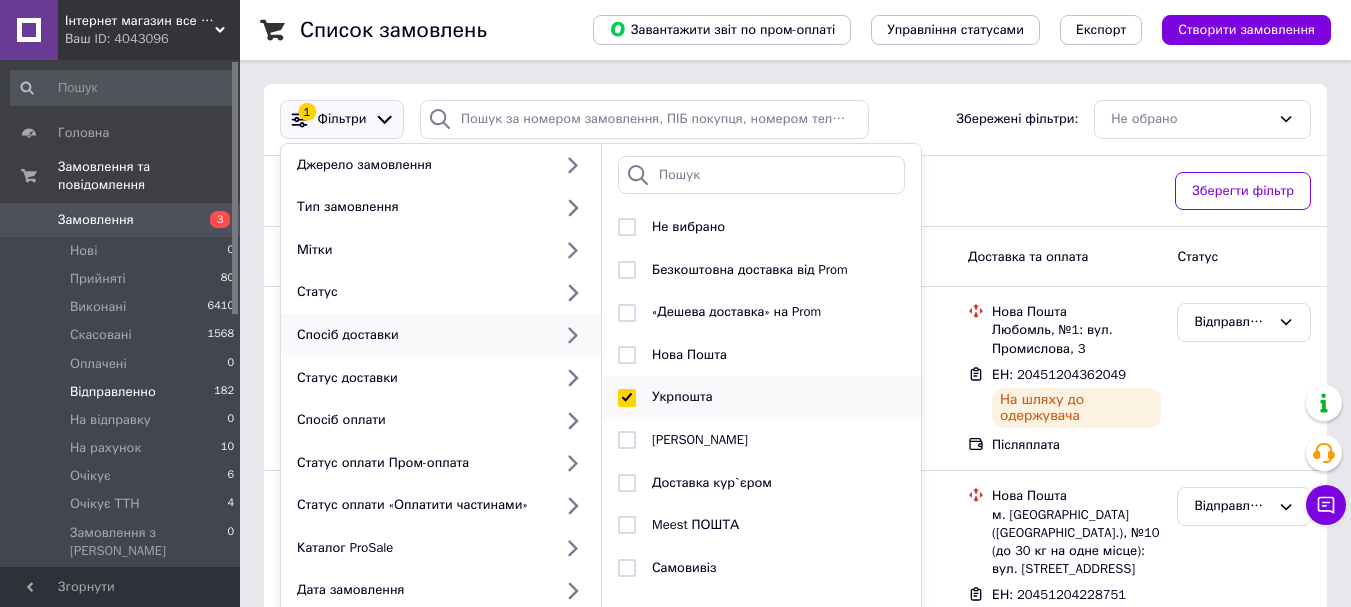 checkbox on "true" 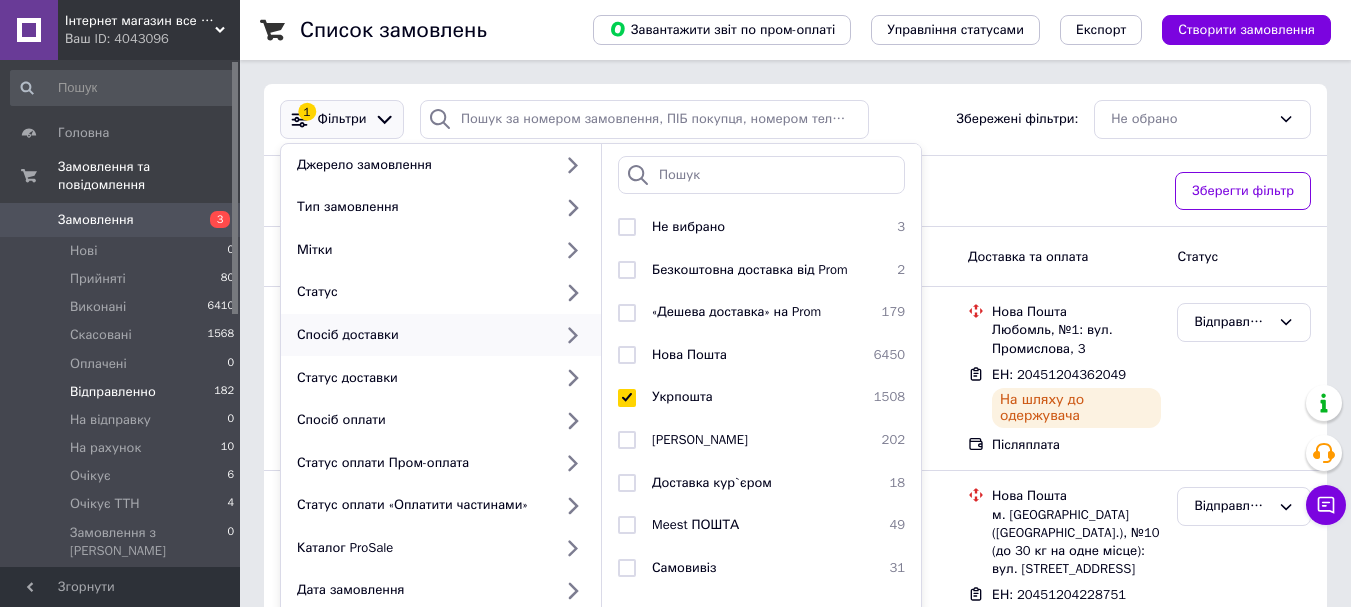 scroll, scrollTop: 200, scrollLeft: 0, axis: vertical 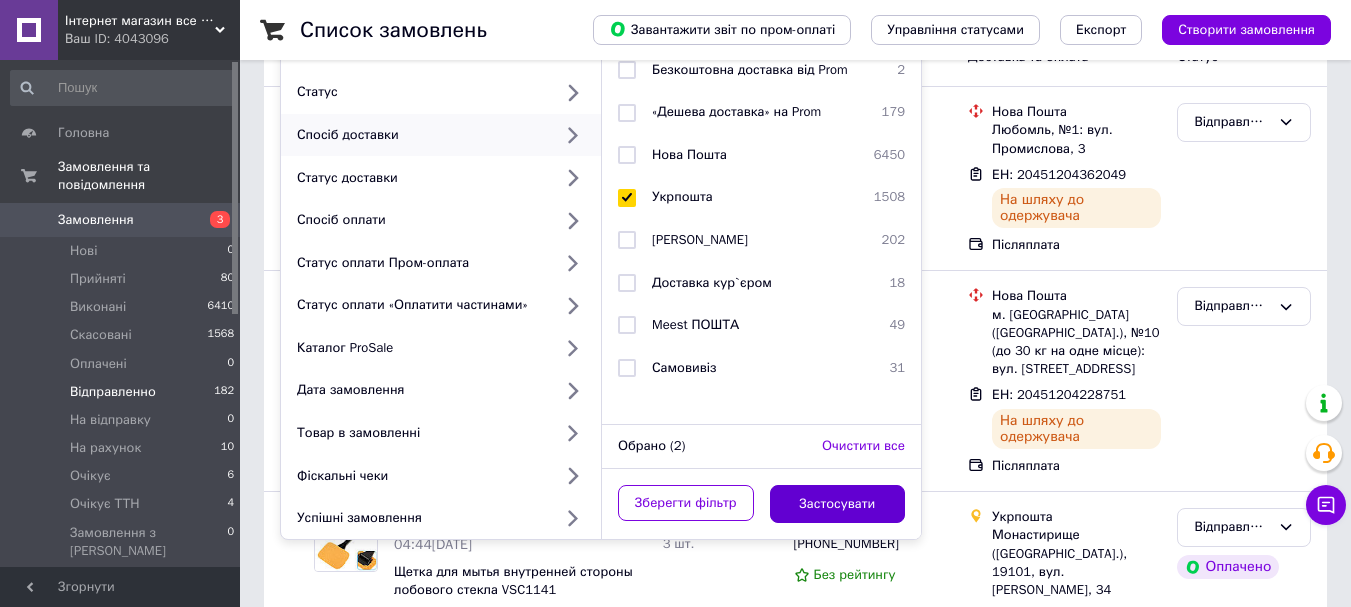 click on "Застосувати" at bounding box center (838, 504) 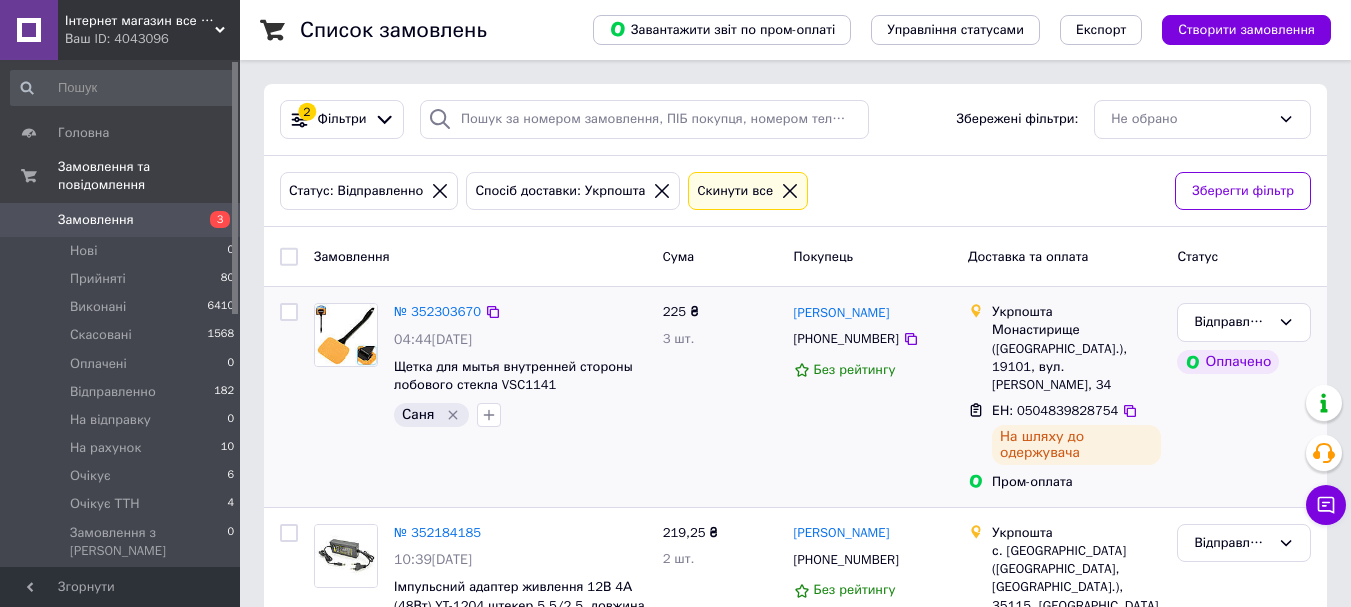 scroll, scrollTop: 200, scrollLeft: 0, axis: vertical 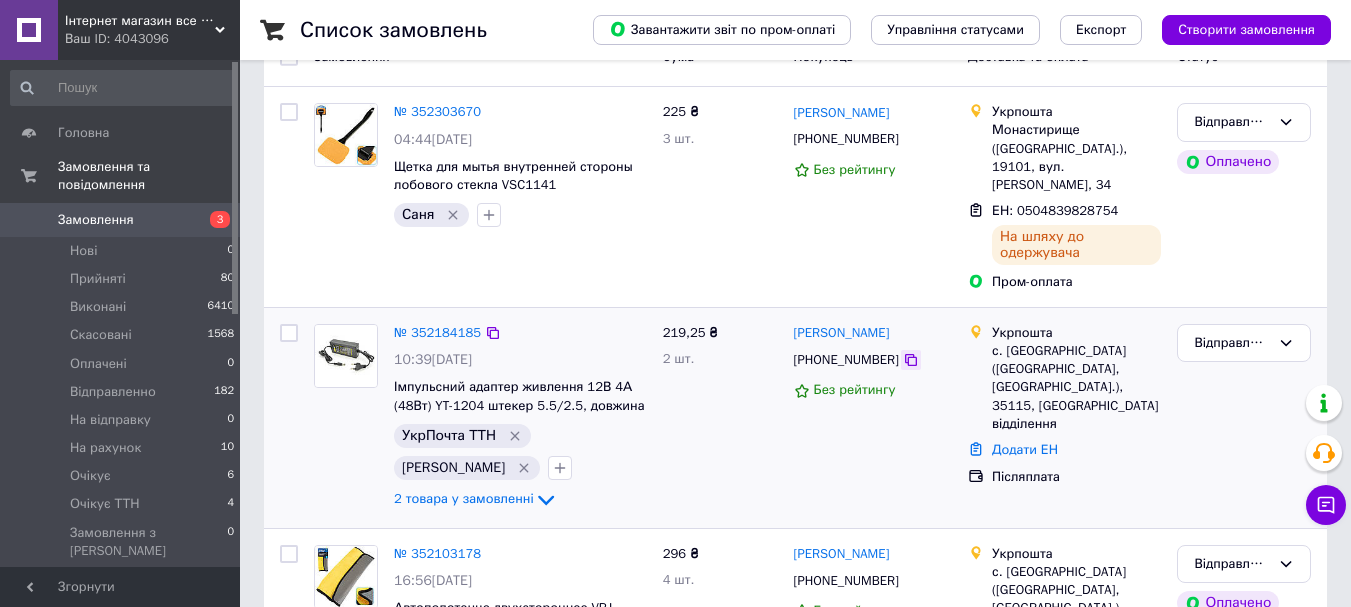 click 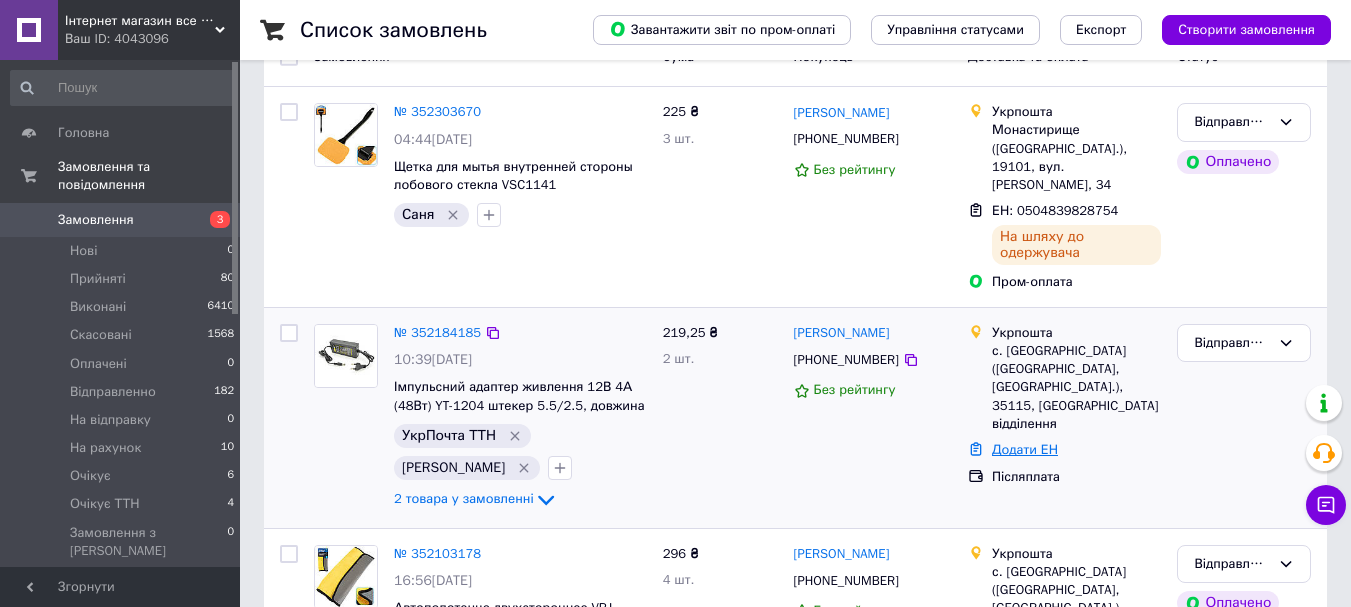click on "Додати ЕН" at bounding box center [1025, 449] 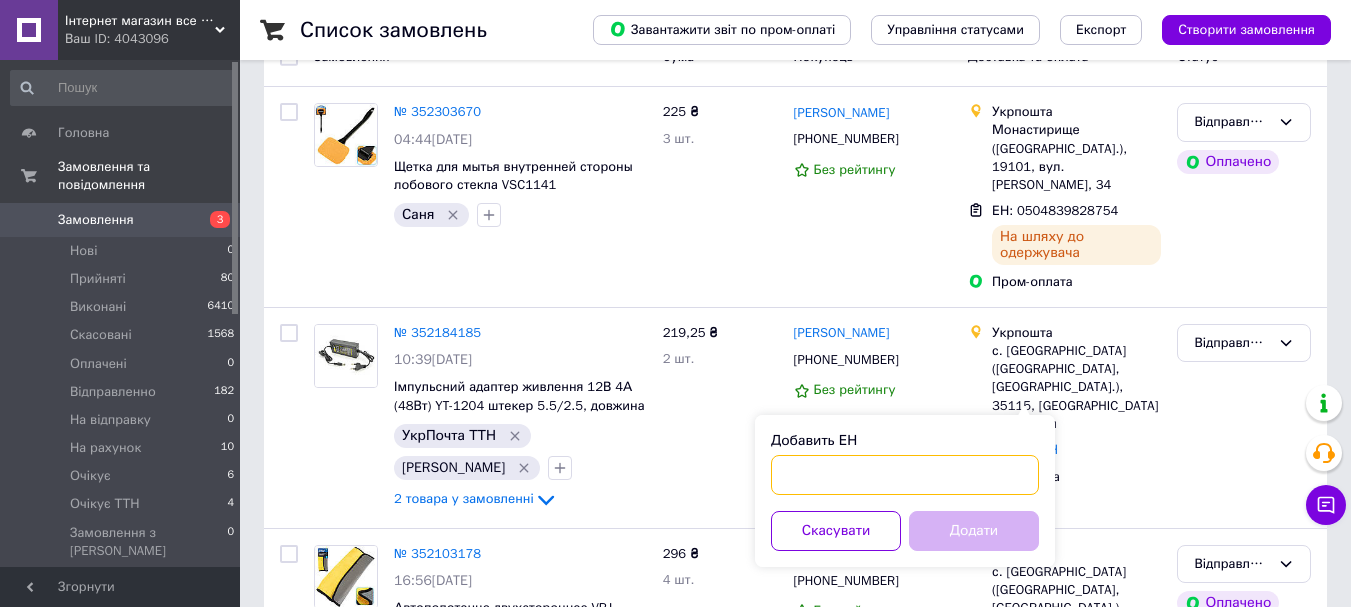 click on "Добавить ЕН" at bounding box center [905, 475] 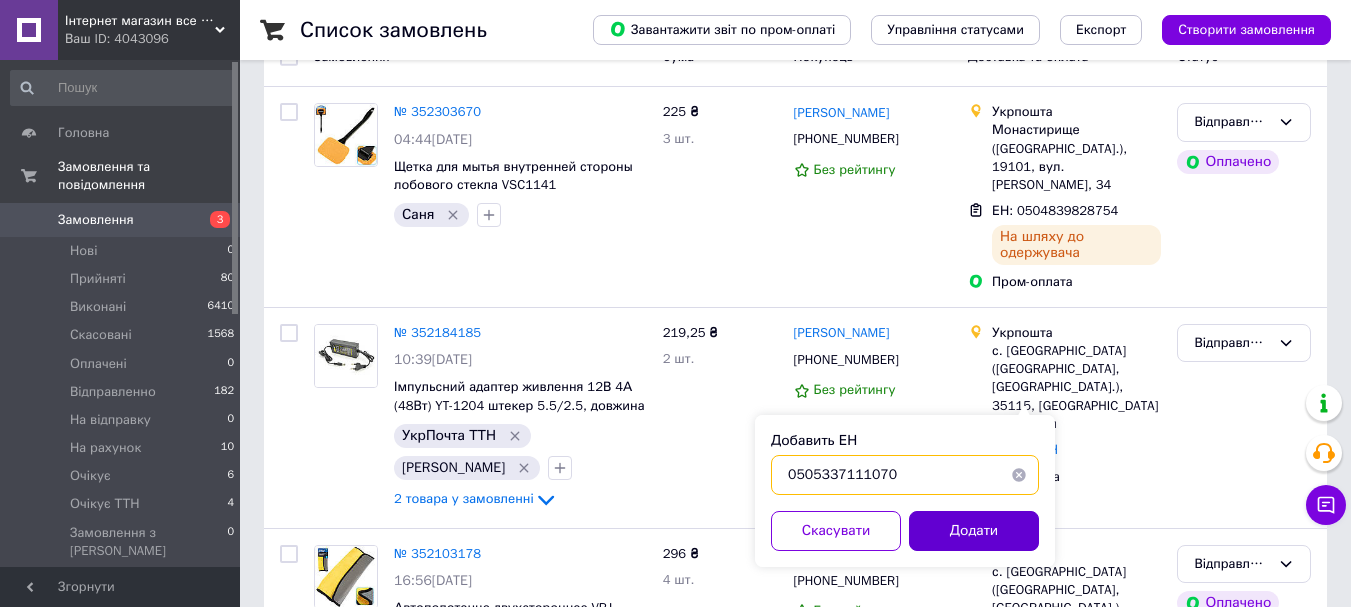 type on "0505337111070" 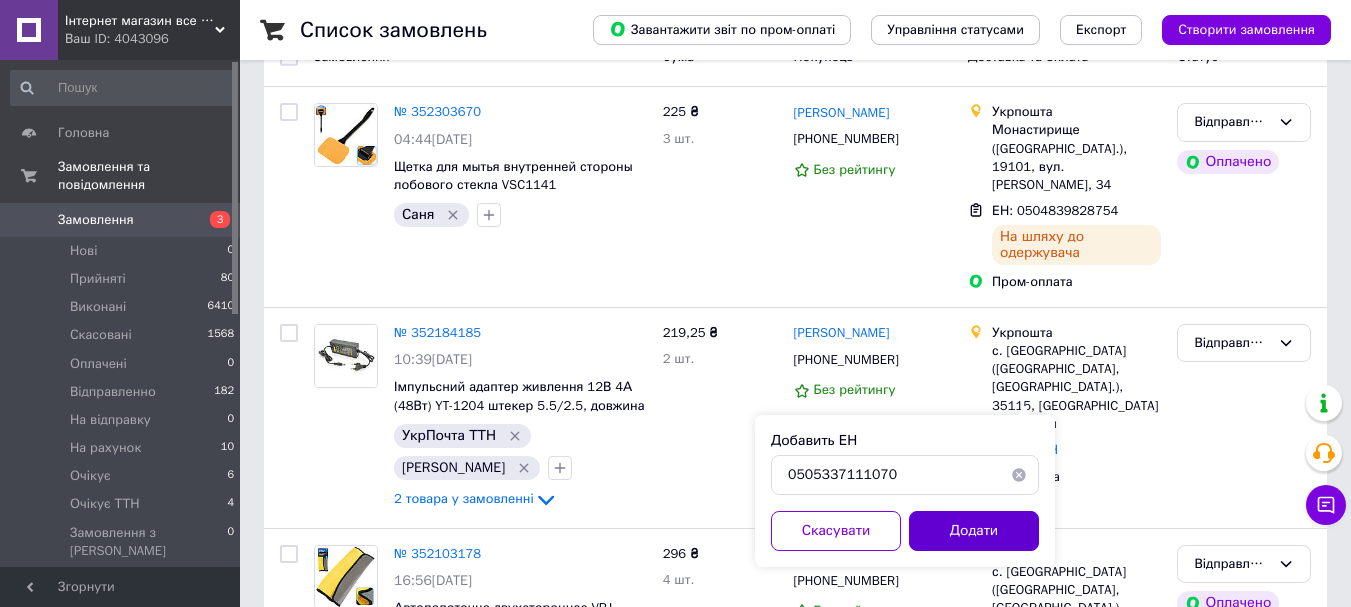 click on "Додати" at bounding box center (974, 531) 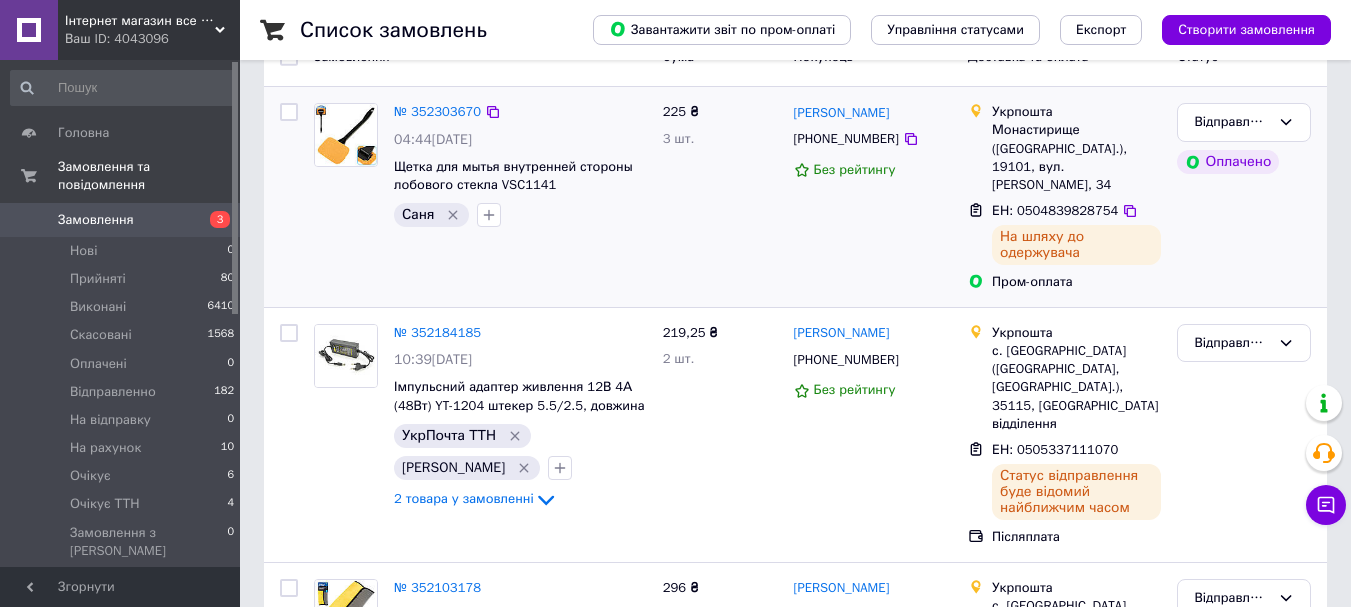 drag, startPoint x: 779, startPoint y: 303, endPoint x: 727, endPoint y: 274, distance: 59.5399 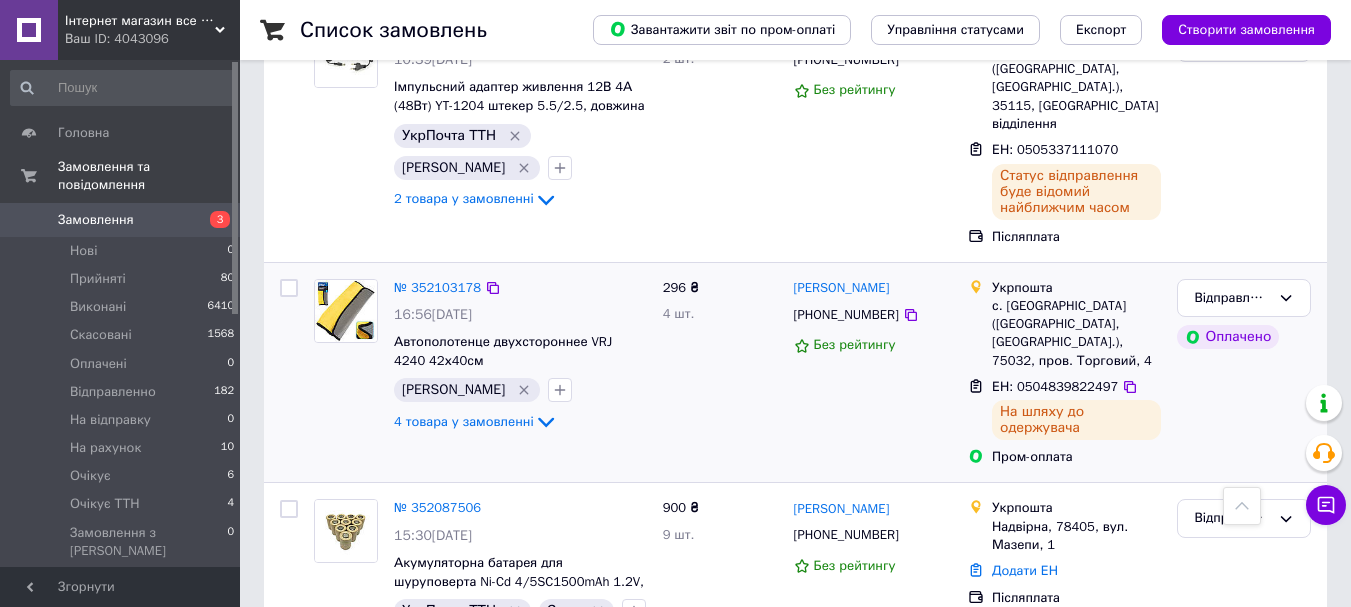 scroll, scrollTop: 700, scrollLeft: 0, axis: vertical 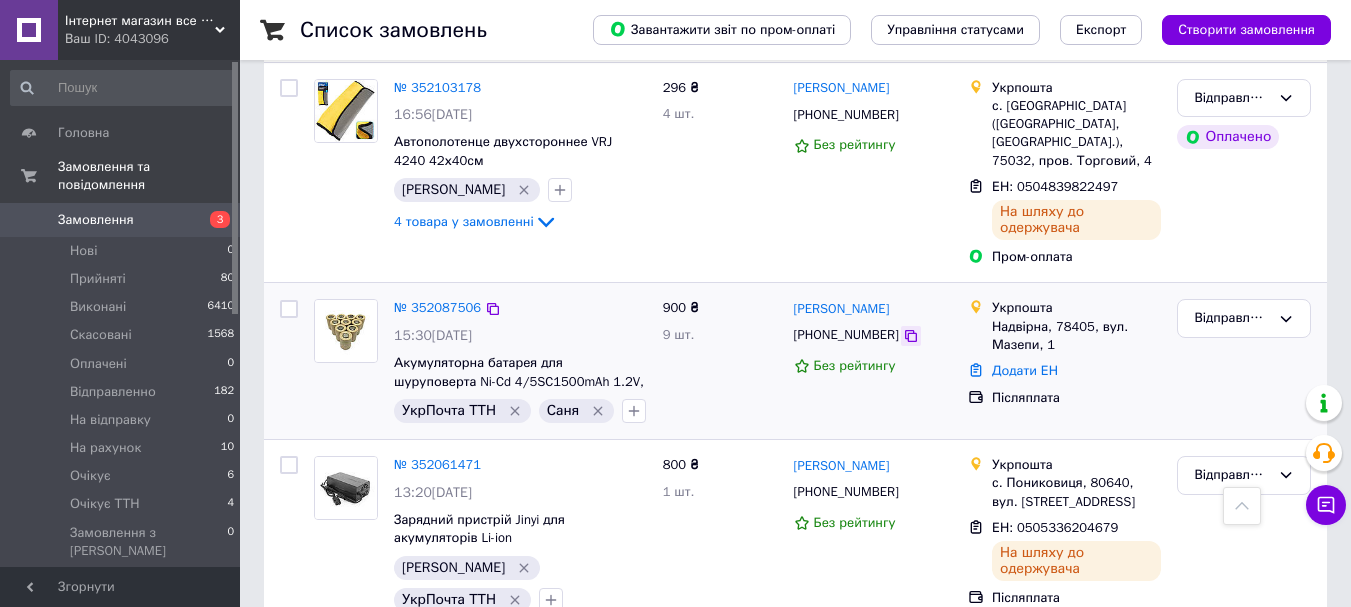 click 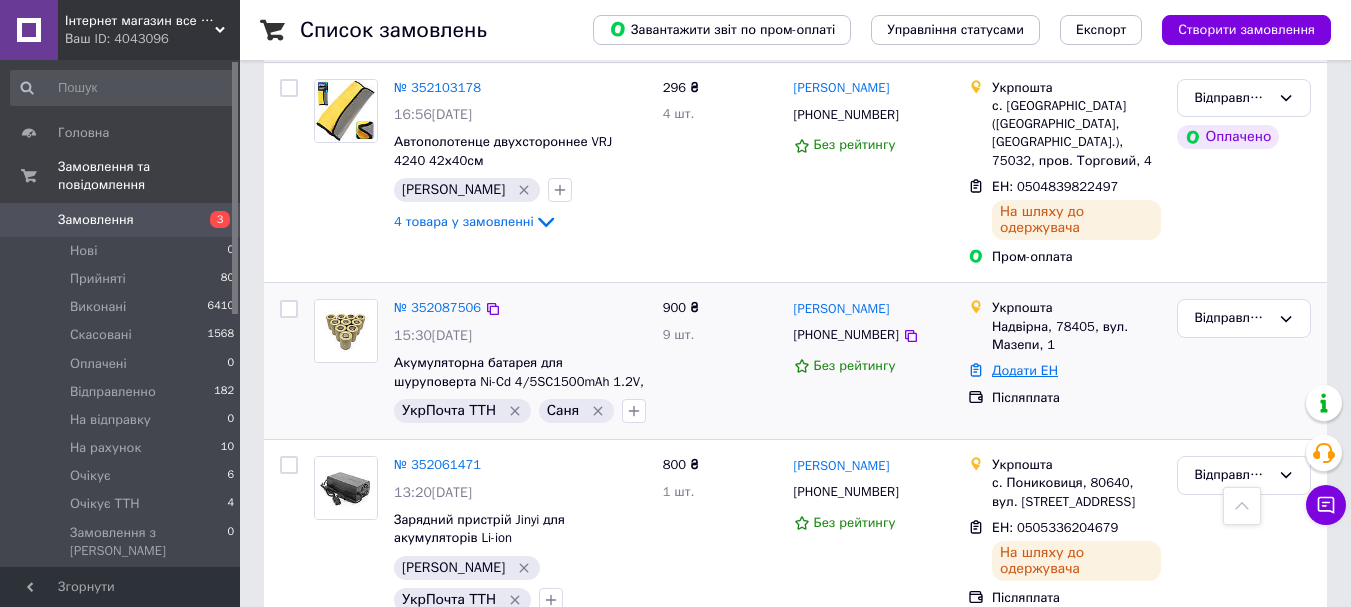 click on "Додати ЕН" at bounding box center (1025, 370) 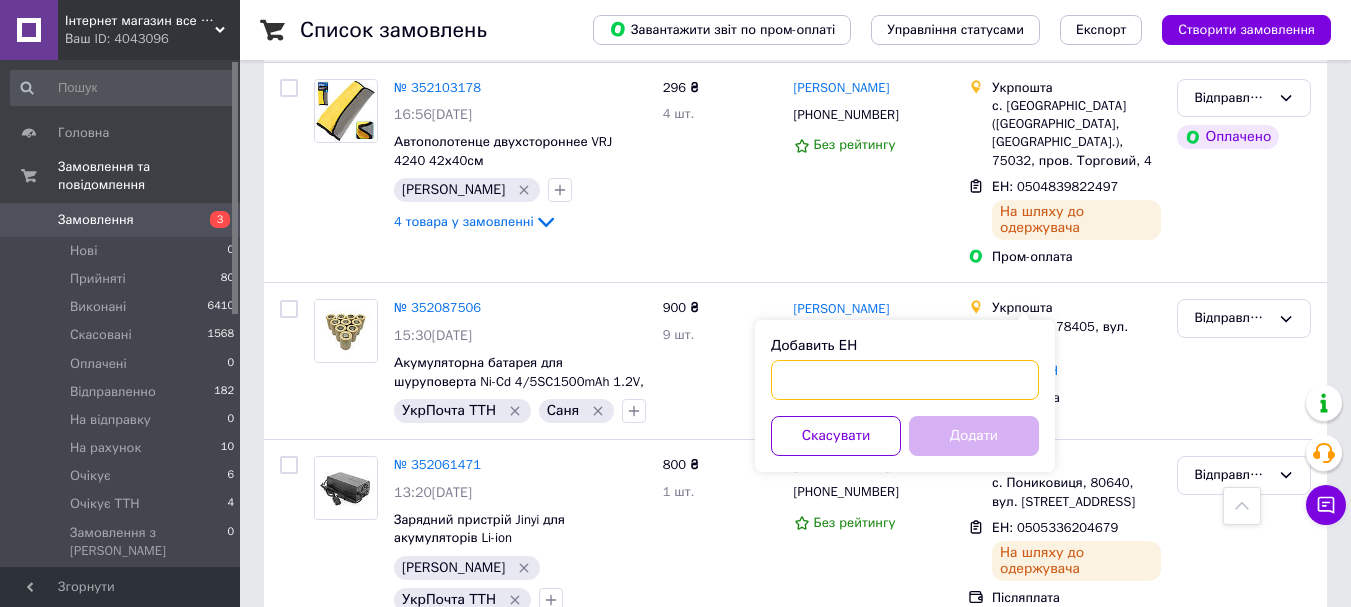 click on "Добавить ЕН" at bounding box center [905, 380] 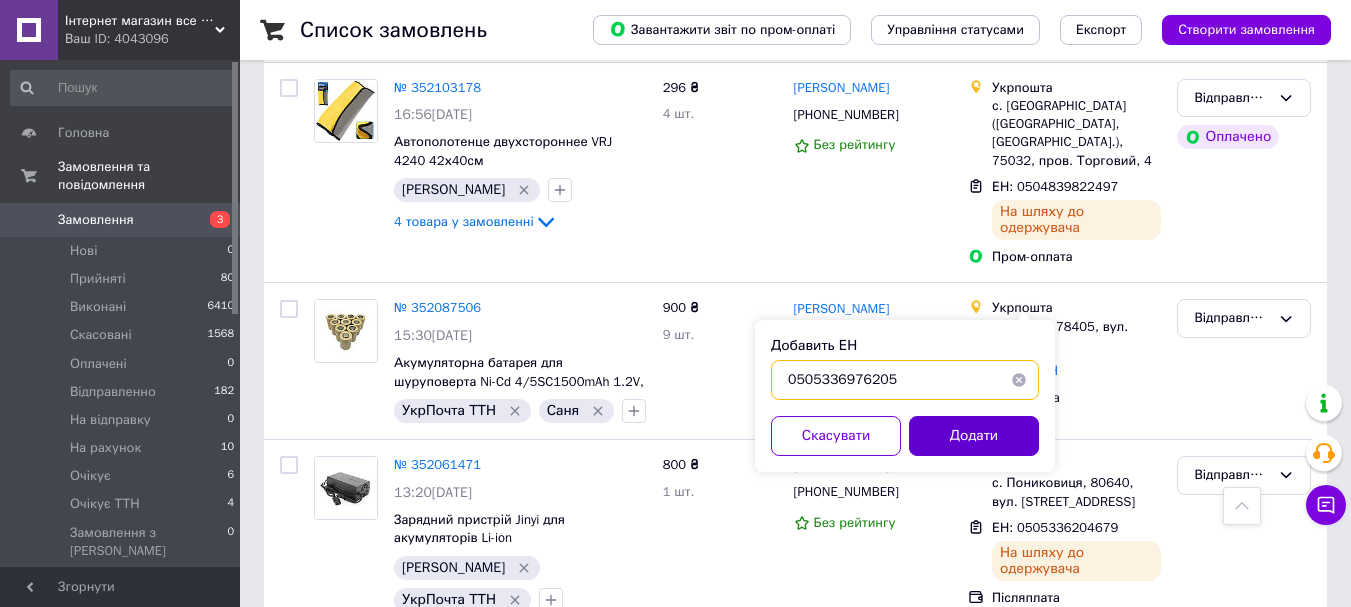 type on "0505336976205" 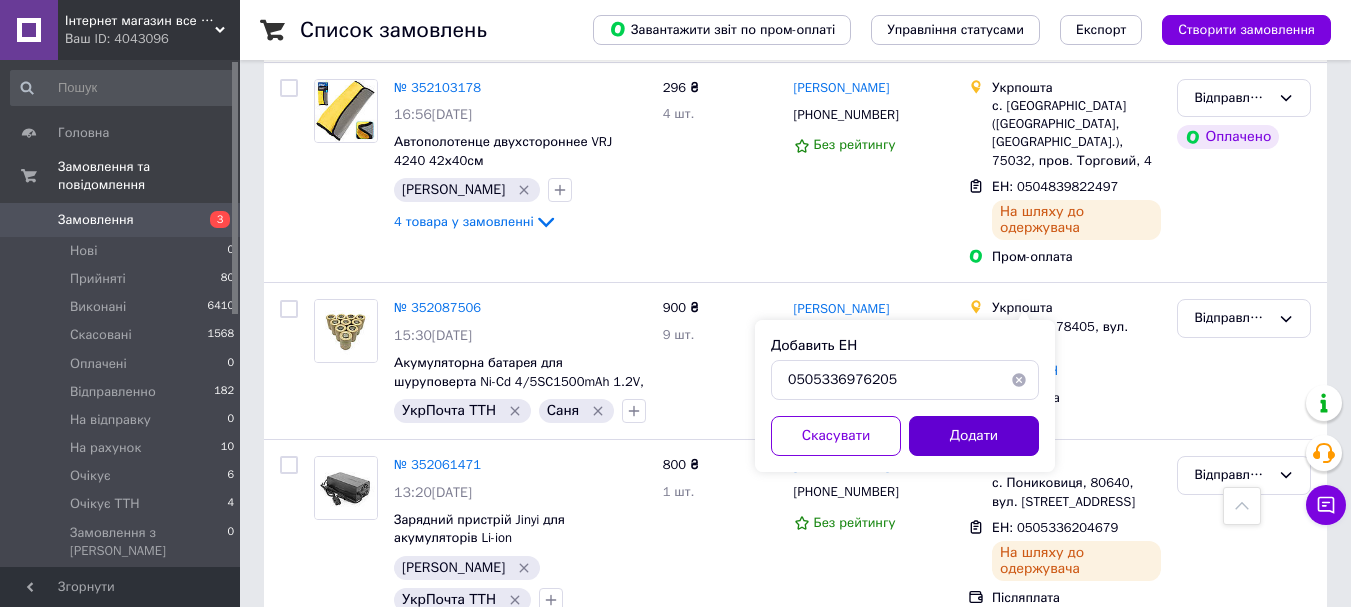 click on "Додати" at bounding box center (974, 436) 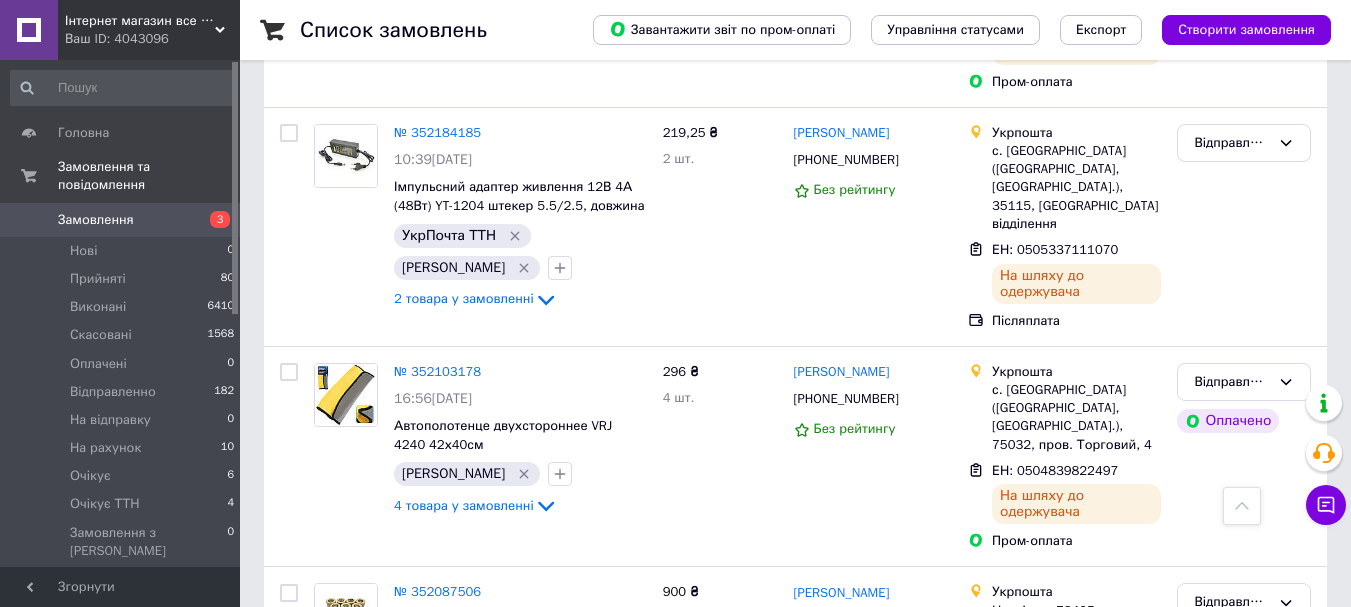 scroll, scrollTop: 0, scrollLeft: 0, axis: both 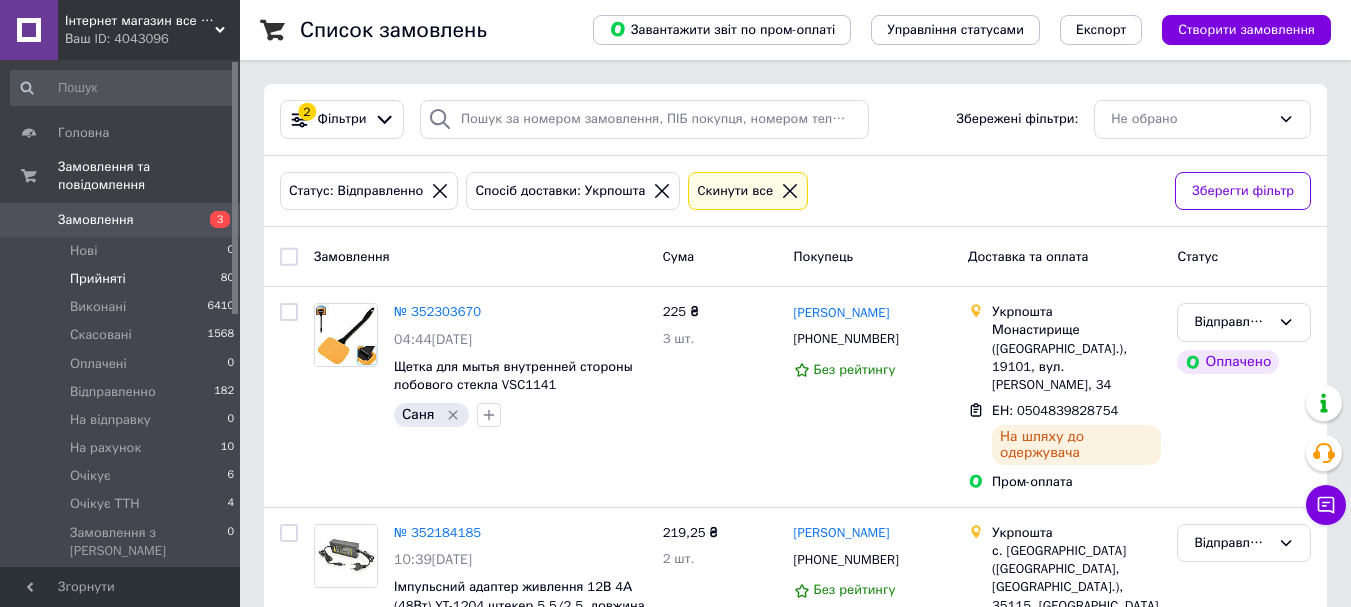 click on "Прийняті" at bounding box center (98, 279) 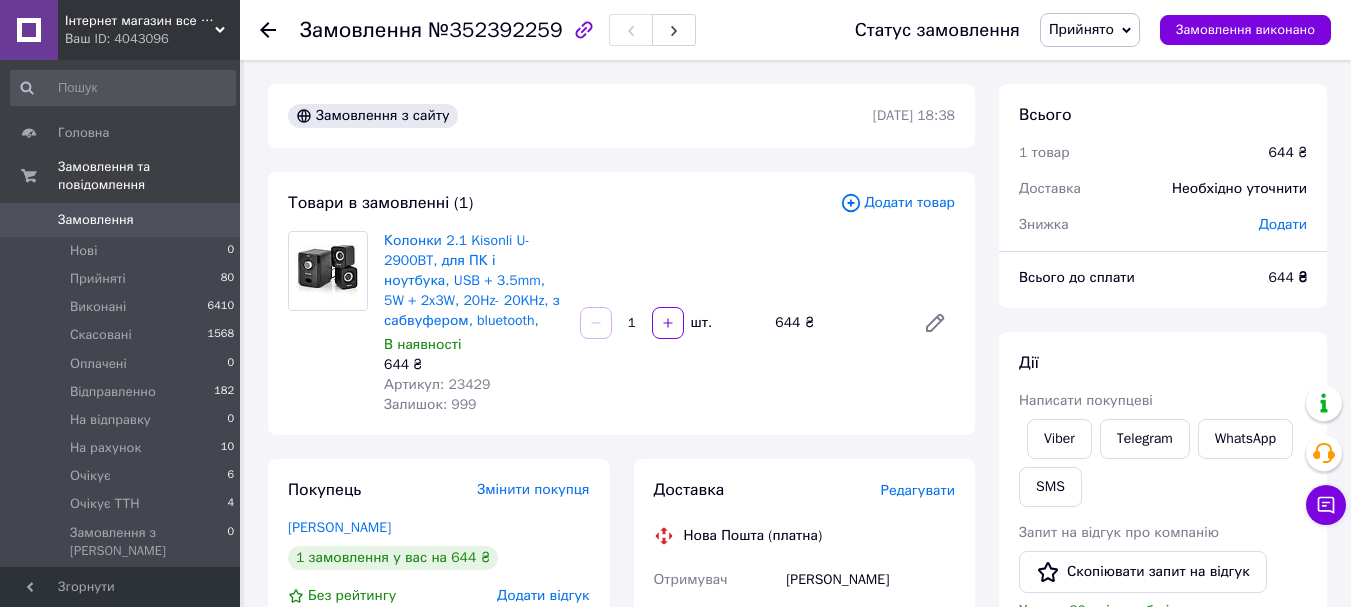scroll, scrollTop: 0, scrollLeft: 0, axis: both 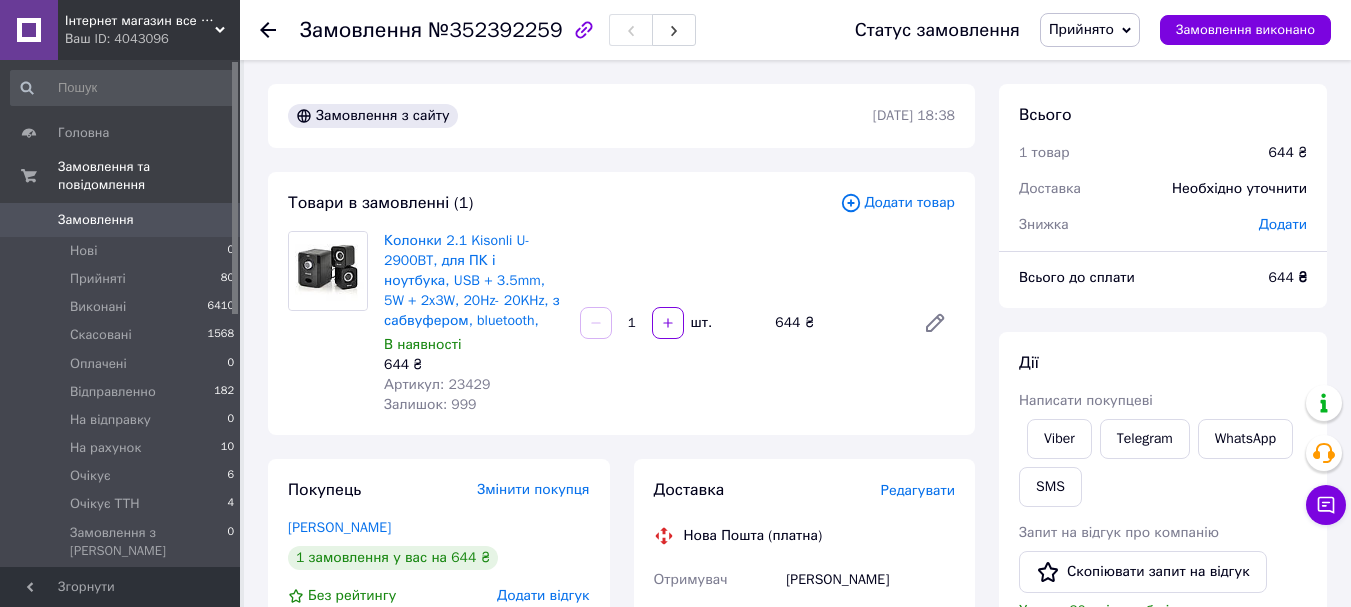 click on "Артикул: 23429" at bounding box center [437, 384] 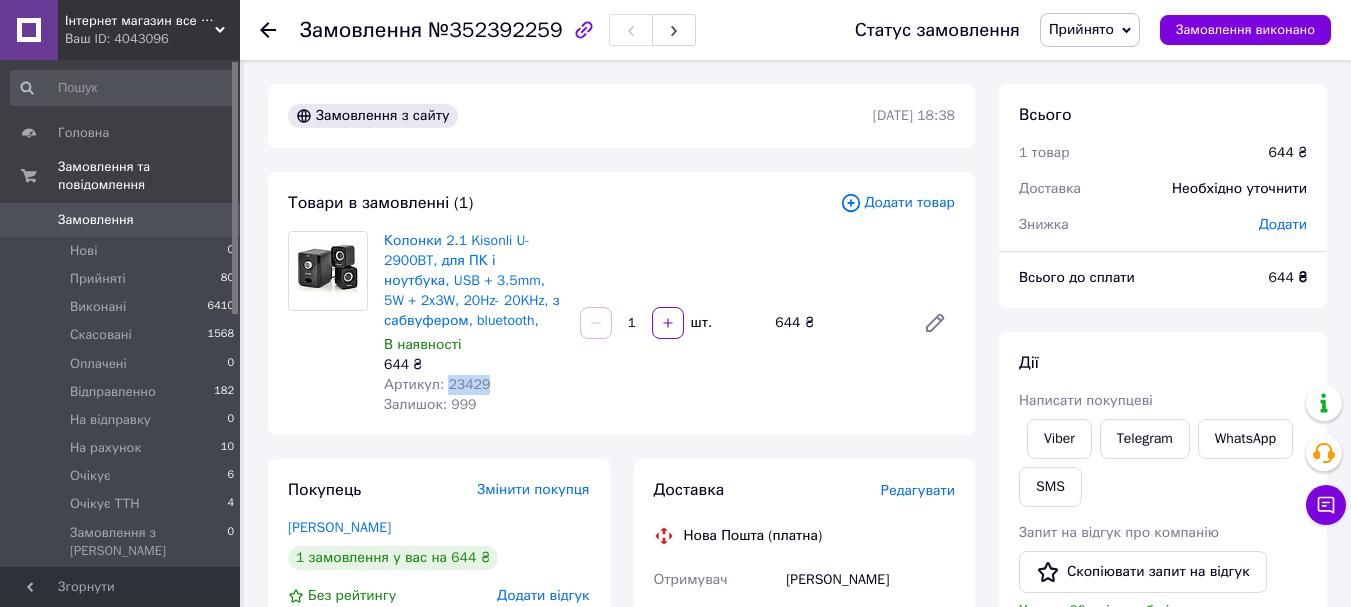 click on "Артикул: 23429" at bounding box center [437, 384] 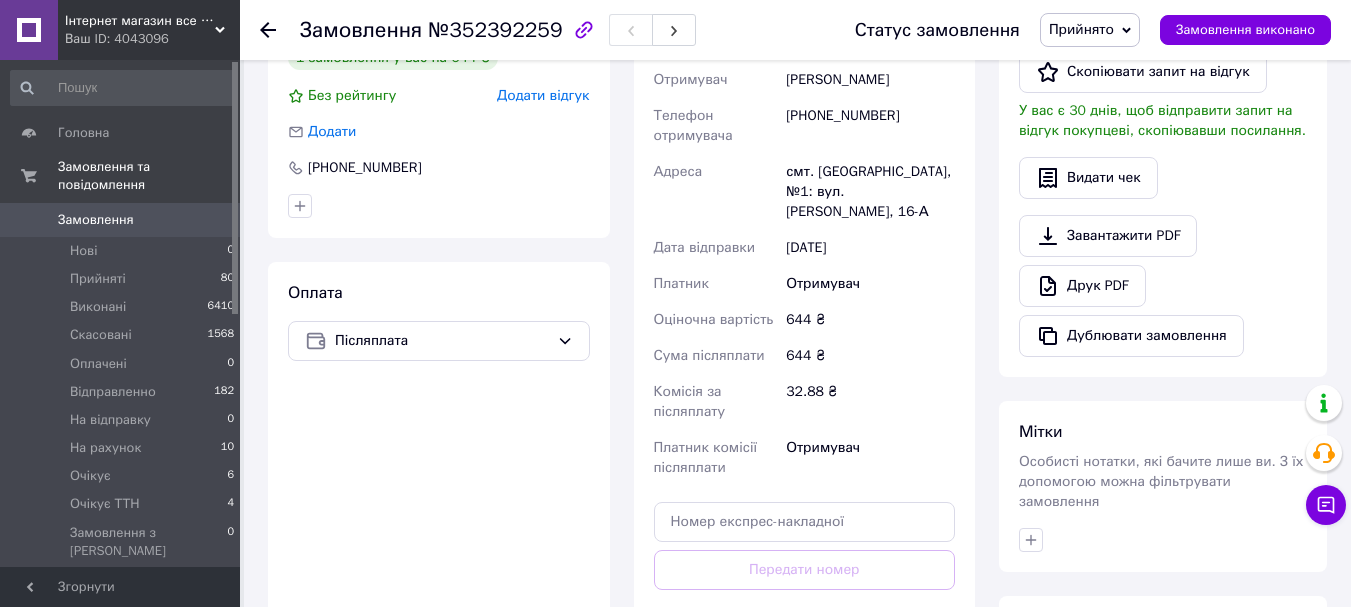 scroll, scrollTop: 800, scrollLeft: 0, axis: vertical 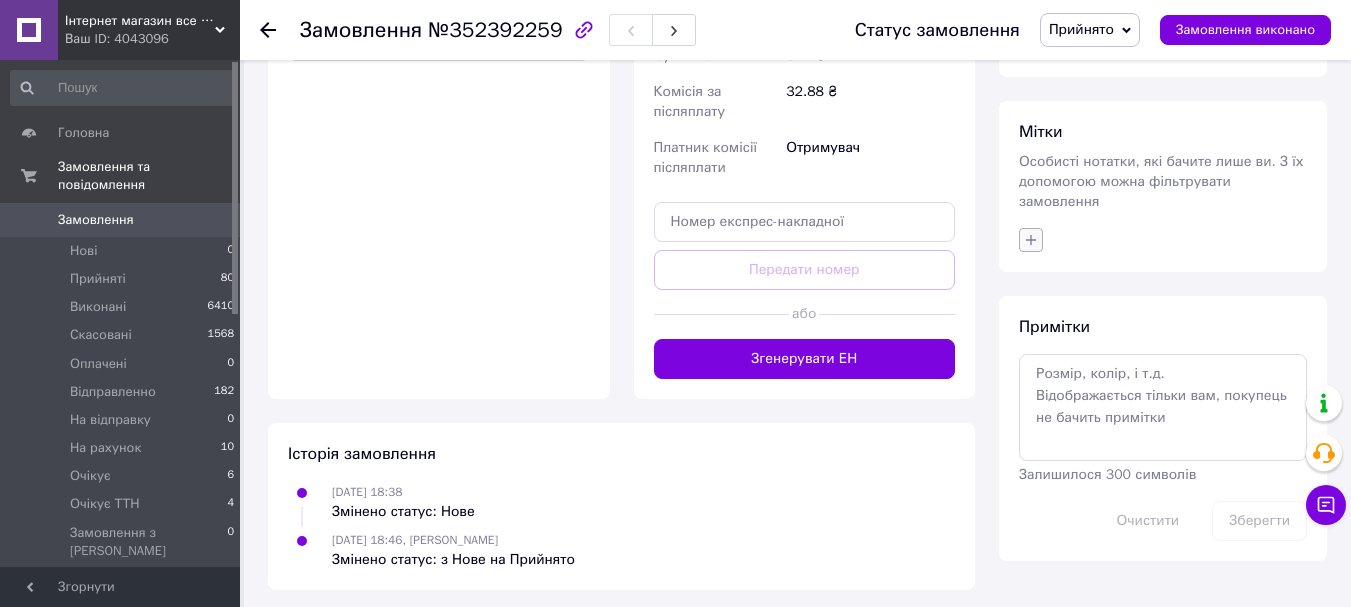 click 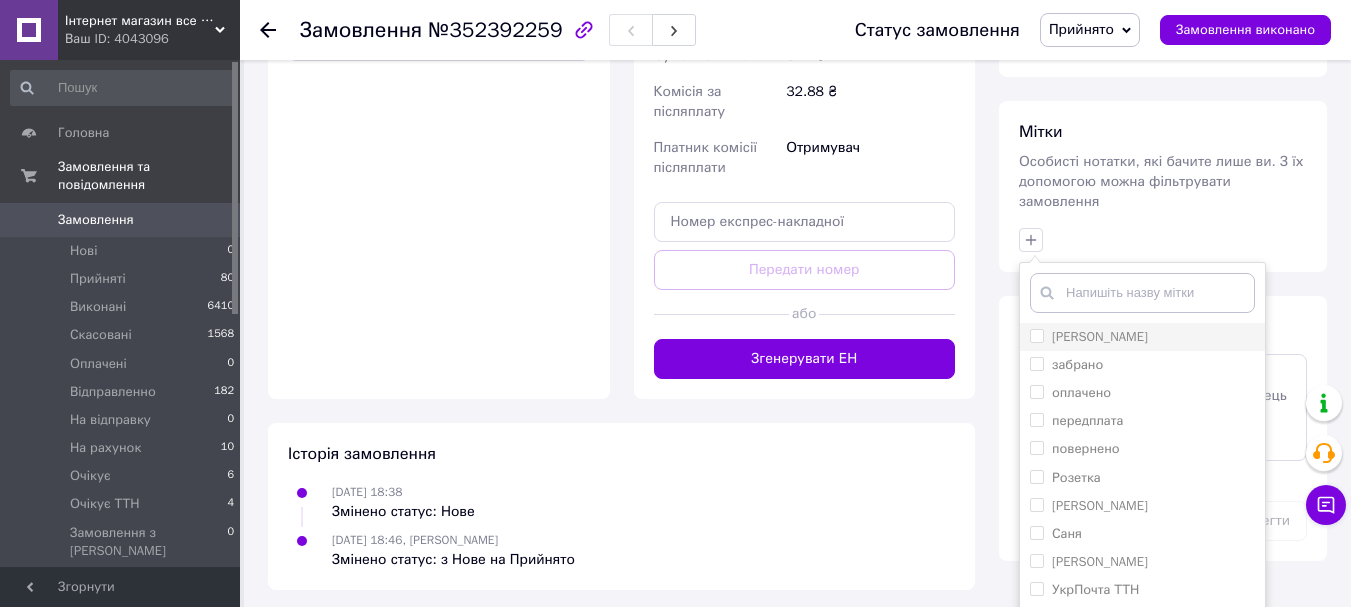 click on "[PERSON_NAME]" at bounding box center (1036, 335) 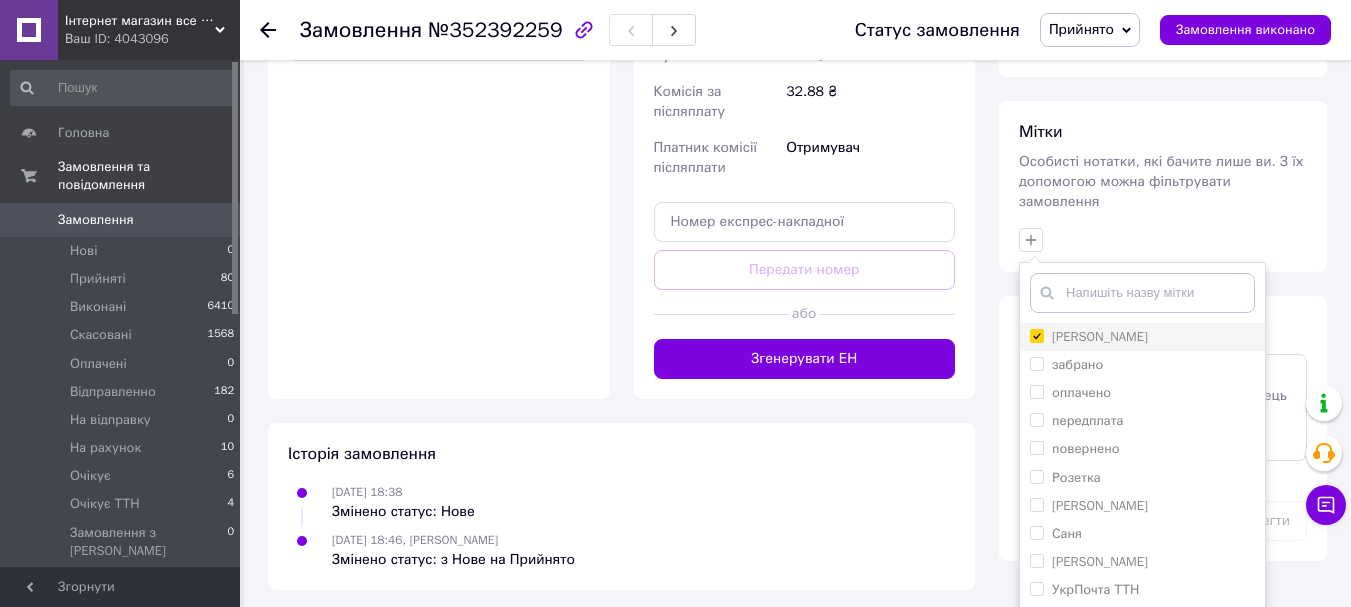 checkbox on "true" 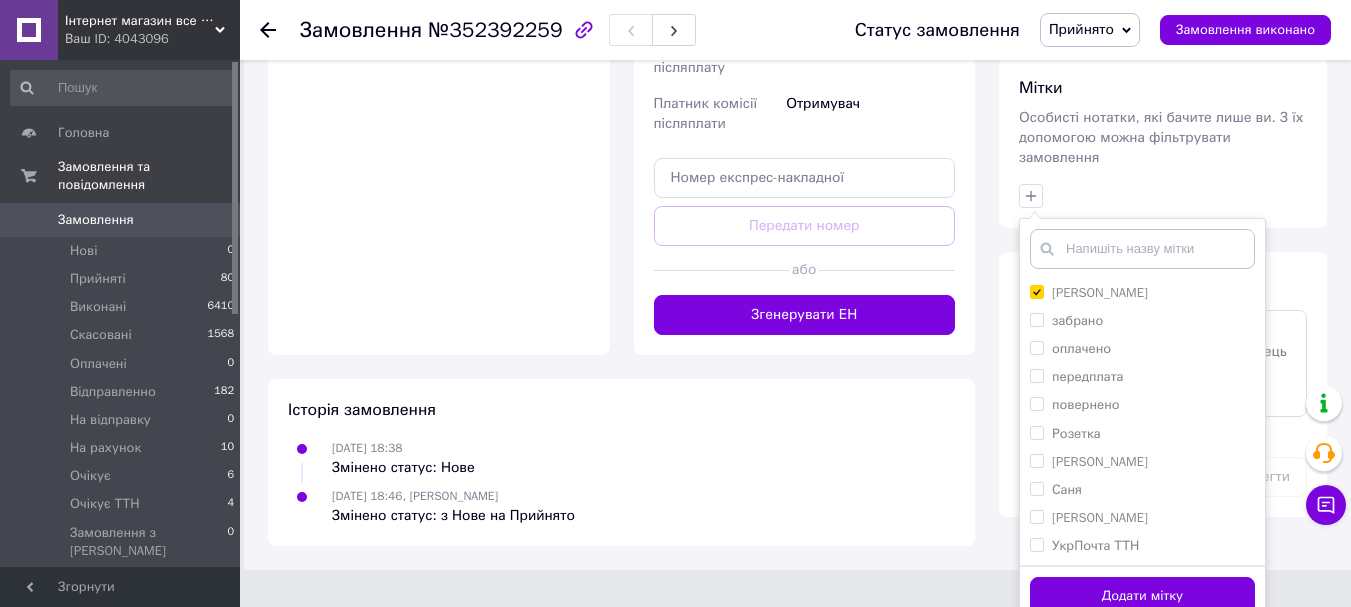 click on "Додати мітку" at bounding box center (1142, 595) 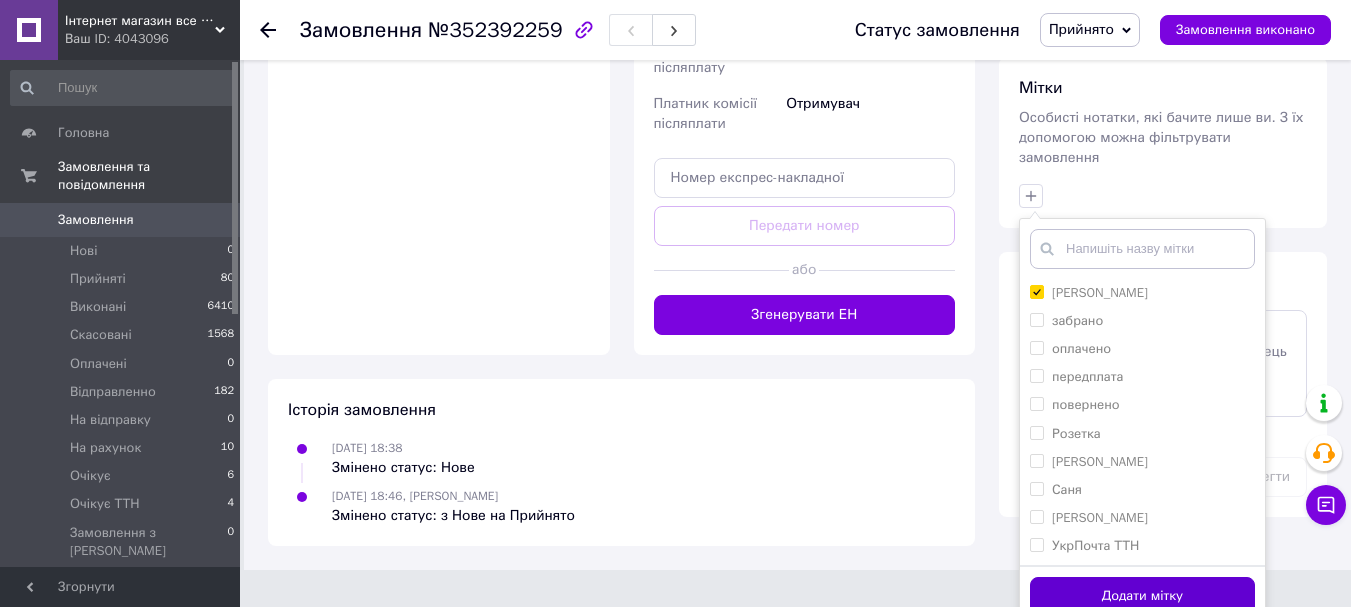 click on "Додати мітку" at bounding box center [1142, 596] 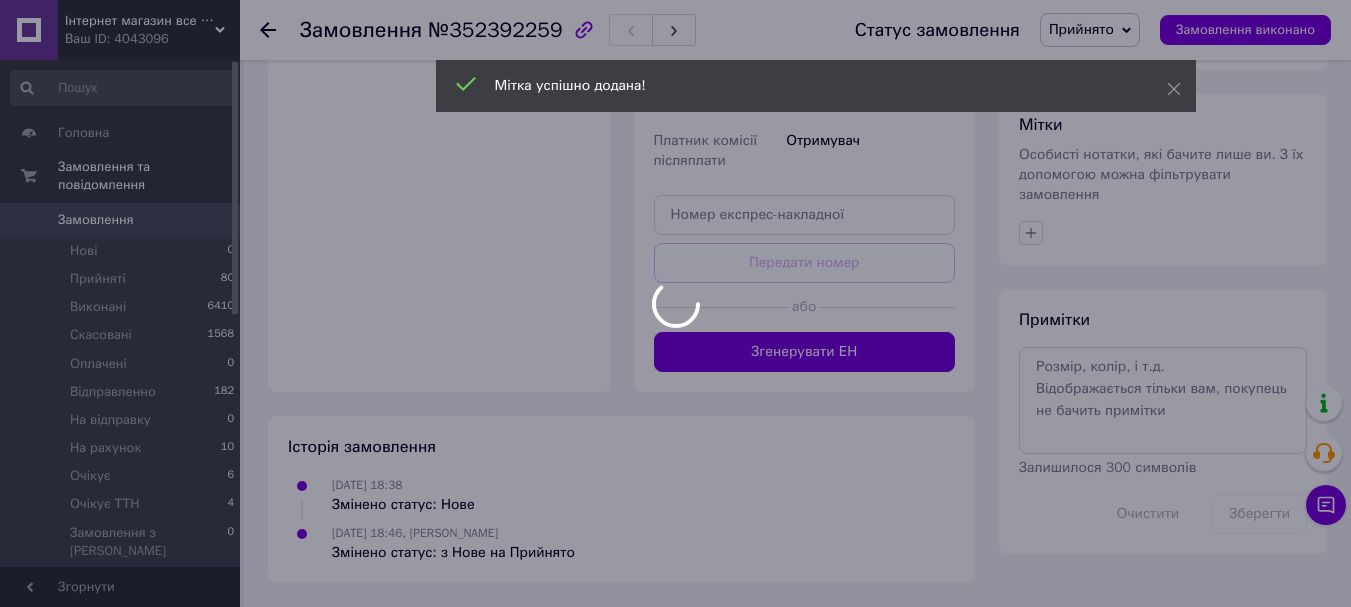 scroll, scrollTop: 507, scrollLeft: 0, axis: vertical 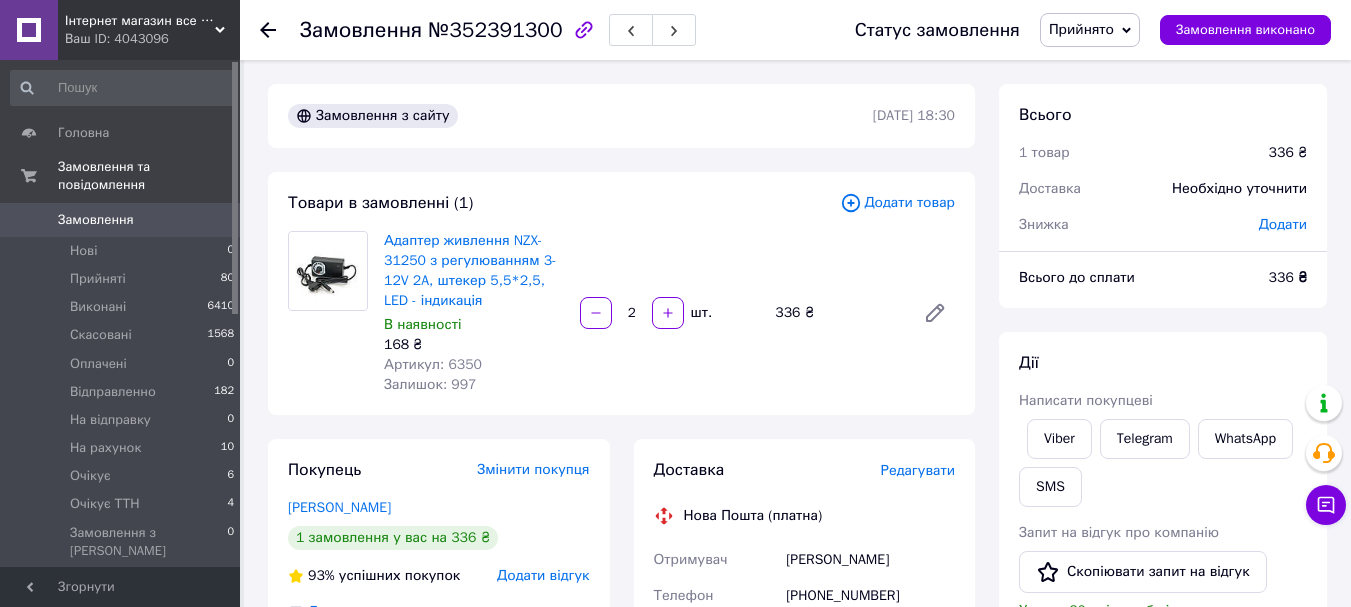click on "Артикул: 6350" at bounding box center [433, 364] 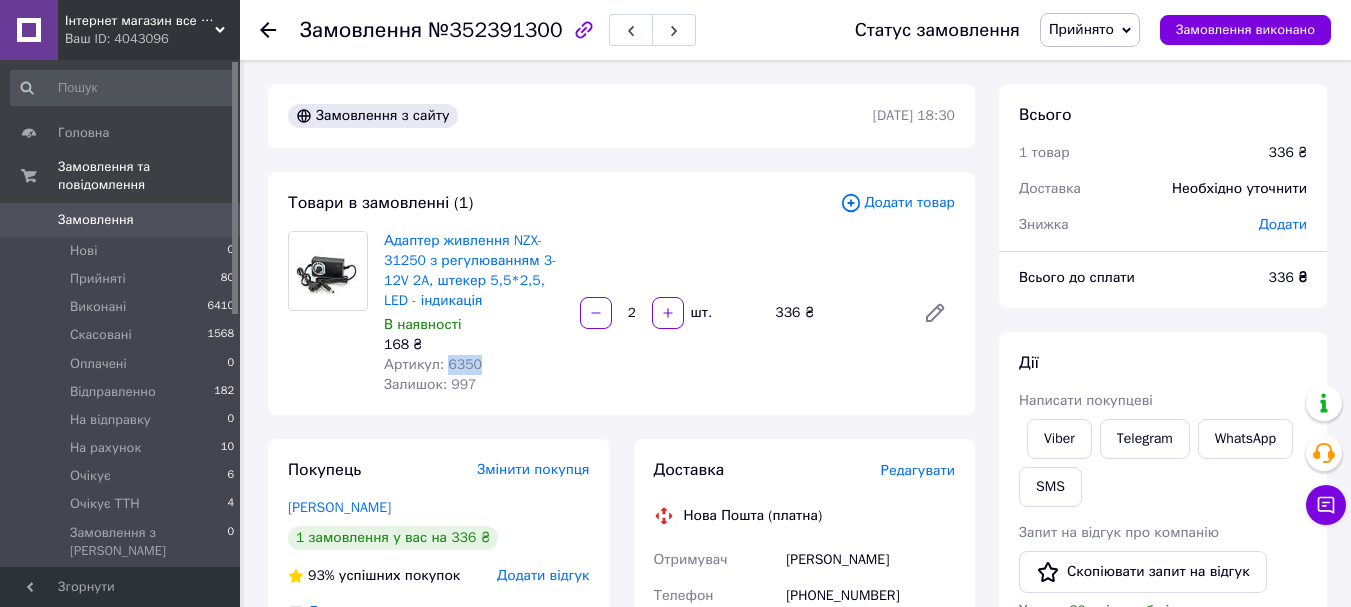 click on "Артикул: 6350" at bounding box center (433, 364) 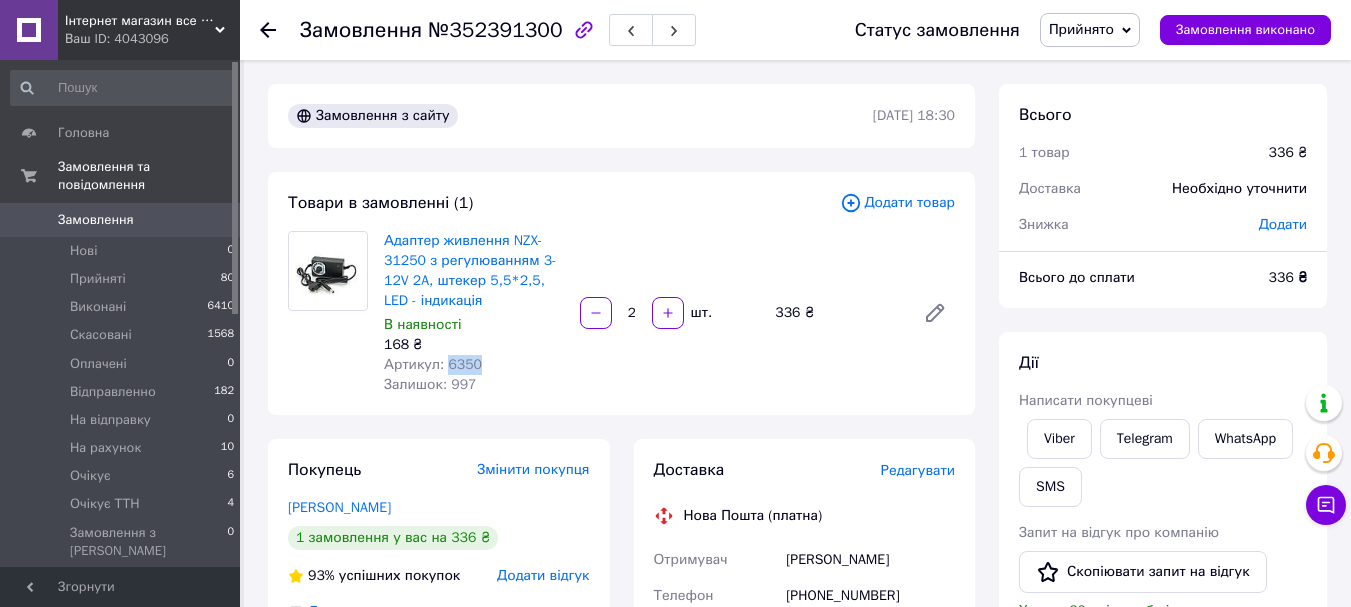 copy on "6350" 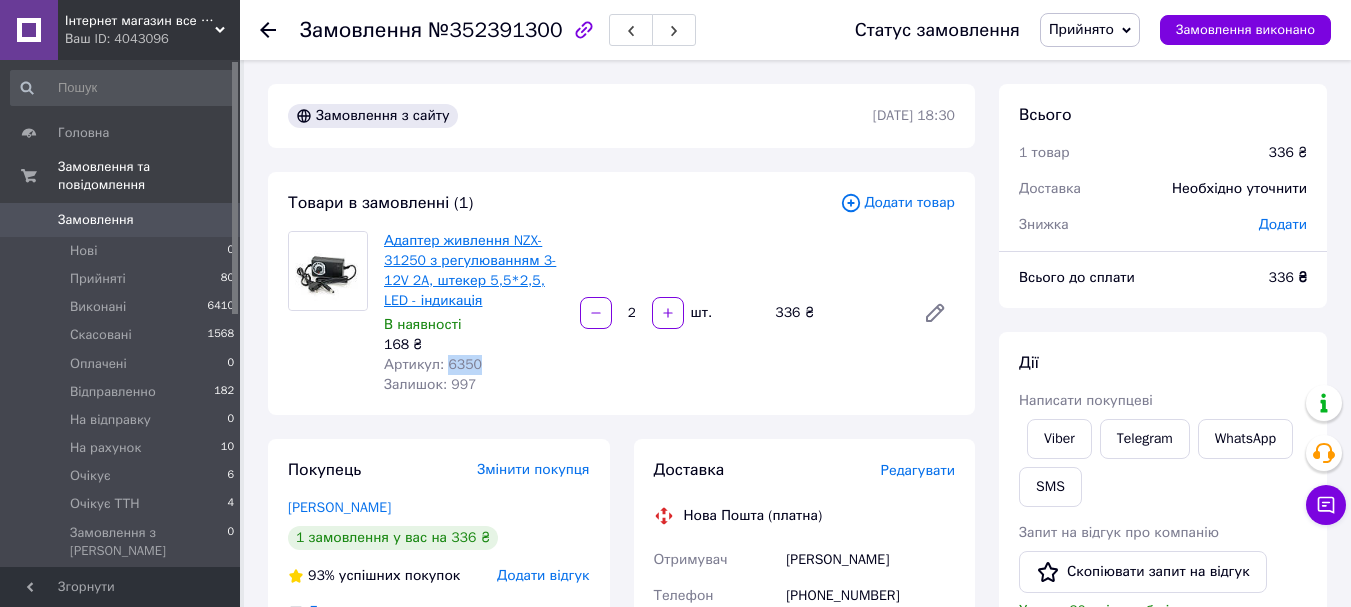 click on "Адаптер живлення NZX-31250 з регулюванням 3-12V 2A, штекер 5,5*2,5, LED - індикація" at bounding box center [470, 270] 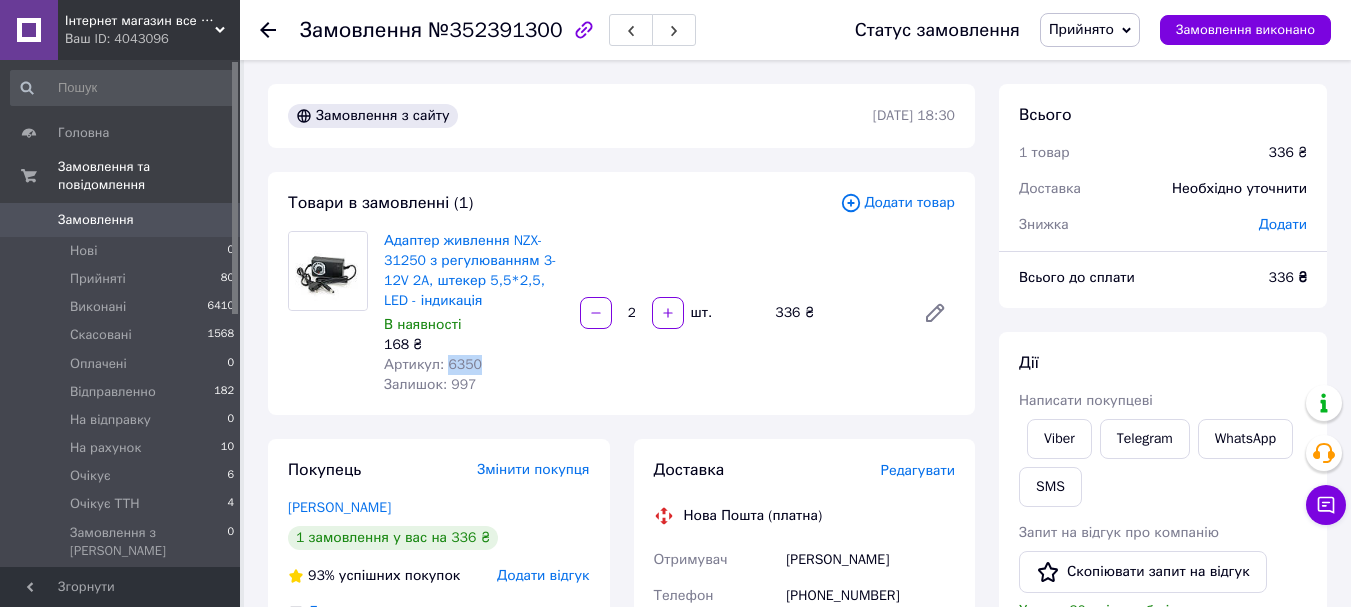 click on "Прийнято" at bounding box center [1081, 29] 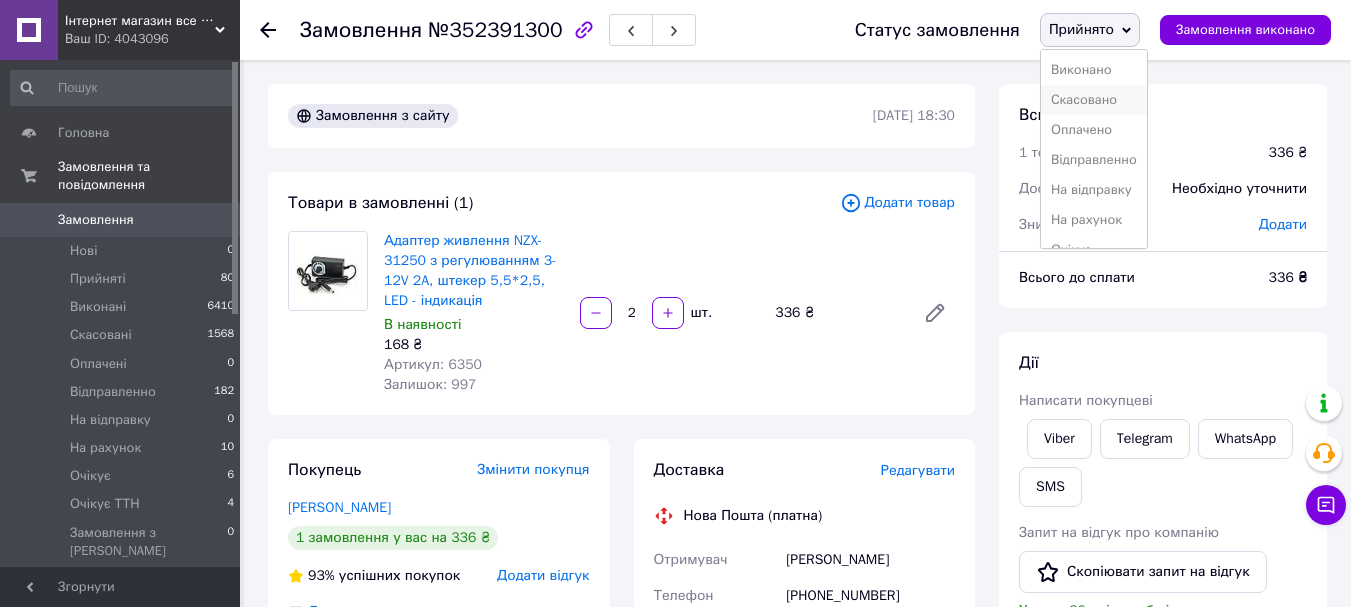 click on "Скасовано" at bounding box center (1094, 100) 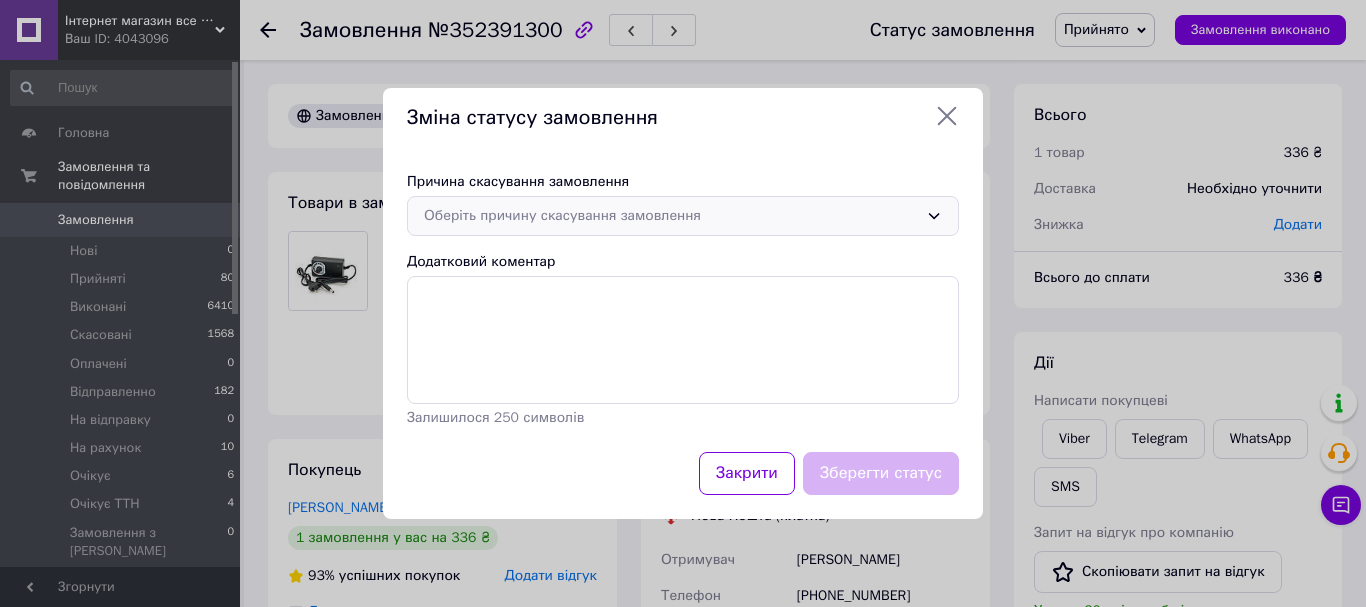 click on "Оберіть причину скасування замовлення" at bounding box center (671, 216) 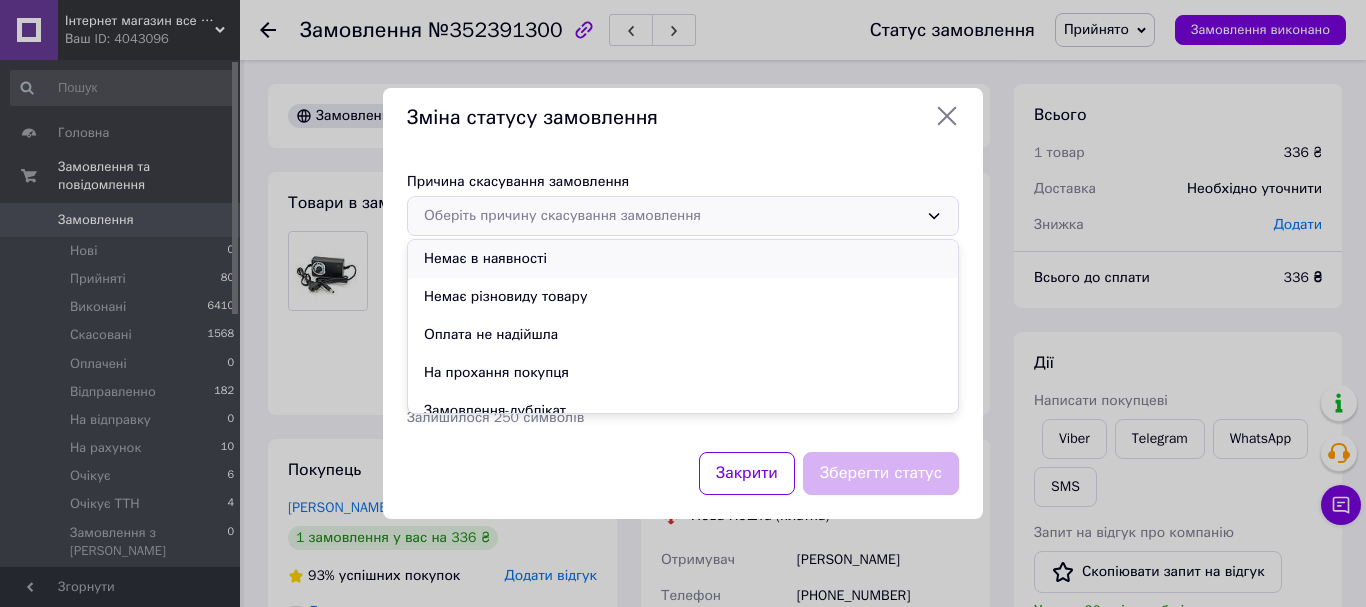 click on "Немає в наявності" at bounding box center [683, 259] 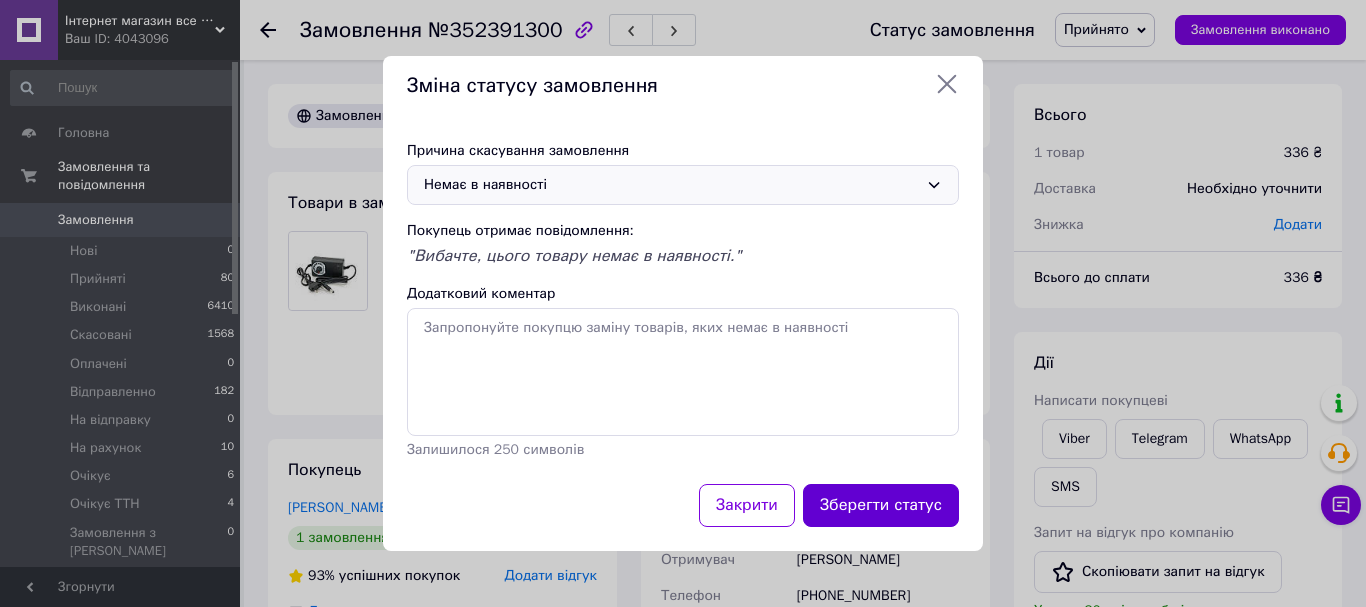 click on "Зберегти статус" at bounding box center [881, 505] 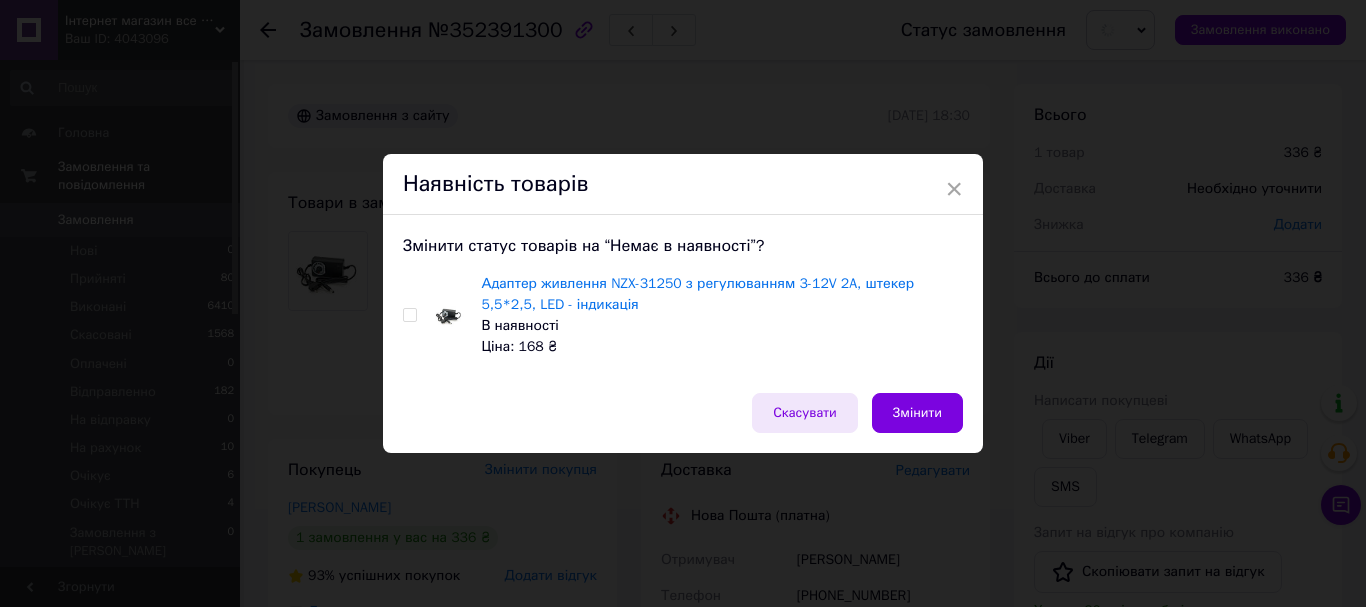click on "Скасувати" at bounding box center [805, 413] 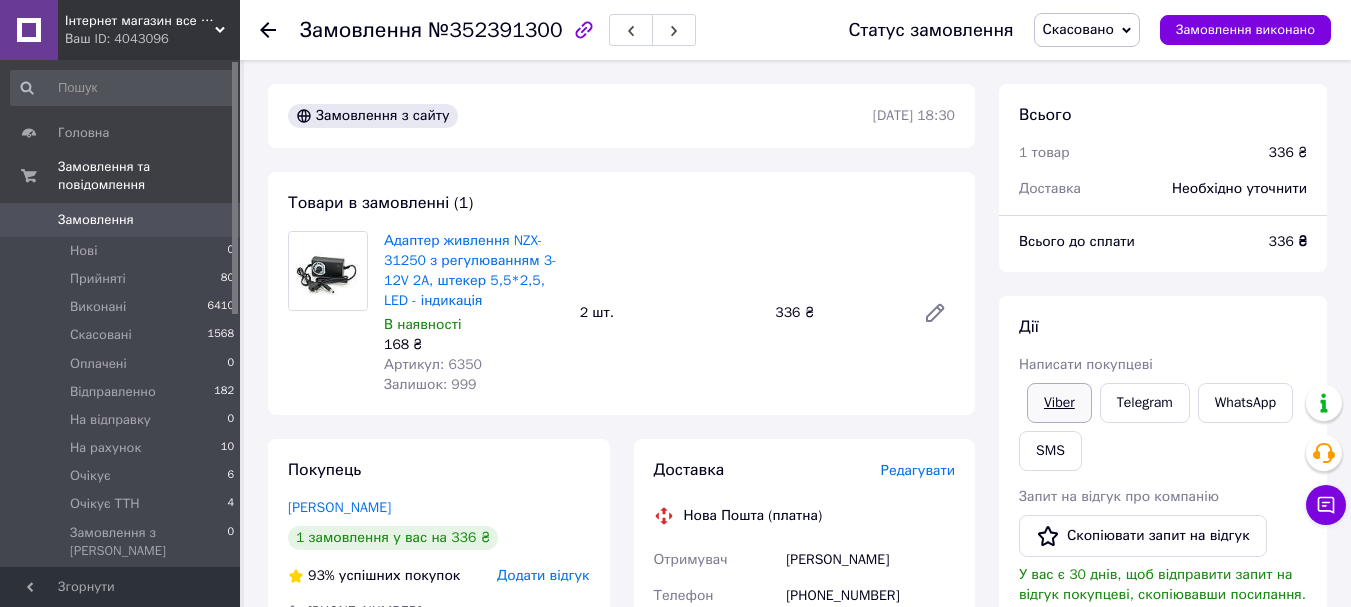 click on "Viber" at bounding box center (1059, 403) 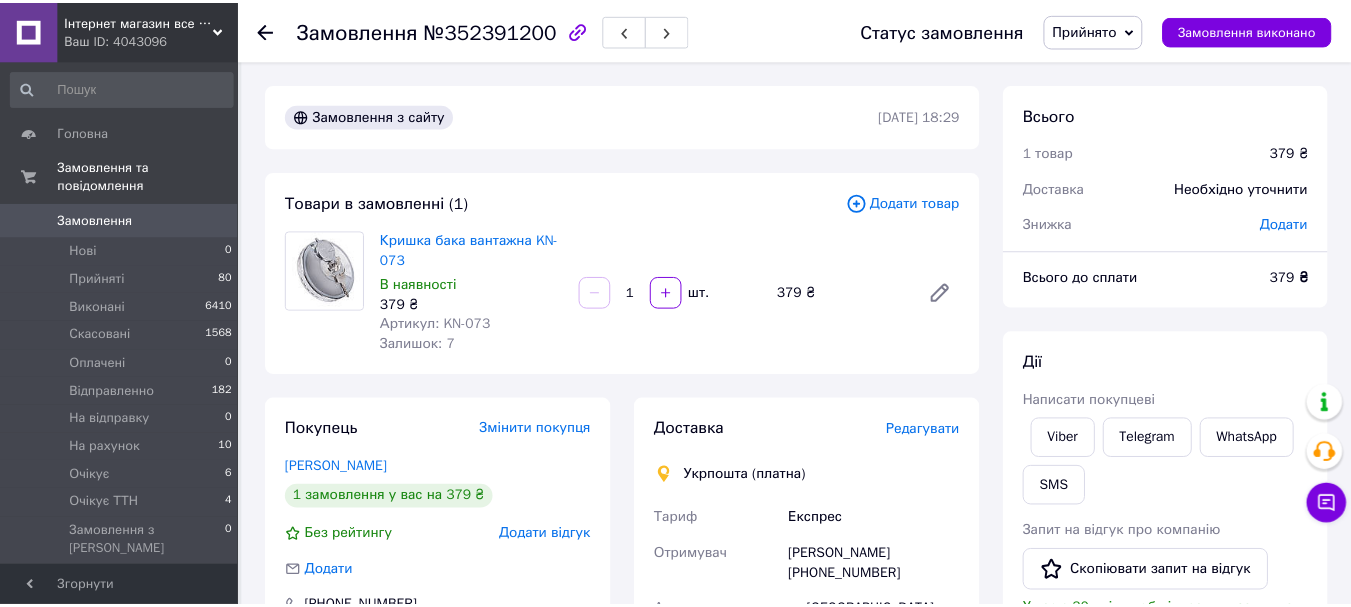 scroll, scrollTop: 0, scrollLeft: 0, axis: both 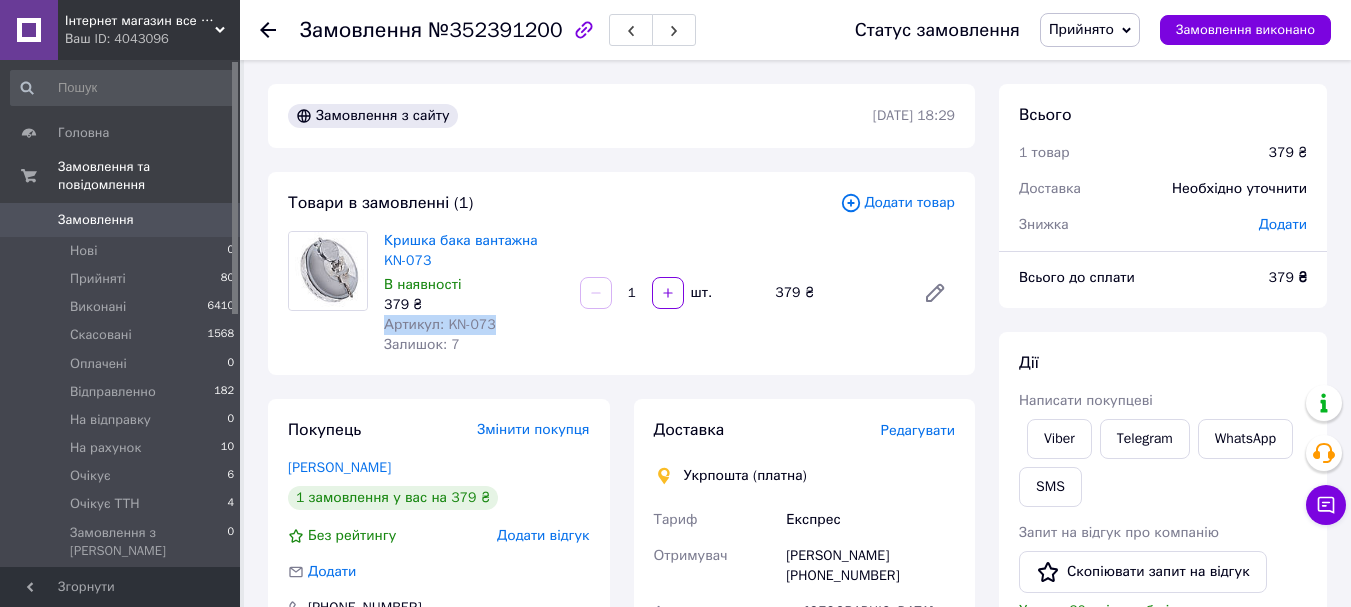 drag, startPoint x: 423, startPoint y: 327, endPoint x: 386, endPoint y: 328, distance: 37.01351 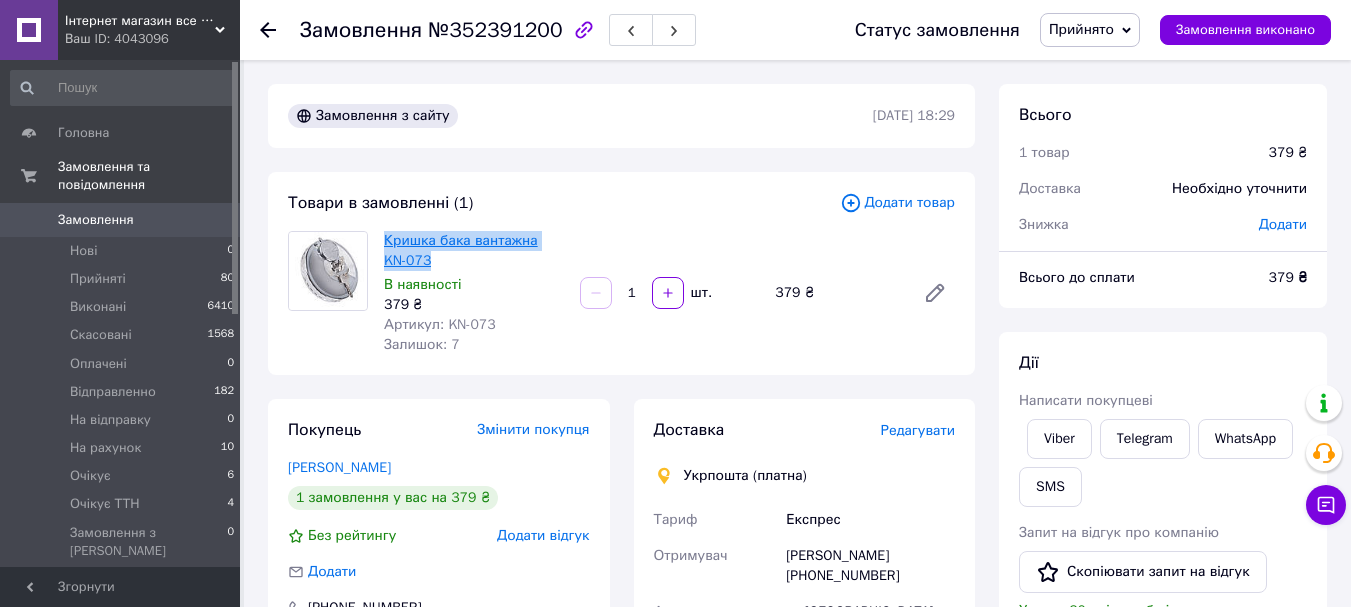 drag, startPoint x: 424, startPoint y: 262, endPoint x: 388, endPoint y: 238, distance: 43.266617 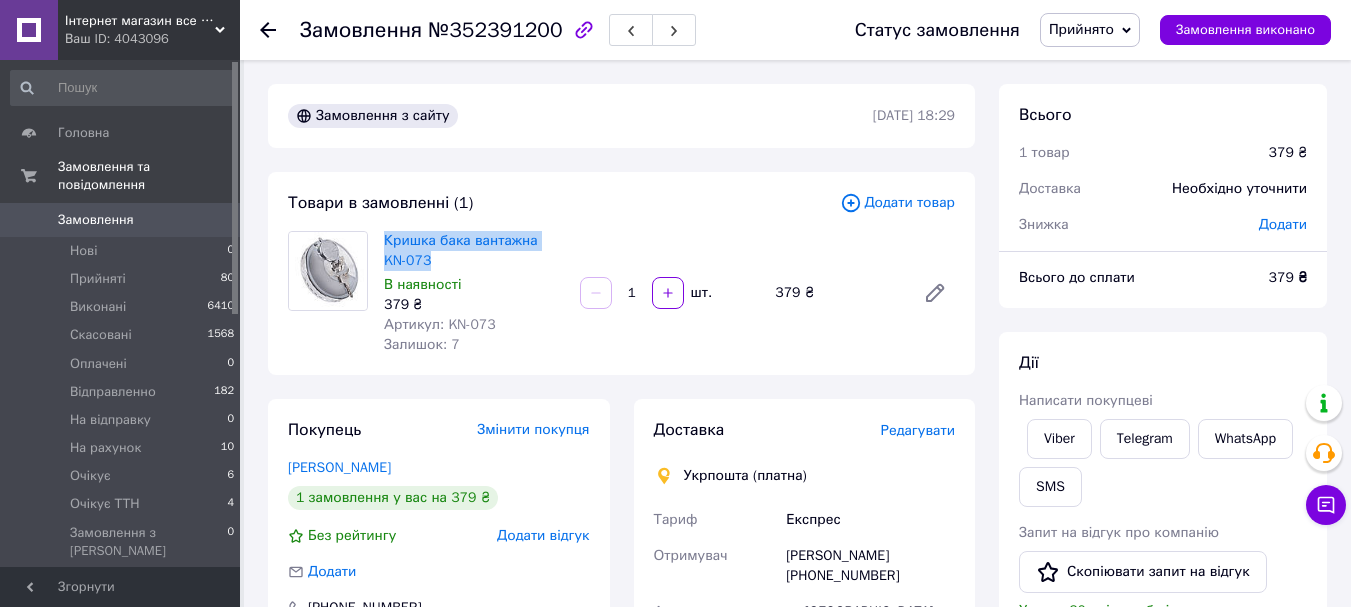 copy on "Кришка бака вантажна KN-073" 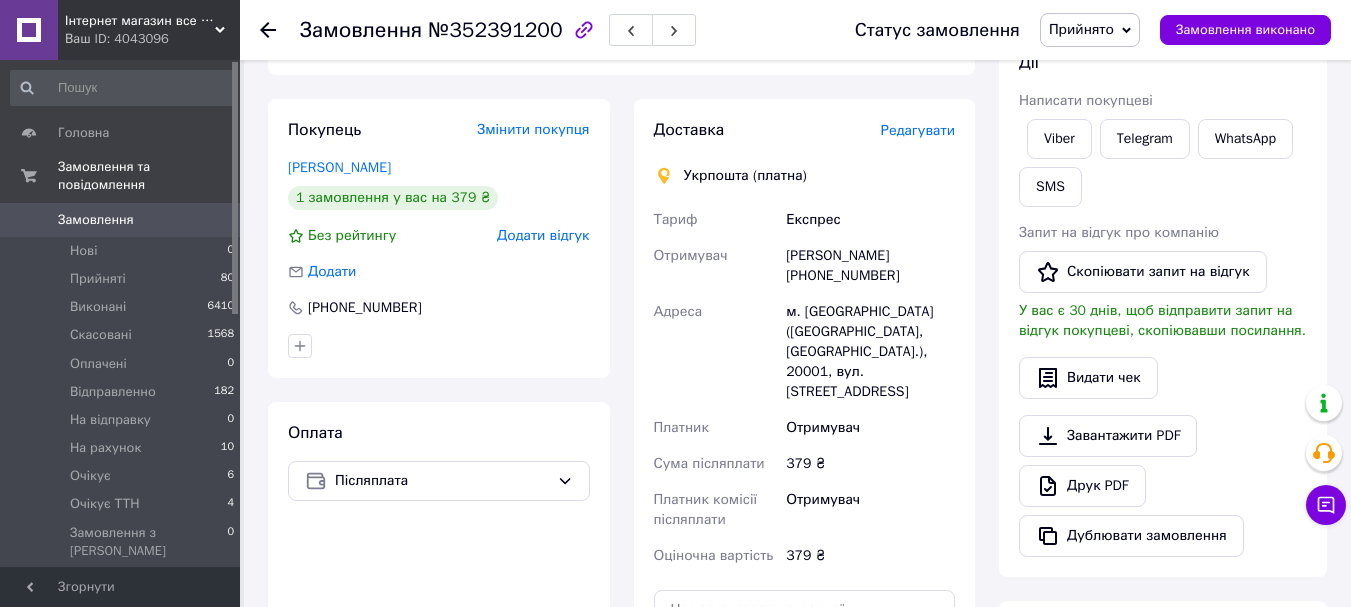scroll, scrollTop: 600, scrollLeft: 0, axis: vertical 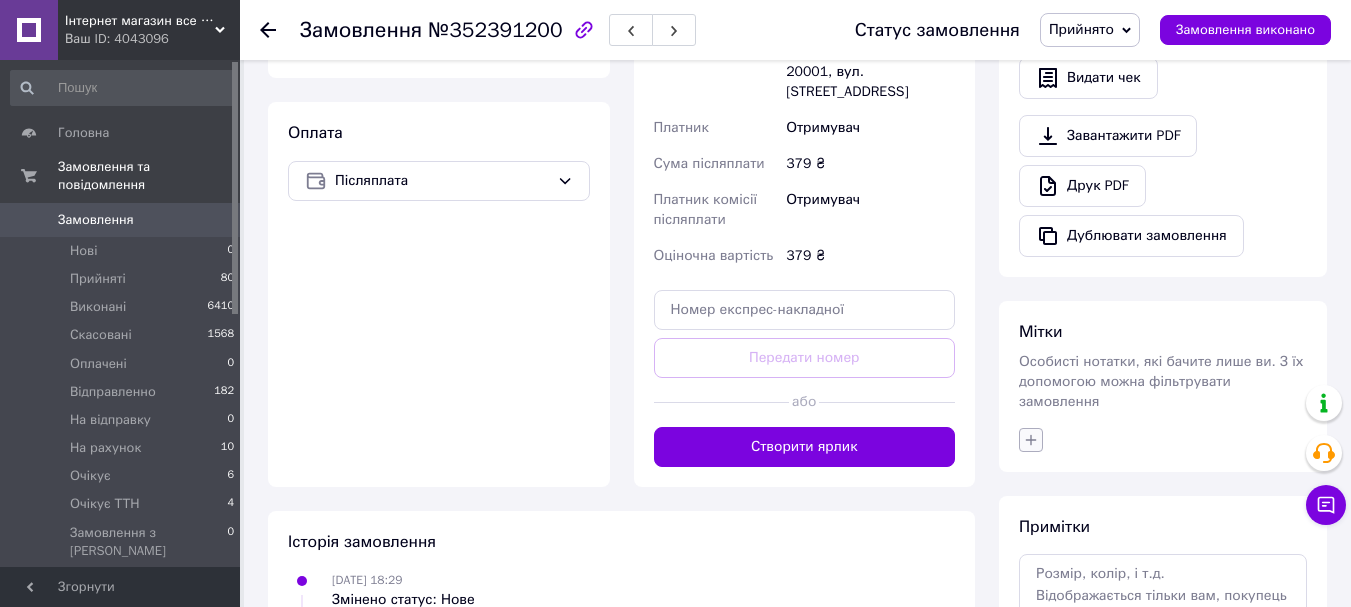 click 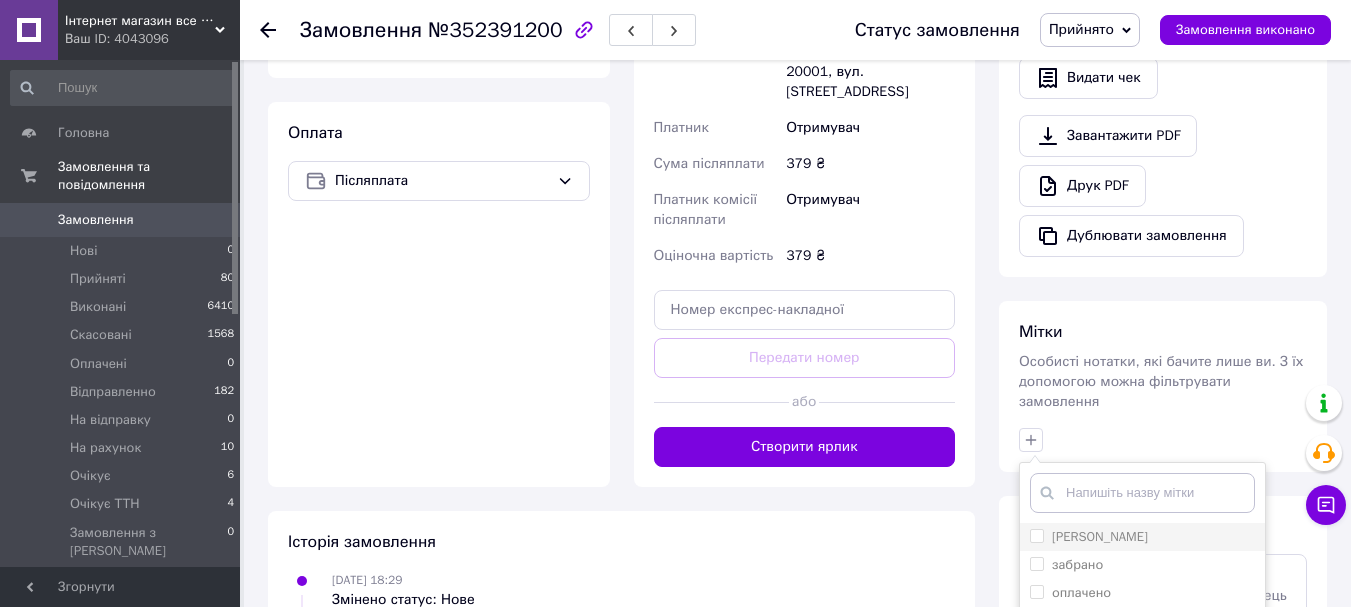 click on "[PERSON_NAME]" at bounding box center (1036, 535) 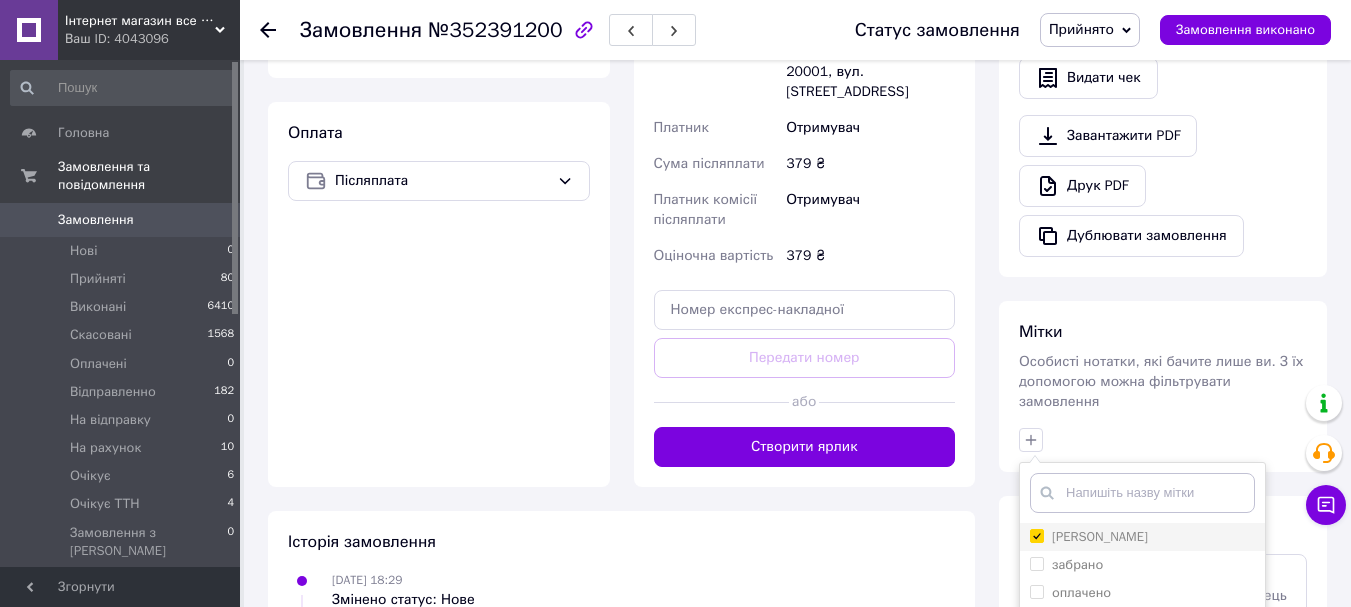 checkbox on "true" 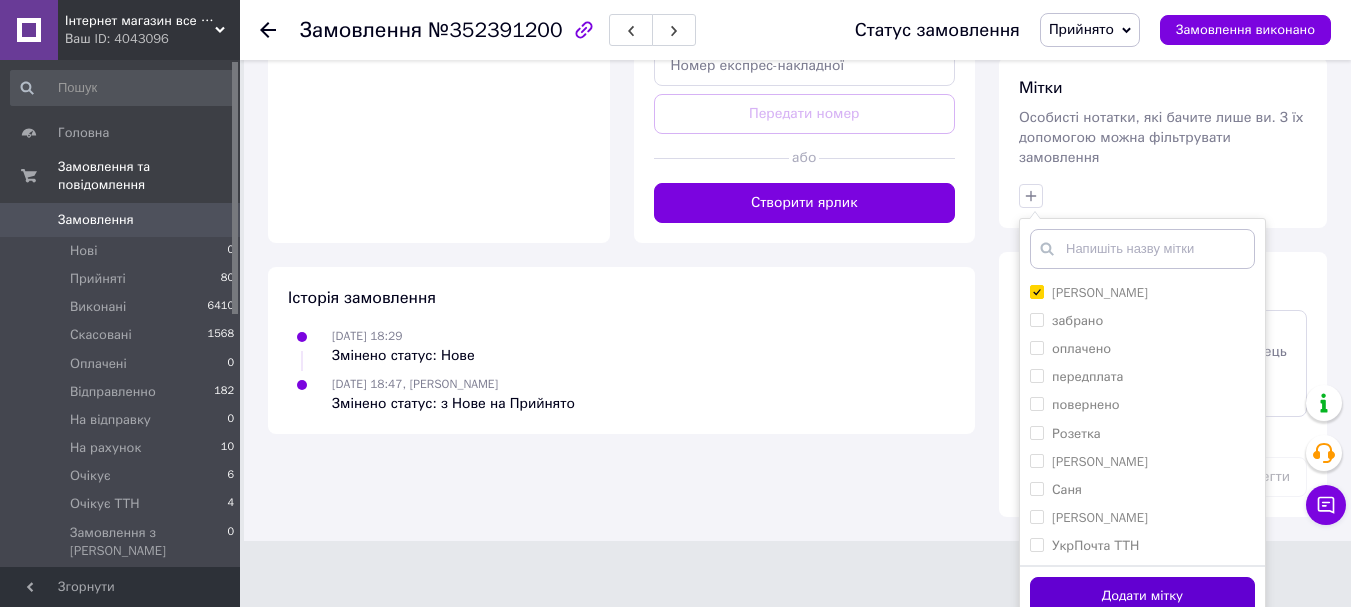 click on "Додати мітку" at bounding box center (1142, 596) 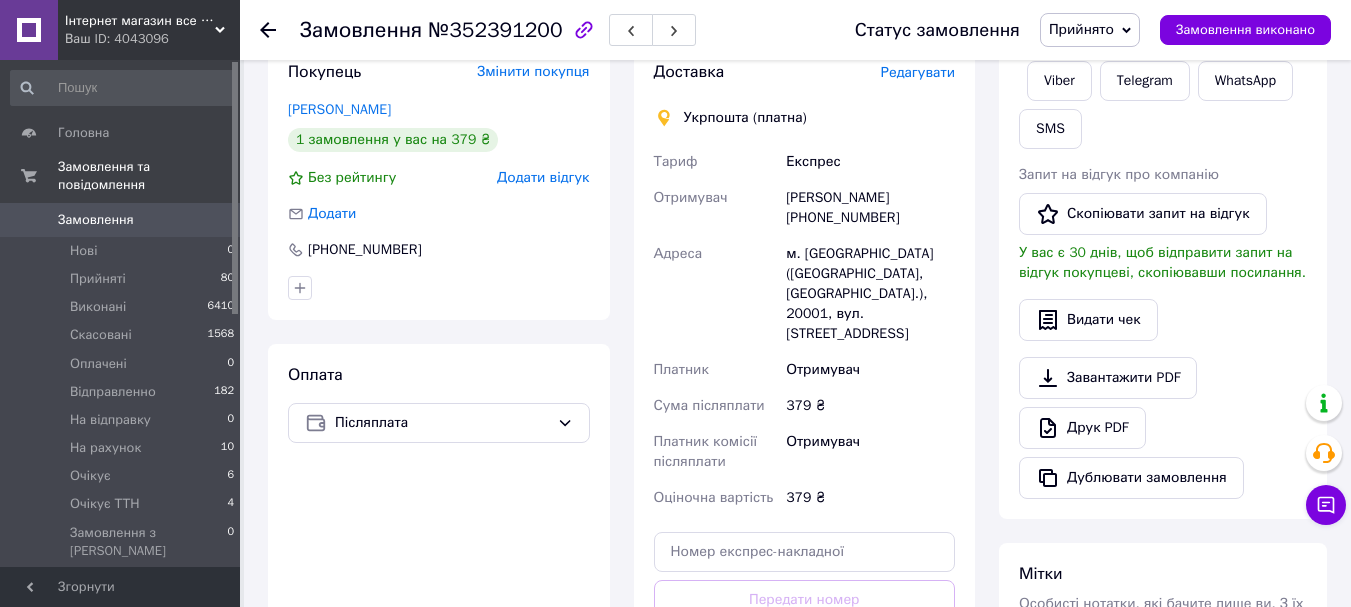 scroll, scrollTop: 58, scrollLeft: 0, axis: vertical 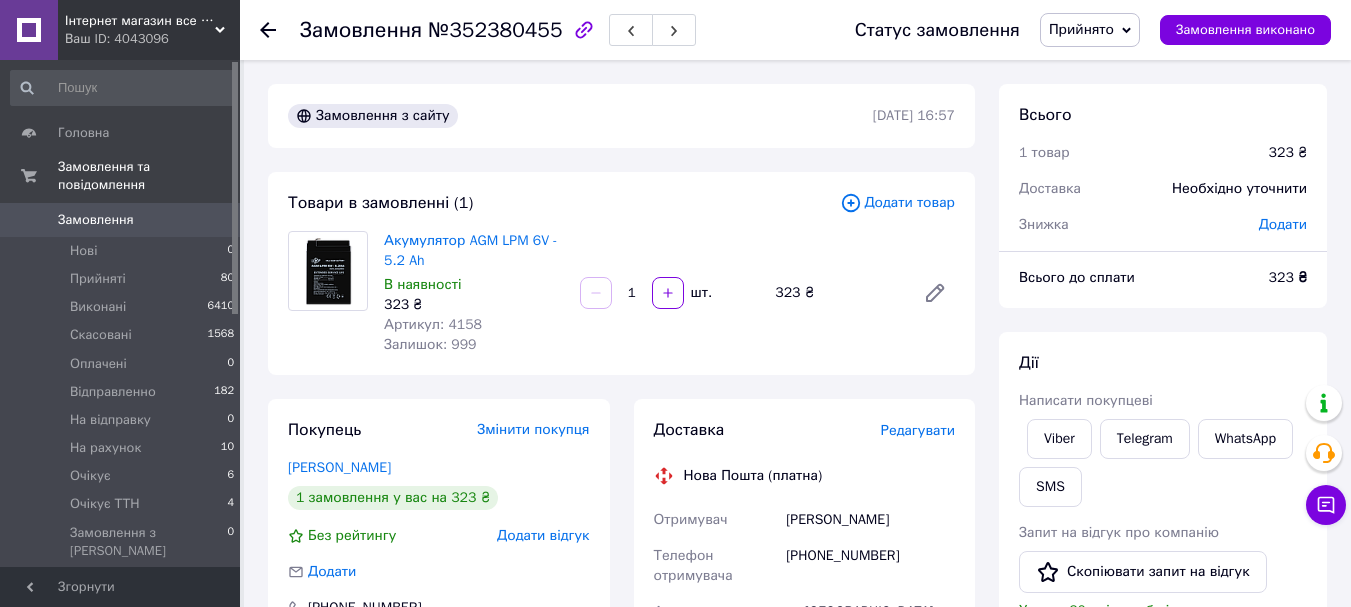 click on "Артикул: 4158" at bounding box center (433, 324) 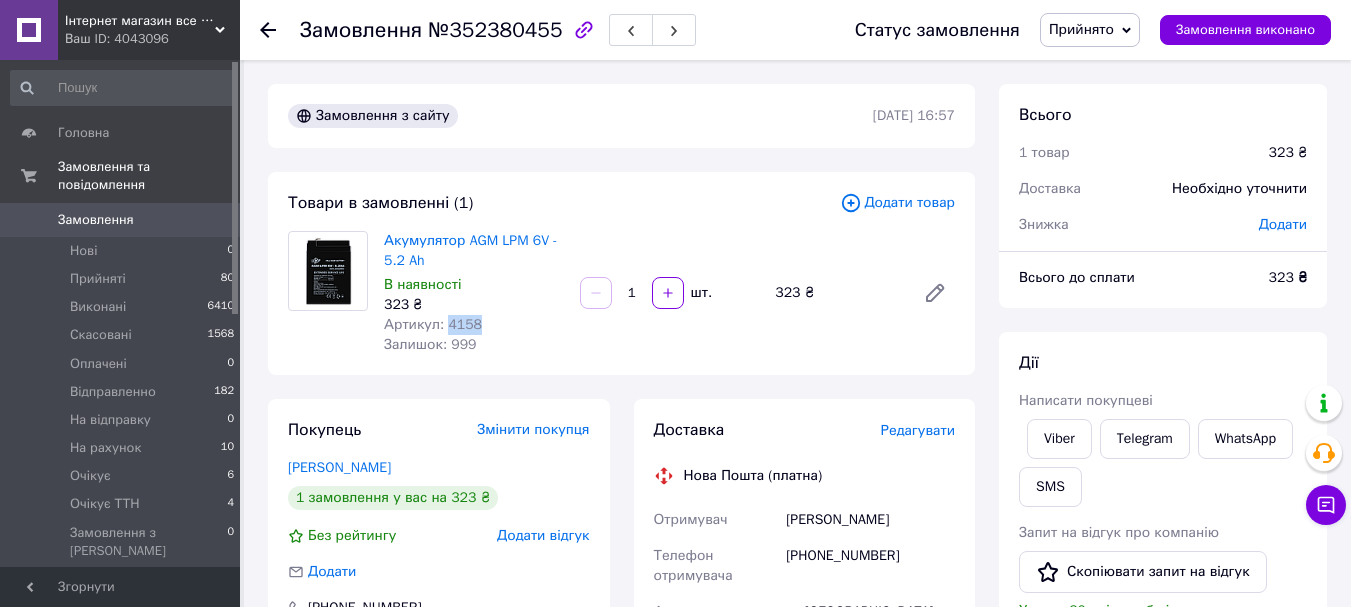 click on "Артикул: 4158" at bounding box center [433, 324] 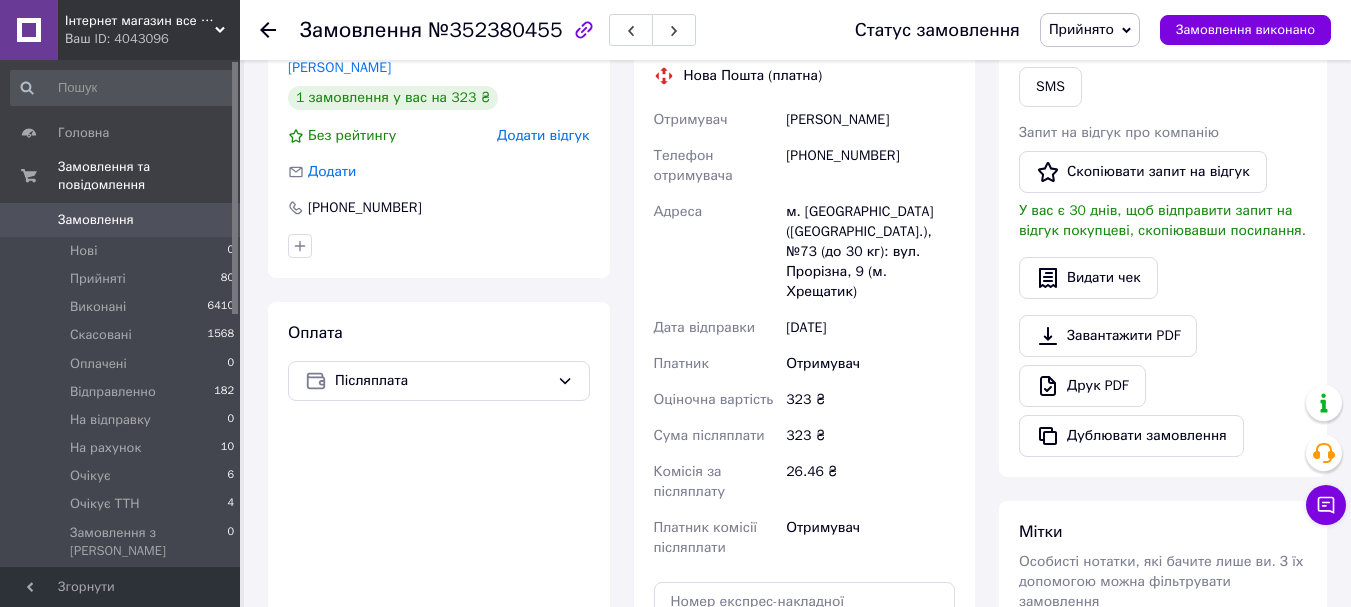 scroll, scrollTop: 100, scrollLeft: 0, axis: vertical 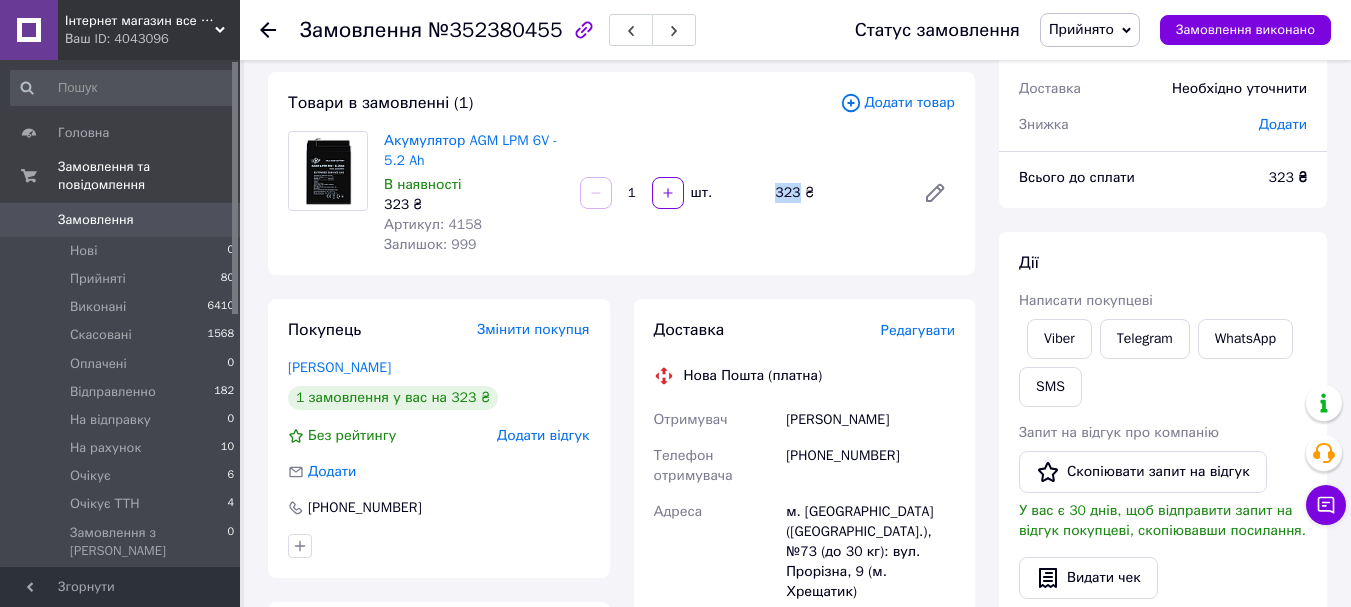 drag, startPoint x: 773, startPoint y: 194, endPoint x: 797, endPoint y: 194, distance: 24 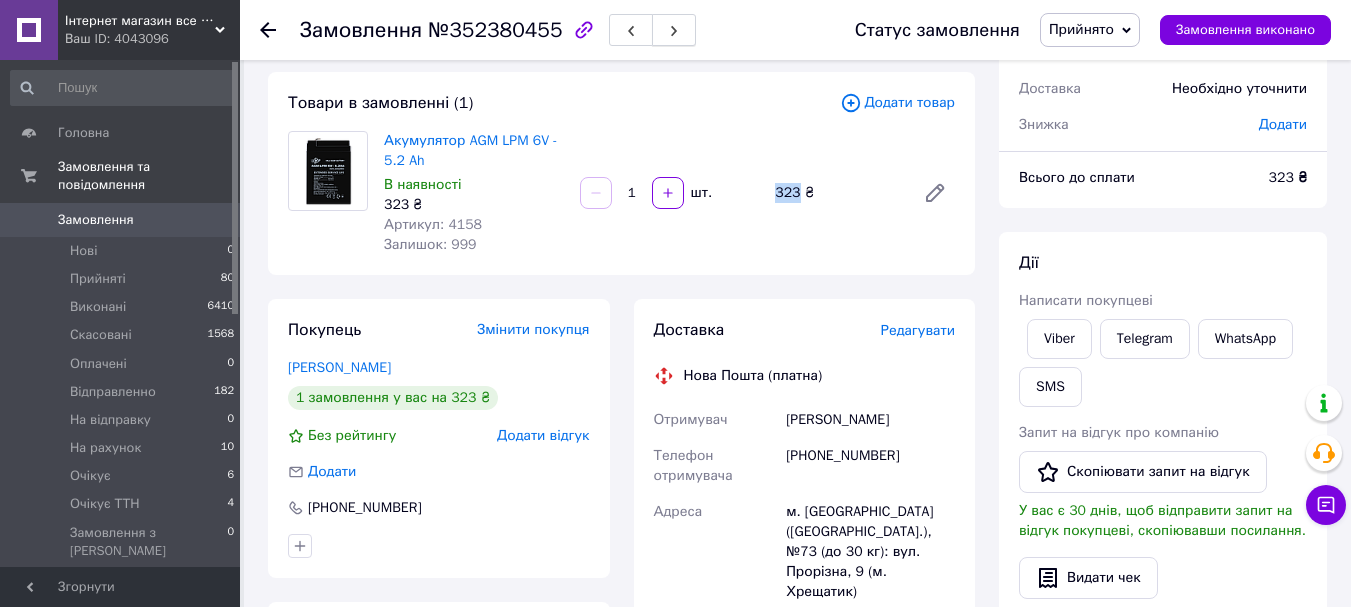 copy on "323" 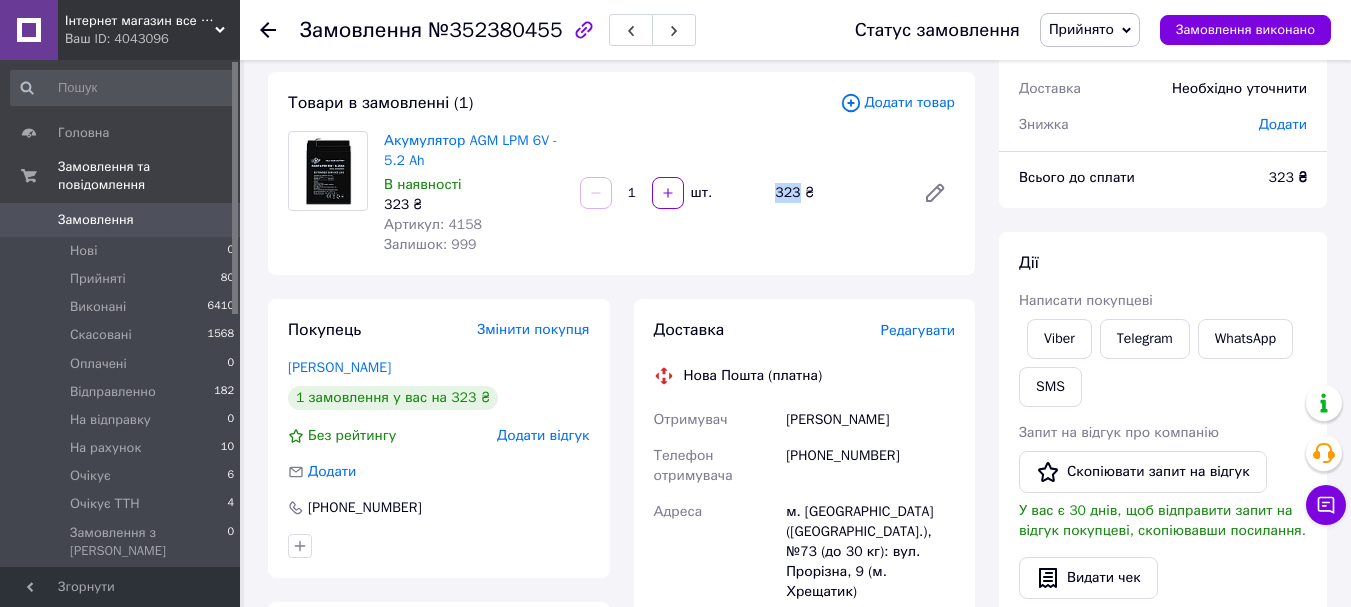 click on "Писанець Олександр" at bounding box center [870, 420] 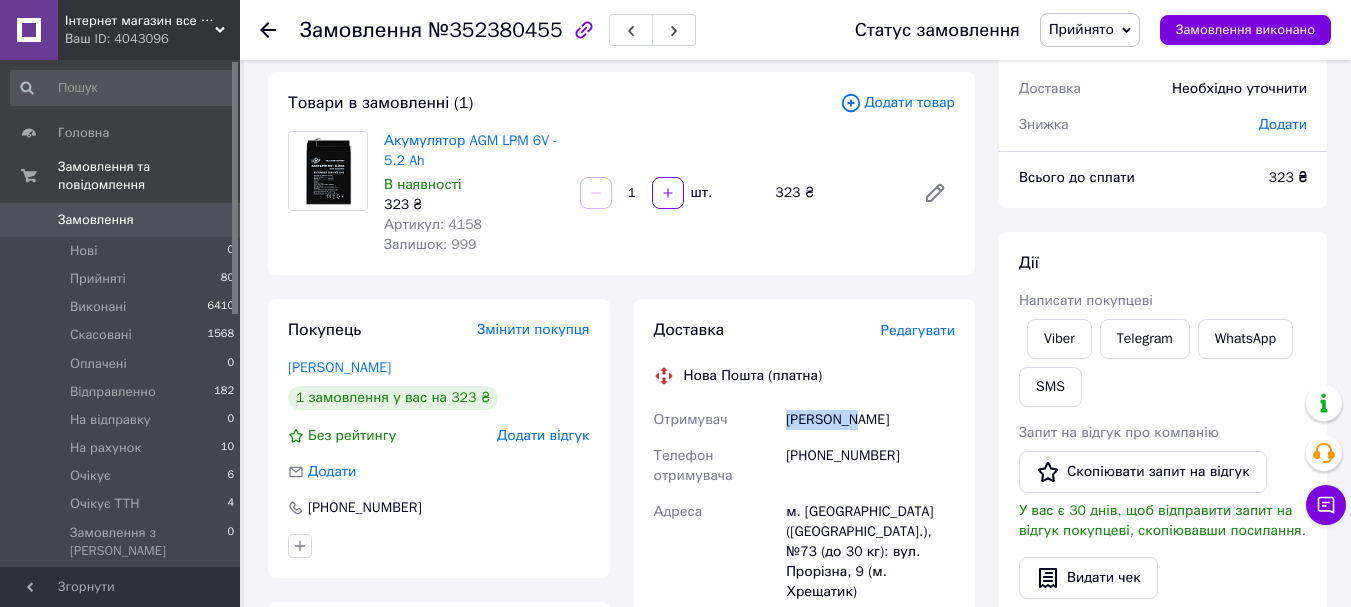click on "Писанець Олександр" at bounding box center [870, 420] 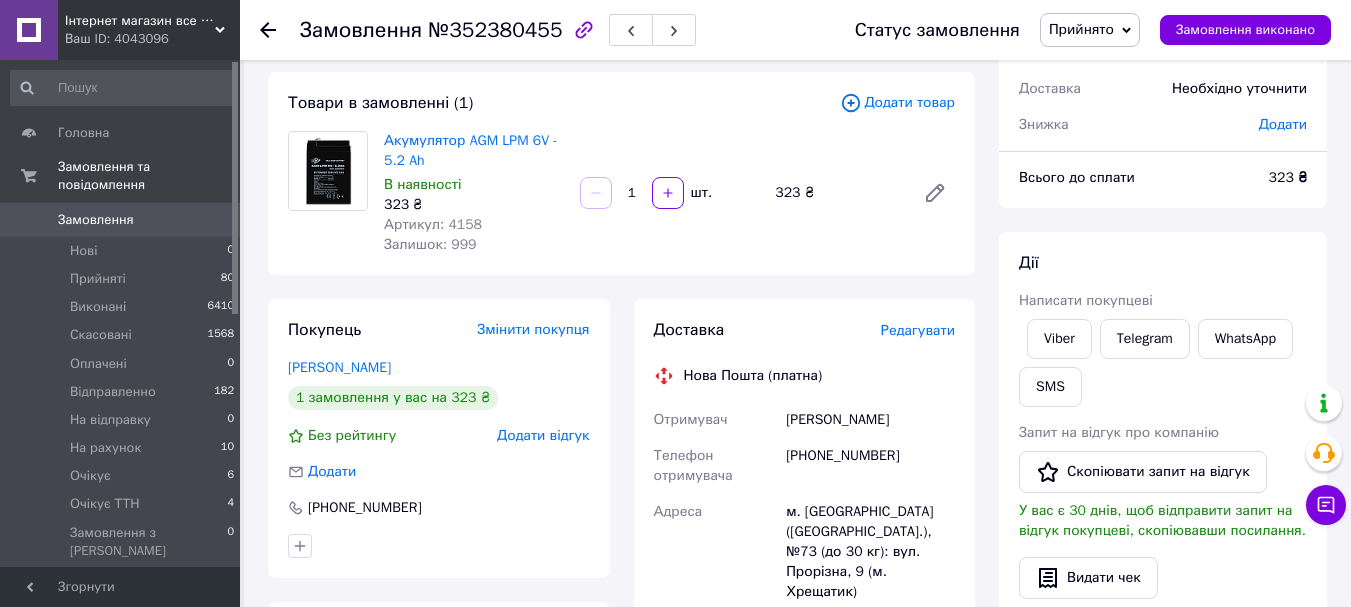 click on "Писанець Олександр" at bounding box center [870, 420] 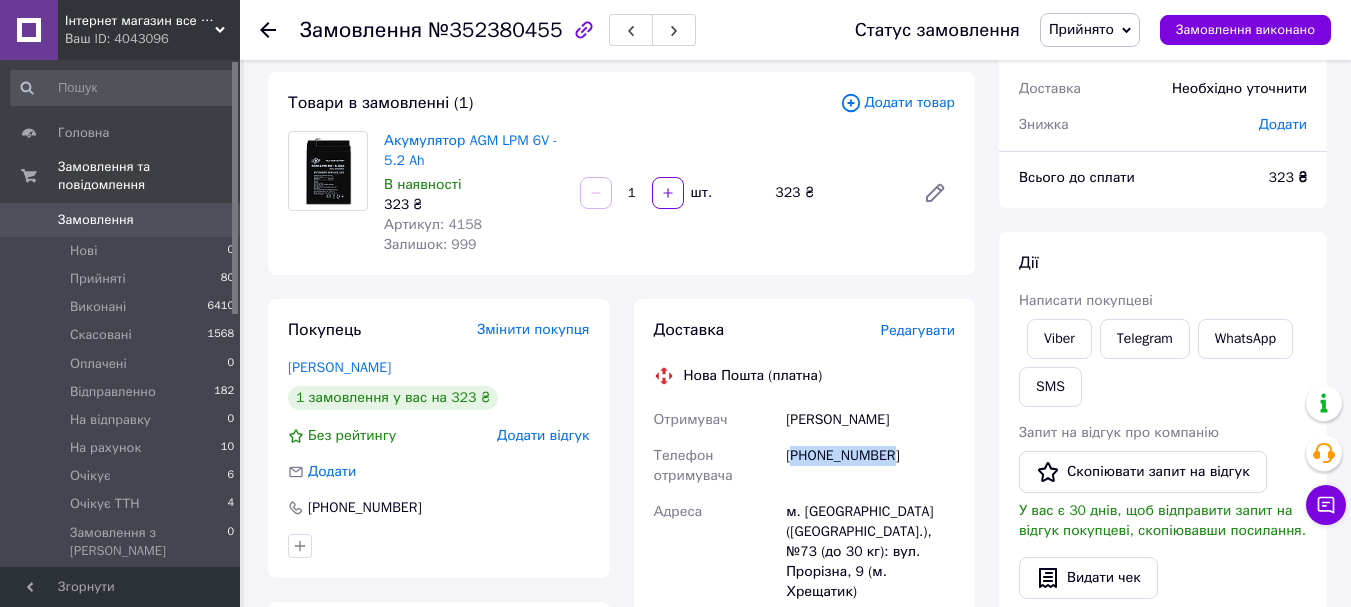 click on "+380504421942" at bounding box center (870, 466) 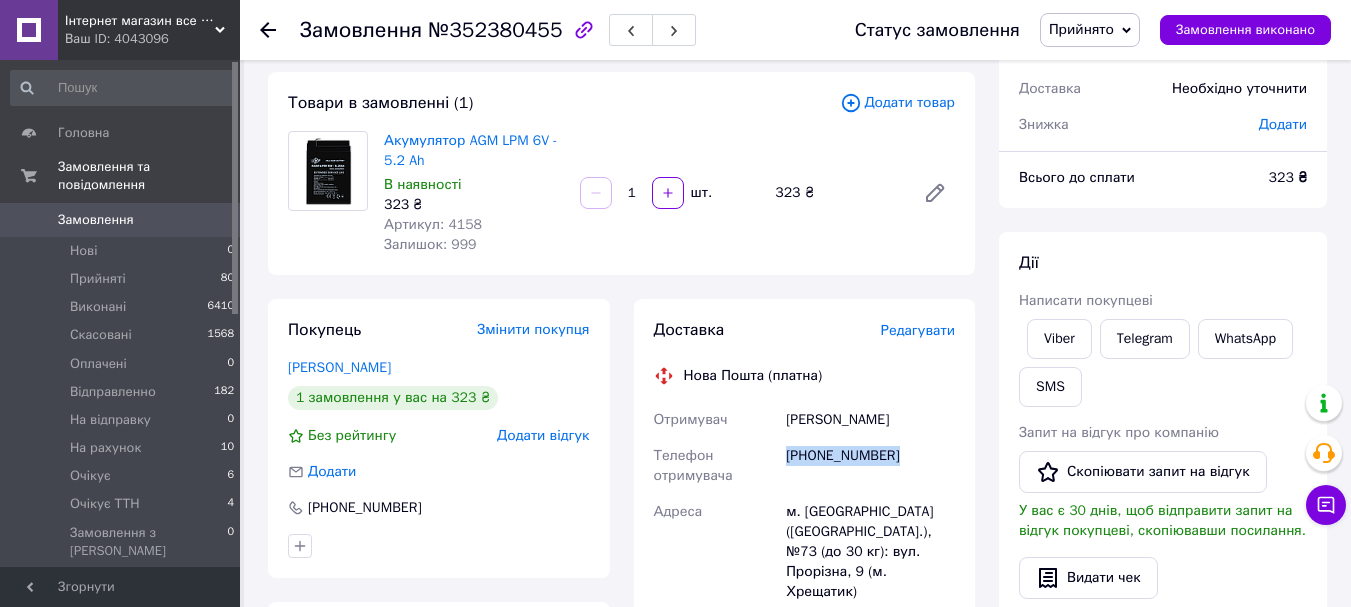 click on "+380504421942" at bounding box center (870, 466) 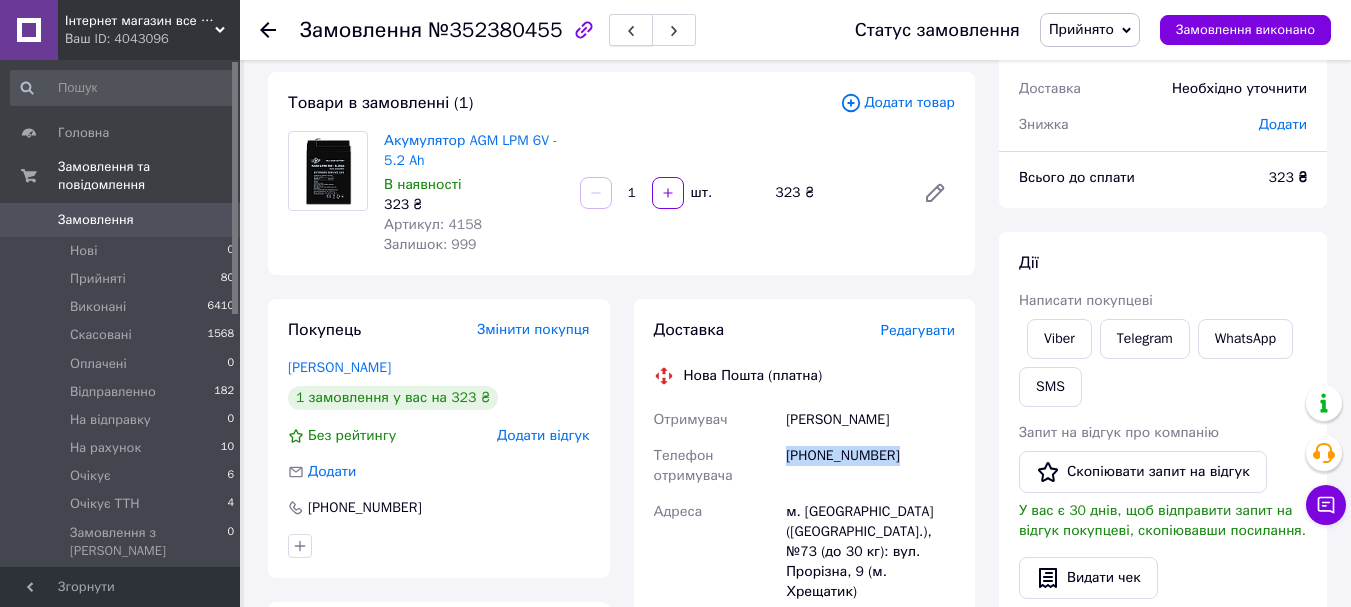 copy on "+380504421942" 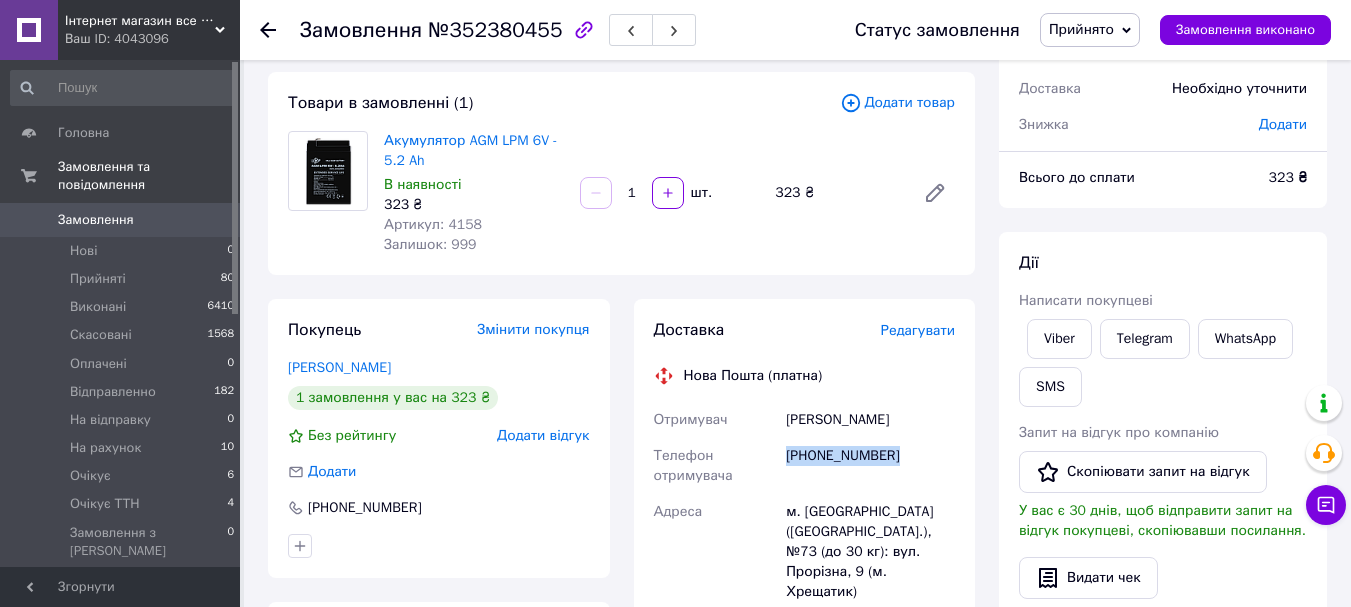 click on "Прийнято" at bounding box center (1081, 29) 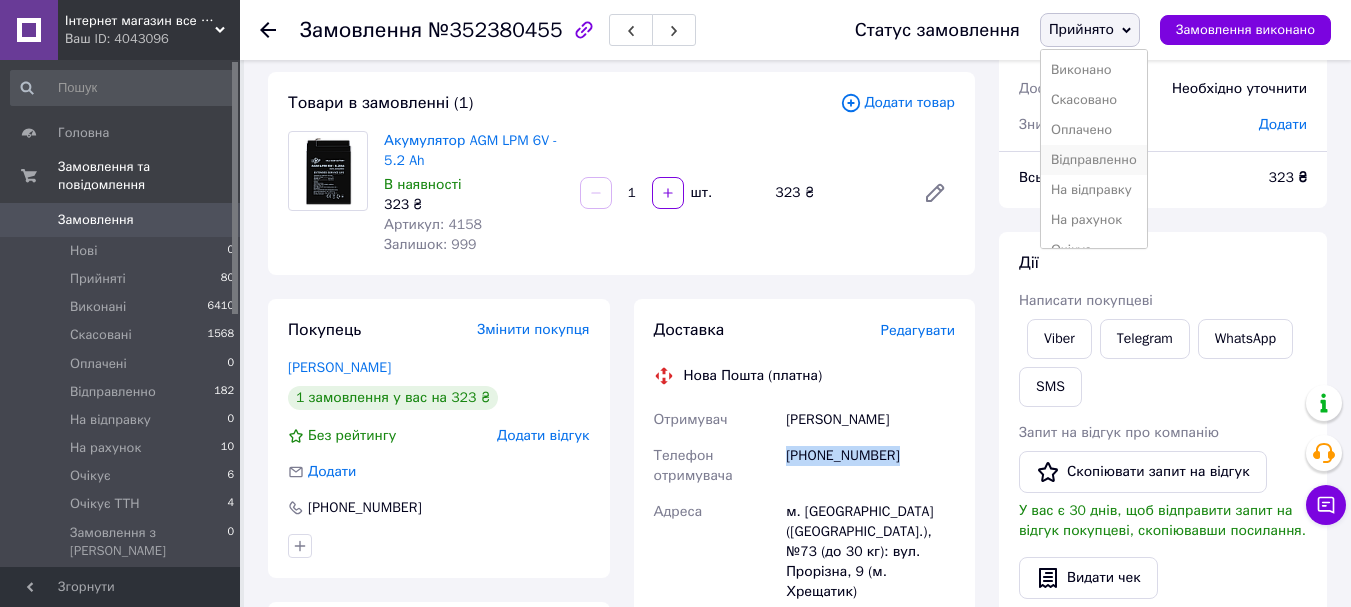 scroll, scrollTop: 52, scrollLeft: 0, axis: vertical 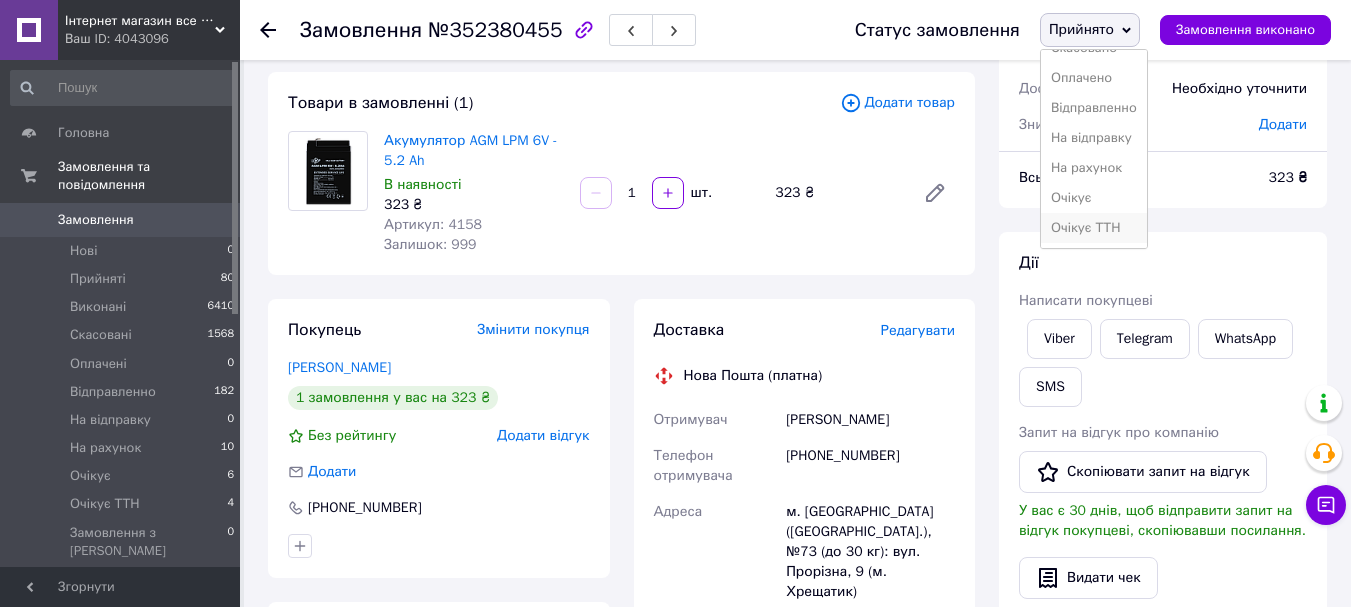 click on "Очікує ТТН" at bounding box center (1094, 228) 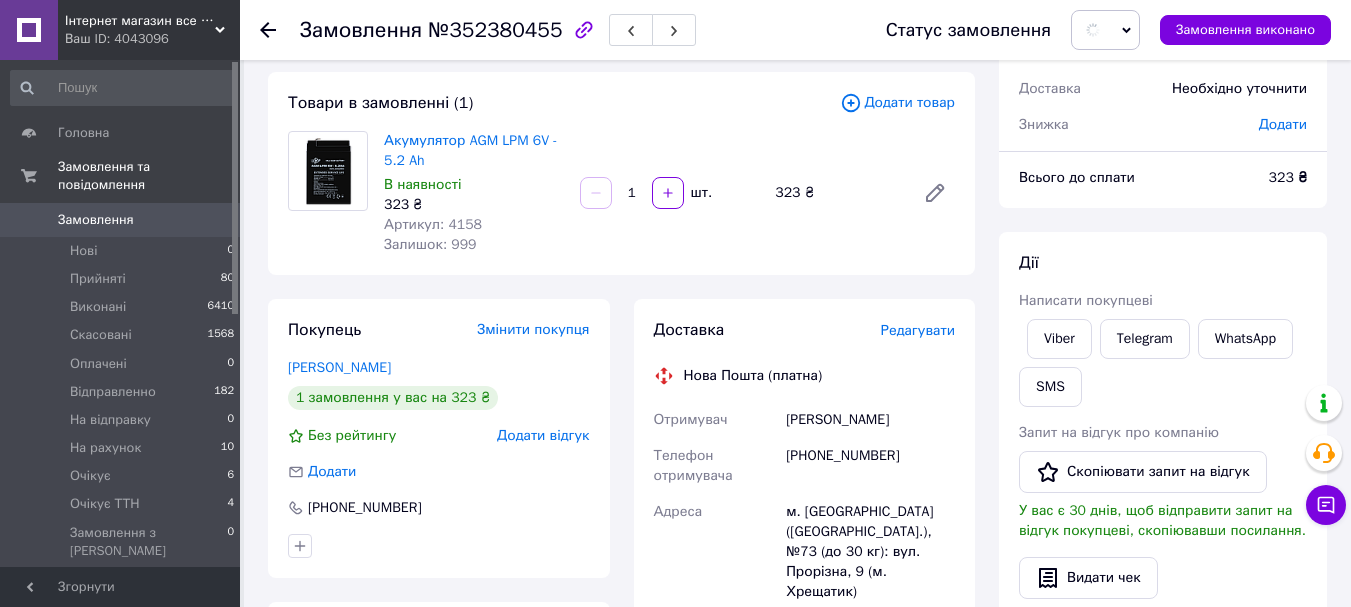 scroll, scrollTop: 600, scrollLeft: 0, axis: vertical 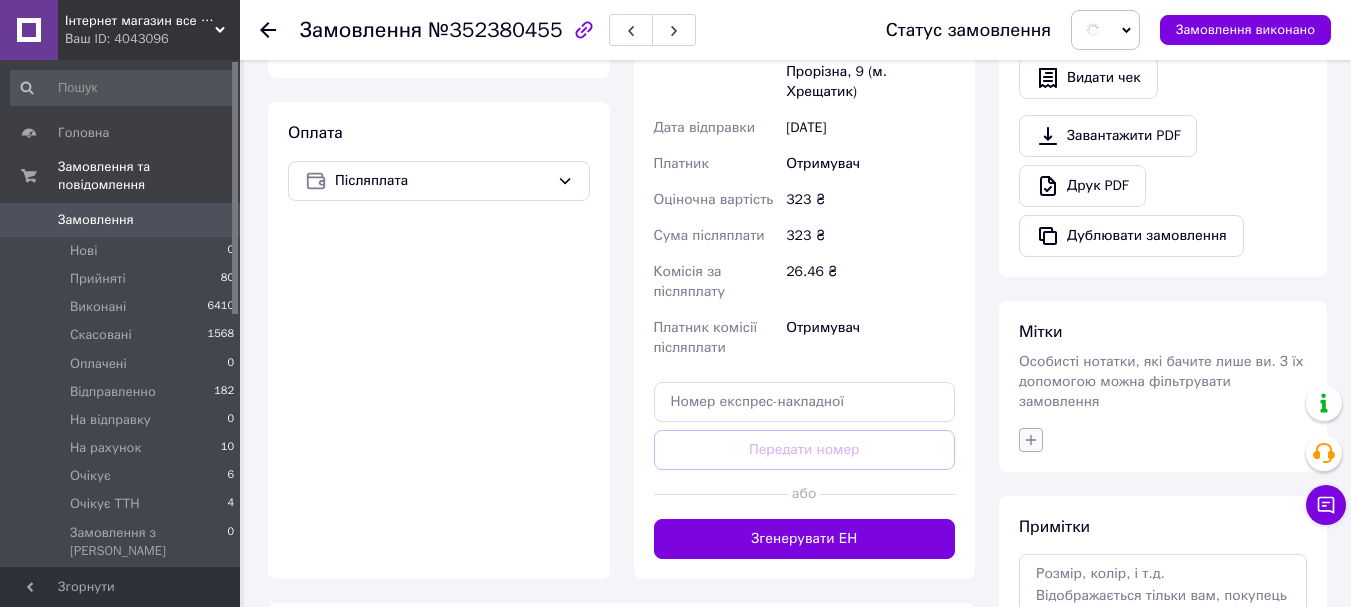 click at bounding box center (1031, 440) 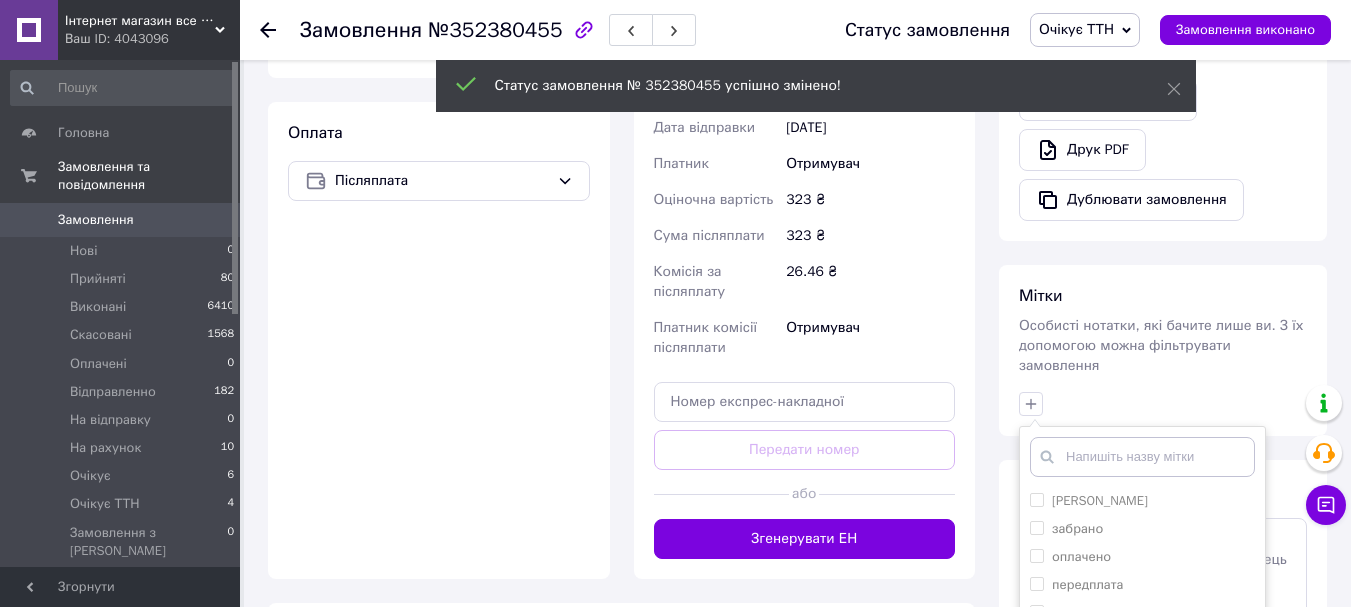 click on "забрано" at bounding box center [1066, 529] 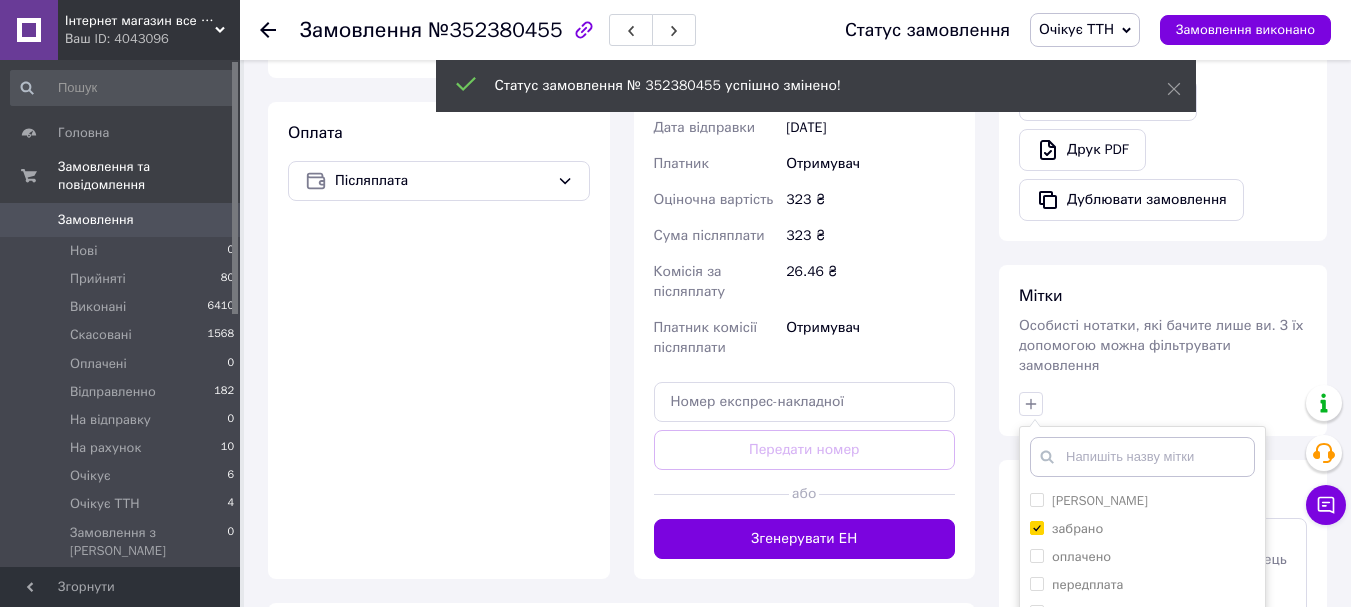 click on "забрано" at bounding box center (1036, 527) 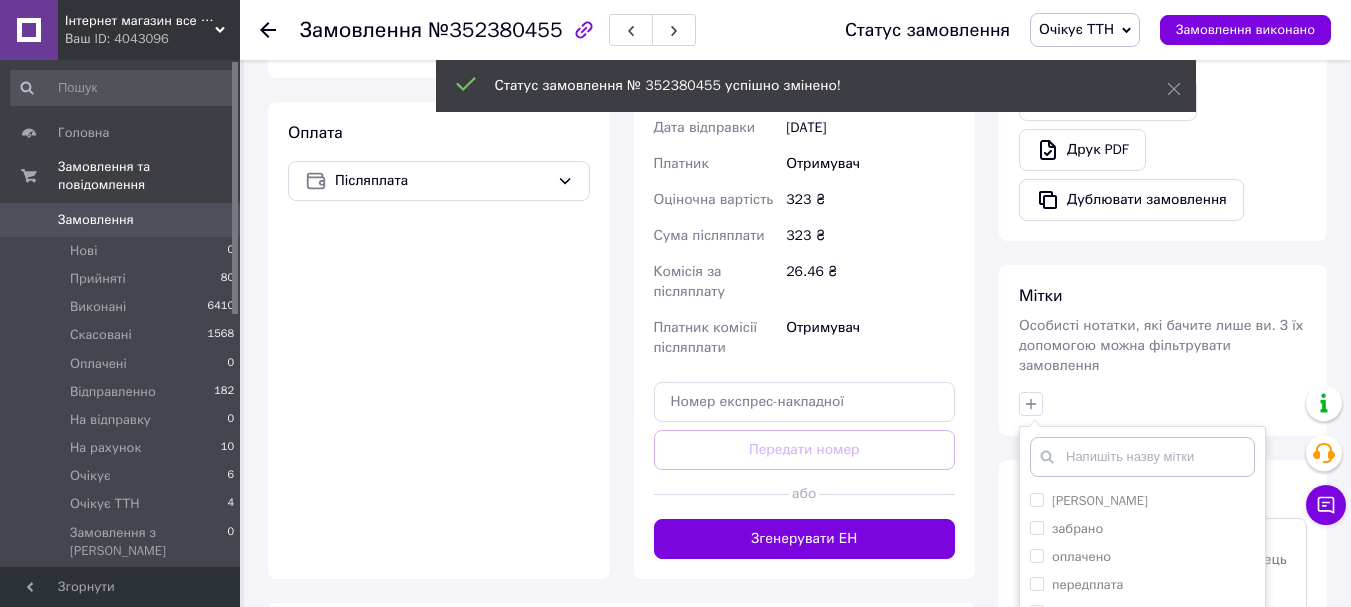 checkbox on "false" 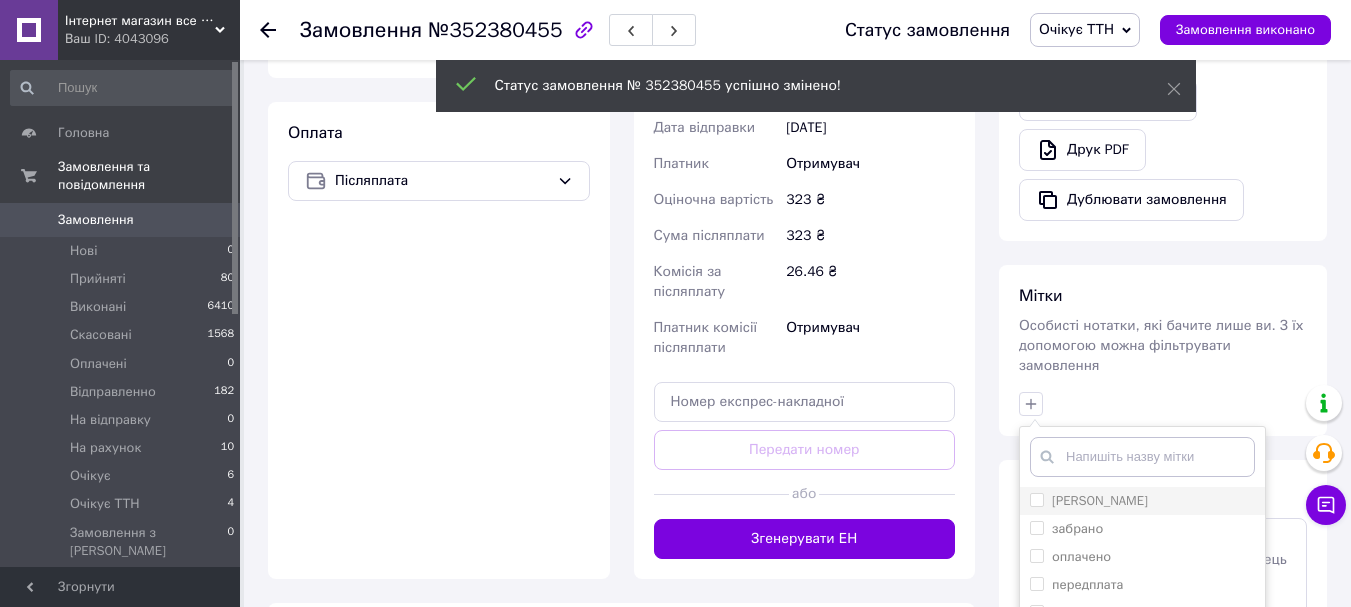click on "[PERSON_NAME]" at bounding box center [1036, 499] 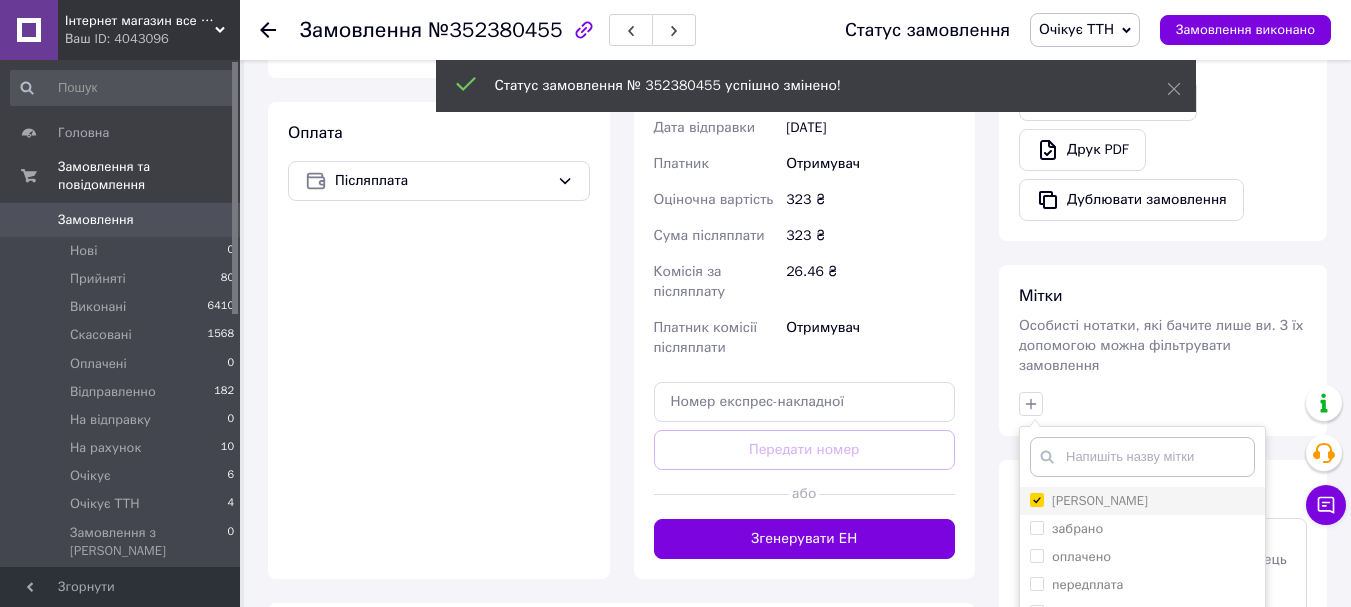 checkbox on "true" 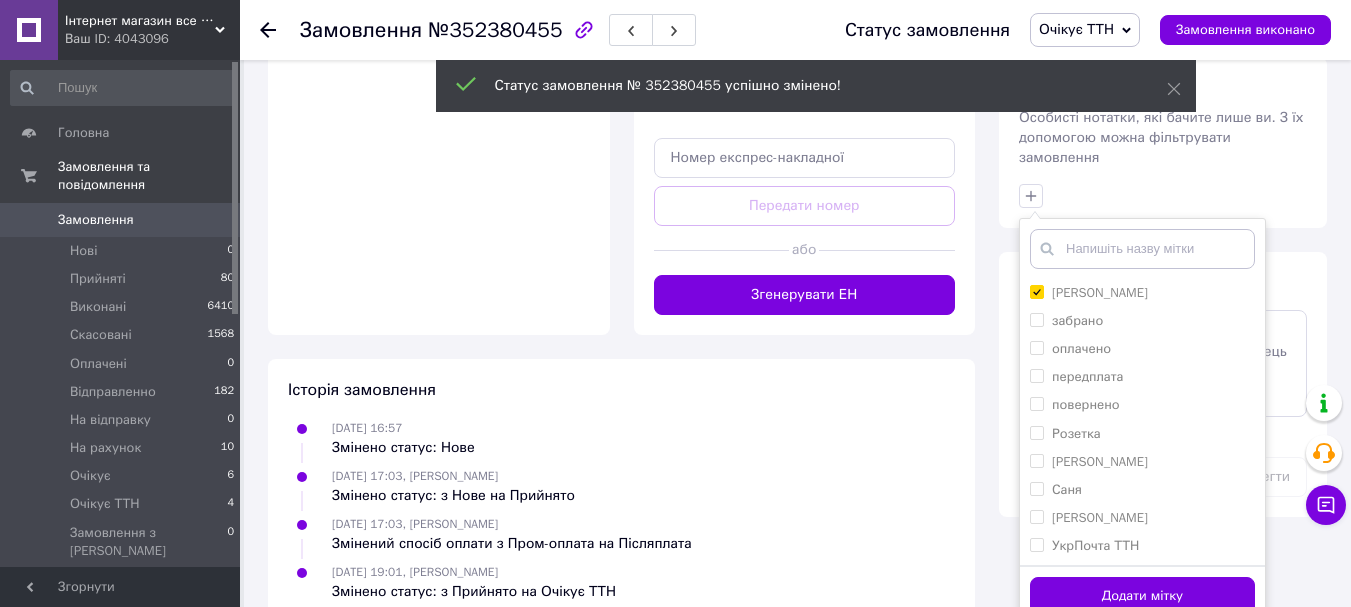 click on "Додати мітку" at bounding box center (1142, 596) 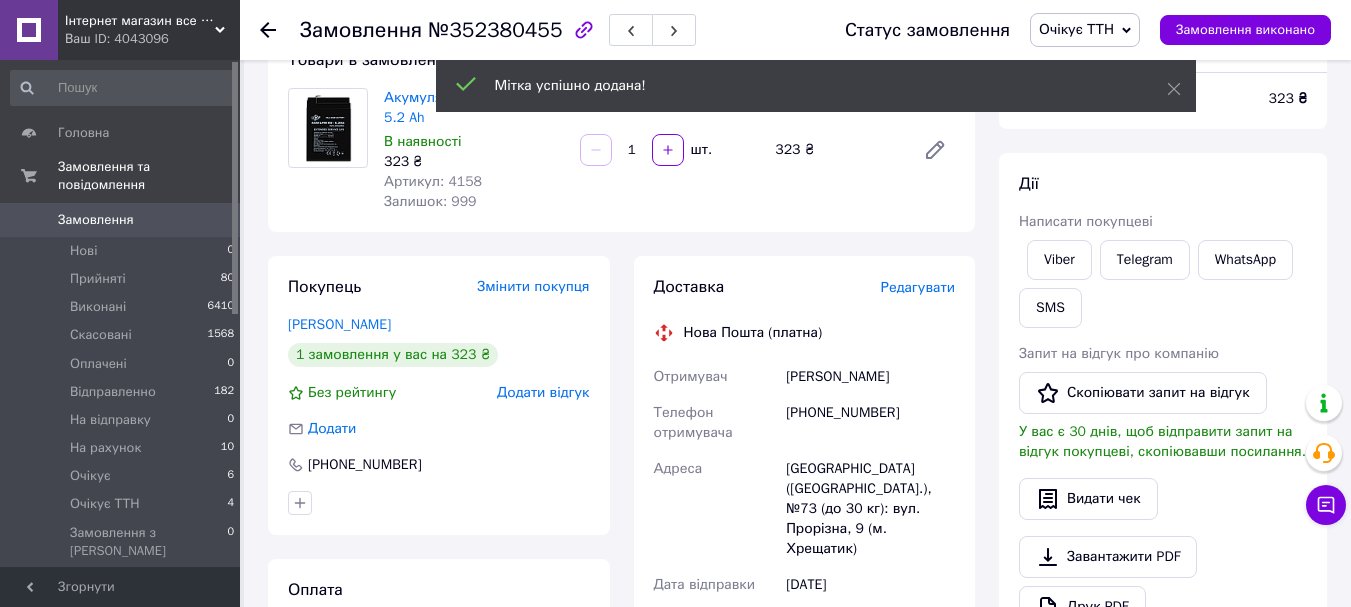 scroll, scrollTop: 0, scrollLeft: 0, axis: both 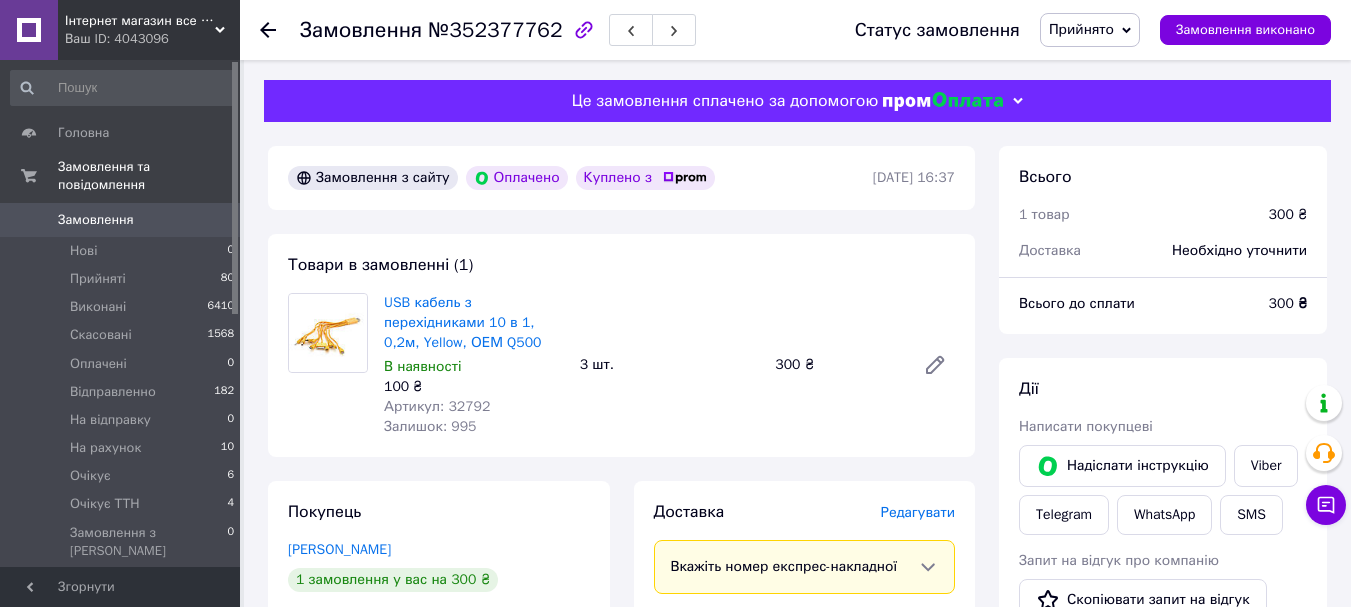 click on "Артикул: 32792" at bounding box center [437, 406] 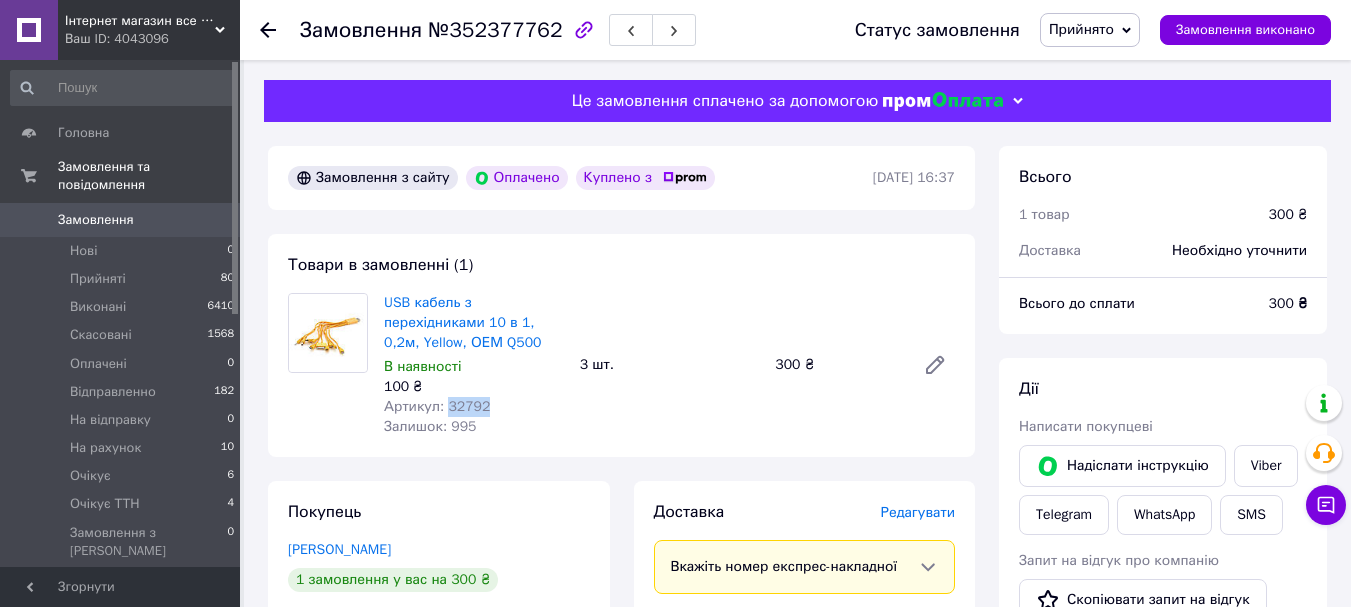 click on "Артикул: 32792" at bounding box center (437, 406) 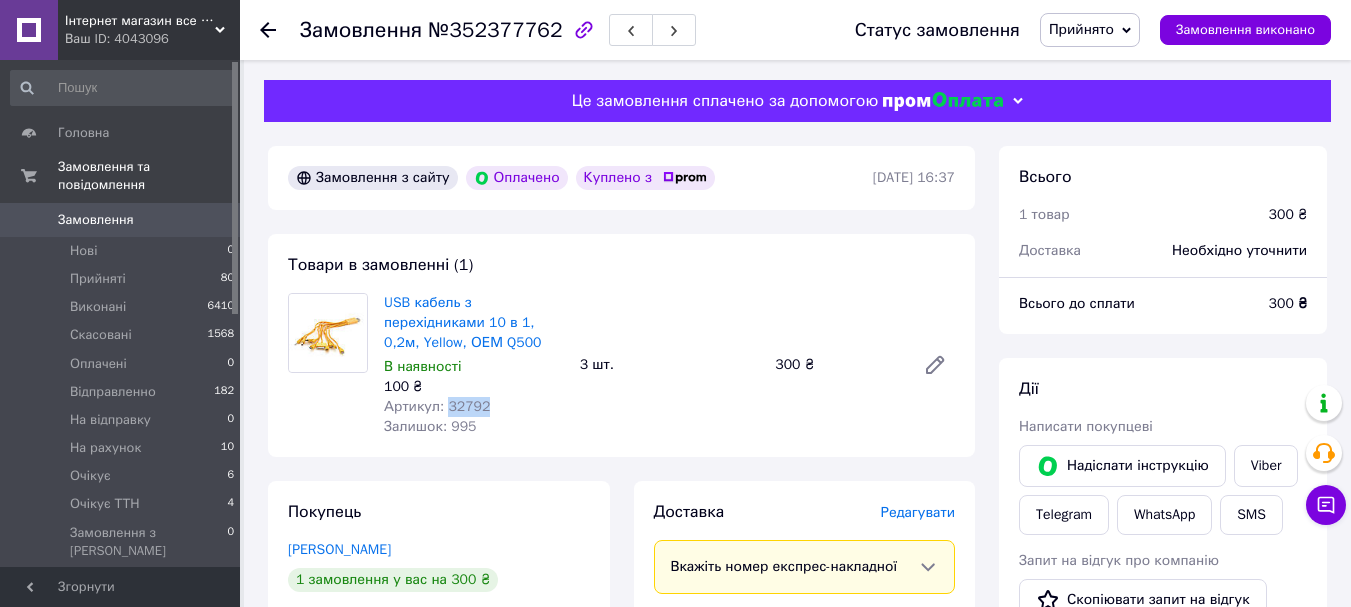 copy on "32792" 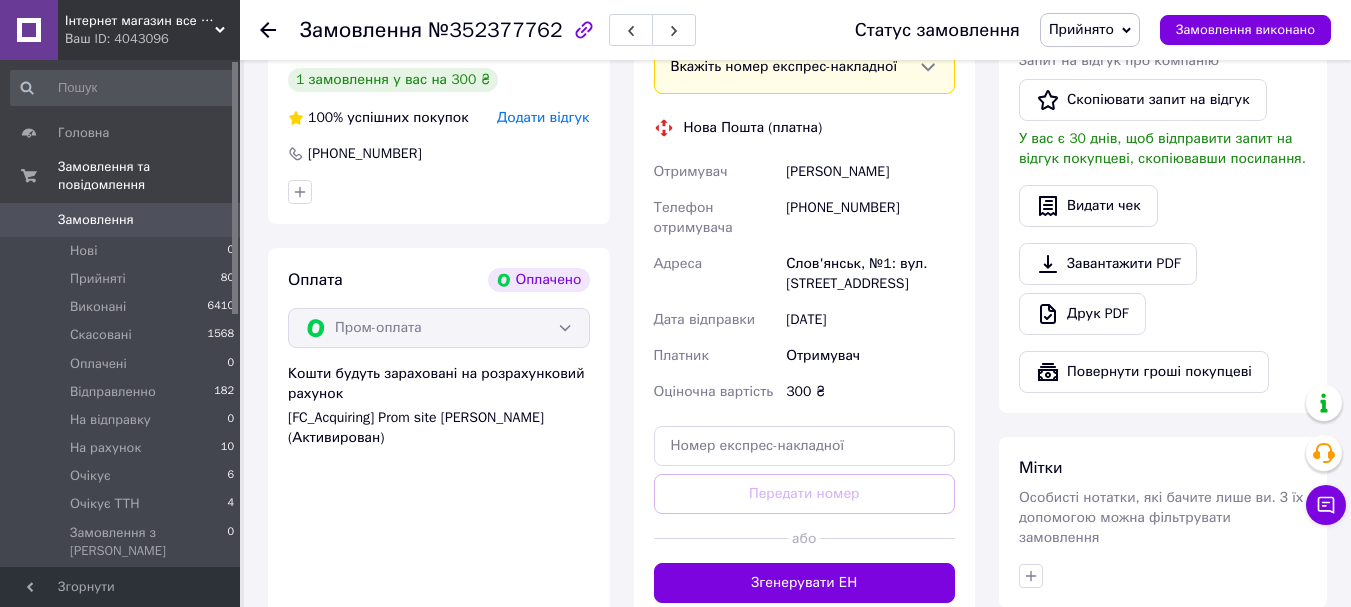 scroll, scrollTop: 800, scrollLeft: 0, axis: vertical 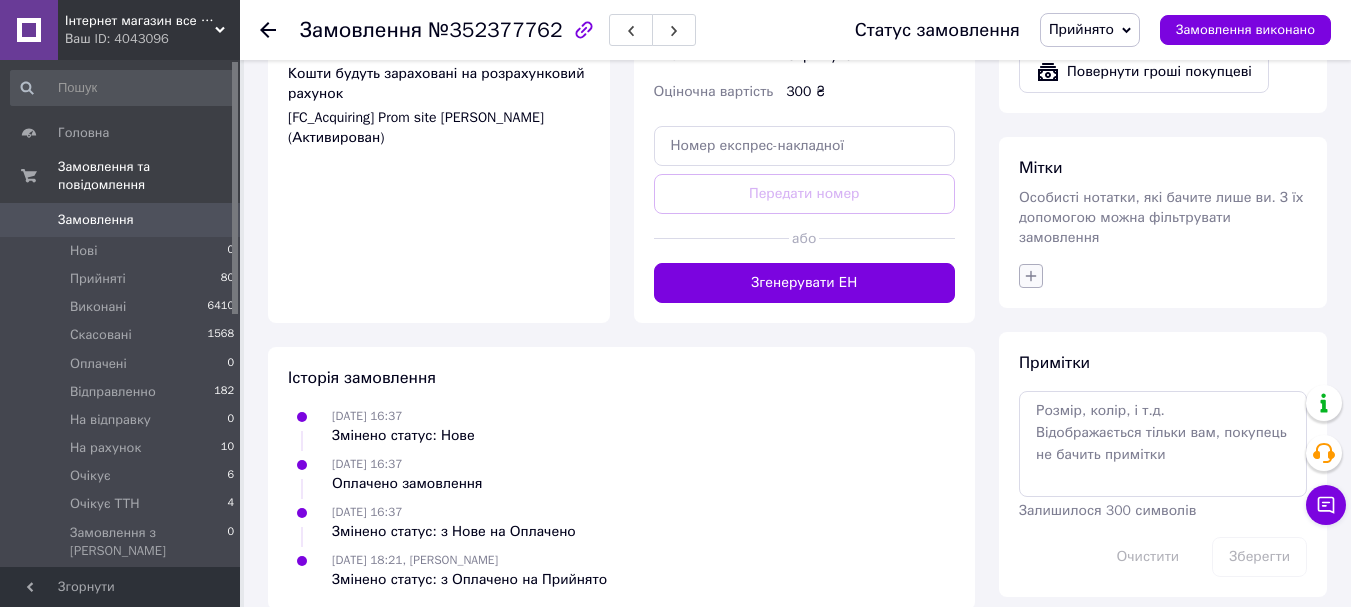 click 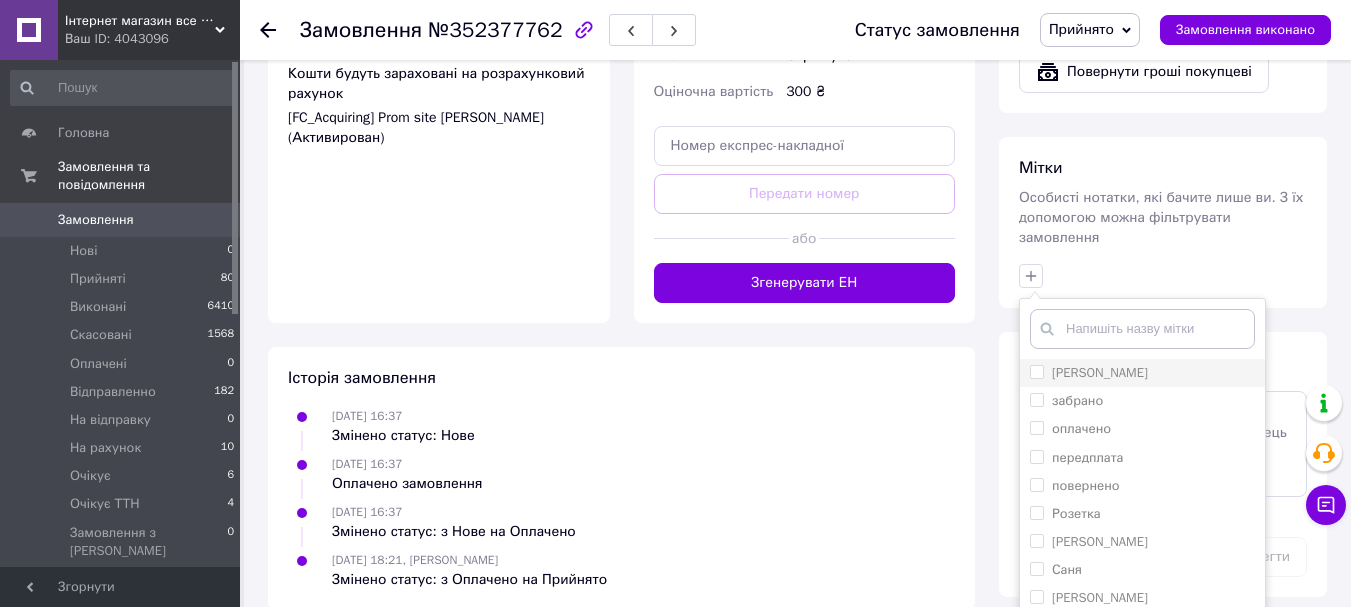 click on "[PERSON_NAME]" at bounding box center (1036, 371) 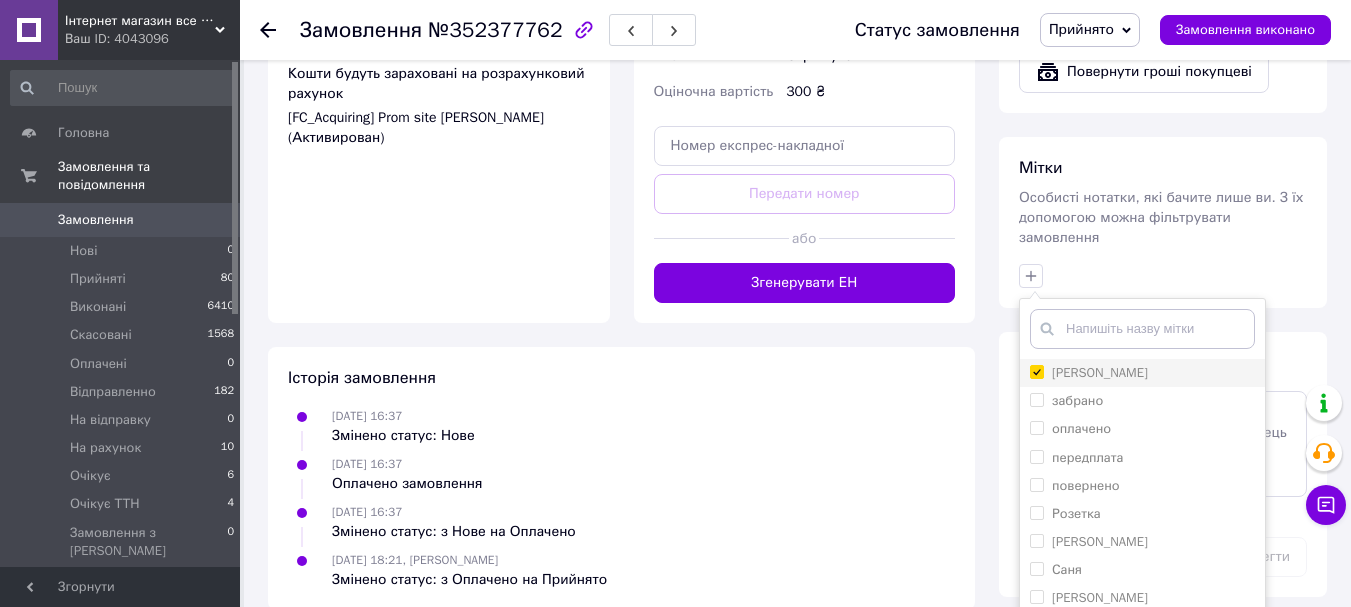 checkbox on "true" 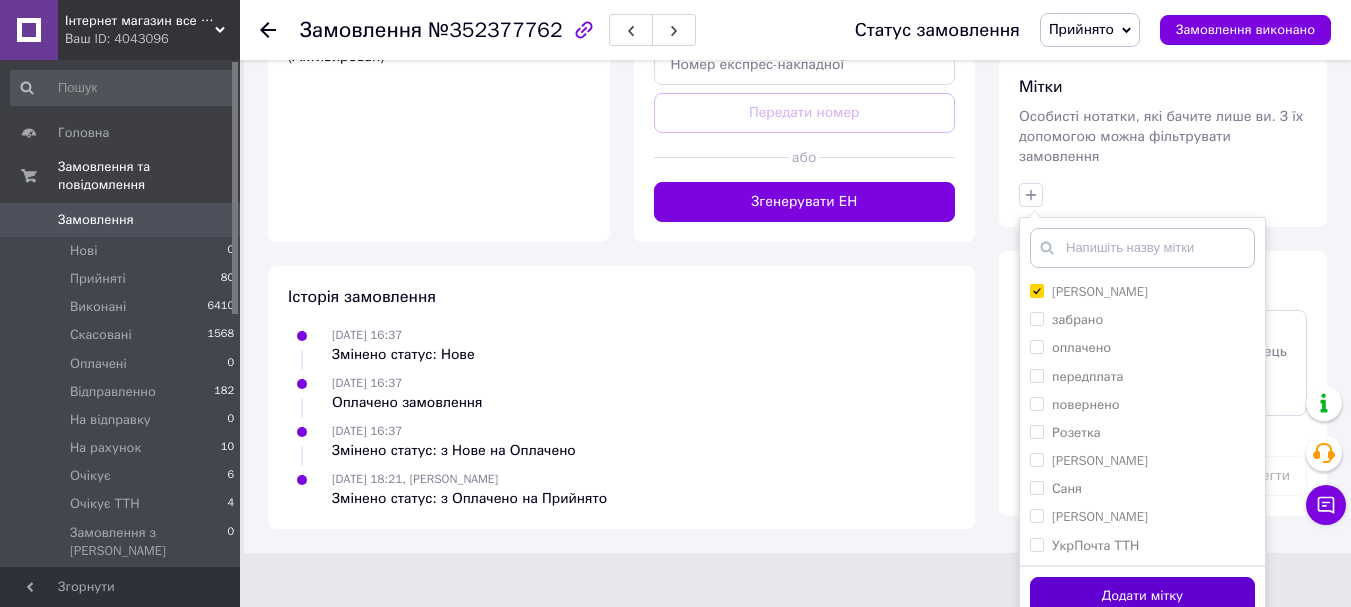 click on "Додати мітку" at bounding box center [1142, 596] 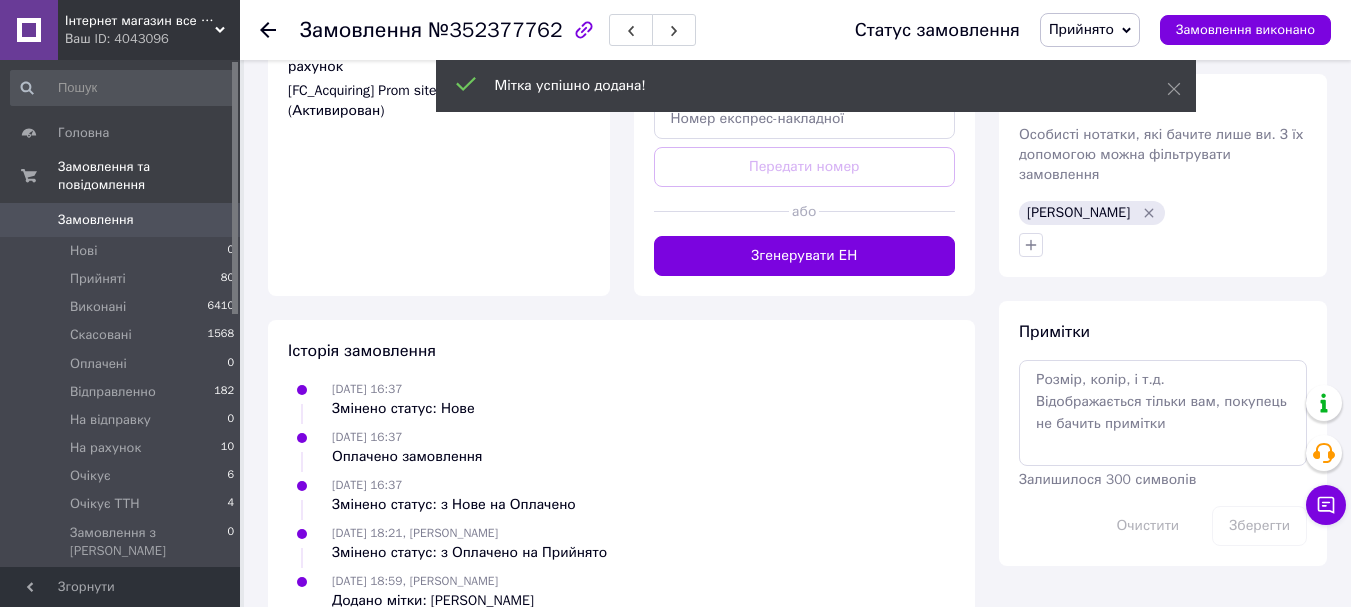 scroll, scrollTop: 875, scrollLeft: 0, axis: vertical 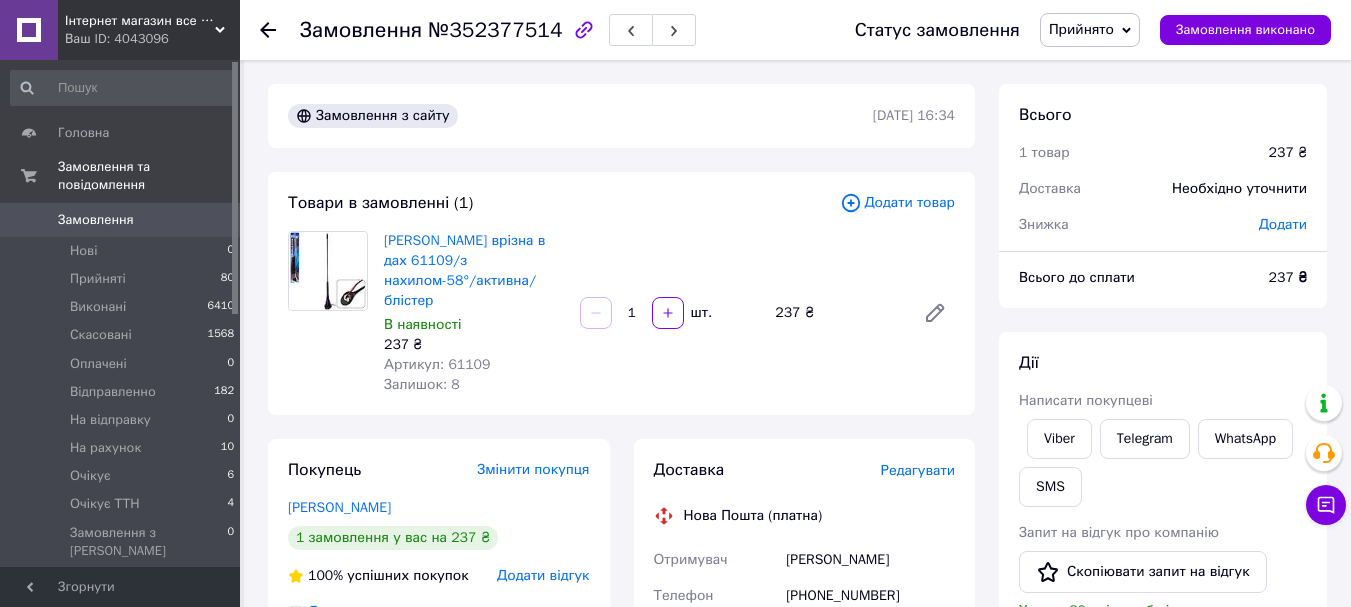 click on "Артикул: 61109" at bounding box center [437, 364] 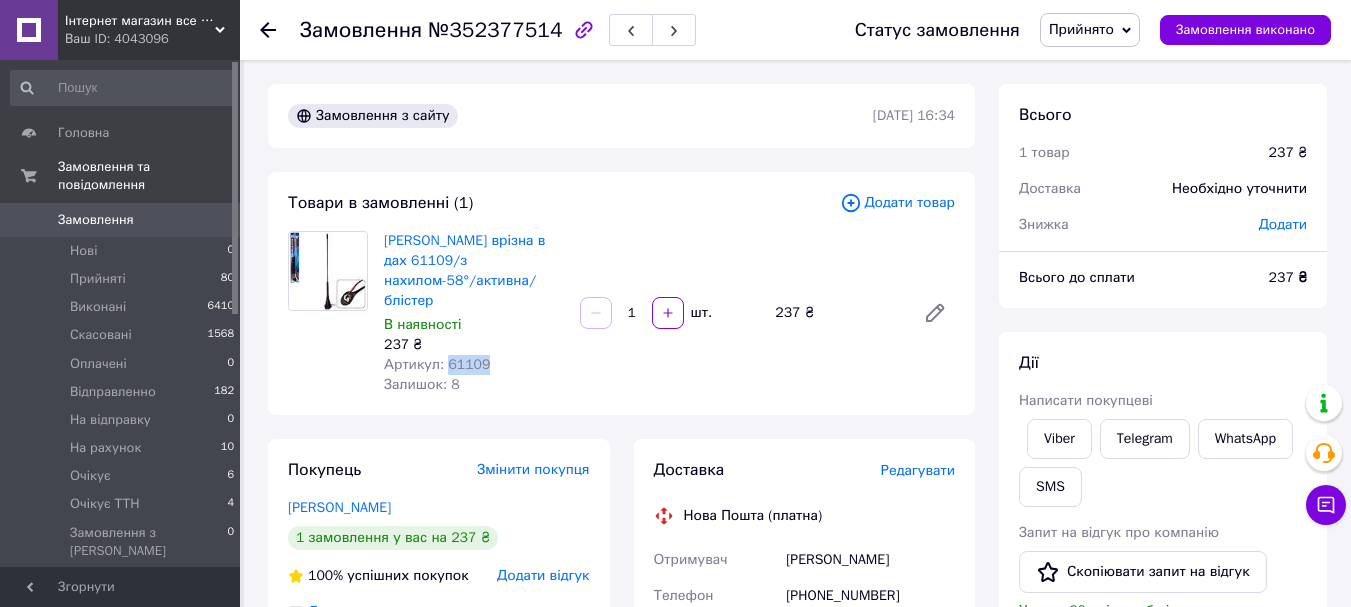 click on "Артикул: 61109" at bounding box center (437, 364) 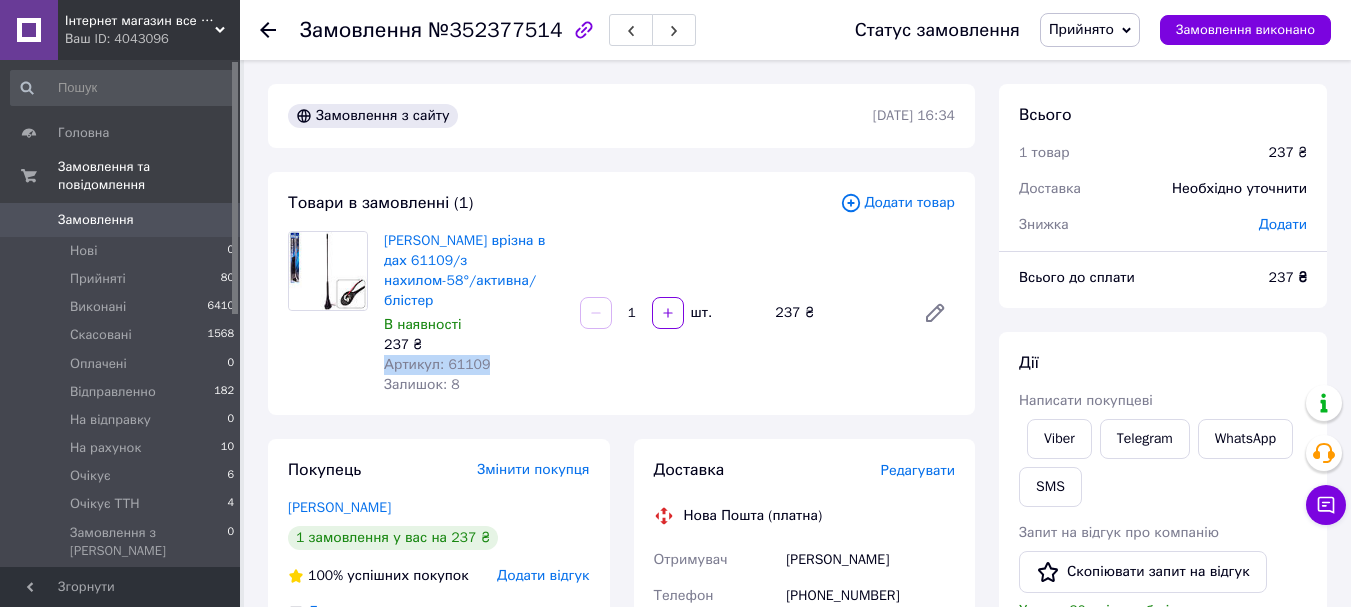 click on "Артикул: 61109" at bounding box center [437, 364] 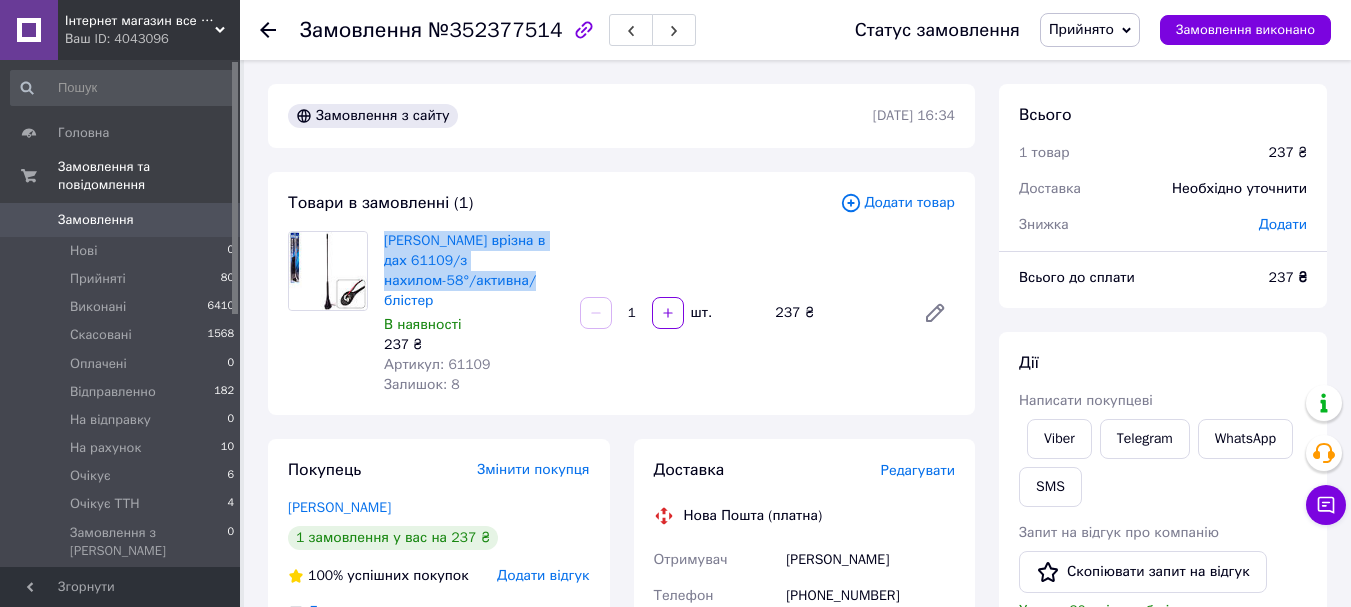 drag, startPoint x: 441, startPoint y: 279, endPoint x: 383, endPoint y: 227, distance: 77.89737 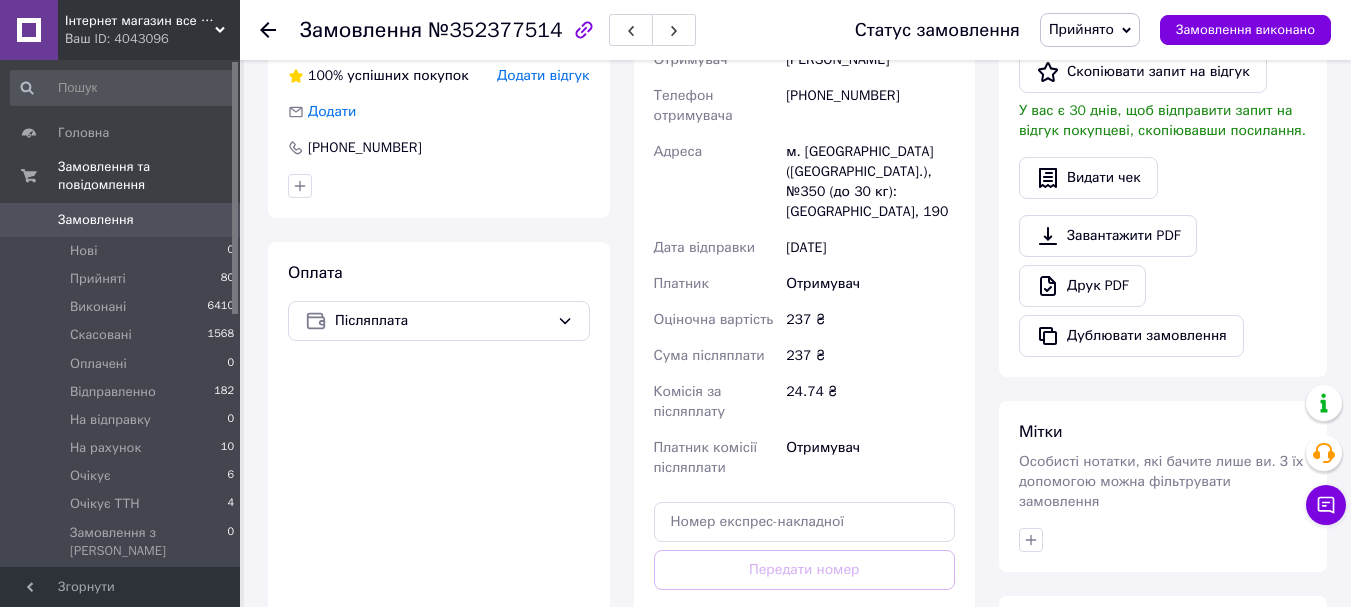 scroll, scrollTop: 700, scrollLeft: 0, axis: vertical 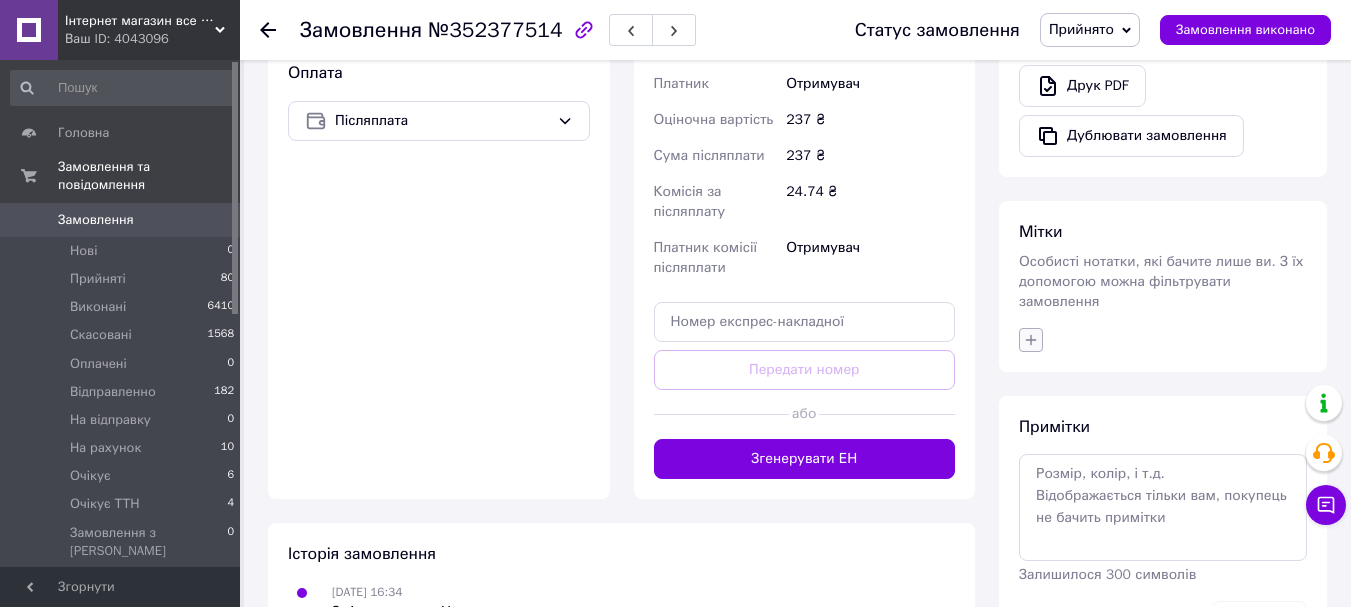 click 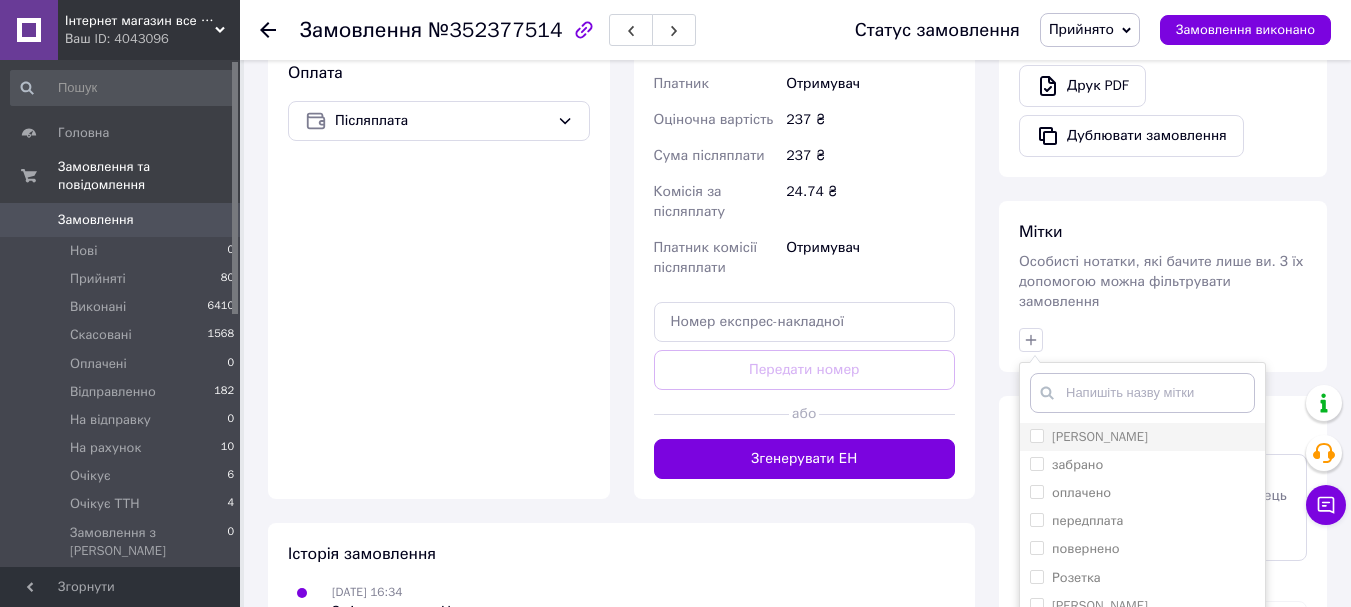 click on "[PERSON_NAME]" at bounding box center [1036, 435] 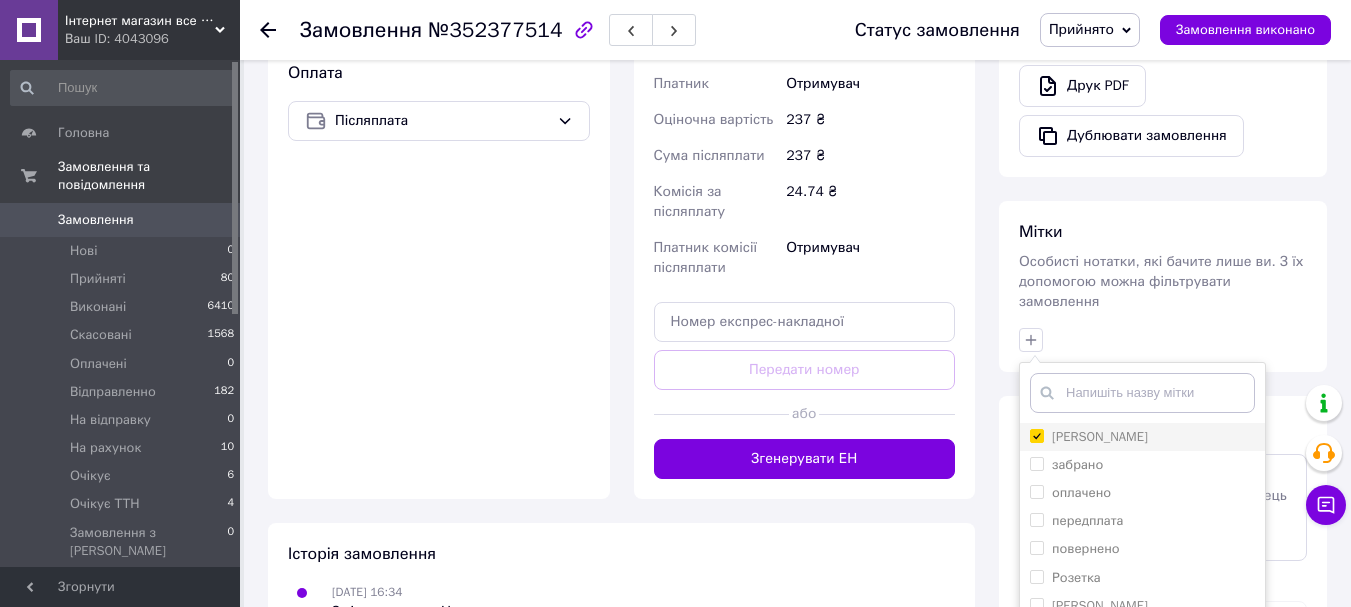 checkbox on "true" 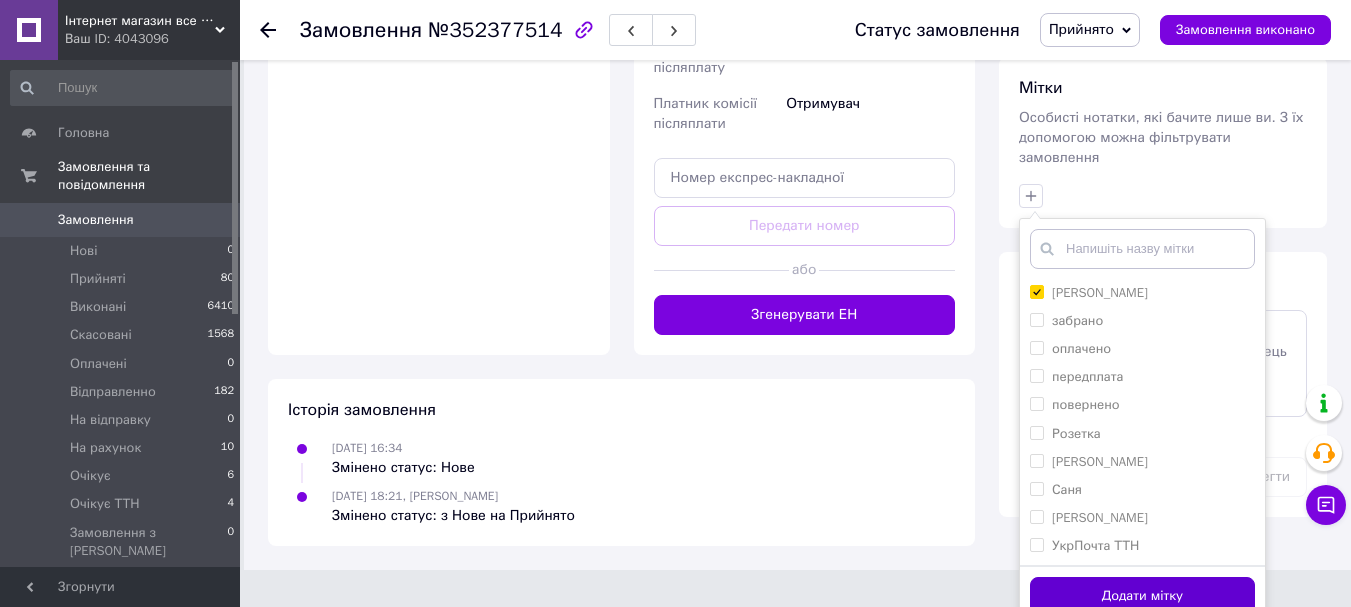 click on "Додати мітку" at bounding box center (1142, 596) 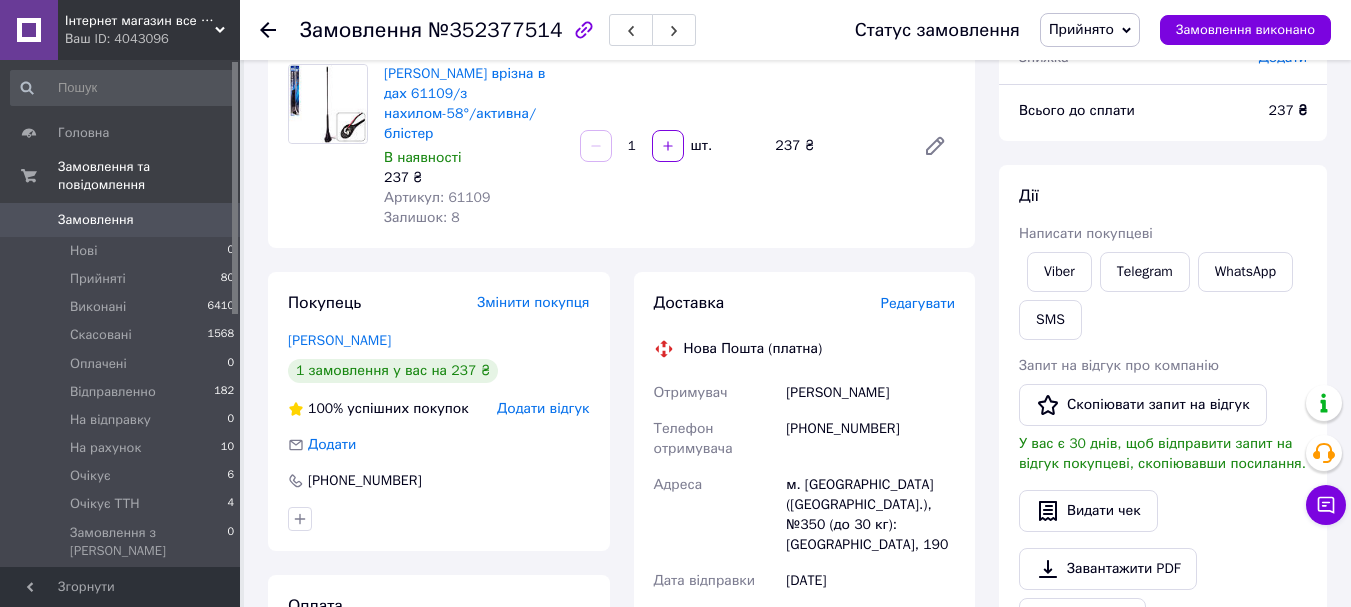 scroll, scrollTop: 0, scrollLeft: 0, axis: both 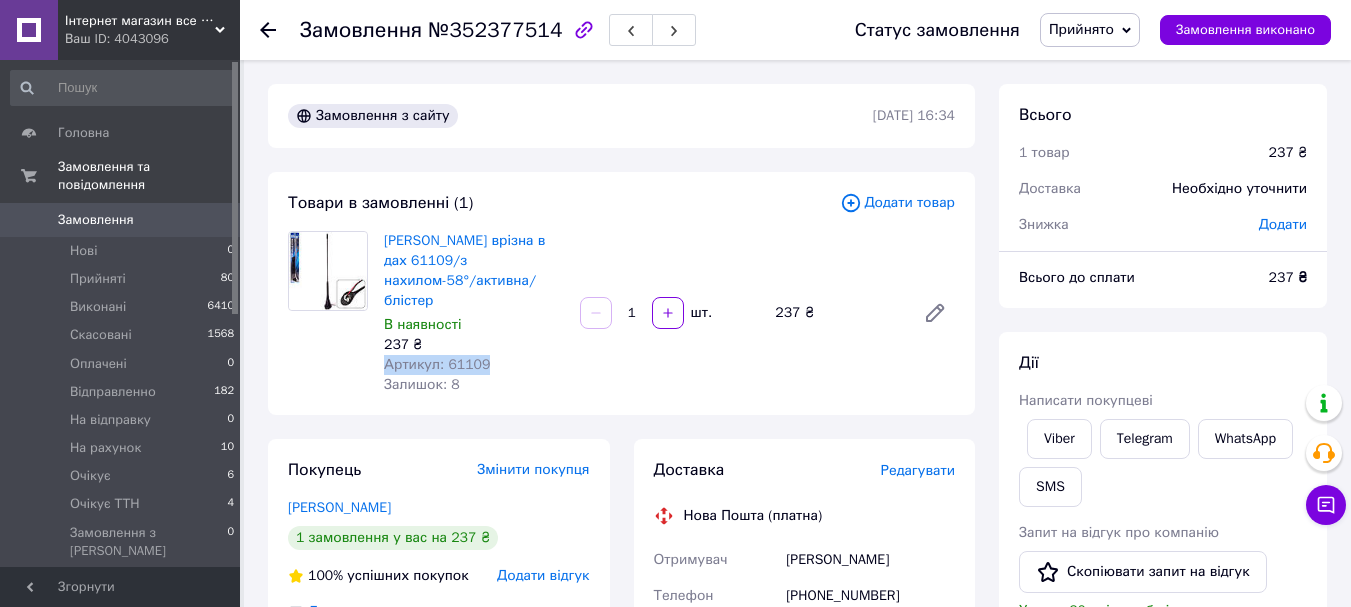drag, startPoint x: 498, startPoint y: 340, endPoint x: 385, endPoint y: 344, distance: 113.07078 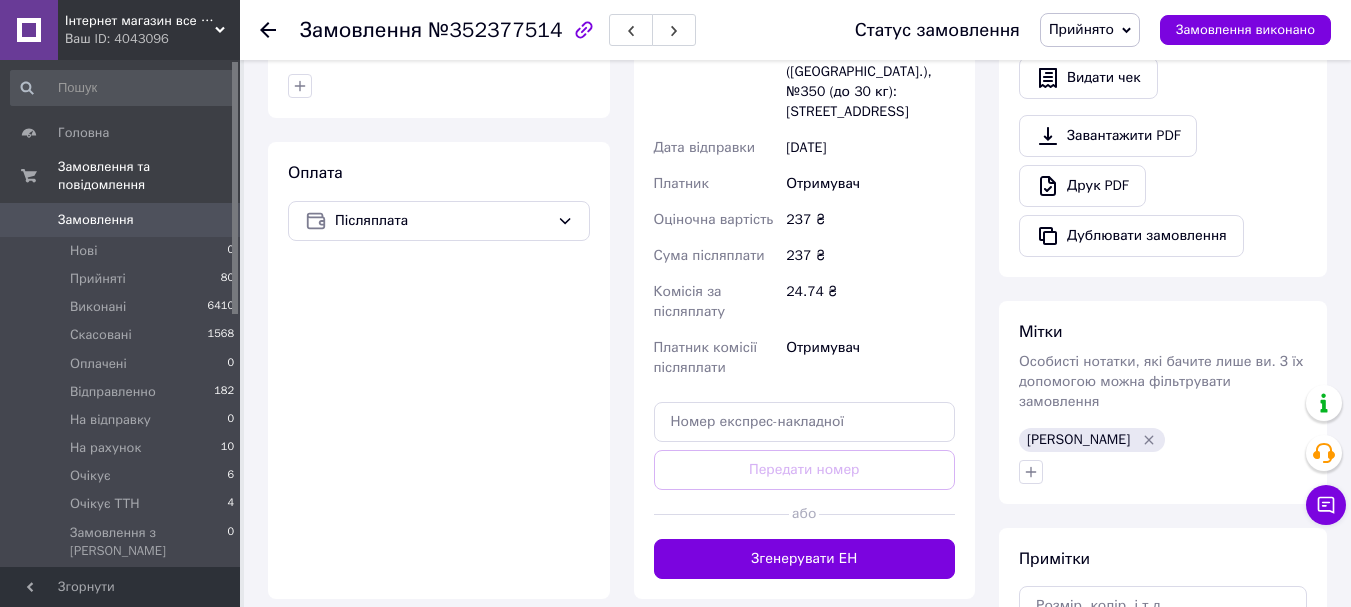 scroll, scrollTop: 0, scrollLeft: 0, axis: both 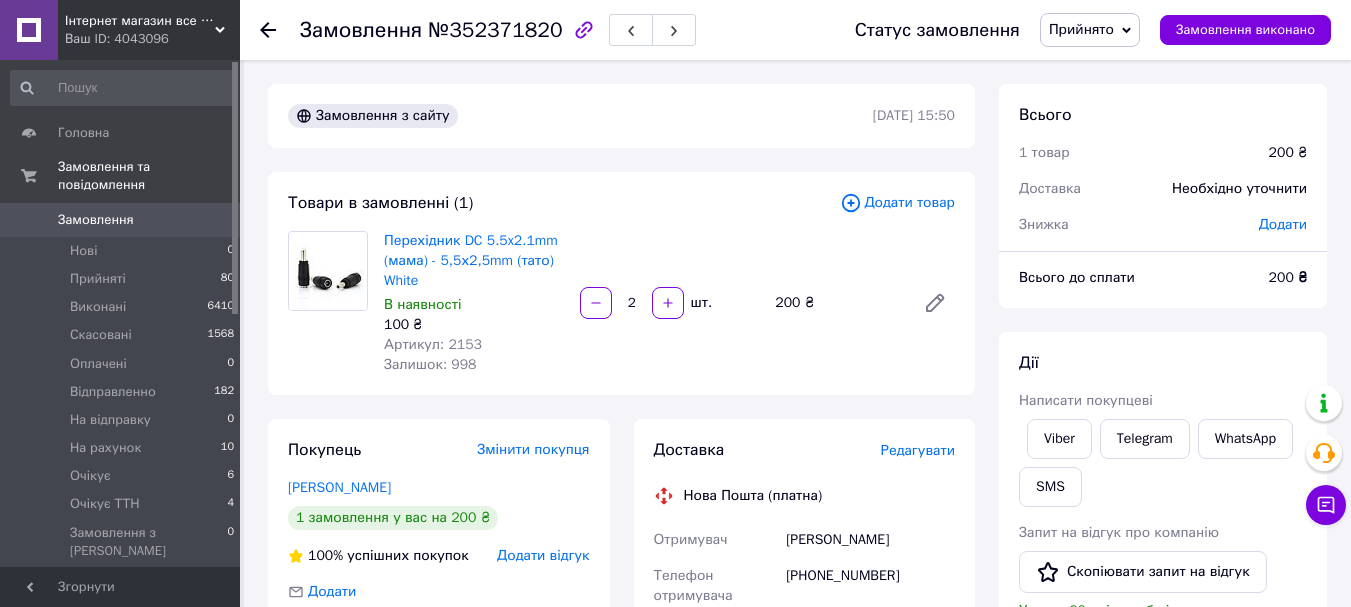click on "Артикул: 2153" at bounding box center [433, 344] 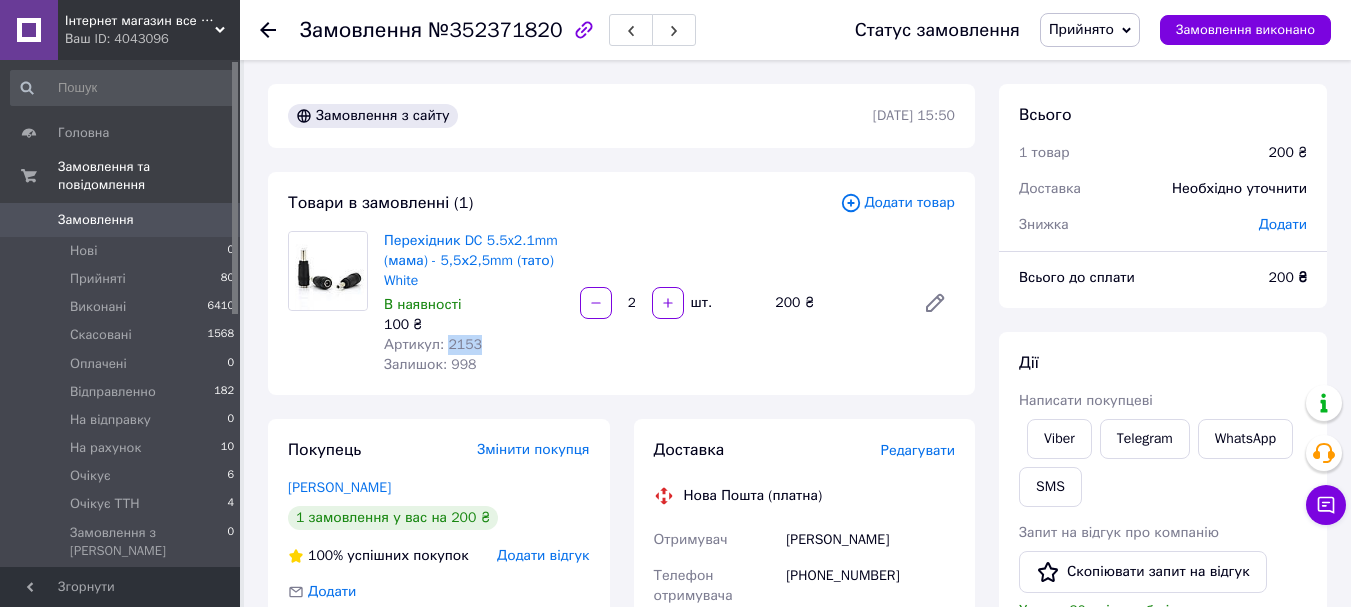 click on "Артикул: 2153" at bounding box center (433, 344) 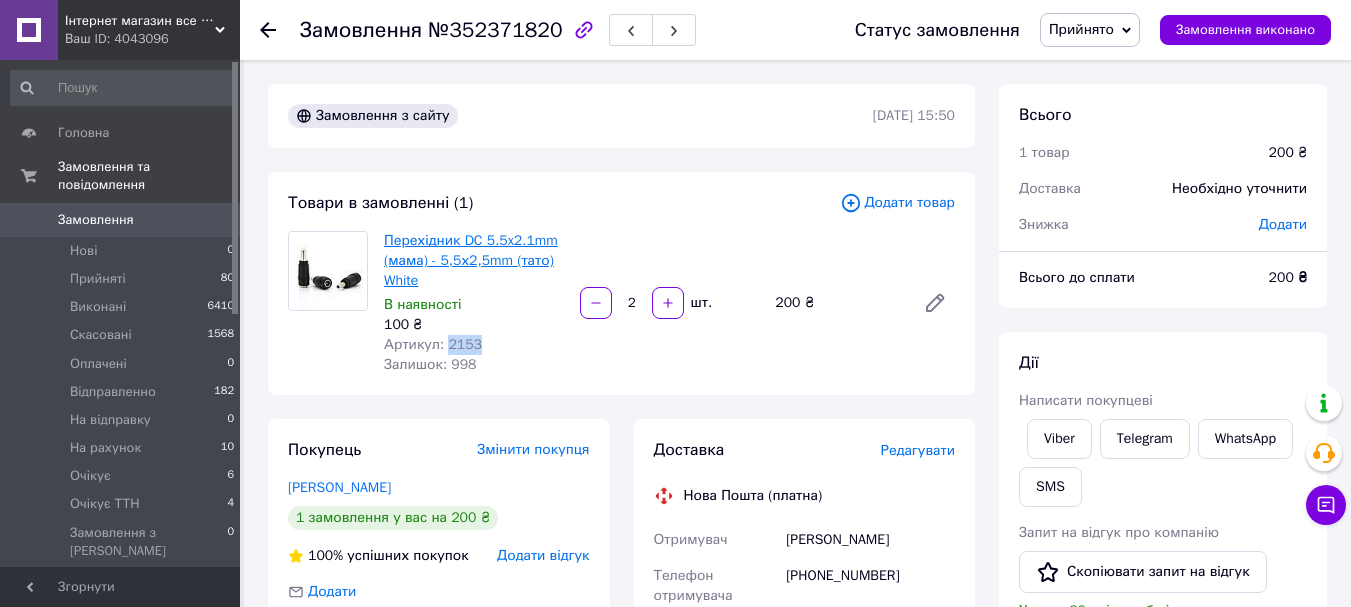 copy on "2153" 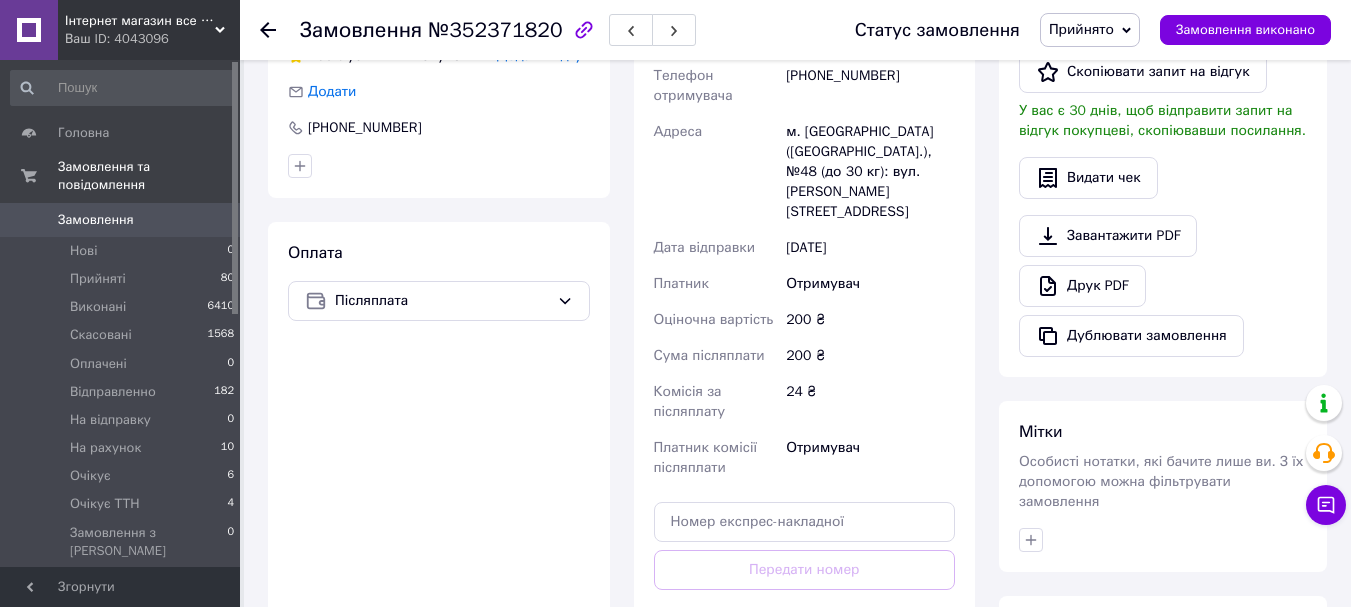 scroll, scrollTop: 767, scrollLeft: 0, axis: vertical 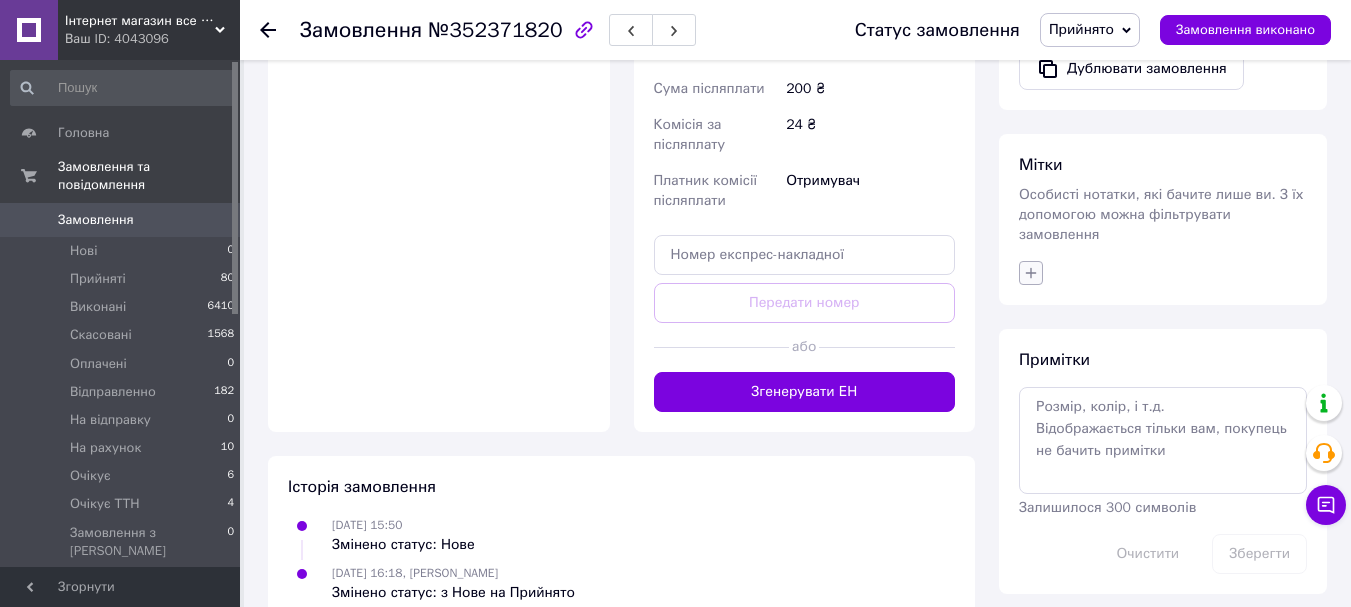 click 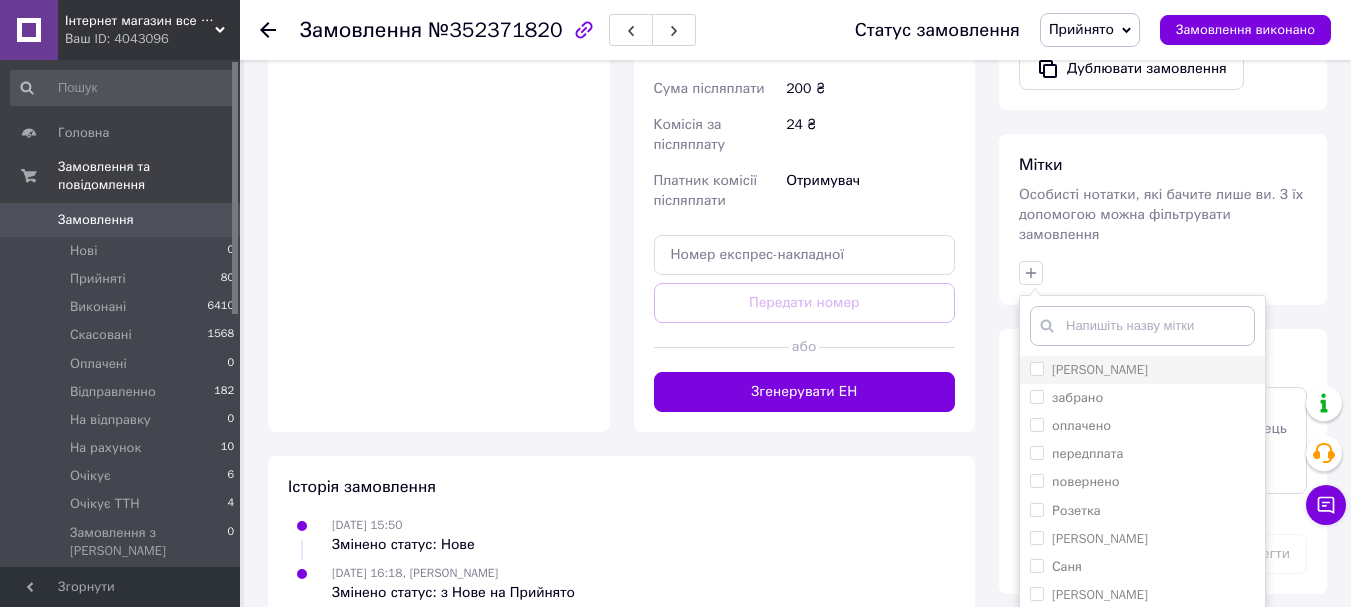 click on "[PERSON_NAME]" at bounding box center (1089, 370) 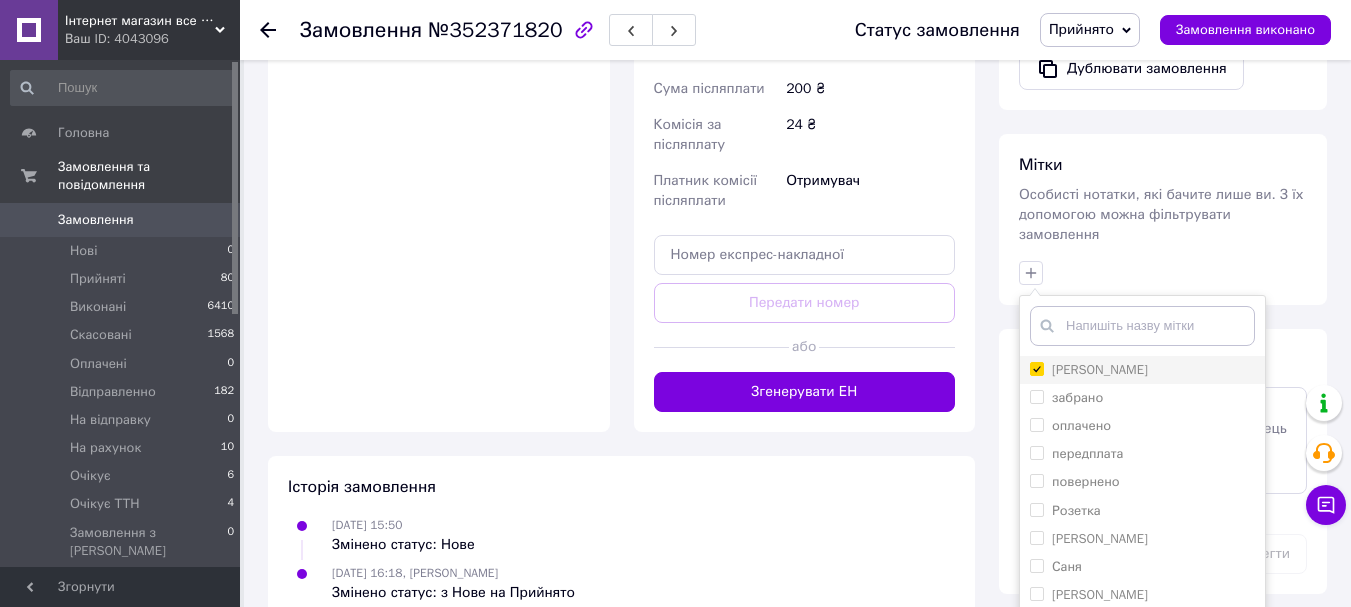 click on "[PERSON_NAME]" at bounding box center [1036, 368] 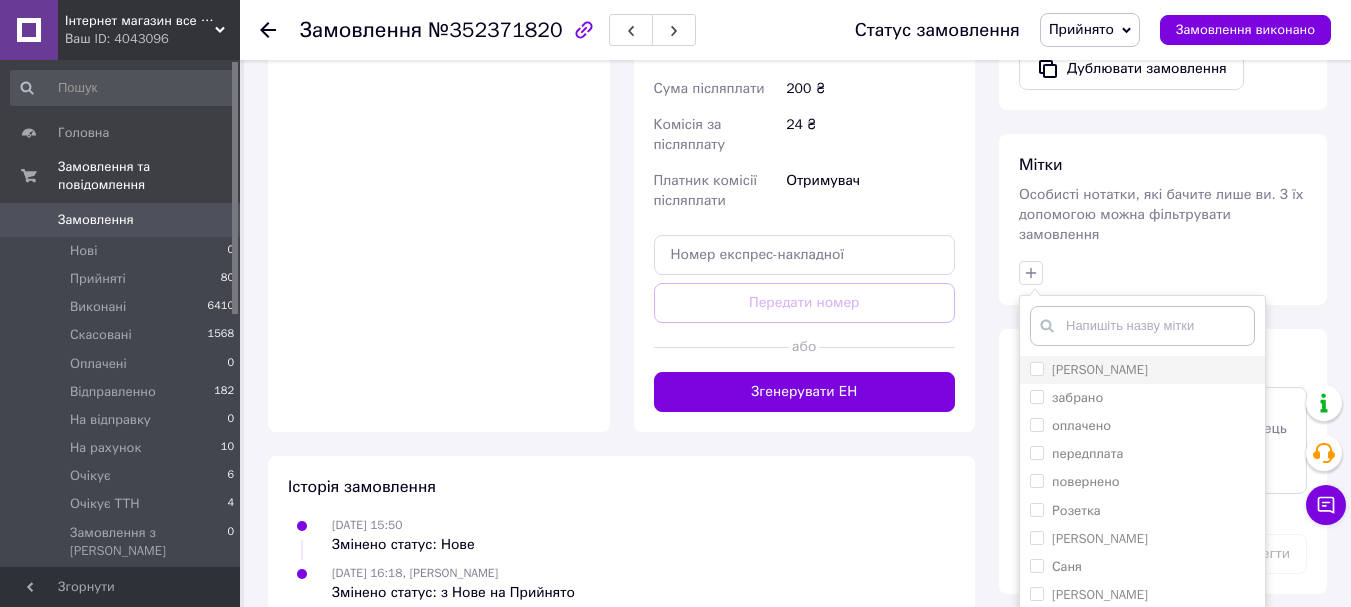 click on "[PERSON_NAME]" at bounding box center (1036, 368) 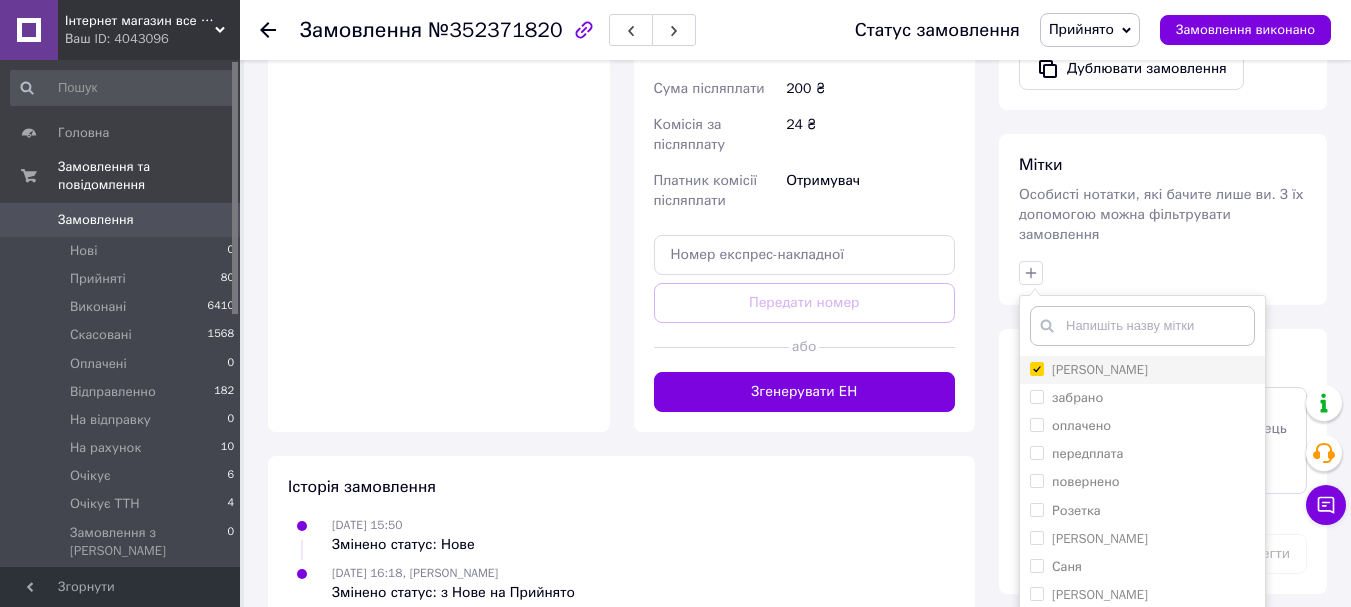 checkbox on "true" 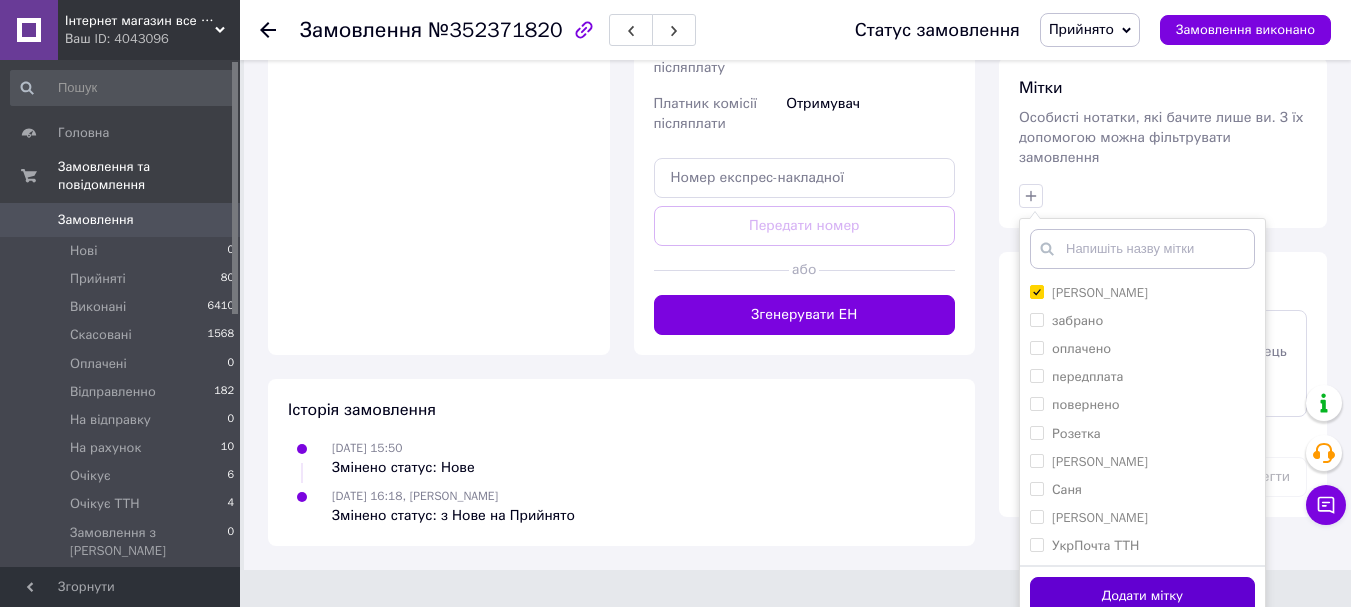 click on "Додати мітку" at bounding box center [1142, 596] 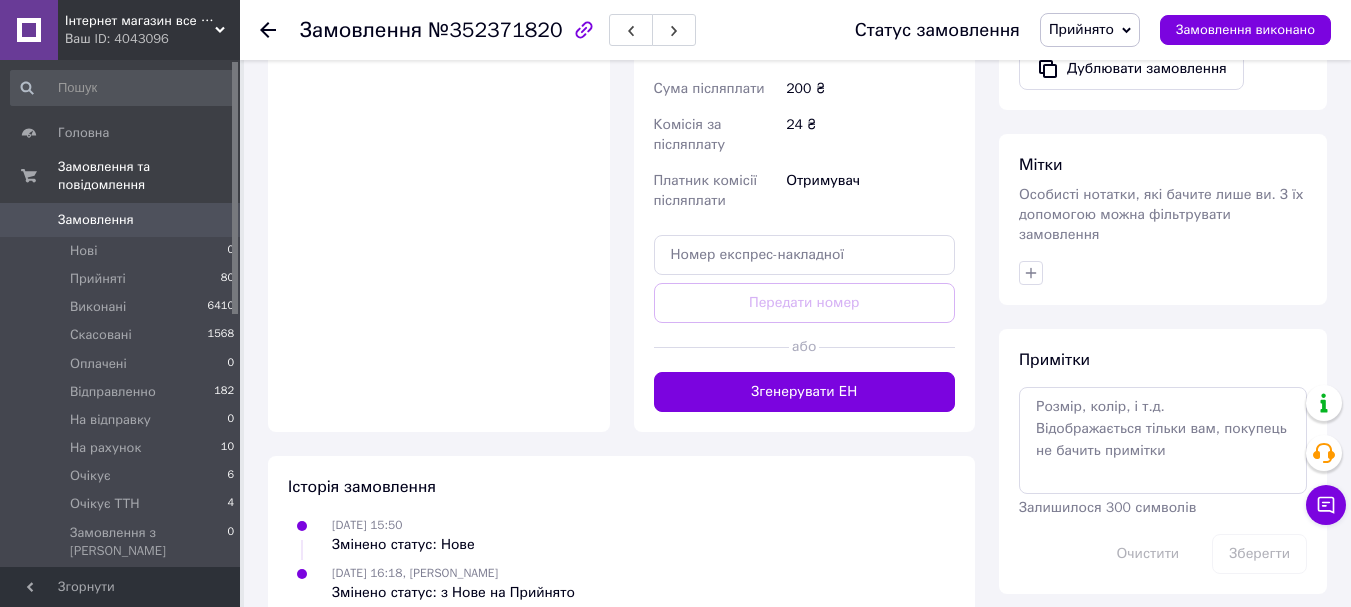 scroll, scrollTop: 467, scrollLeft: 0, axis: vertical 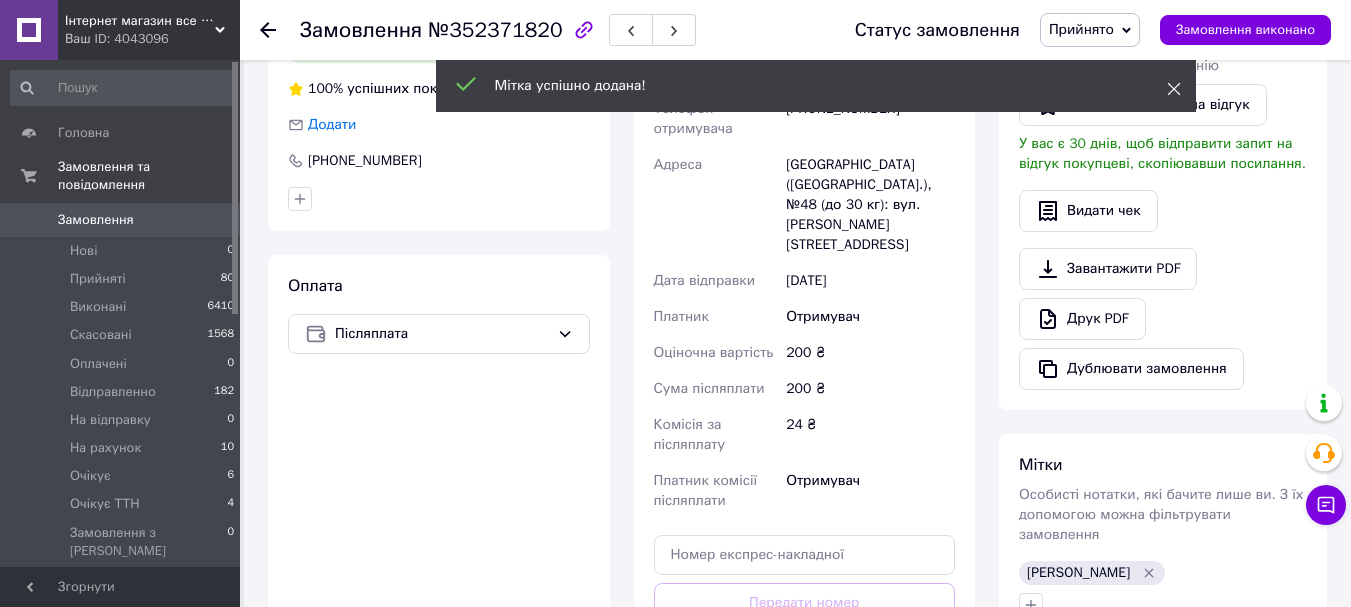 click 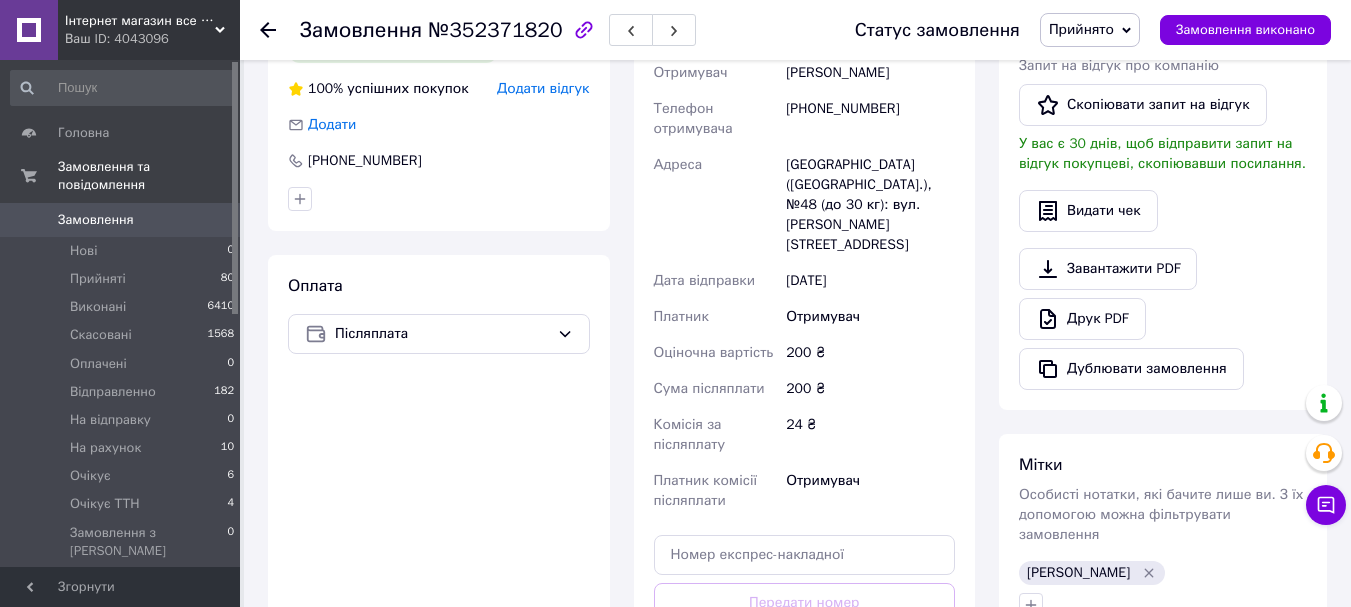 scroll, scrollTop: 0, scrollLeft: 0, axis: both 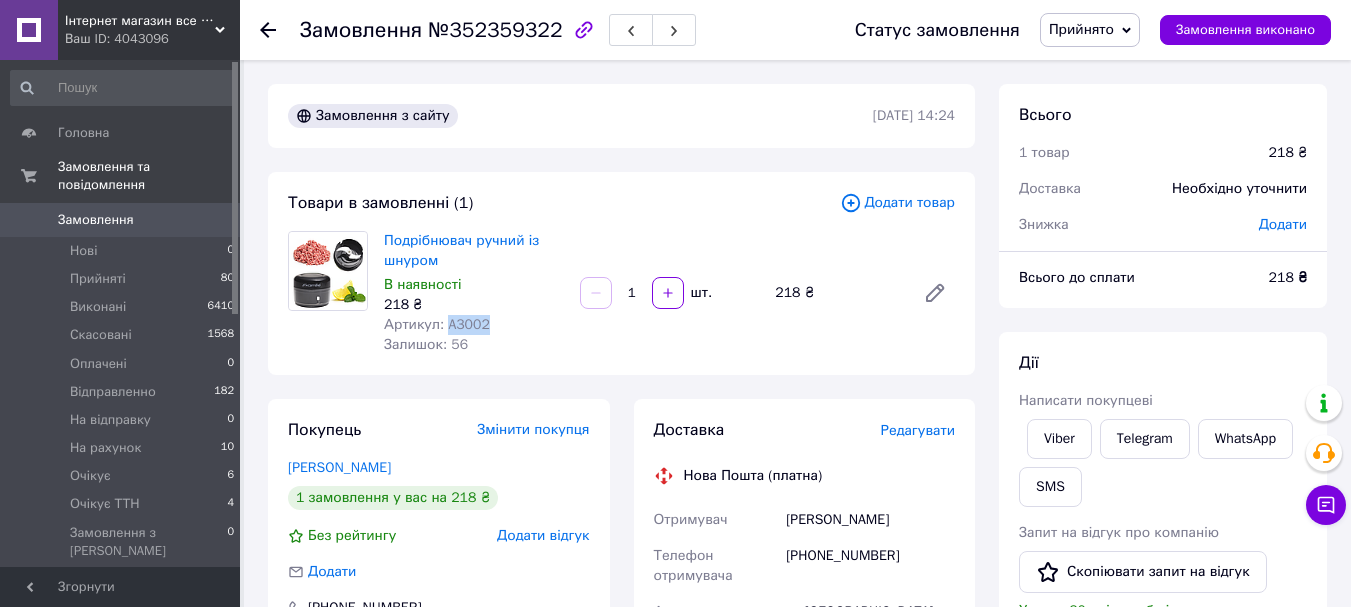 drag, startPoint x: 482, startPoint y: 326, endPoint x: 446, endPoint y: 327, distance: 36.013885 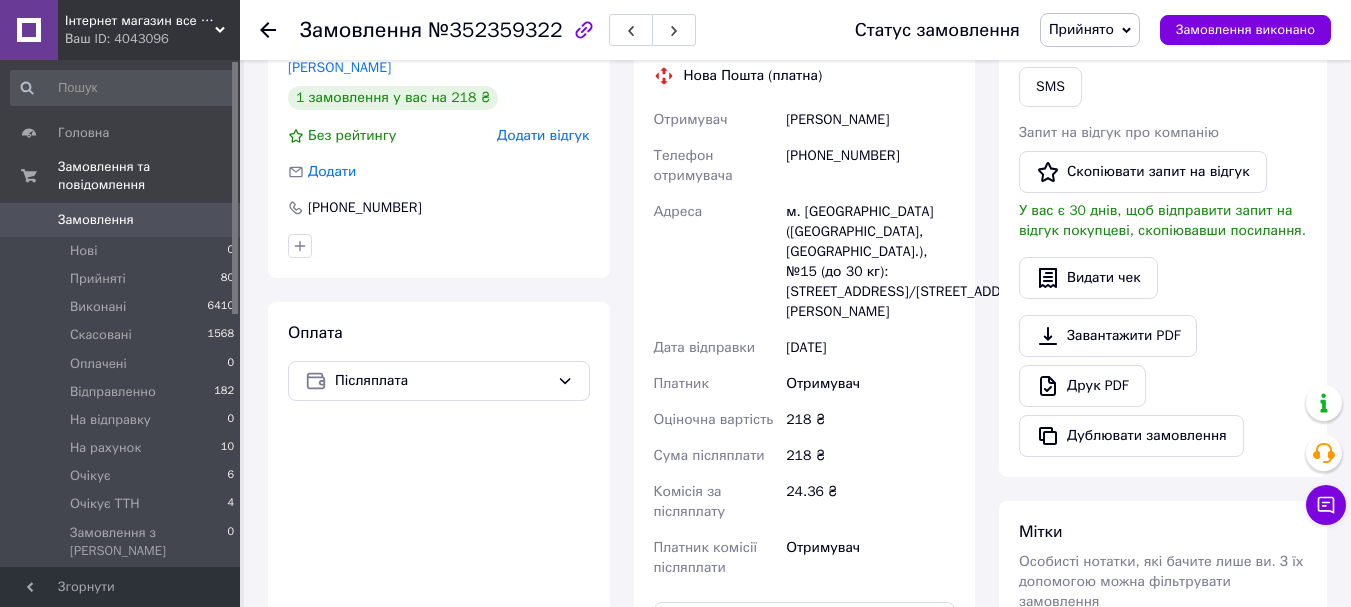 scroll, scrollTop: 700, scrollLeft: 0, axis: vertical 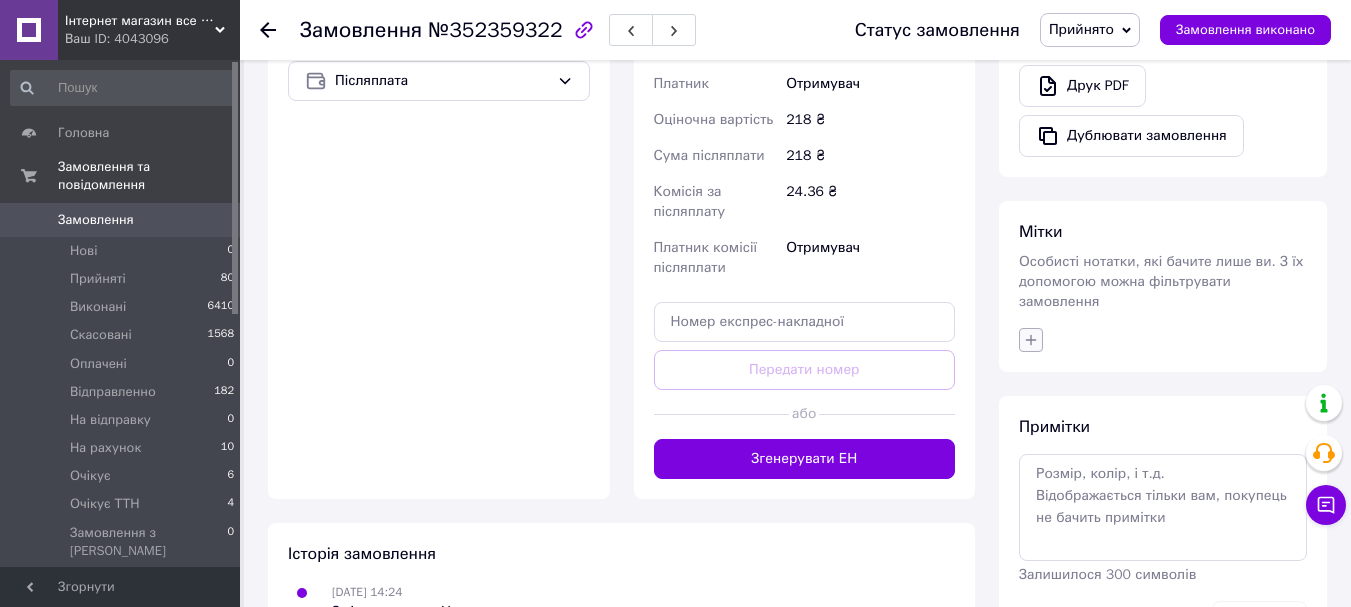 click at bounding box center [1031, 340] 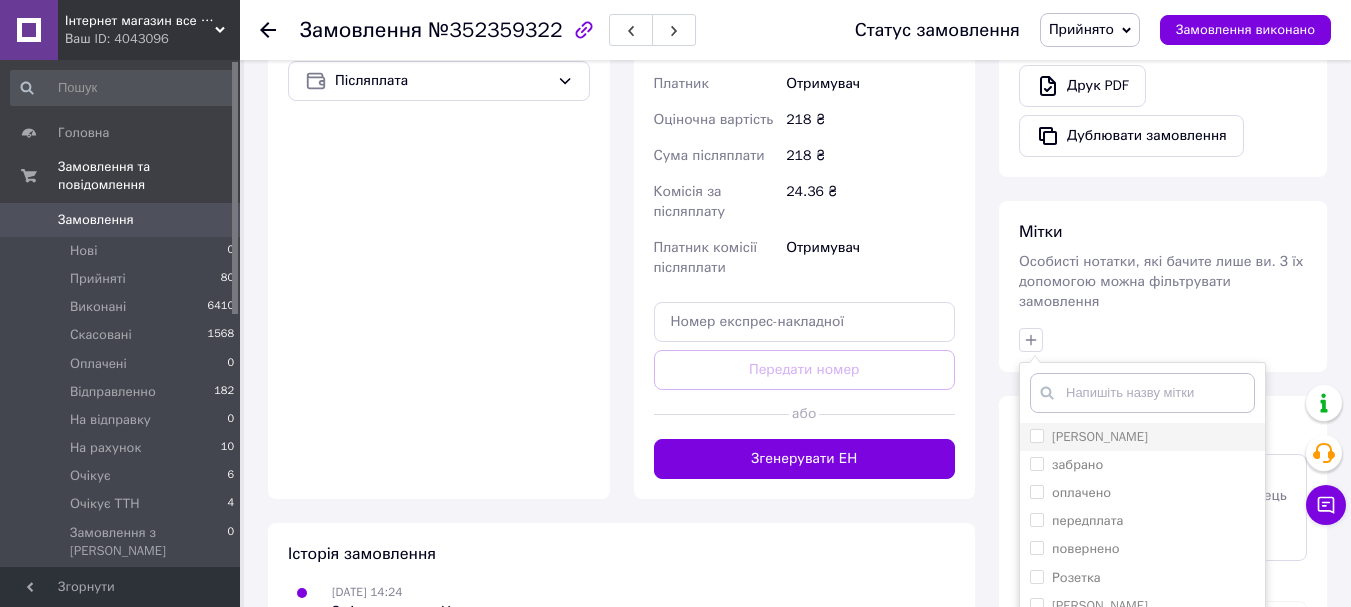 click on "[PERSON_NAME]" at bounding box center [1036, 435] 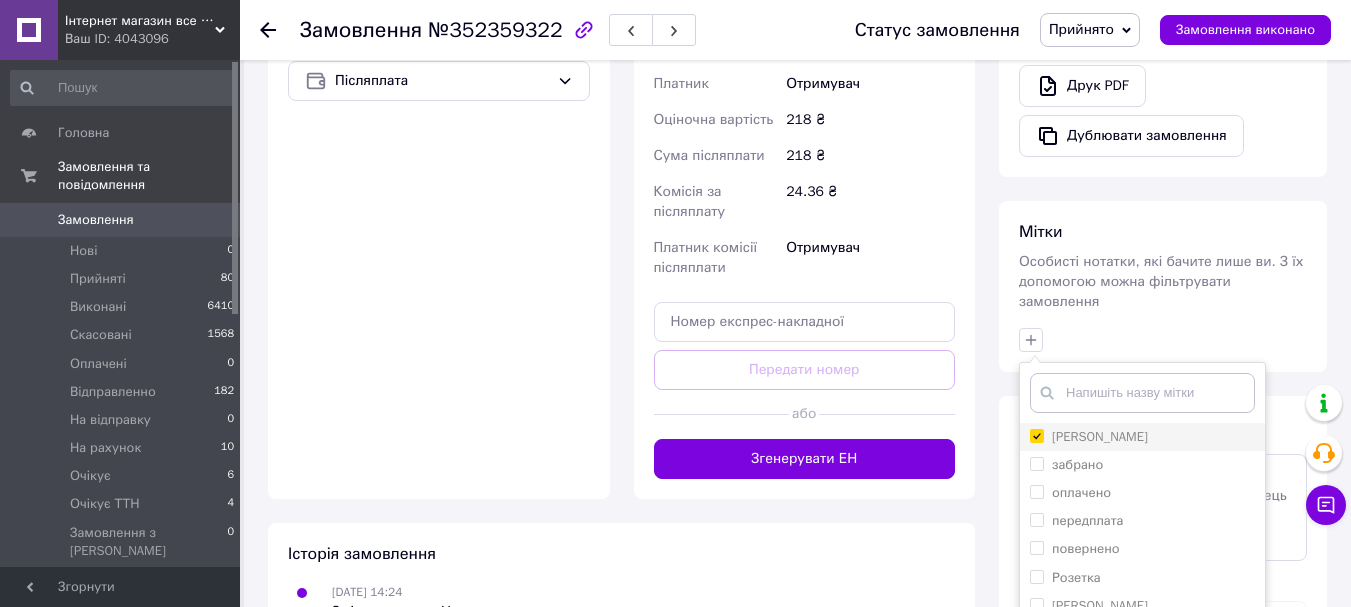 checkbox on "true" 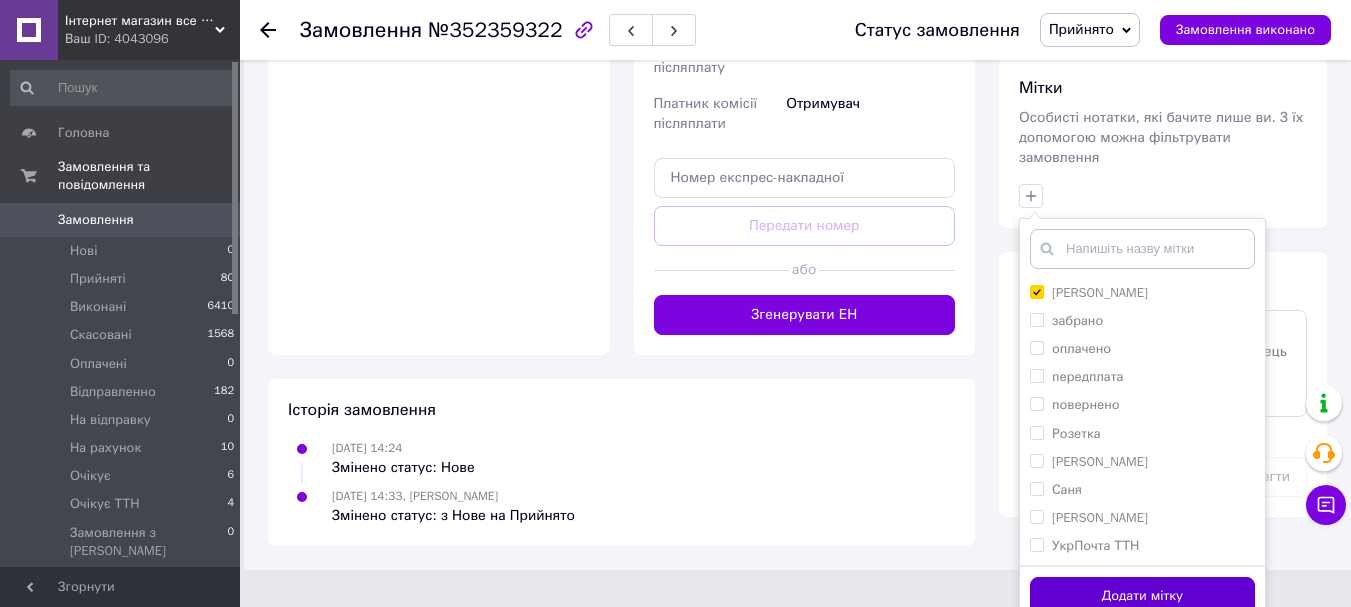 click on "Додати мітку" at bounding box center (1142, 596) 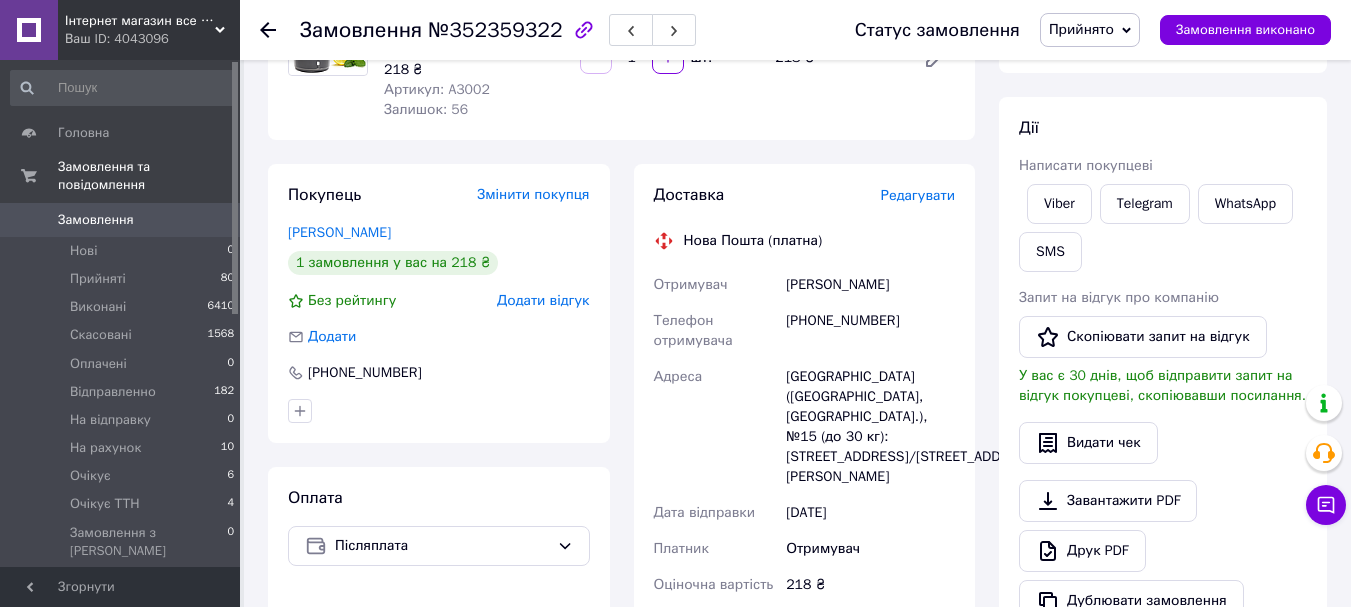 scroll, scrollTop: 0, scrollLeft: 0, axis: both 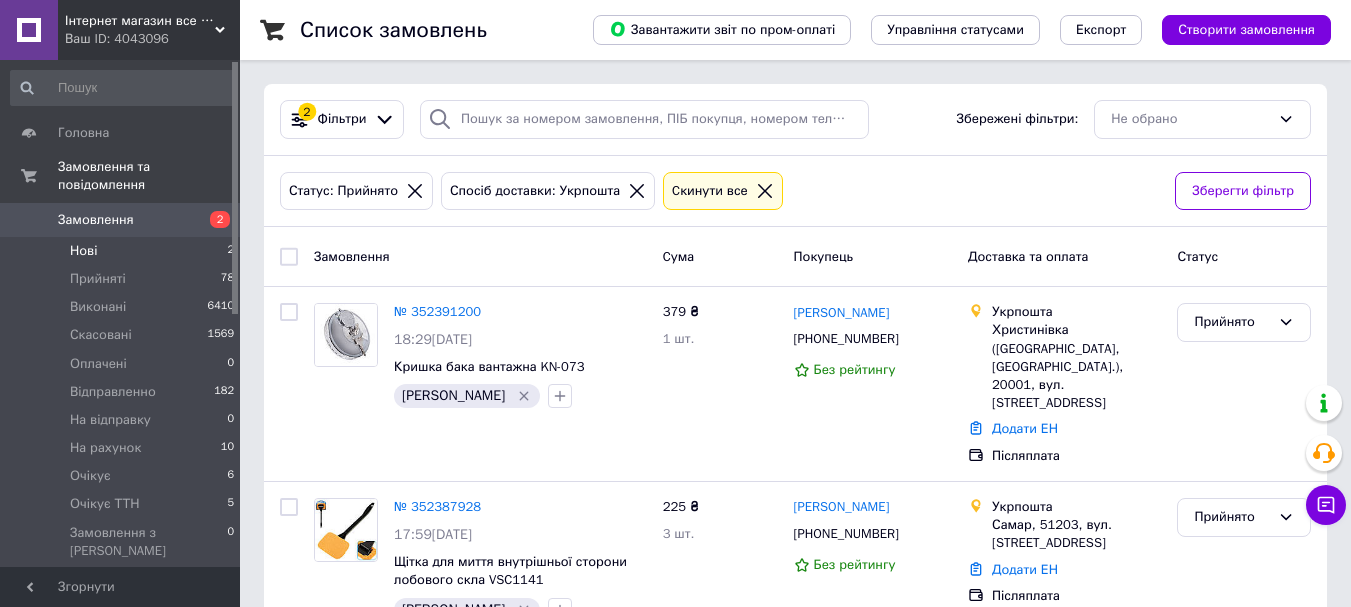 click on "Нові 2" at bounding box center [123, 251] 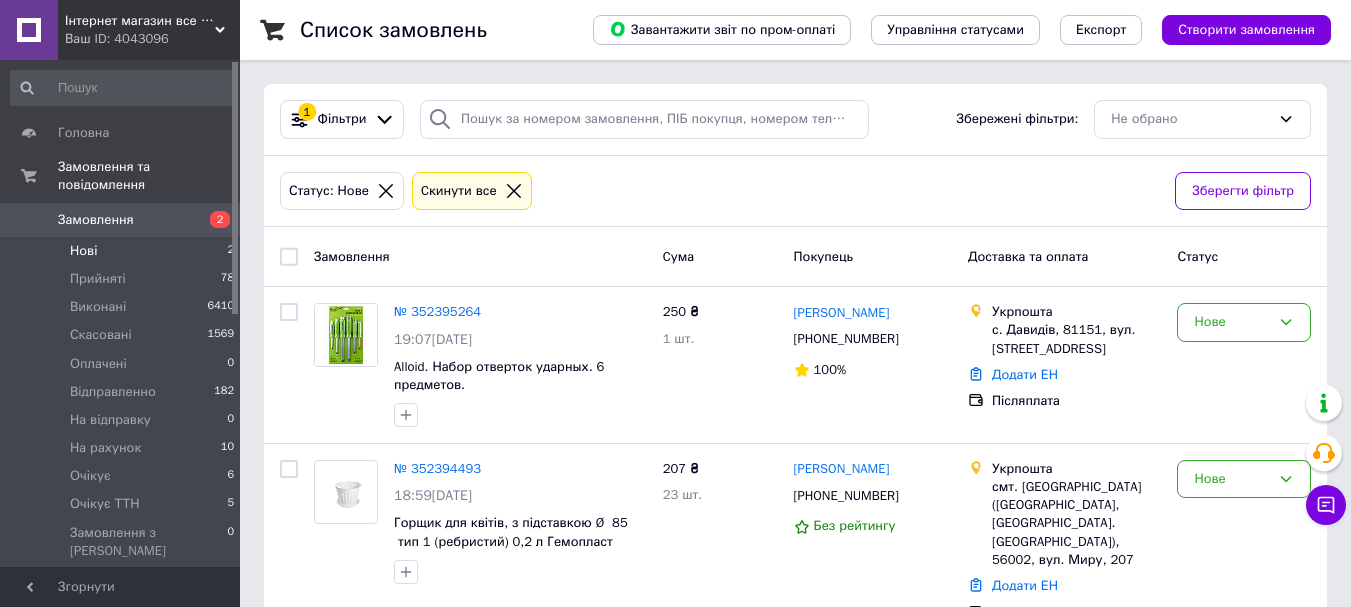 scroll, scrollTop: 37, scrollLeft: 0, axis: vertical 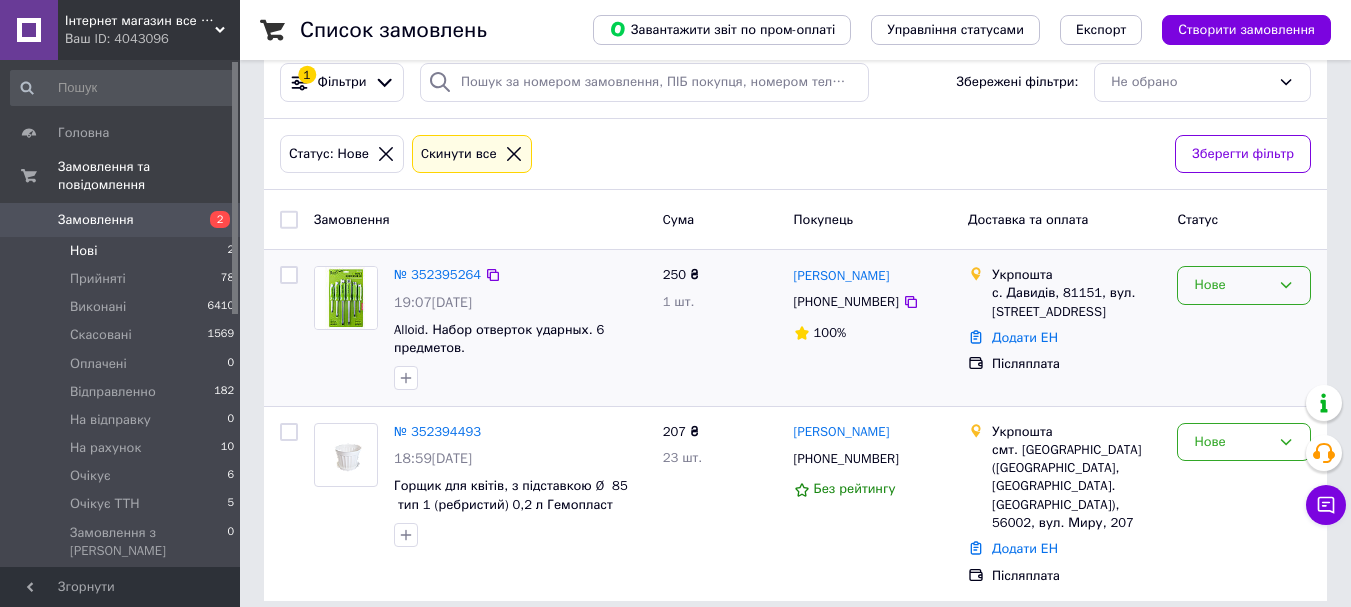 click on "Нове" at bounding box center [1244, 285] 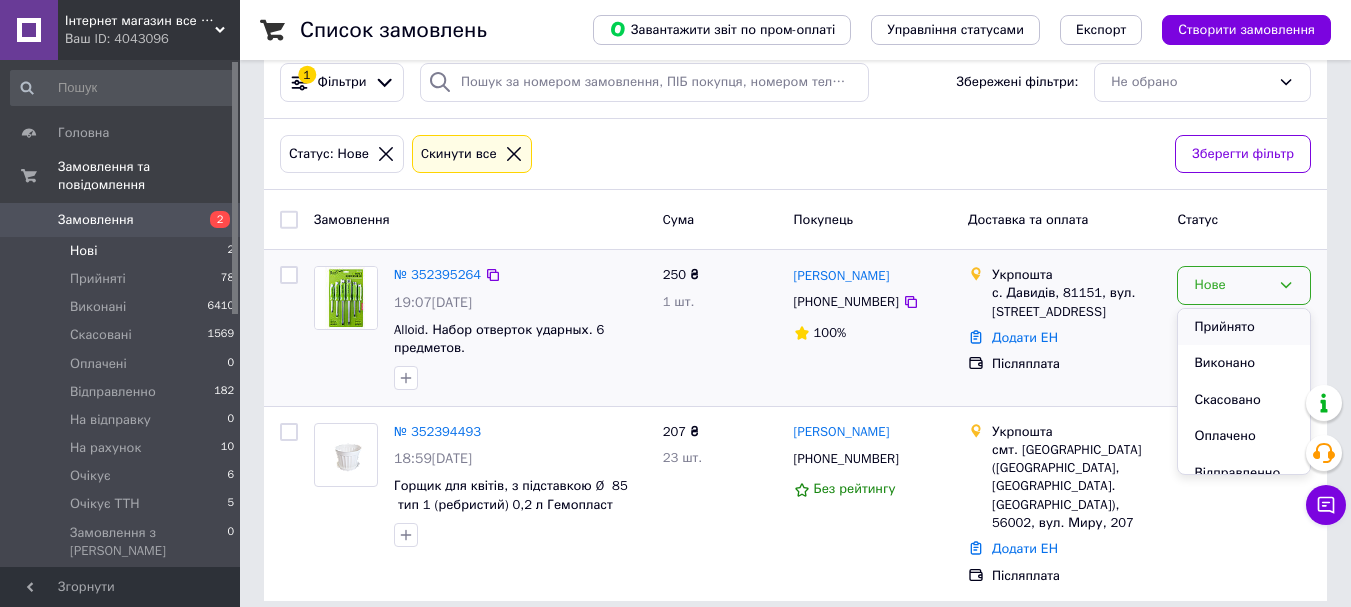 click on "Прийнято" at bounding box center [1244, 327] 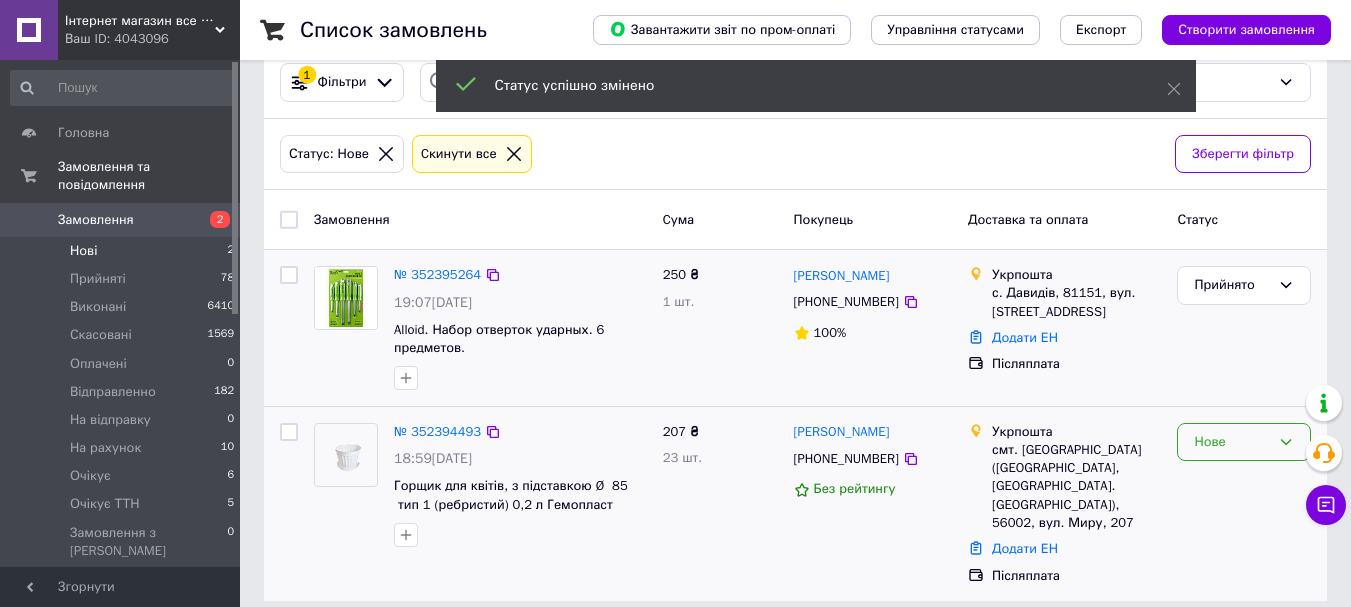 click on "Нове" at bounding box center [1232, 442] 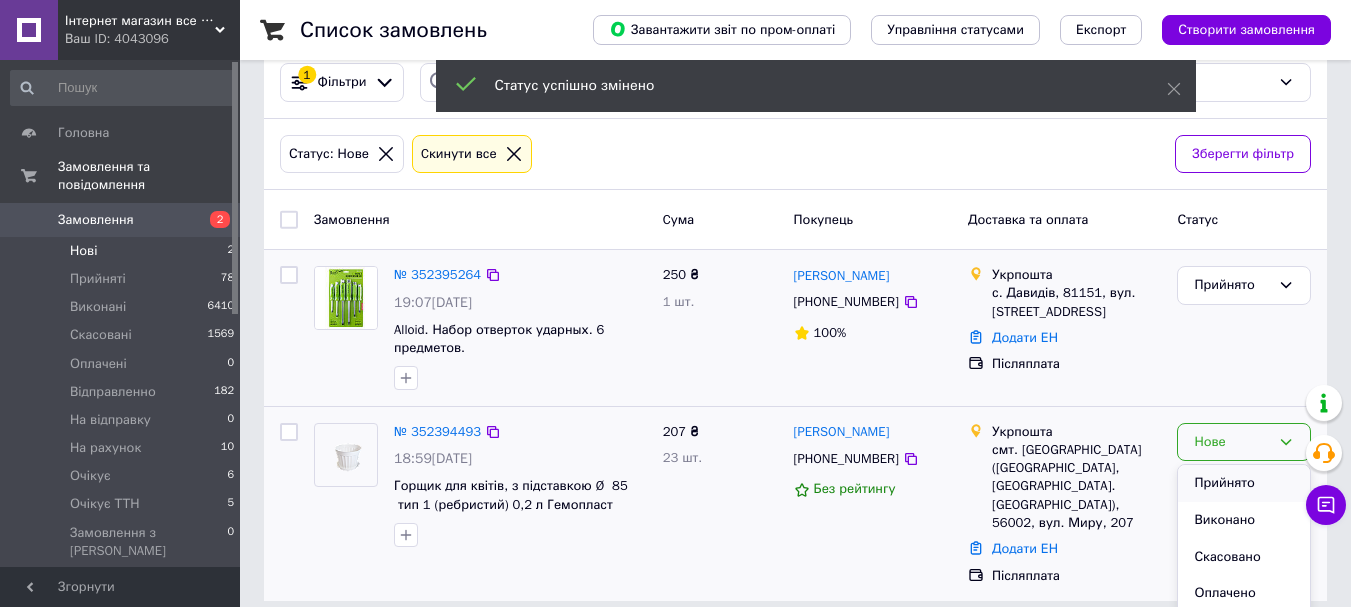 click on "Прийнято" at bounding box center [1244, 483] 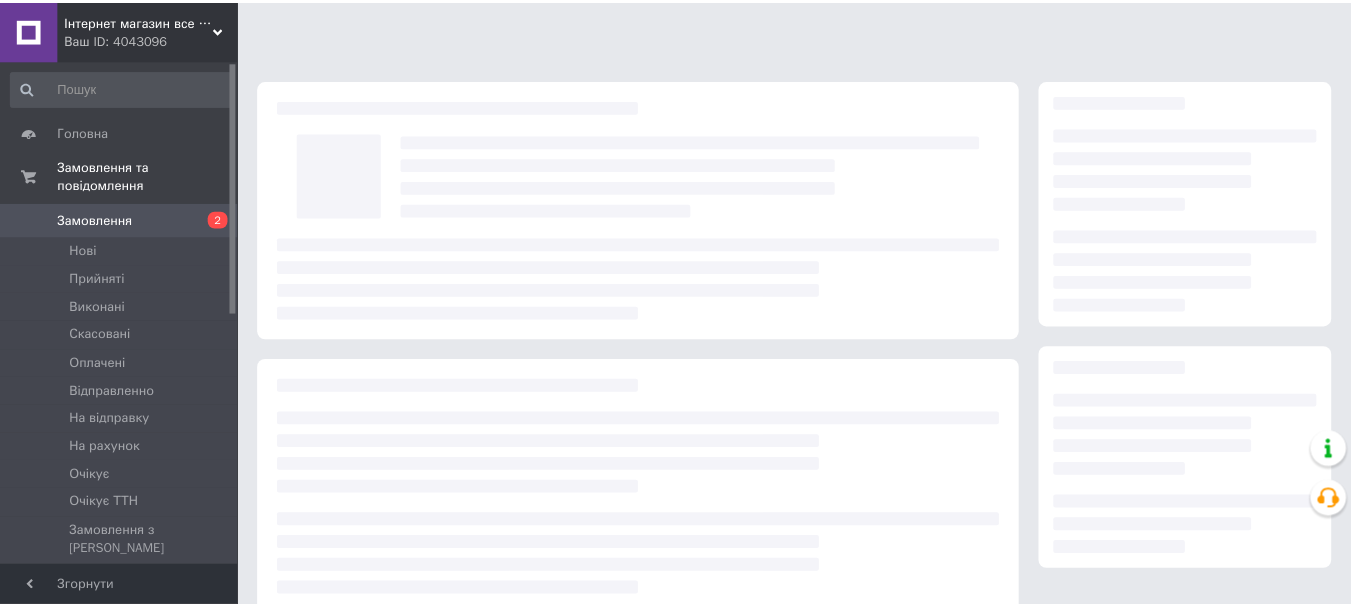 scroll, scrollTop: 0, scrollLeft: 0, axis: both 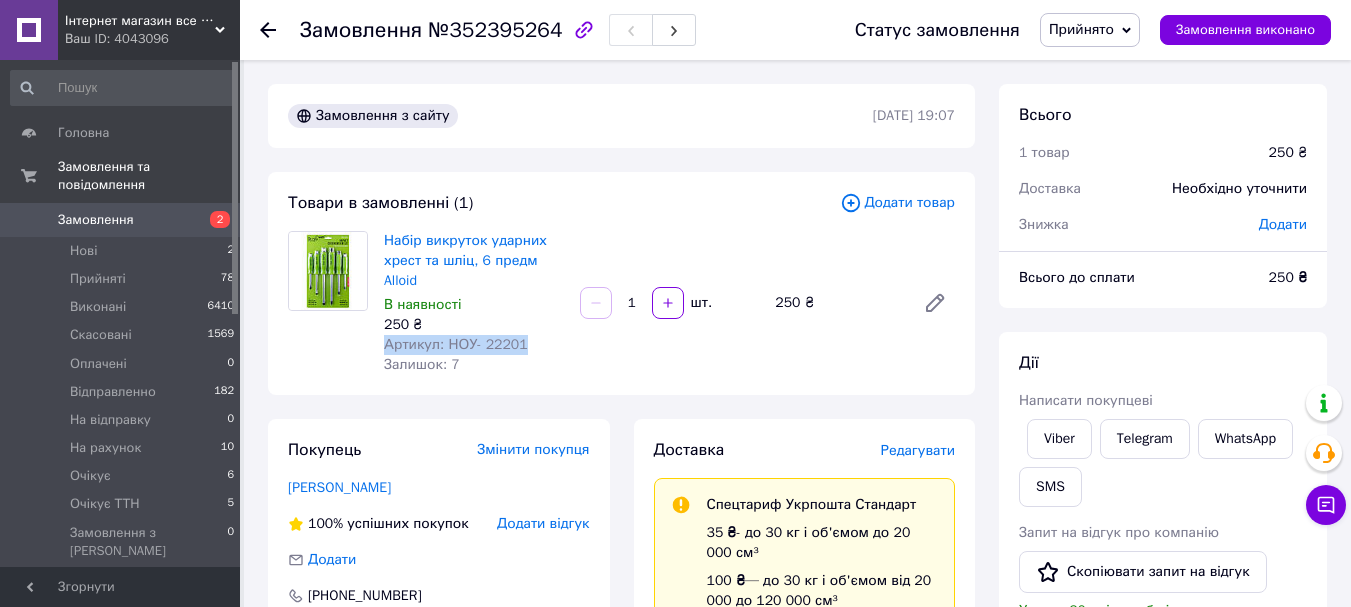 drag, startPoint x: 523, startPoint y: 344, endPoint x: 379, endPoint y: 348, distance: 144.05554 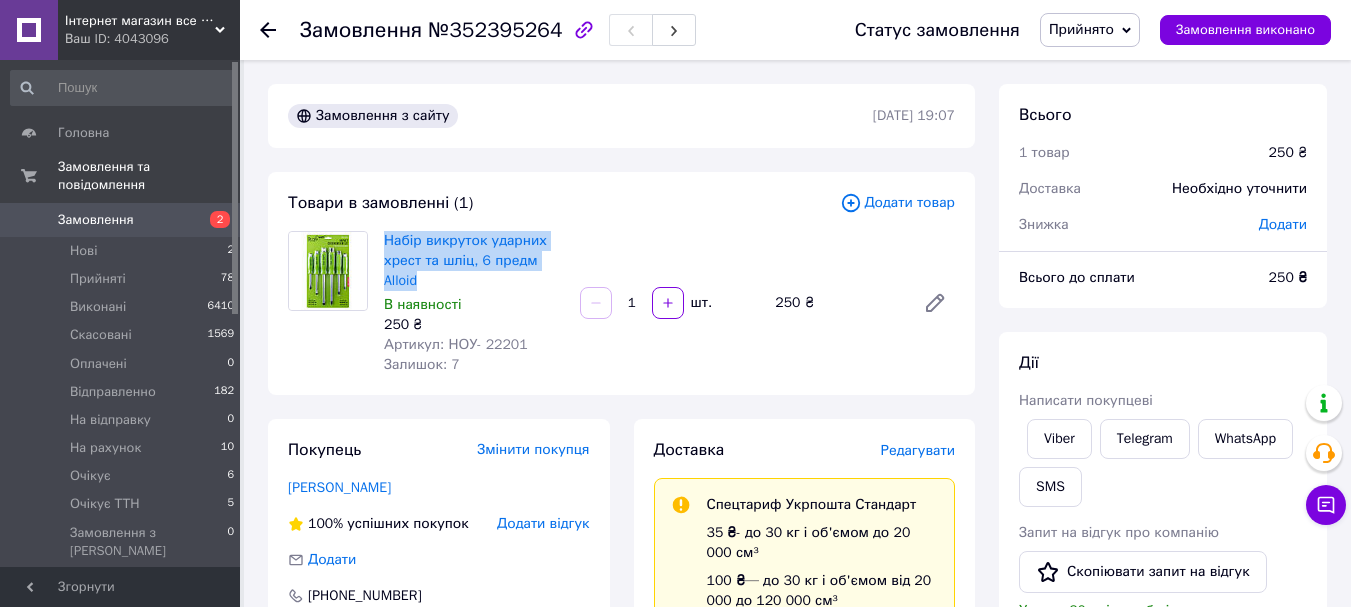 drag, startPoint x: 430, startPoint y: 279, endPoint x: 377, endPoint y: 230, distance: 72.18033 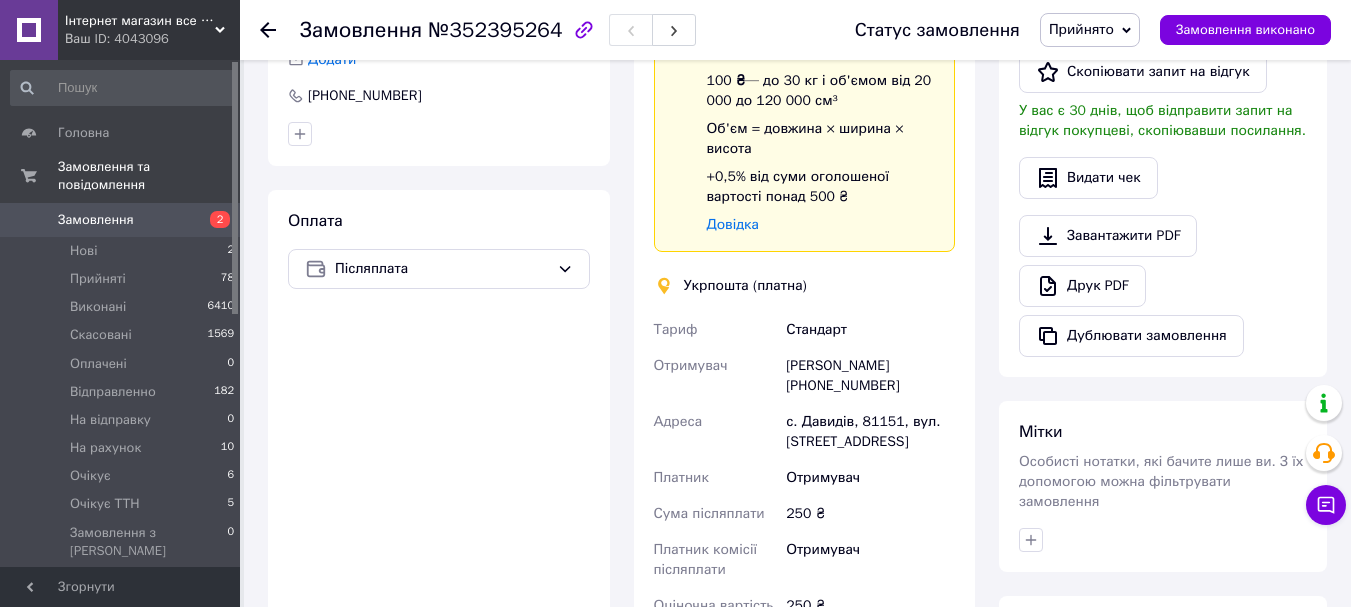 scroll, scrollTop: 700, scrollLeft: 0, axis: vertical 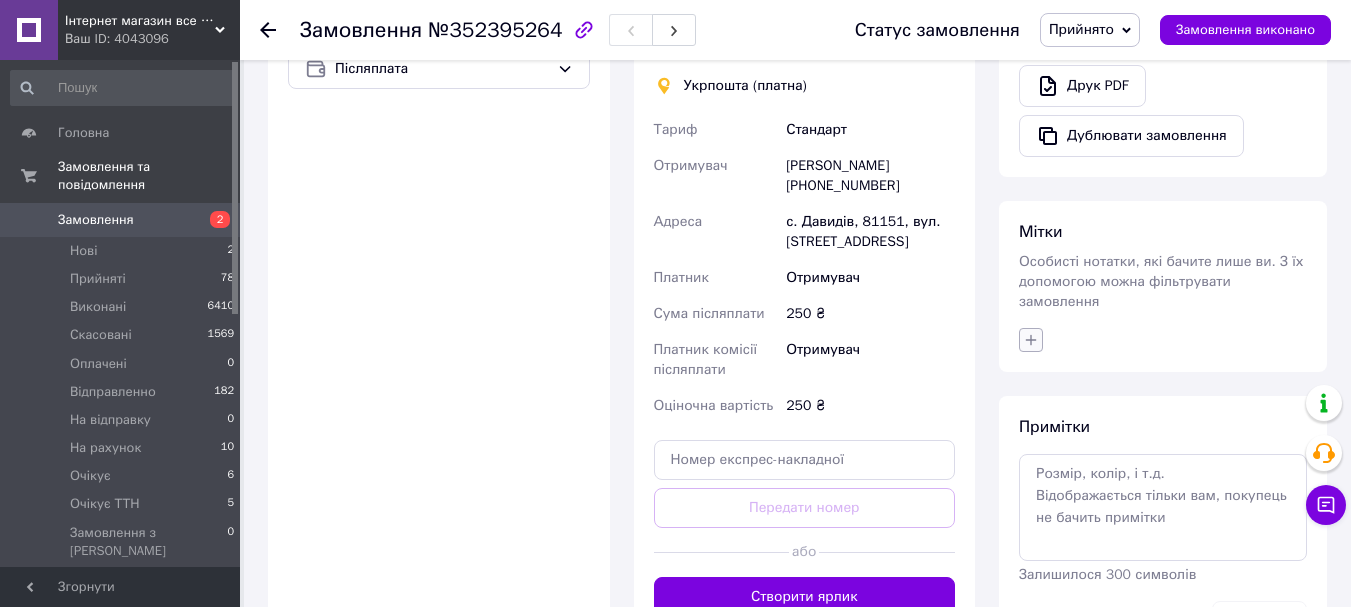 click 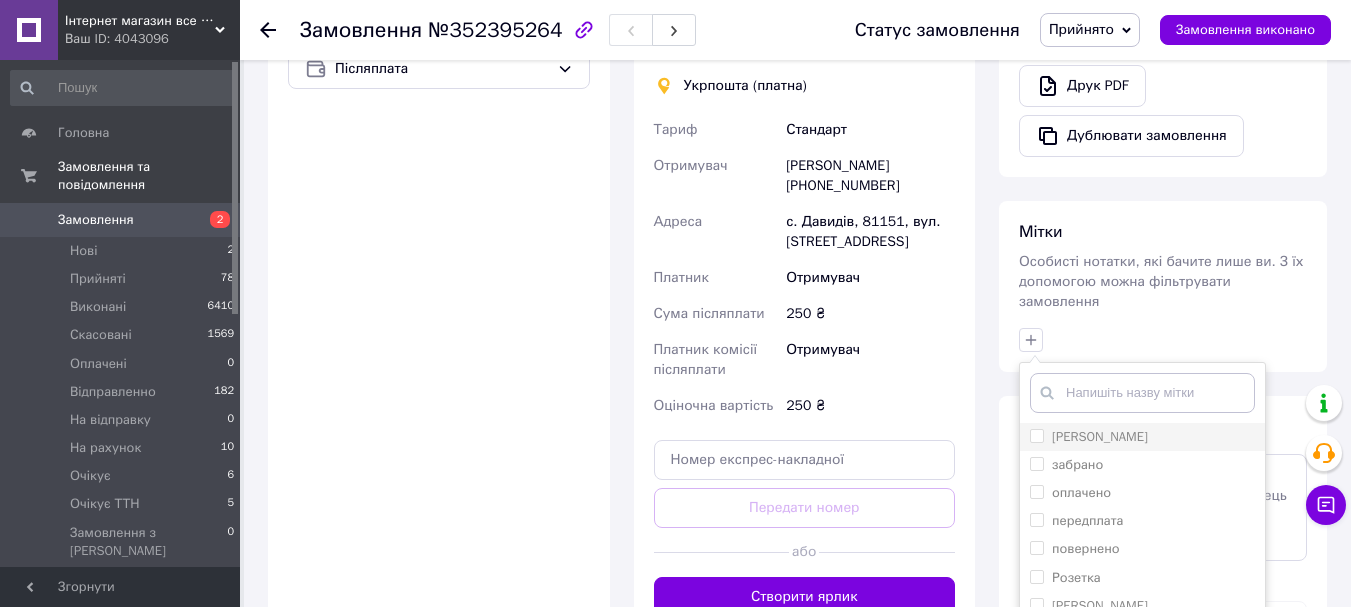 click on "[PERSON_NAME]" at bounding box center [1036, 435] 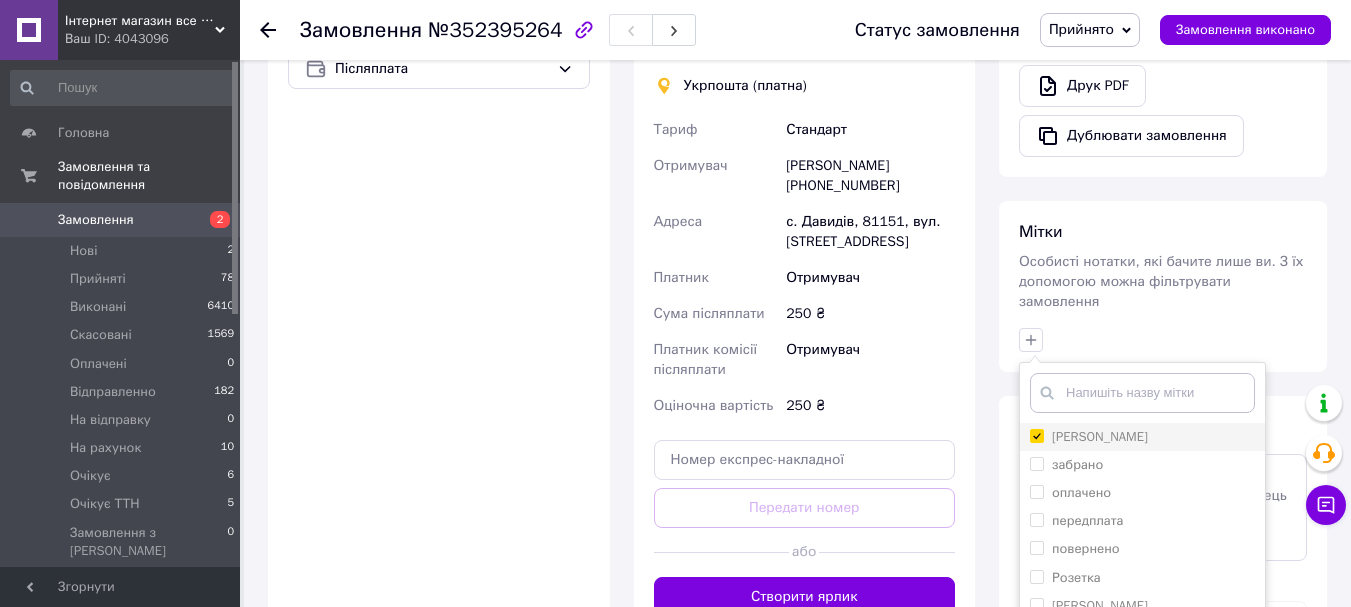 checkbox on "true" 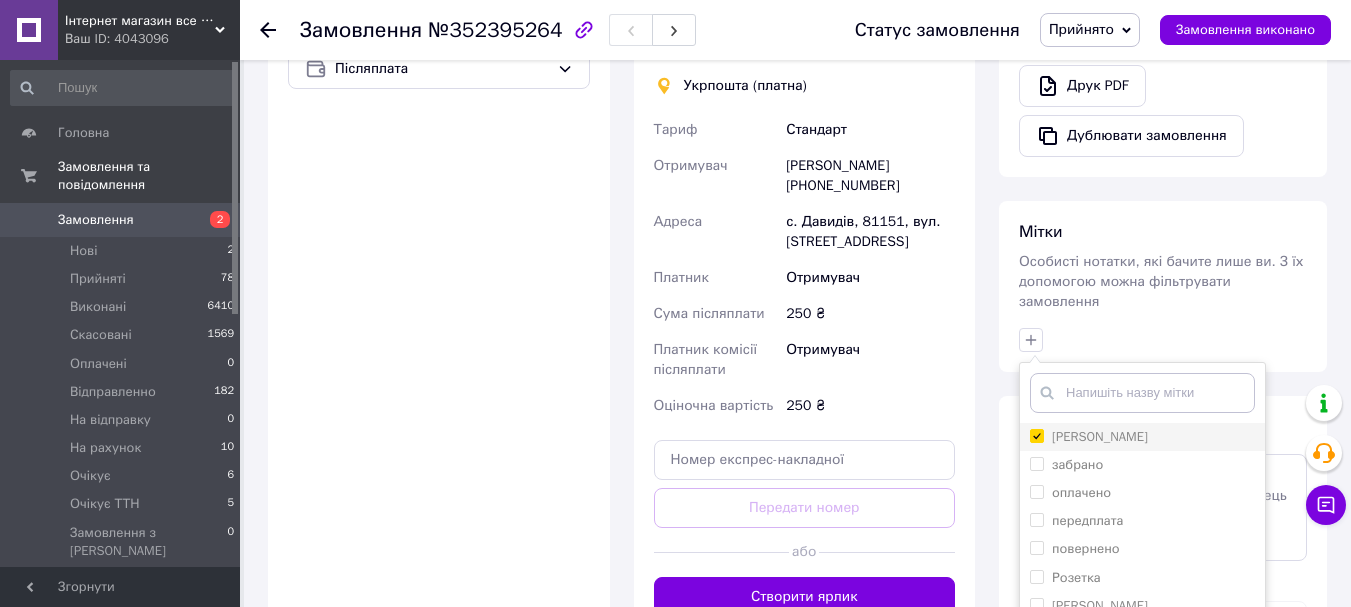 scroll, scrollTop: 945, scrollLeft: 0, axis: vertical 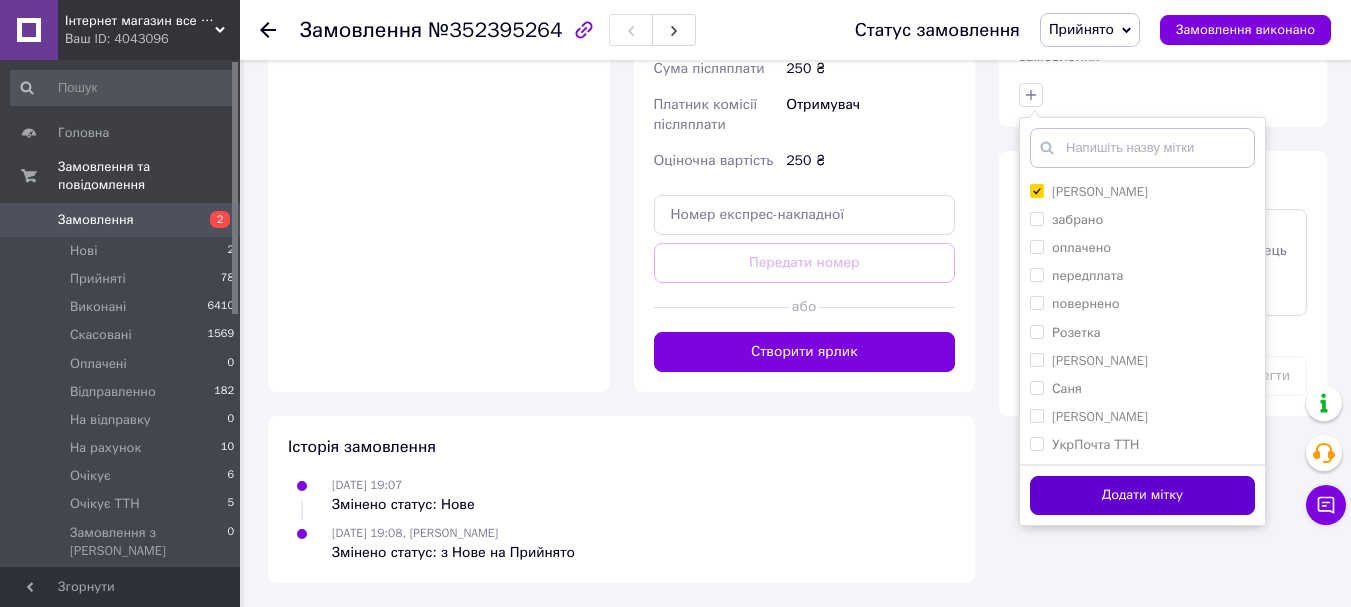click on "Додати мітку" at bounding box center (1142, 495) 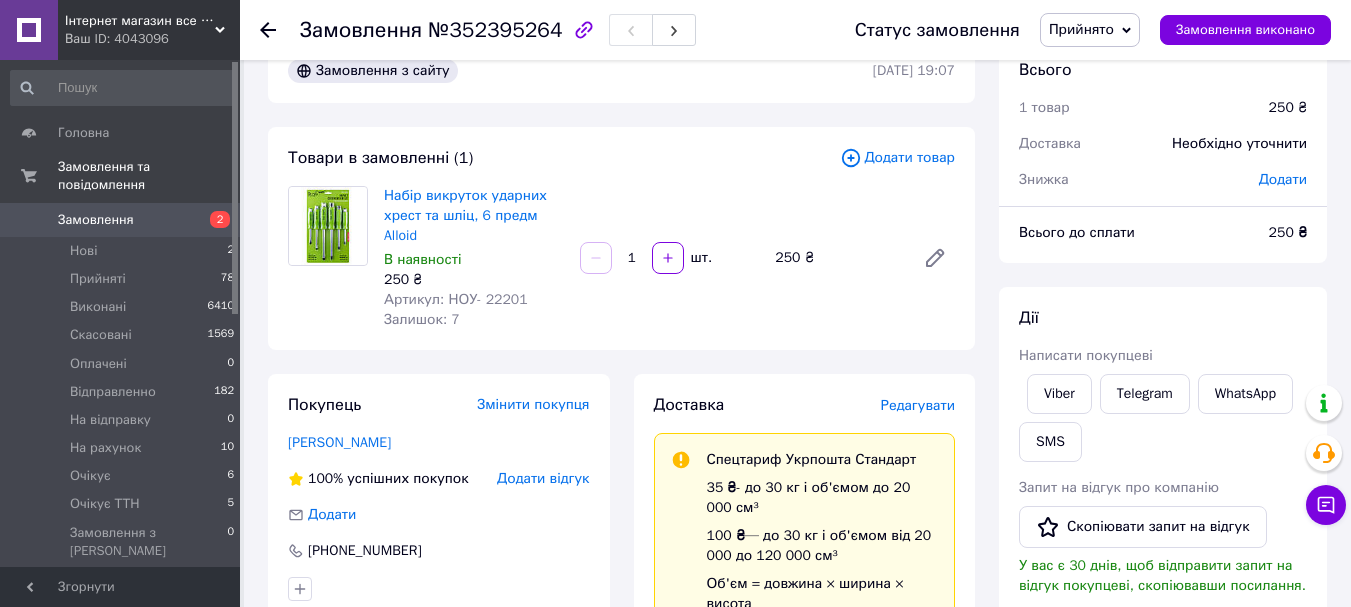 scroll, scrollTop: 0, scrollLeft: 0, axis: both 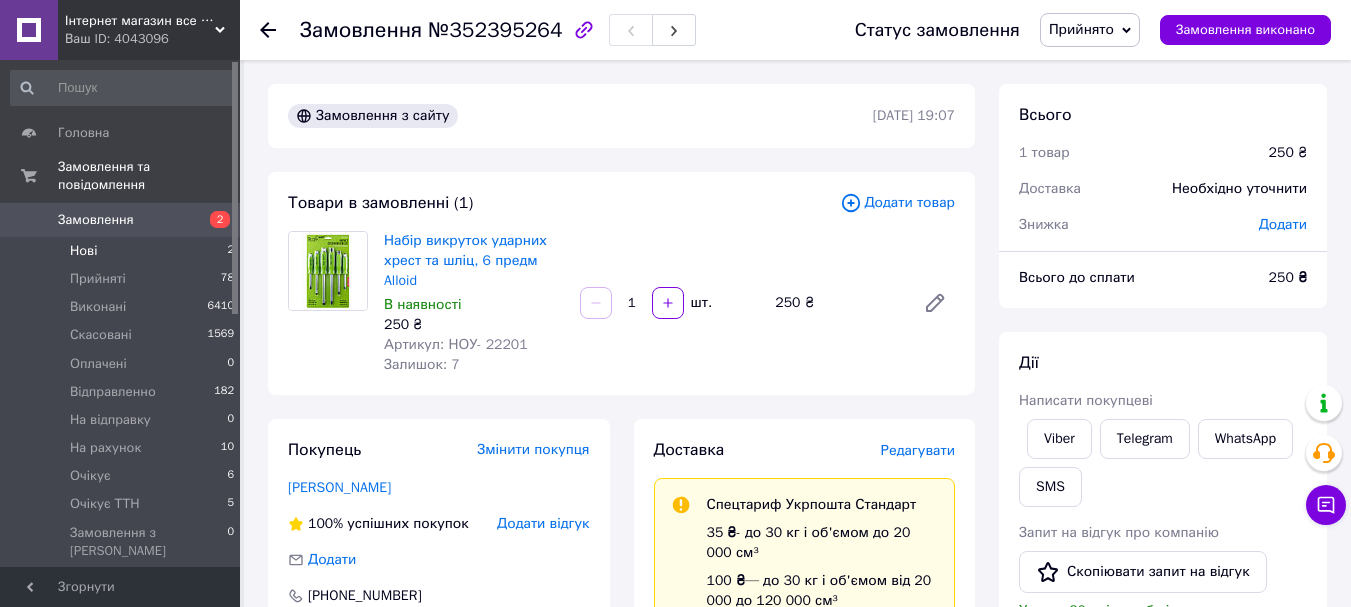 click on "Нові 2" at bounding box center [123, 251] 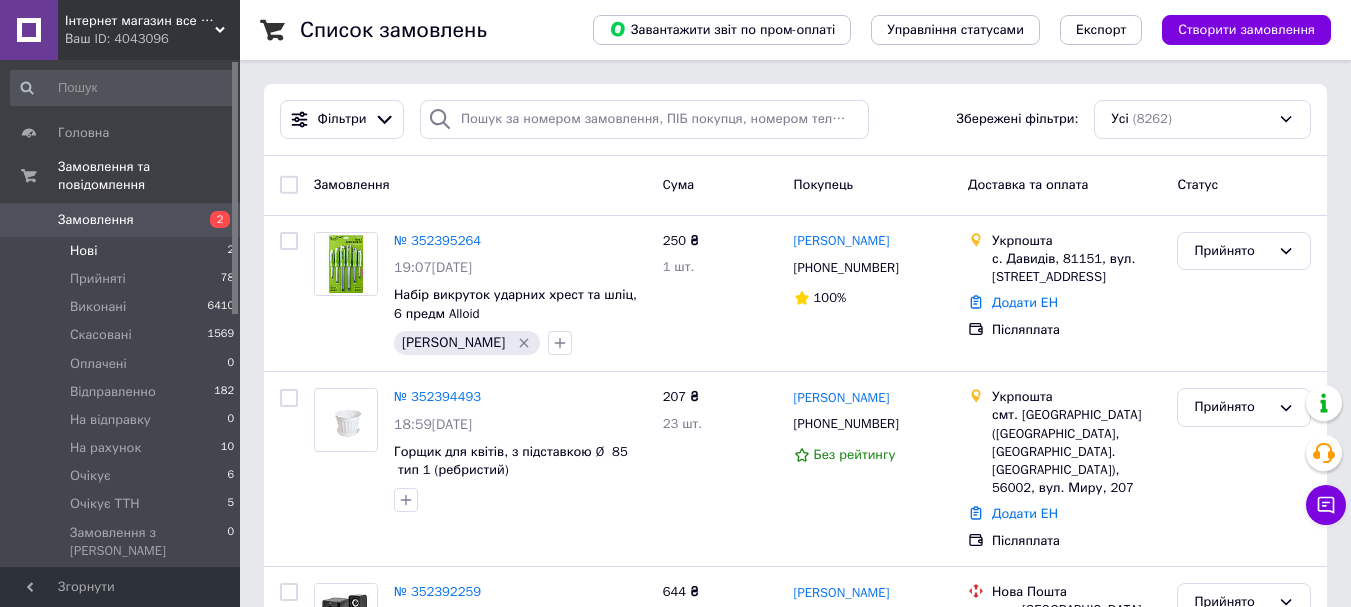click on "Нові 2" at bounding box center (123, 251) 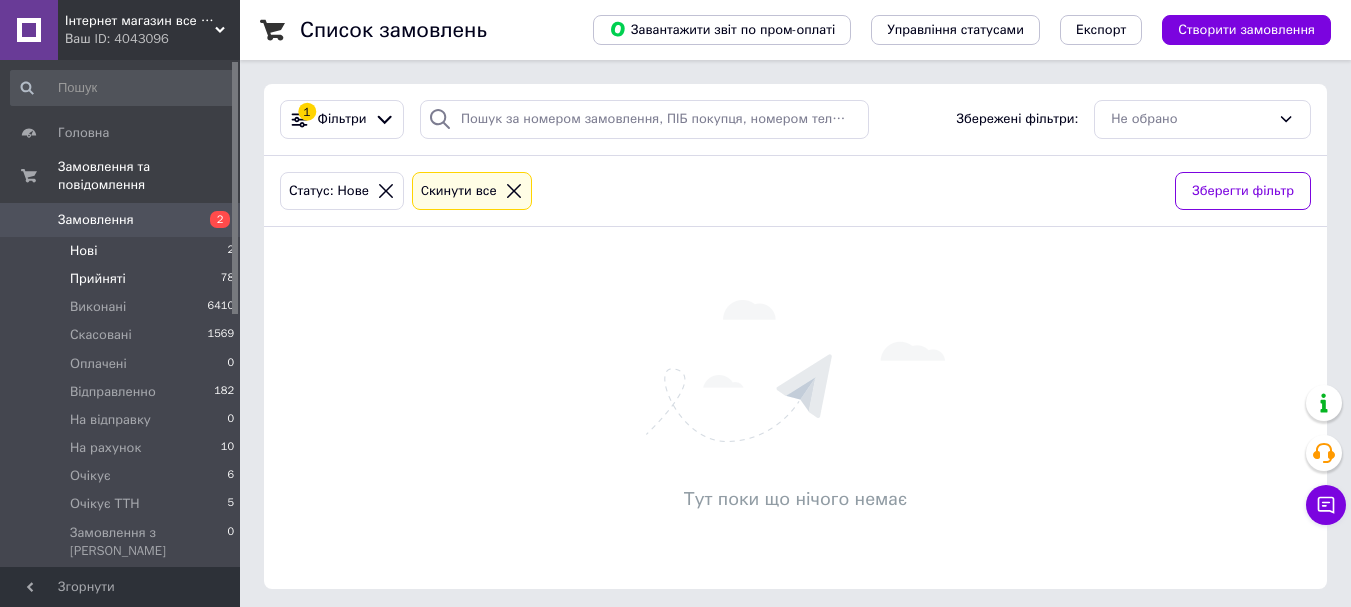 click on "Прийняті 78" at bounding box center (123, 279) 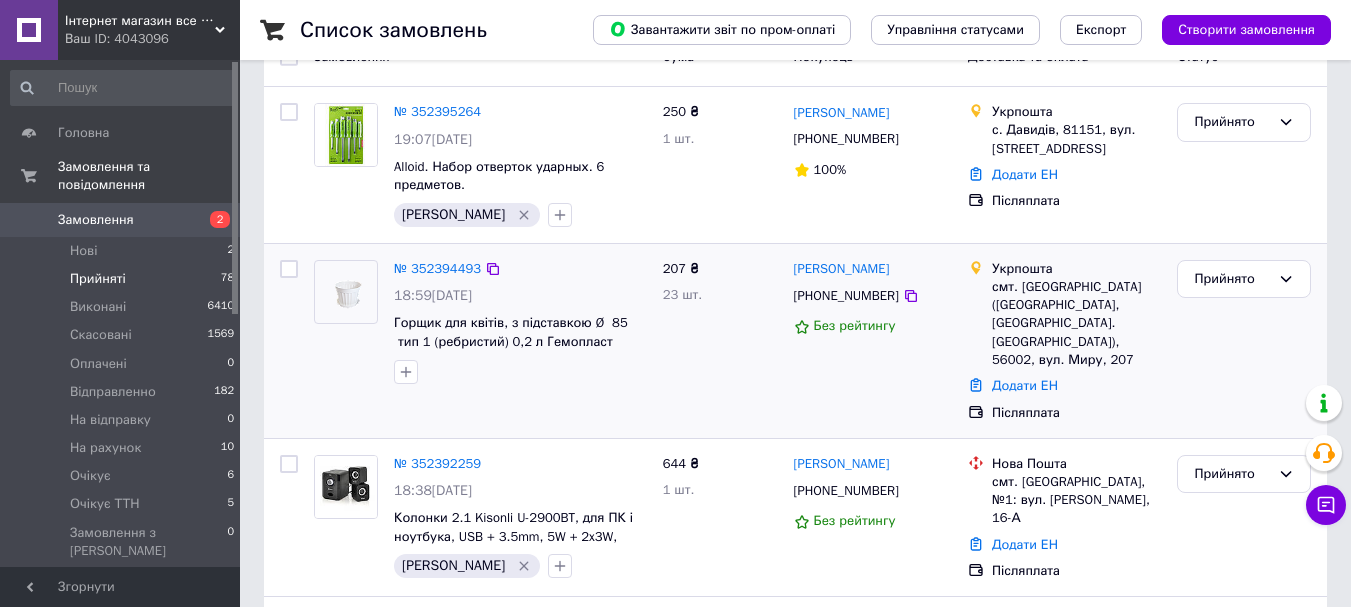 scroll, scrollTop: 400, scrollLeft: 0, axis: vertical 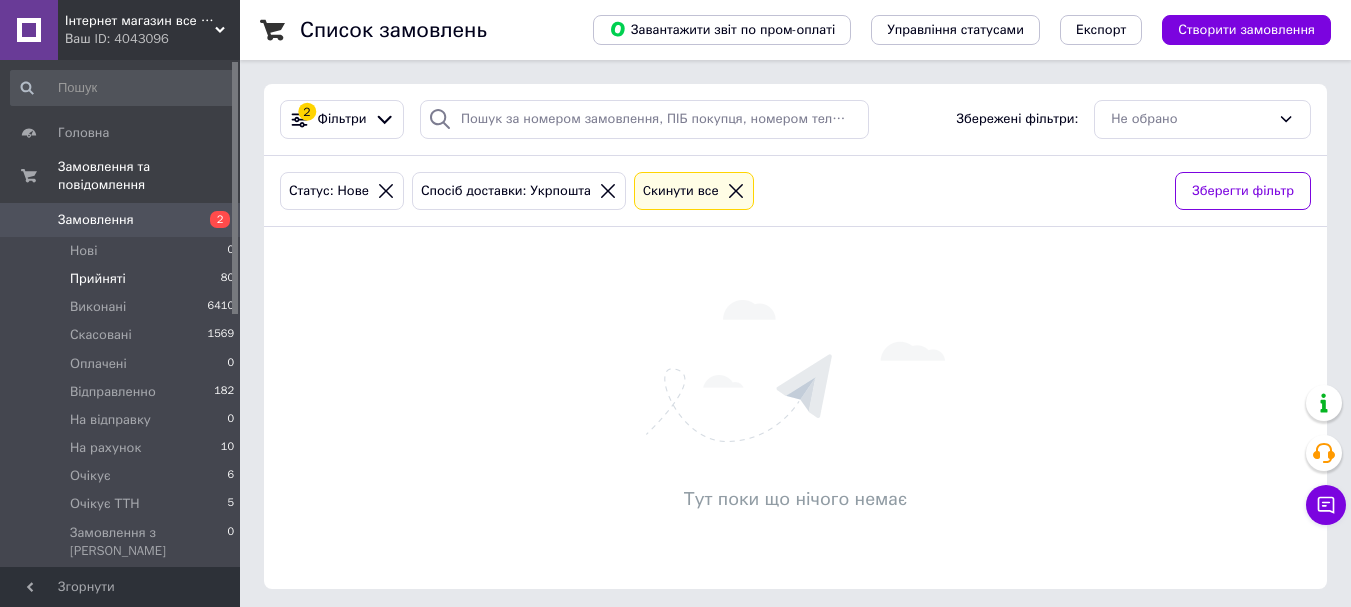 click on "Прийняті 80" at bounding box center [123, 279] 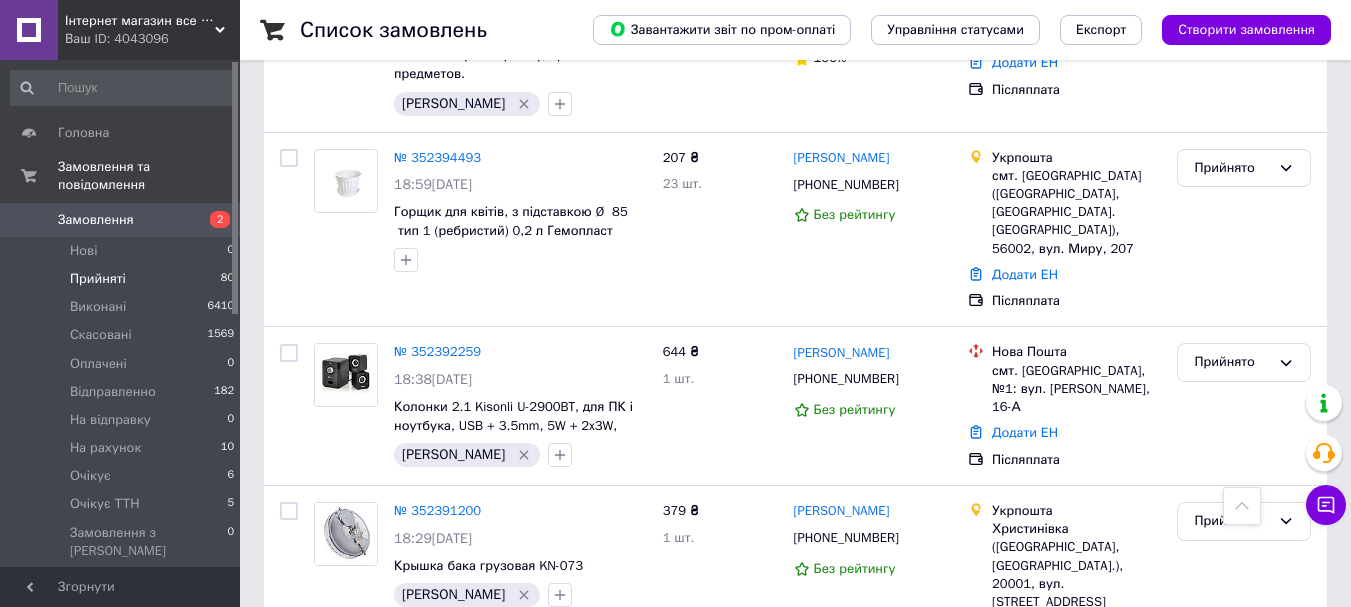 scroll, scrollTop: 0, scrollLeft: 0, axis: both 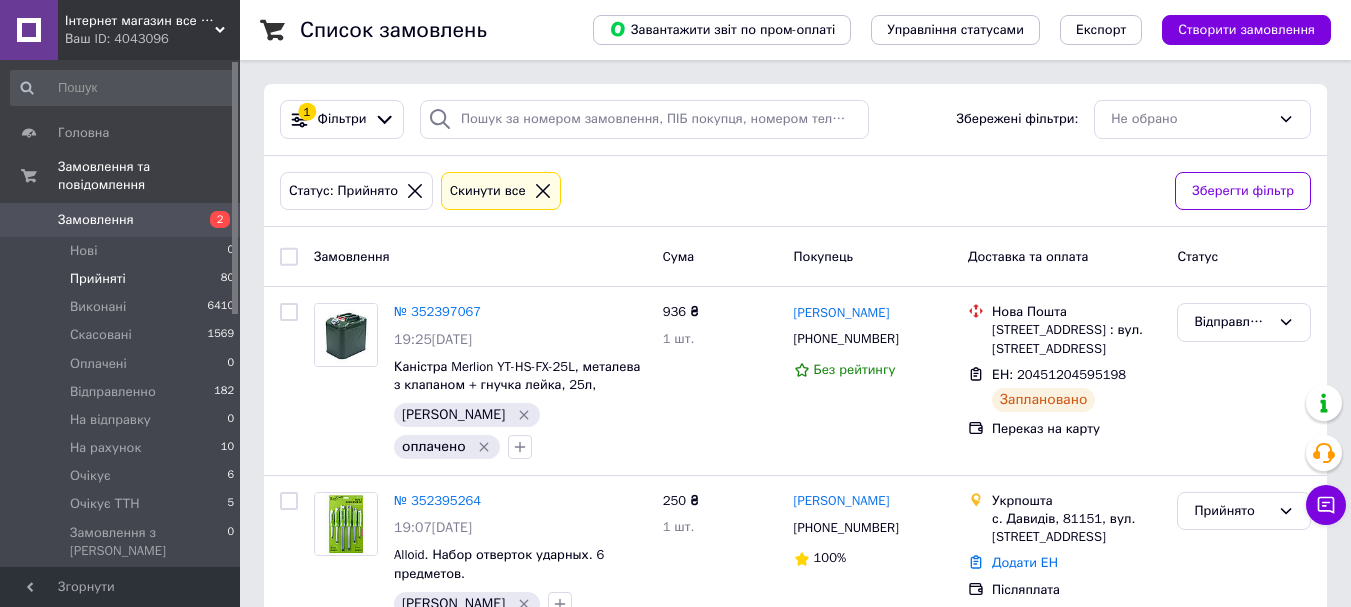 click on "Прийняті 80" at bounding box center [123, 279] 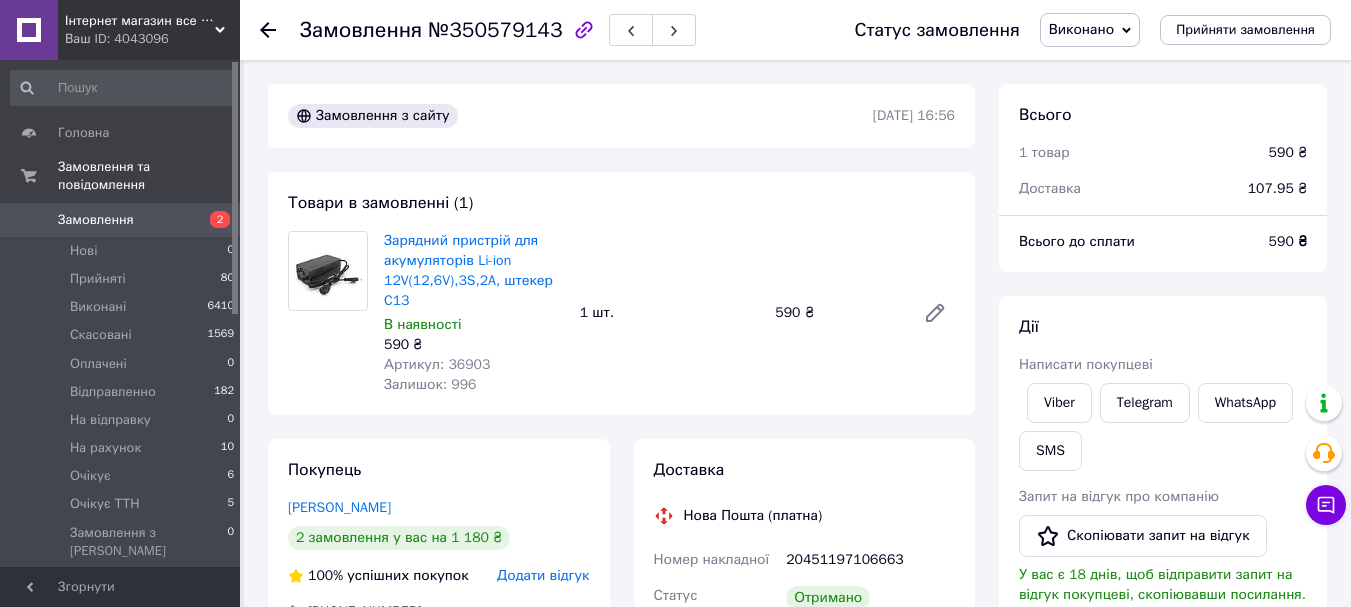 scroll, scrollTop: 300, scrollLeft: 0, axis: vertical 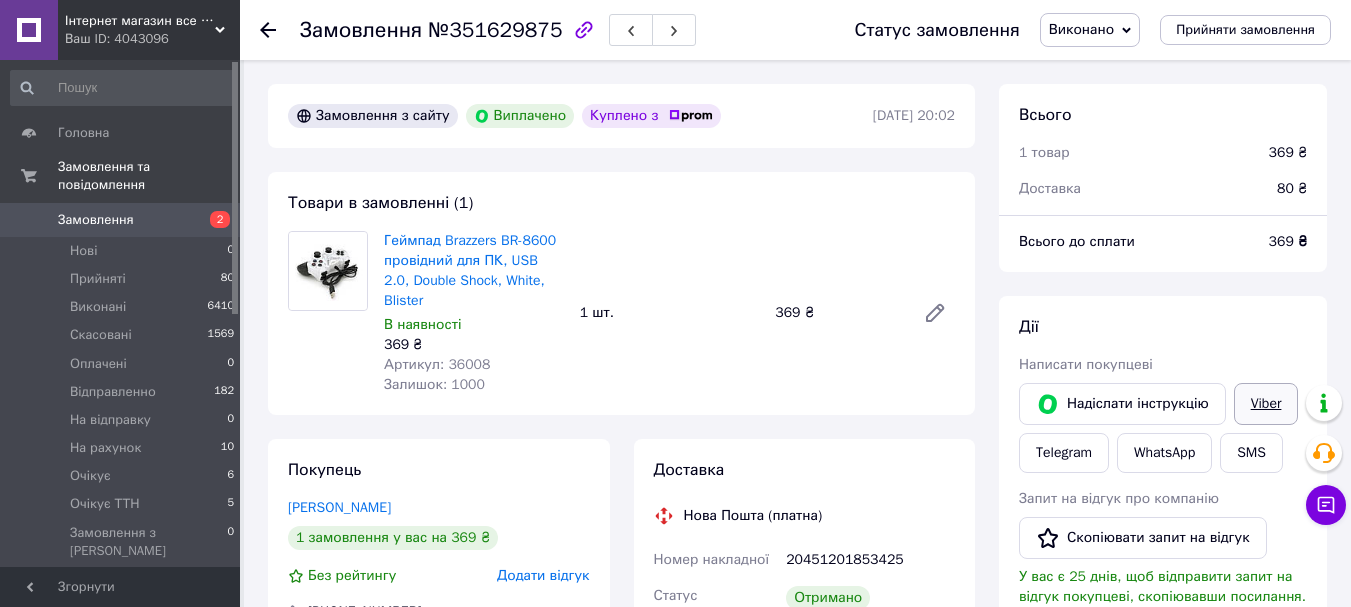 click on "Viber" at bounding box center (1266, 404) 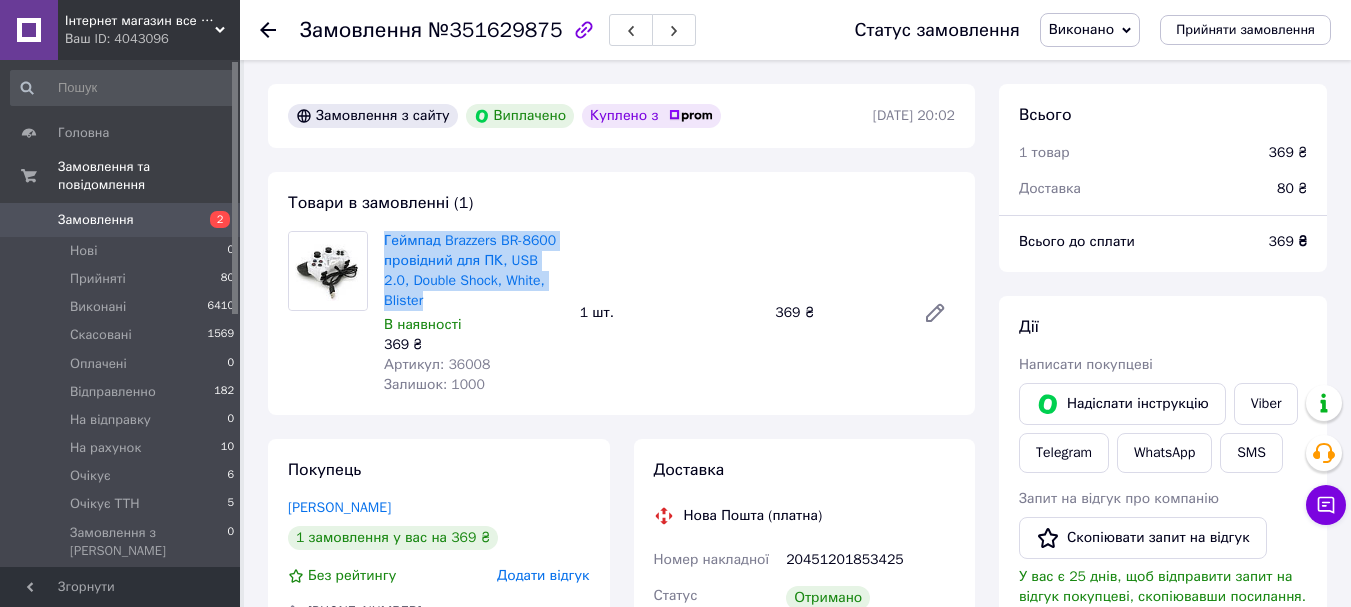 drag, startPoint x: 568, startPoint y: 277, endPoint x: 378, endPoint y: 231, distance: 195.48914 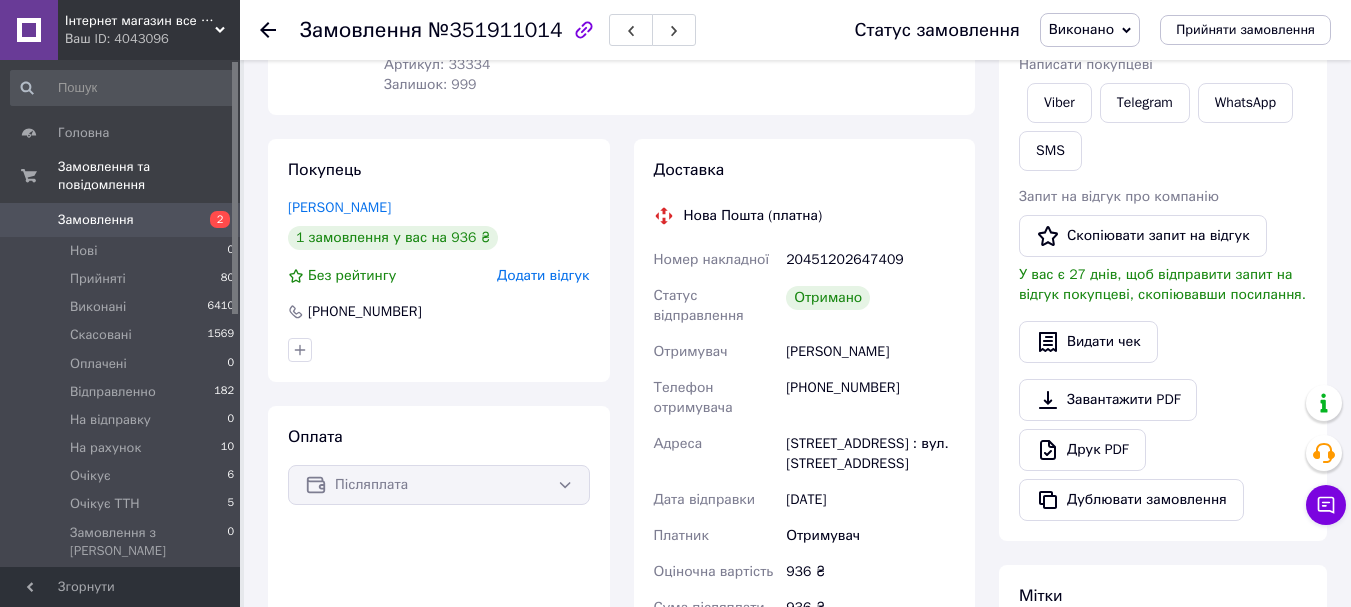 scroll, scrollTop: 100, scrollLeft: 0, axis: vertical 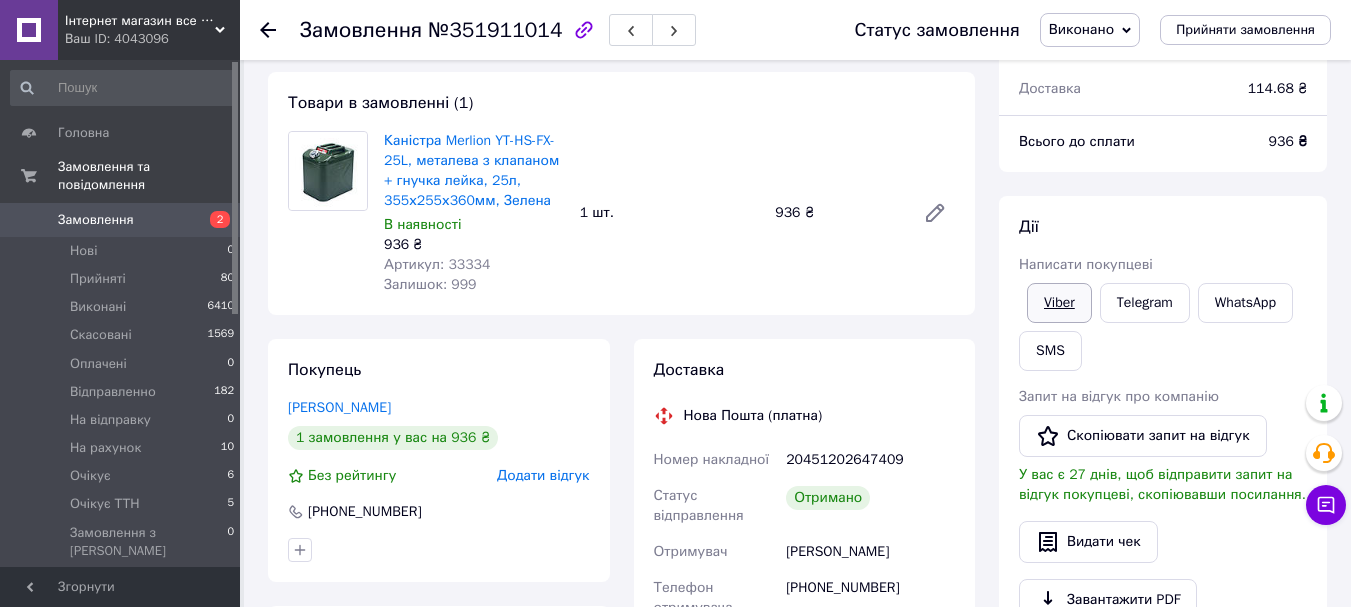 click on "Viber" at bounding box center [1059, 303] 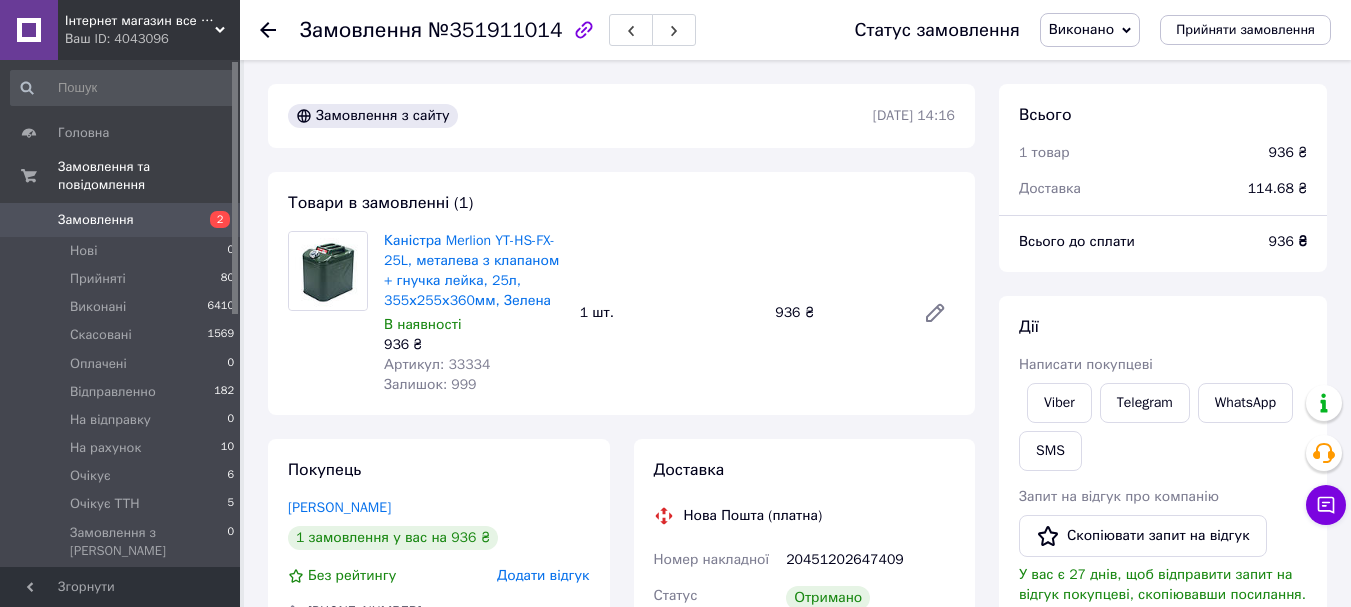 scroll, scrollTop: 200, scrollLeft: 0, axis: vertical 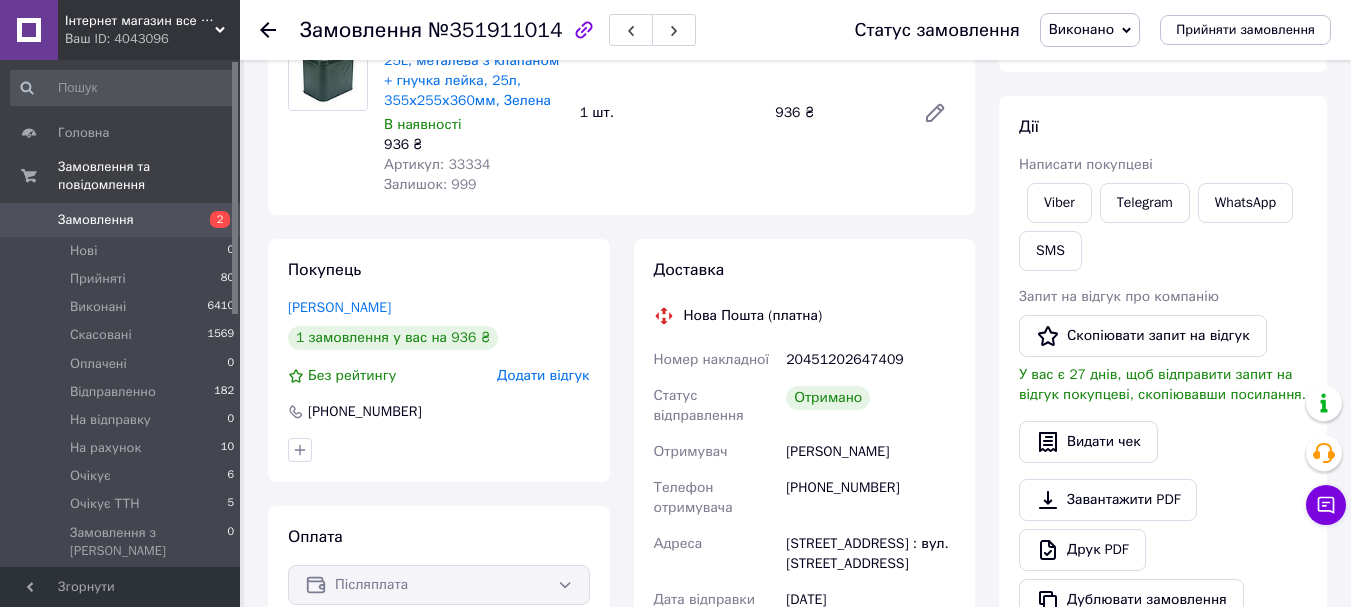click on "+380934457120" at bounding box center [870, 498] 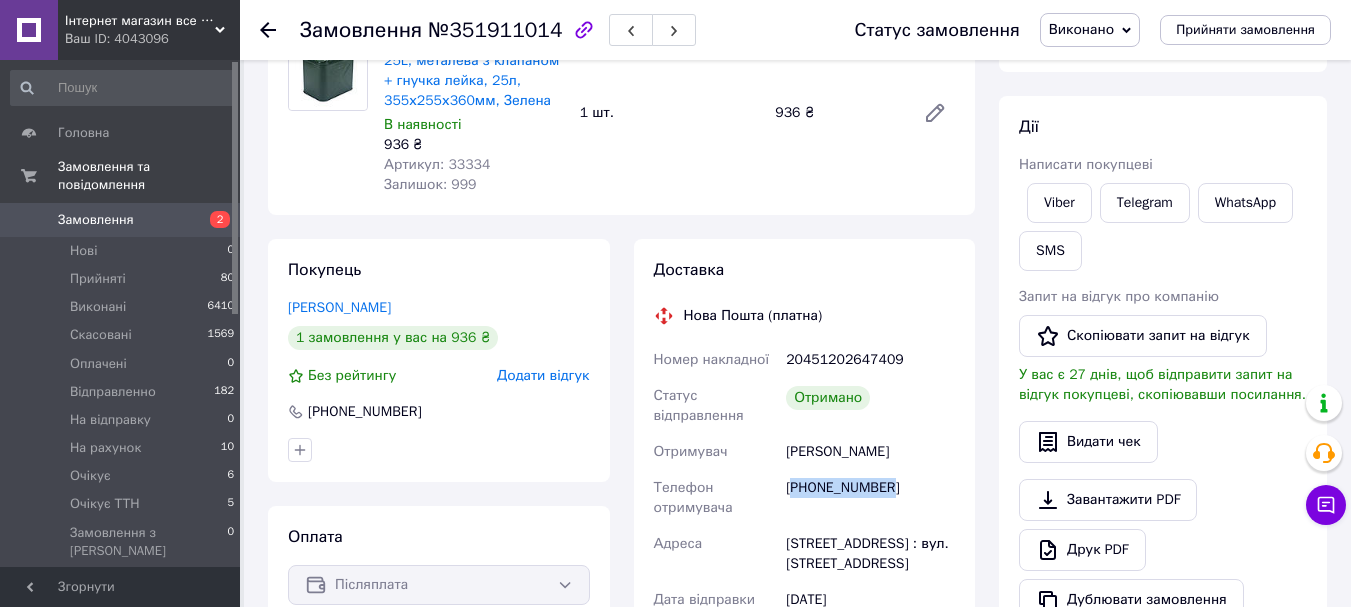 click on "+380934457120" at bounding box center (870, 498) 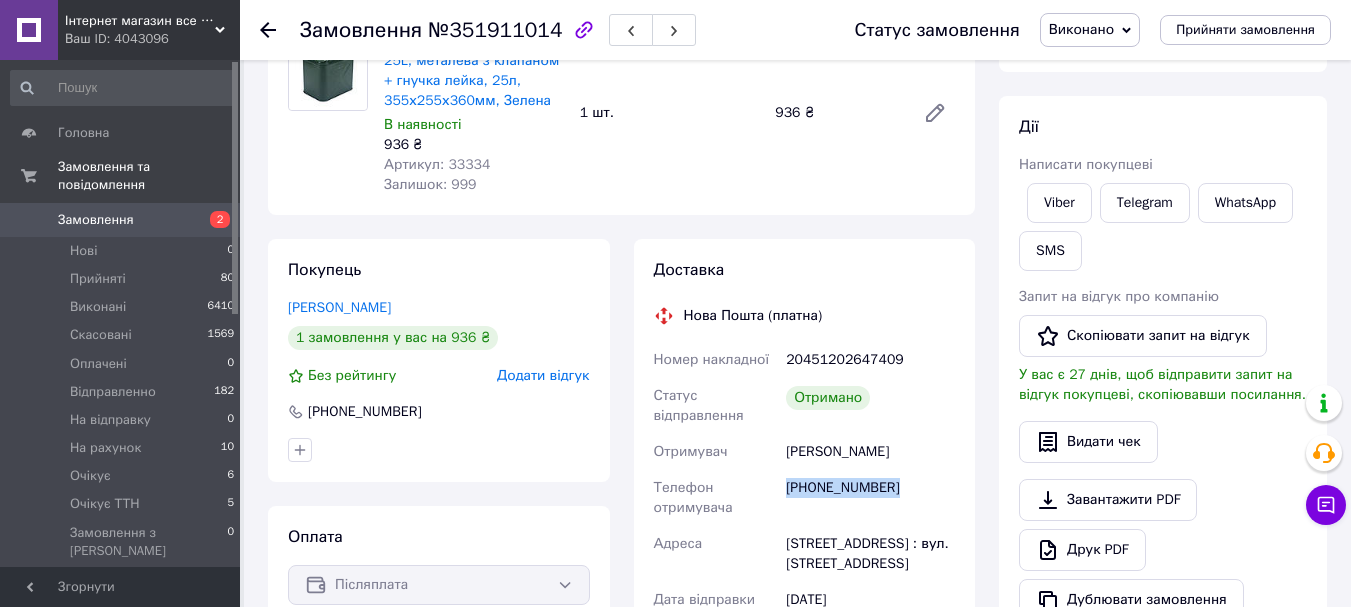 copy on "+380934457120" 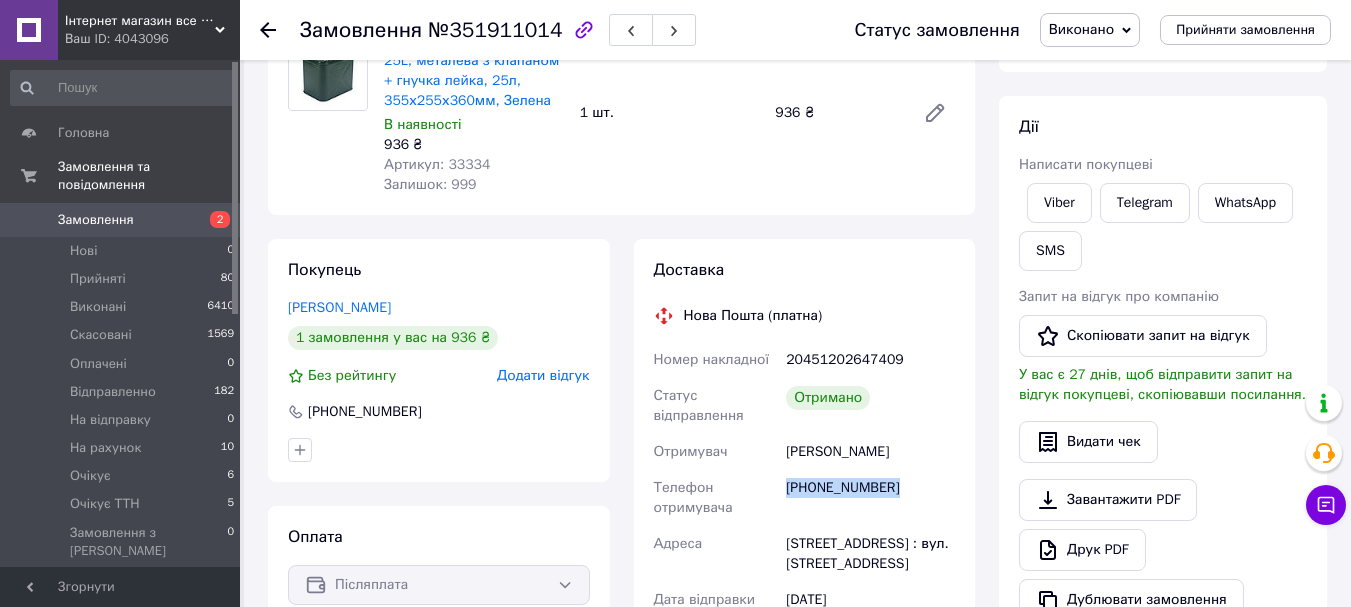 click on "Мельник Александр" at bounding box center [870, 452] 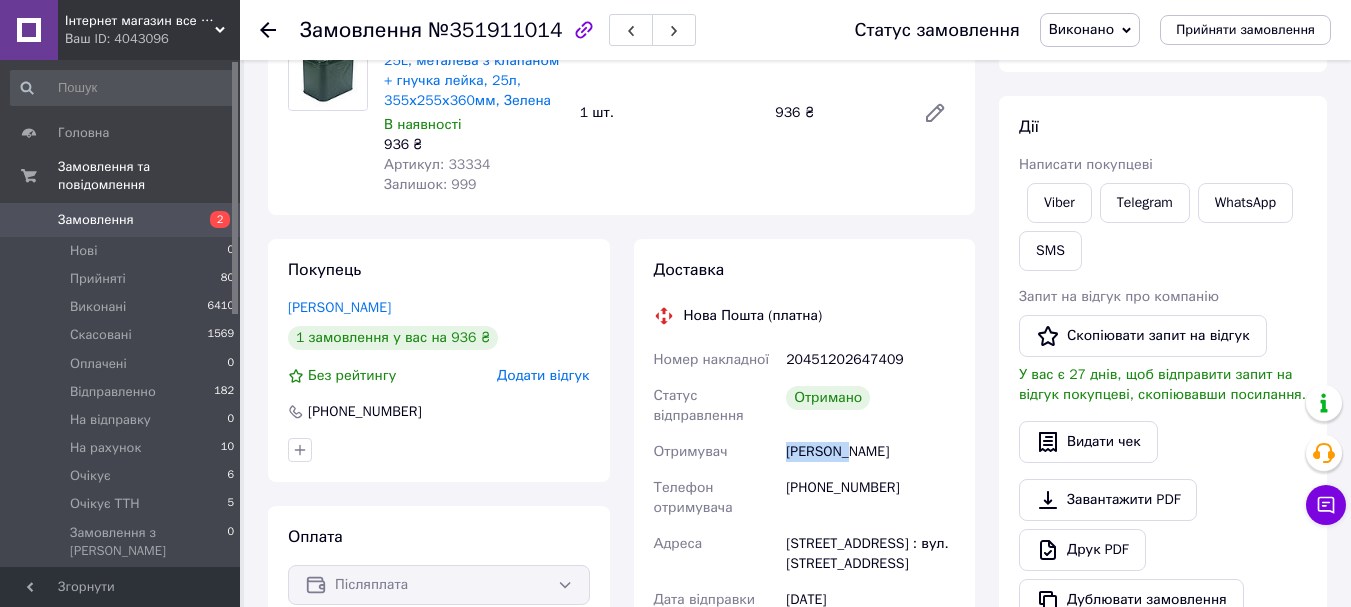 click on "[PERSON_NAME]" at bounding box center [870, 452] 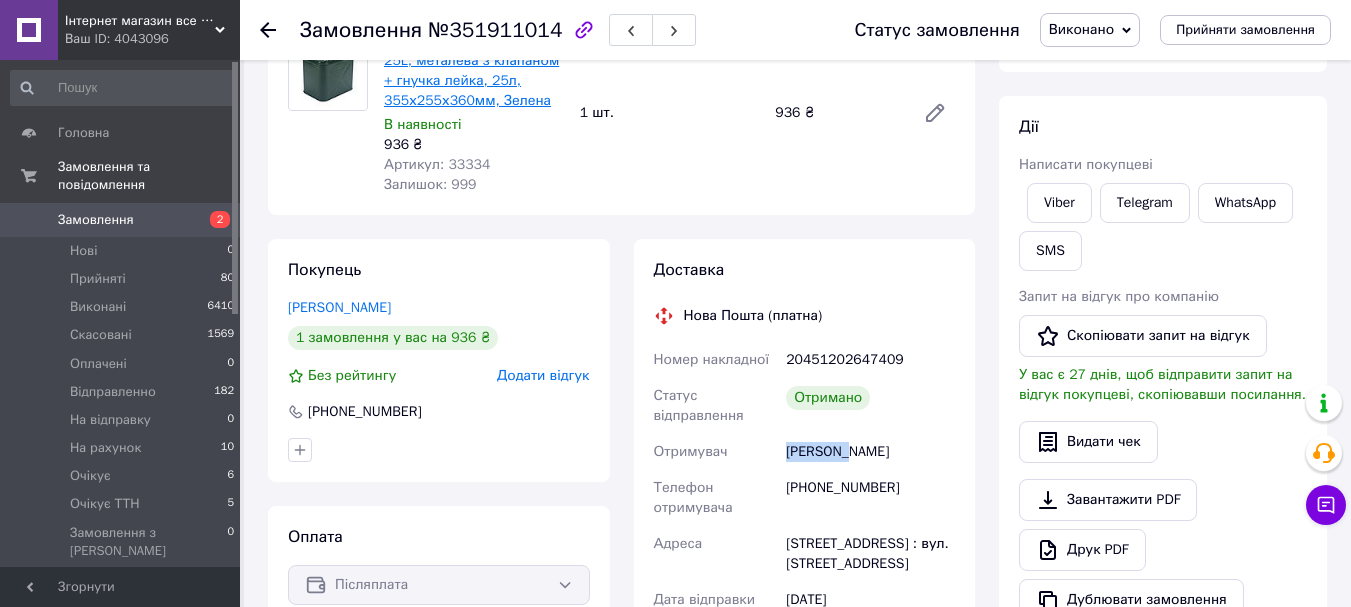 scroll, scrollTop: 100, scrollLeft: 0, axis: vertical 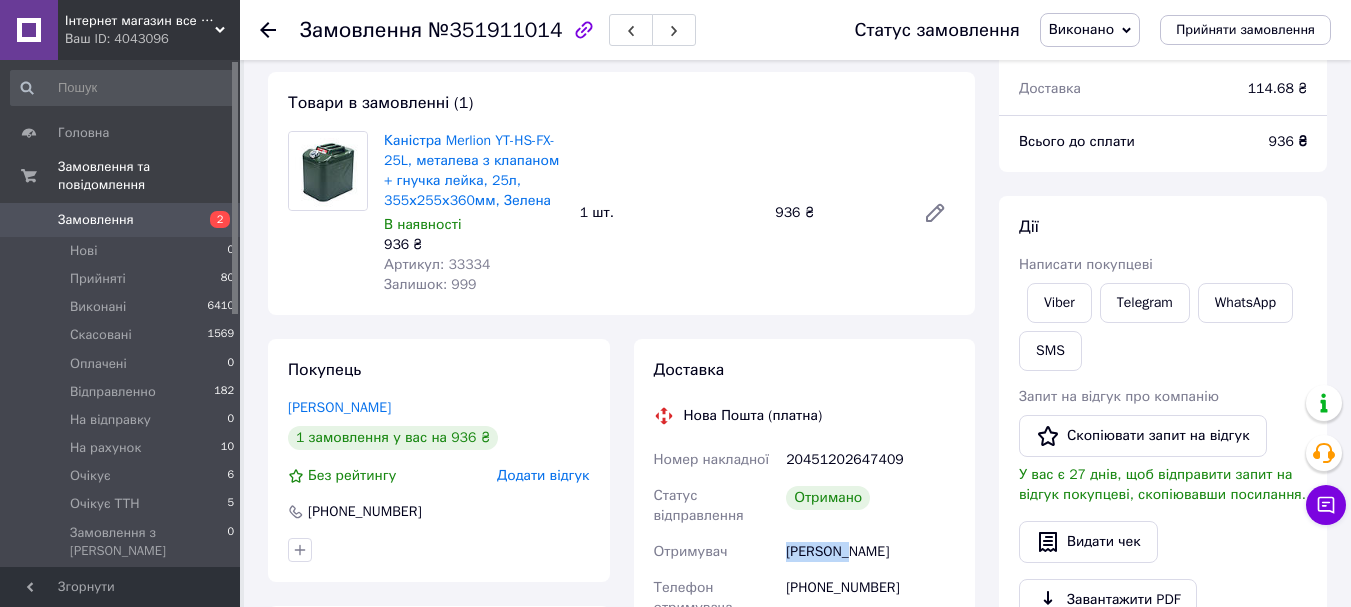 click on "Артикул: 33334" at bounding box center (437, 264) 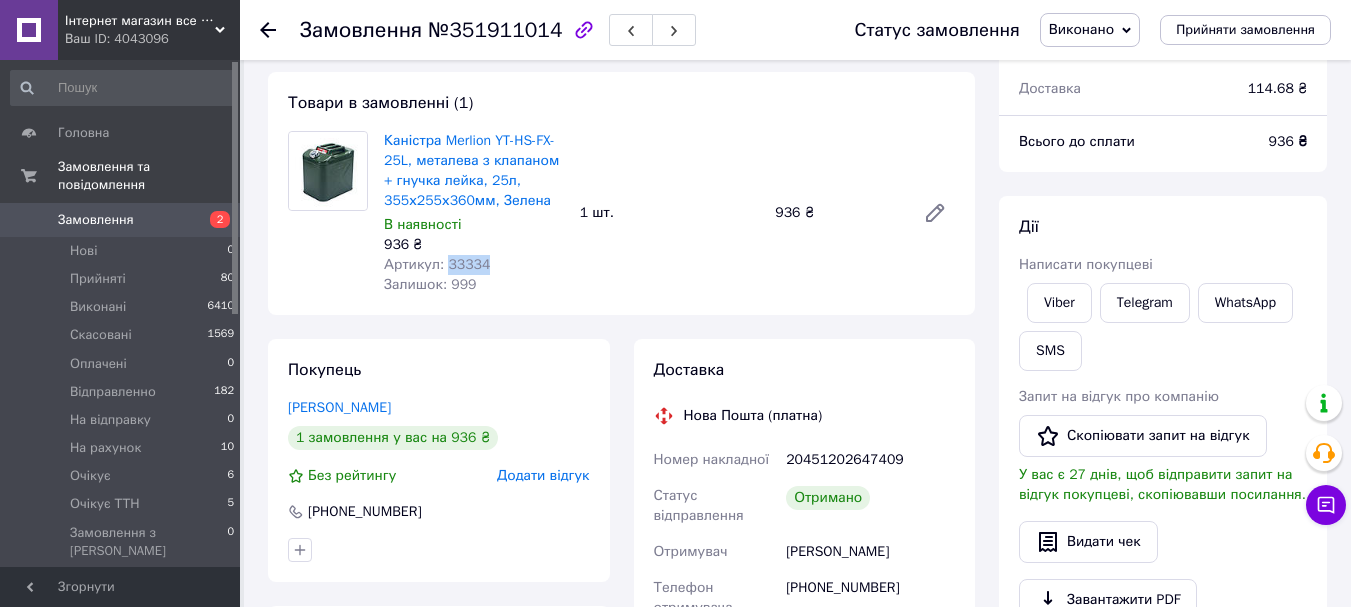 click on "Артикул: 33334" at bounding box center [437, 264] 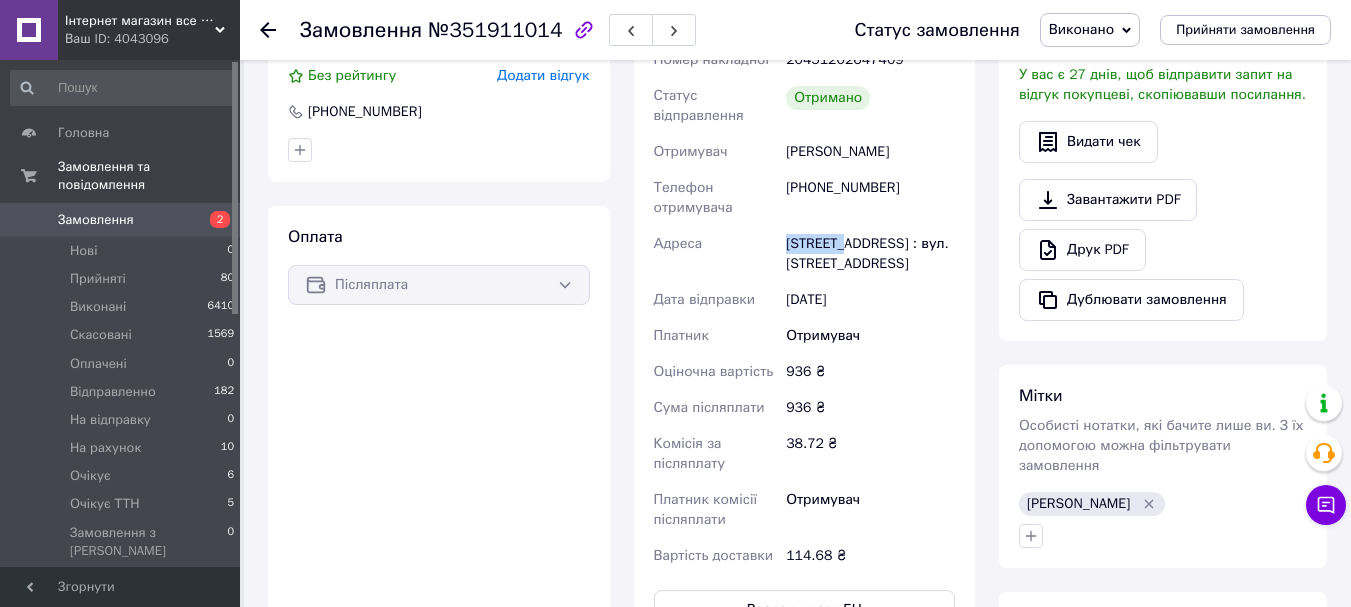 drag, startPoint x: 790, startPoint y: 245, endPoint x: 837, endPoint y: 247, distance: 47.042534 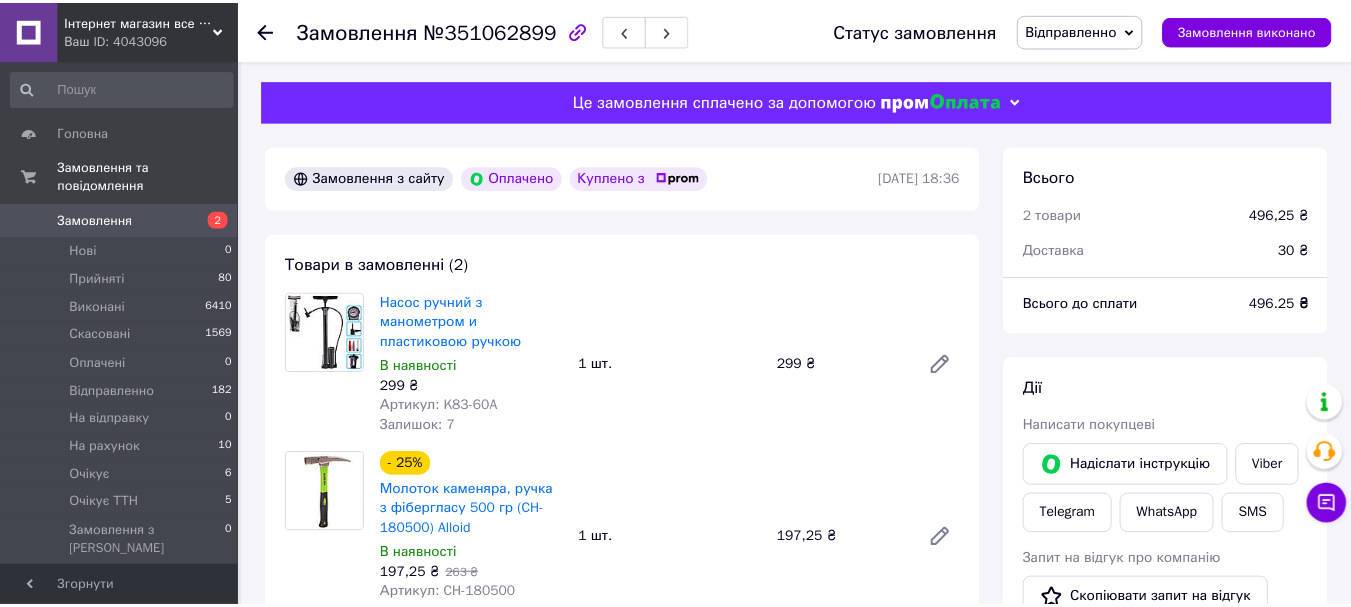 scroll, scrollTop: 0, scrollLeft: 0, axis: both 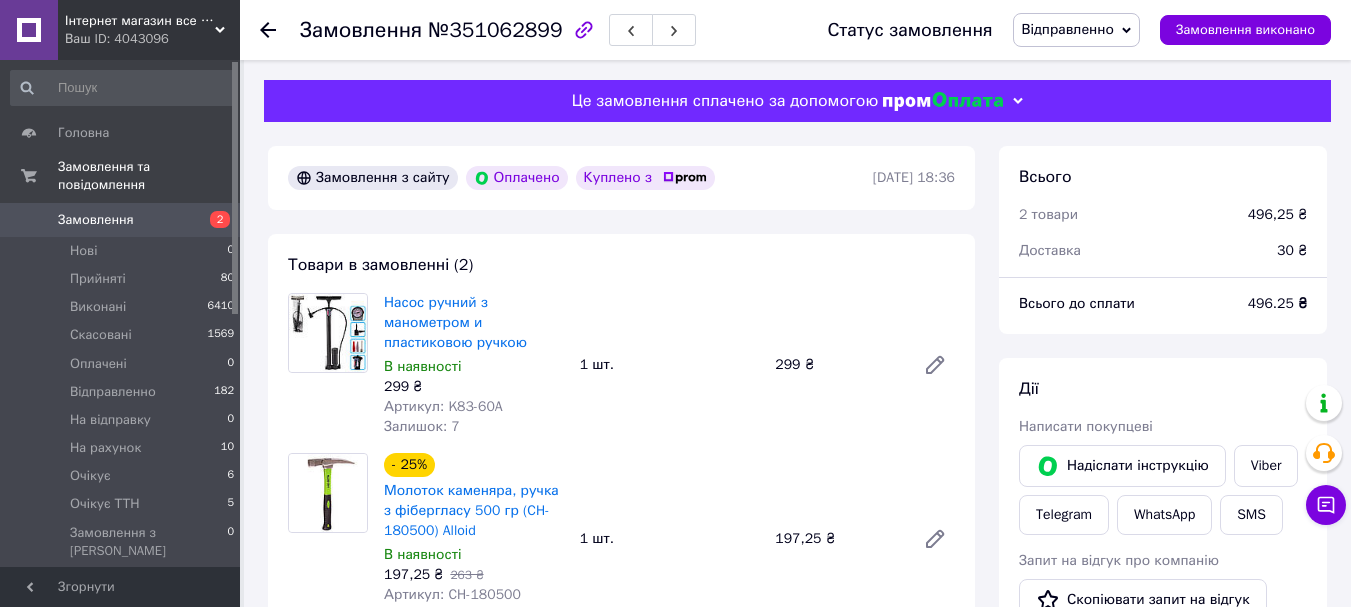 click on "Замовлення з сайту Оплачено Куплено з   [DATE] 18:36" at bounding box center [621, 178] 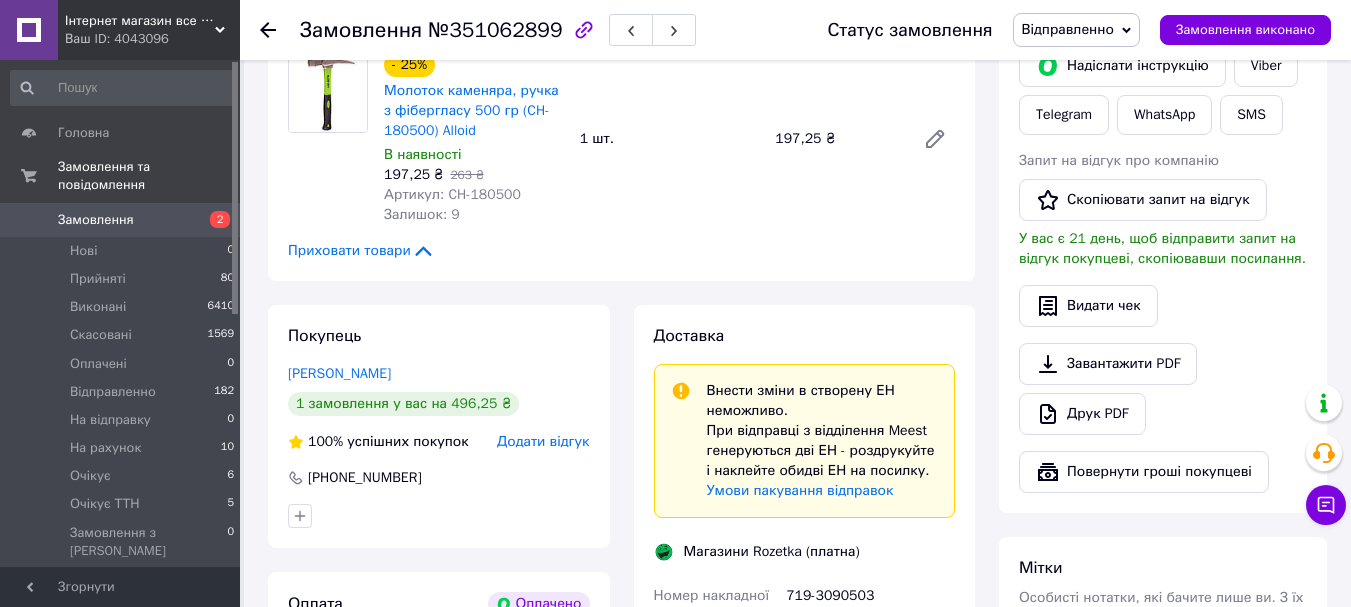 scroll, scrollTop: 800, scrollLeft: 0, axis: vertical 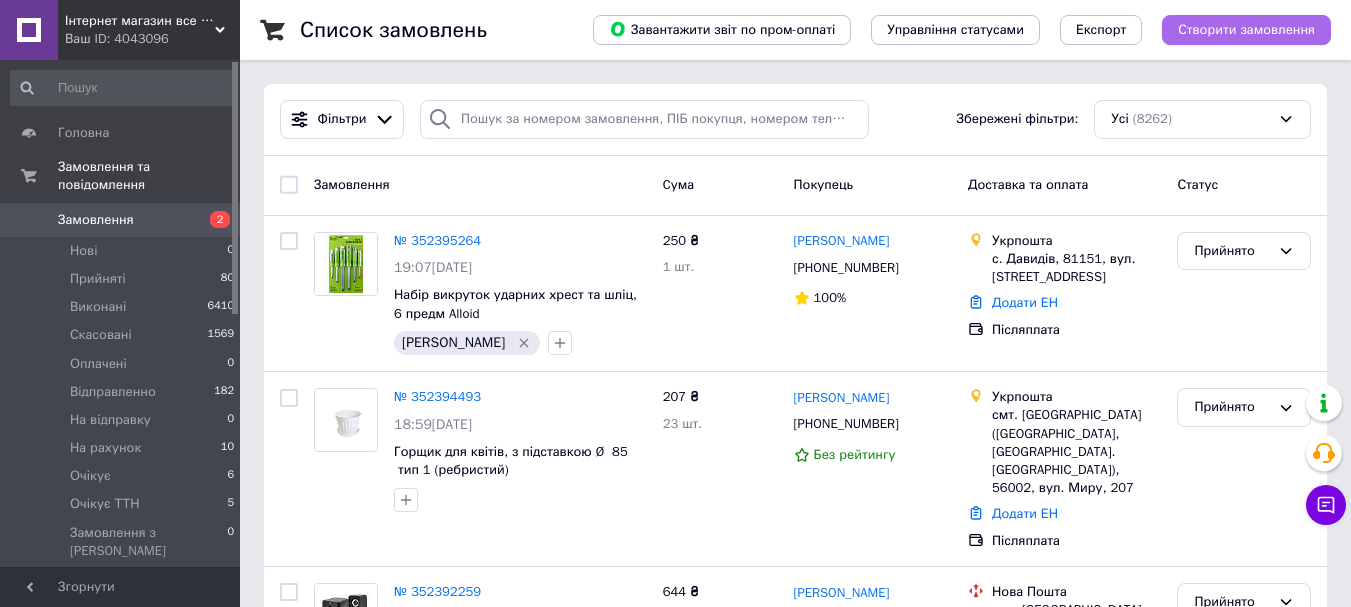 click on "Створити замовлення" at bounding box center (1246, 30) 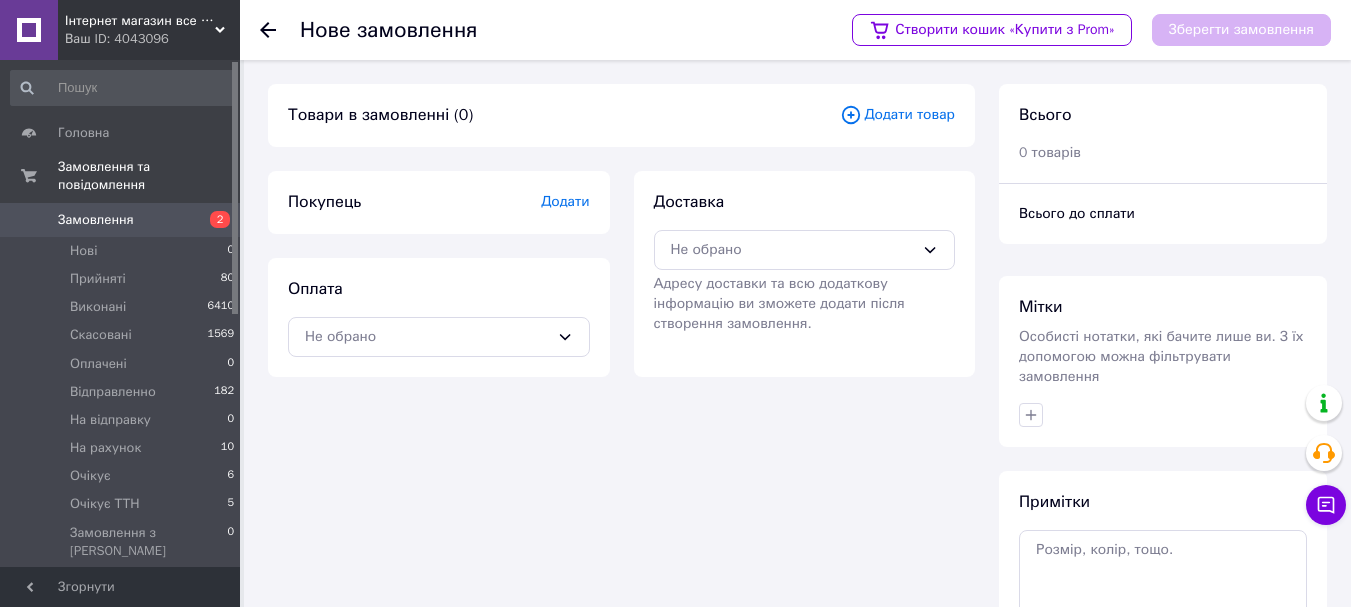 click on "Додати товар" at bounding box center (897, 115) 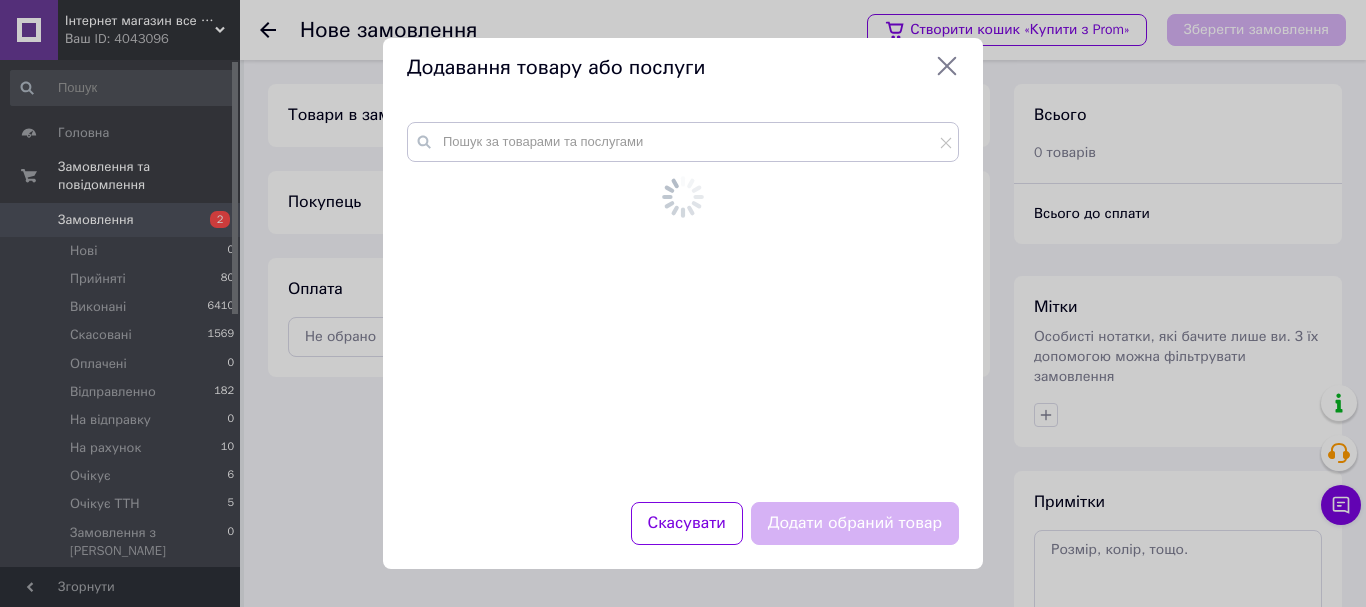click at bounding box center [683, 300] 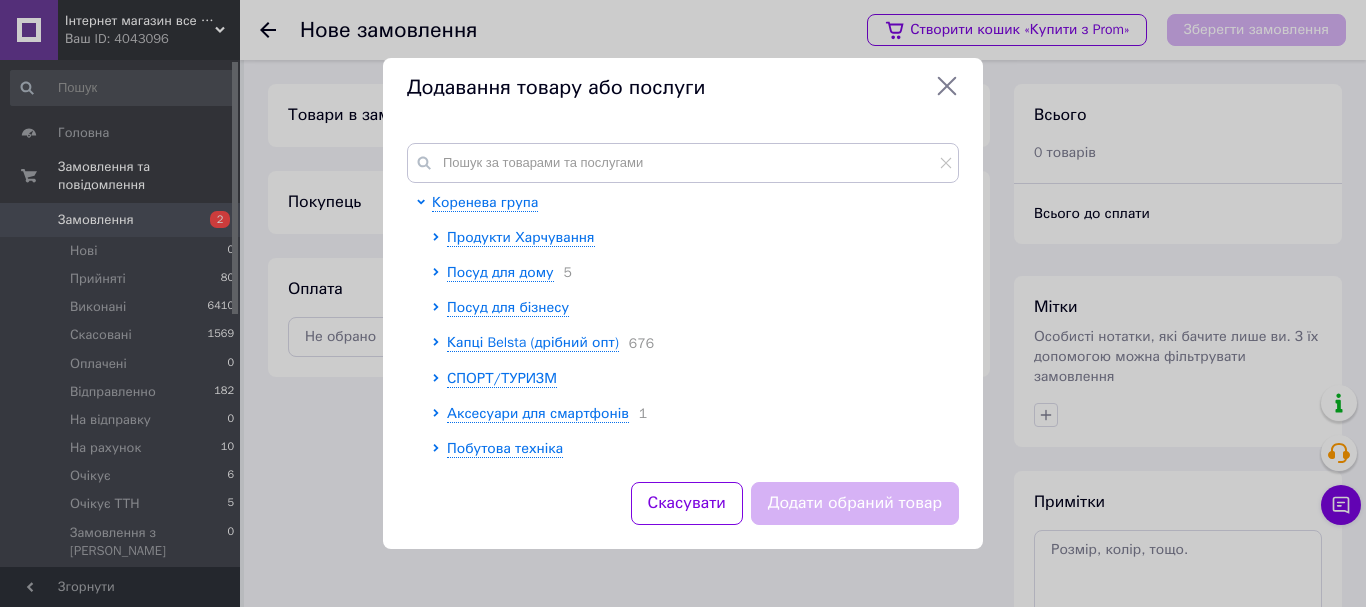 click on "Коренева група Продукти Харчування Посуд для дому 5 Посуд для бізнесу Капці Belsta  (дрібний опт) 676 СПОРТ/ТУРИЗМ Аксесуари для смартфонів 1 Побутова техніка Охоронні сигналізації Тепла підлога Медичне обладнання ІНСТРУМЕНТ ДЖЕРЕЛА ЖИВЛЕННЯ Мережеве обладнання 1 Аксесуари для ноутбуків Аксесуари для комп'ютерів АВТОХІМІЯ ГОСП. ТОВАРИ Кабелі/перехідники - HDMI/DVI/VGA/RCA/Живлення/USB/SATA Взуття Товари для кухні 83" at bounding box center [683, 300] 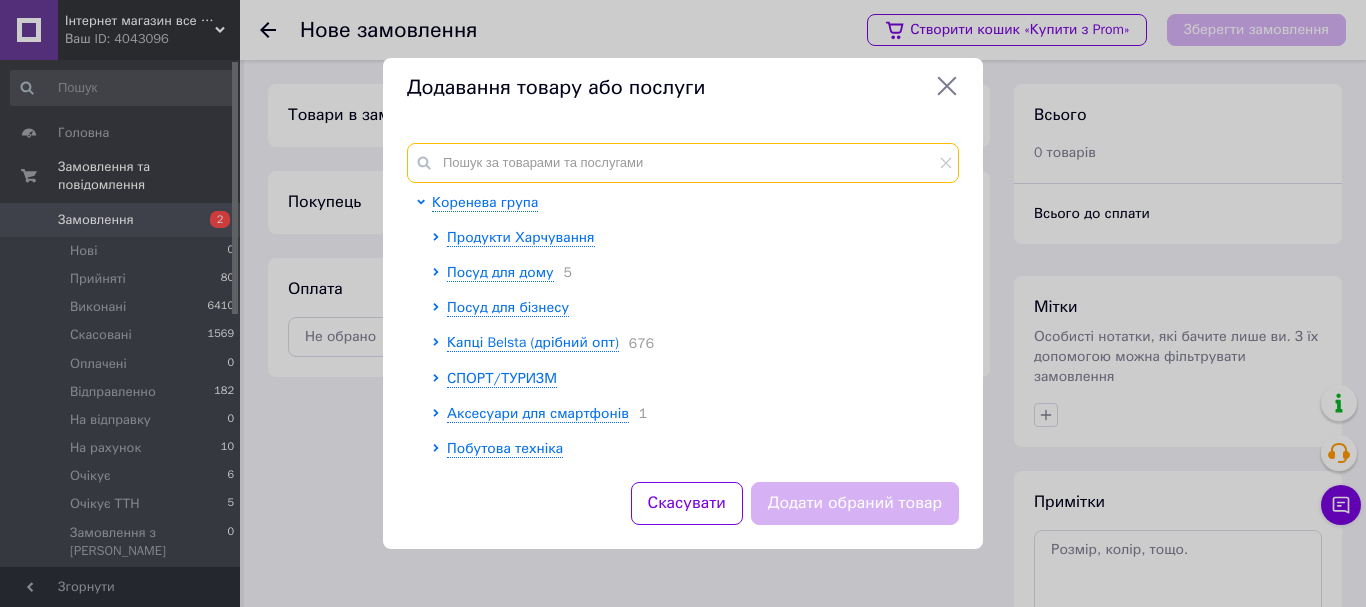 click at bounding box center [683, 163] 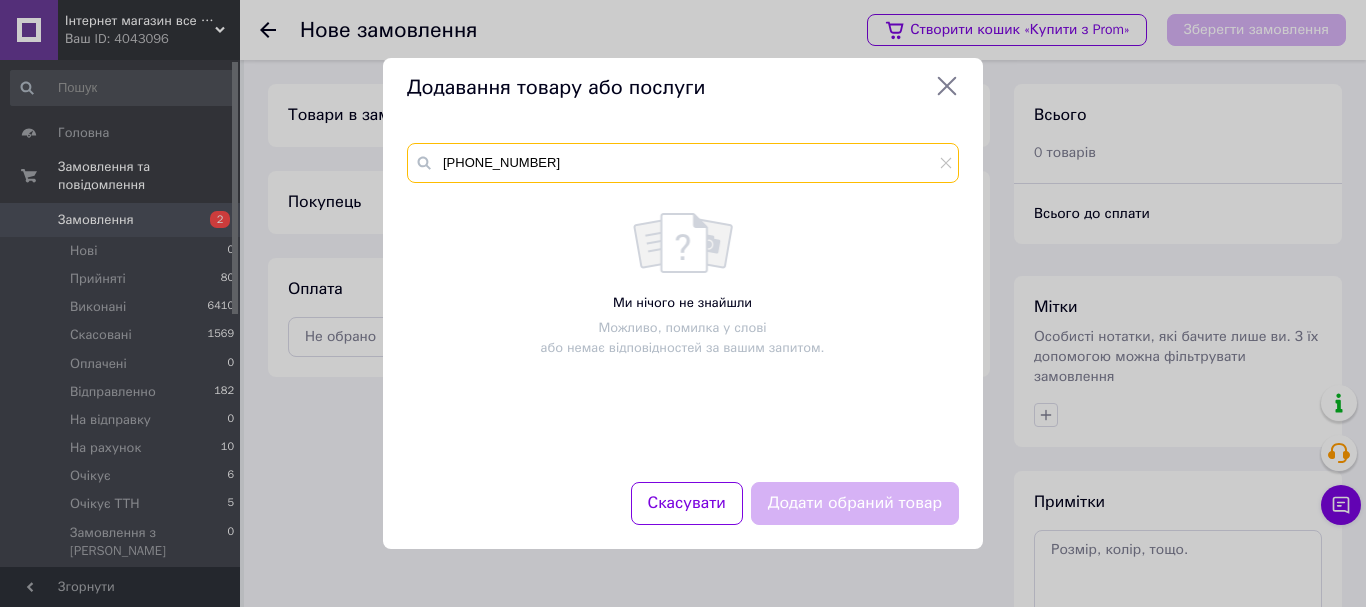 type on "+380934457120" 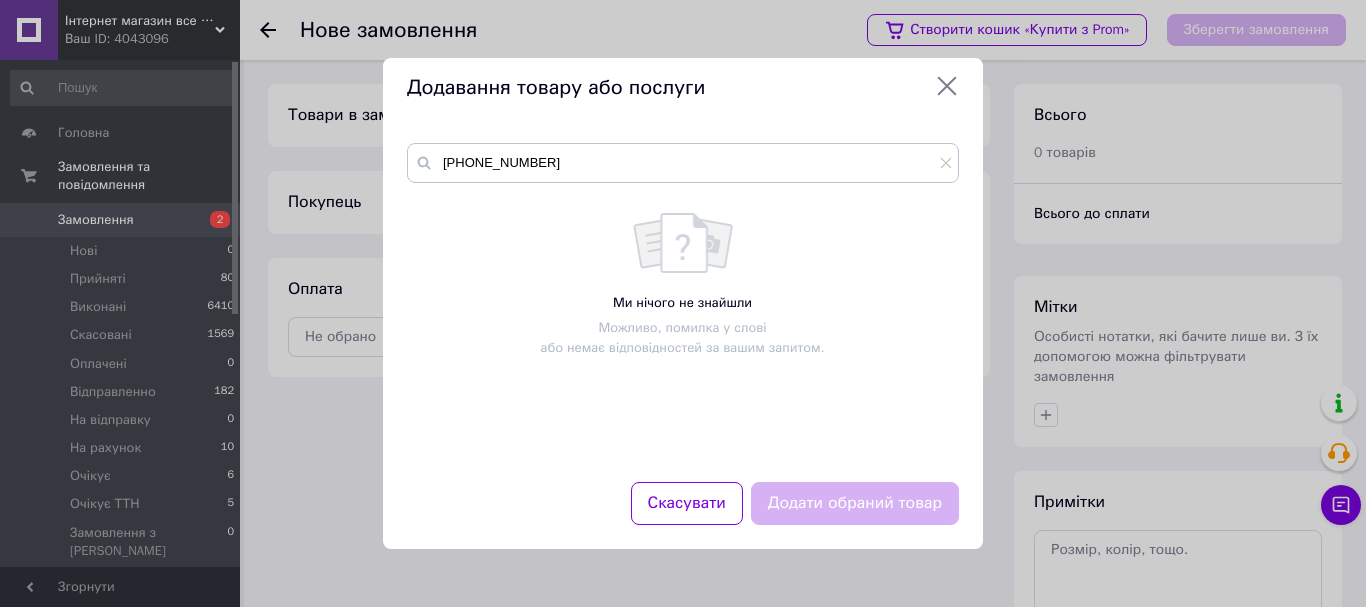 click on "Додавання товару або послуги +380934457120 Ми нічого не знайшли Можливо, помилка у слові  або немає відповідностей за вашим запитом. Скасувати Додати обраний товар" at bounding box center [683, 303] 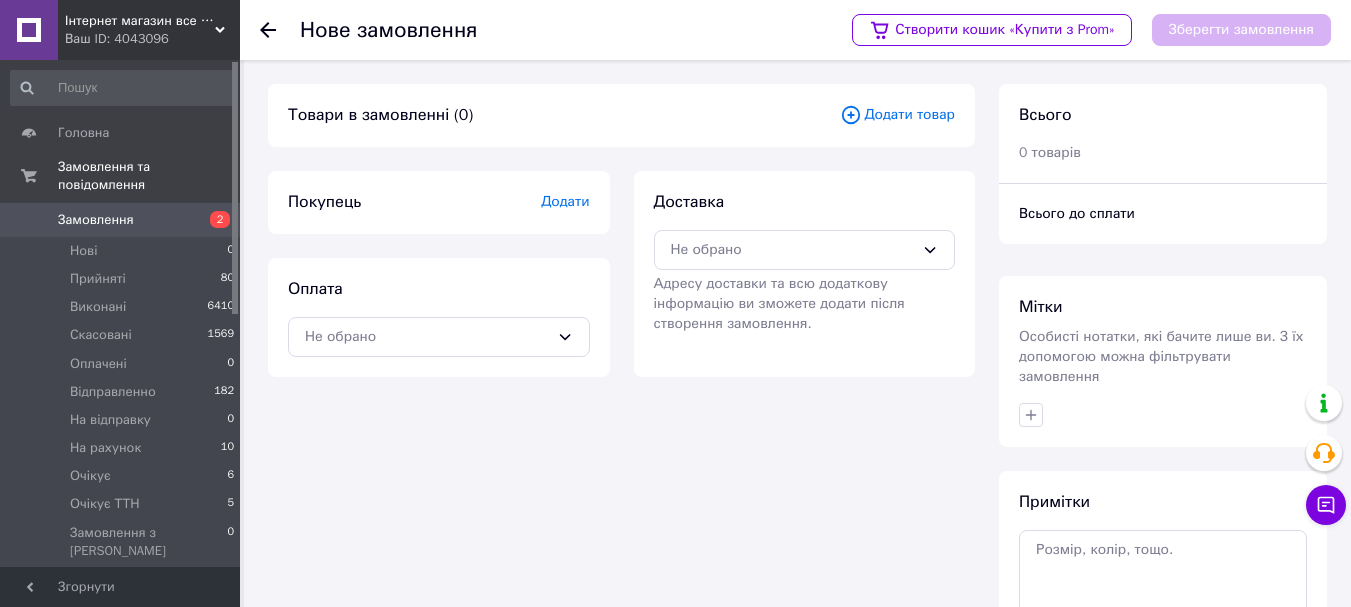 click on "Додати" at bounding box center (565, 201) 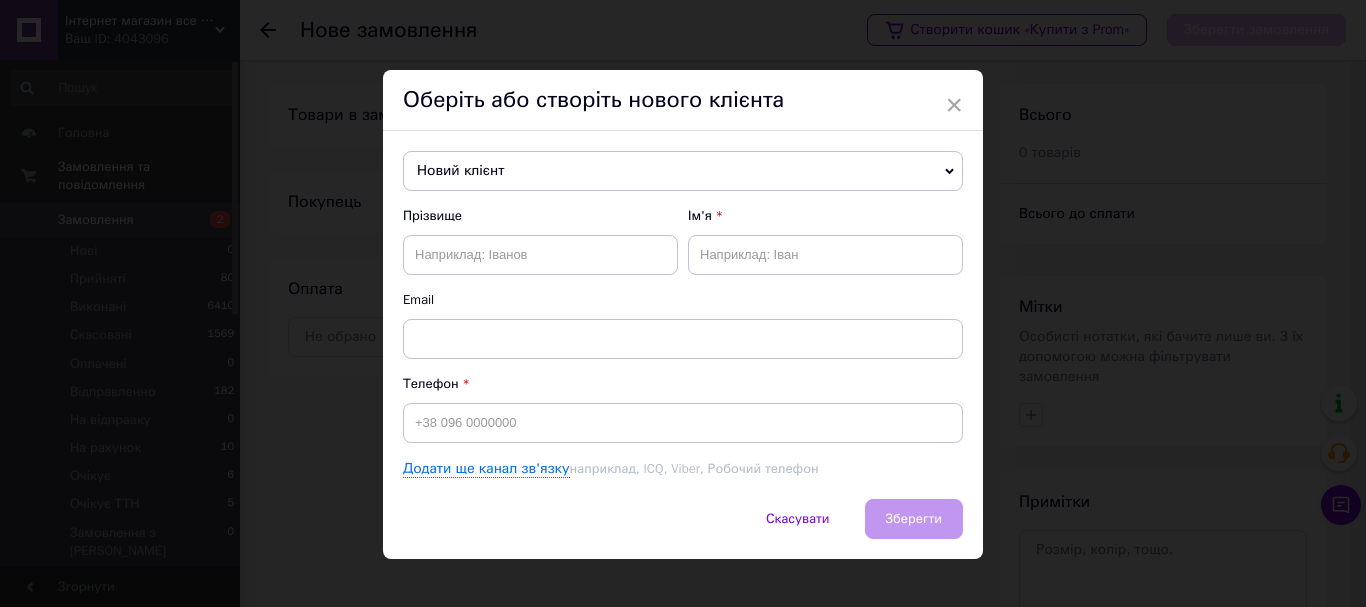 click on "Новий клієнт" at bounding box center (683, 171) 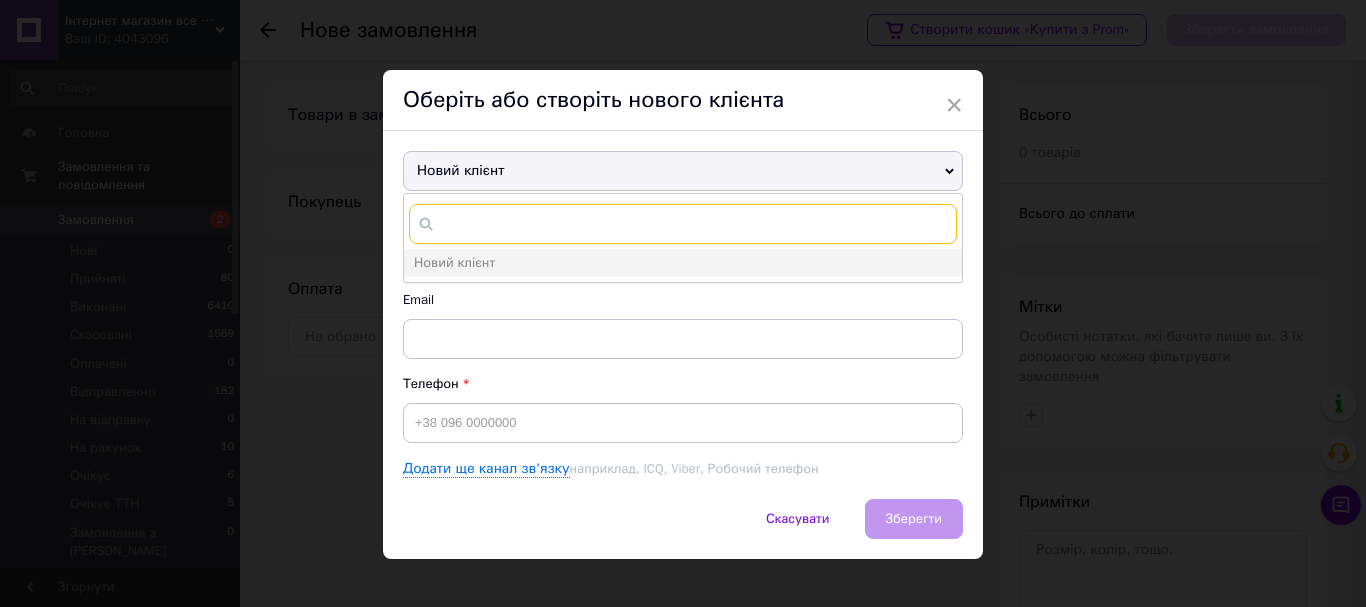 paste on "+380934457120" 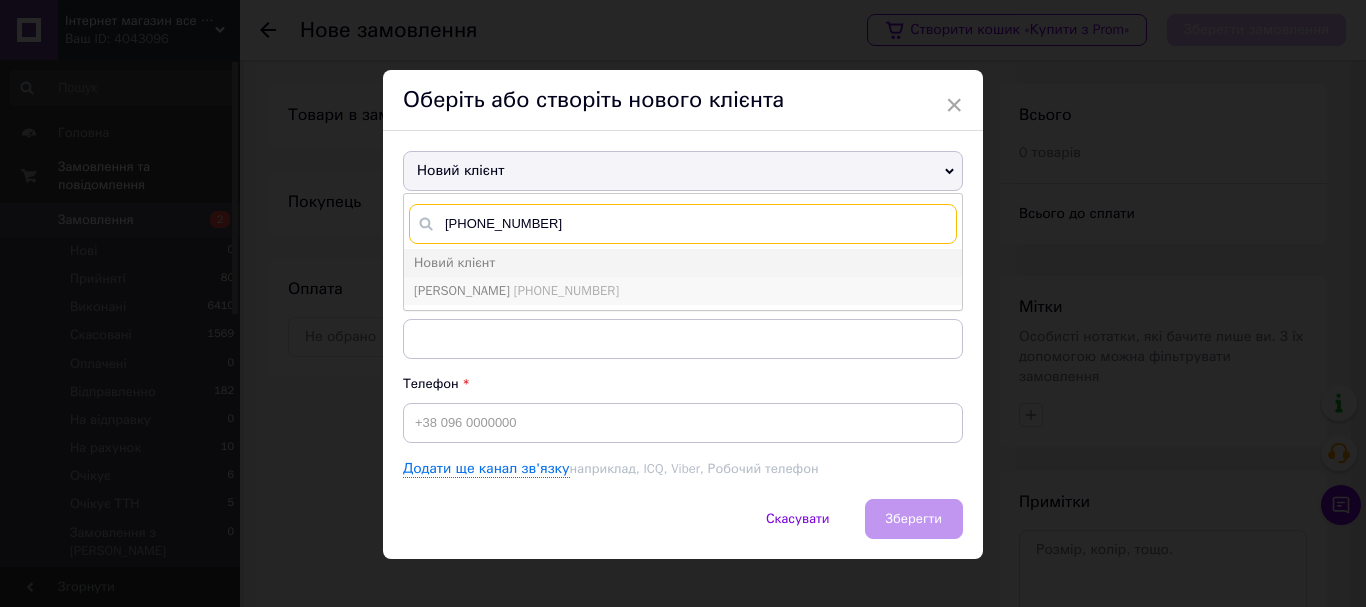 type on "+380934457120" 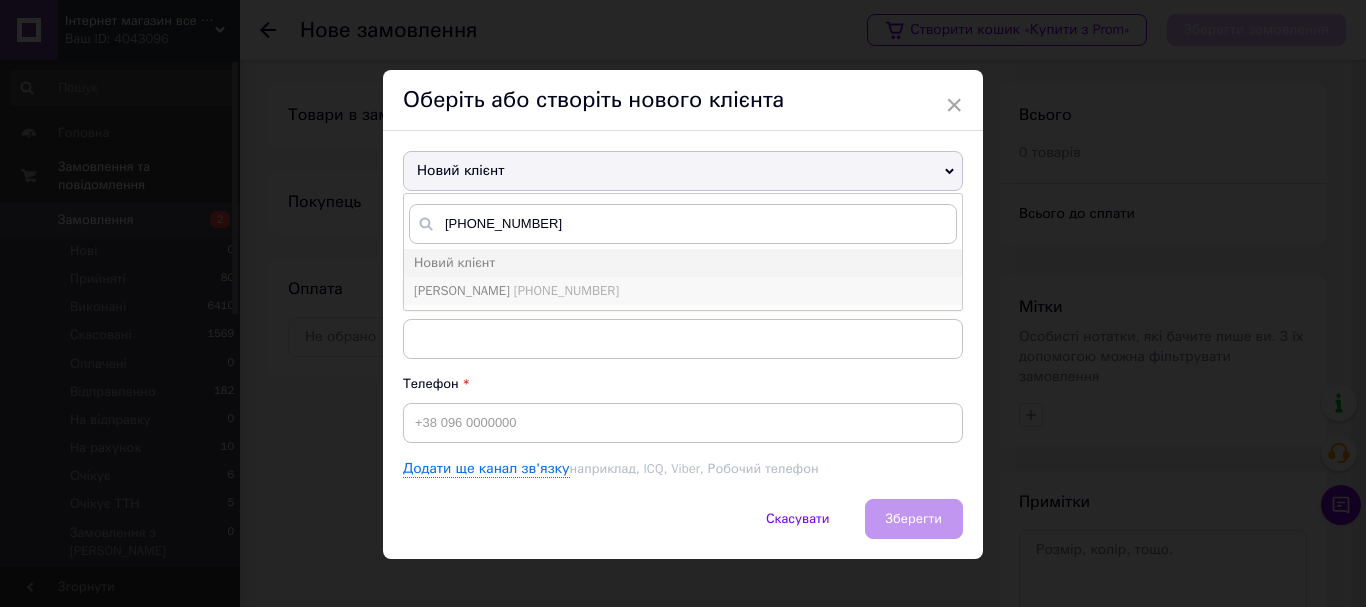 click on "Мельник Александр" at bounding box center [462, 290] 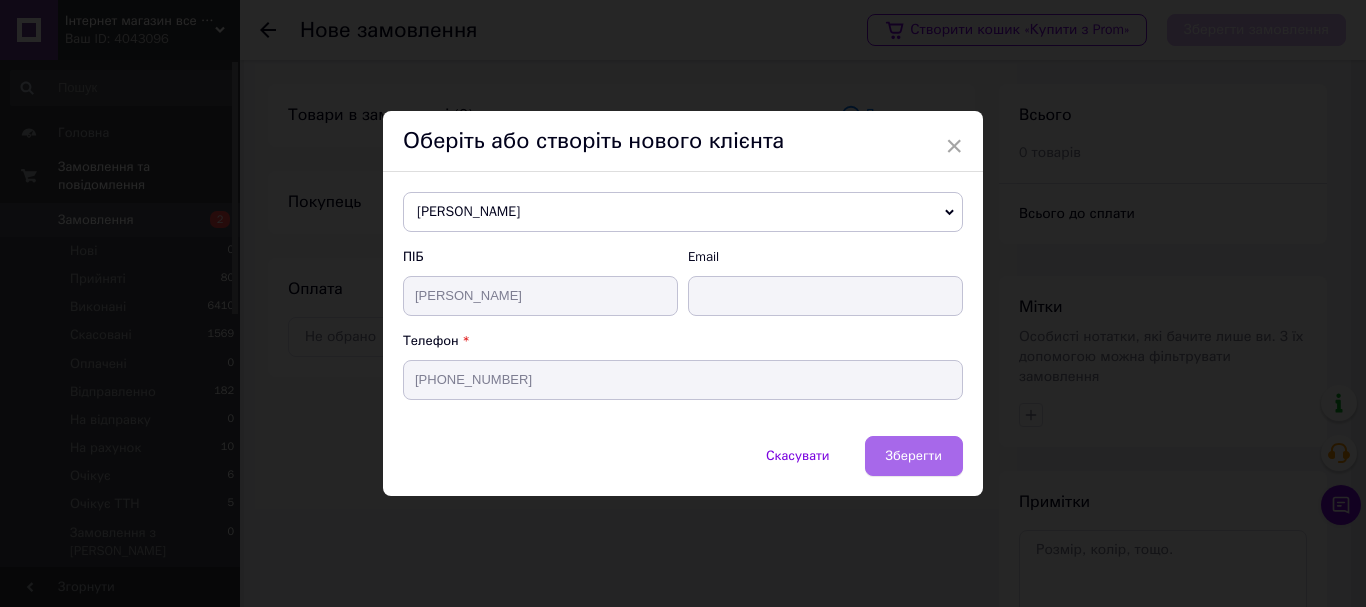 click on "Зберегти" at bounding box center (914, 455) 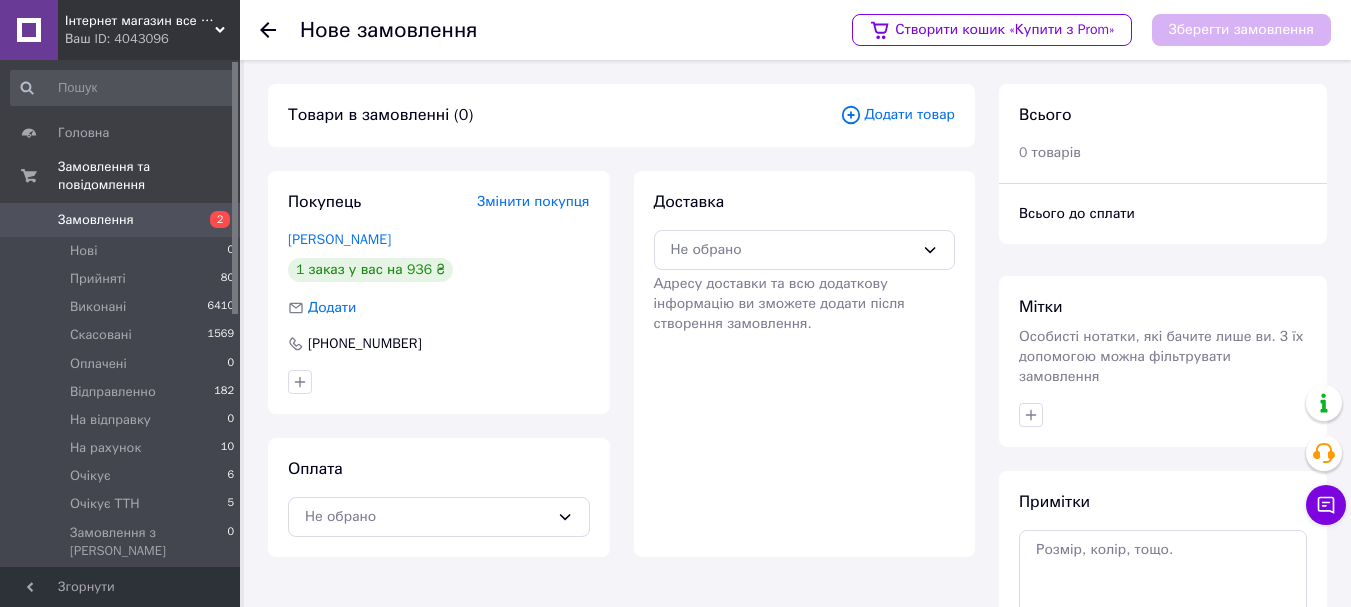 click on "Додати товар" at bounding box center [897, 115] 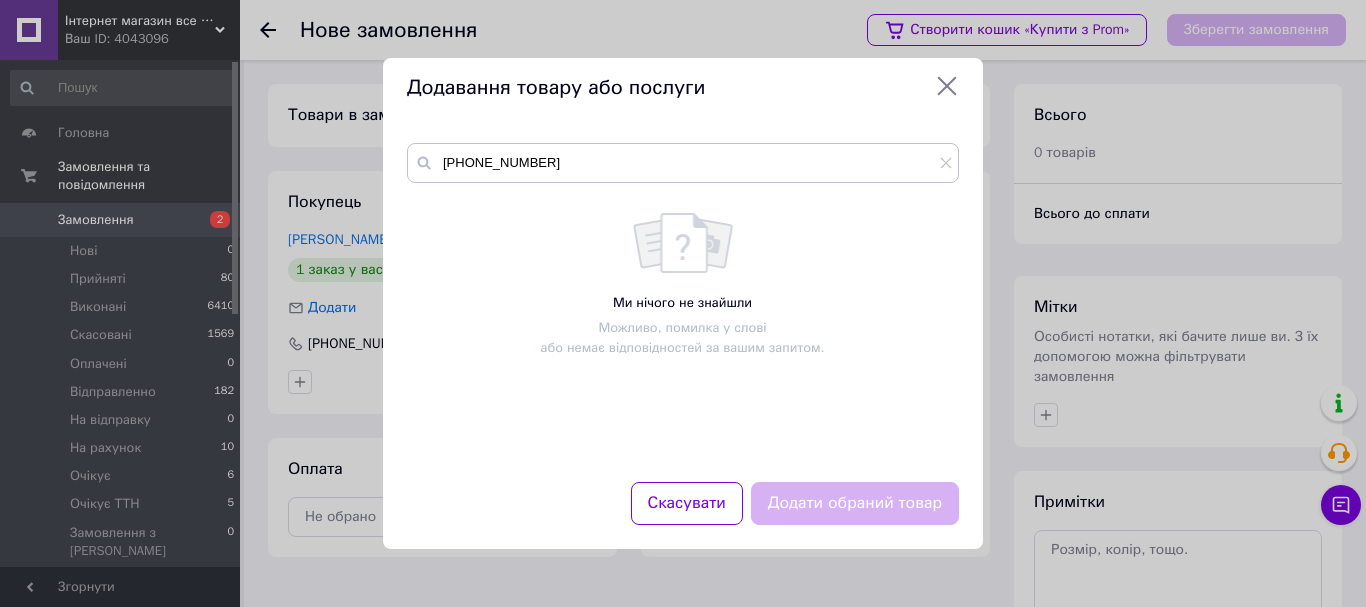 click on "+380934457120 Ми нічого не знайшли Можливо, помилка у слові  або немає відповідностей за вашим запитом." at bounding box center [683, 300] 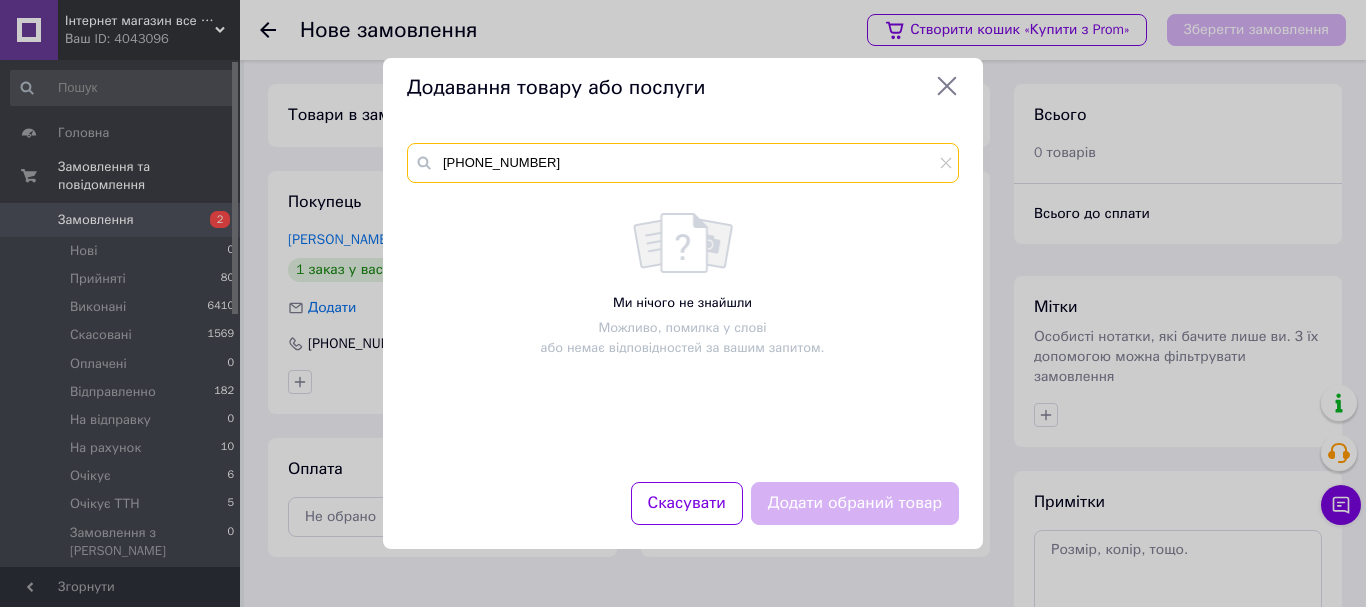 click on "+380934457120" at bounding box center [683, 163] 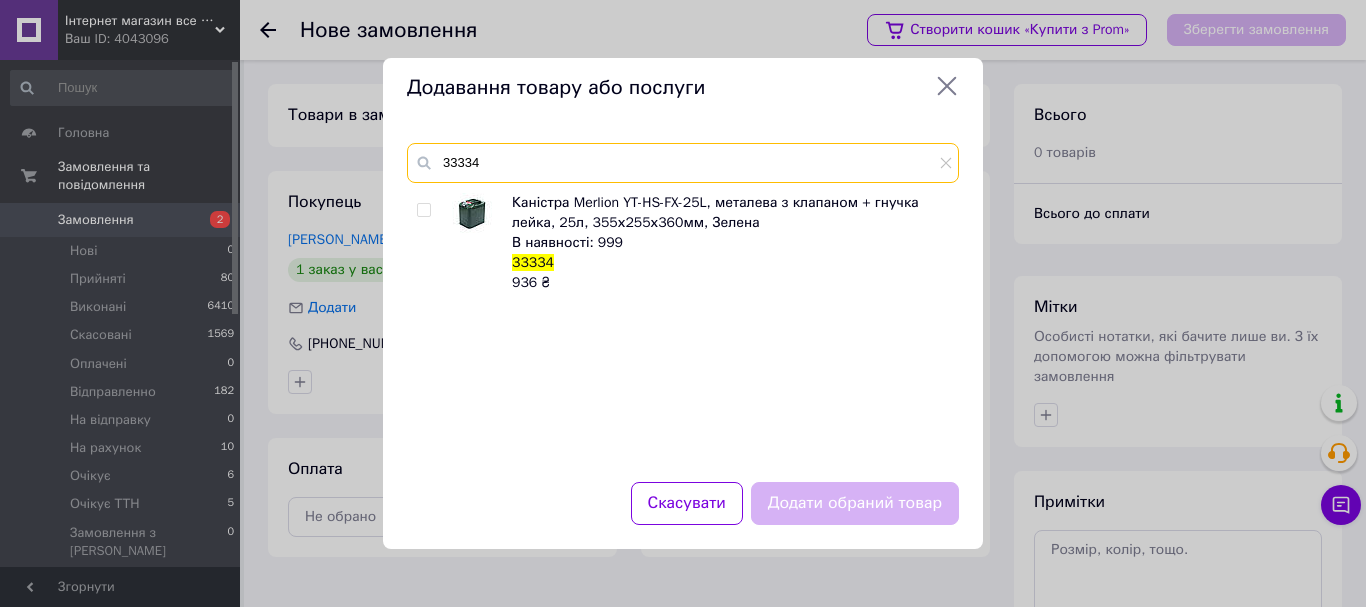 type on "33334" 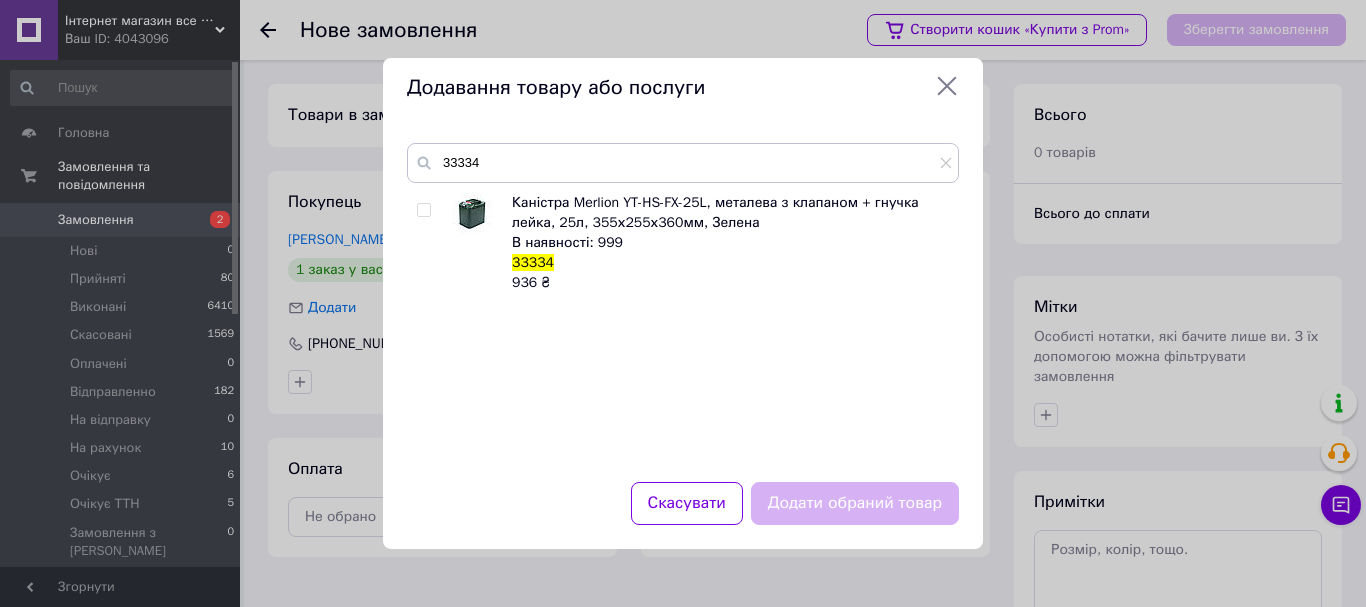 click at bounding box center (423, 210) 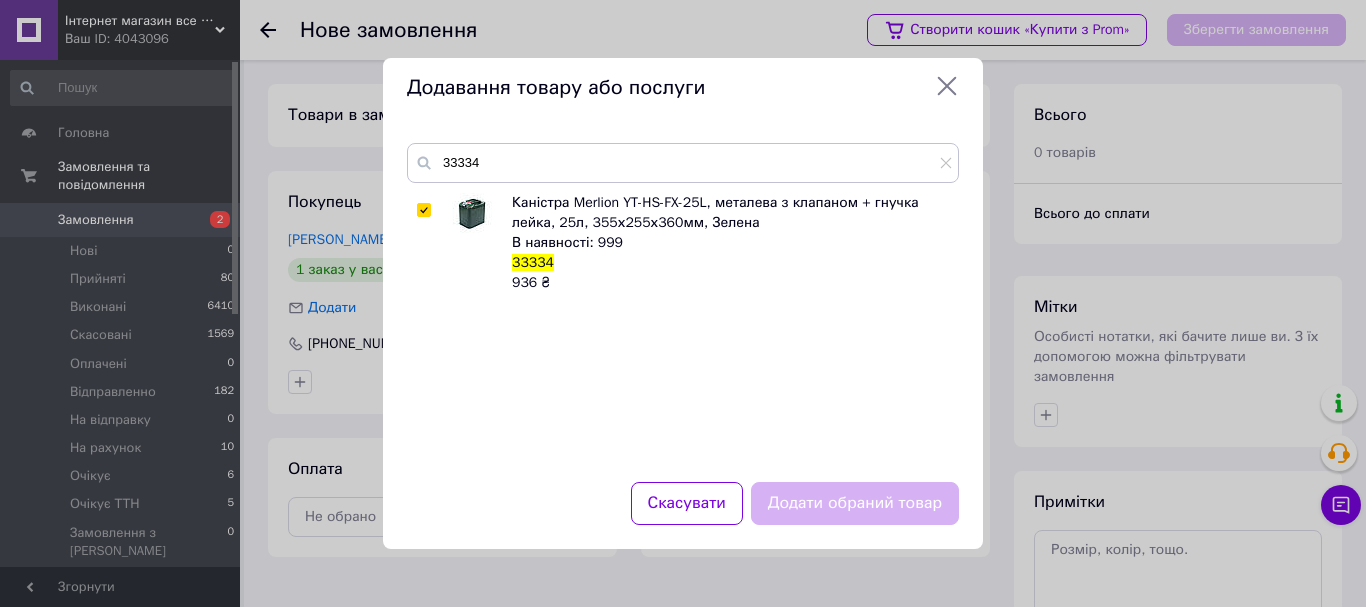 checkbox on "true" 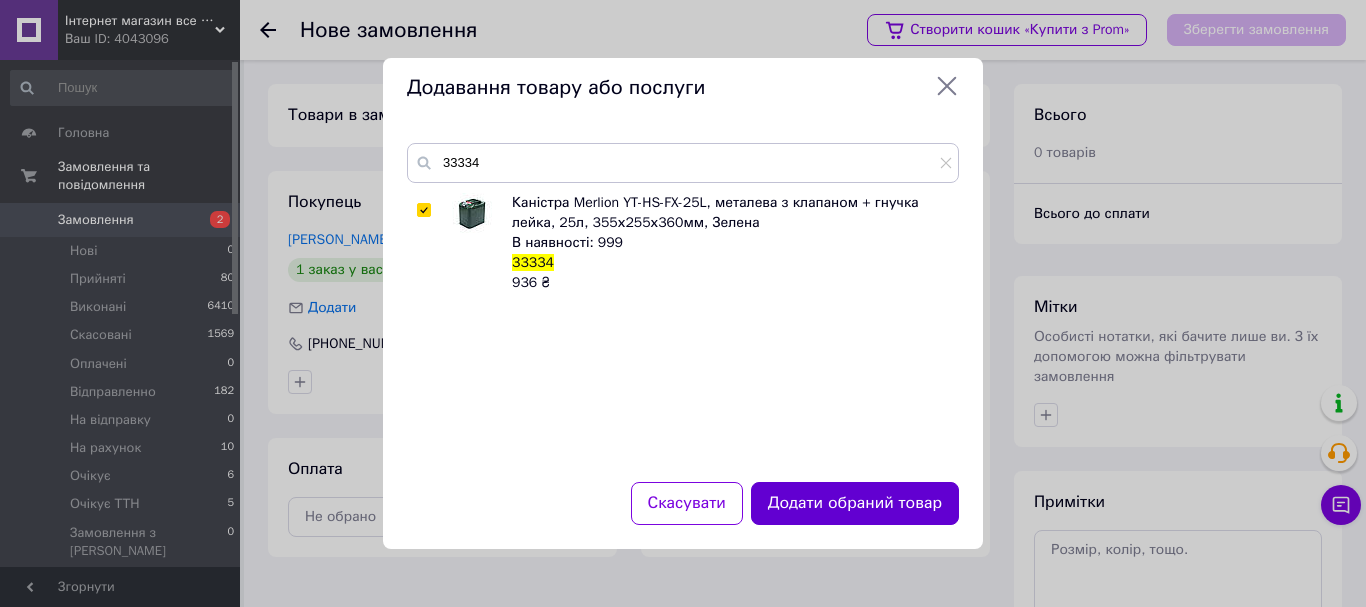 click on "Додати обраний товар" at bounding box center [855, 503] 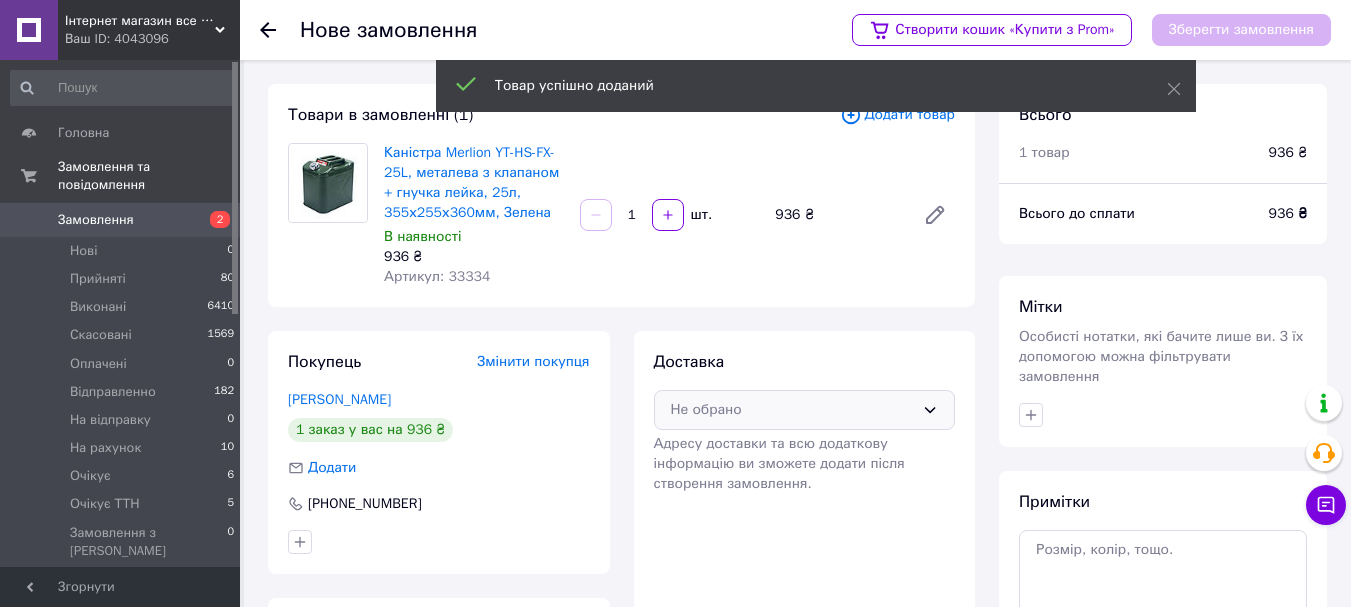 click on "Не обрано" at bounding box center (805, 410) 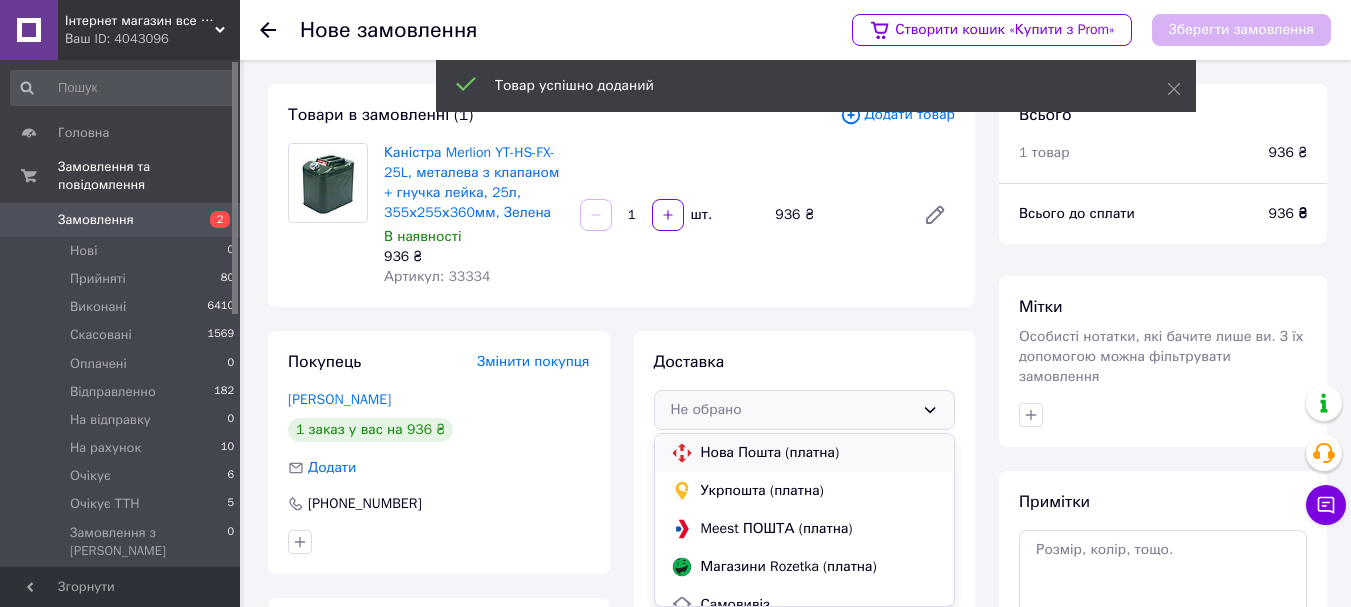 click on "Нова Пошта (платна)" at bounding box center (820, 453) 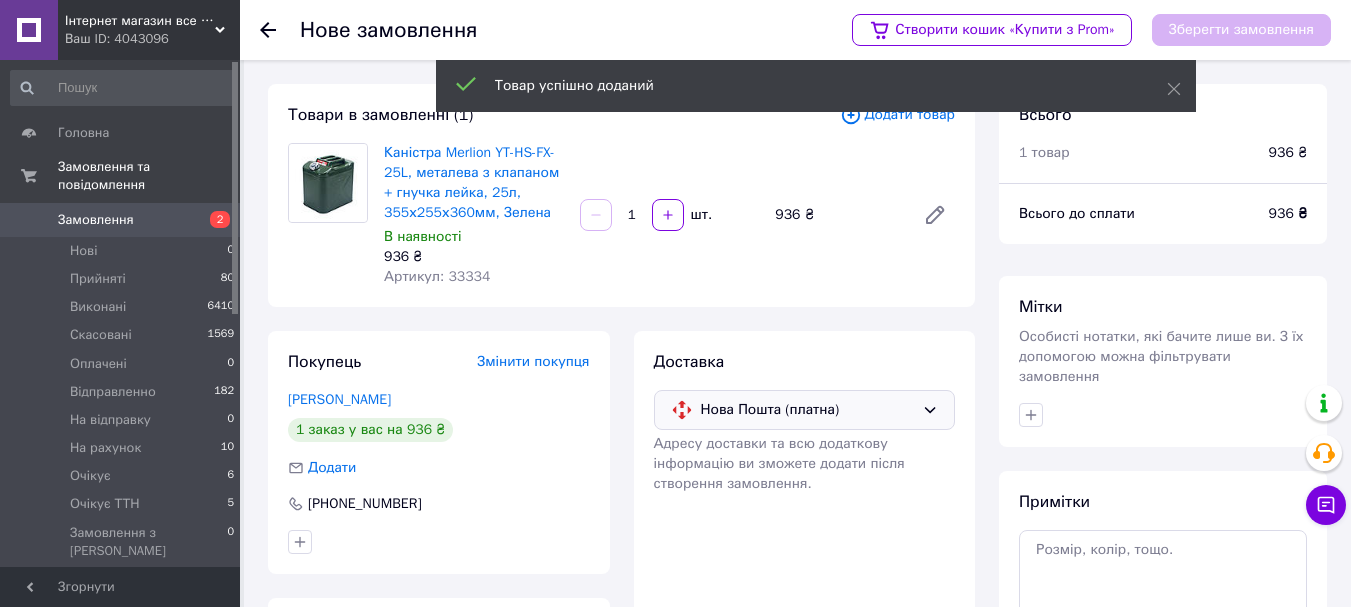 scroll, scrollTop: 217, scrollLeft: 0, axis: vertical 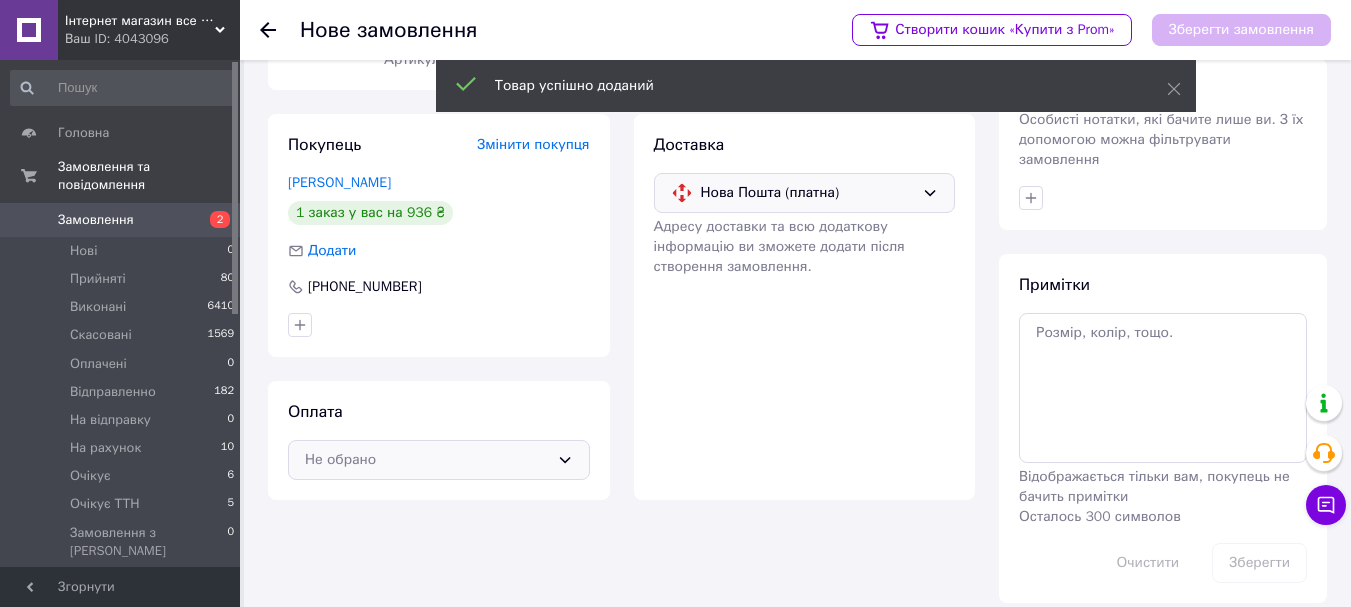 click on "Не обрано" at bounding box center (439, 460) 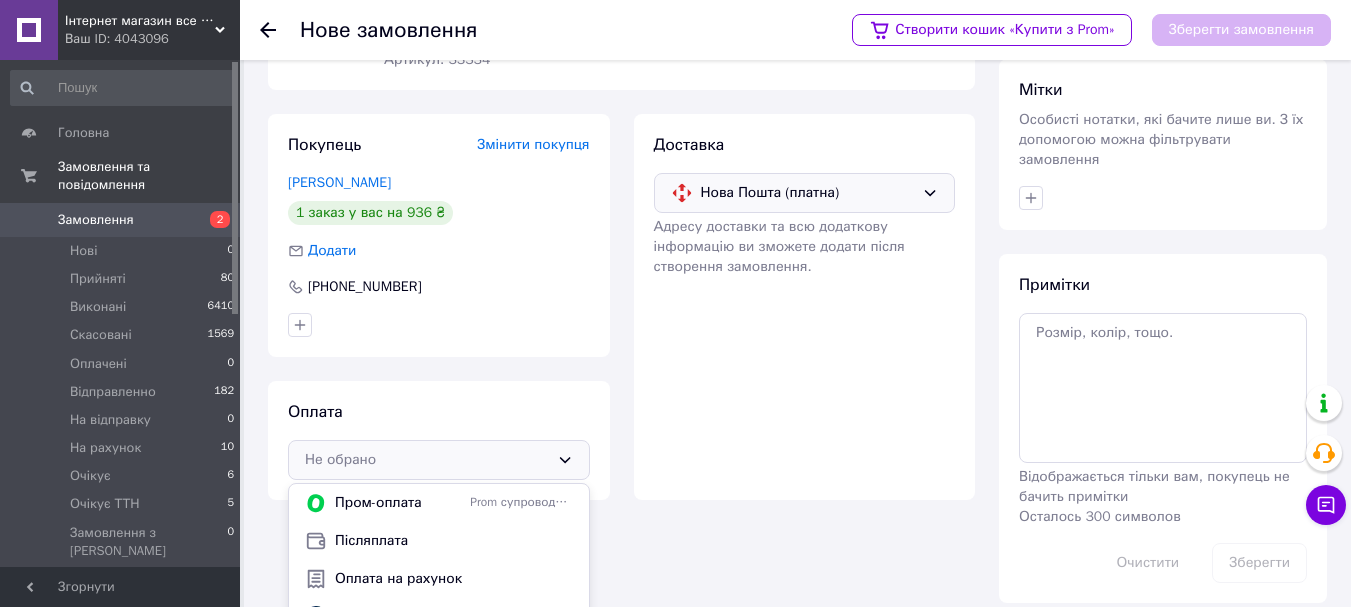 scroll, scrollTop: 267, scrollLeft: 0, axis: vertical 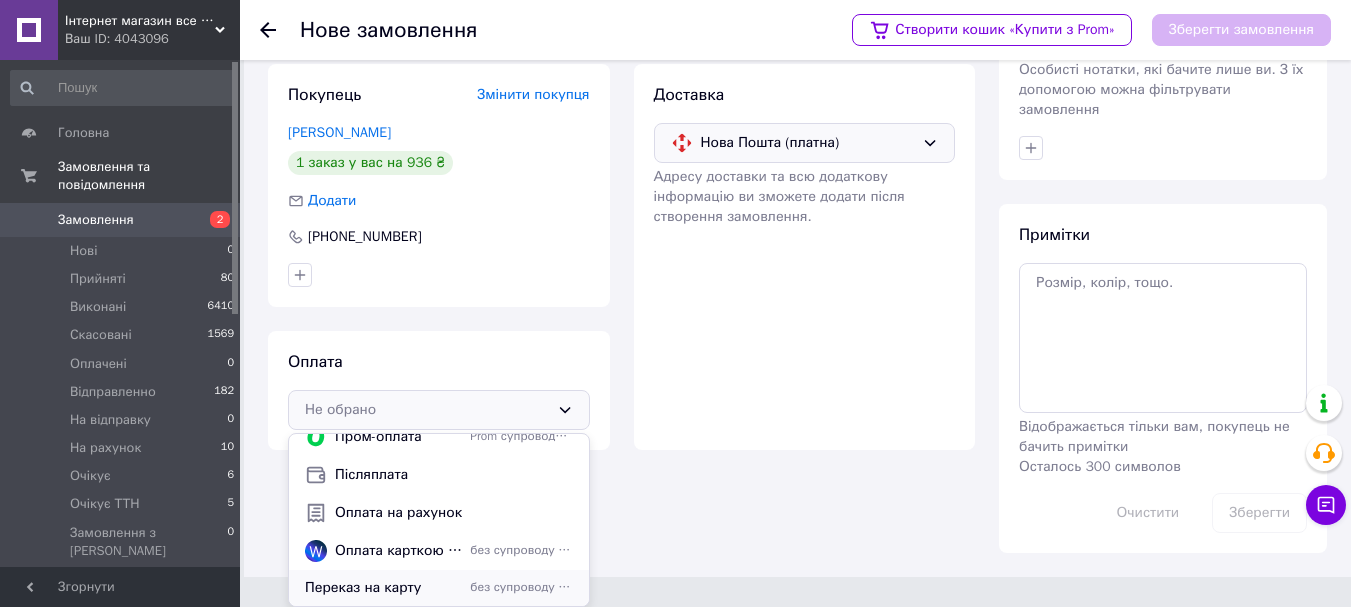 click on "Переказ на карту" at bounding box center (383, 588) 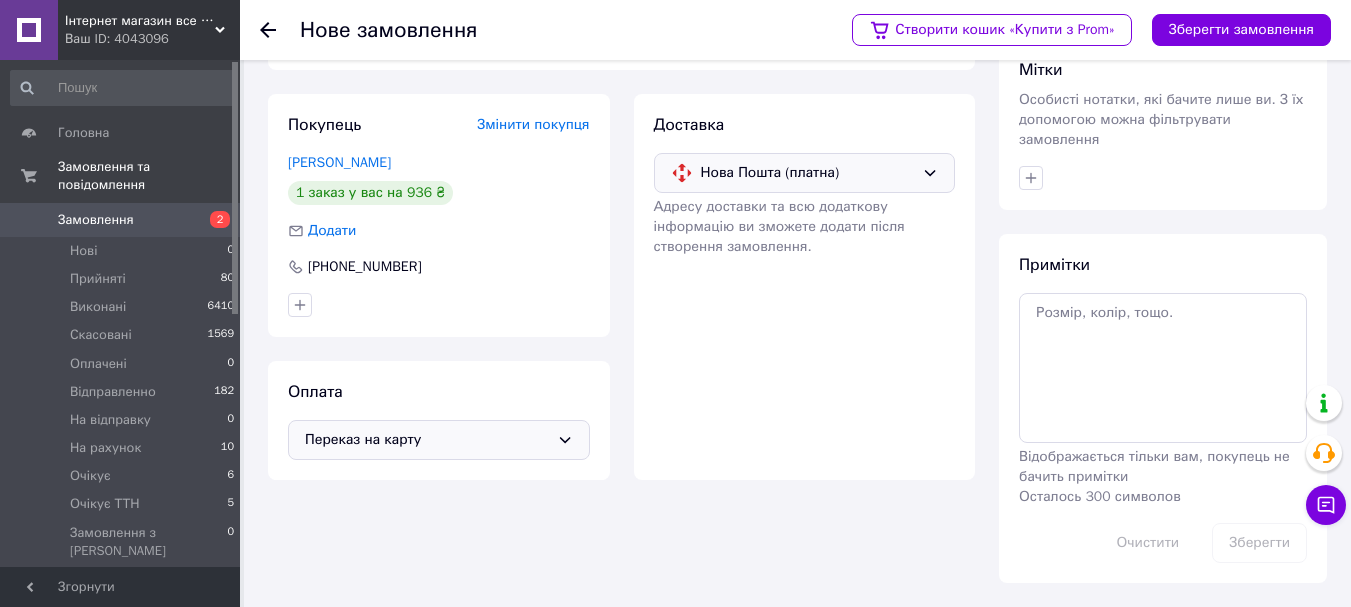 scroll, scrollTop: 217, scrollLeft: 0, axis: vertical 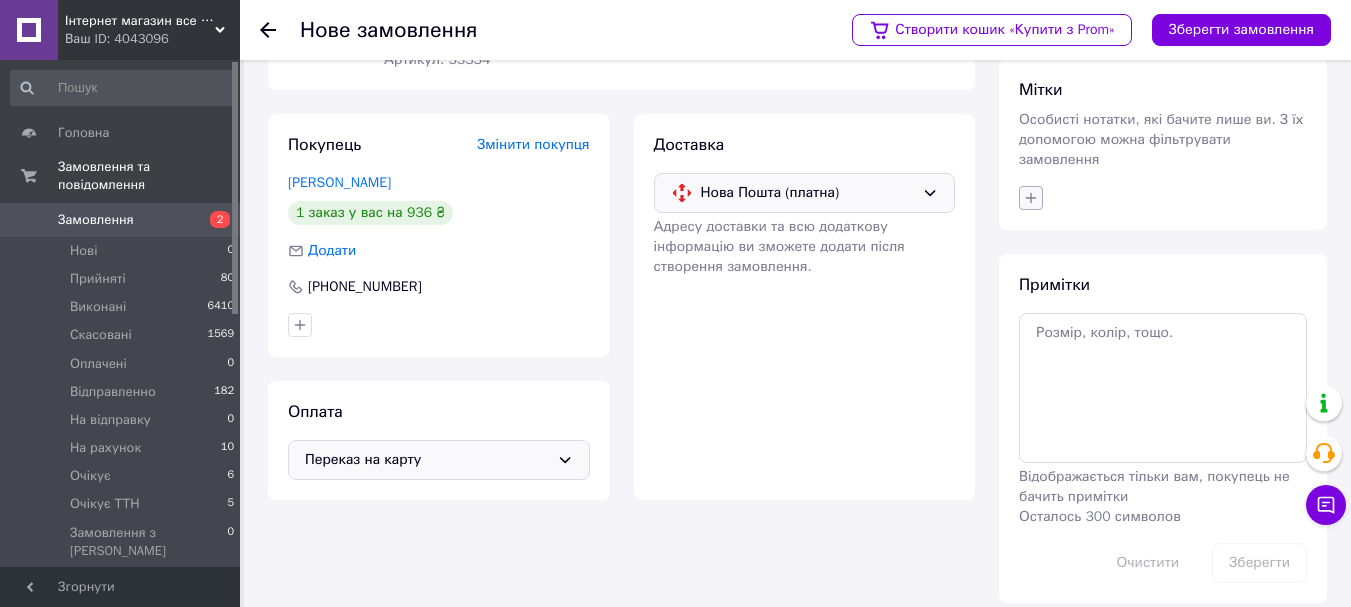 click at bounding box center (1031, 198) 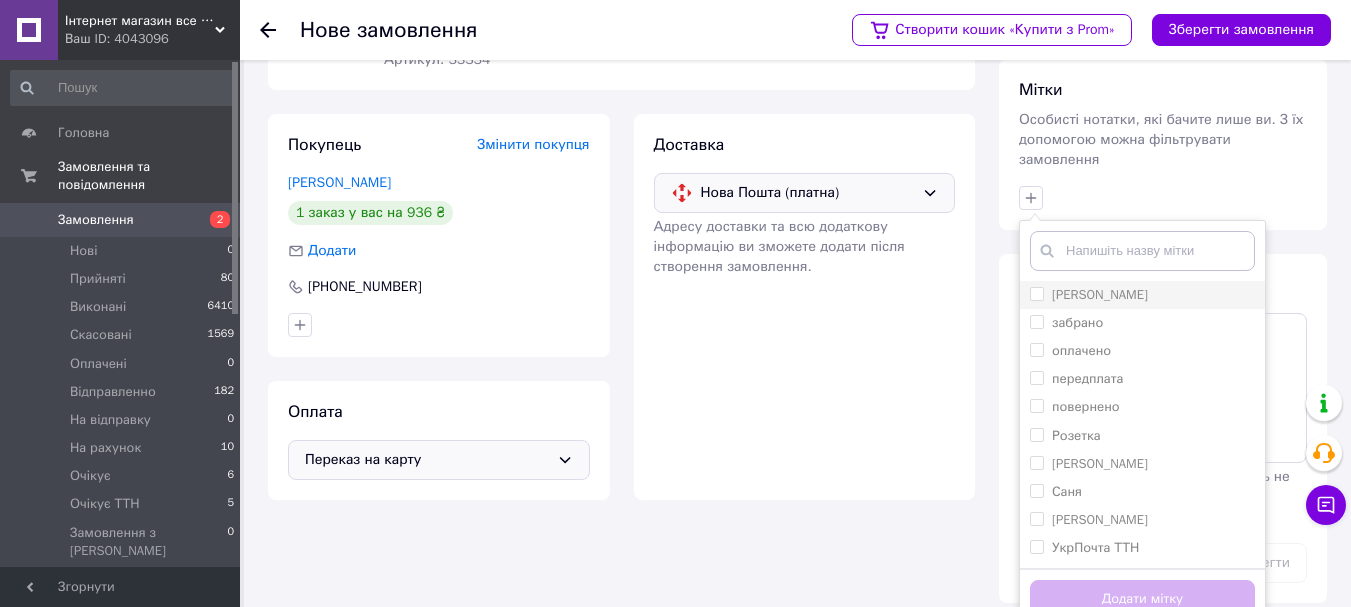 click on "[PERSON_NAME]" at bounding box center [1036, 293] 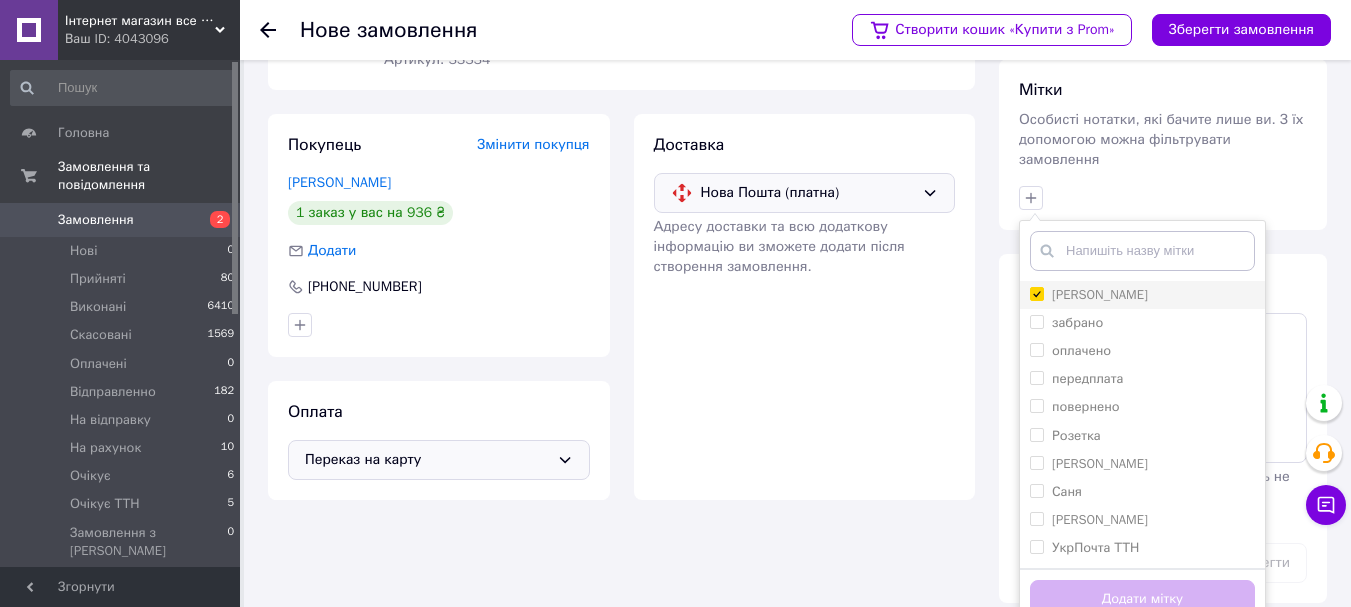checkbox on "true" 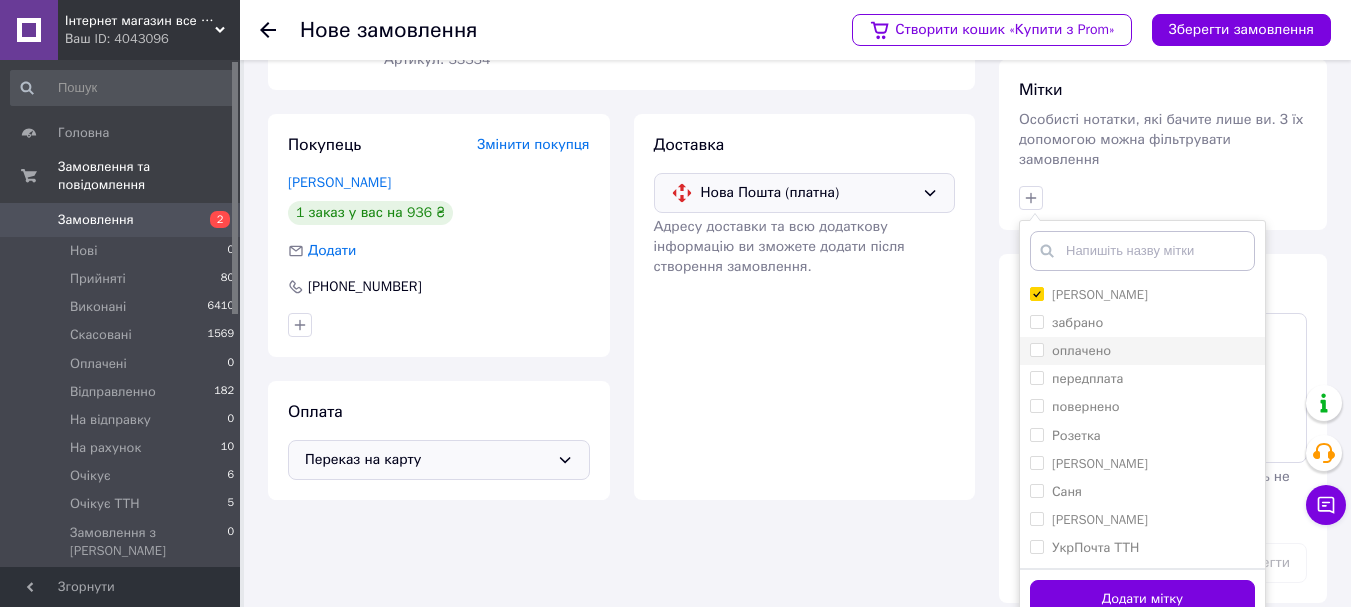 click on "оплачено" at bounding box center (1036, 349) 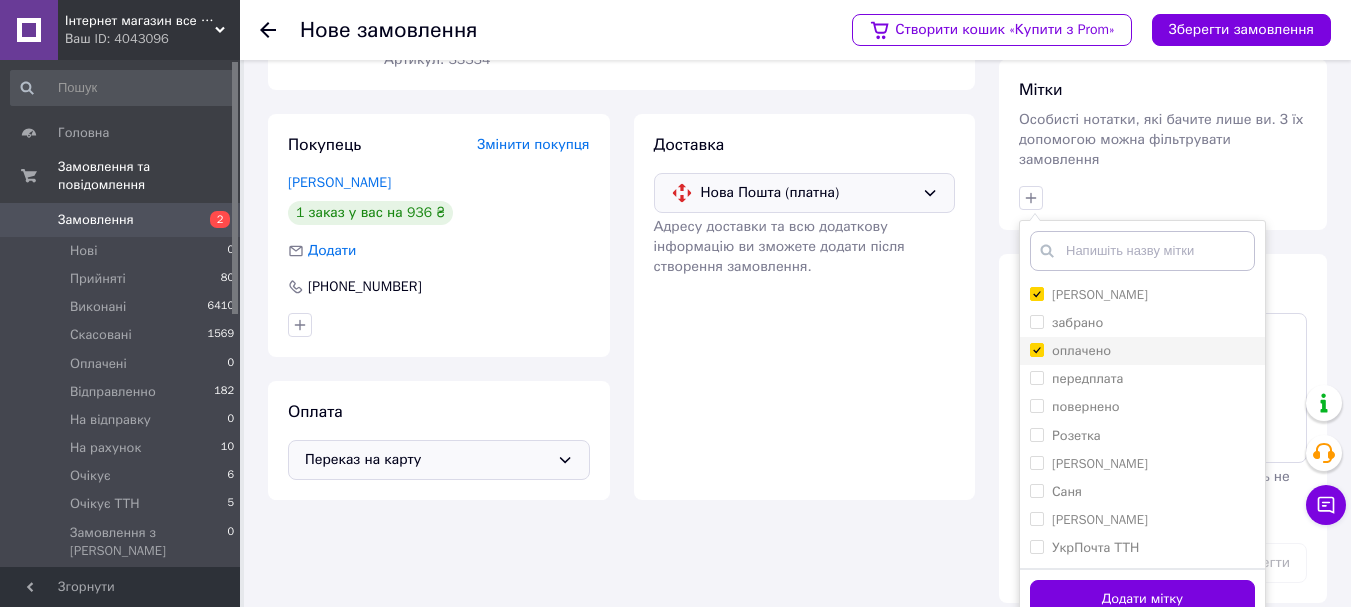 checkbox on "true" 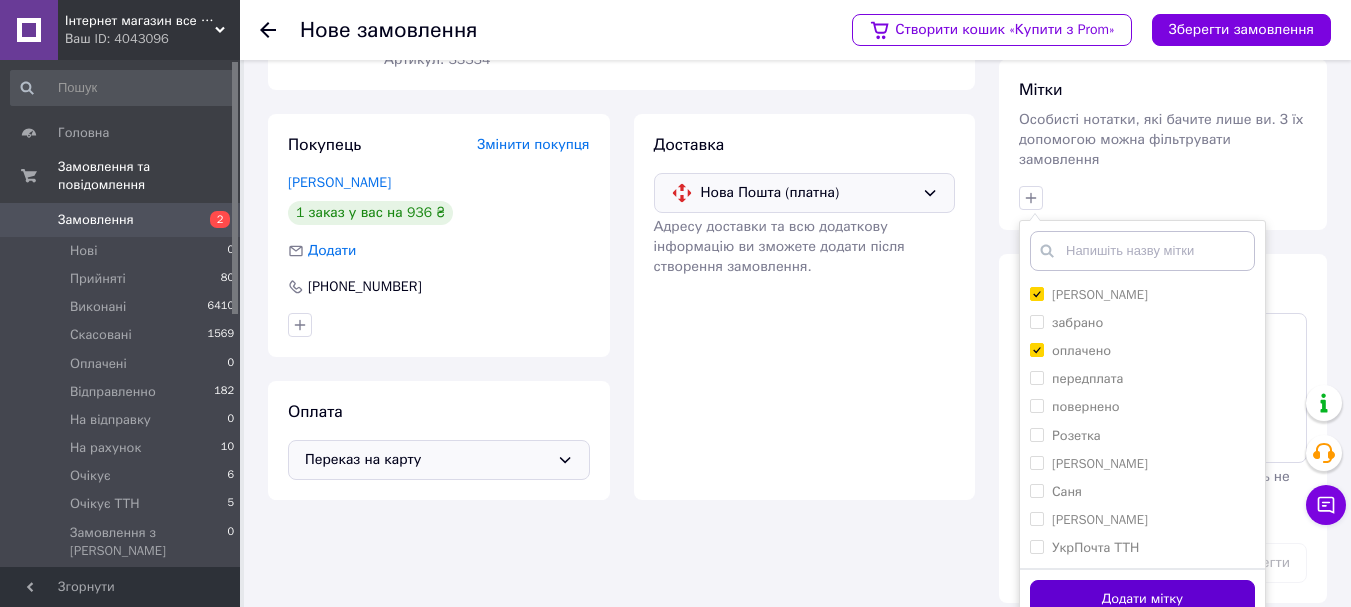 click on "Додати мітку" at bounding box center [1142, 599] 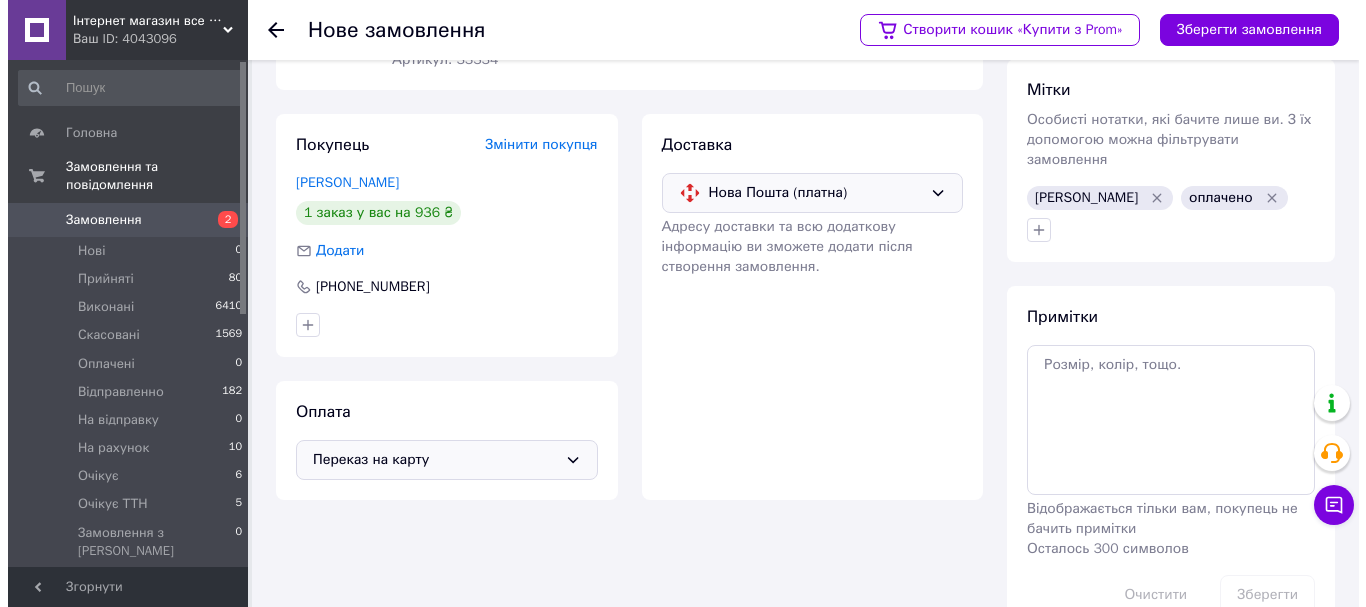 scroll, scrollTop: 0, scrollLeft: 0, axis: both 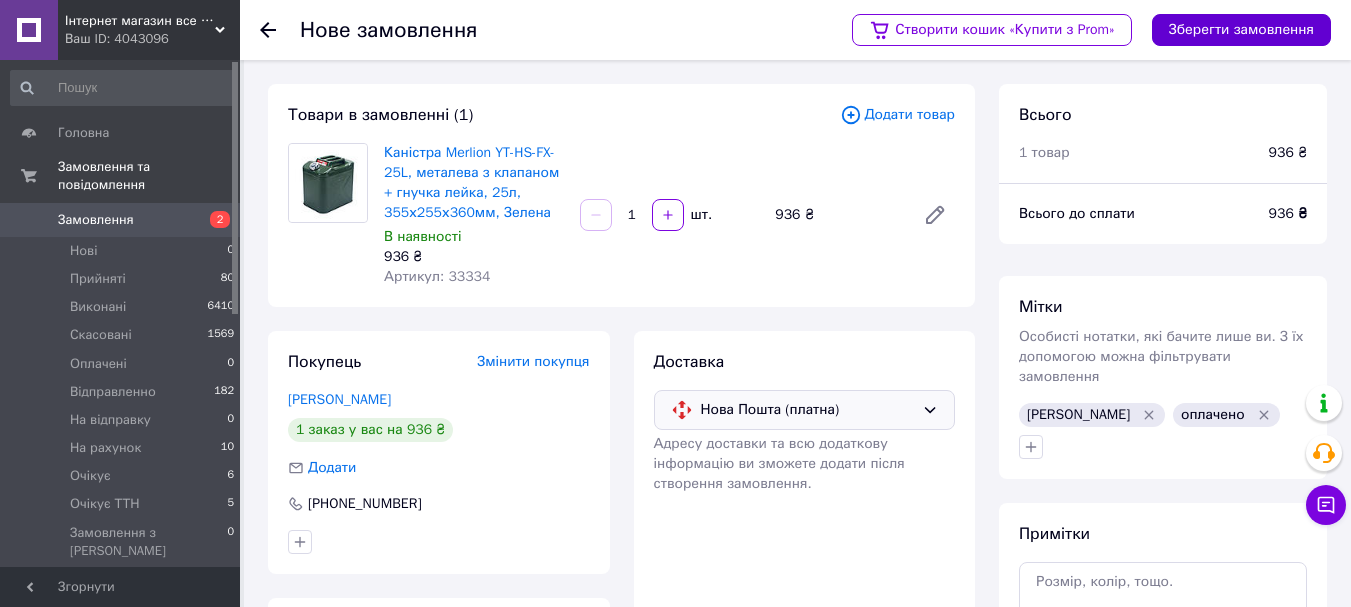 click on "Зберегти замовлення" at bounding box center [1241, 30] 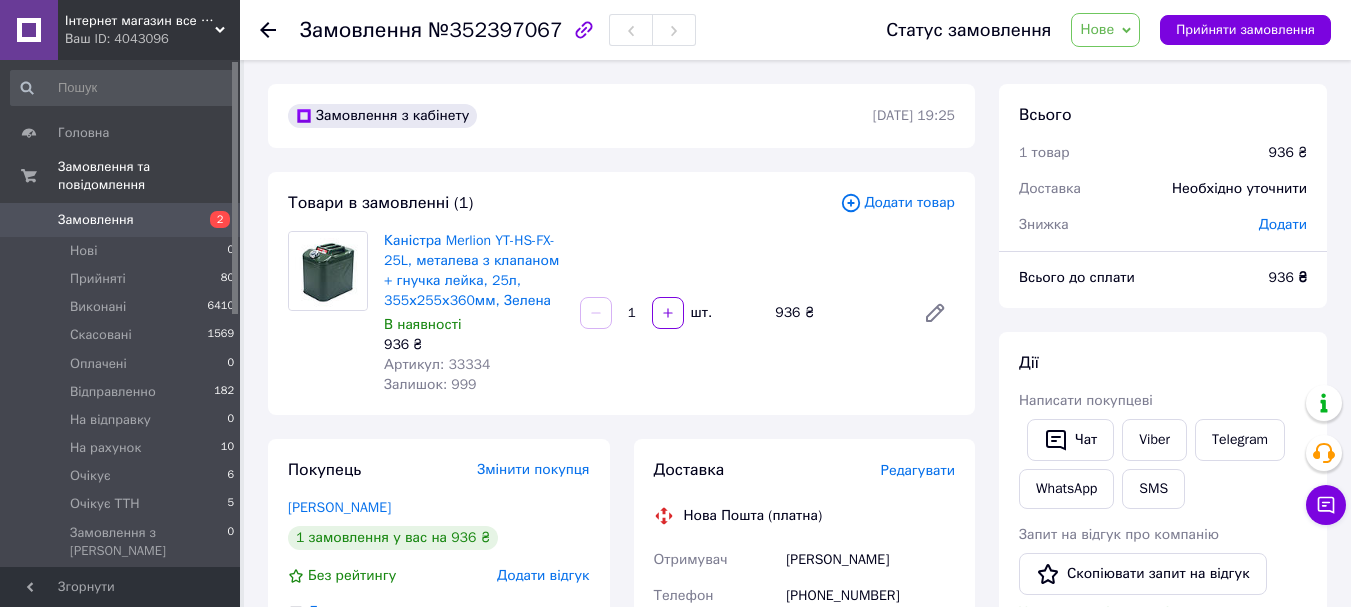 click on "Редагувати" at bounding box center [918, 470] 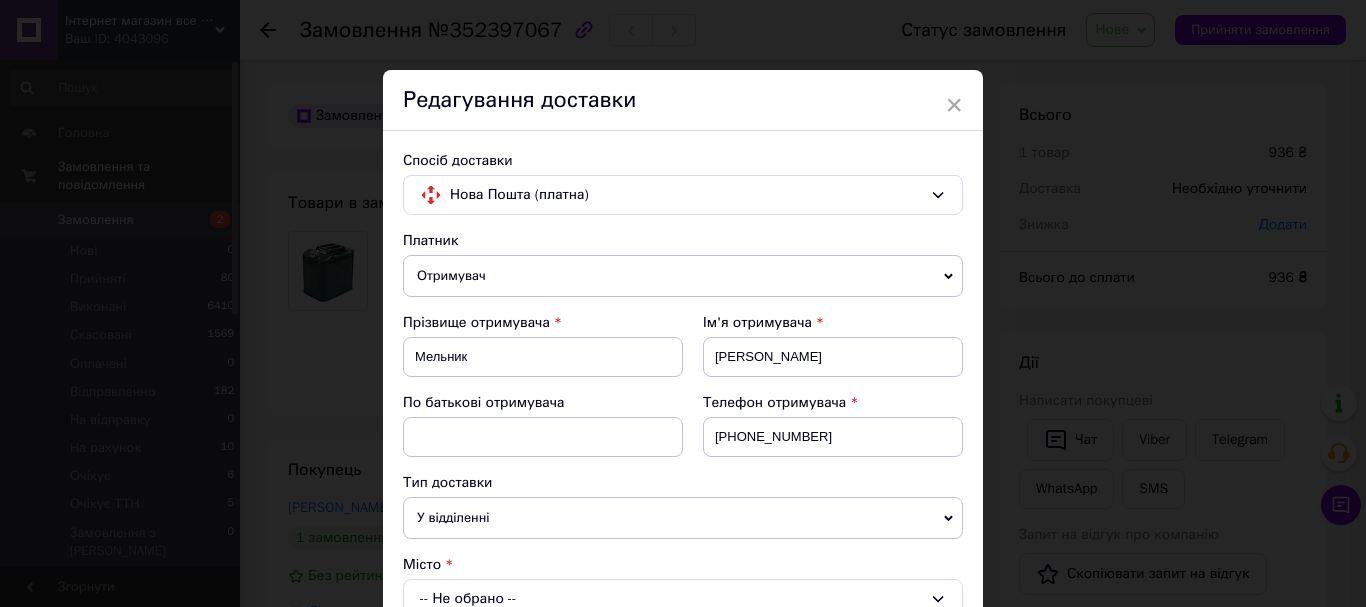 scroll, scrollTop: 300, scrollLeft: 0, axis: vertical 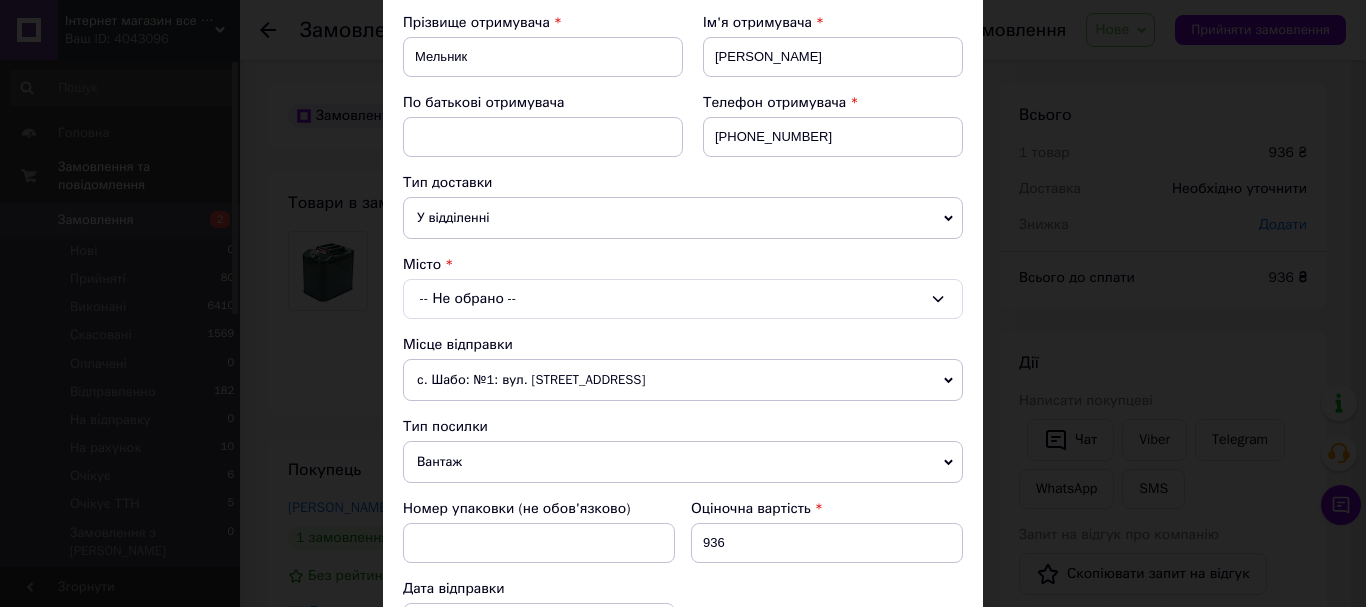 click on "-- Не обрано --" at bounding box center (683, 299) 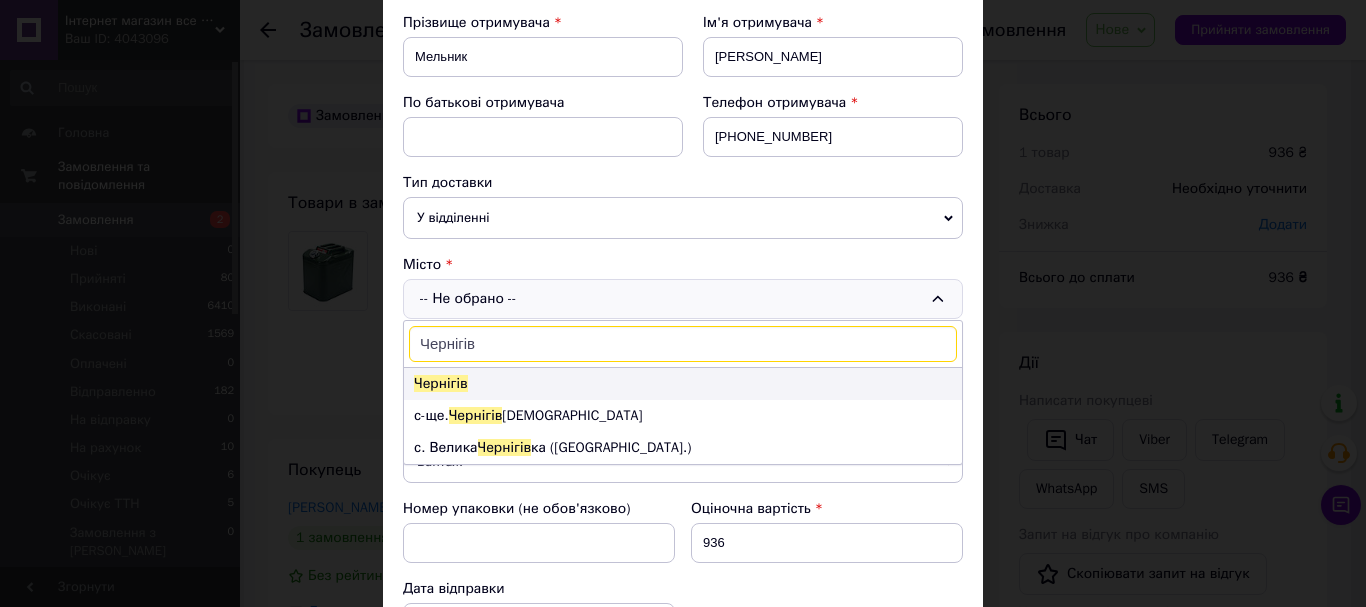 type on "Чернігів" 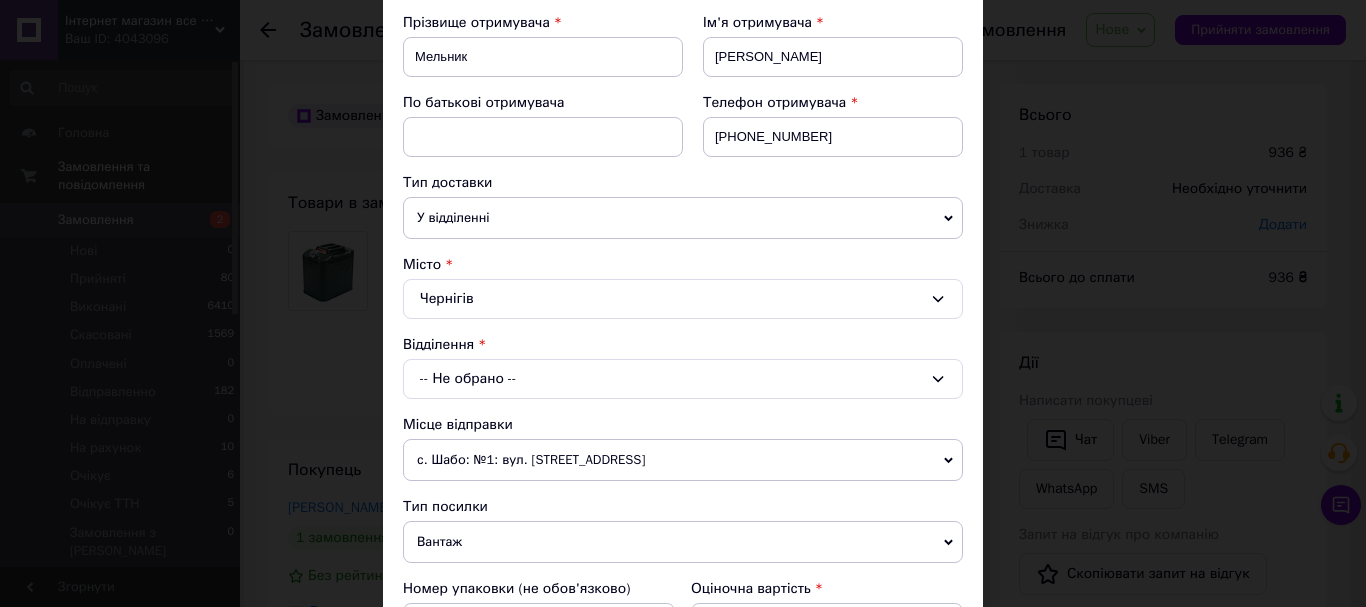 click on "-- Не обрано --" at bounding box center (683, 379) 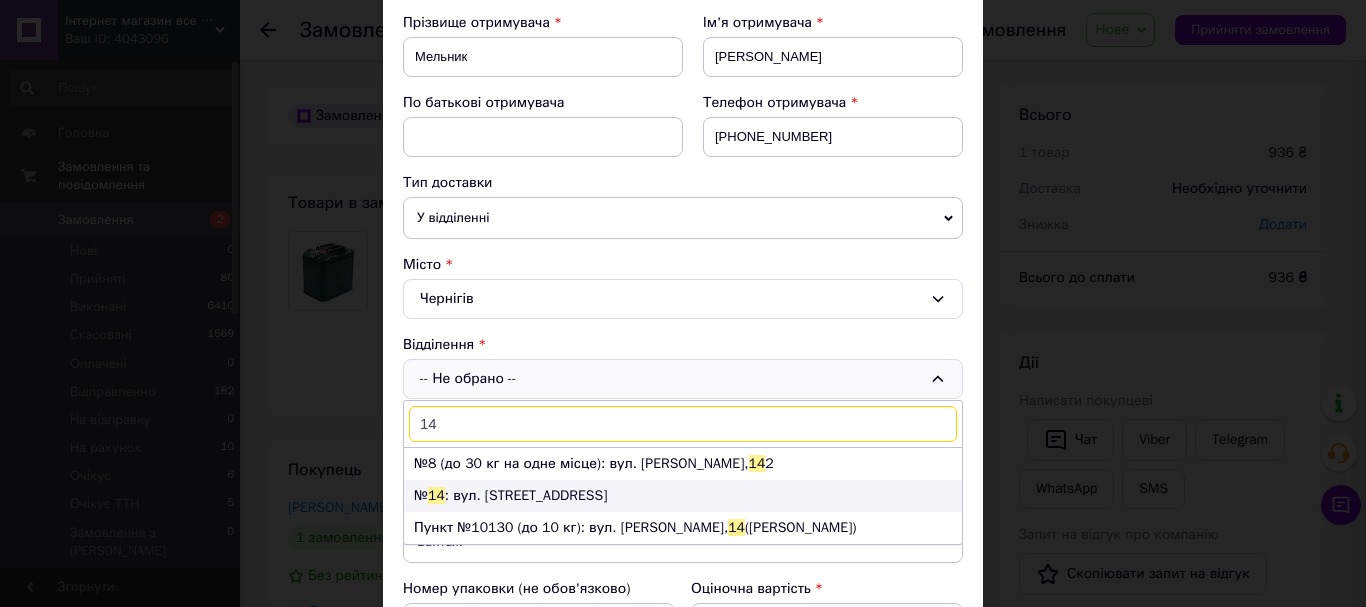 type on "14" 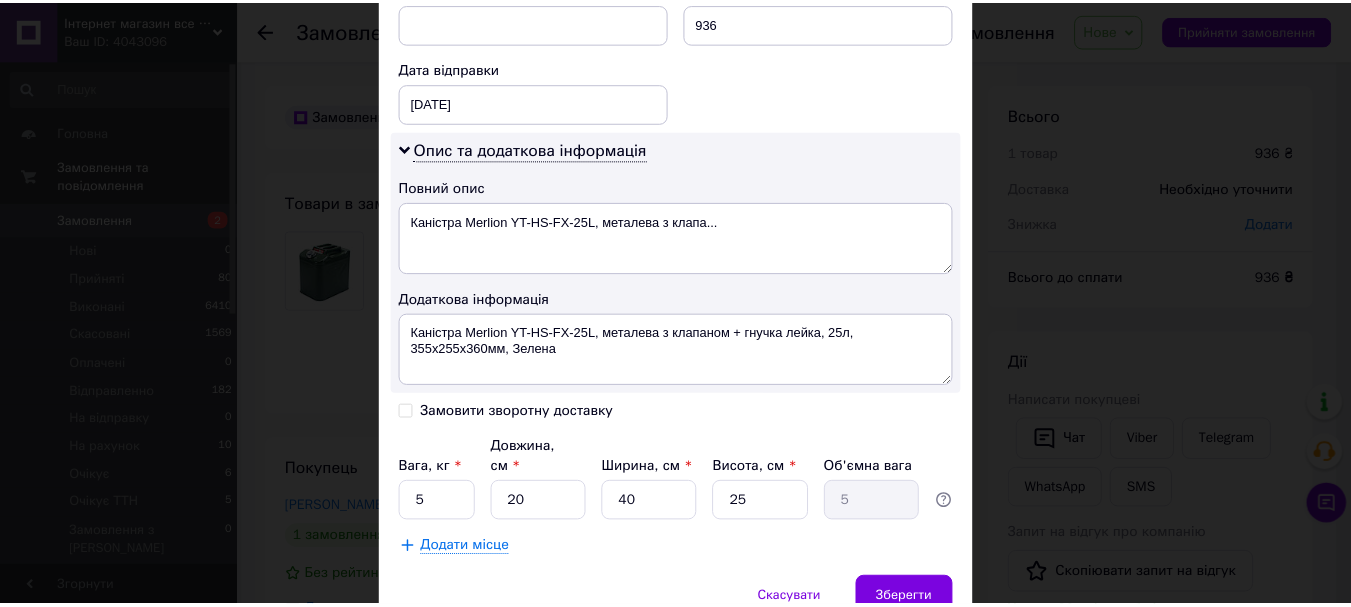 scroll, scrollTop: 981, scrollLeft: 0, axis: vertical 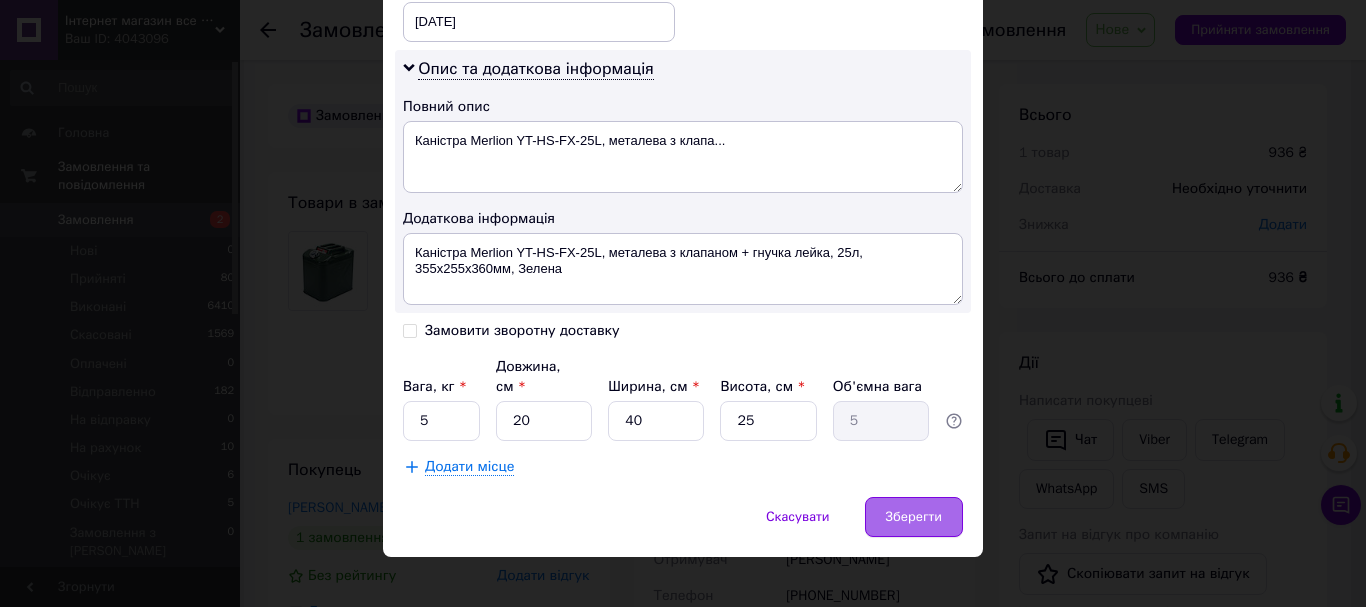 click on "Зберегти" at bounding box center (914, 517) 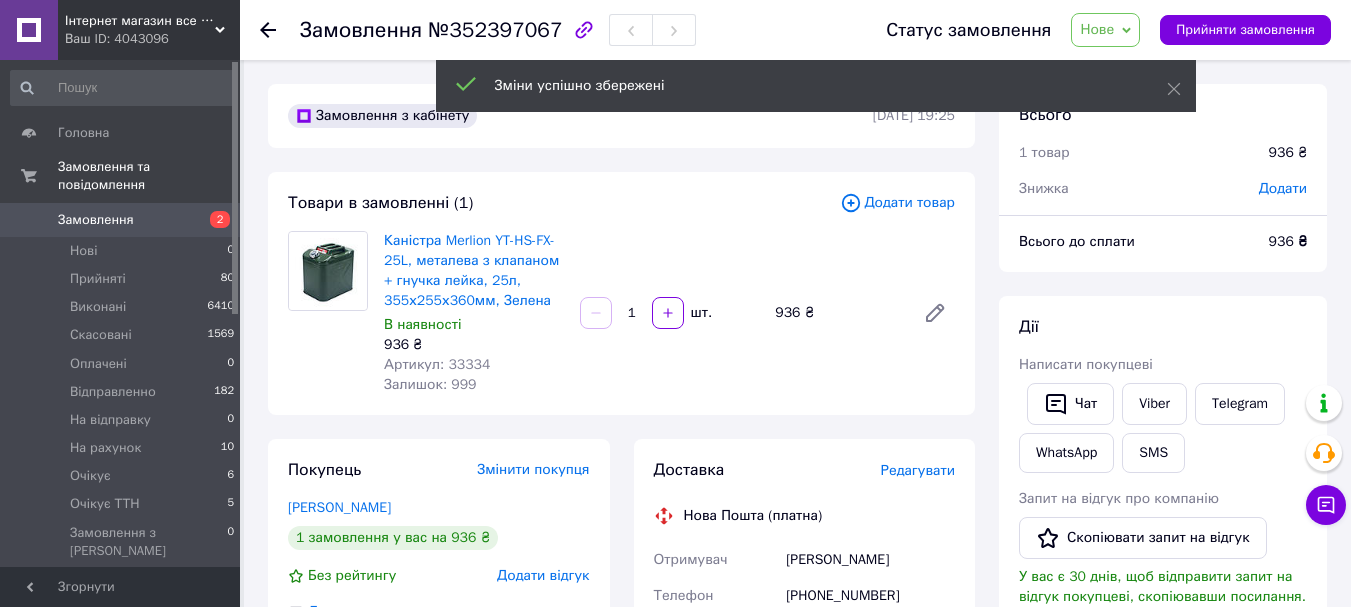 scroll, scrollTop: 300, scrollLeft: 0, axis: vertical 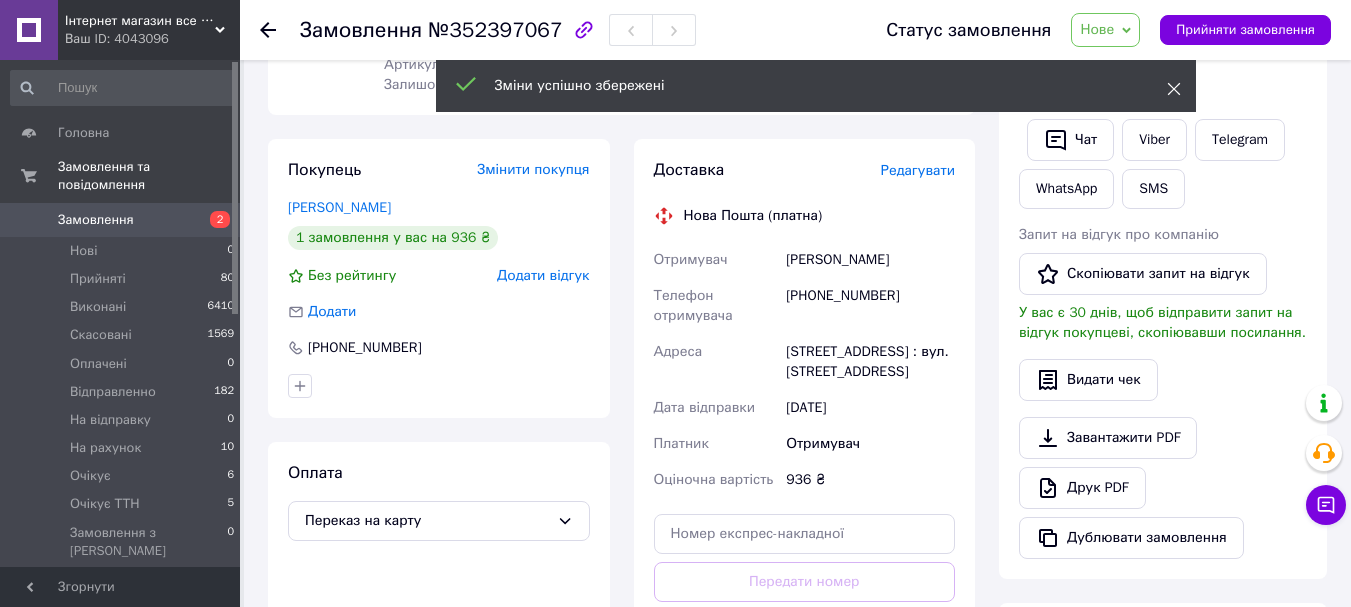 click 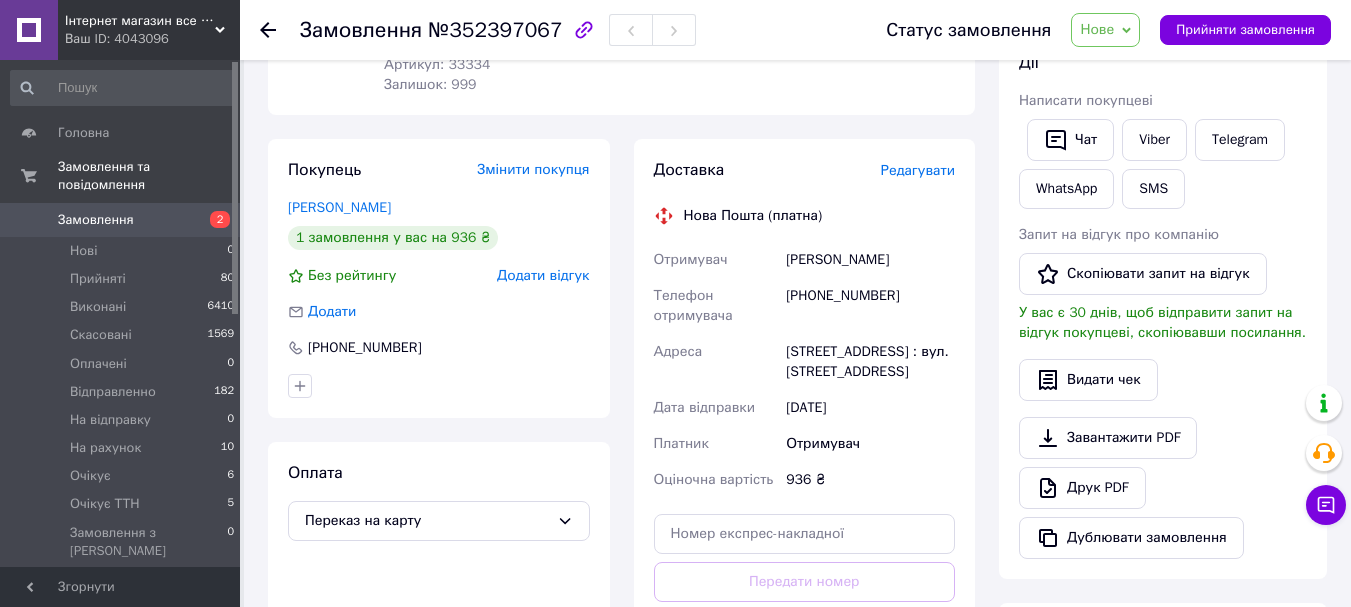 click on "Нове" at bounding box center (1097, 29) 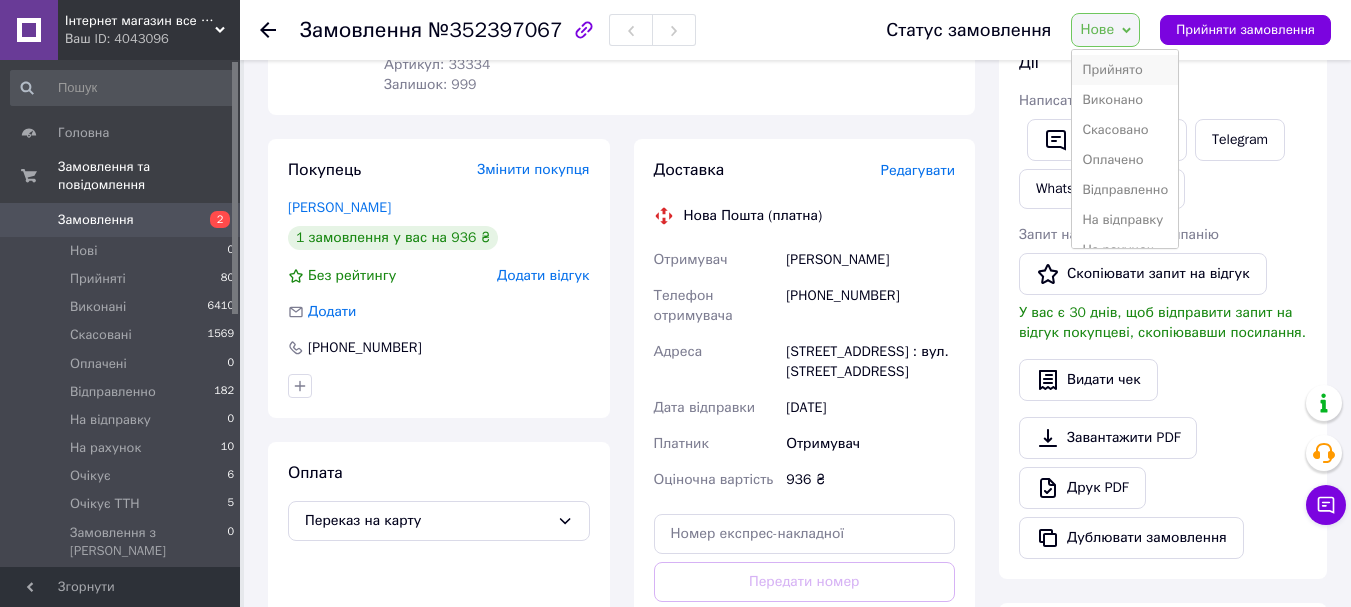 click on "Прийнято" at bounding box center [1125, 70] 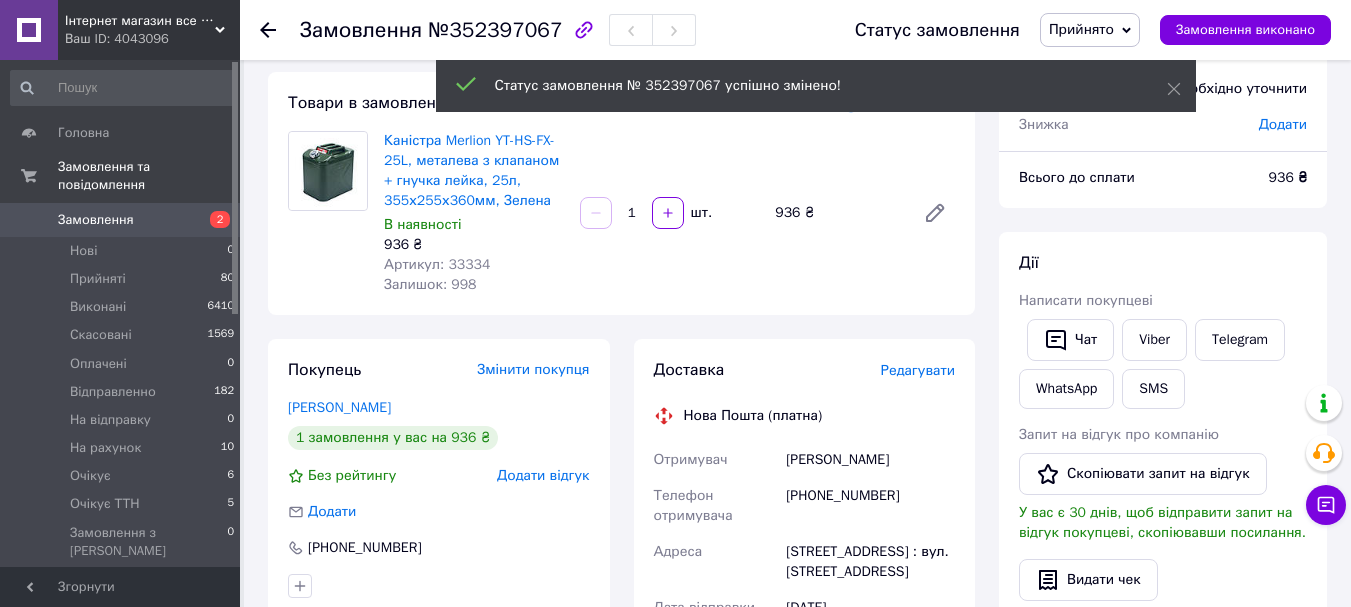 scroll, scrollTop: 600, scrollLeft: 0, axis: vertical 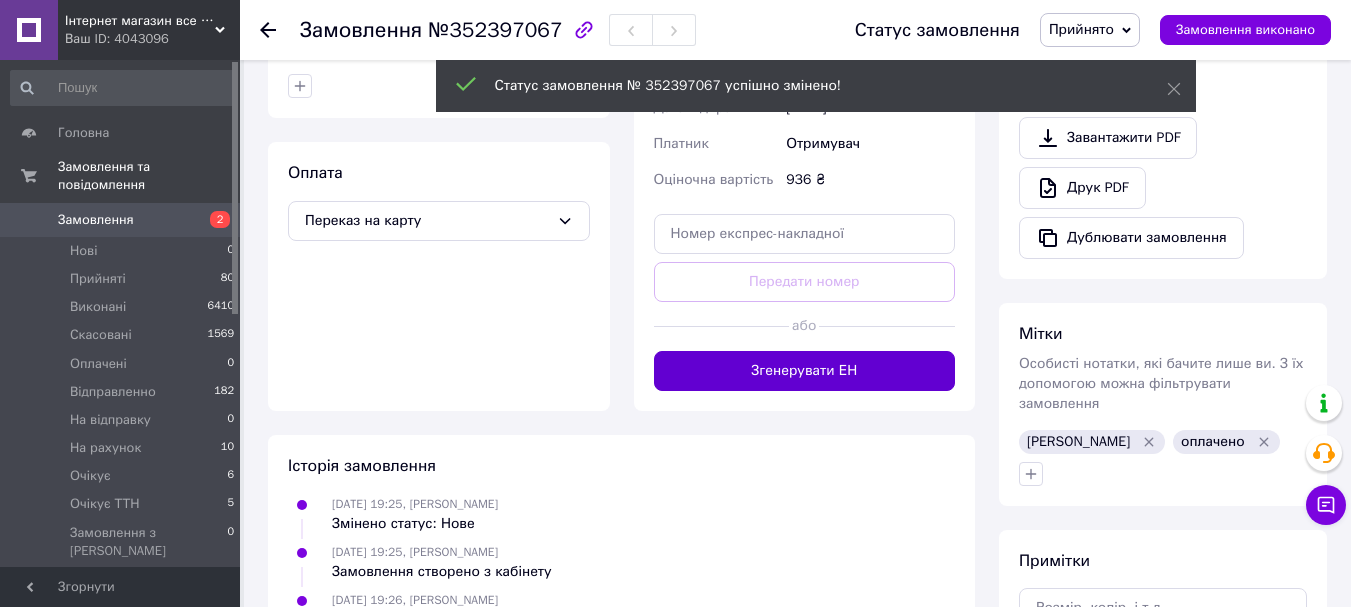 click on "Згенерувати ЕН" at bounding box center [805, 371] 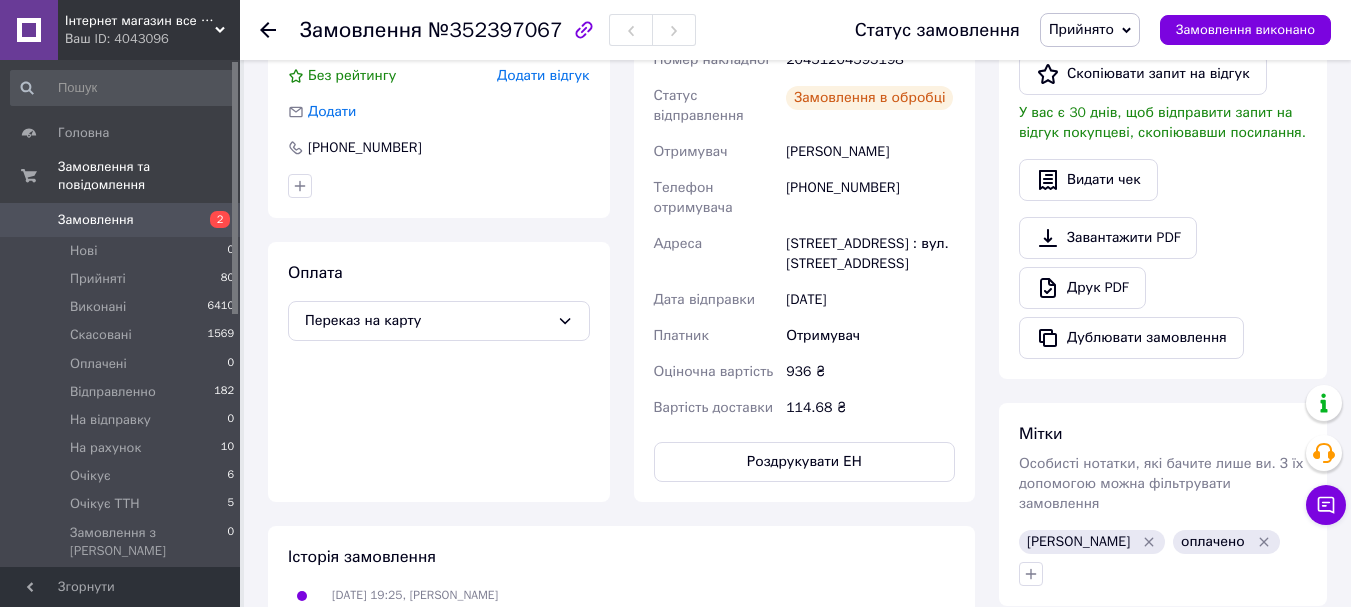 scroll, scrollTop: 300, scrollLeft: 0, axis: vertical 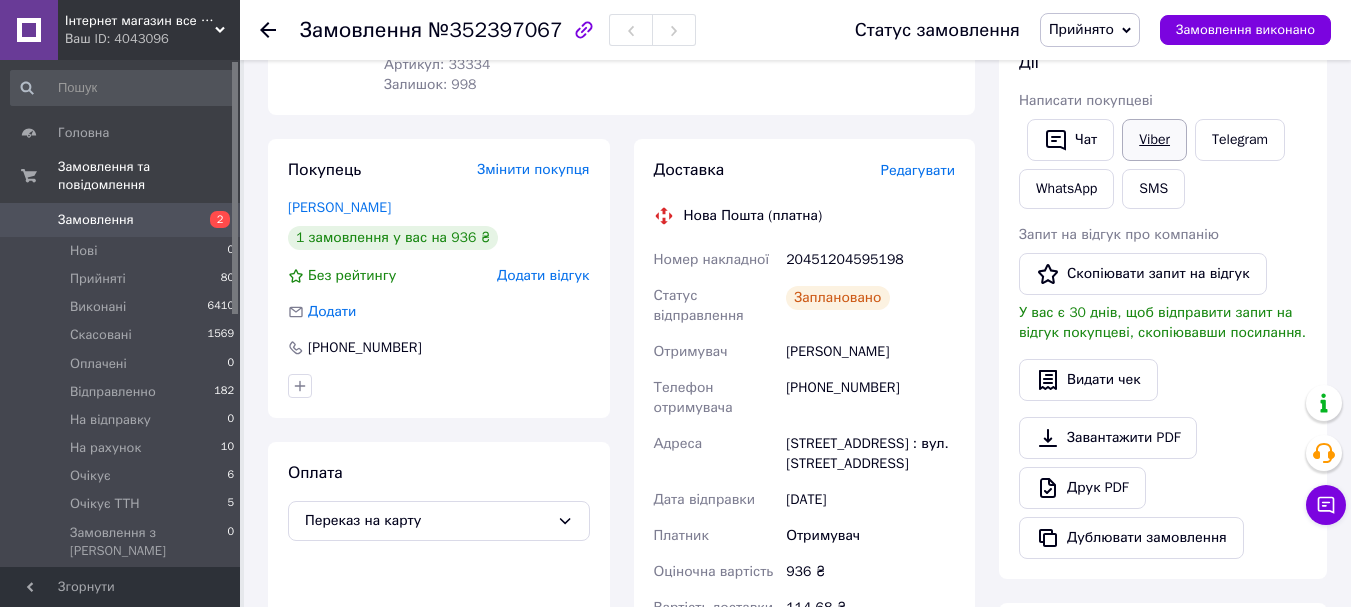 click on "Viber" at bounding box center (1154, 140) 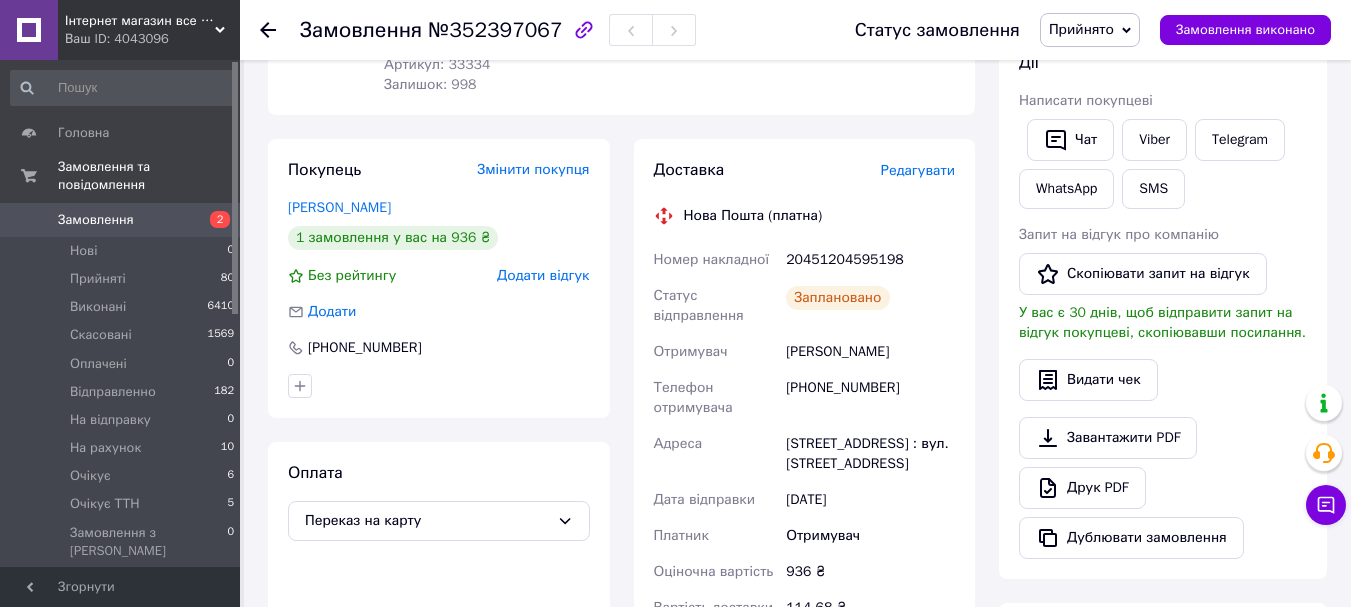 click on "20451204595198" at bounding box center [870, 260] 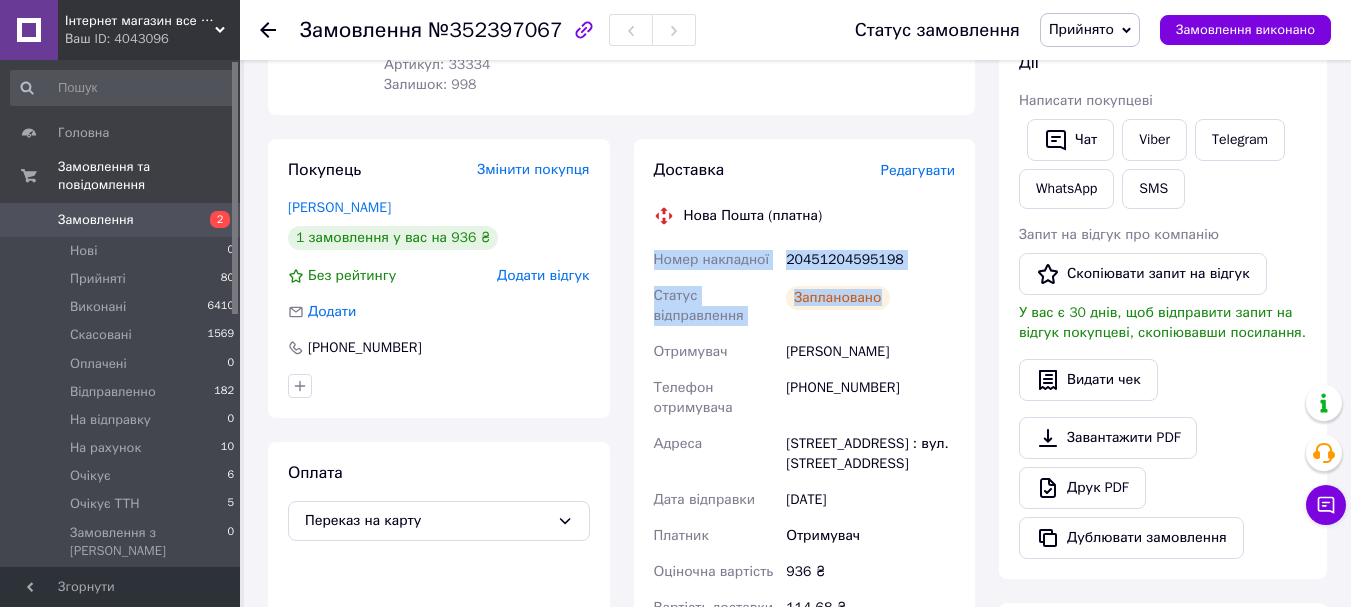 drag, startPoint x: 876, startPoint y: 300, endPoint x: 655, endPoint y: 259, distance: 224.771 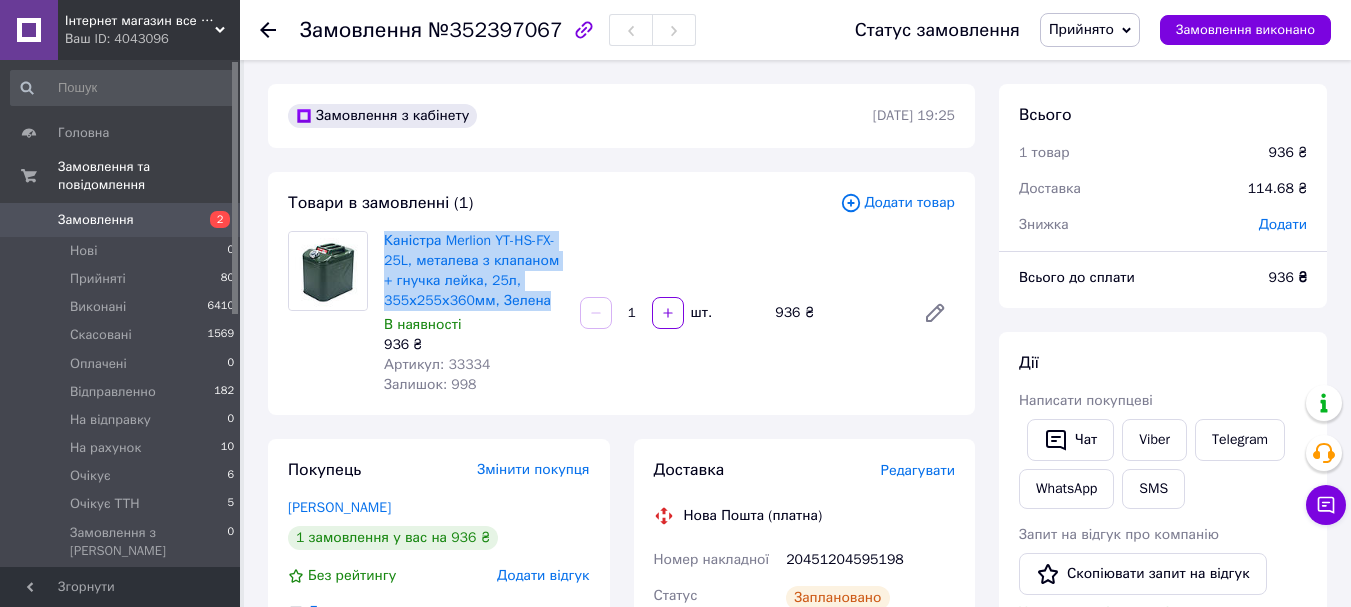 drag, startPoint x: 542, startPoint y: 303, endPoint x: 382, endPoint y: 230, distance: 175.86642 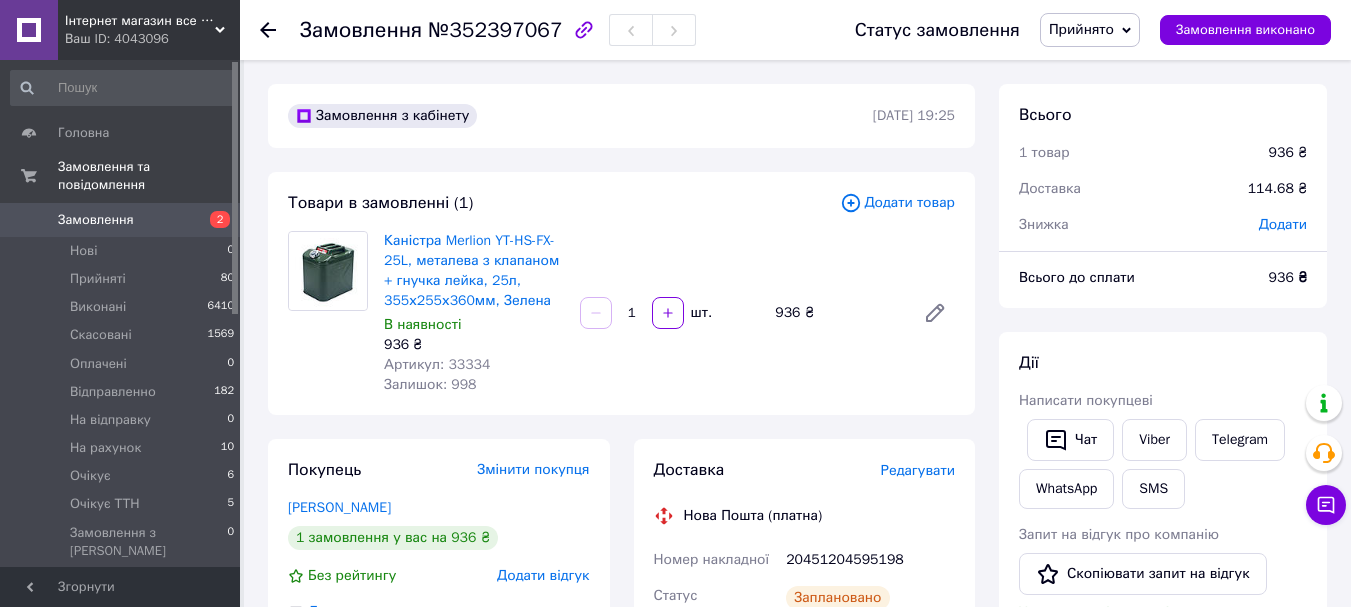 click on "Товари в замовленні (1) Додати товар Каністра Merlion YT-HS-FX-25L, металева з клапаном + гнучка лейка, 25л, 355х255х360мм, Зелена В наявності 936 ₴ Артикул: 33334 Залишок: 998 1   шт. 936 ₴" at bounding box center [621, 293] 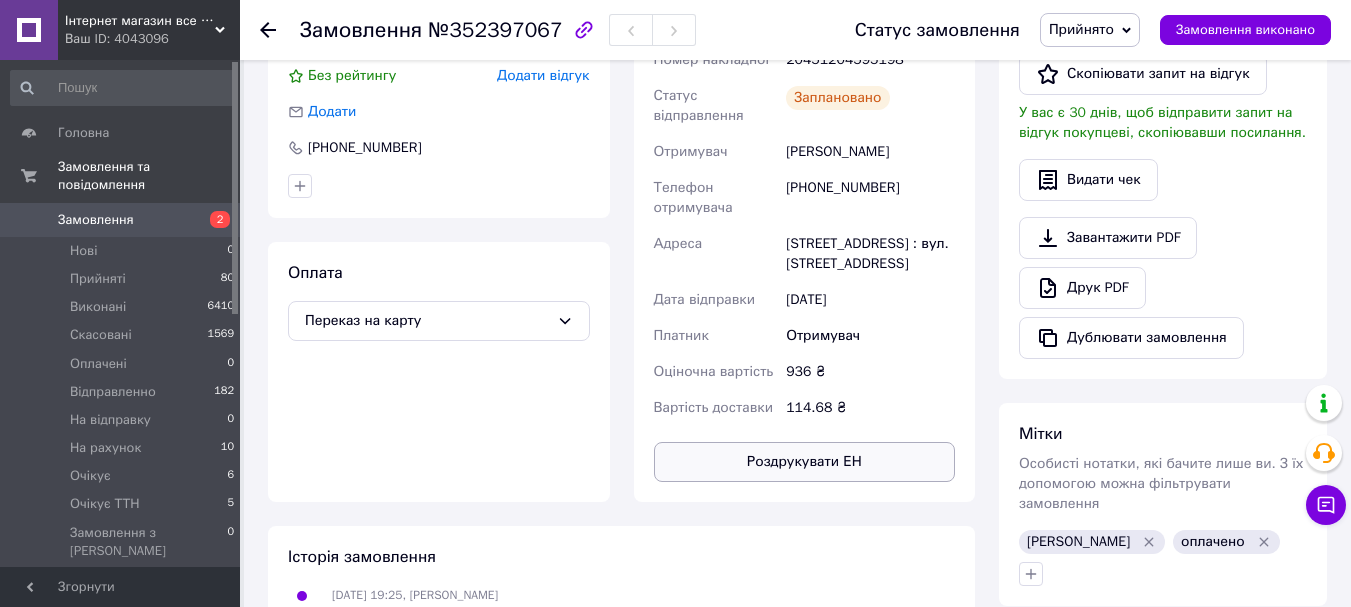 click on "Роздрукувати ЕН" at bounding box center (805, 462) 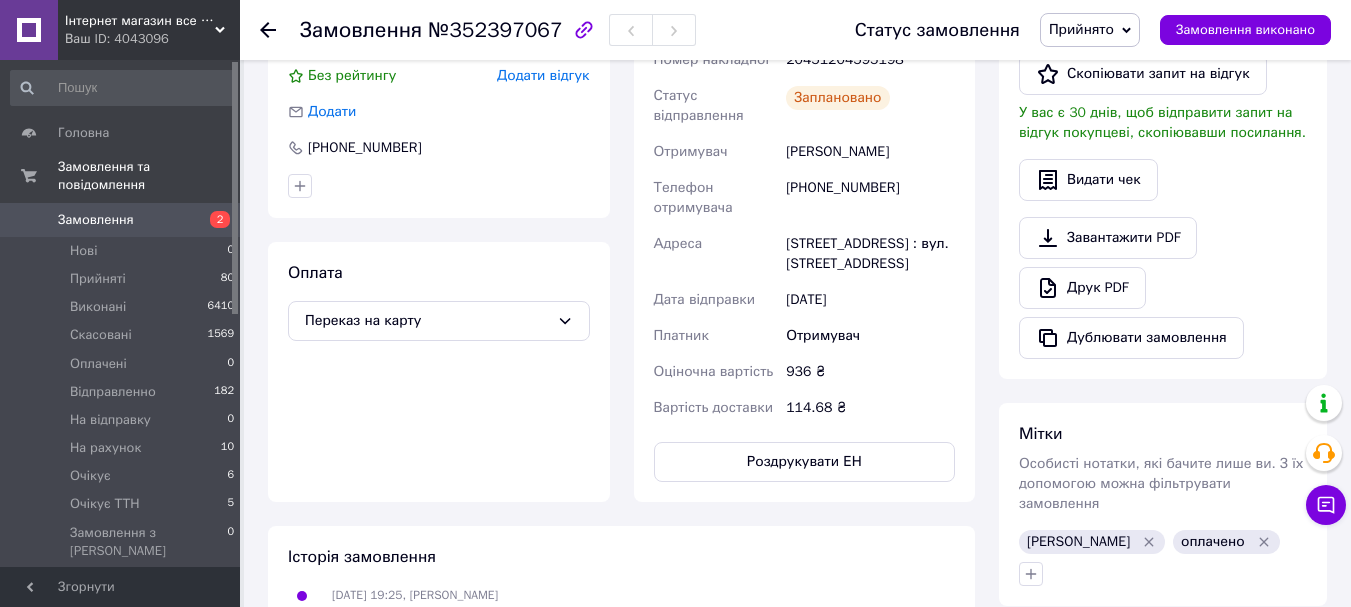 click on "Прийнято" at bounding box center [1090, 30] 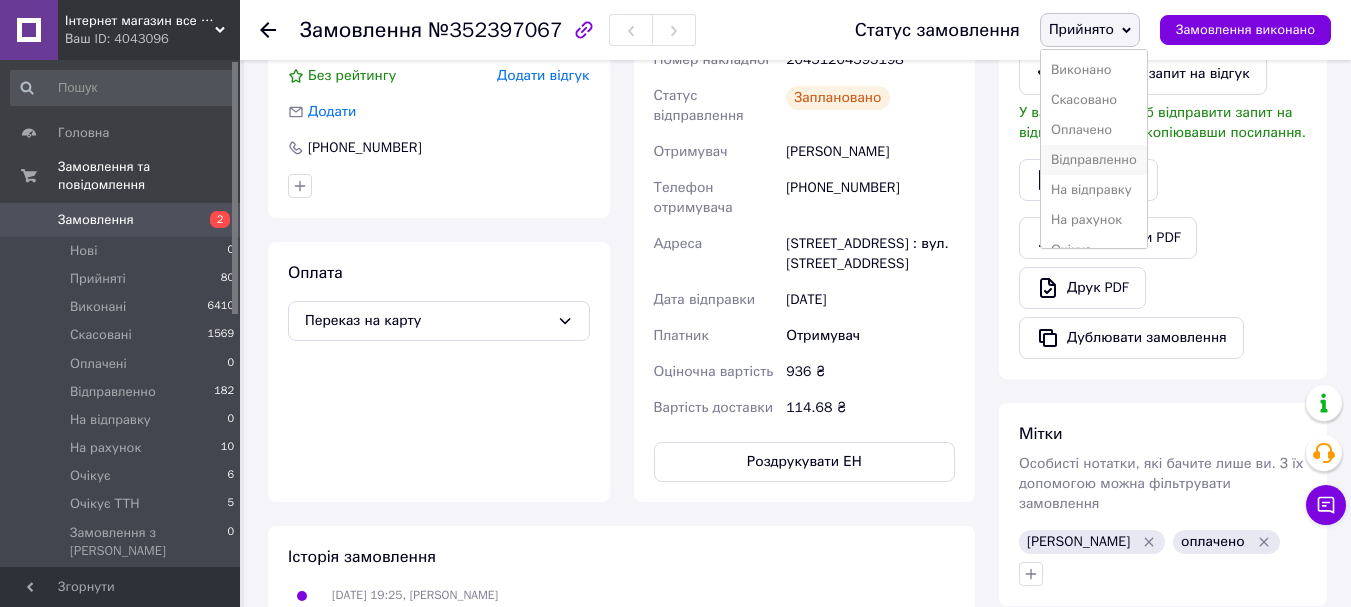 click on "Відправленно" at bounding box center [1094, 160] 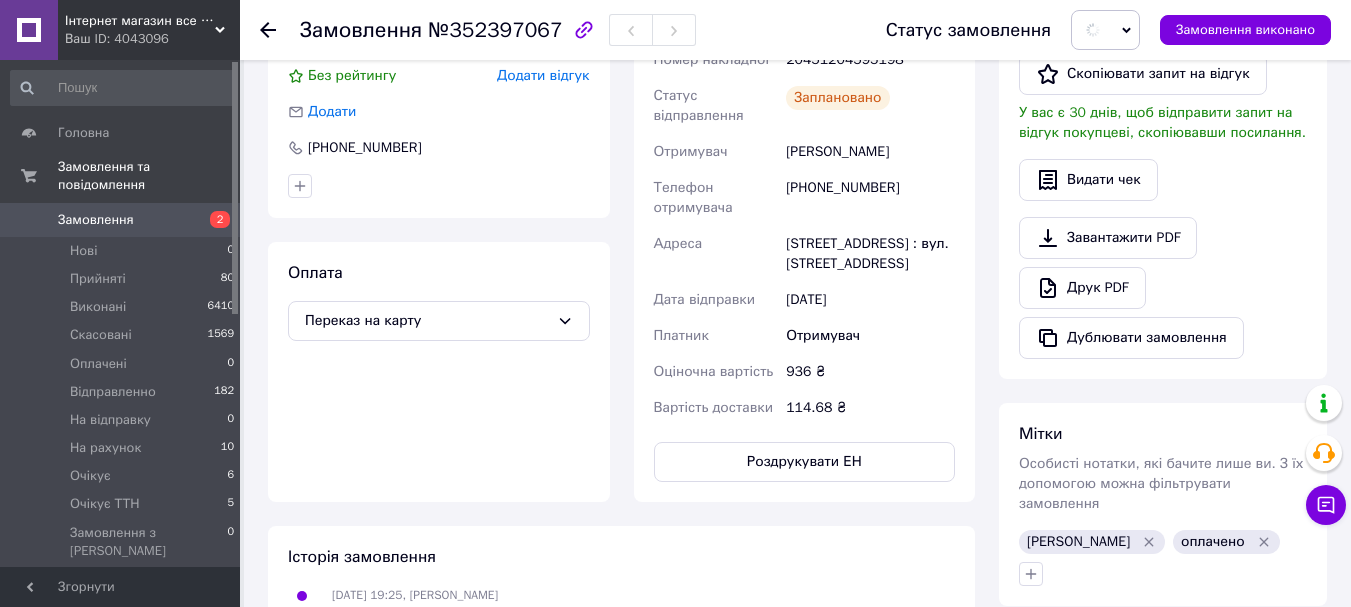 scroll, scrollTop: 0, scrollLeft: 0, axis: both 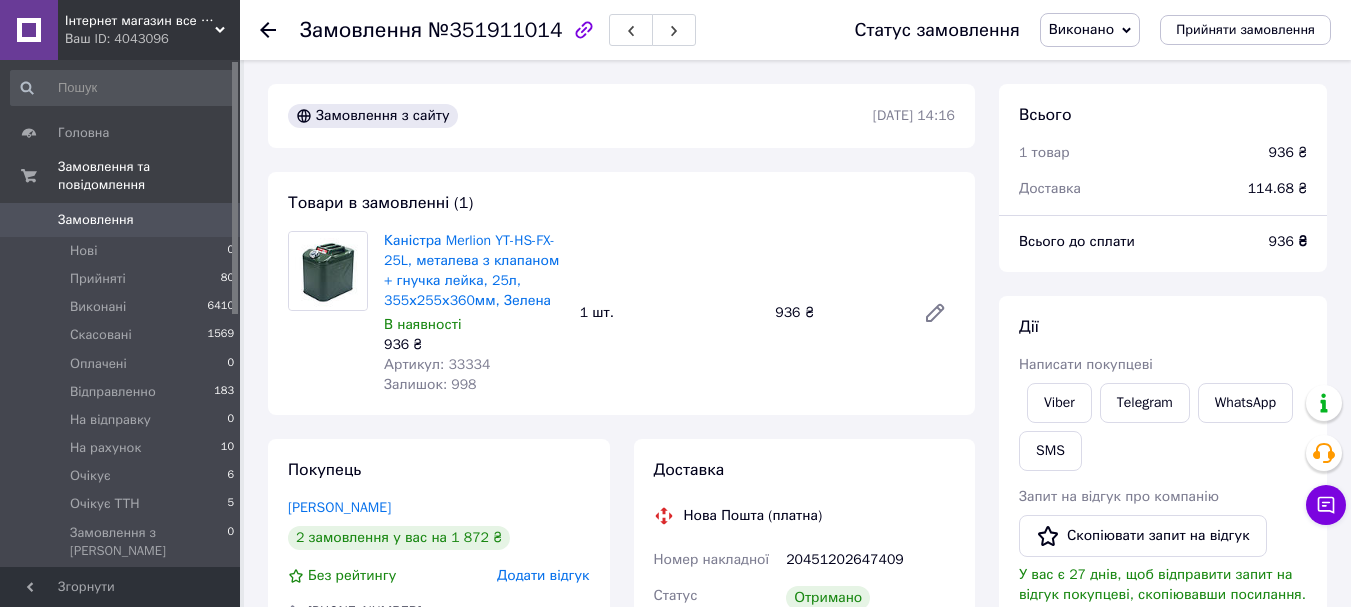 click on "Всього 1 товар 936 ₴ Доставка 114.68 ₴" at bounding box center [1163, 141] 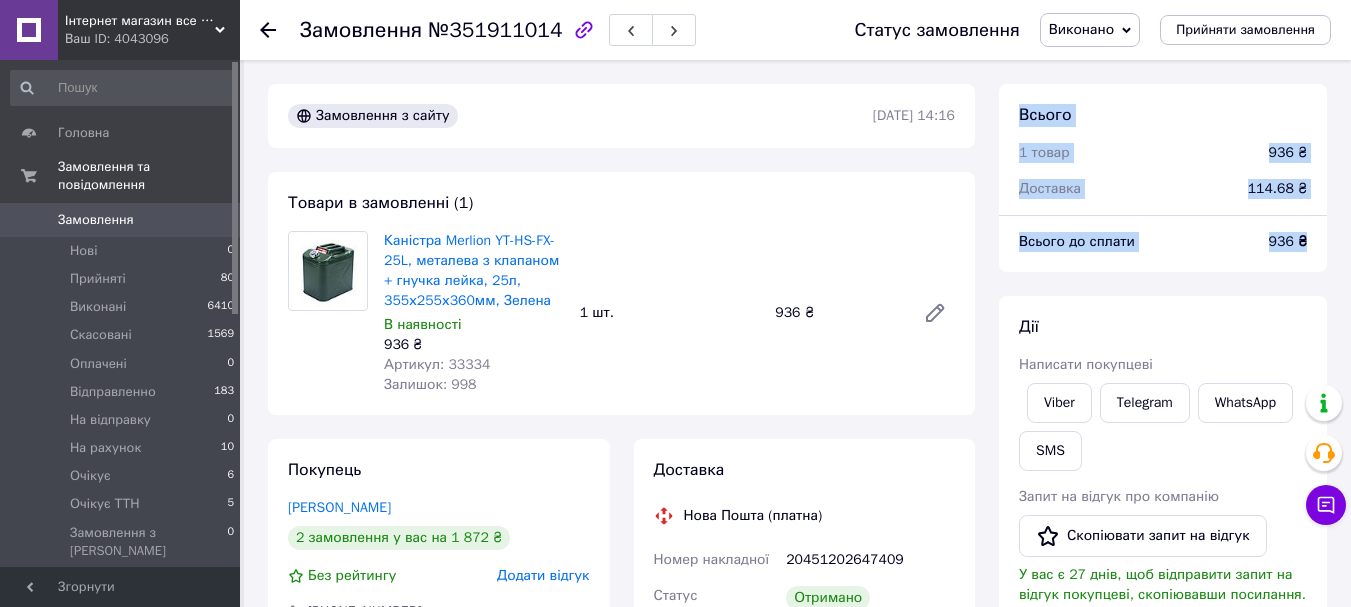 drag, startPoint x: 1311, startPoint y: 239, endPoint x: 1006, endPoint y: 122, distance: 326.67108 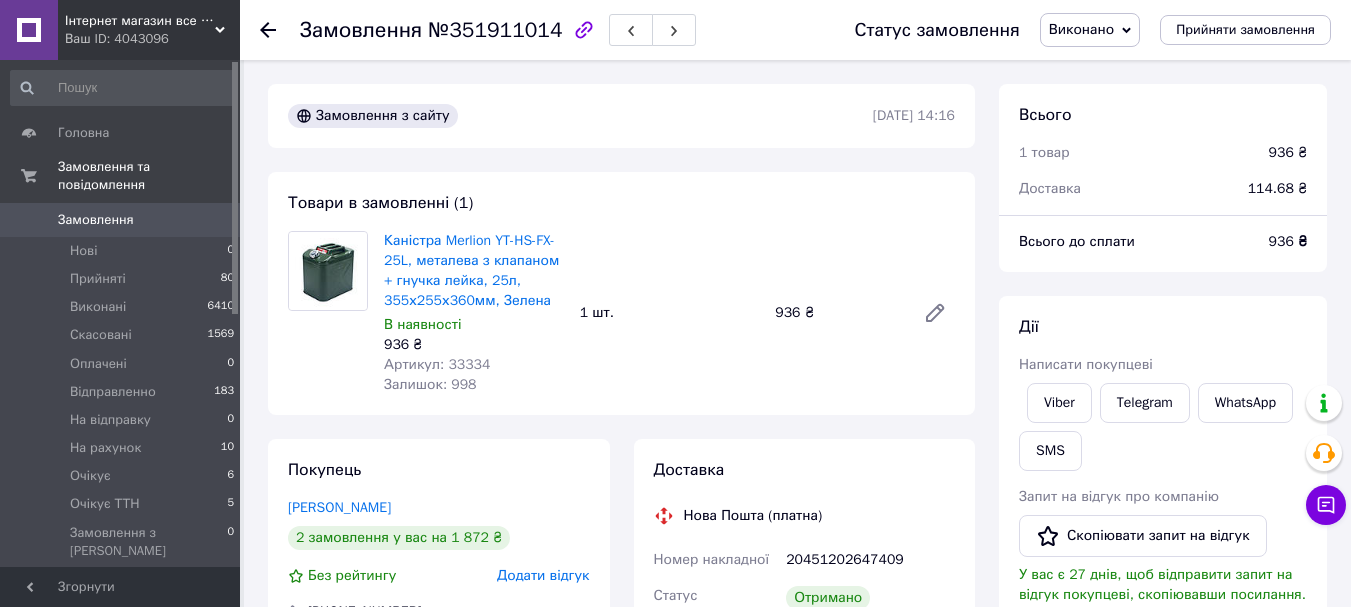 drag, startPoint x: 860, startPoint y: 114, endPoint x: 952, endPoint y: 118, distance: 92.086914 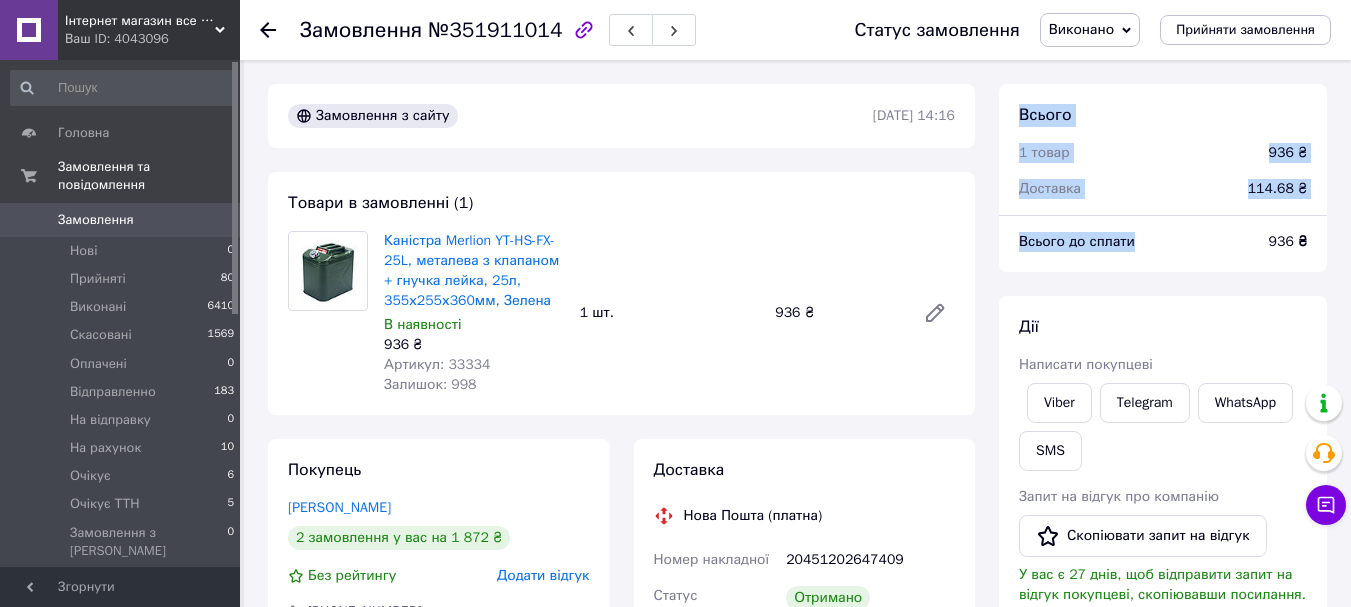 drag, startPoint x: 1020, startPoint y: 107, endPoint x: 1293, endPoint y: 244, distance: 305.4472 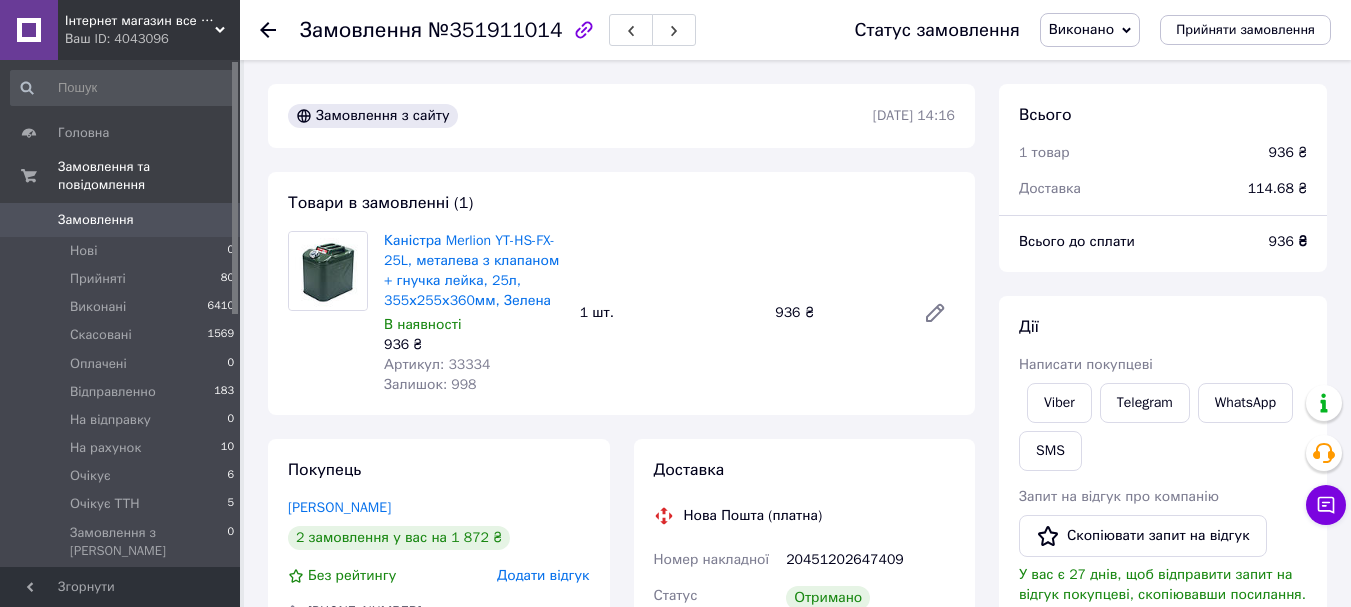 click on "936 ₴" at bounding box center [1288, 241] 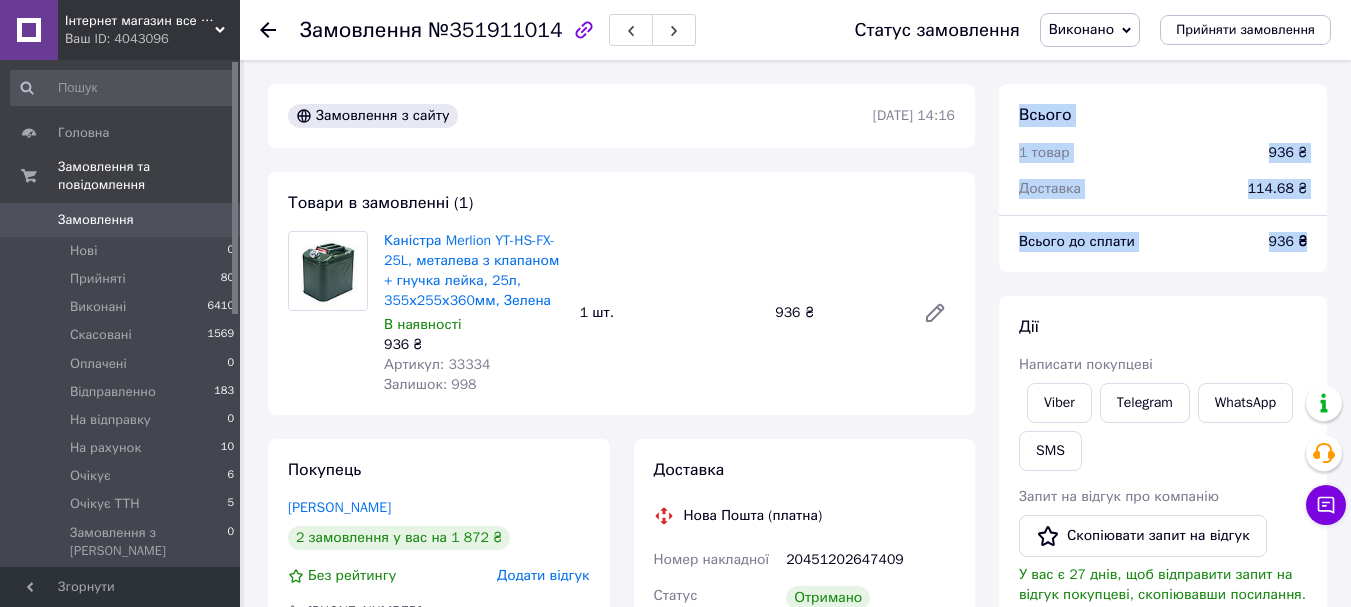 drag, startPoint x: 1313, startPoint y: 248, endPoint x: 1010, endPoint y: 91, distance: 341.25943 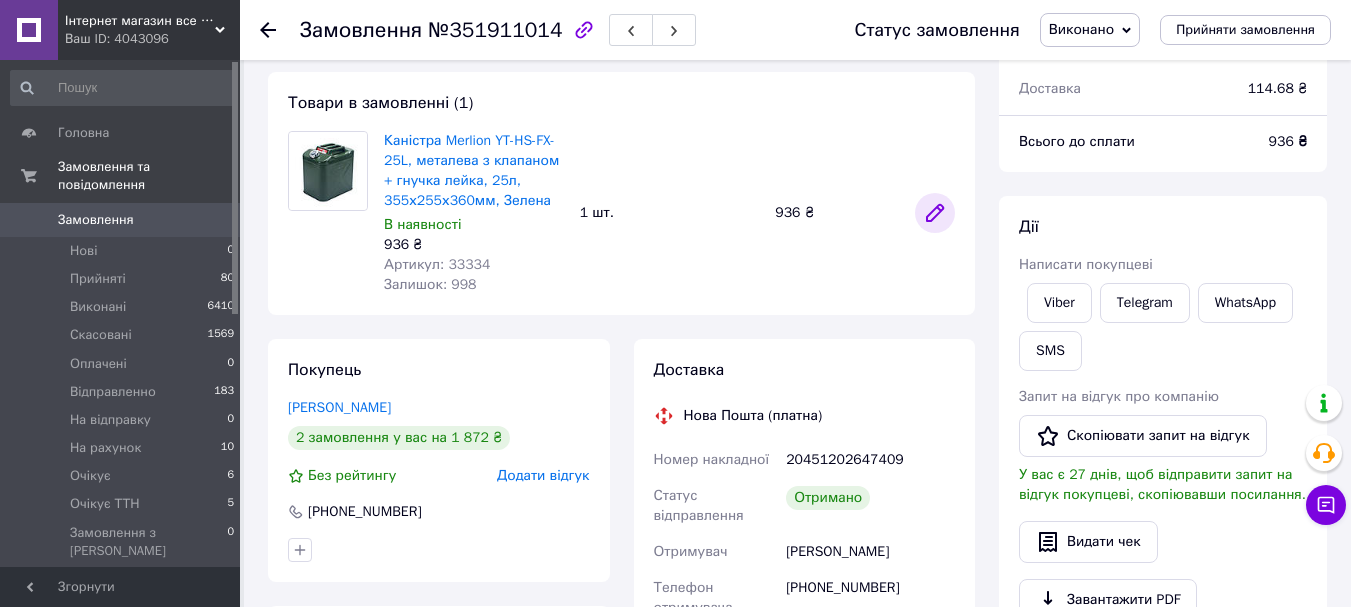 scroll, scrollTop: 0, scrollLeft: 0, axis: both 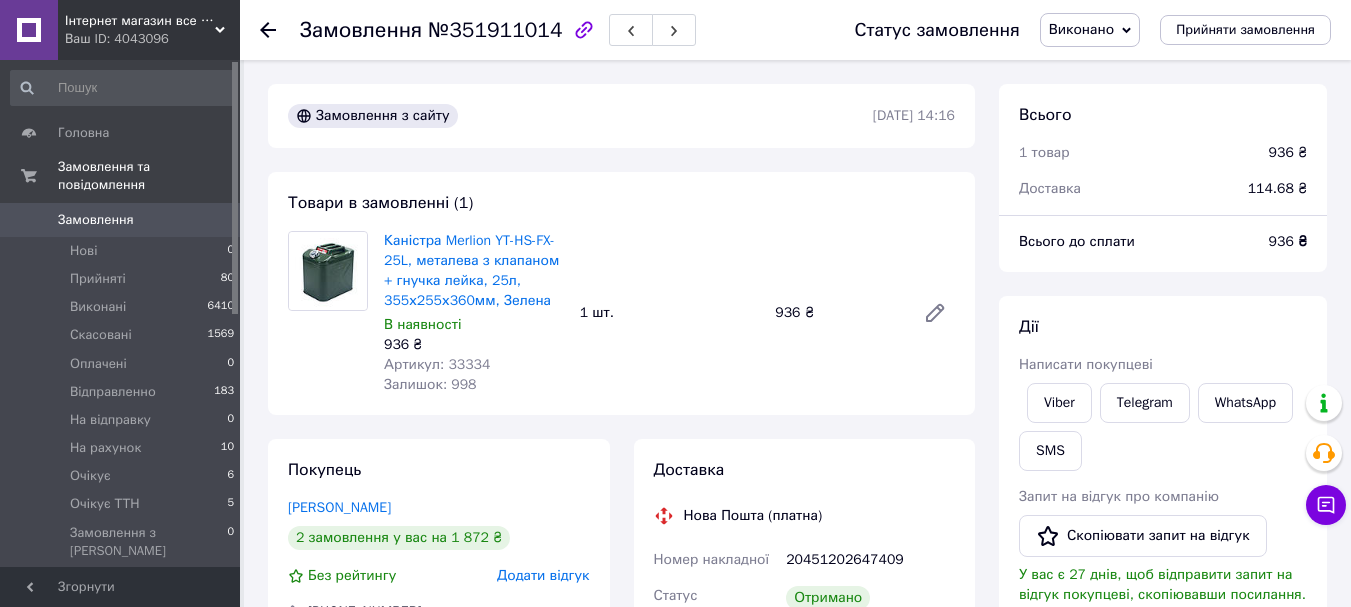 drag, startPoint x: 867, startPoint y: 117, endPoint x: 945, endPoint y: 119, distance: 78.025635 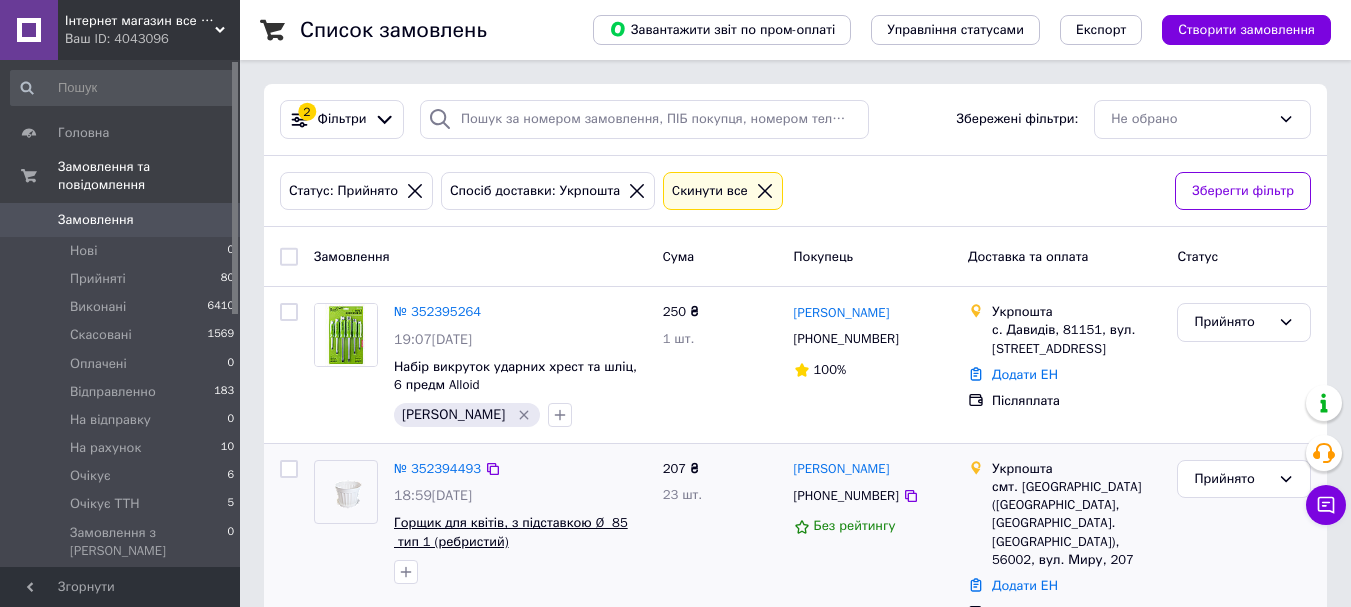 scroll, scrollTop: 100, scrollLeft: 0, axis: vertical 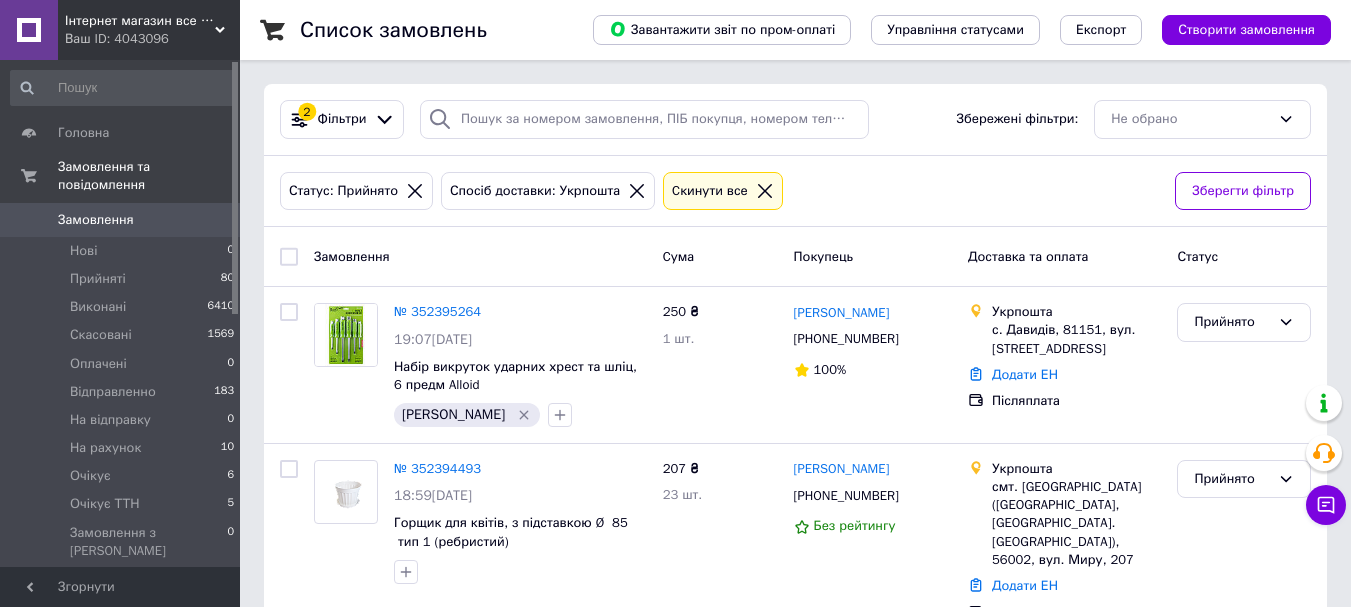 click 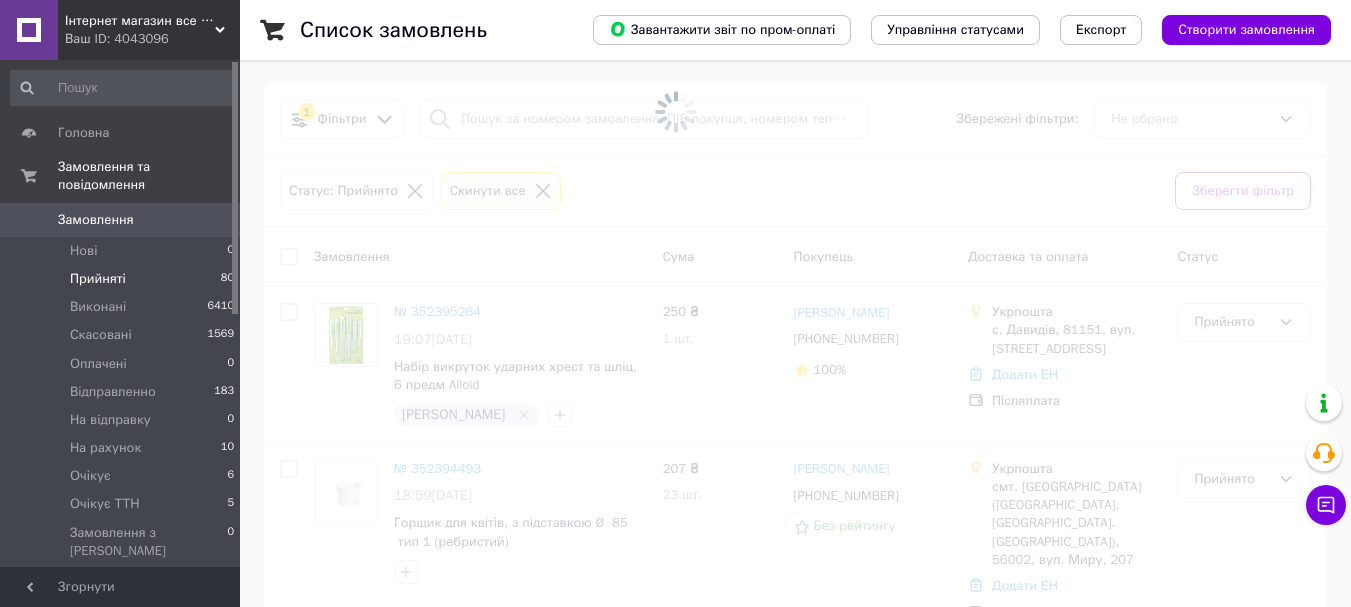 click on "Прийняті 80" at bounding box center (123, 279) 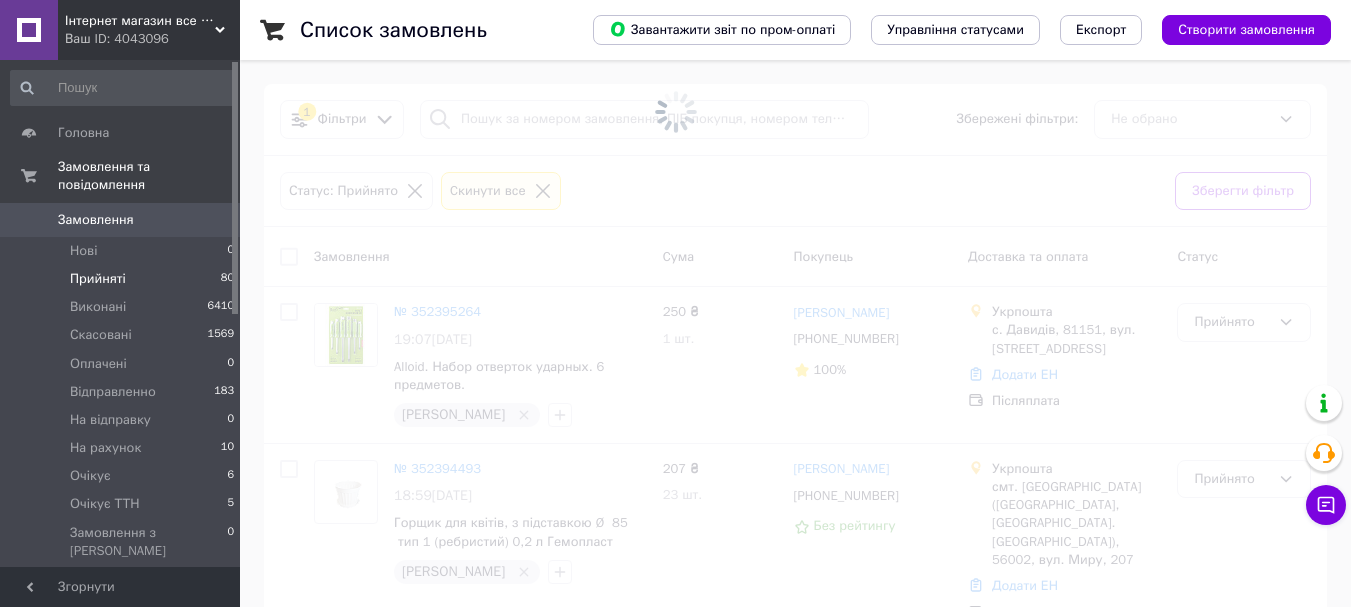 click on "Прийняті 80" at bounding box center (123, 279) 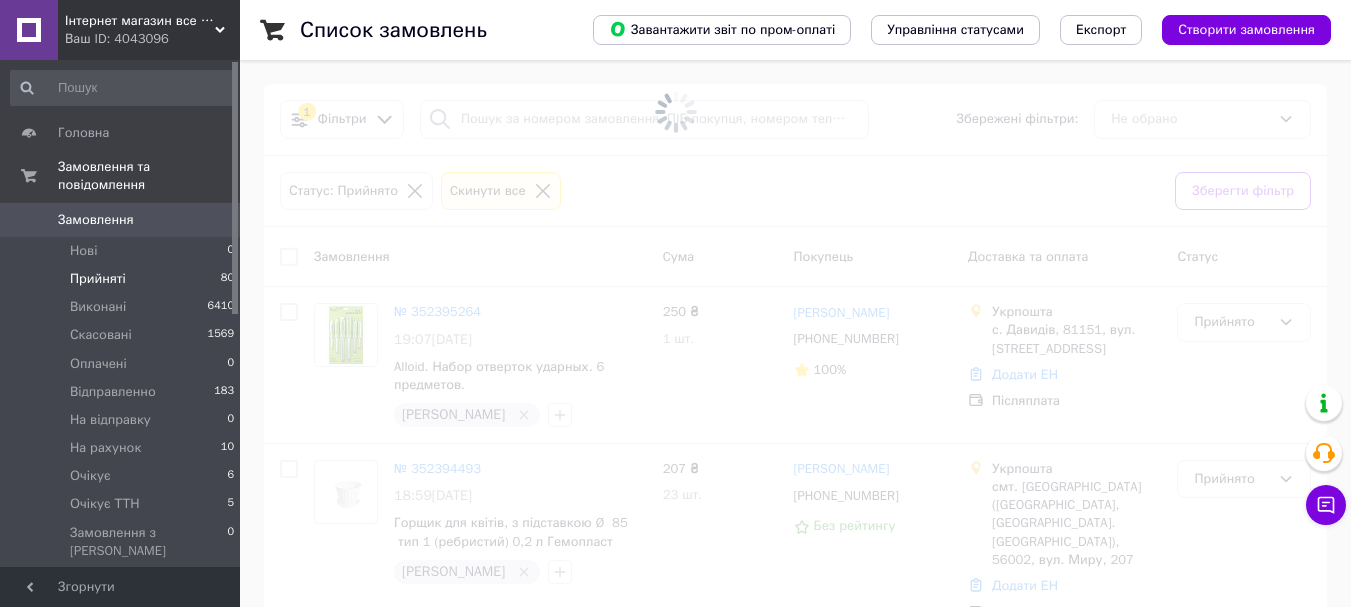 click on "Прийняті 80" at bounding box center (123, 279) 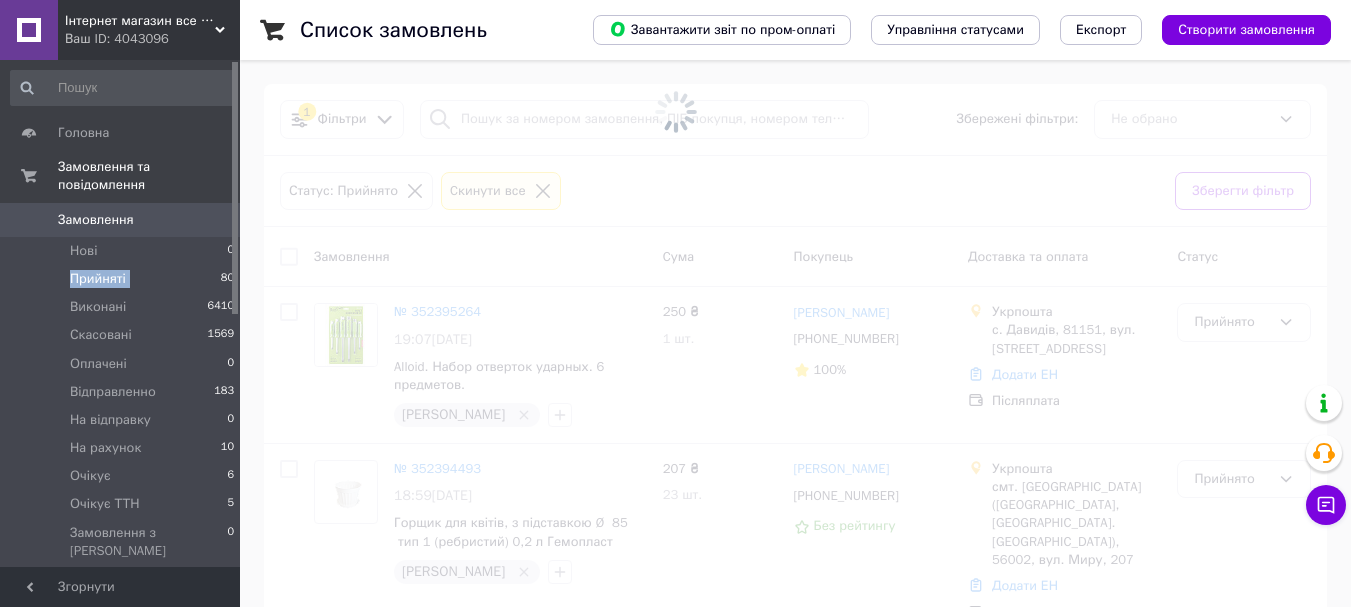 click on "Прийняті 80" at bounding box center [123, 279] 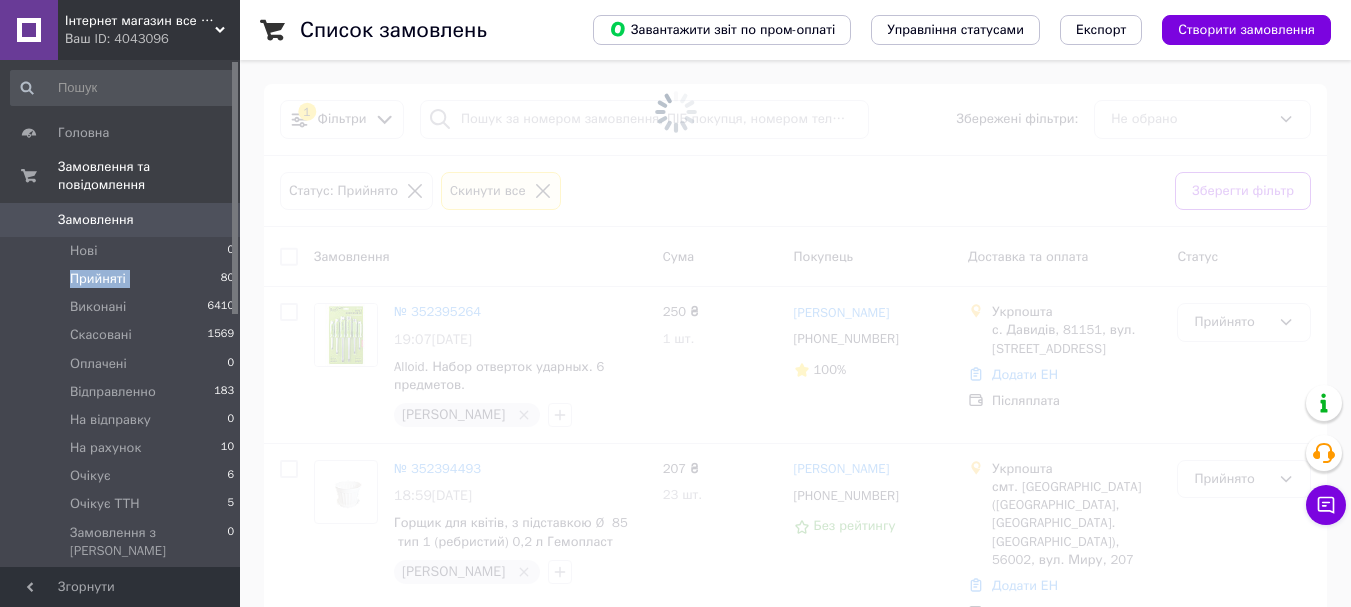 click on "Прийняті 80" at bounding box center [123, 279] 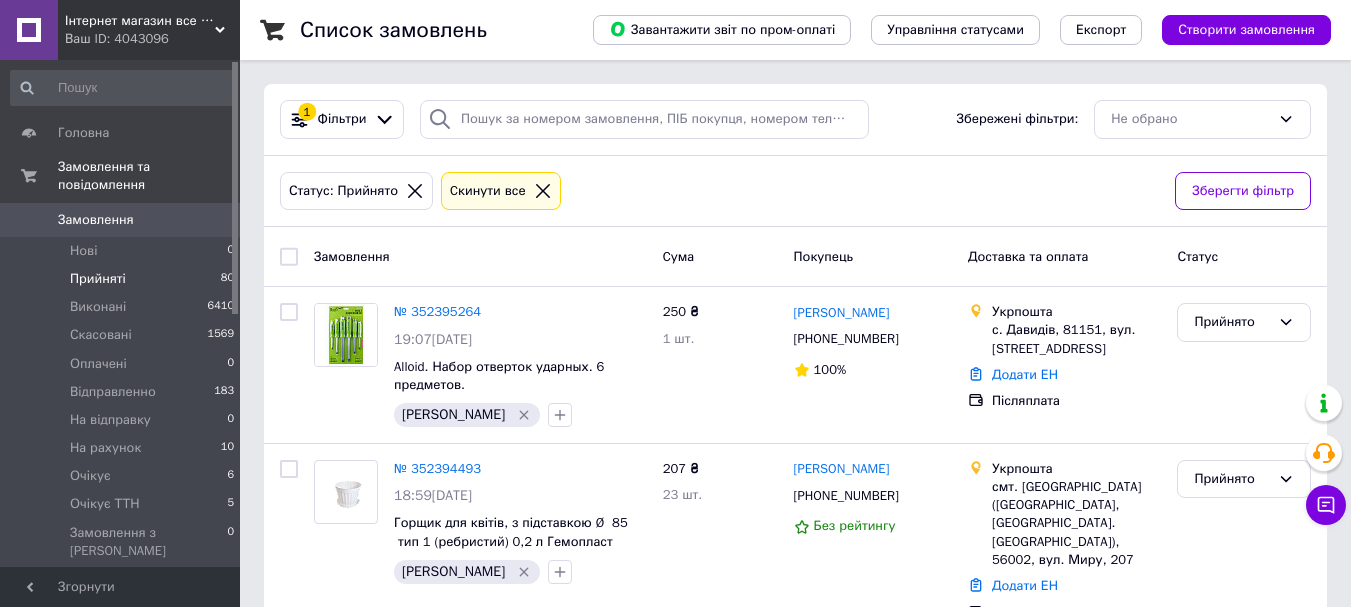 click on "Прийняті 80" at bounding box center (123, 279) 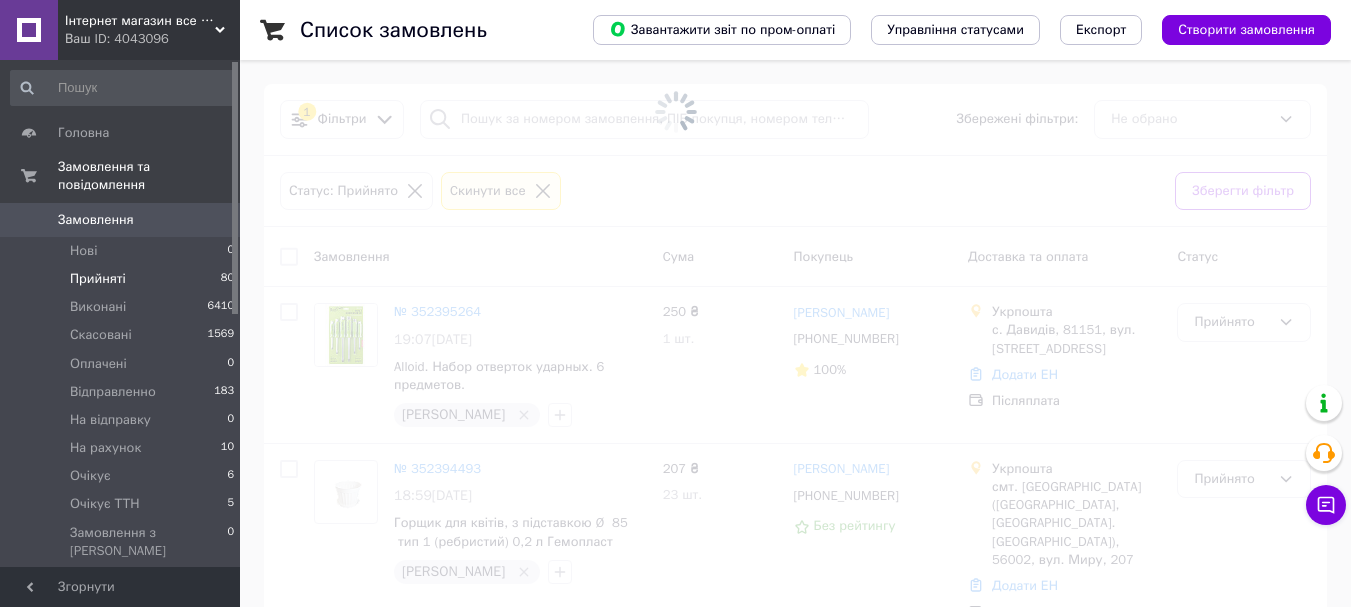 scroll, scrollTop: 1006, scrollLeft: 0, axis: vertical 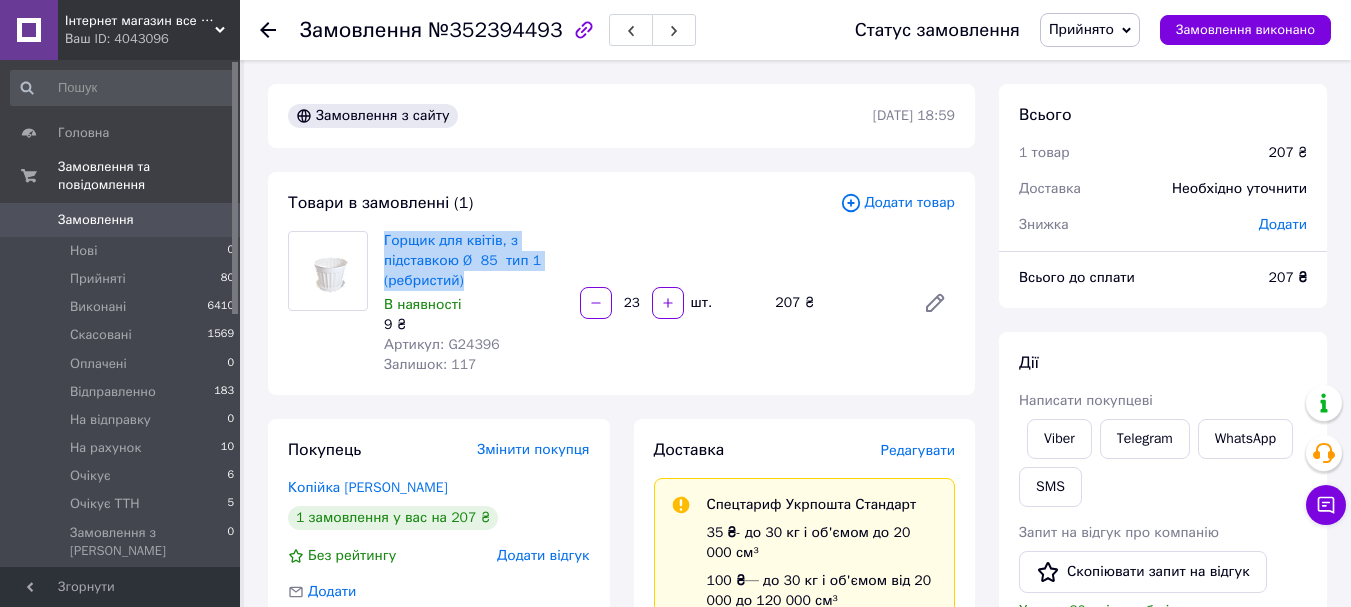 drag, startPoint x: 465, startPoint y: 285, endPoint x: 380, endPoint y: 235, distance: 98.61542 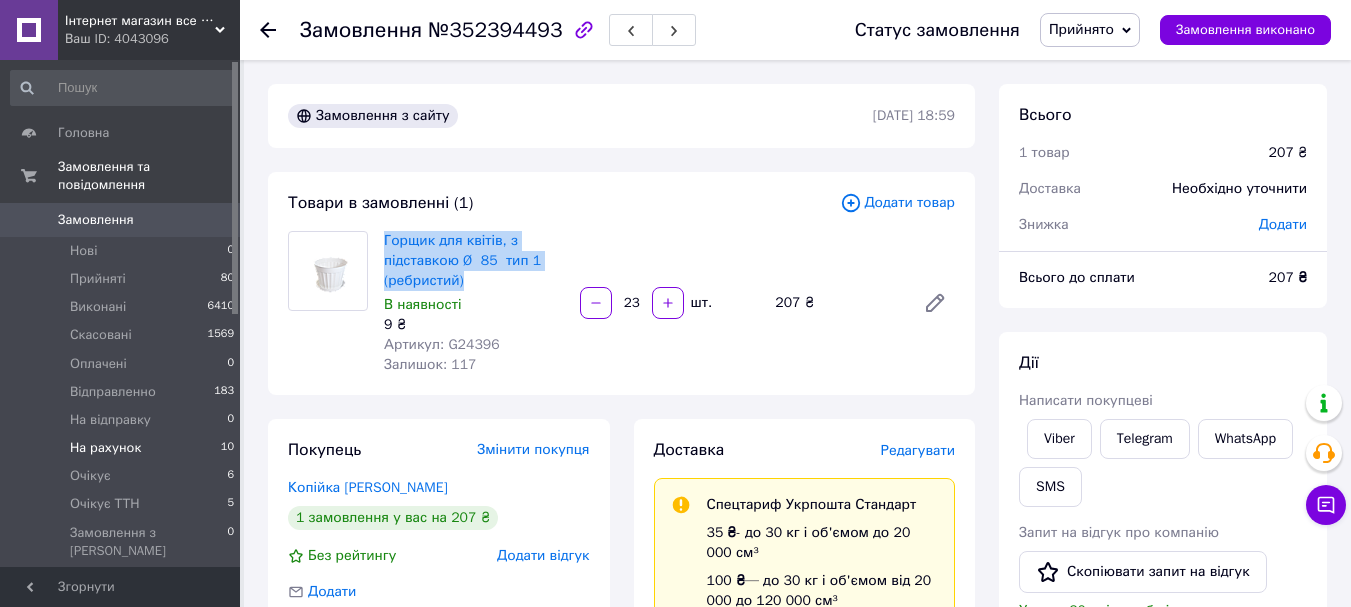 copy on "Горщик для квітів, з підставкою Ø  85  тип 1 (ребристий)" 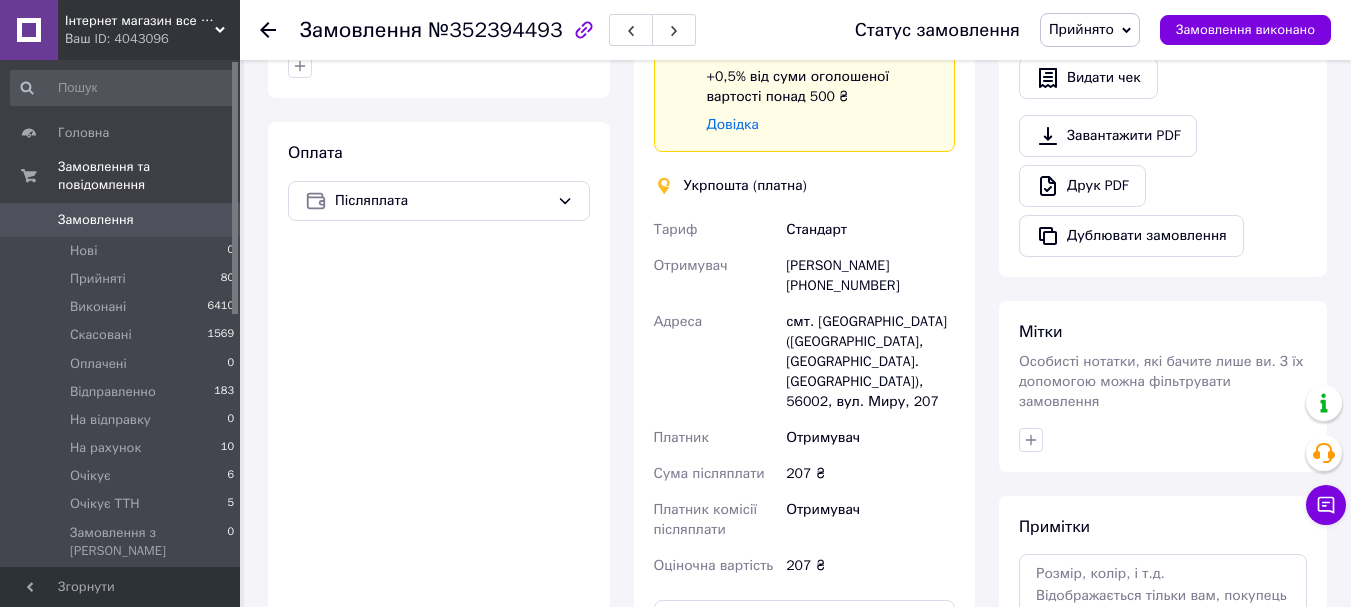scroll, scrollTop: 800, scrollLeft: 0, axis: vertical 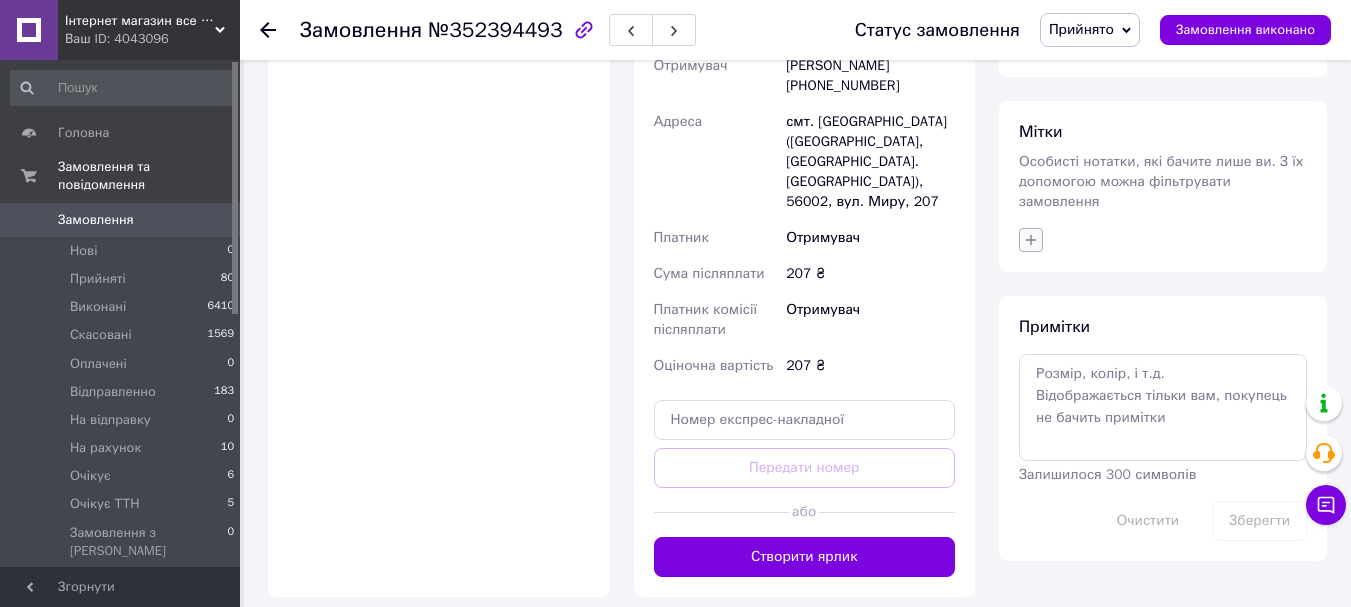 click 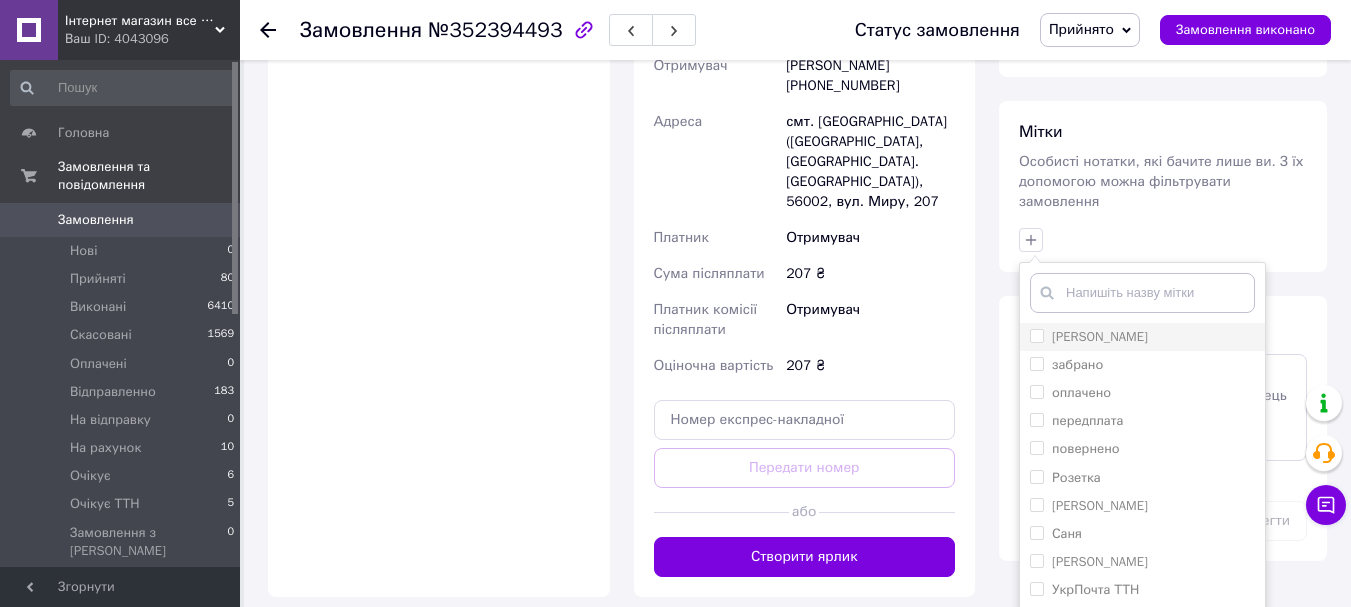 click on "[PERSON_NAME]" at bounding box center (1036, 335) 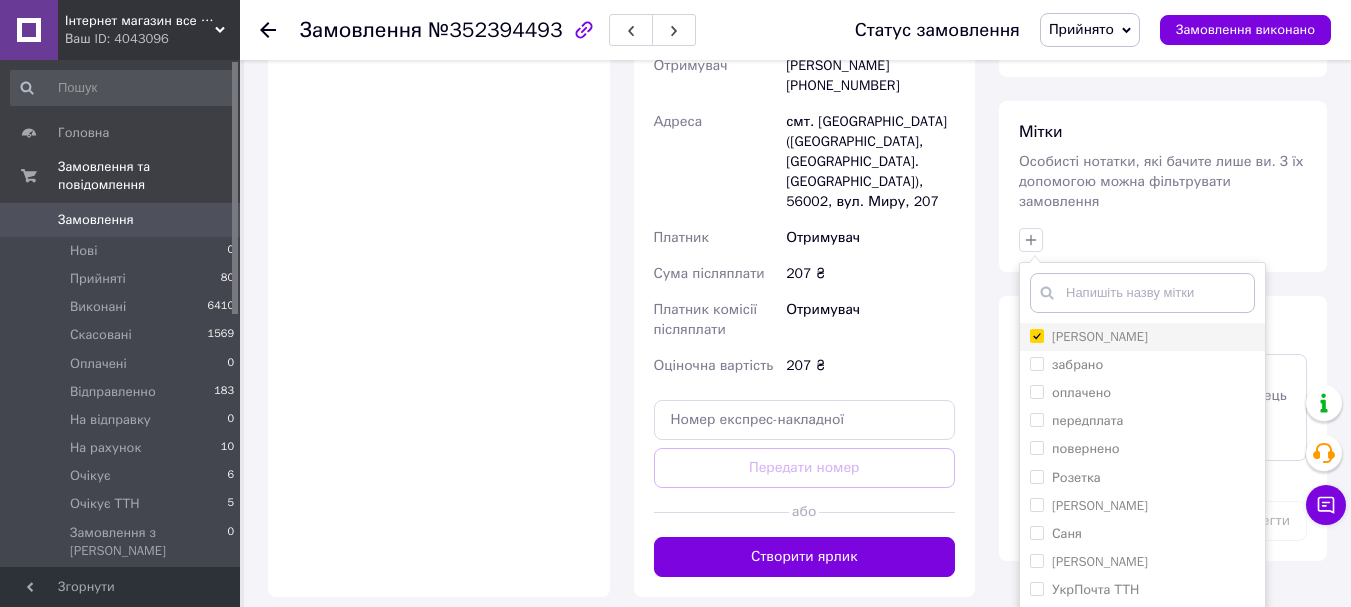 checkbox on "true" 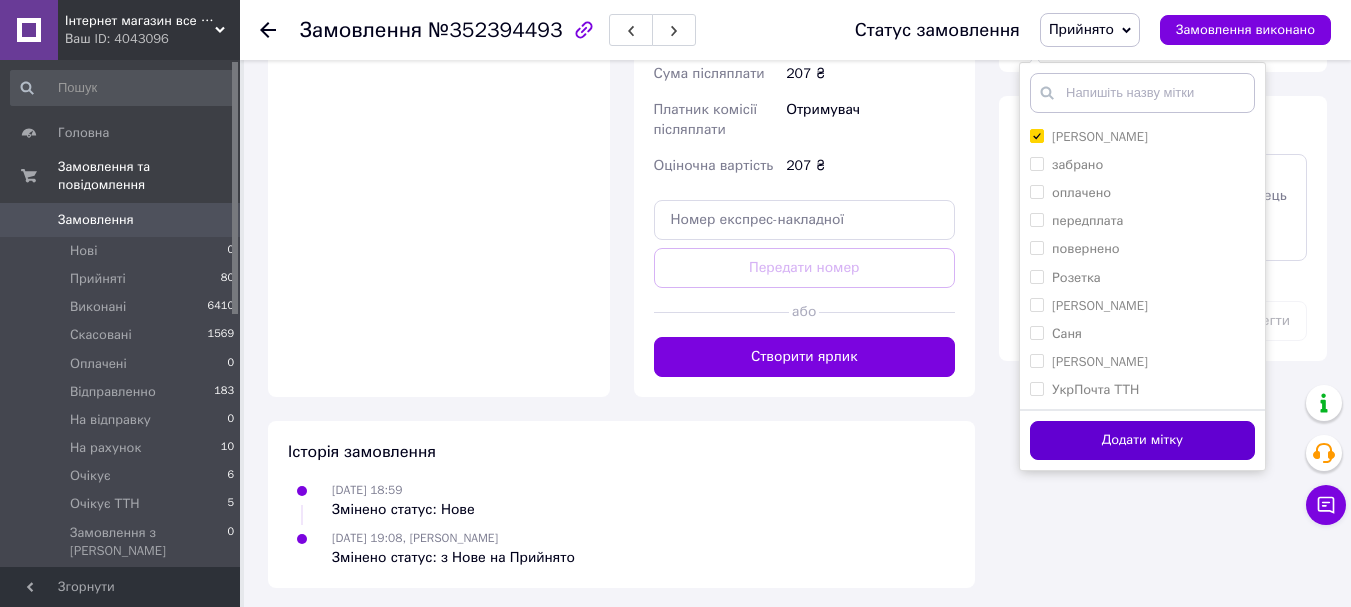 click on "Додати мітку" at bounding box center [1142, 440] 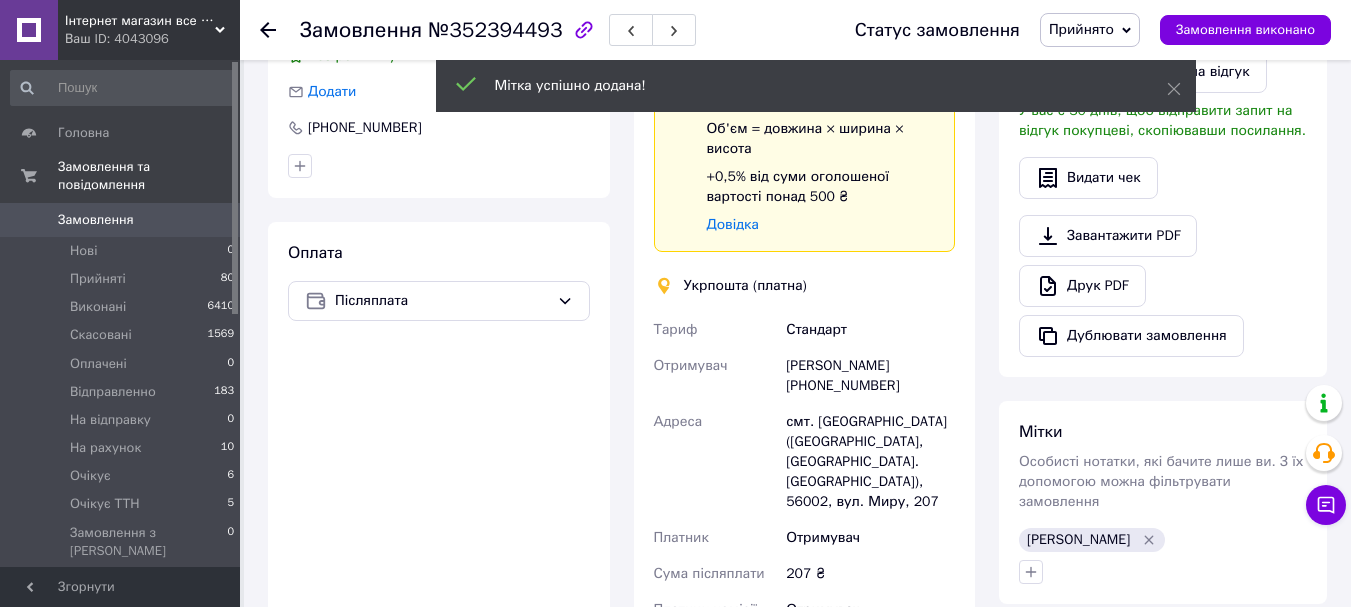 scroll, scrollTop: 800, scrollLeft: 0, axis: vertical 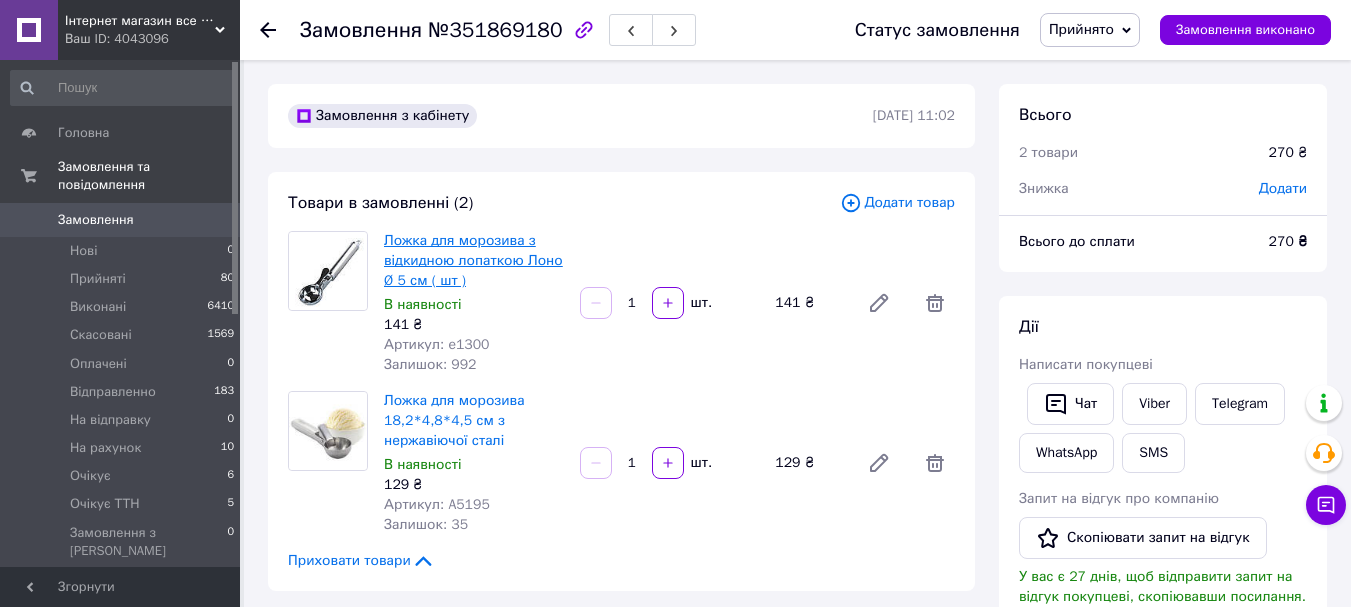 drag, startPoint x: 448, startPoint y: 229, endPoint x: 453, endPoint y: 242, distance: 13.928389 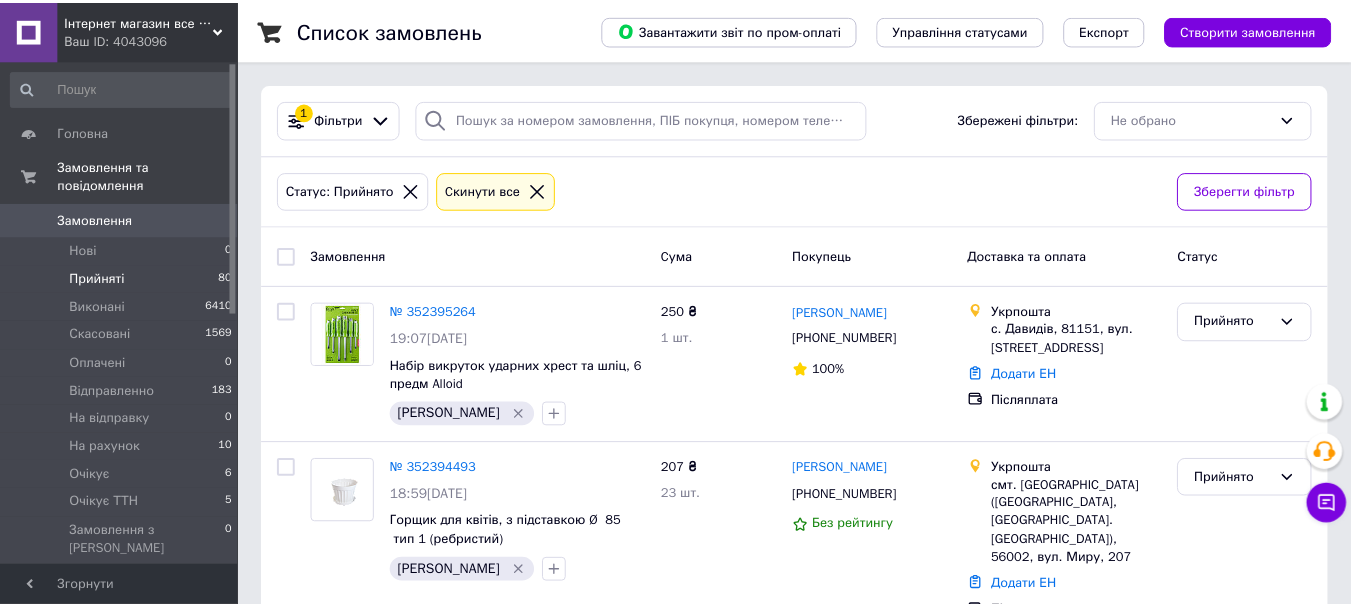 scroll, scrollTop: 0, scrollLeft: 0, axis: both 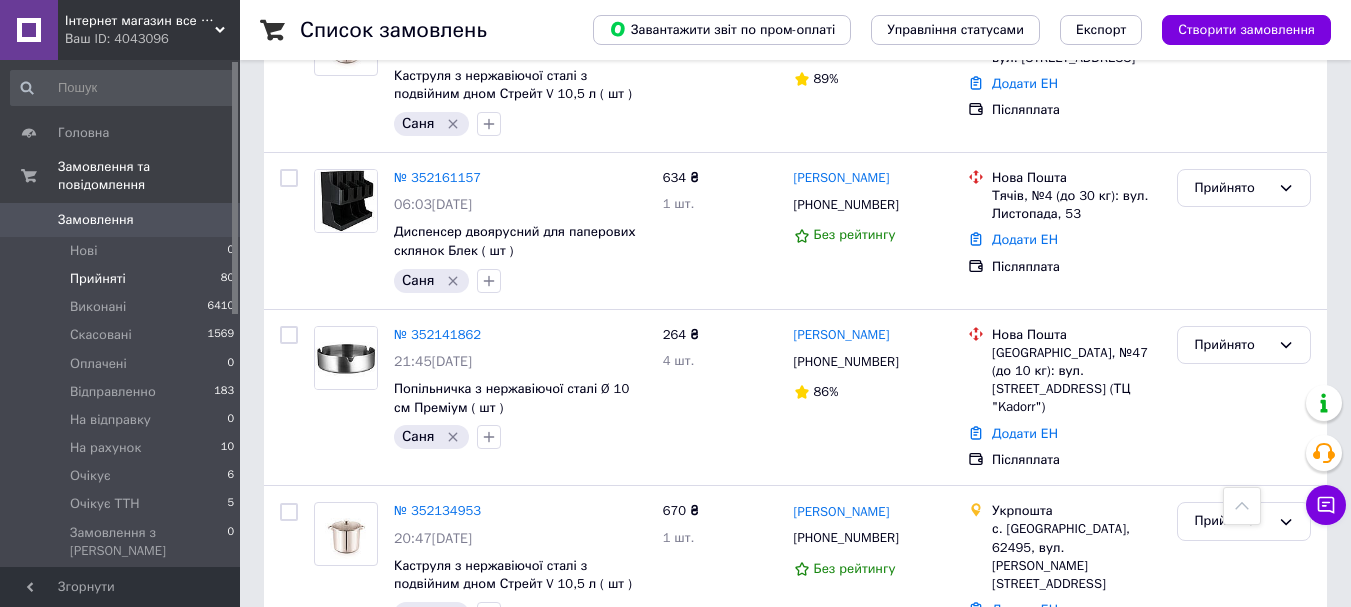 click 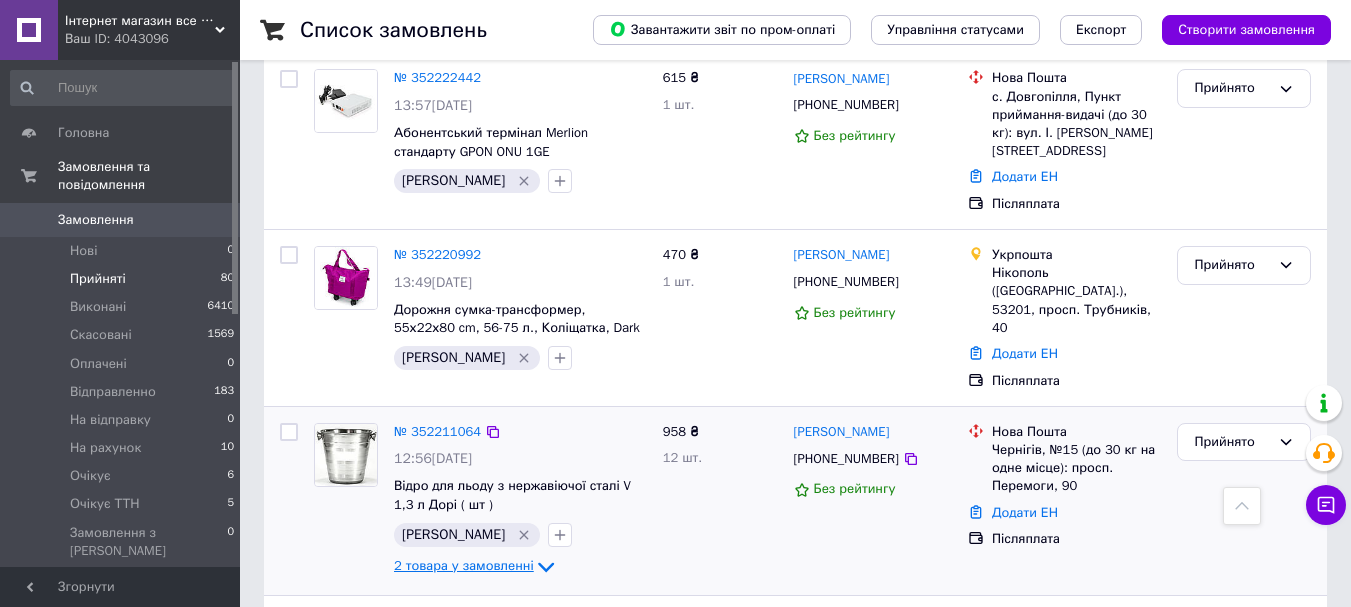 scroll, scrollTop: 9671, scrollLeft: 0, axis: vertical 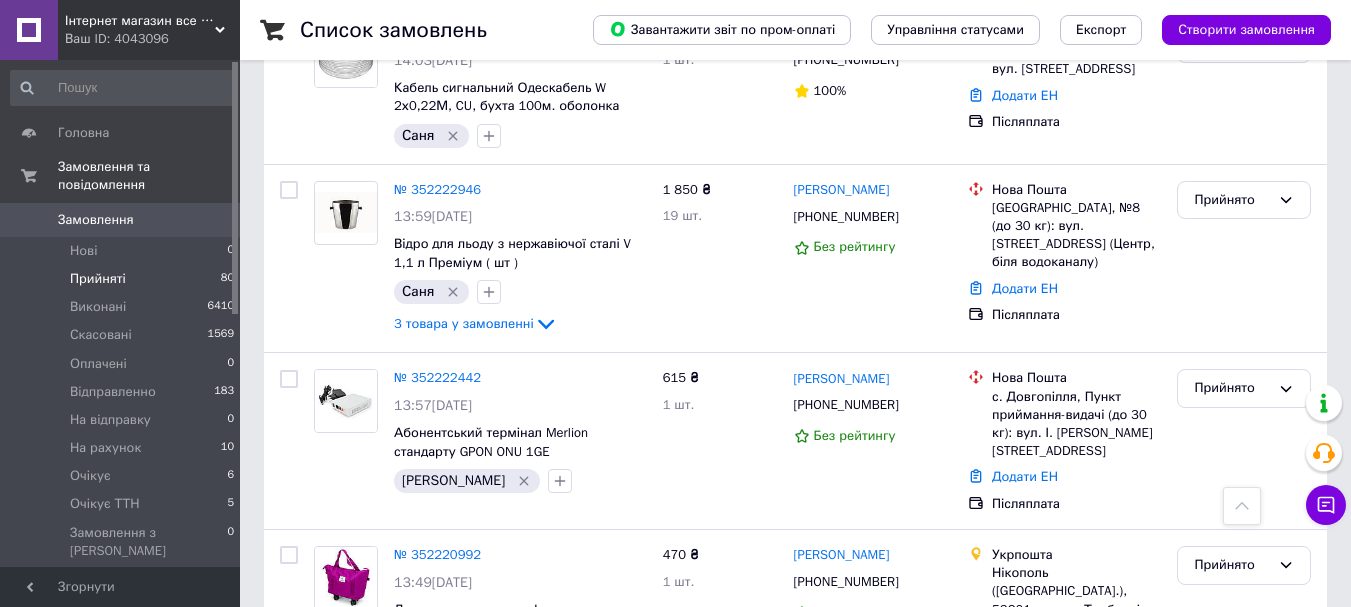 click 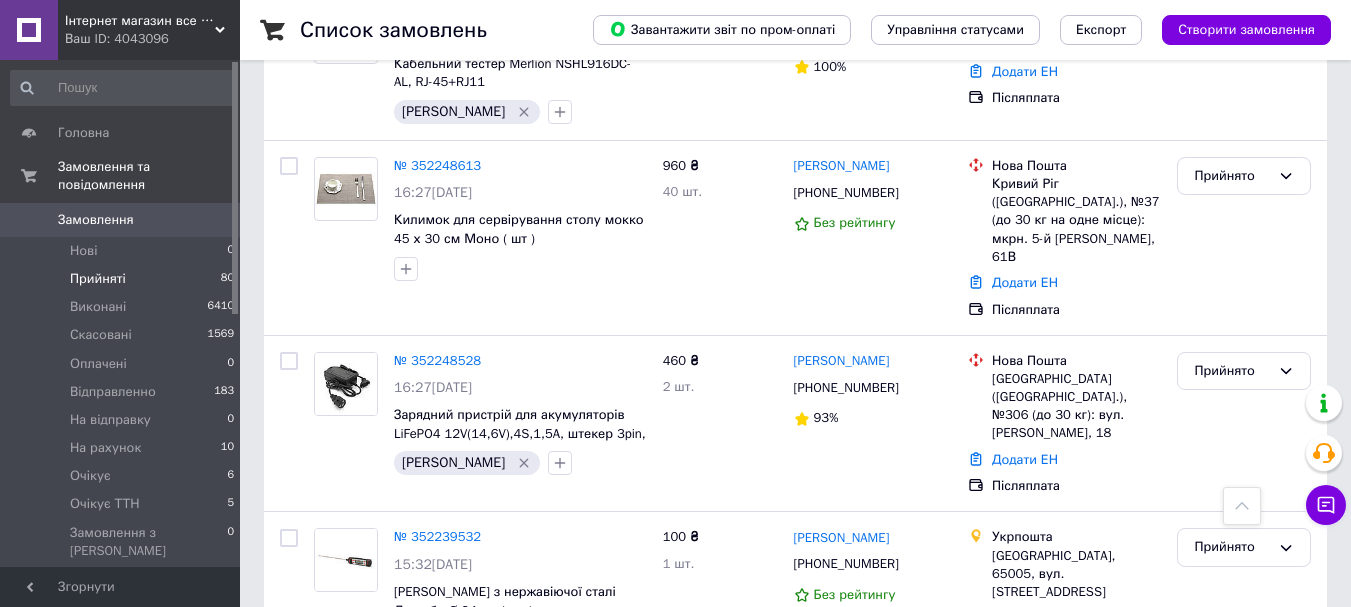 scroll, scrollTop: 8471, scrollLeft: 0, axis: vertical 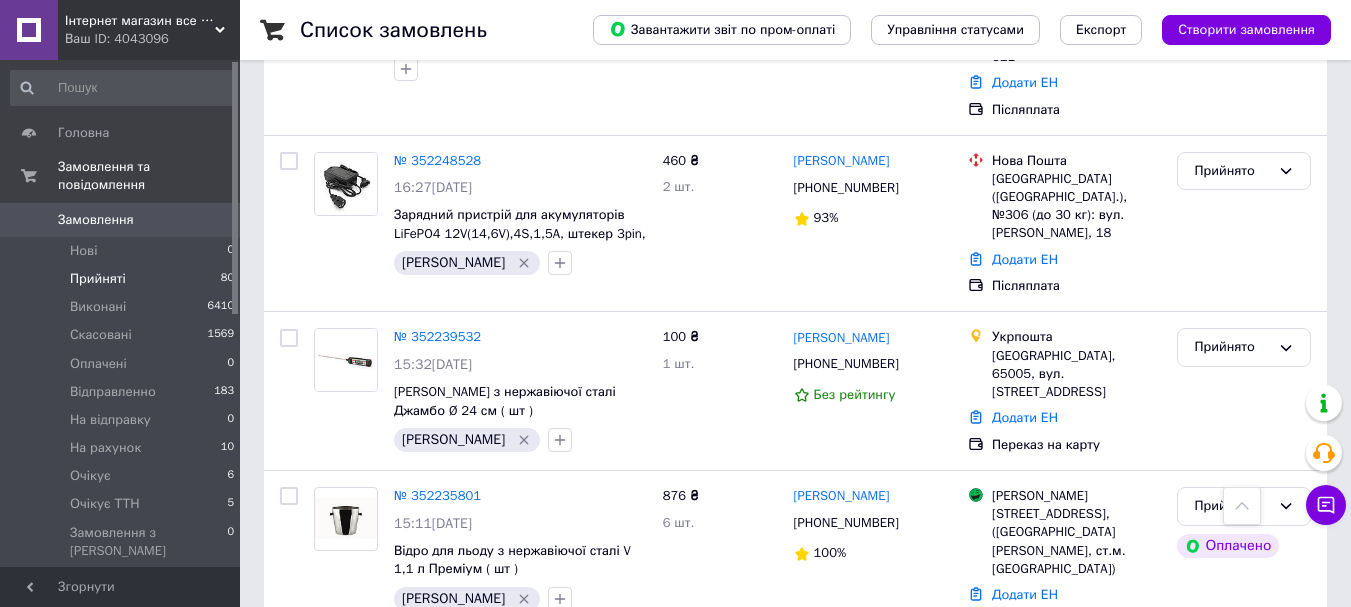 click on "2 товара у замовленні" at bounding box center (464, 983) 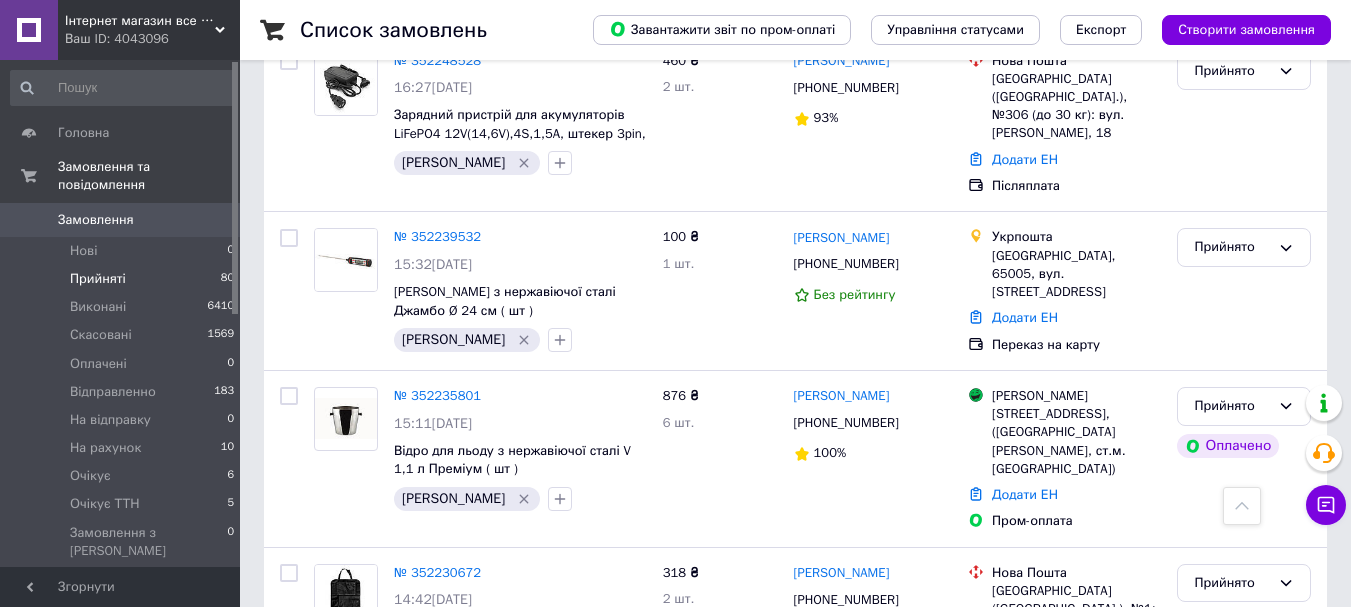 click on "2 товара у замовленні" at bounding box center [464, 883] 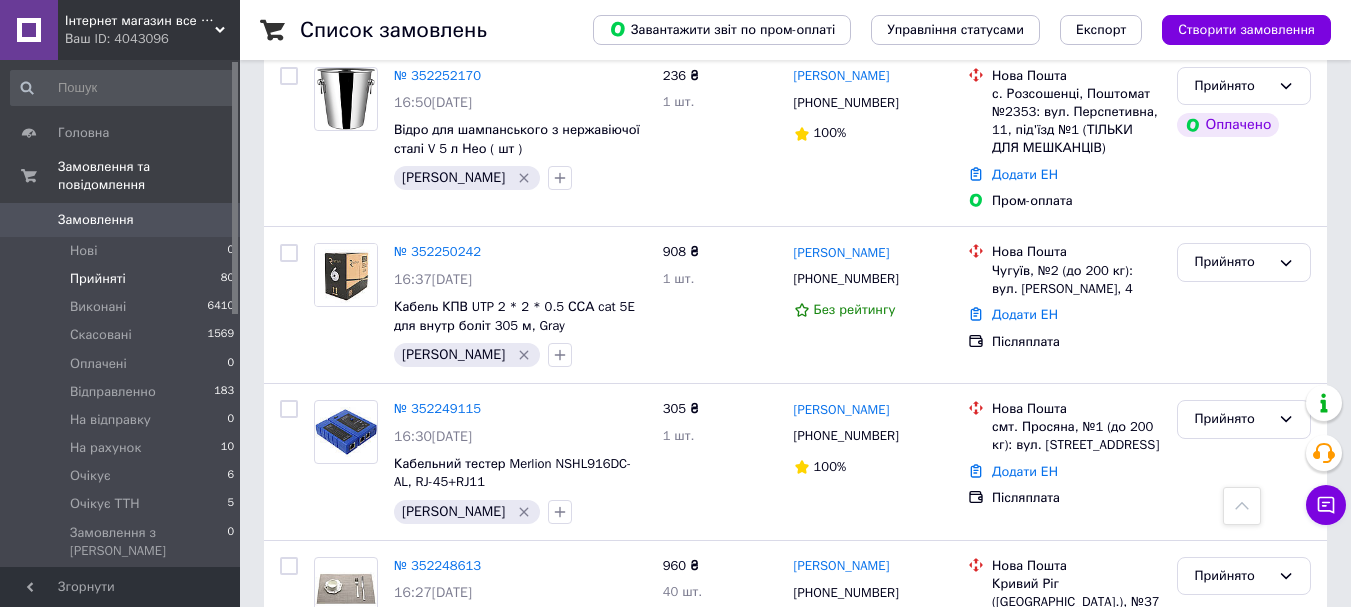 scroll, scrollTop: 7571, scrollLeft: 0, axis: vertical 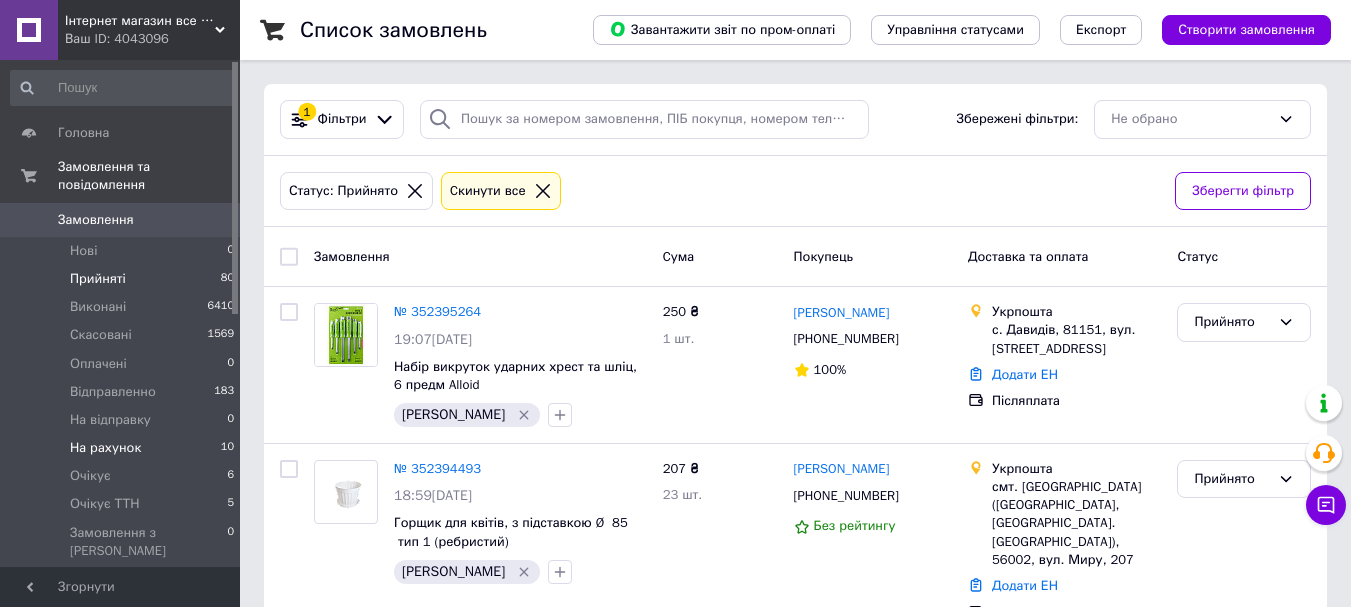 click on "На рахунок 10" at bounding box center (123, 448) 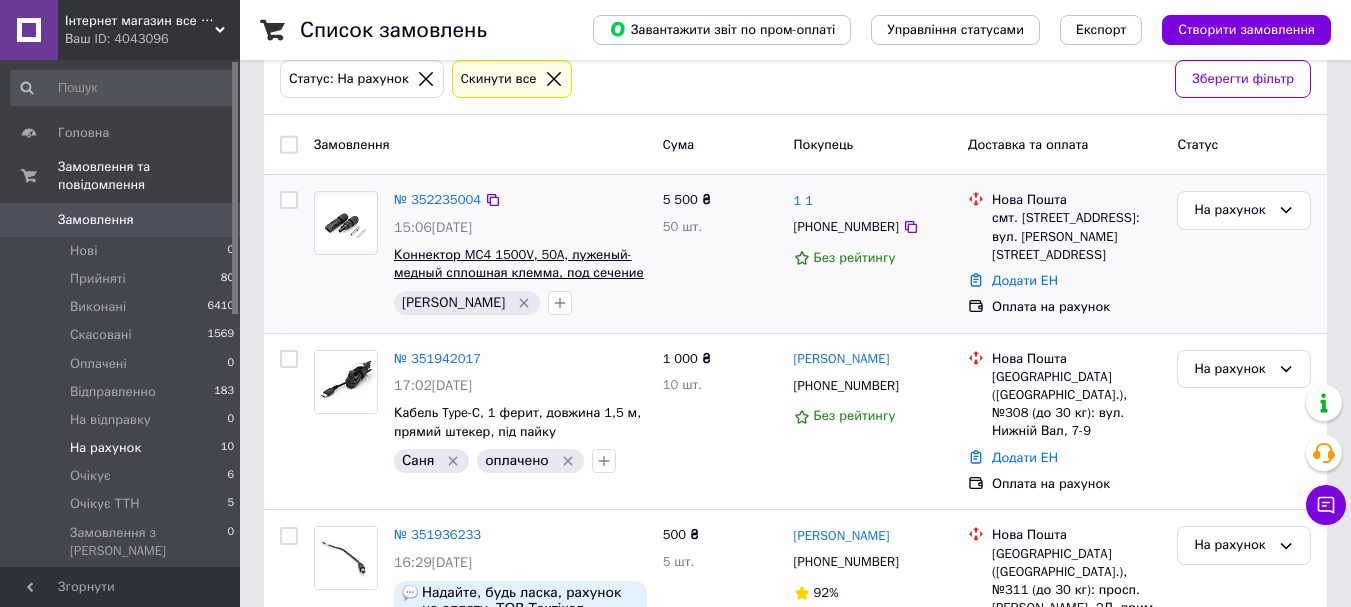 scroll, scrollTop: 12, scrollLeft: 0, axis: vertical 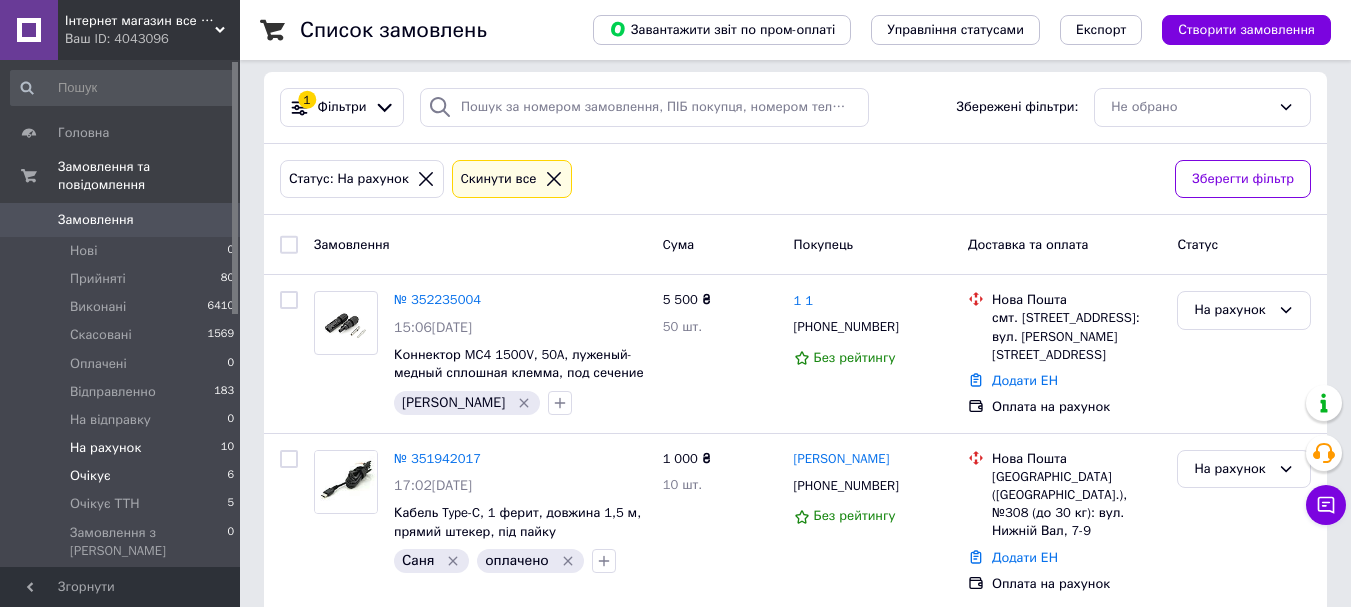 click on "Очікує 6" at bounding box center [123, 476] 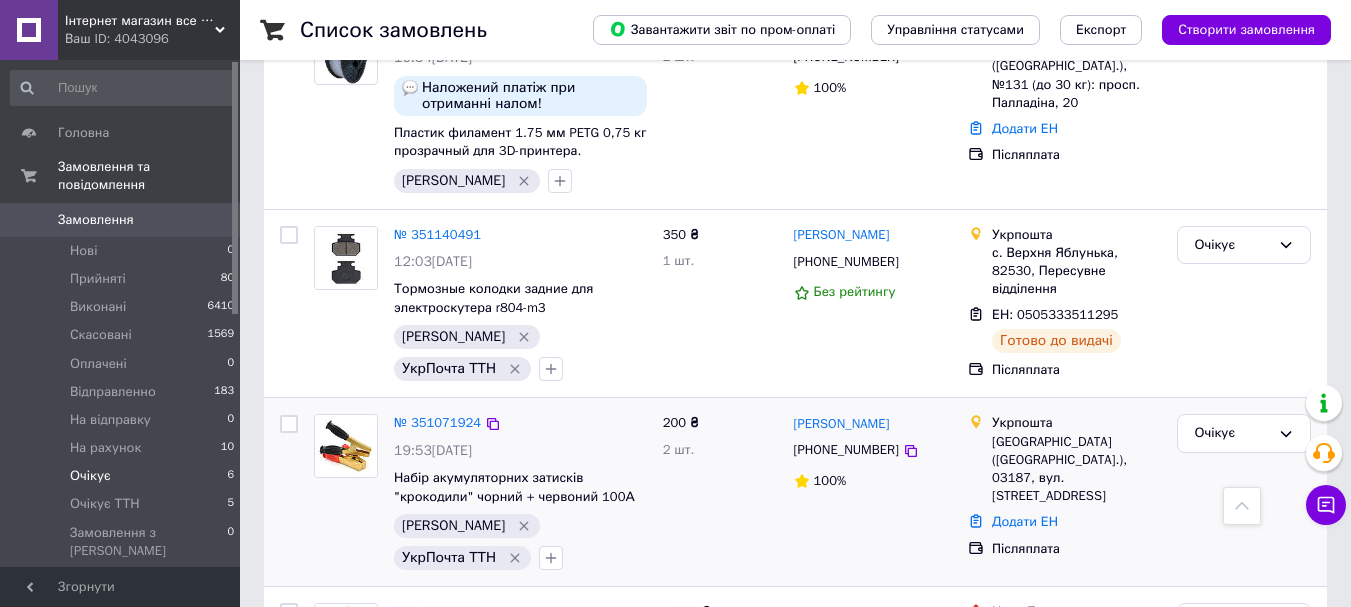 scroll, scrollTop: 898, scrollLeft: 0, axis: vertical 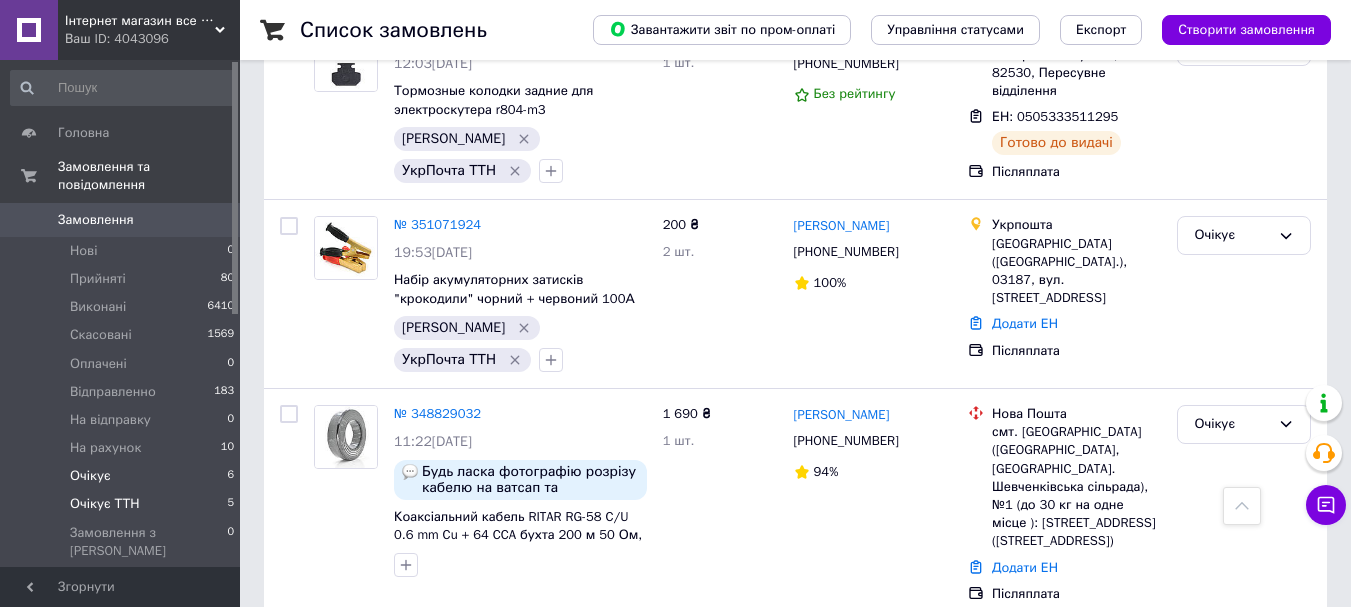 click on "Очікує ТТН 5" at bounding box center [123, 504] 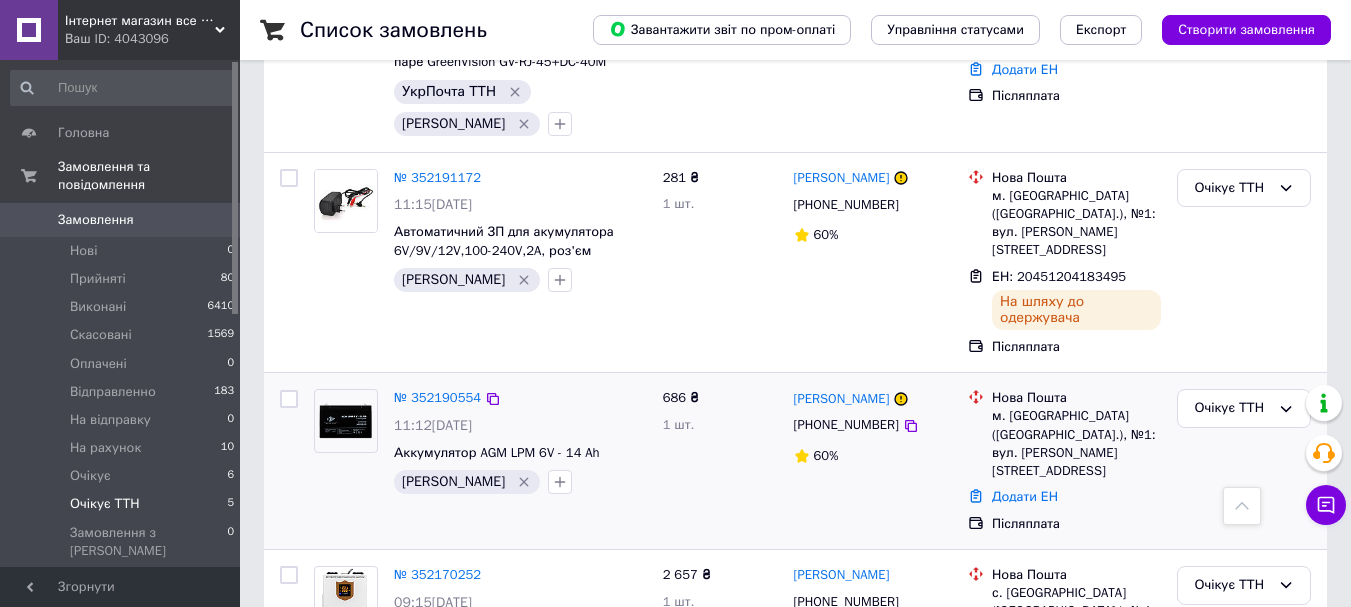 scroll, scrollTop: 570, scrollLeft: 0, axis: vertical 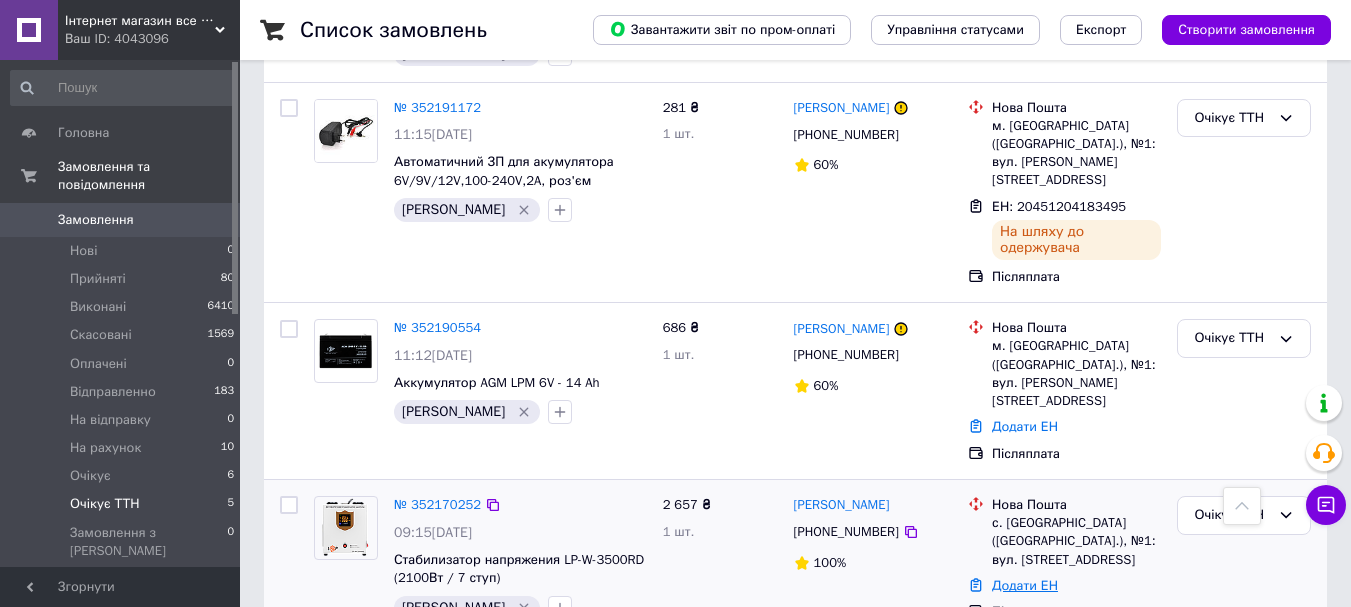 click on "Додати ЕН" at bounding box center [1025, 585] 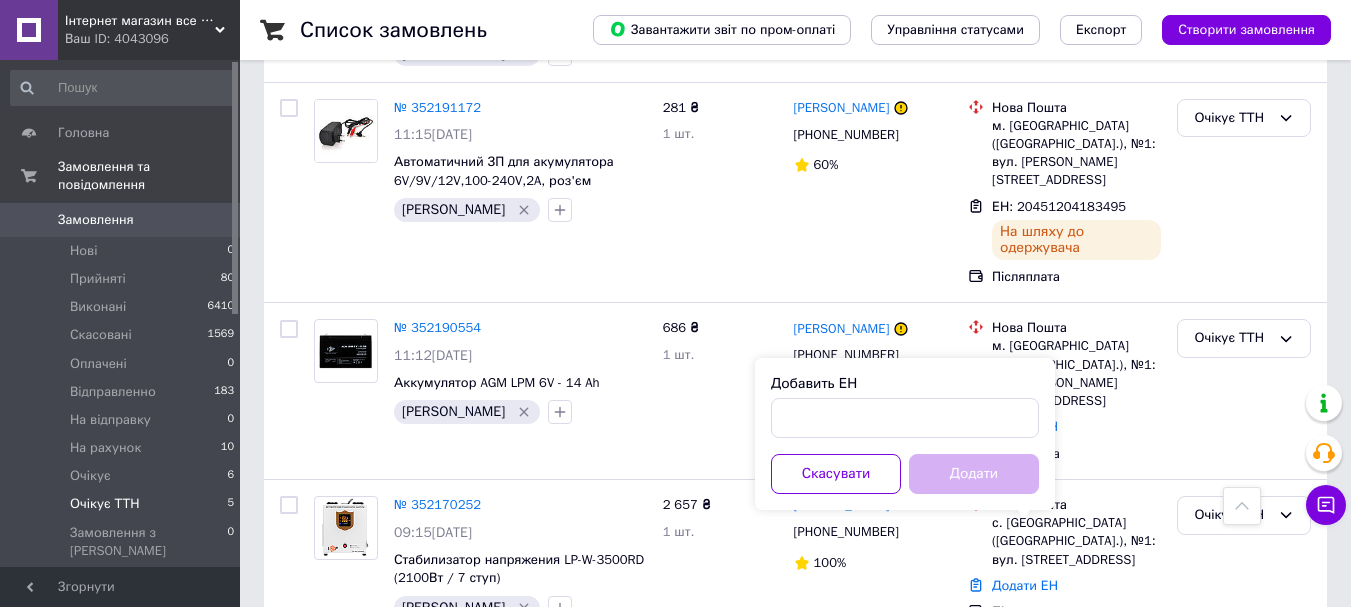 click on "Добавить ЕН Скасувати Додати" at bounding box center [905, 434] 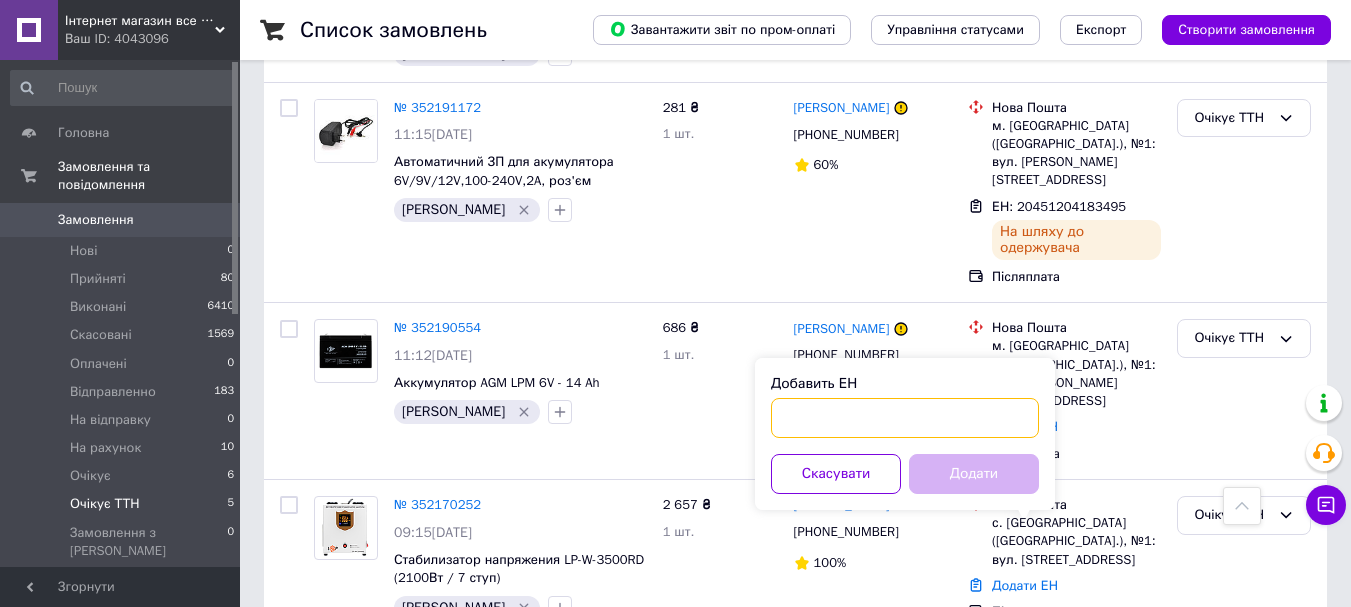 click on "Добавить ЕН" at bounding box center [905, 418] 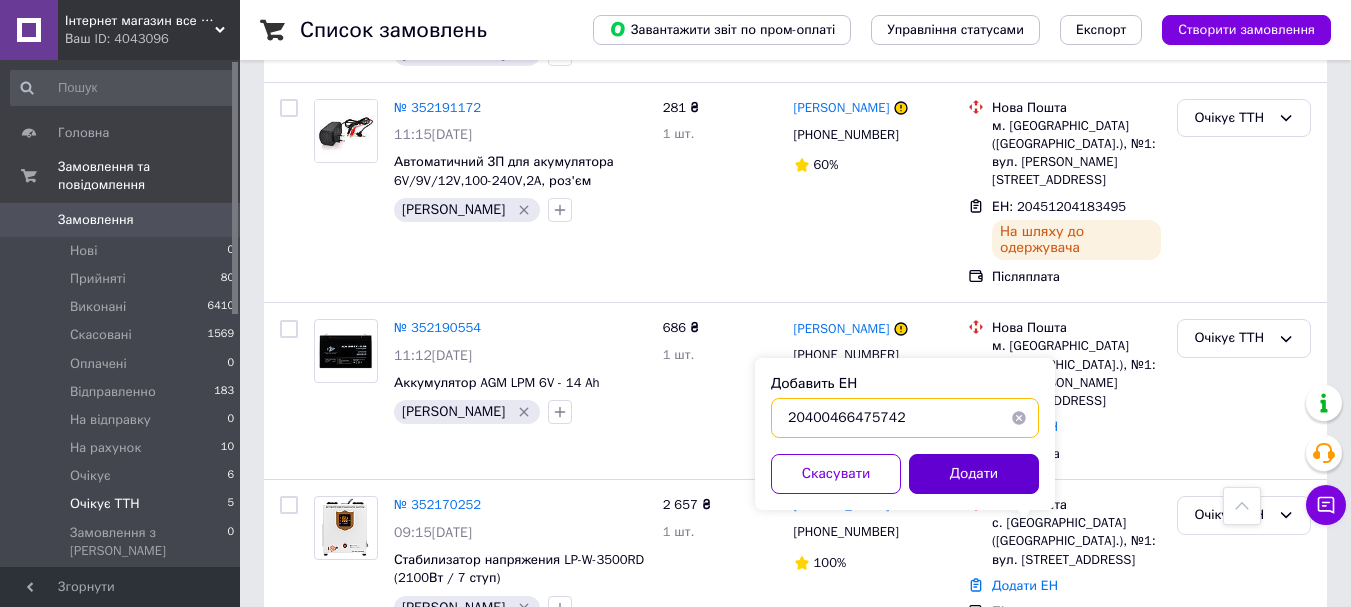 type on "20400466475742" 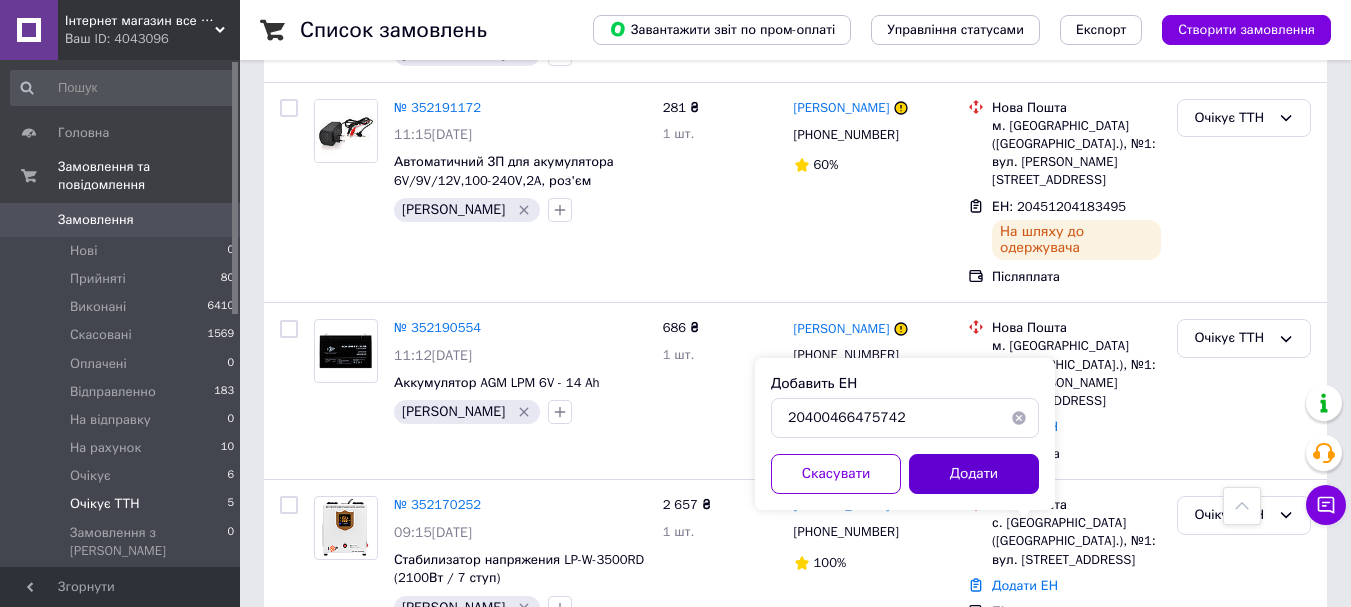 click on "Додати" at bounding box center [974, 474] 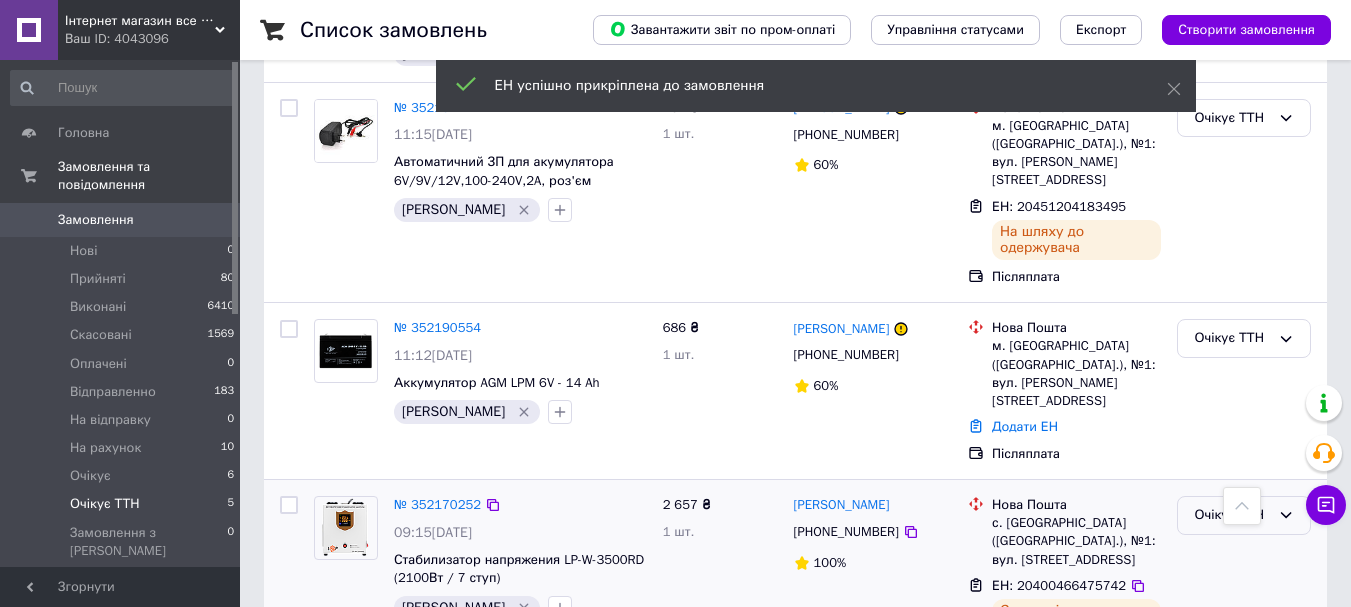 click on "Очікує ТТН" at bounding box center [1232, 515] 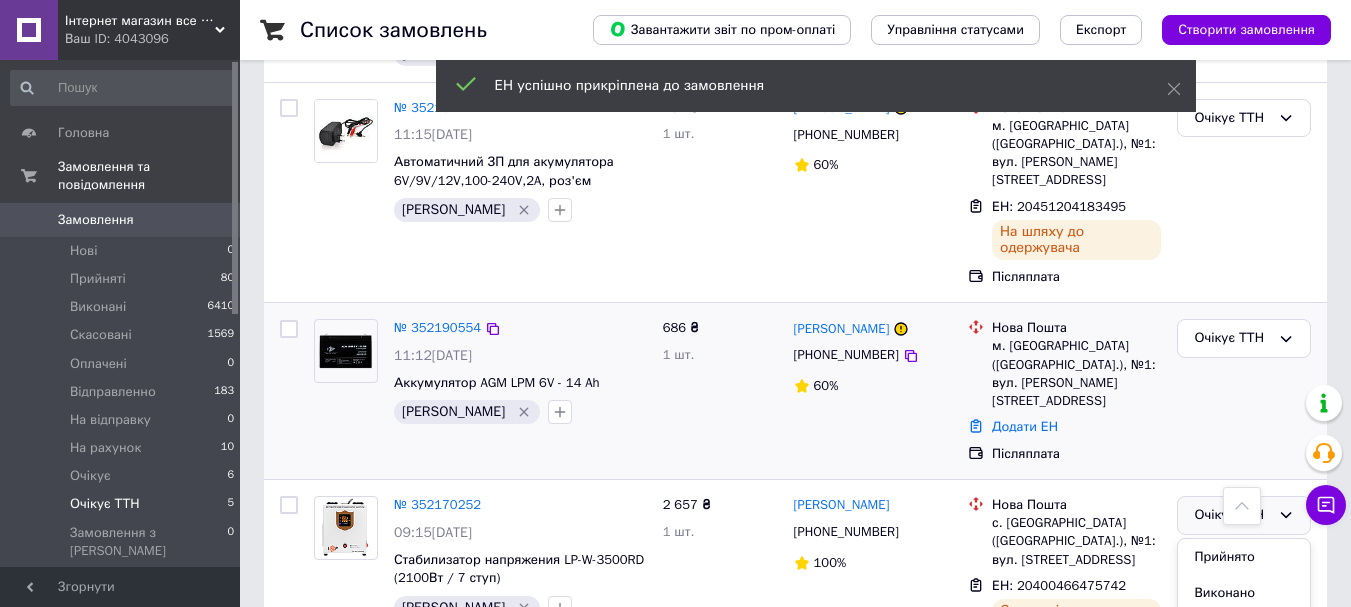 scroll, scrollTop: 630, scrollLeft: 0, axis: vertical 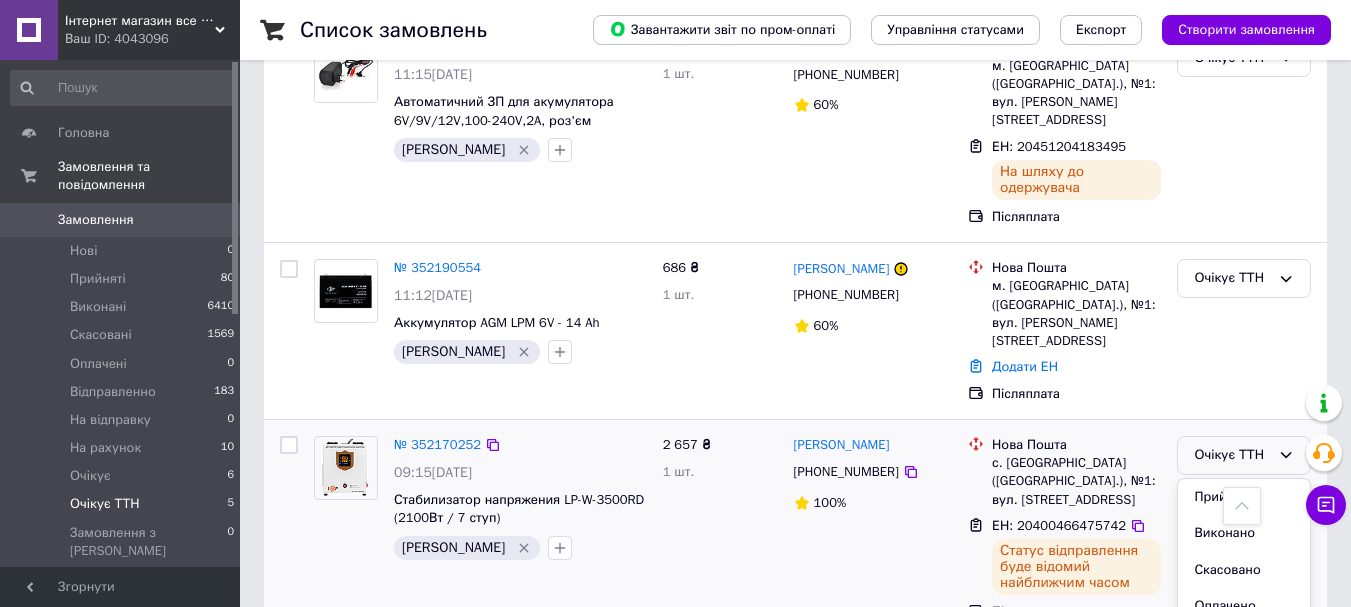 click on "Відправленно" at bounding box center (1244, 643) 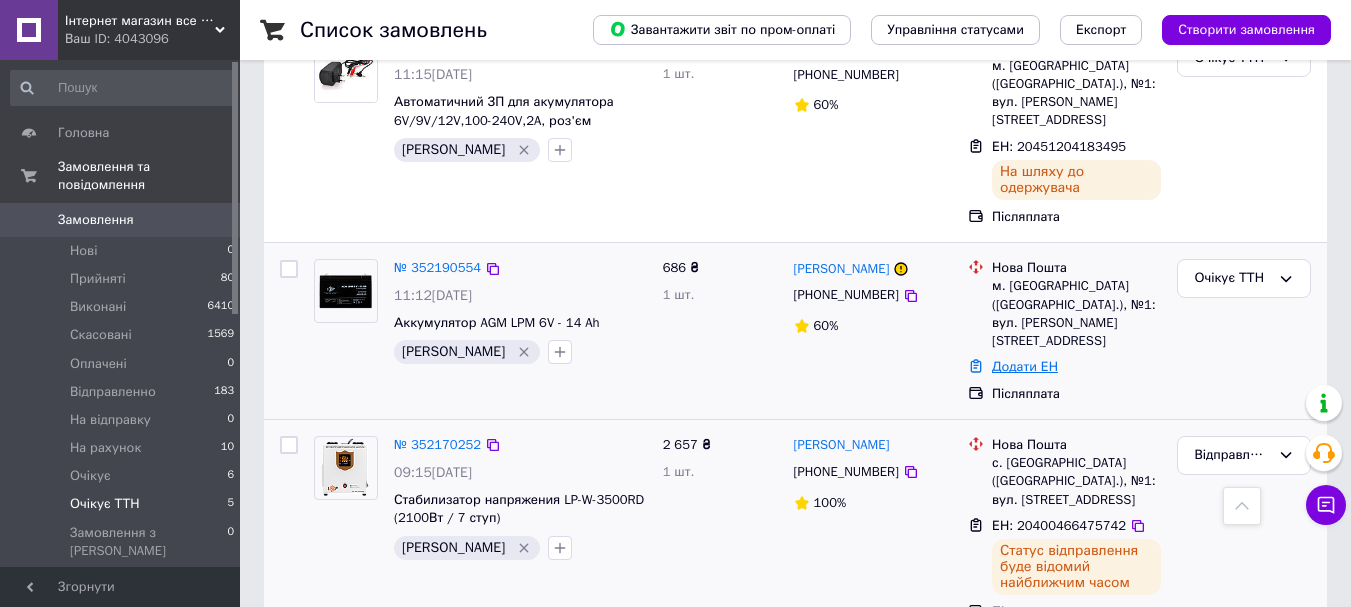 click on "Додати ЕН" at bounding box center [1025, 366] 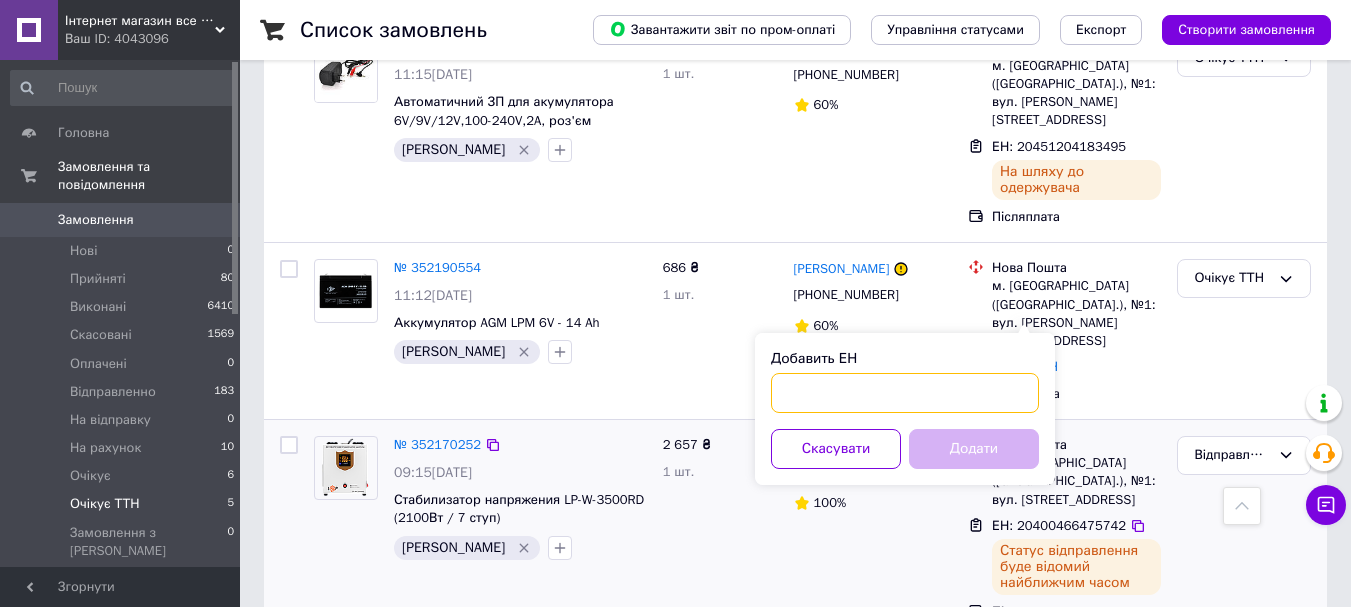 click on "Добавить ЕН" at bounding box center [905, 393] 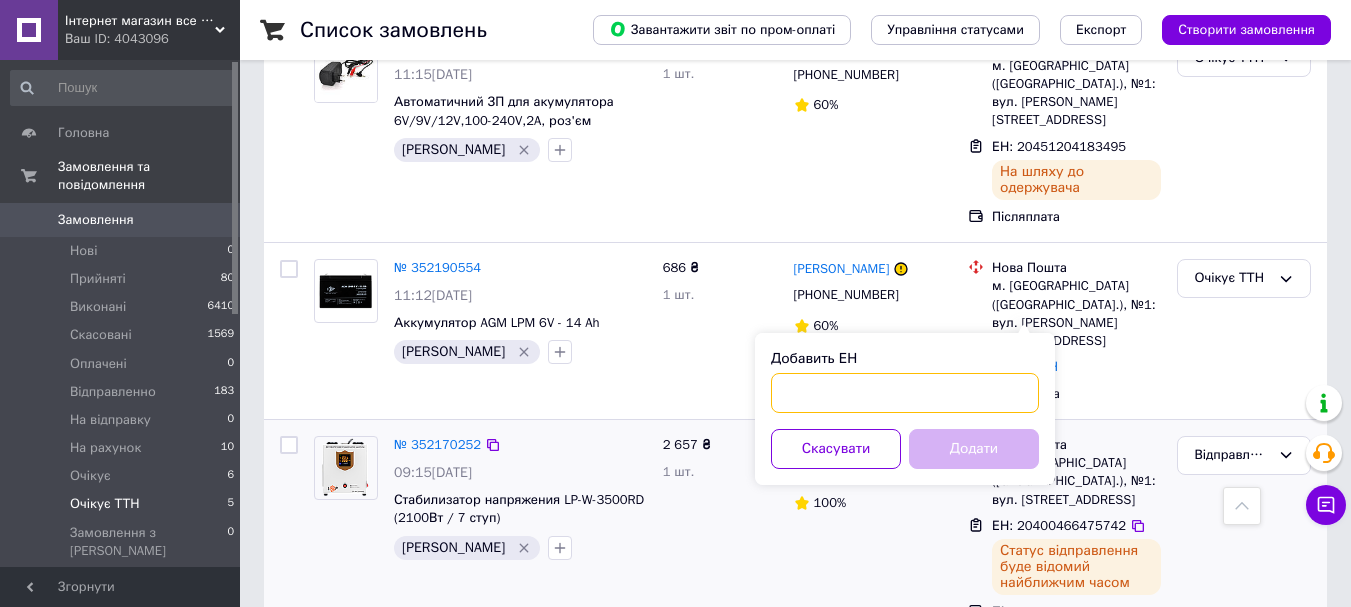 paste on "20400466418419" 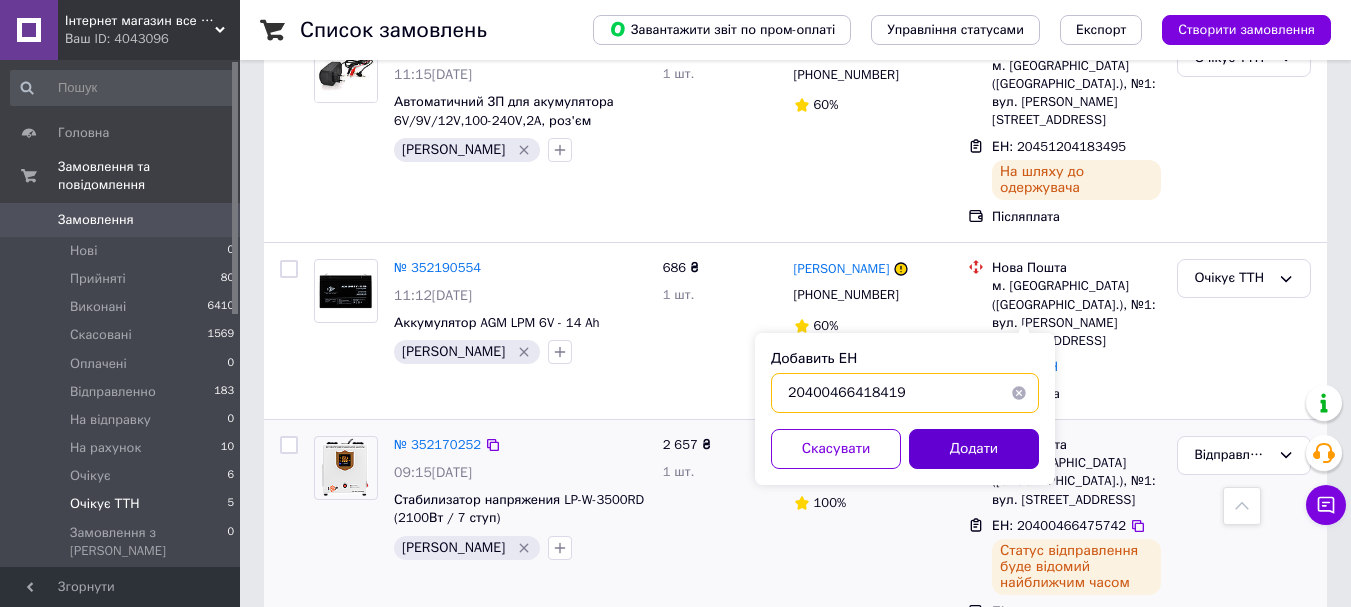 type on "20400466418419" 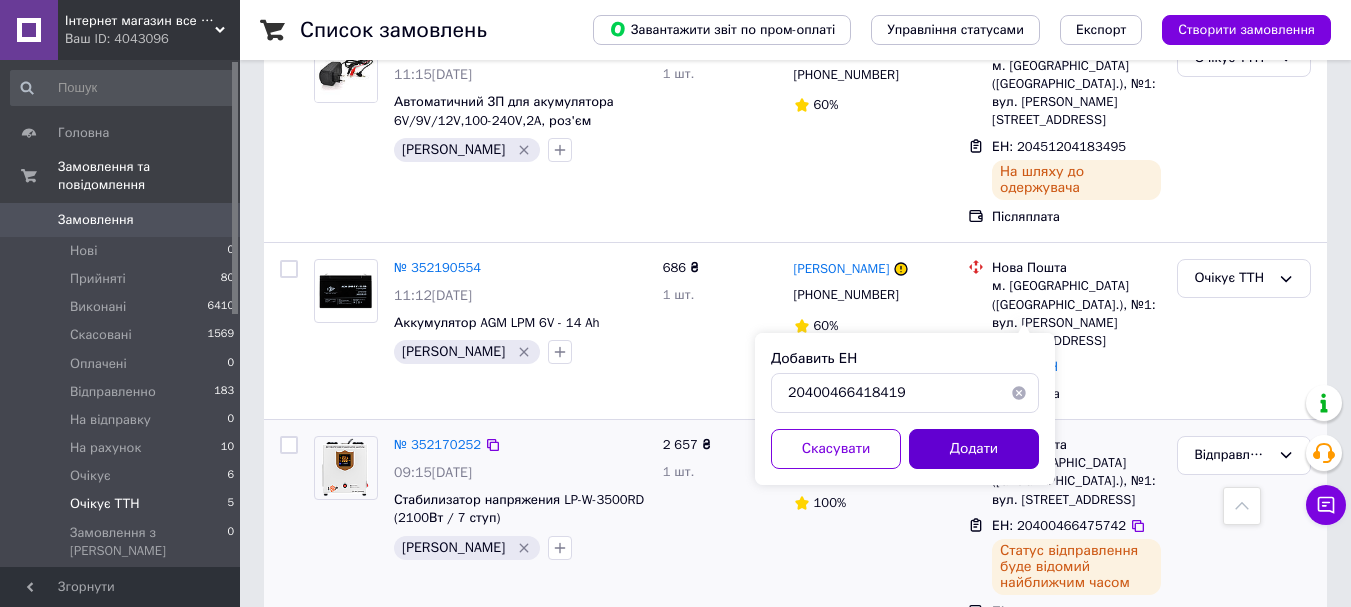click on "Додати" at bounding box center [974, 449] 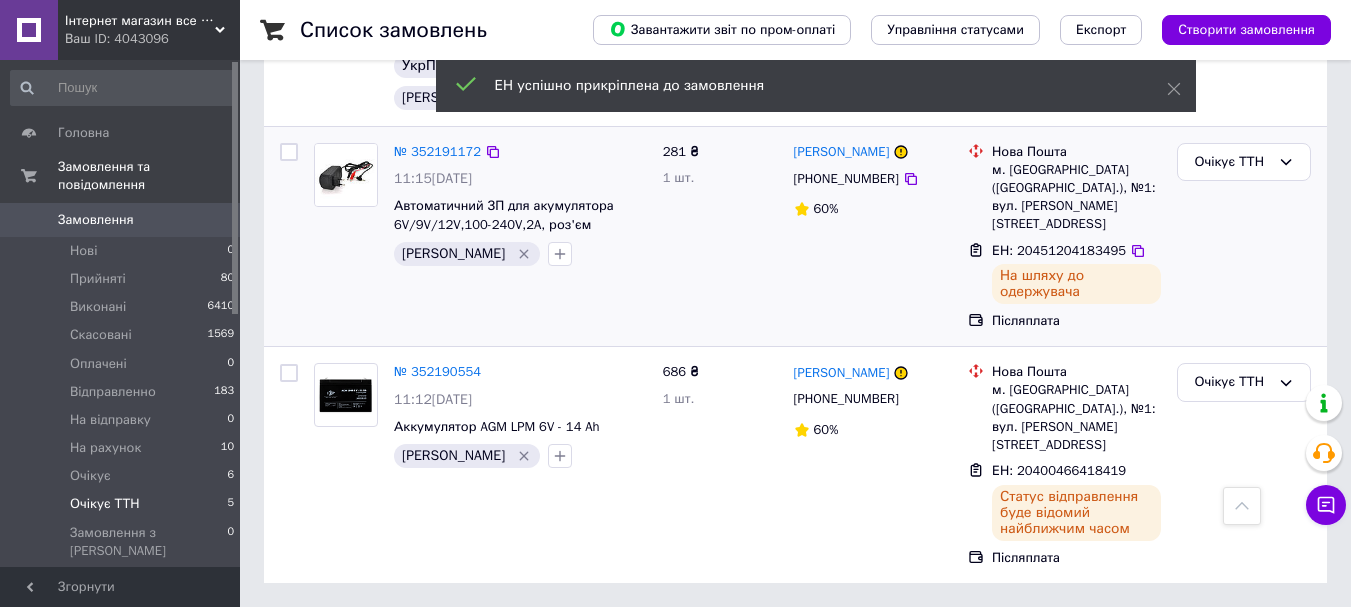 scroll, scrollTop: 471, scrollLeft: 0, axis: vertical 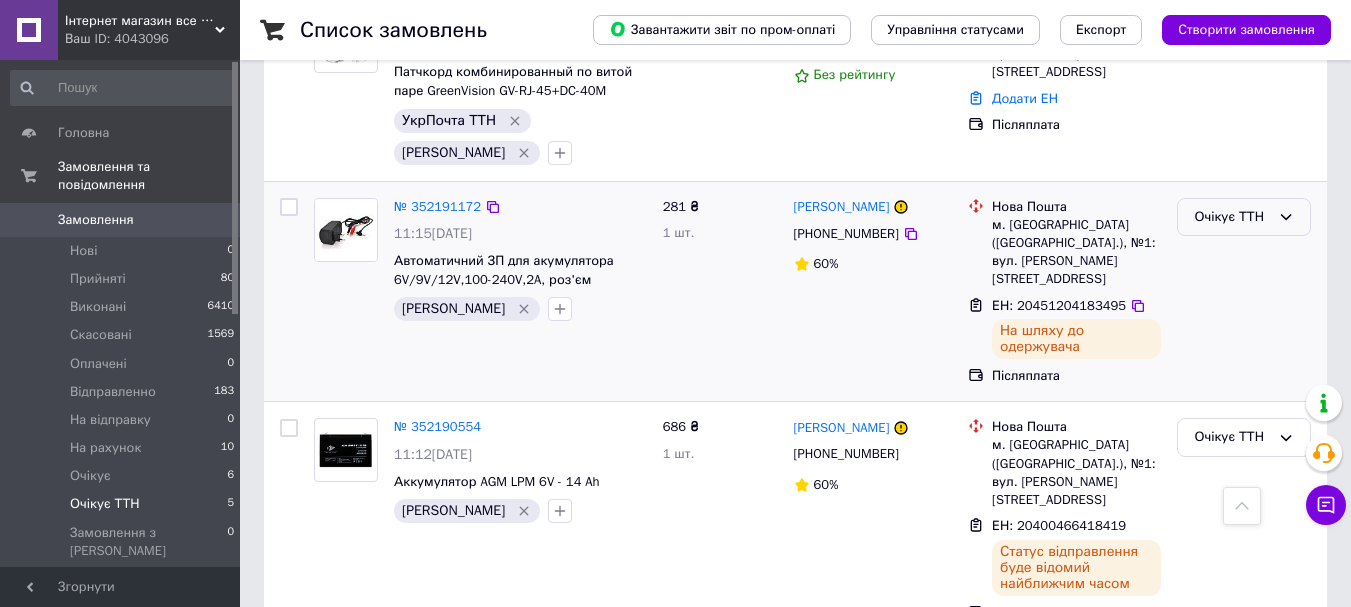 click on "Очікує ТТН" at bounding box center (1232, 217) 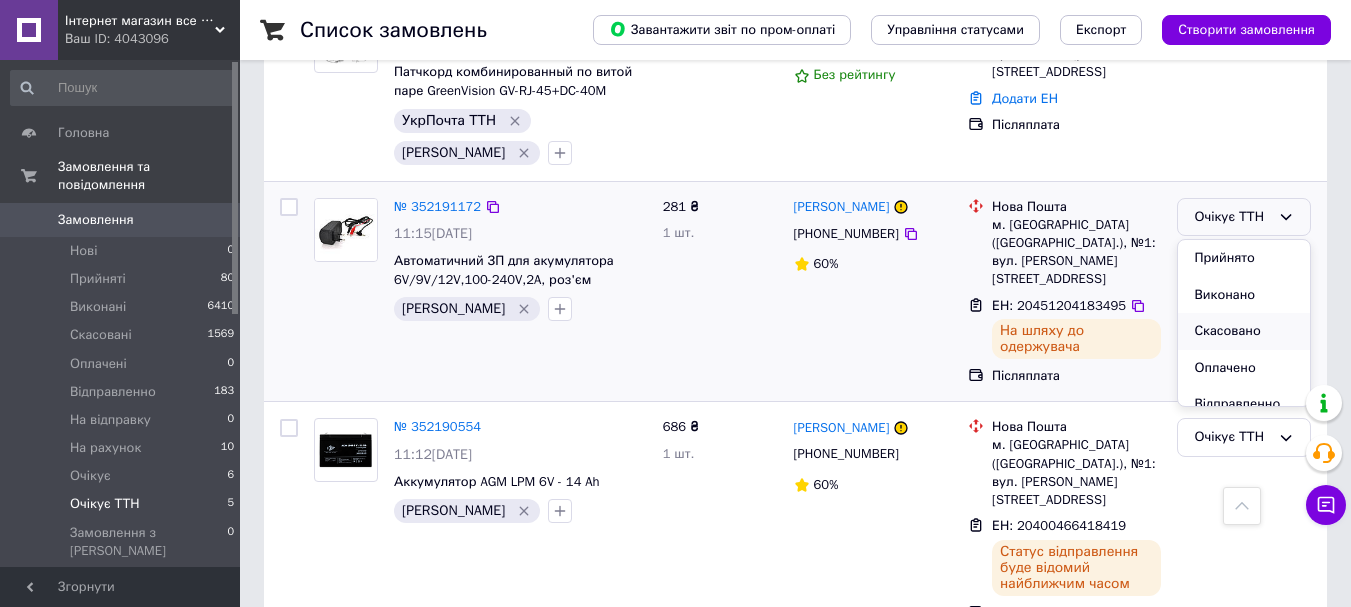 scroll, scrollTop: 100, scrollLeft: 0, axis: vertical 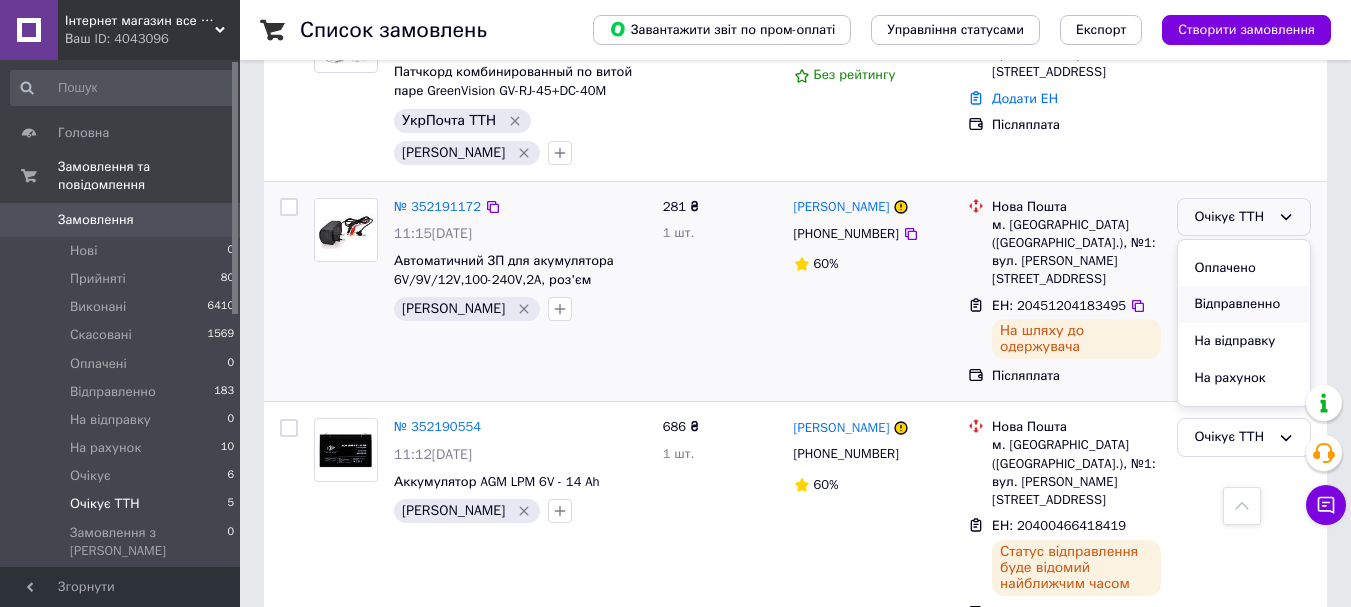 click on "Відправленно" at bounding box center [1244, 304] 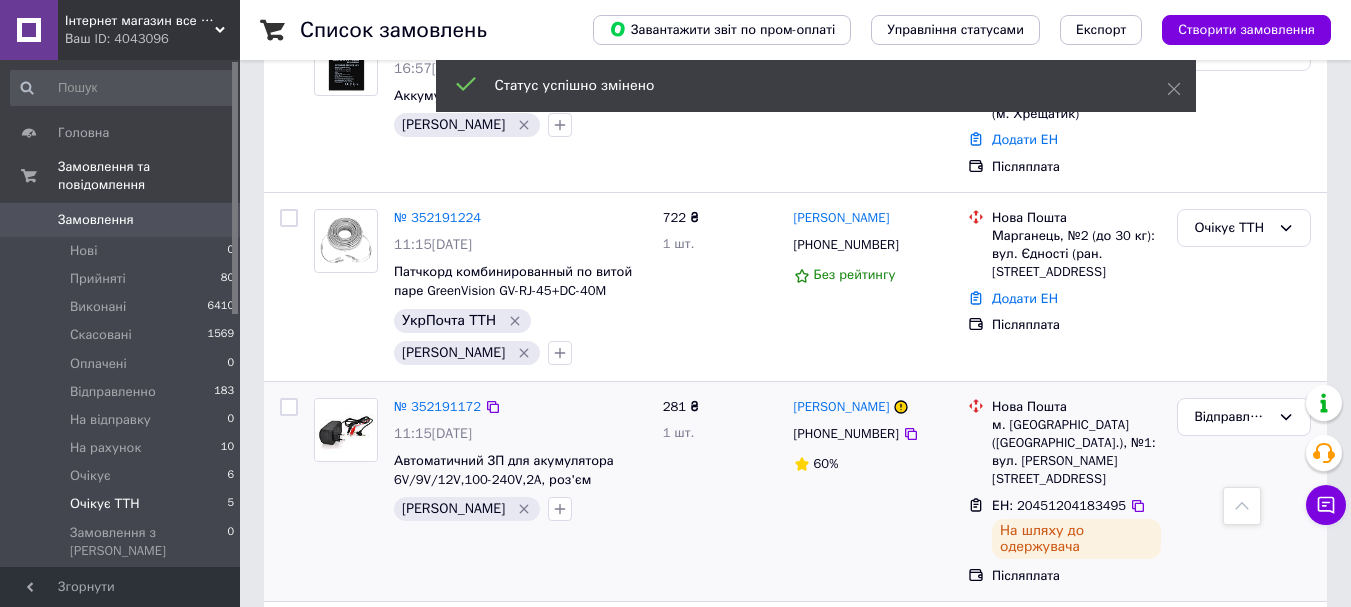 scroll, scrollTop: 171, scrollLeft: 0, axis: vertical 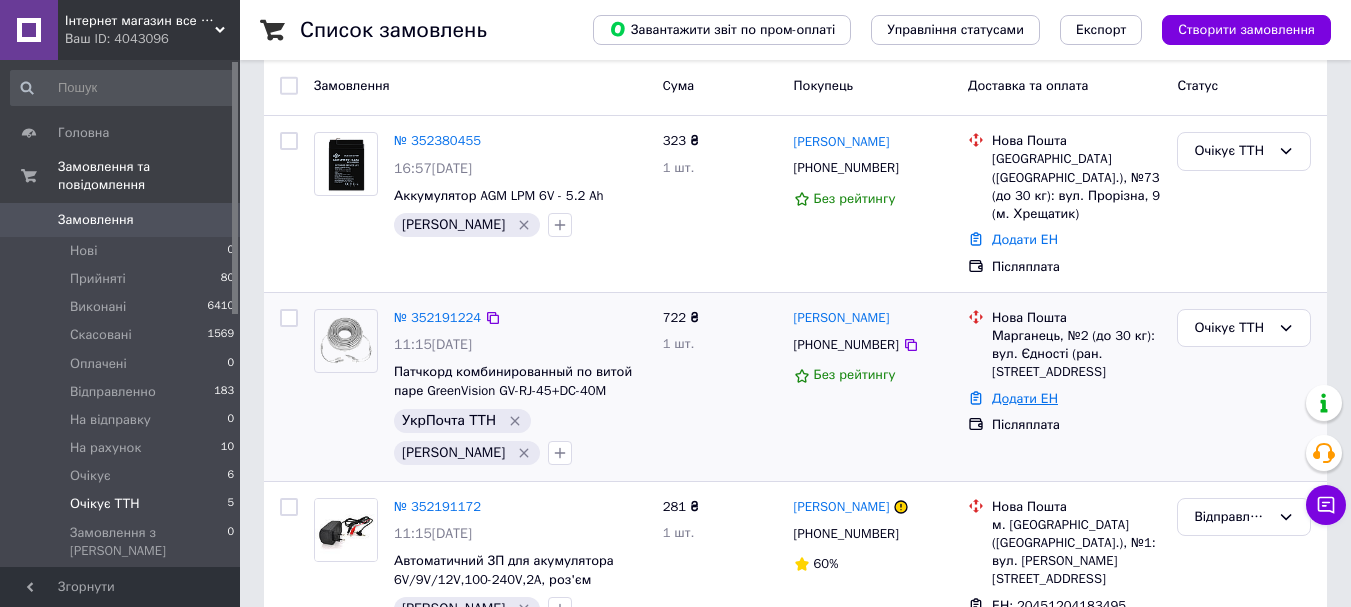 click on "Додати ЕН" at bounding box center [1025, 398] 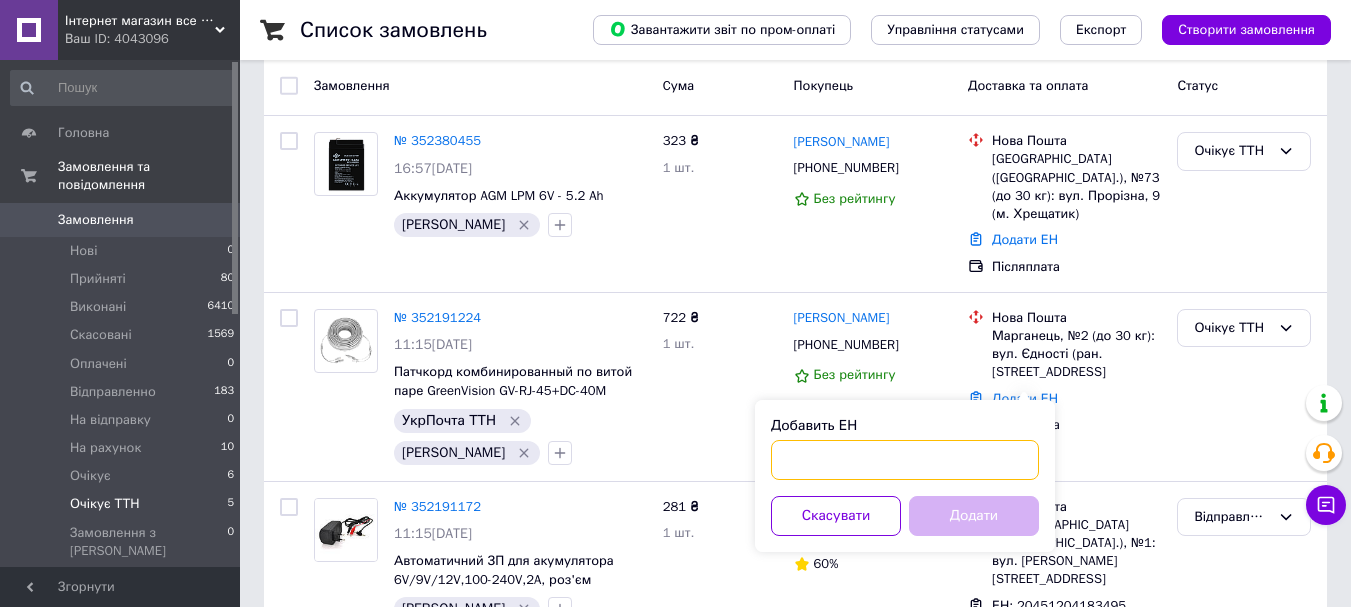 click on "Добавить ЕН" at bounding box center (905, 460) 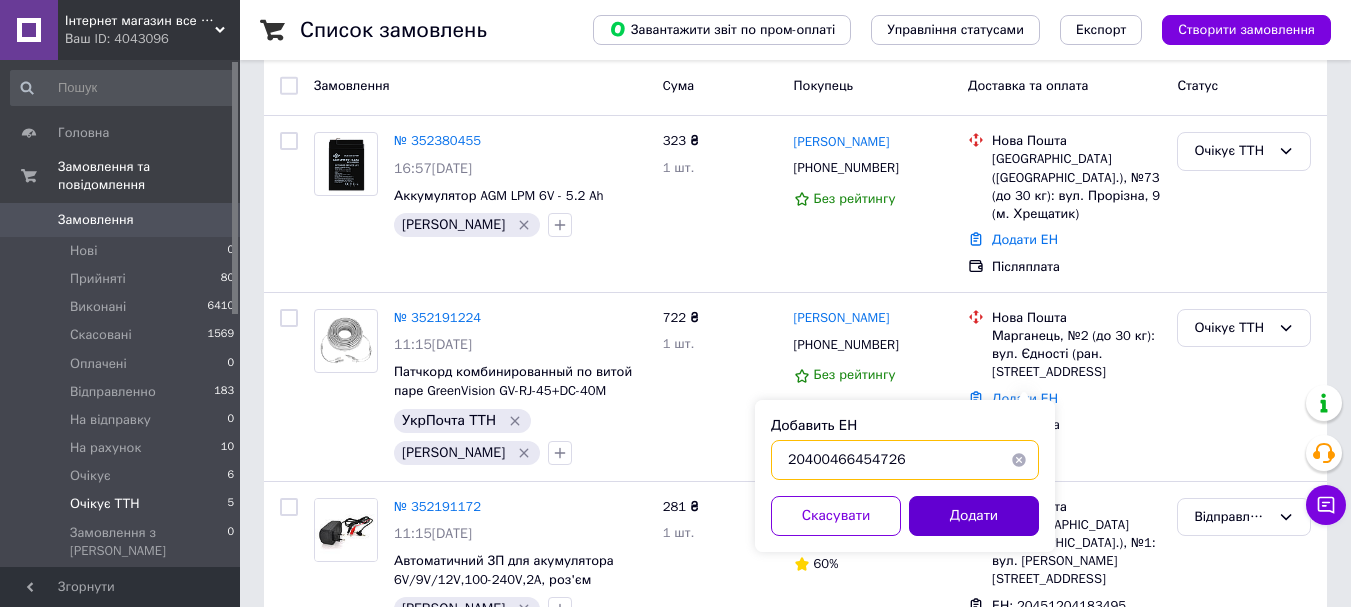 type on "20400466454726" 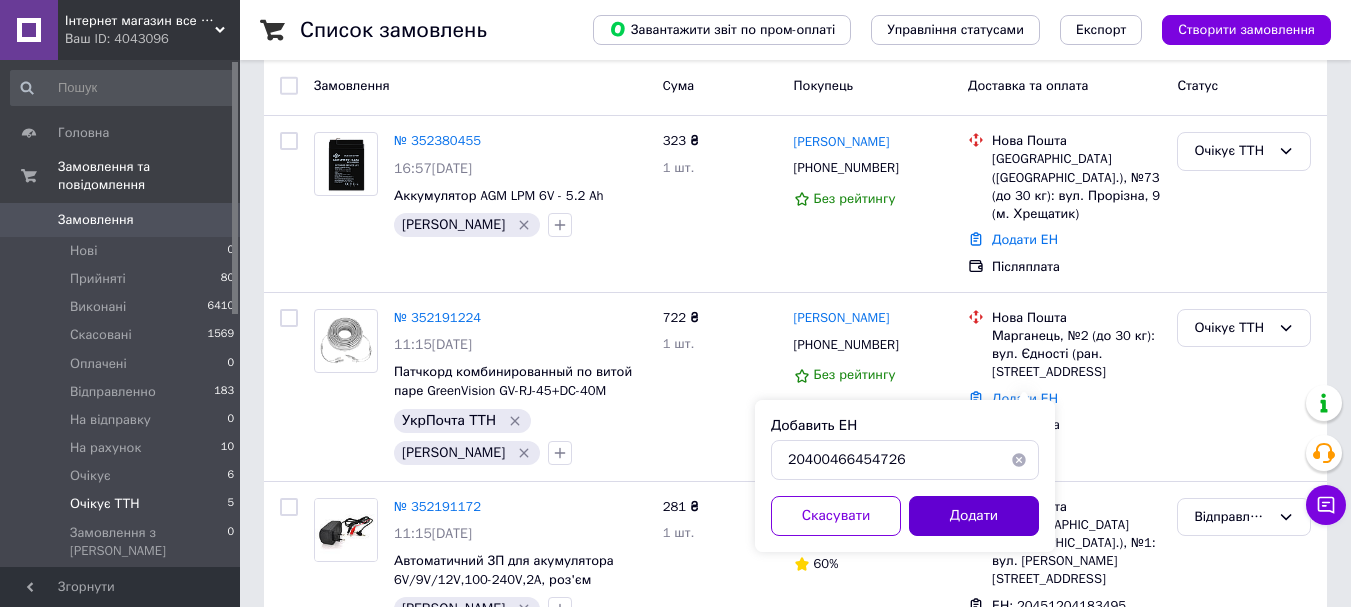 click on "Додати" at bounding box center (974, 516) 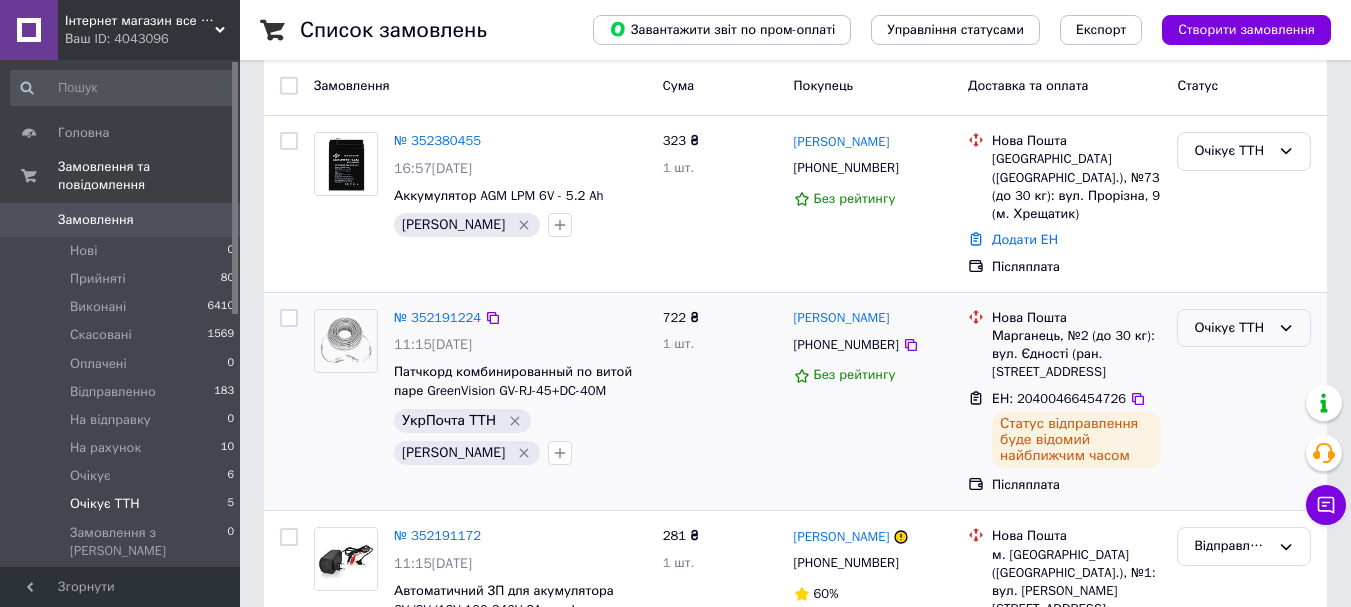 click on "Очікує ТТН" at bounding box center (1232, 328) 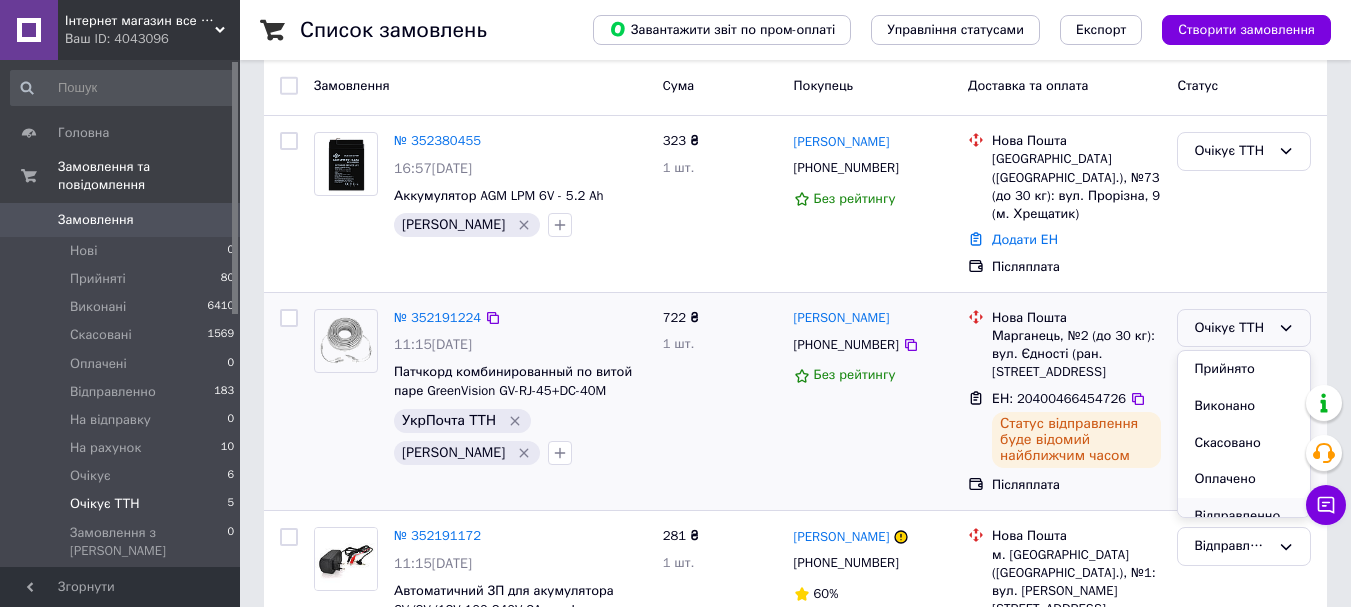 click on "Відправленно" at bounding box center (1244, 516) 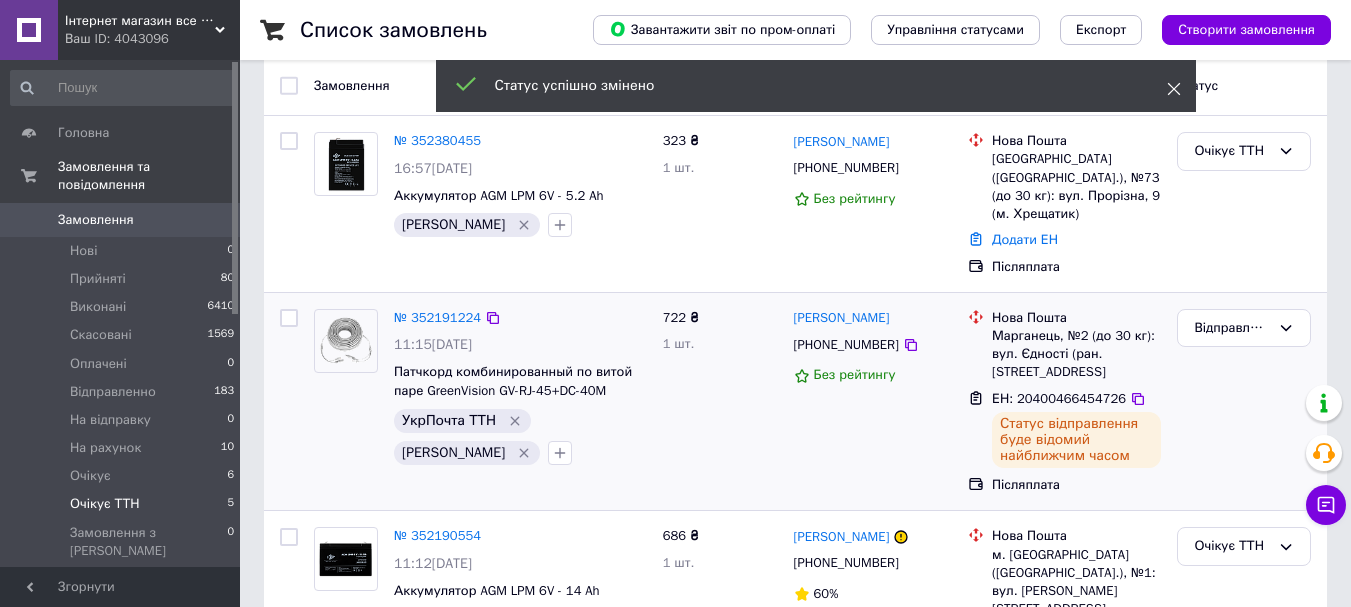 click 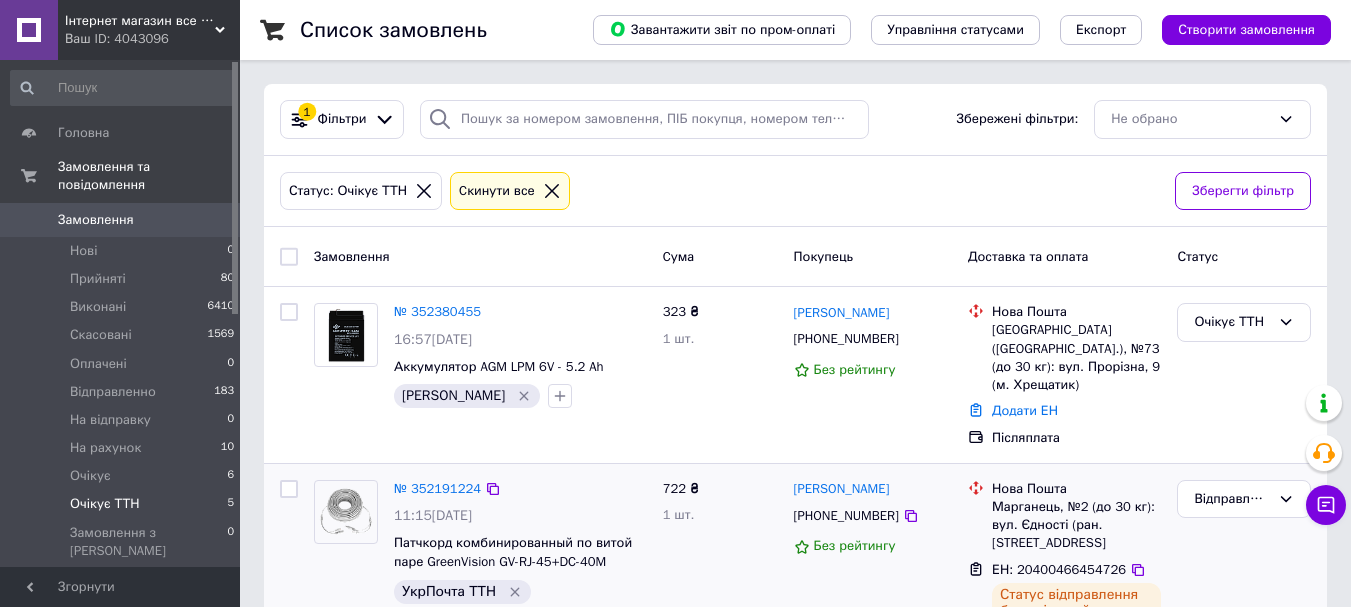 scroll, scrollTop: 299, scrollLeft: 0, axis: vertical 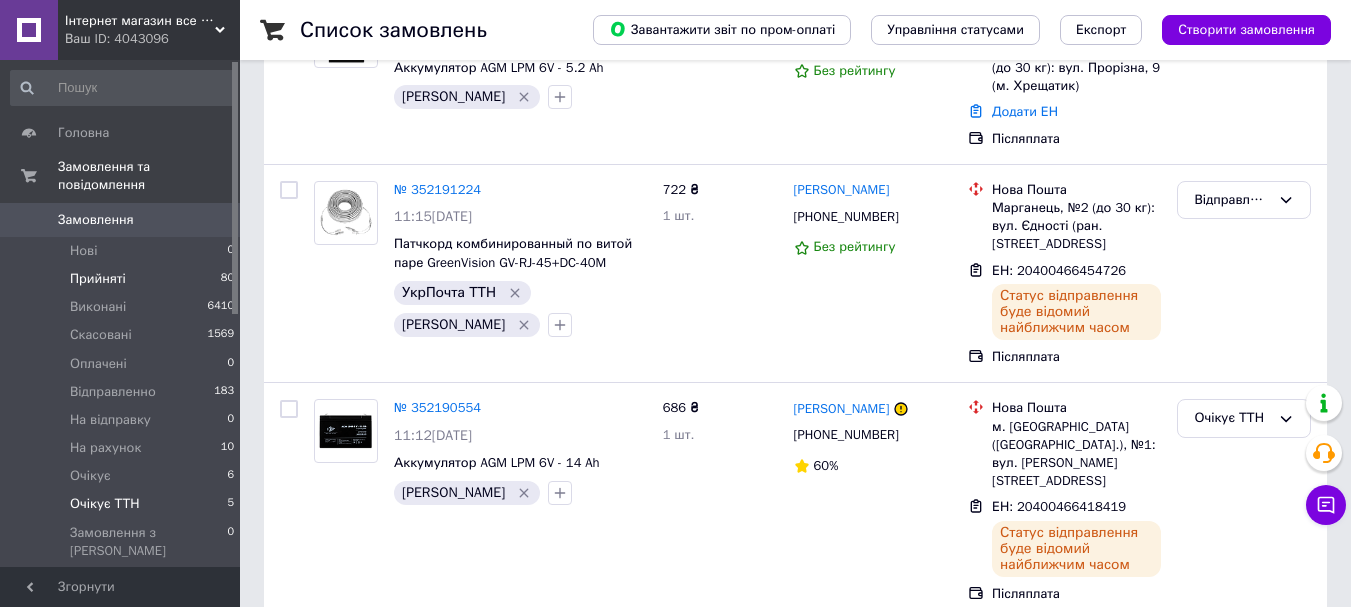 click on "Прийняті 80" at bounding box center [123, 279] 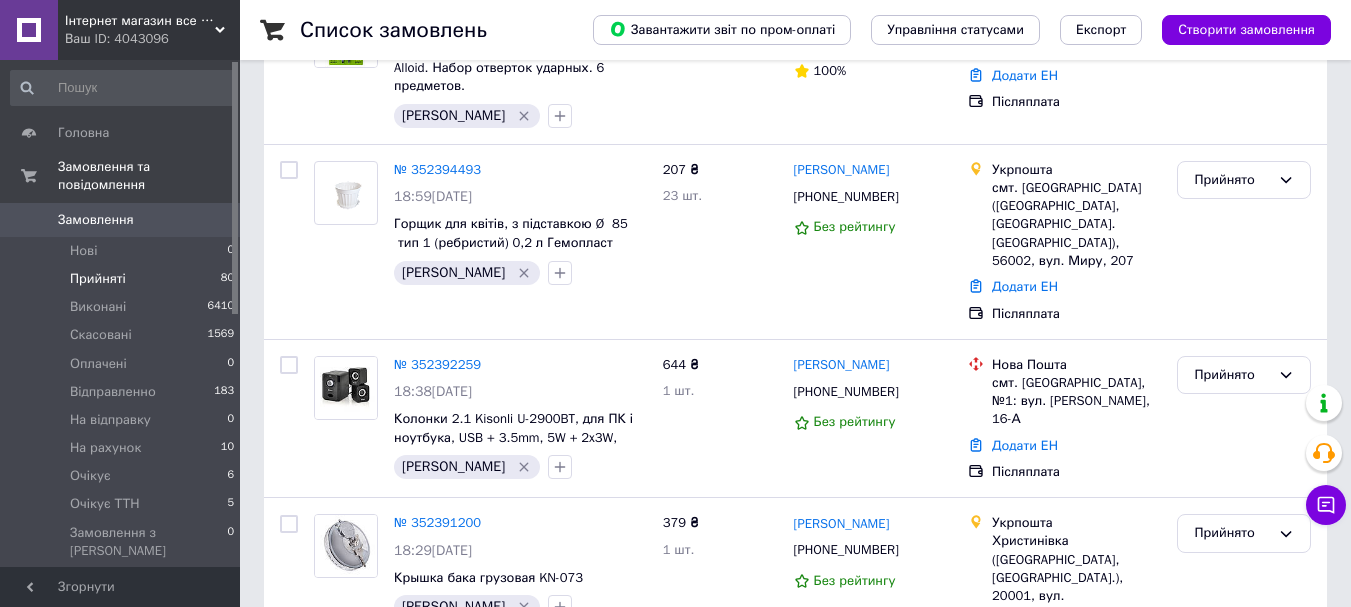 scroll, scrollTop: 0, scrollLeft: 0, axis: both 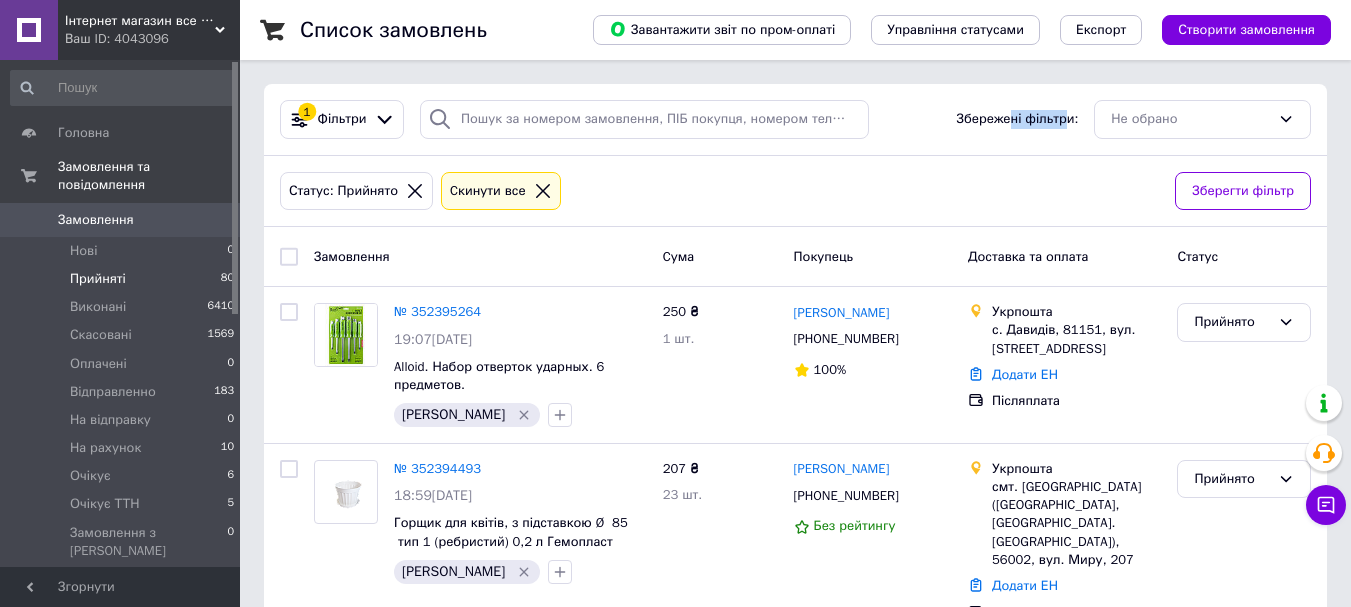 drag, startPoint x: 1071, startPoint y: 123, endPoint x: 1018, endPoint y: 116, distance: 53.460266 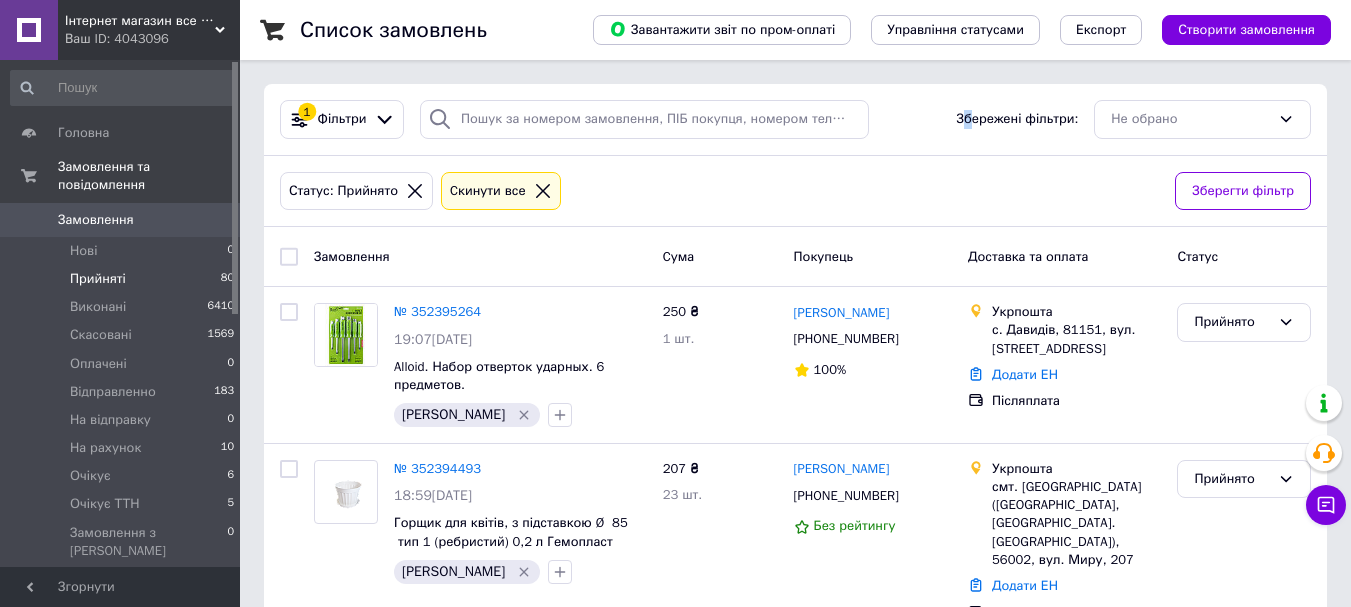 drag, startPoint x: 971, startPoint y: 116, endPoint x: 1017, endPoint y: 116, distance: 46 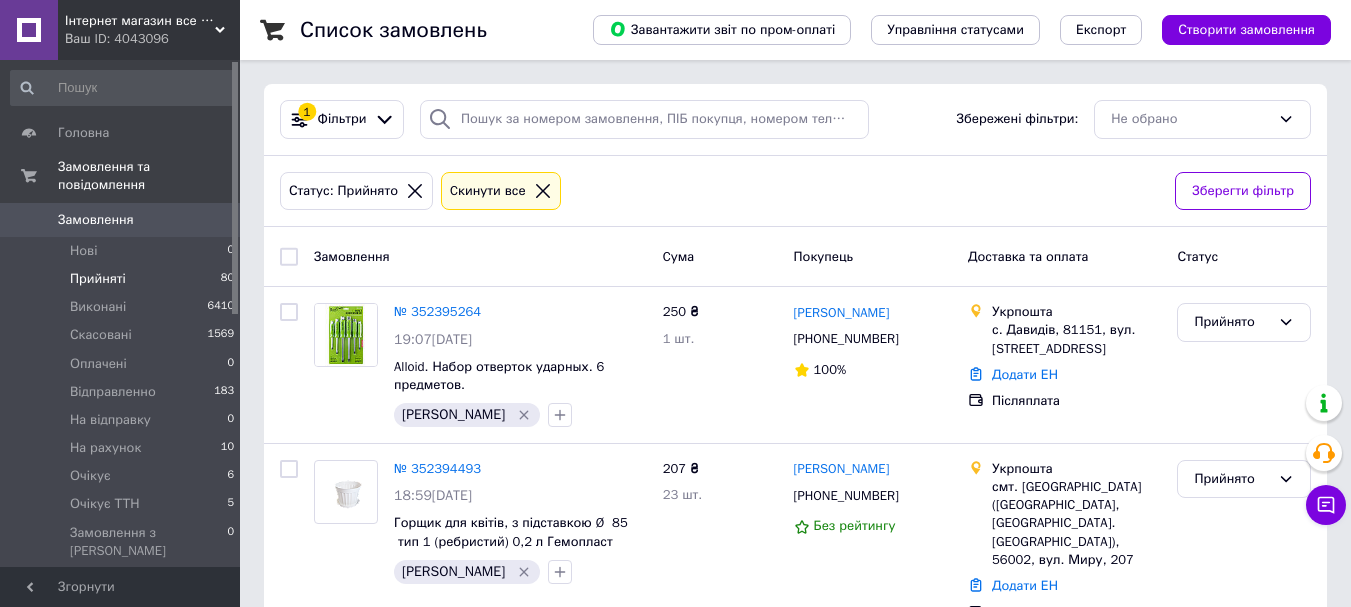 click on "Збережені фільтри:" at bounding box center (1017, 119) 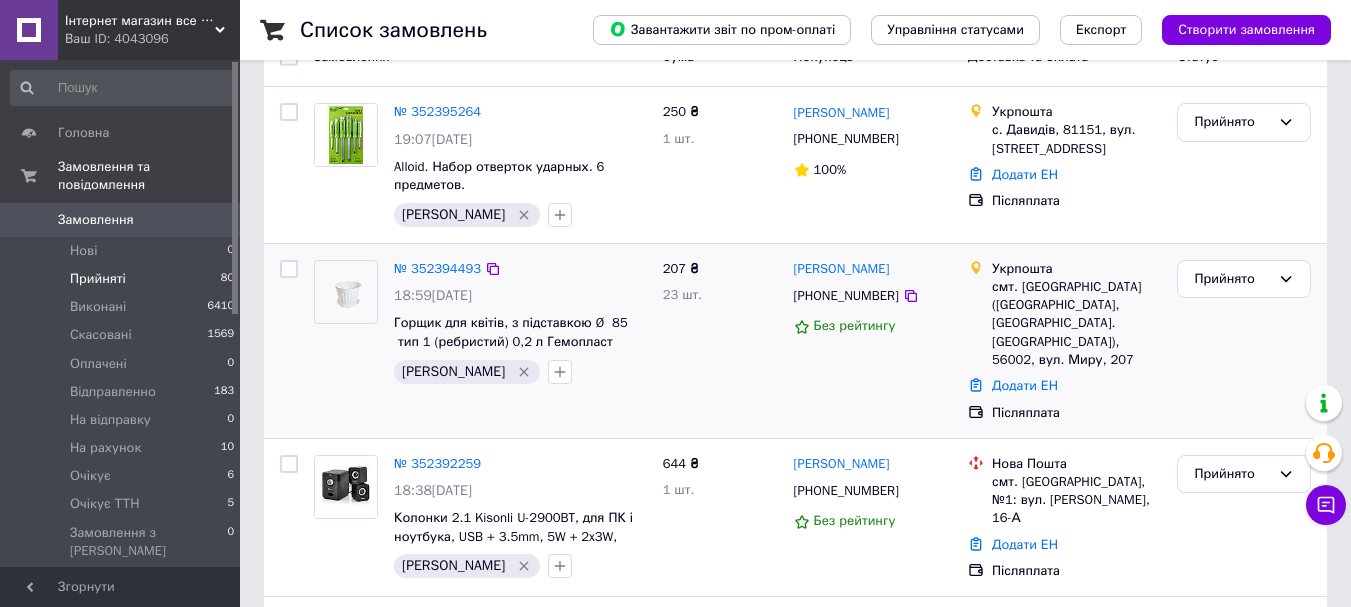 scroll, scrollTop: 0, scrollLeft: 0, axis: both 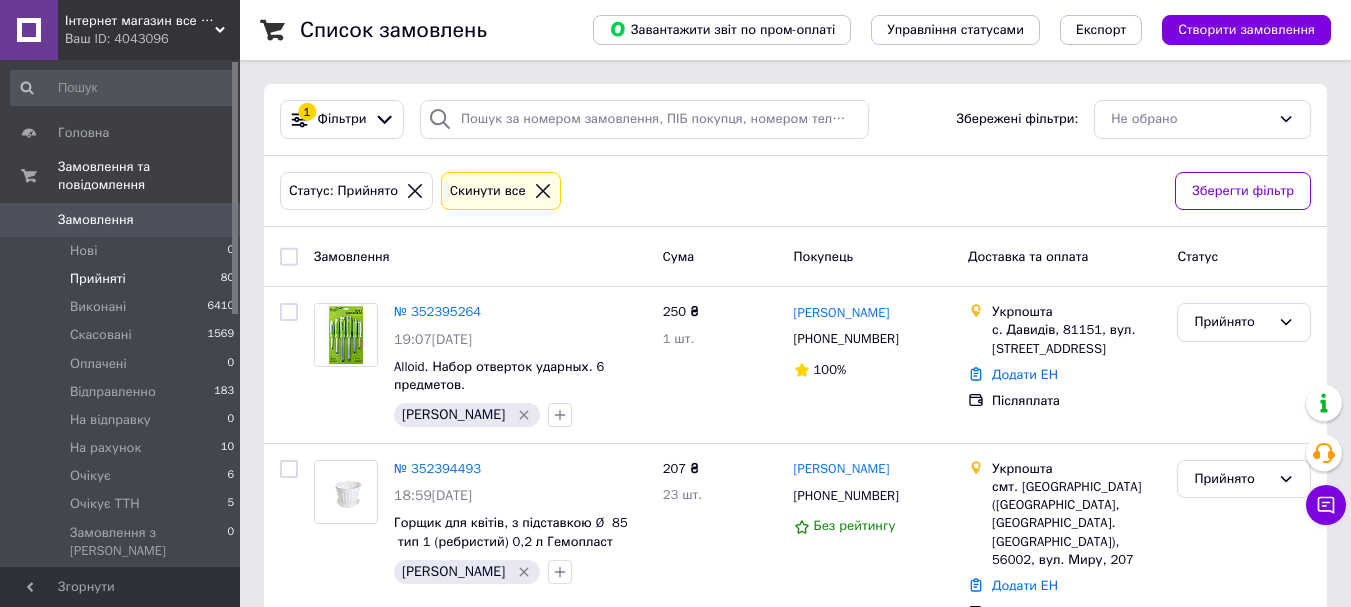 click on "Статус: Прийнято Cкинути все" at bounding box center (719, 191) 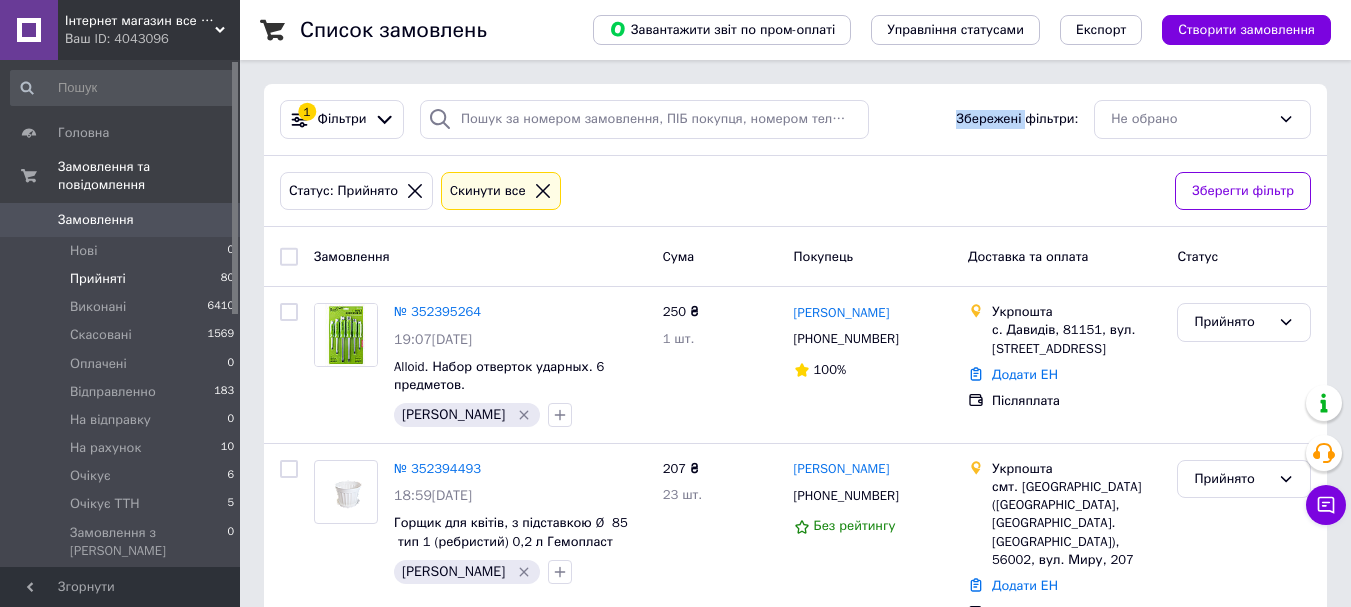 drag, startPoint x: 959, startPoint y: 118, endPoint x: 1031, endPoint y: 111, distance: 72.33948 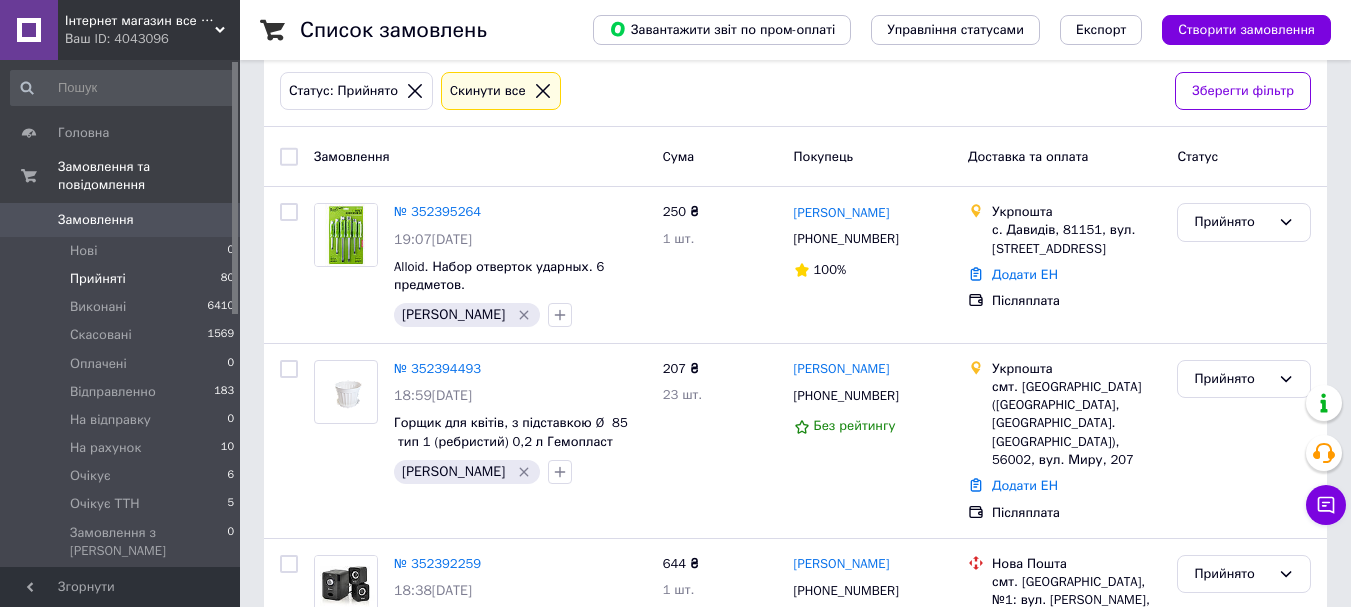 scroll, scrollTop: 0, scrollLeft: 0, axis: both 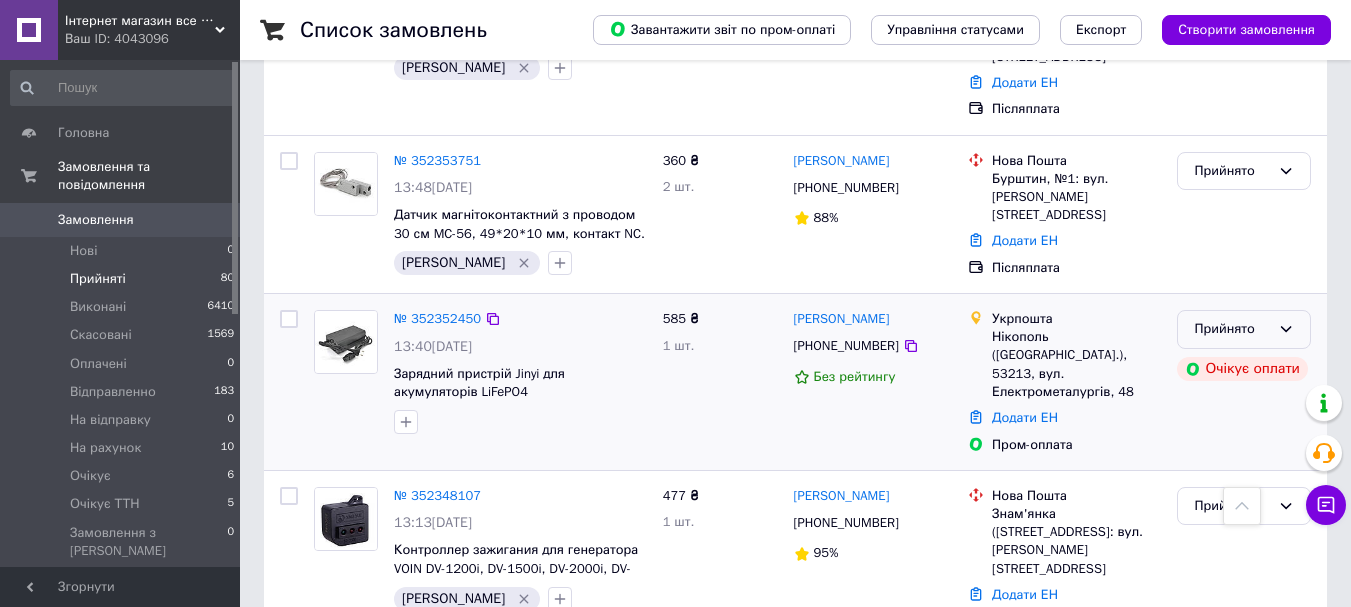 click on "Прийнято" at bounding box center [1232, 329] 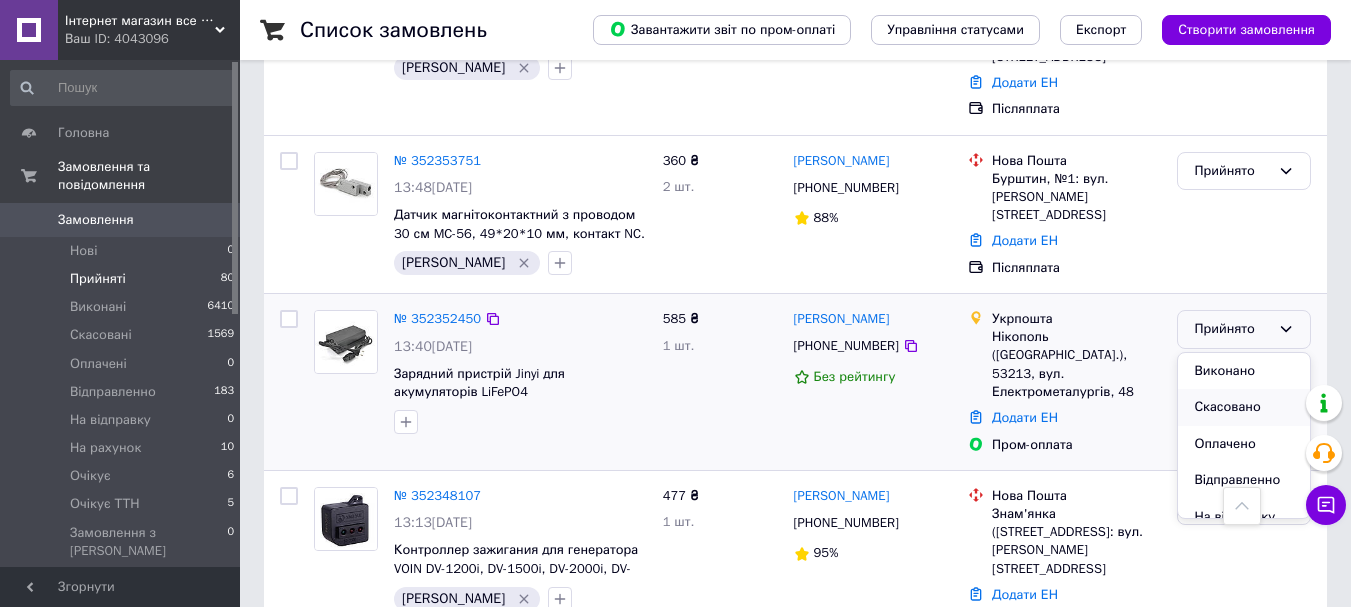 click on "Скасовано" at bounding box center (1244, 407) 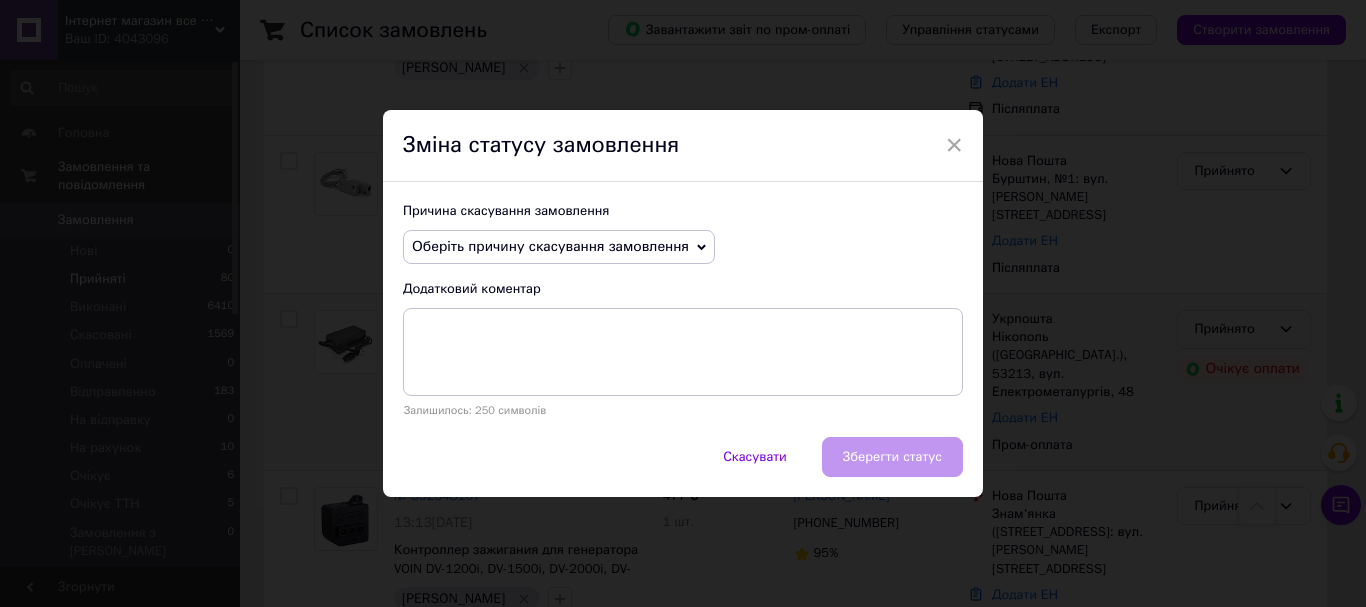 click on "Оберіть причину скасування замовлення" at bounding box center (550, 246) 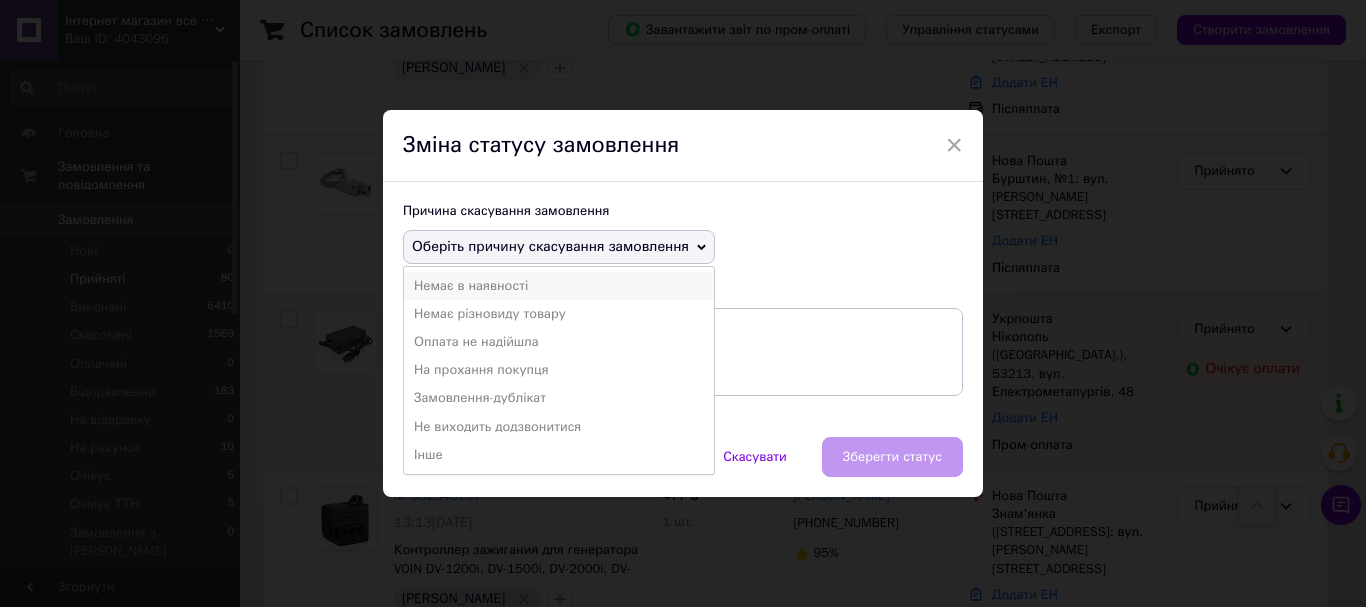 click on "Немає в наявності" at bounding box center [559, 286] 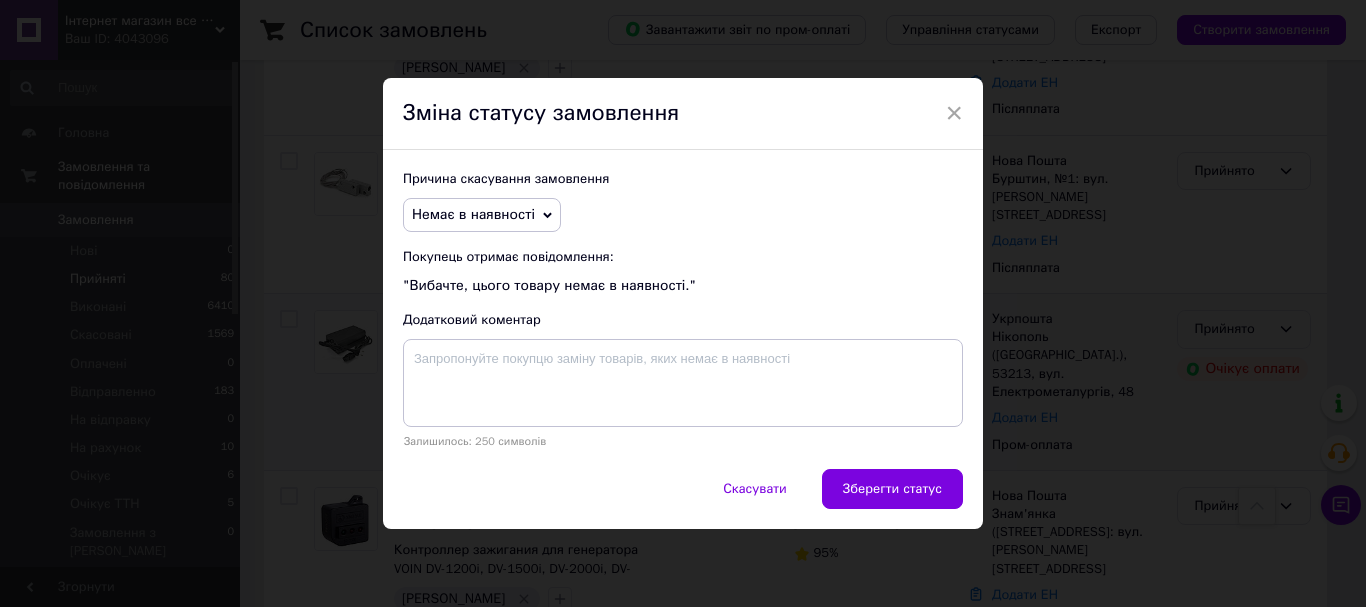 click on "Немає в наявності" at bounding box center [482, 215] 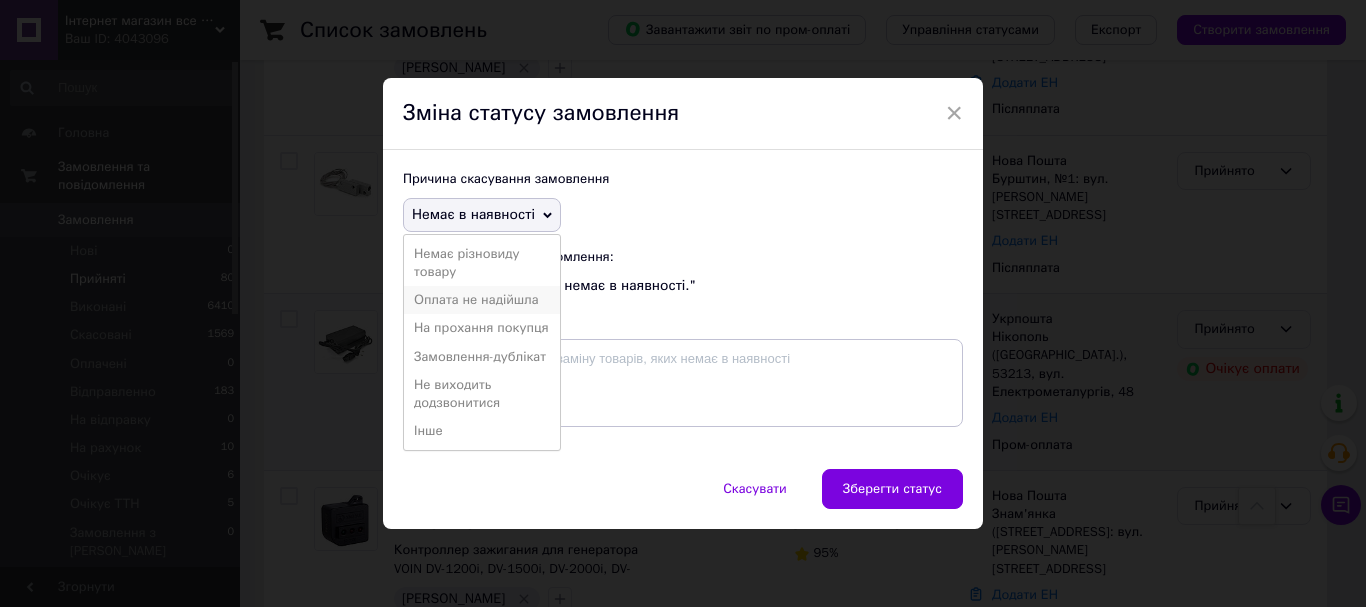click on "Оплата не надійшла" at bounding box center (482, 300) 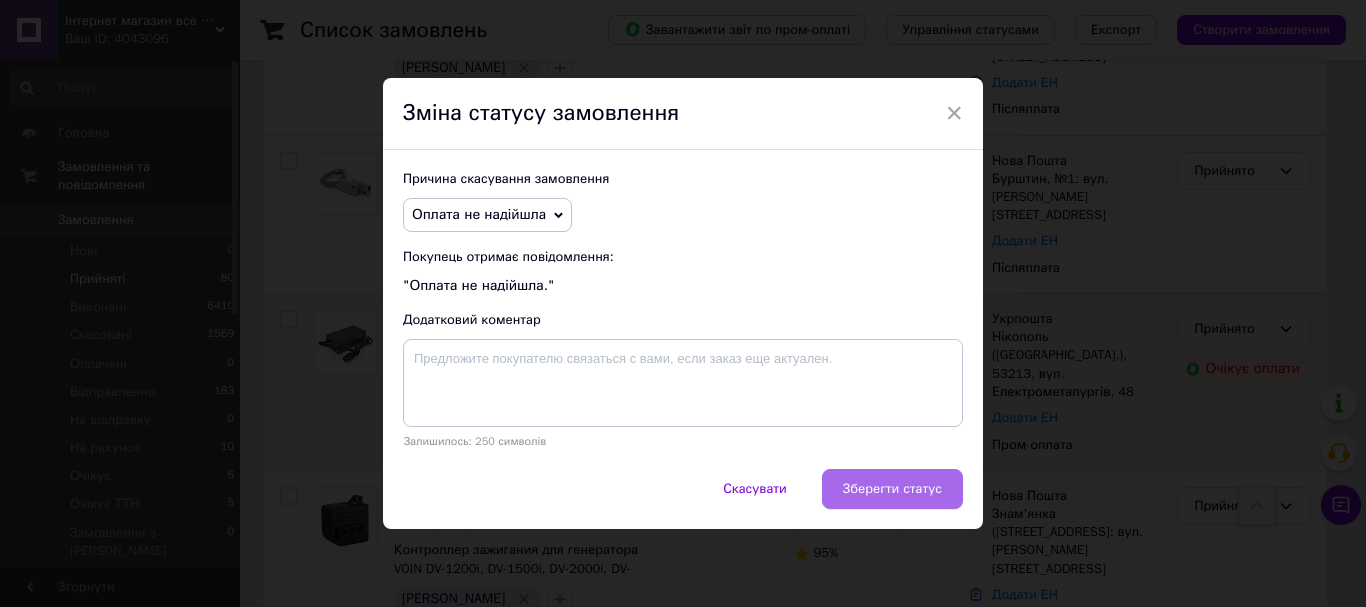 click on "Зберегти статус" at bounding box center [892, 489] 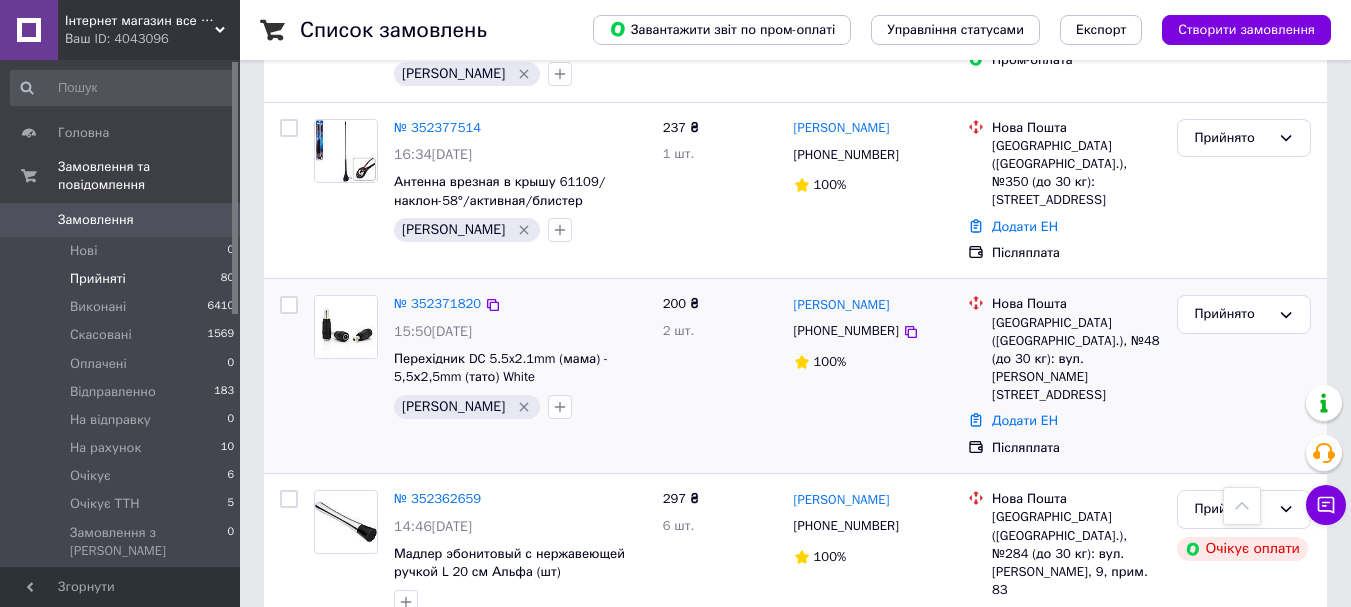 scroll, scrollTop: 1355, scrollLeft: 0, axis: vertical 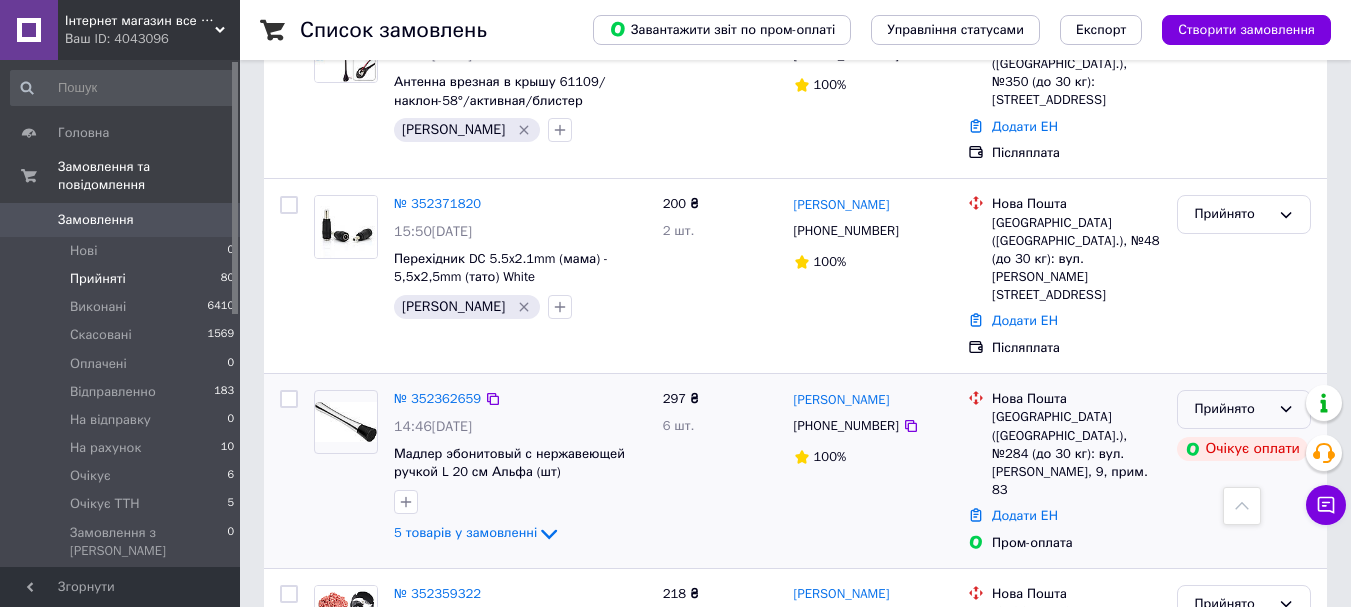 click on "Прийнято" at bounding box center [1232, 409] 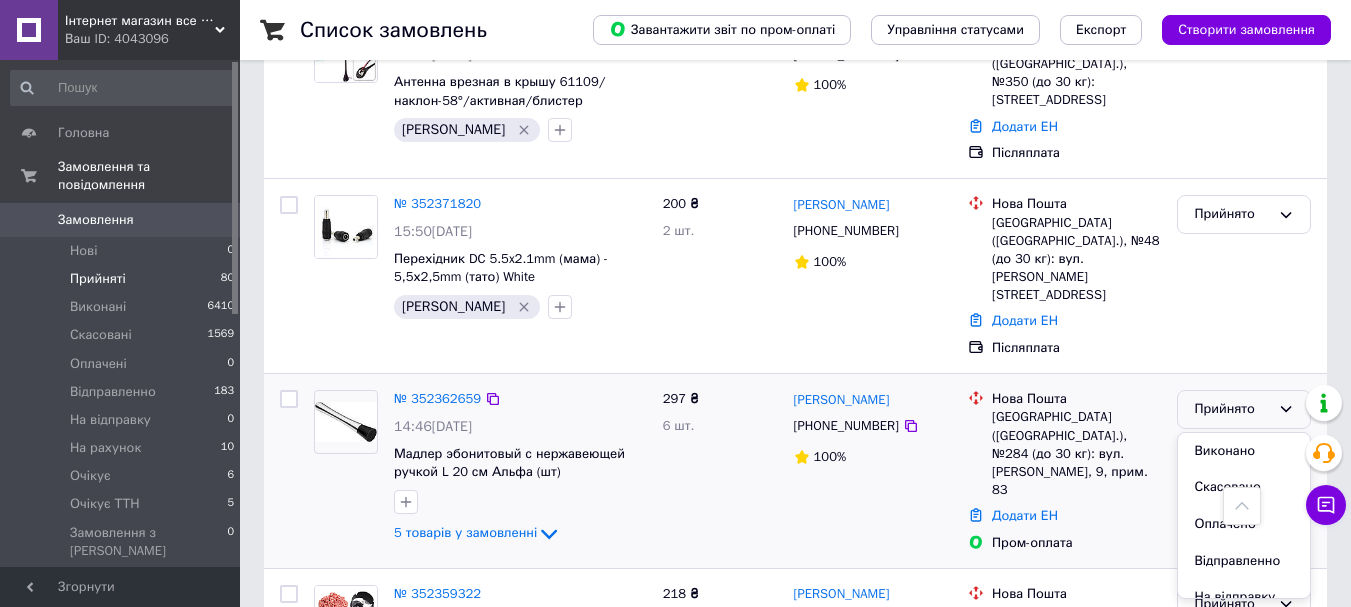 click on "Прийнято" at bounding box center (1232, 409) 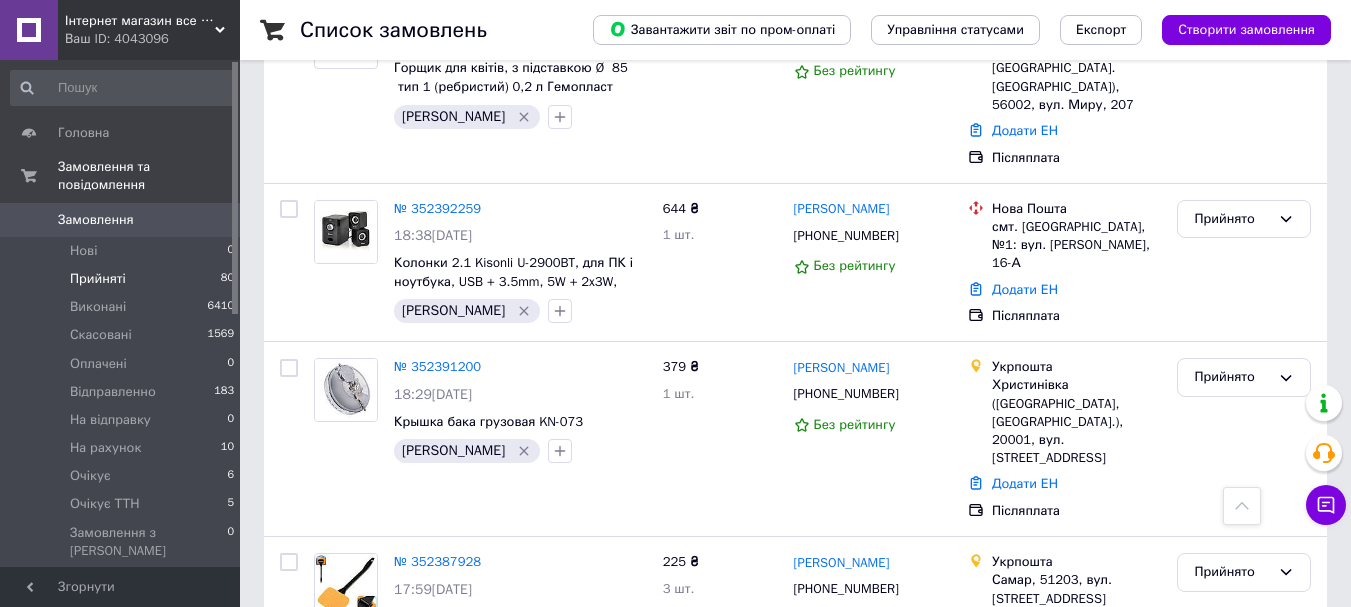 scroll, scrollTop: 0, scrollLeft: 0, axis: both 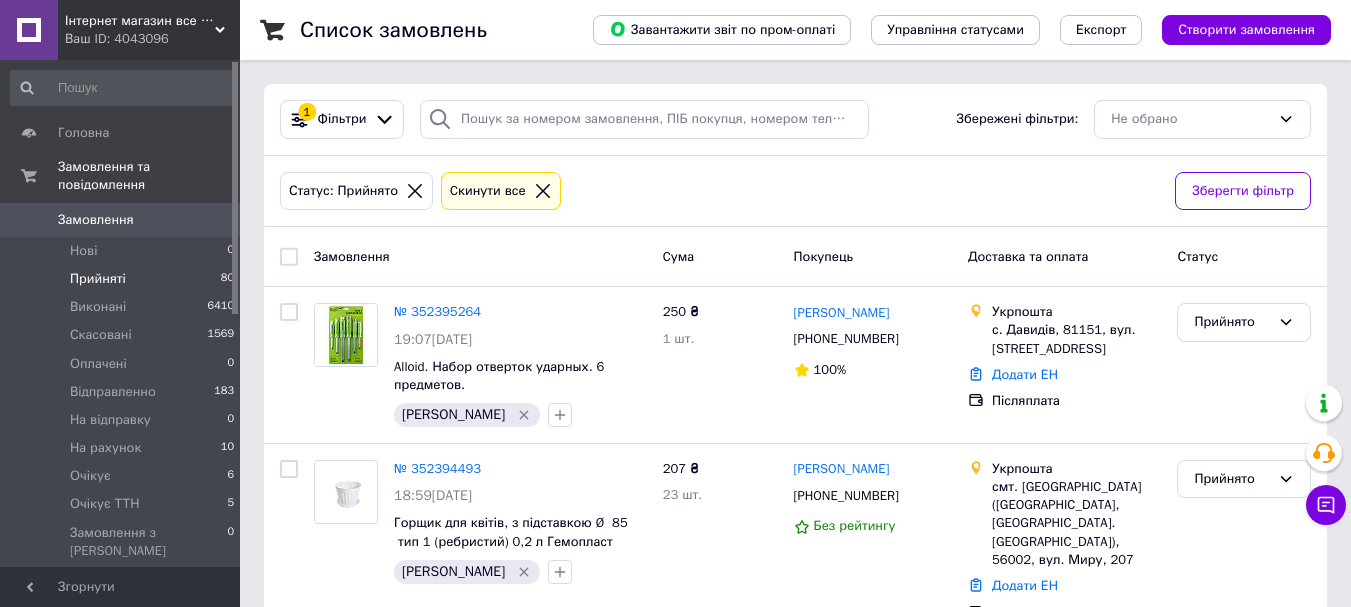 click on "Прийняті 80" at bounding box center [123, 279] 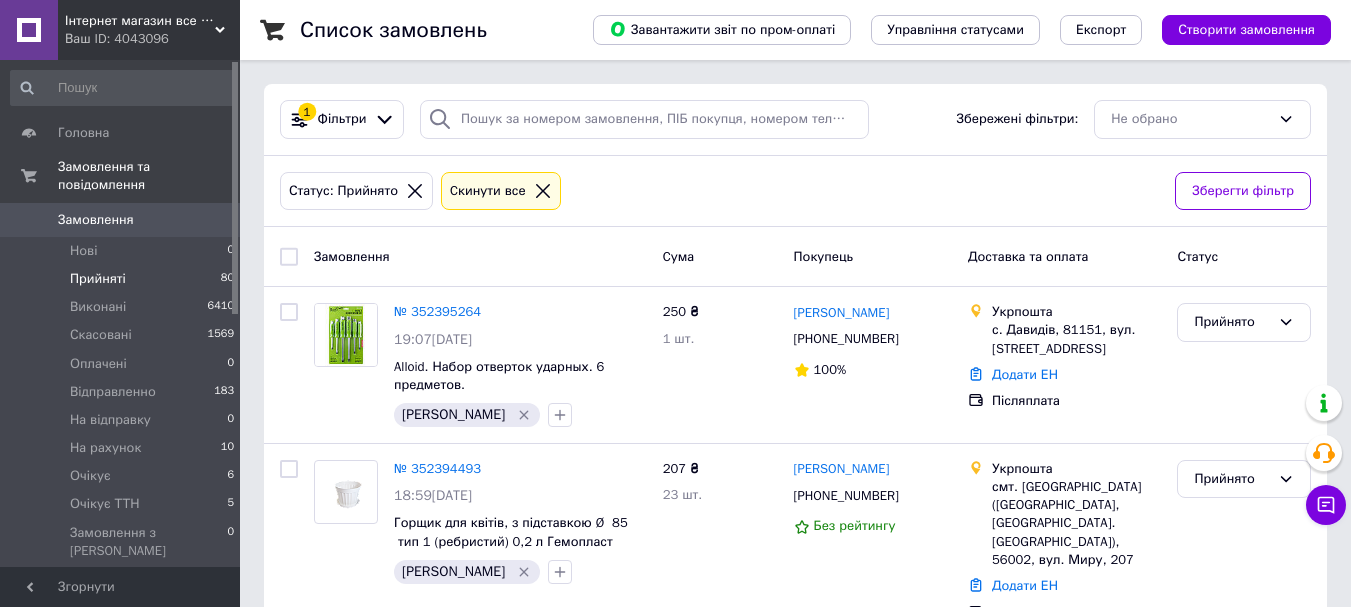 click 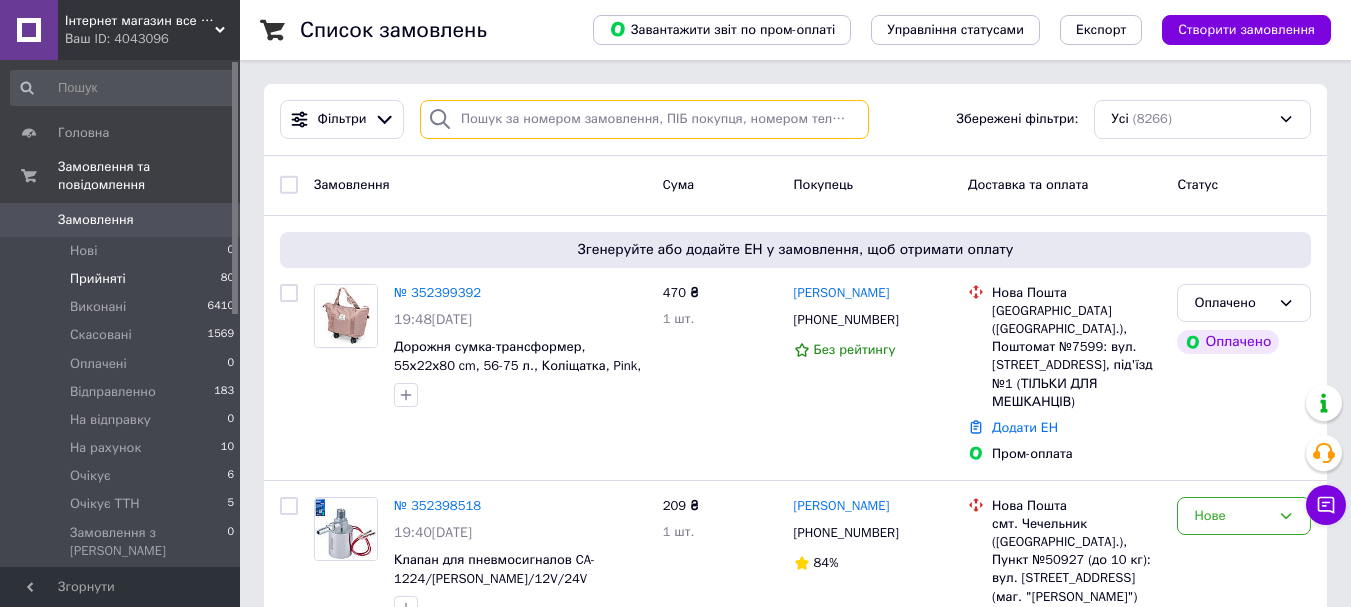 click at bounding box center (644, 119) 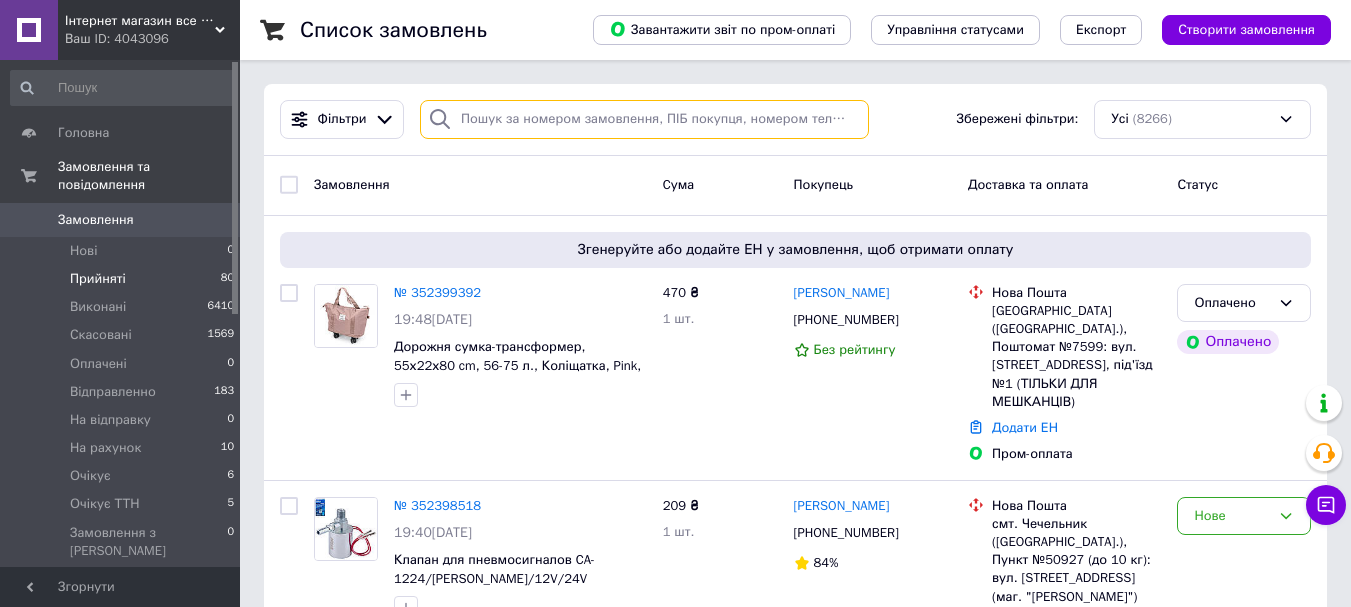 paste on "+380508671549" 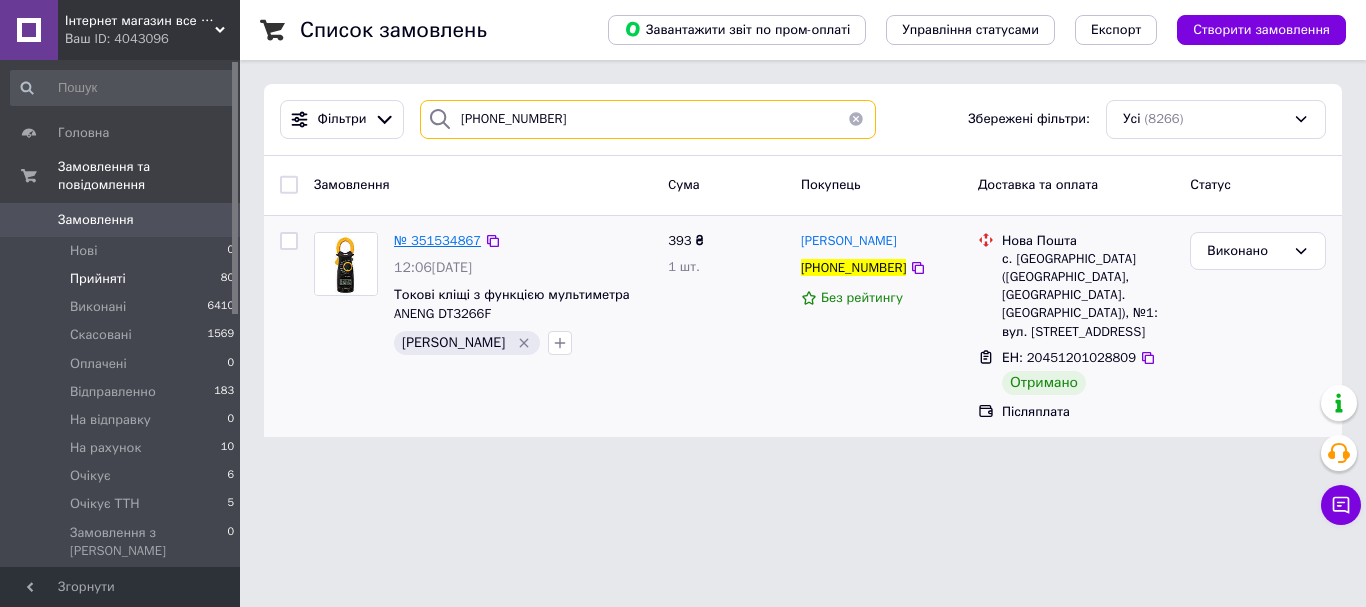 type on "+380508671549" 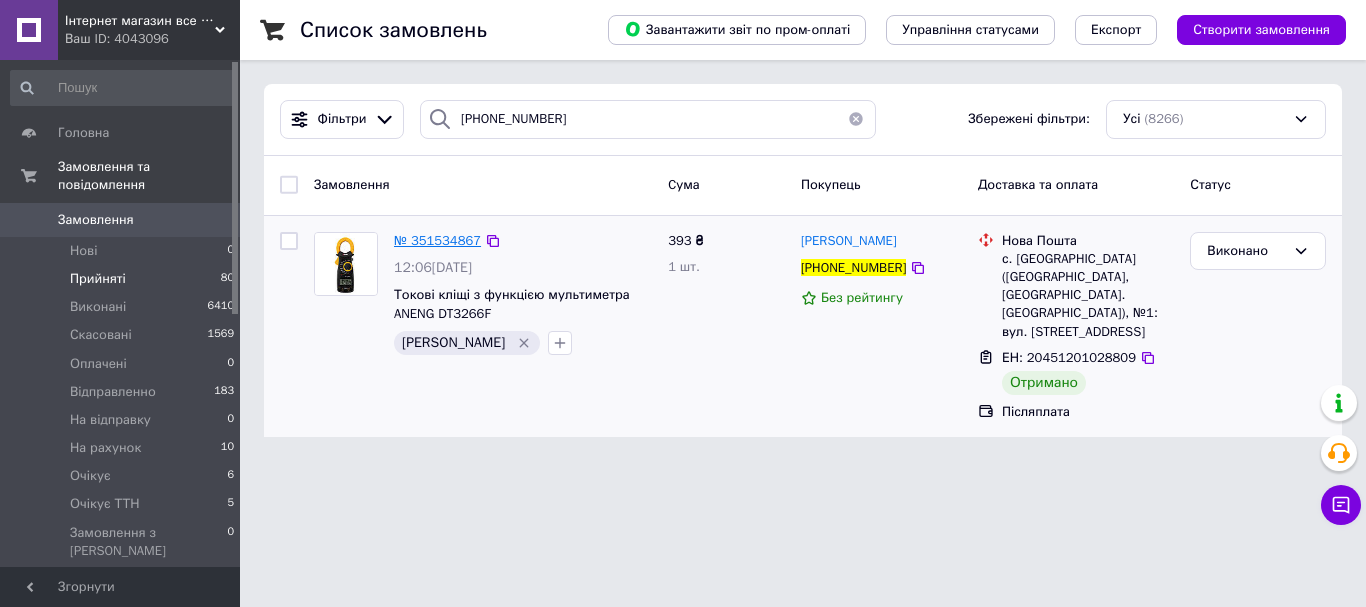 click on "№ 351534867" at bounding box center (437, 240) 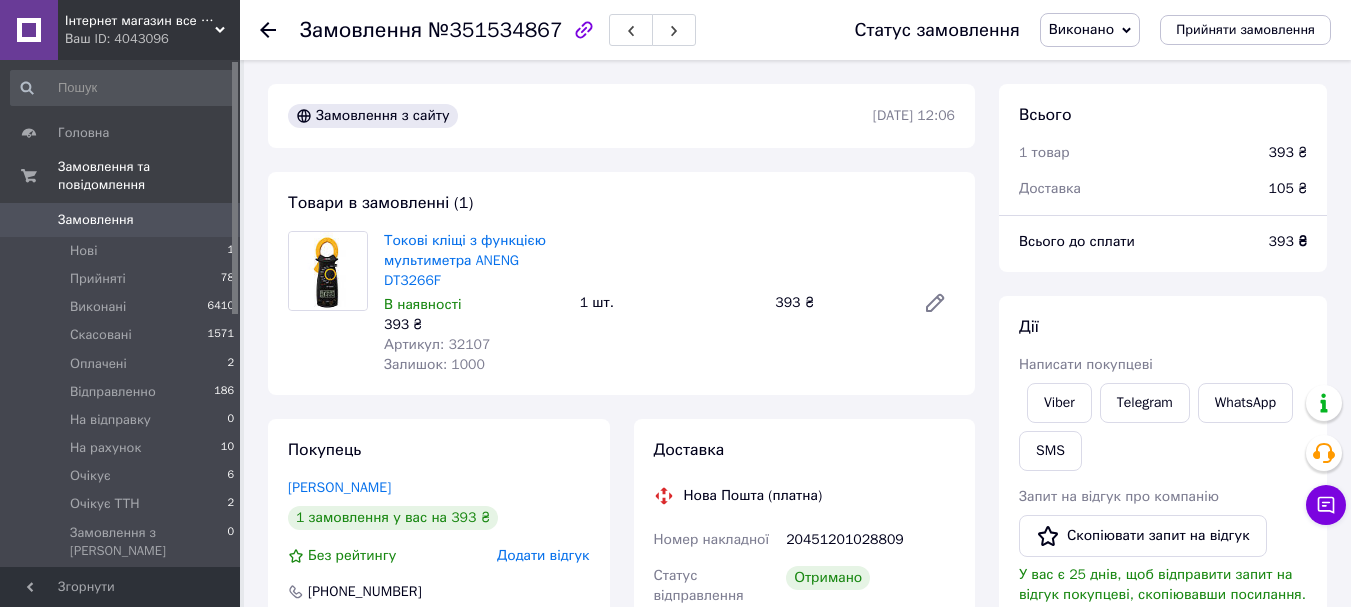 click on "Товари в замовленні (1) Токові кліщі з функцією мультиметра ANENG DT3266F В наявності 393 ₴ Артикул: 32107 Залишок: 1000 1 шт. 393 ₴" at bounding box center [621, 283] 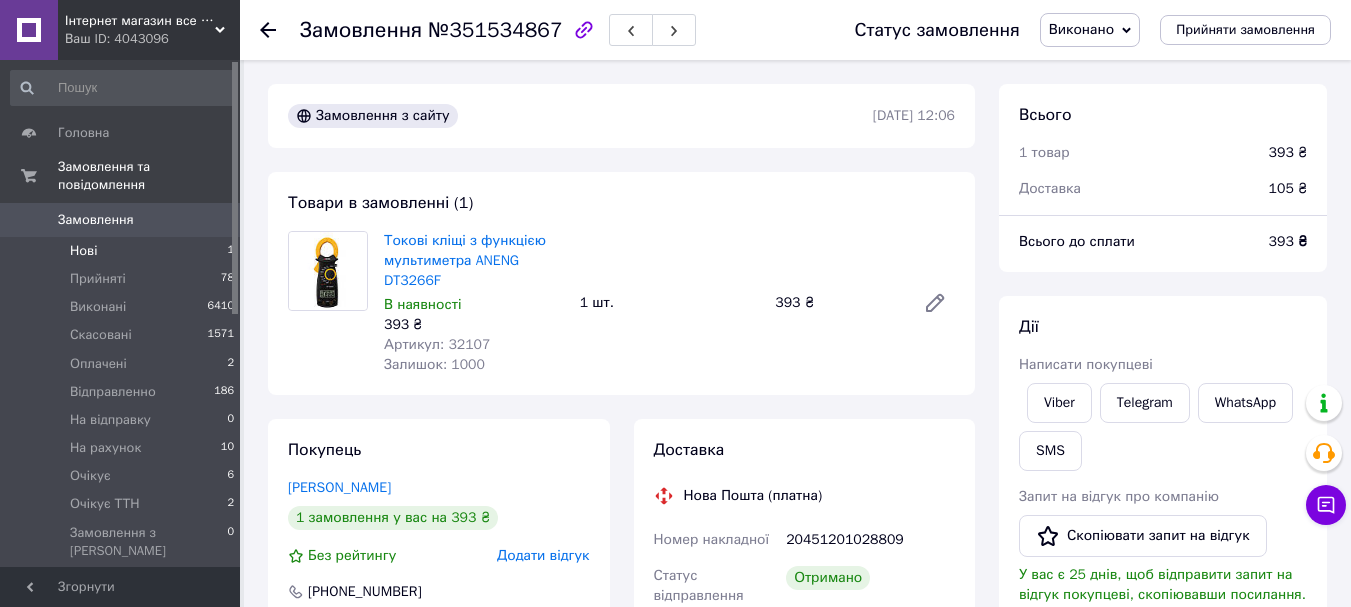 click on "Нові 1" at bounding box center (123, 251) 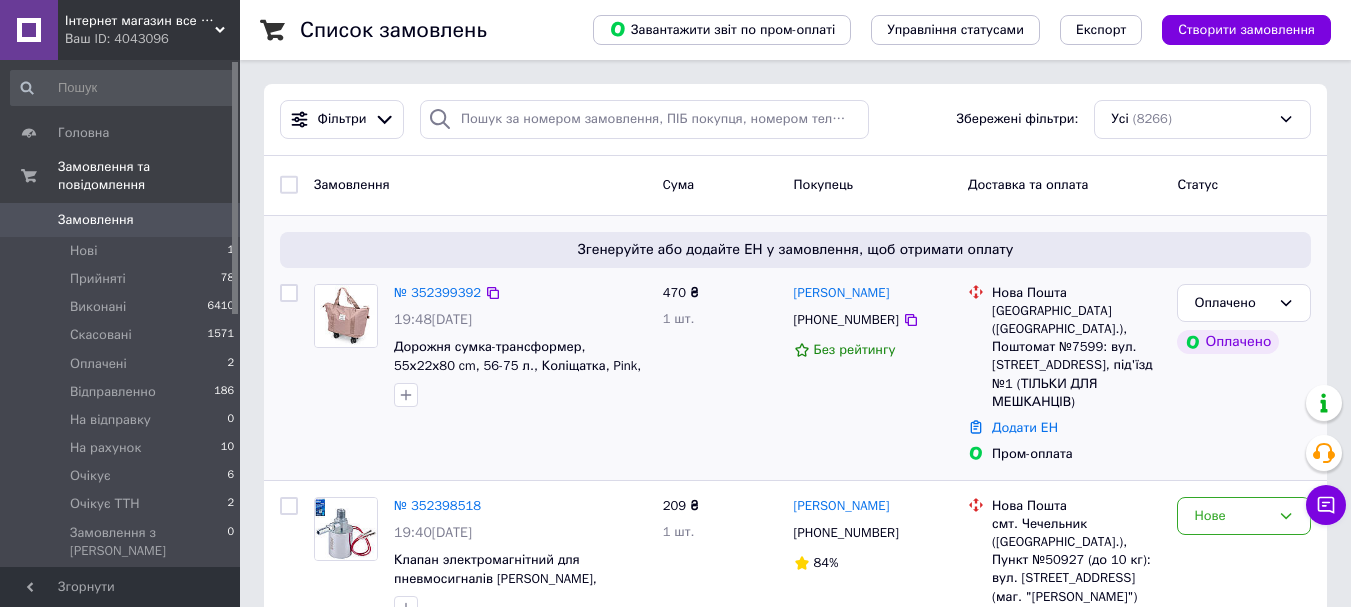 scroll, scrollTop: 100, scrollLeft: 0, axis: vertical 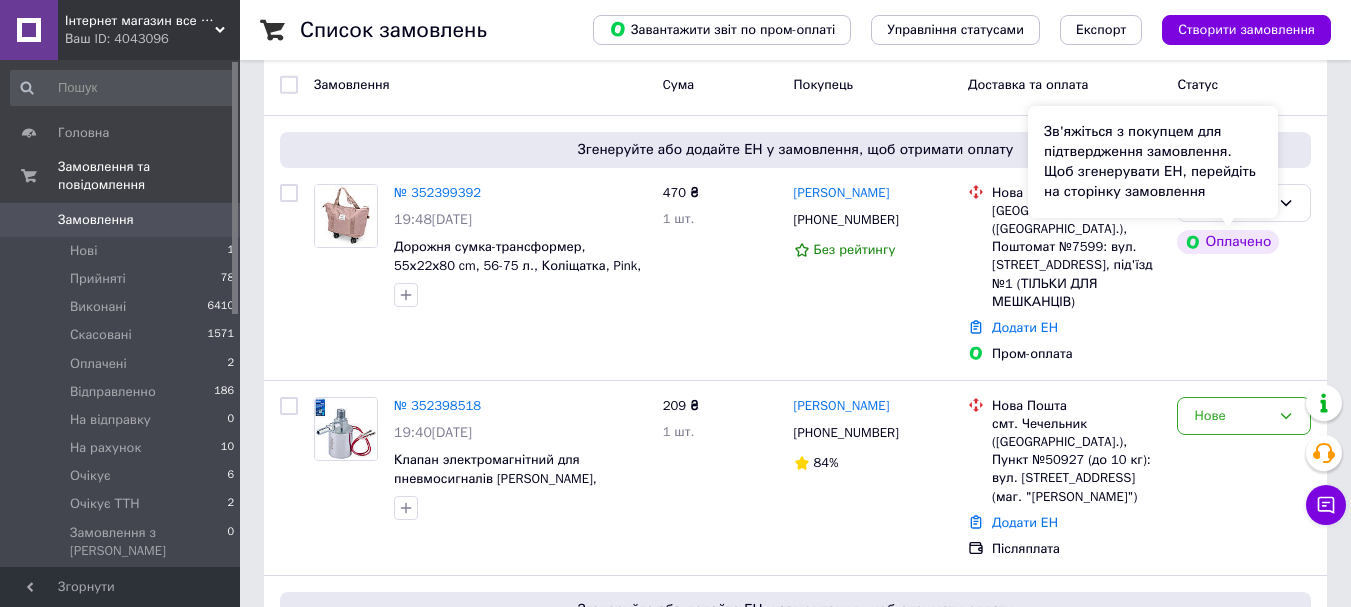 click on "Зв'яжіться з покупцем для підтвердження замовлення.
Щоб згенерувати ЕН, перейдіть на сторінку замовлення" at bounding box center [1153, 162] 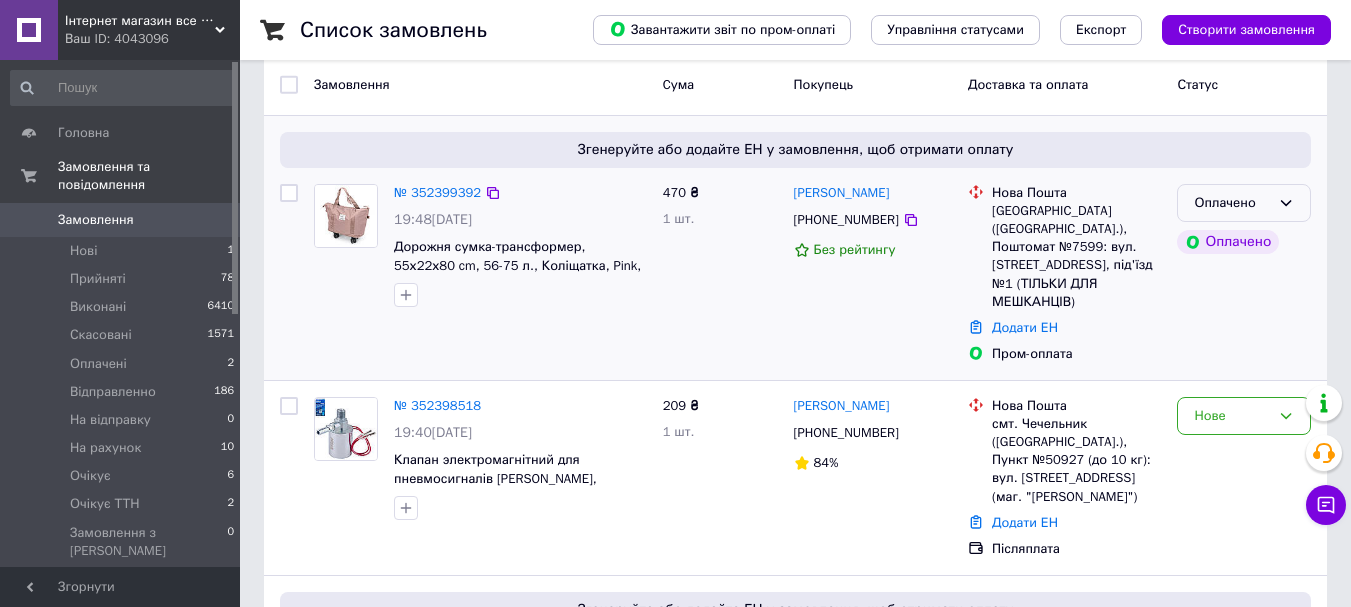 click on "Оплачено" at bounding box center (1244, 203) 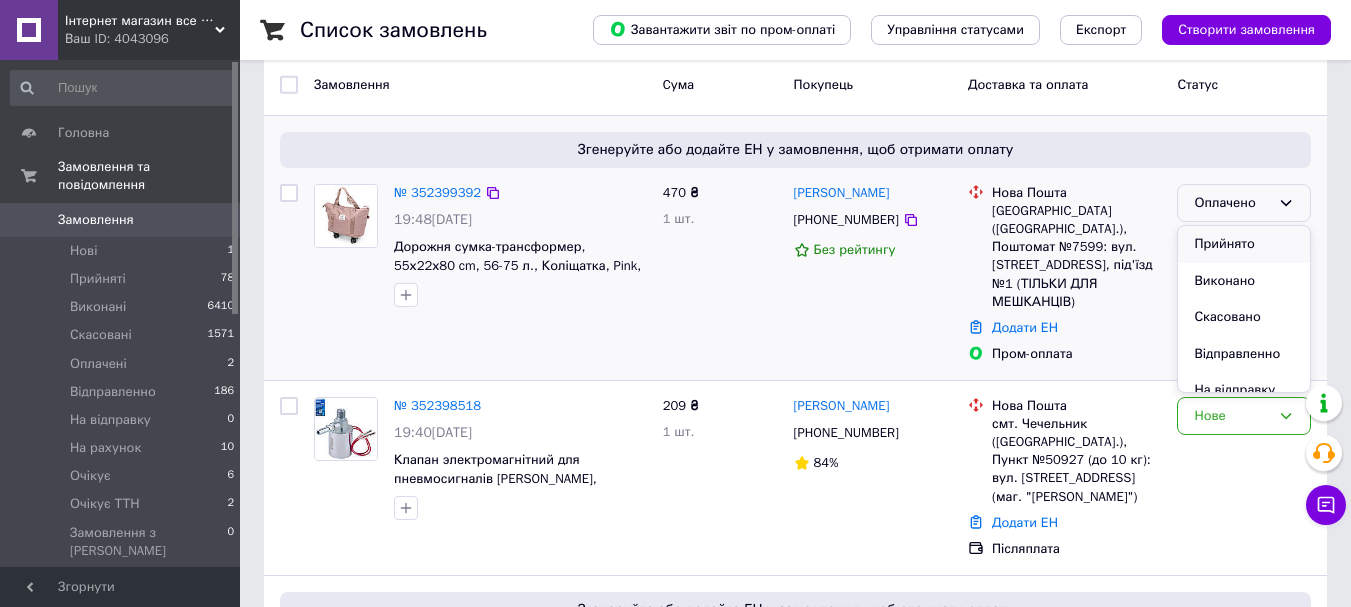 click on "Прийнято" at bounding box center [1244, 244] 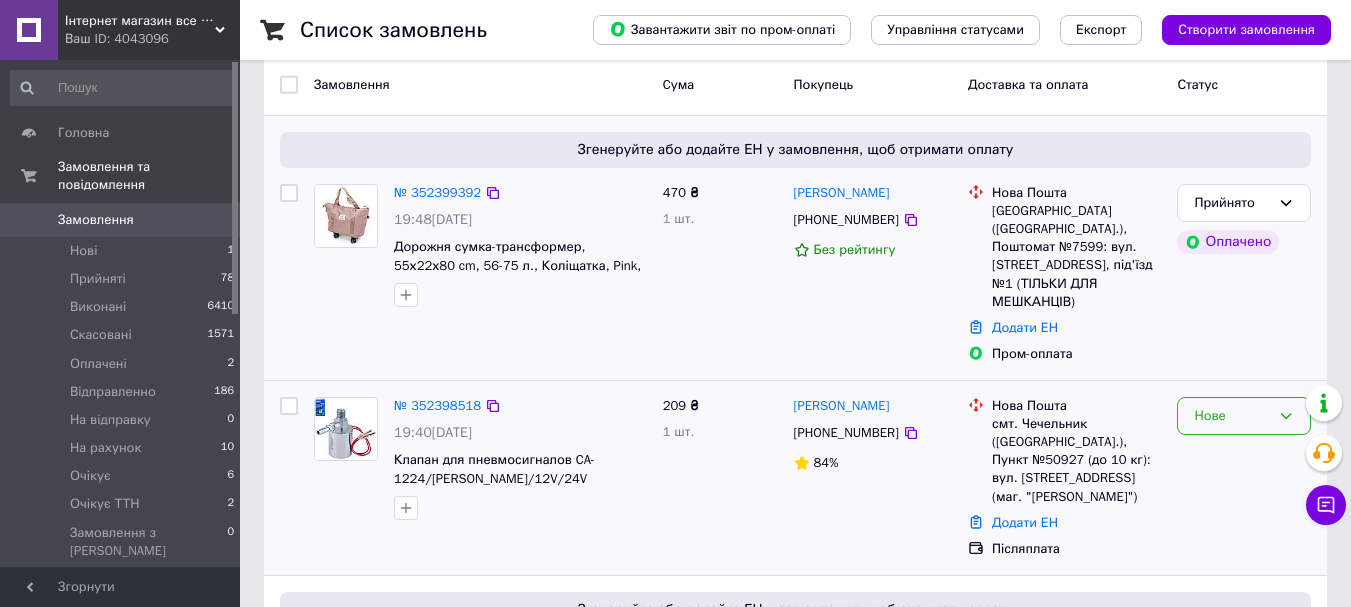 click on "Нове" at bounding box center (1232, 416) 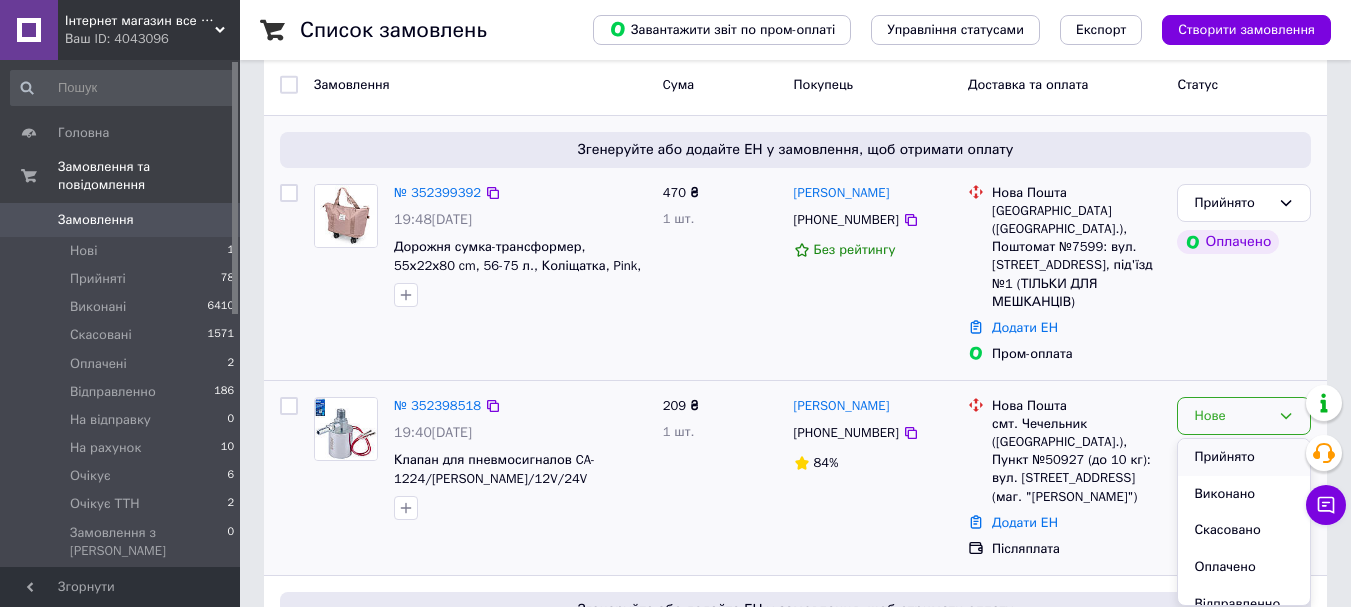 click on "Прийнято" at bounding box center (1244, 457) 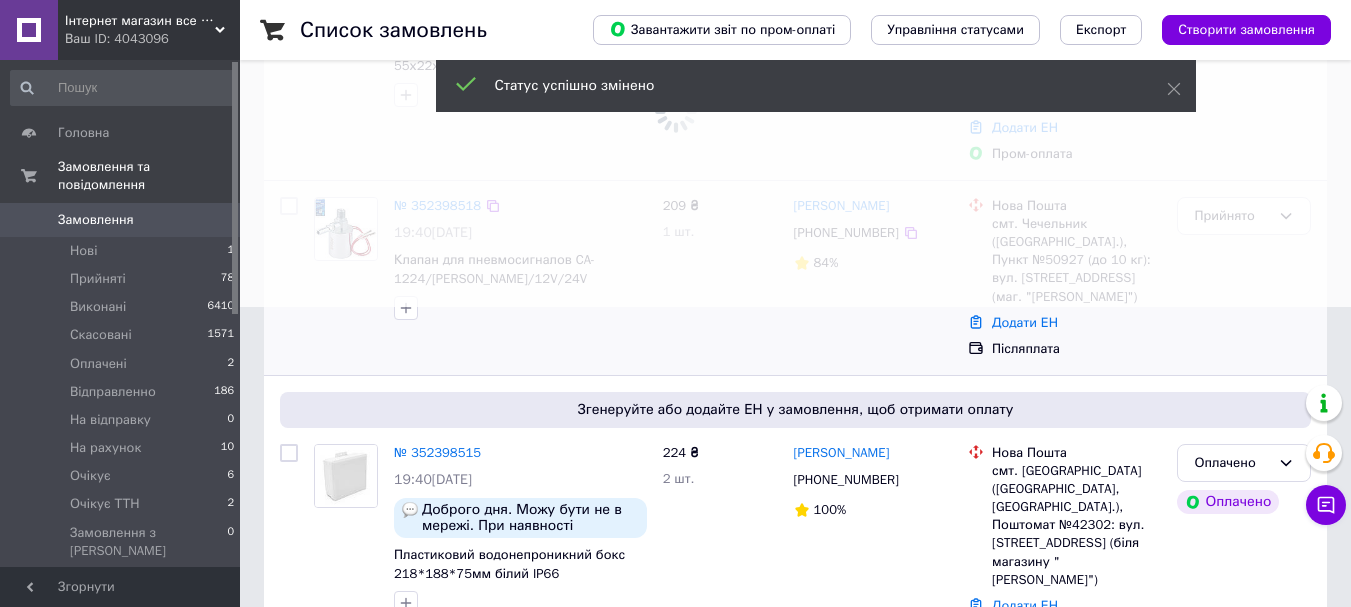 scroll, scrollTop: 400, scrollLeft: 0, axis: vertical 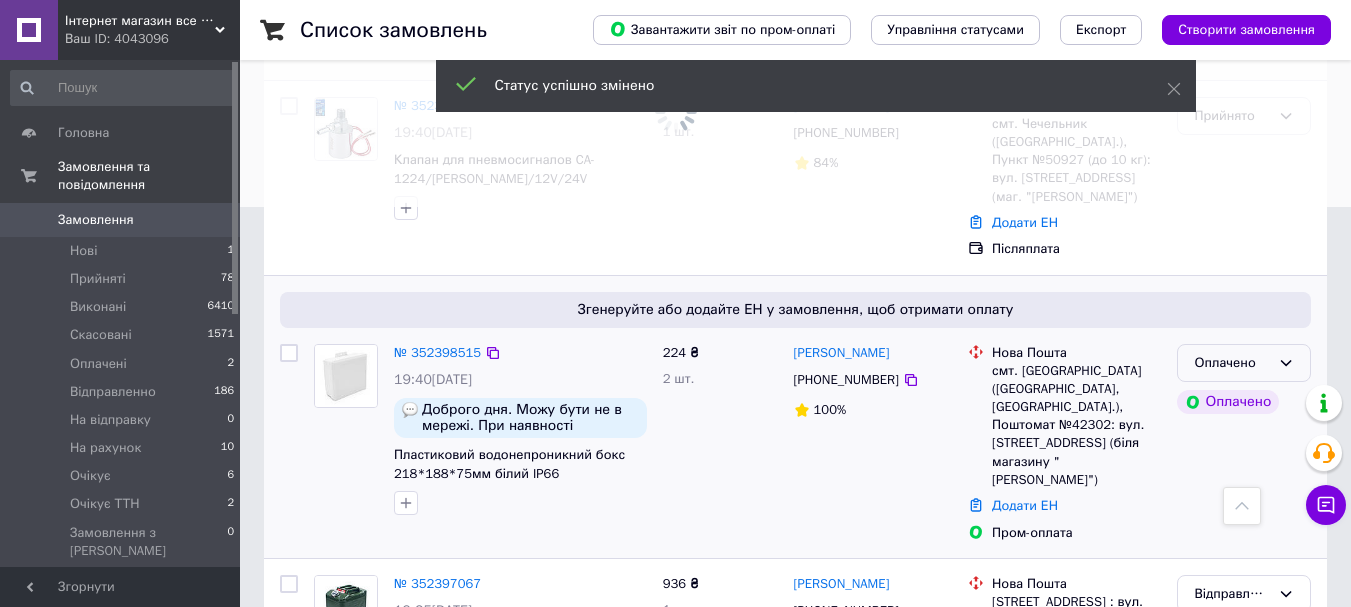 click on "Оплачено" at bounding box center [1232, 363] 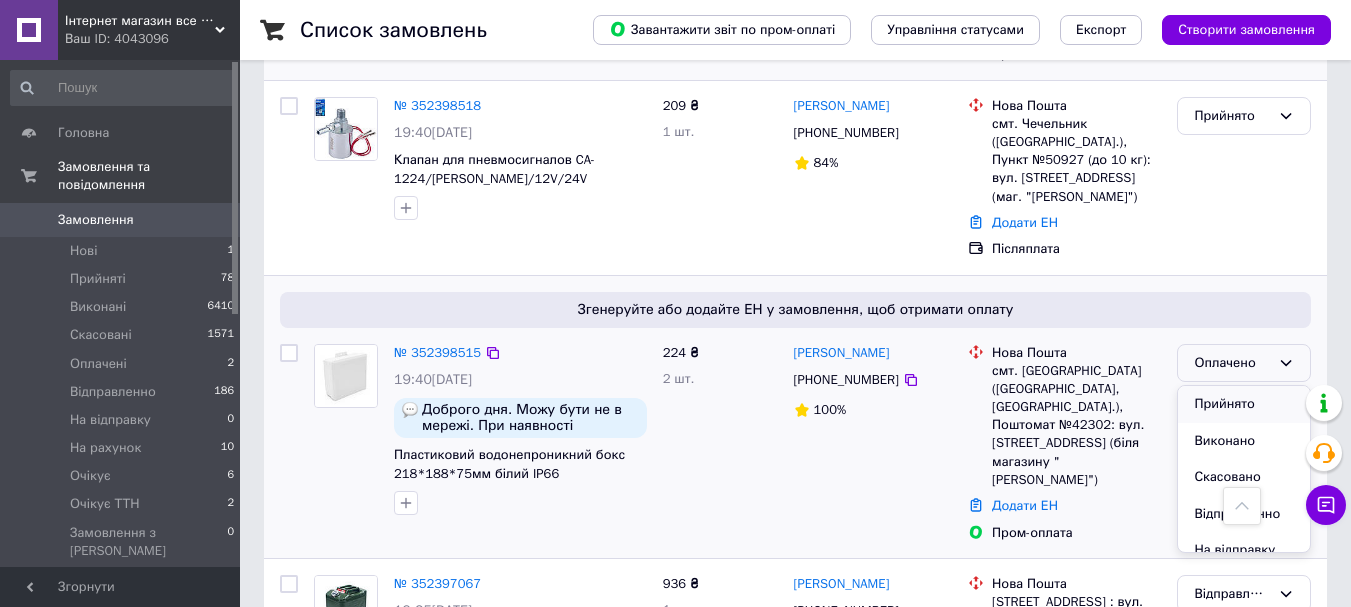 click on "Прийнято" at bounding box center (1244, 404) 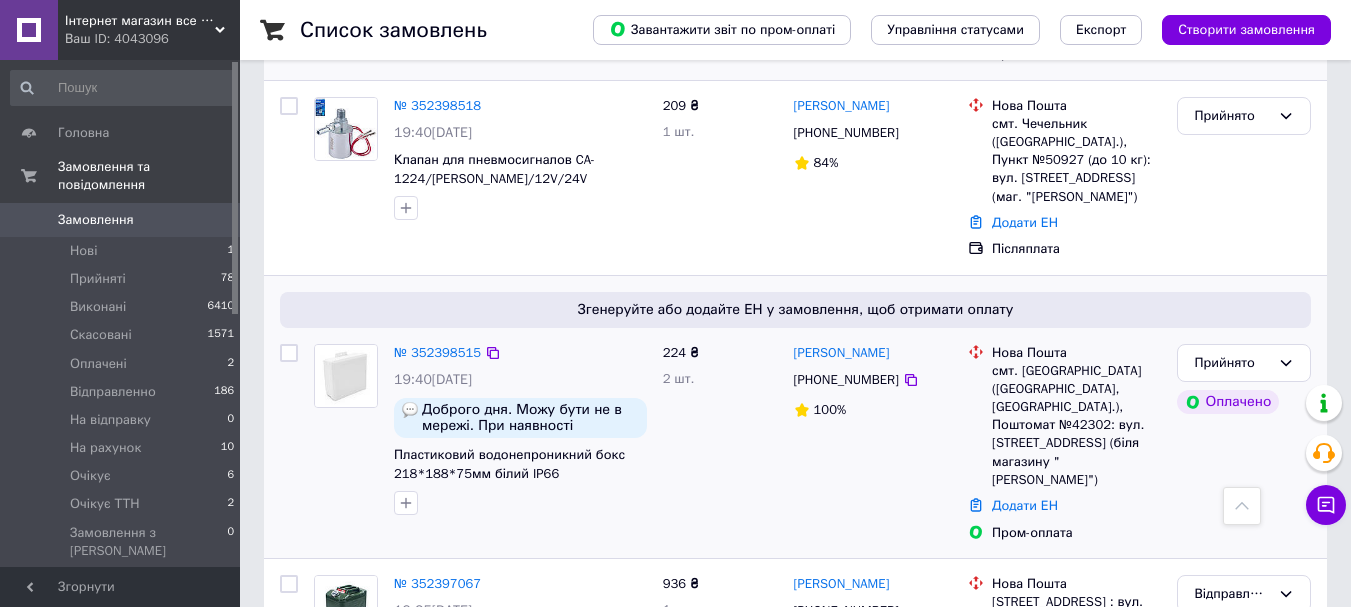 scroll, scrollTop: 600, scrollLeft: 0, axis: vertical 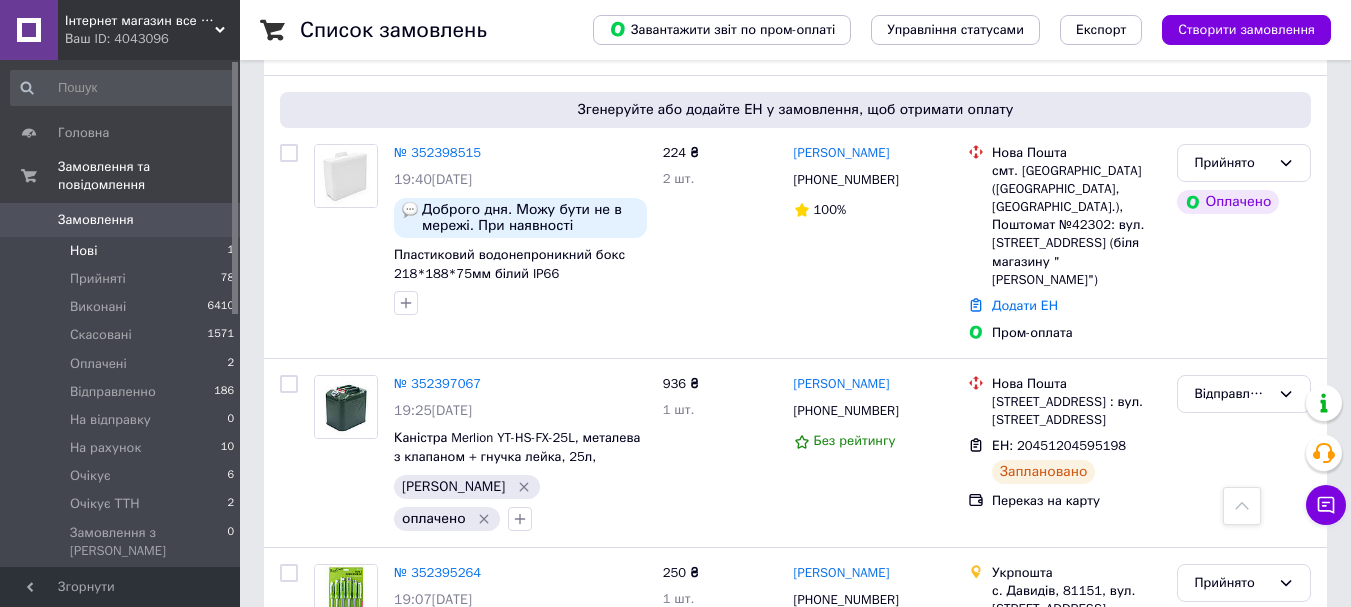 click on "Нові 1" at bounding box center [123, 251] 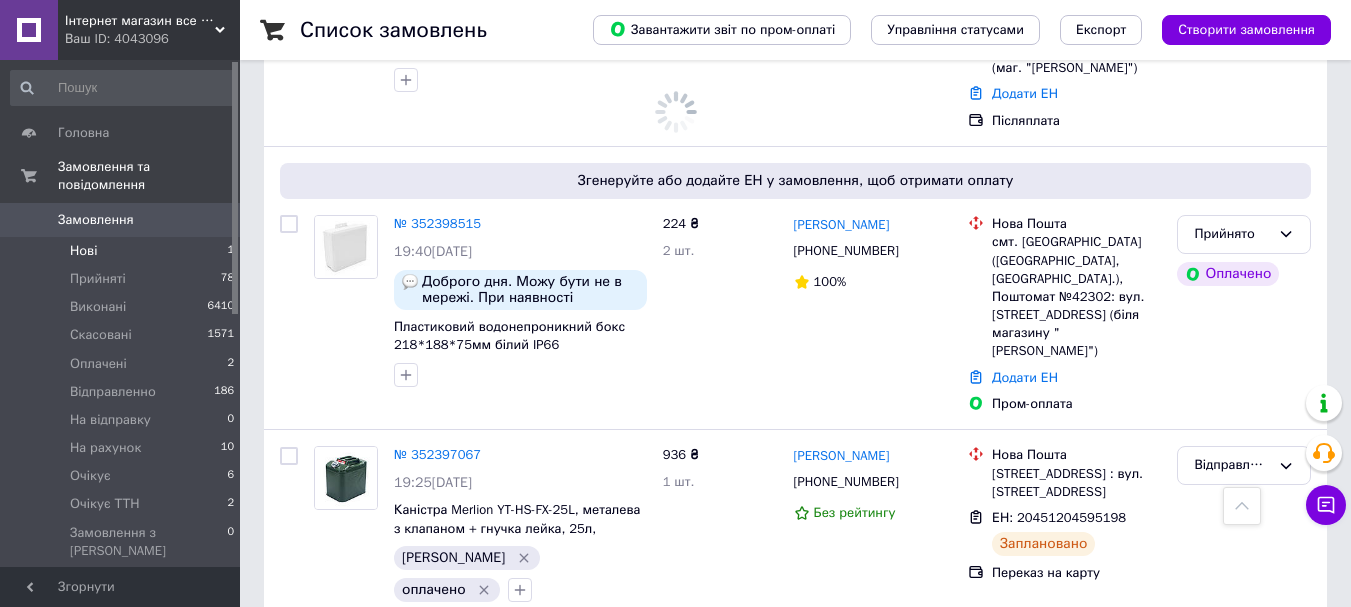 scroll, scrollTop: 0, scrollLeft: 0, axis: both 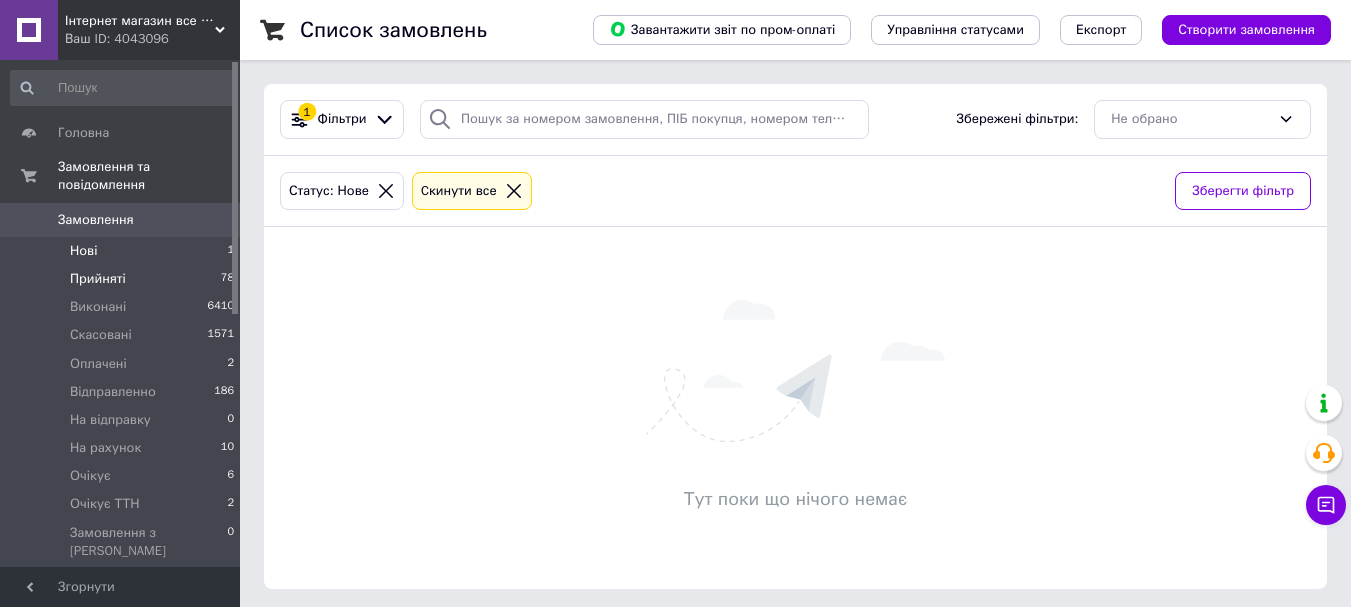 click on "Прийняті 78" at bounding box center [123, 279] 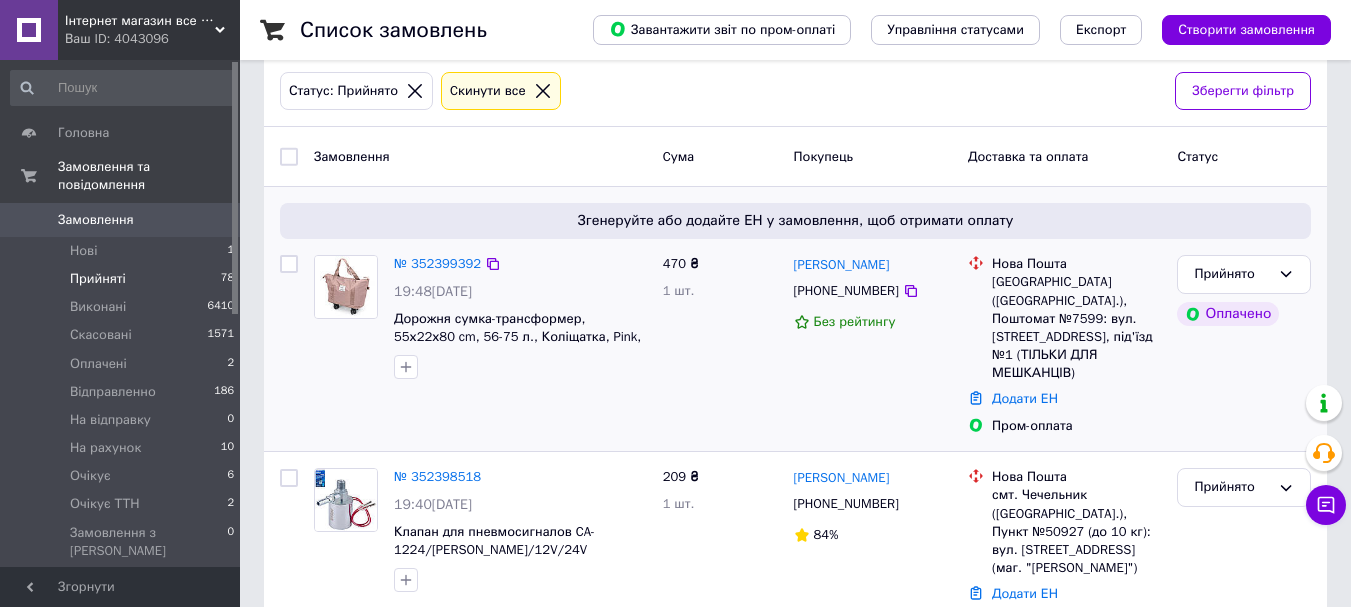 scroll, scrollTop: 0, scrollLeft: 0, axis: both 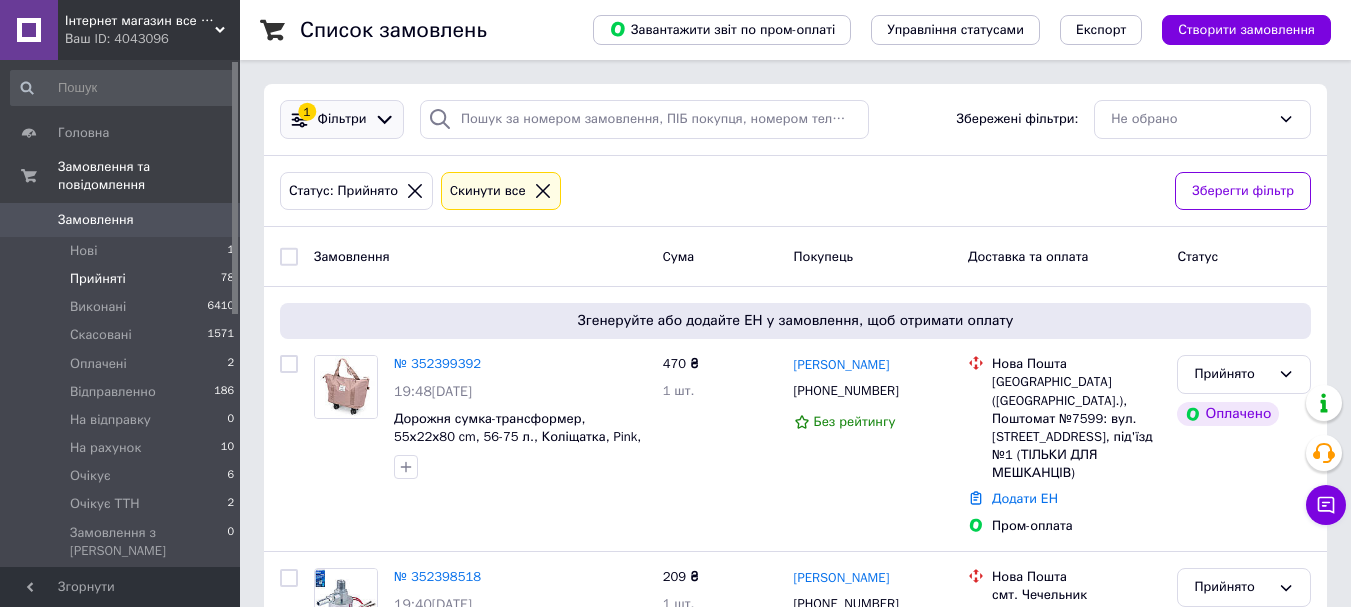 click 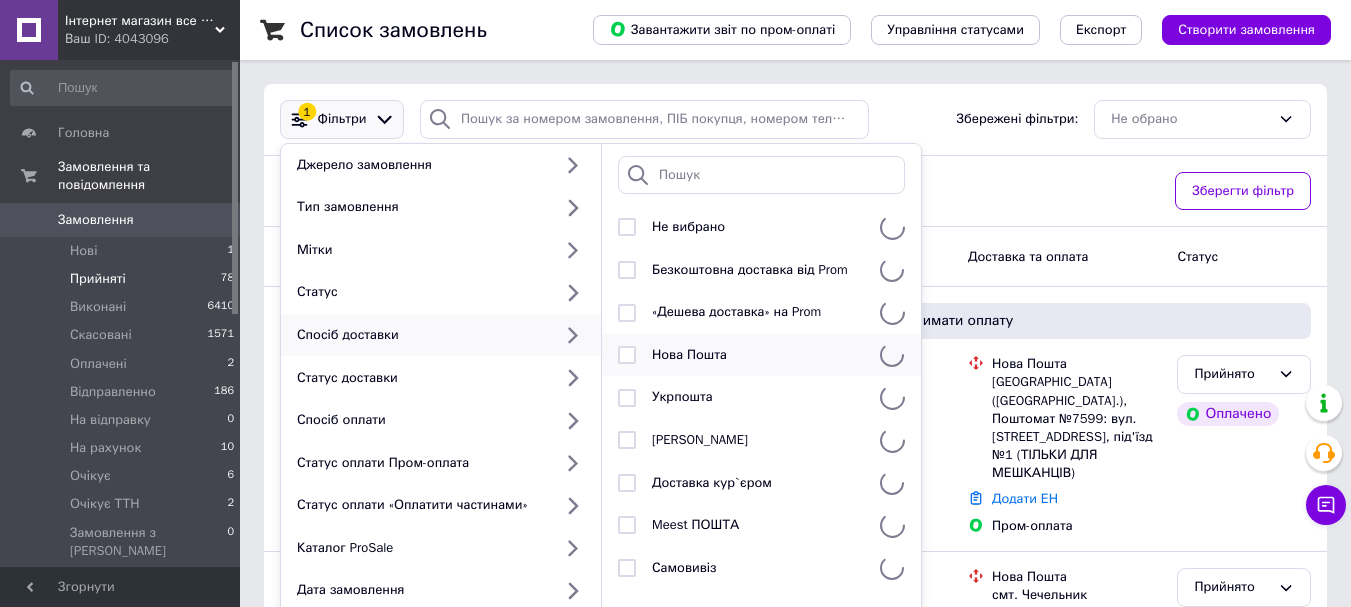 click at bounding box center (627, 355) 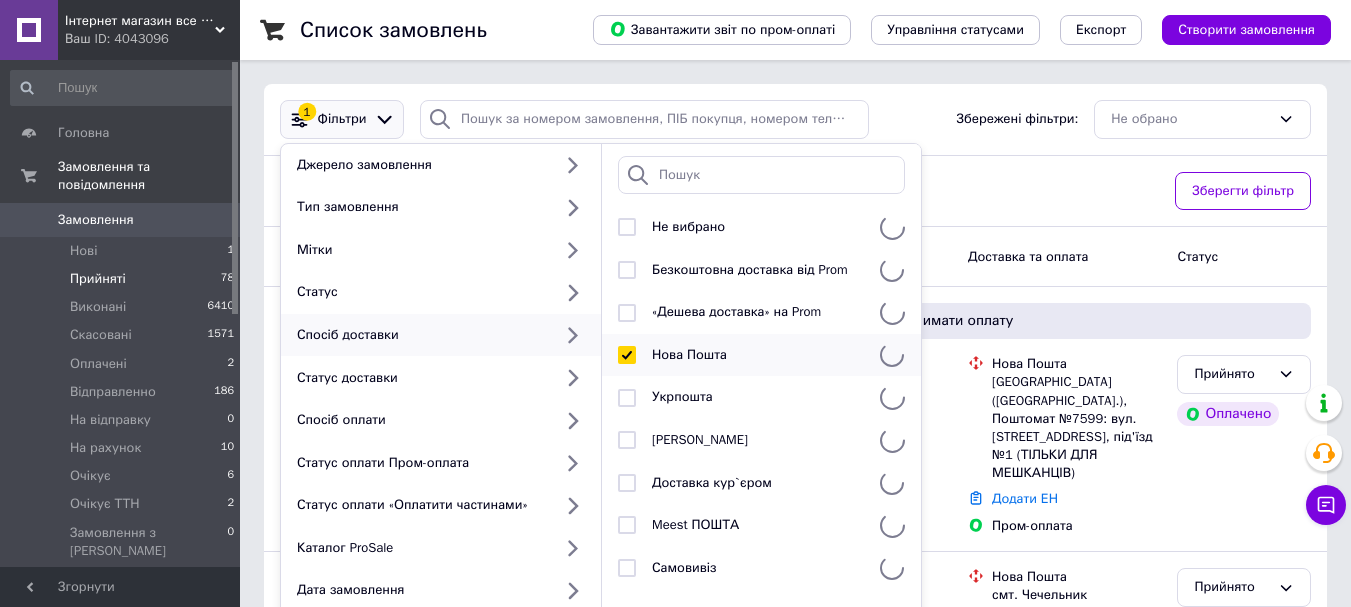 checkbox on "true" 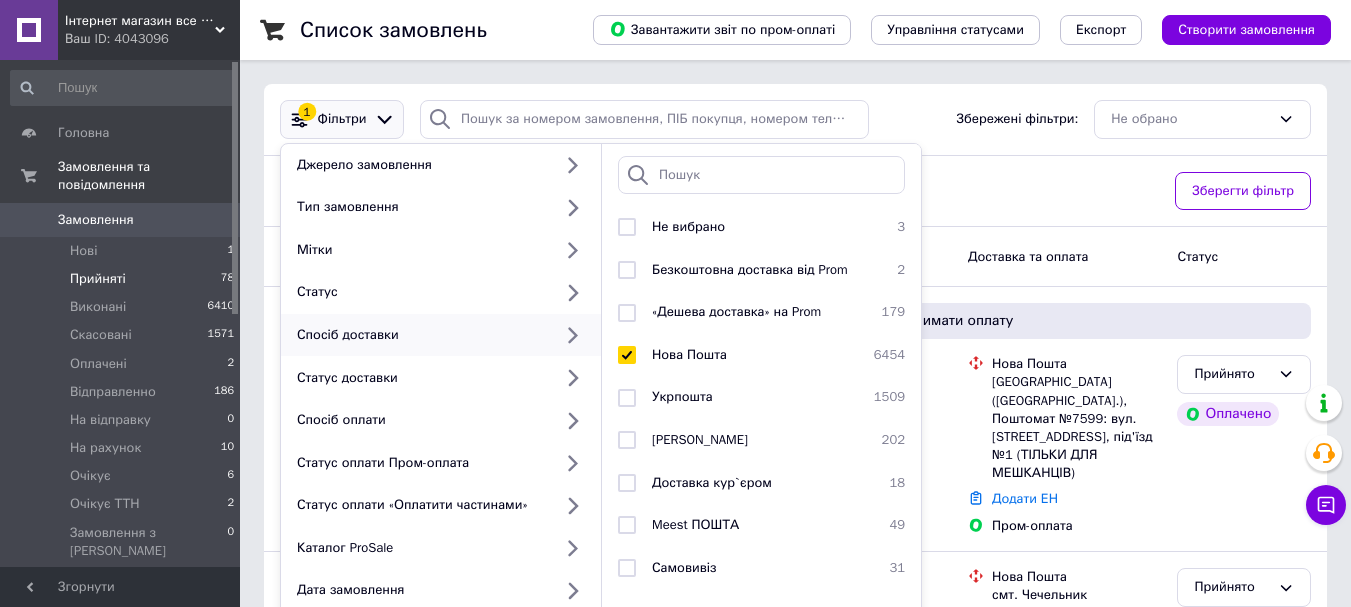 scroll, scrollTop: 200, scrollLeft: 0, axis: vertical 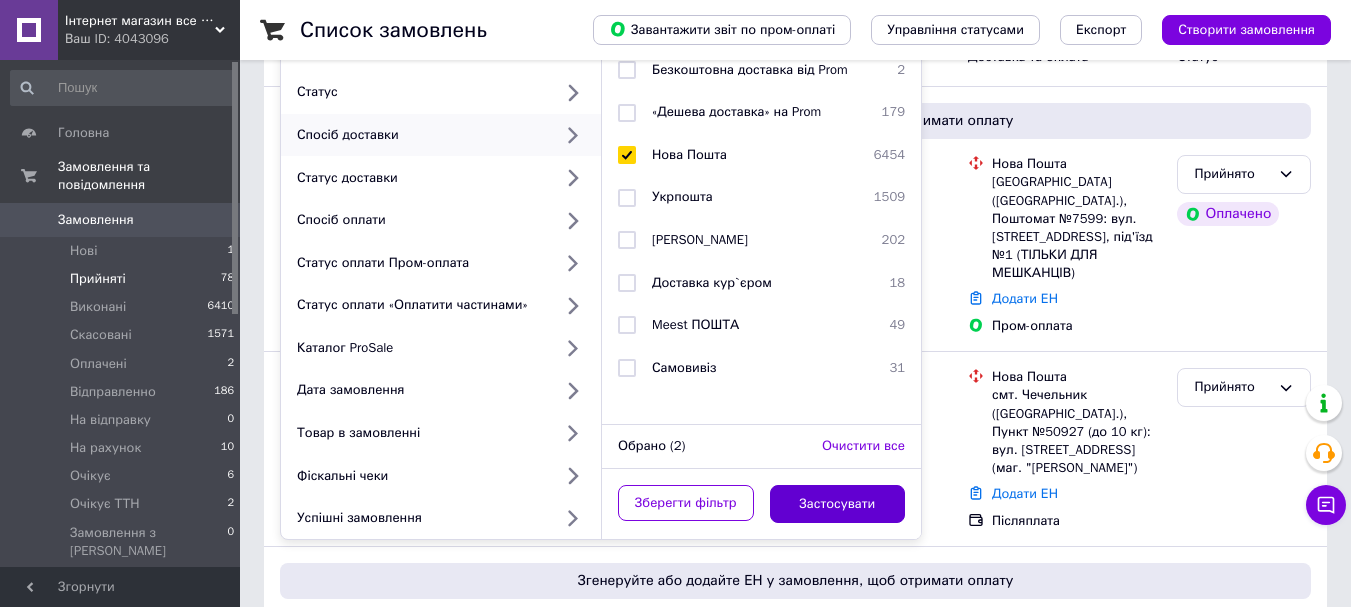 click on "Застосувати" at bounding box center [838, 504] 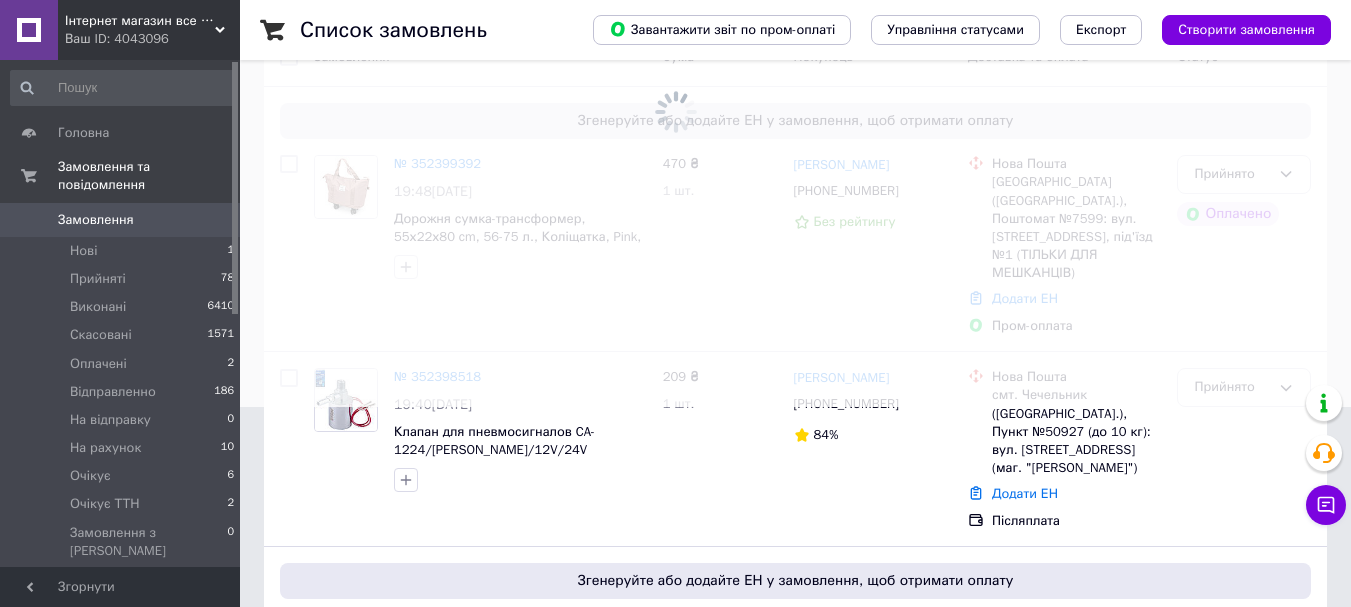 scroll, scrollTop: 0, scrollLeft: 0, axis: both 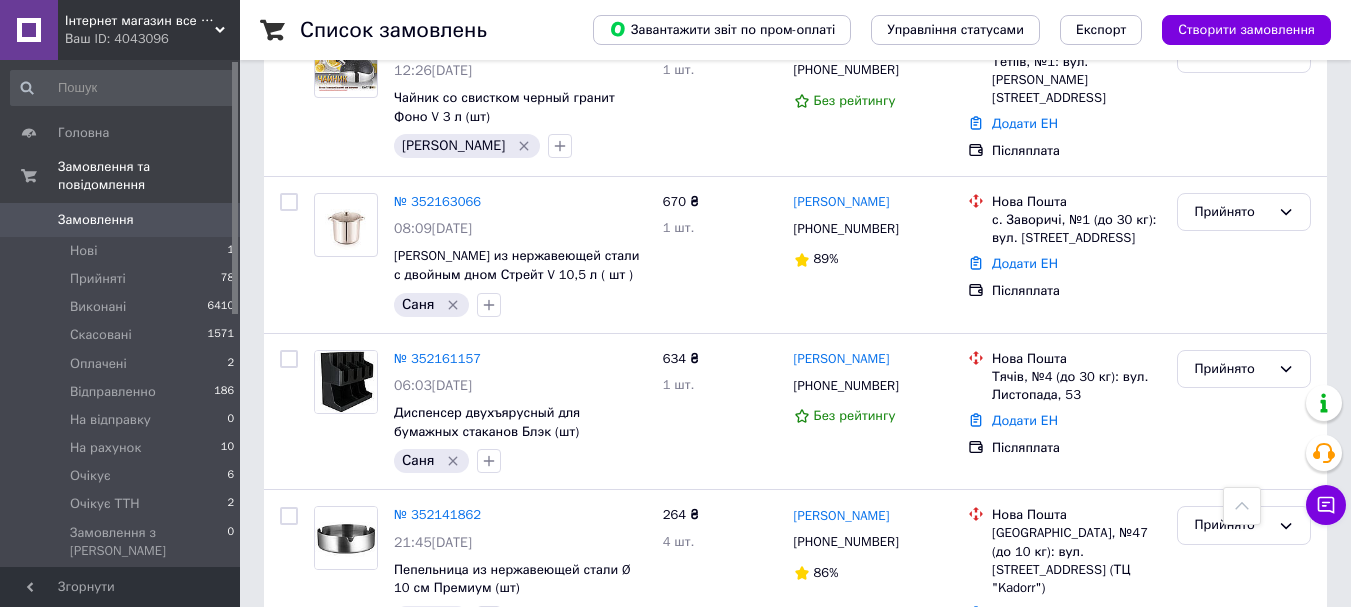 click on "2 товара у замовленні" at bounding box center [464, 877] 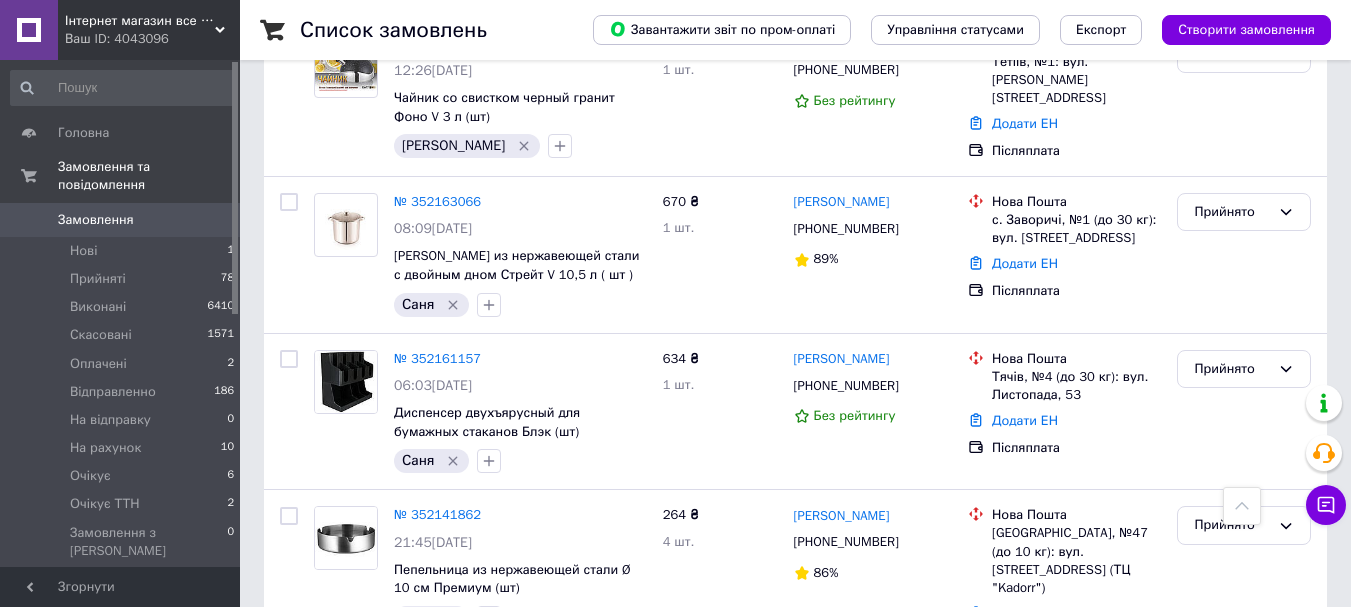 click on "2 товара у замовленні" at bounding box center (464, 877) 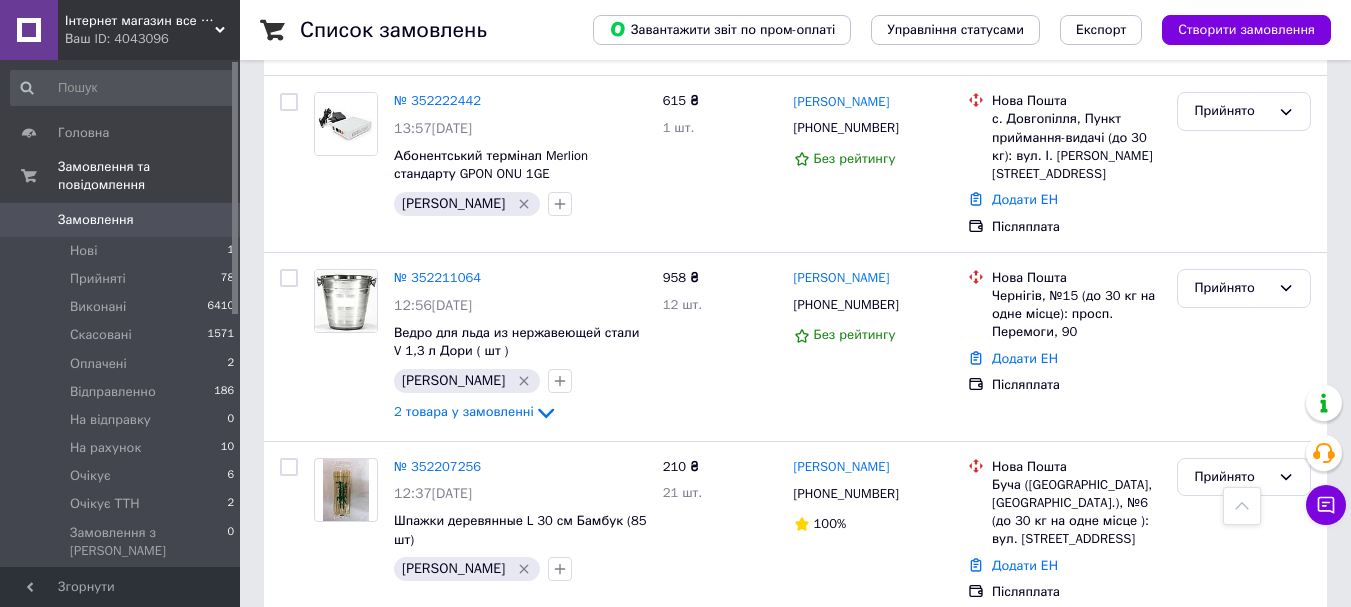 scroll, scrollTop: 8312, scrollLeft: 0, axis: vertical 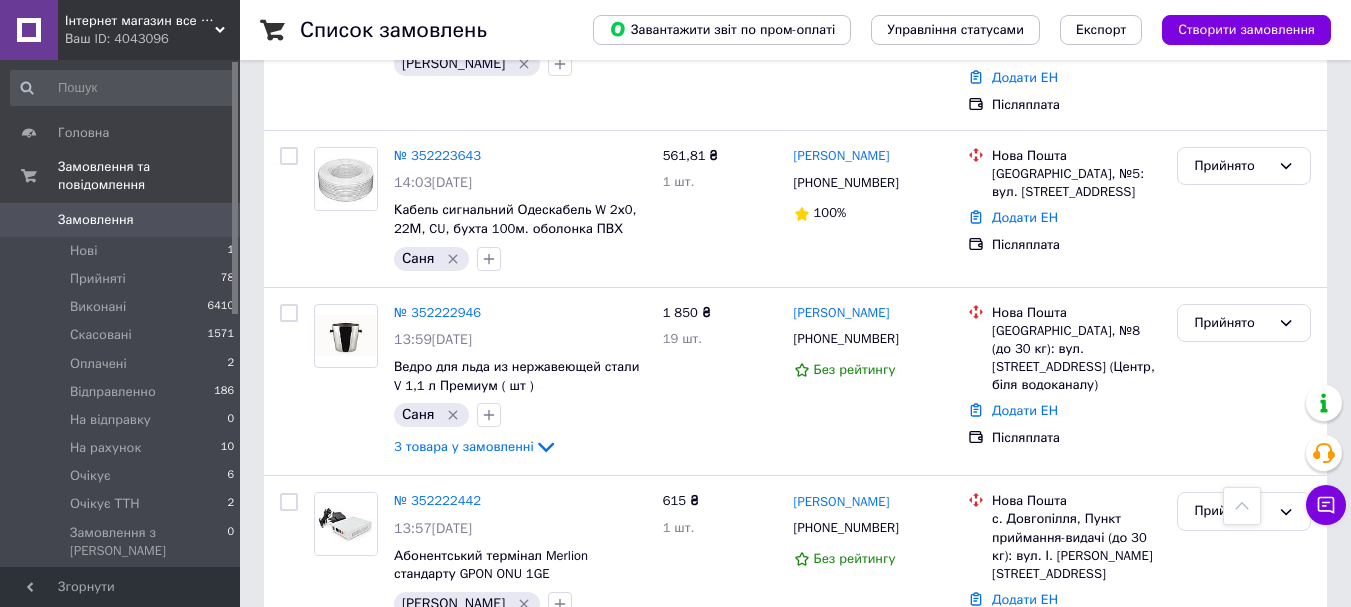 click 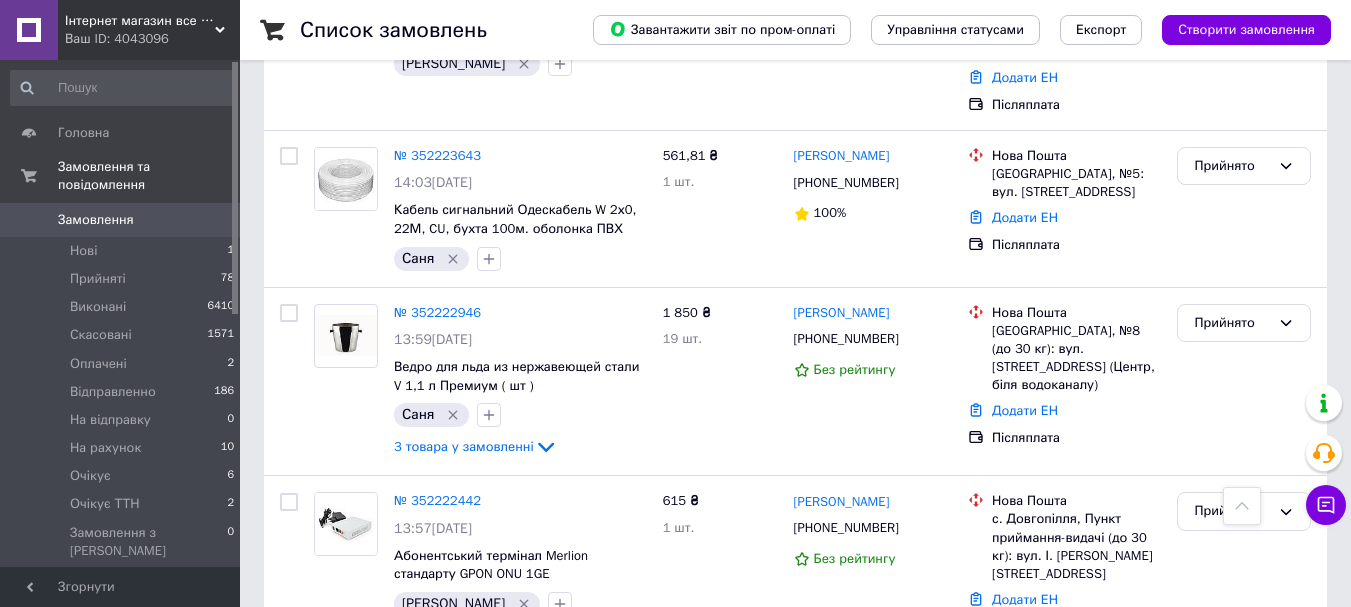 click 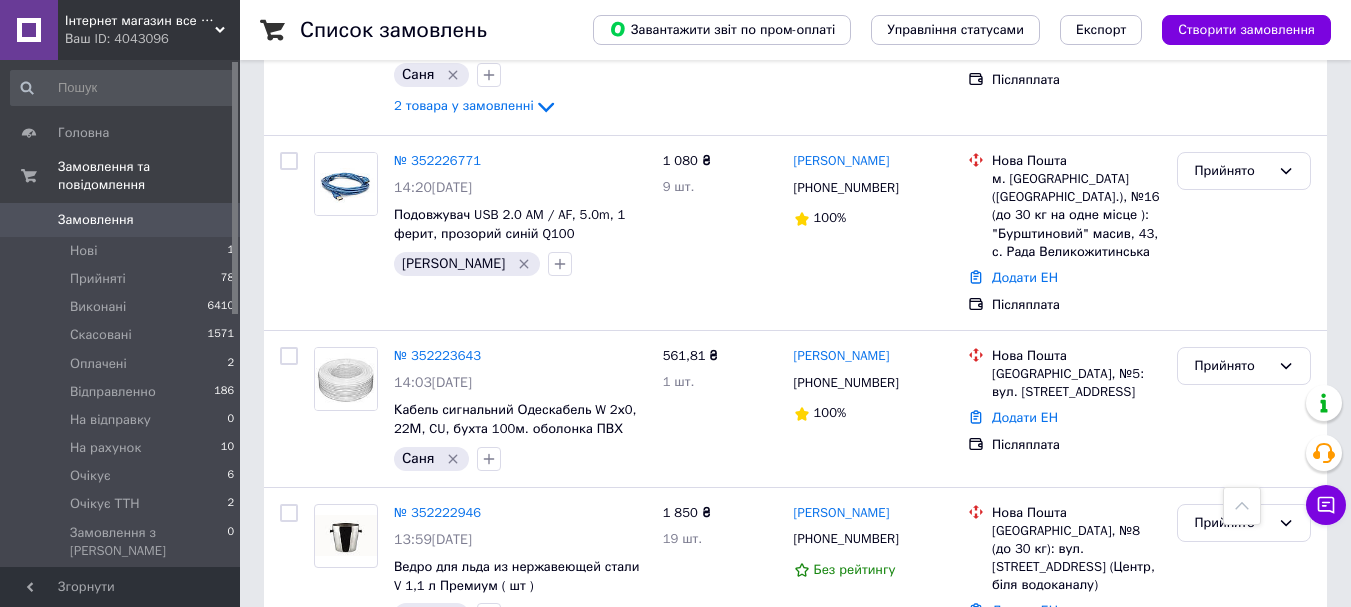 scroll, scrollTop: 7612, scrollLeft: 0, axis: vertical 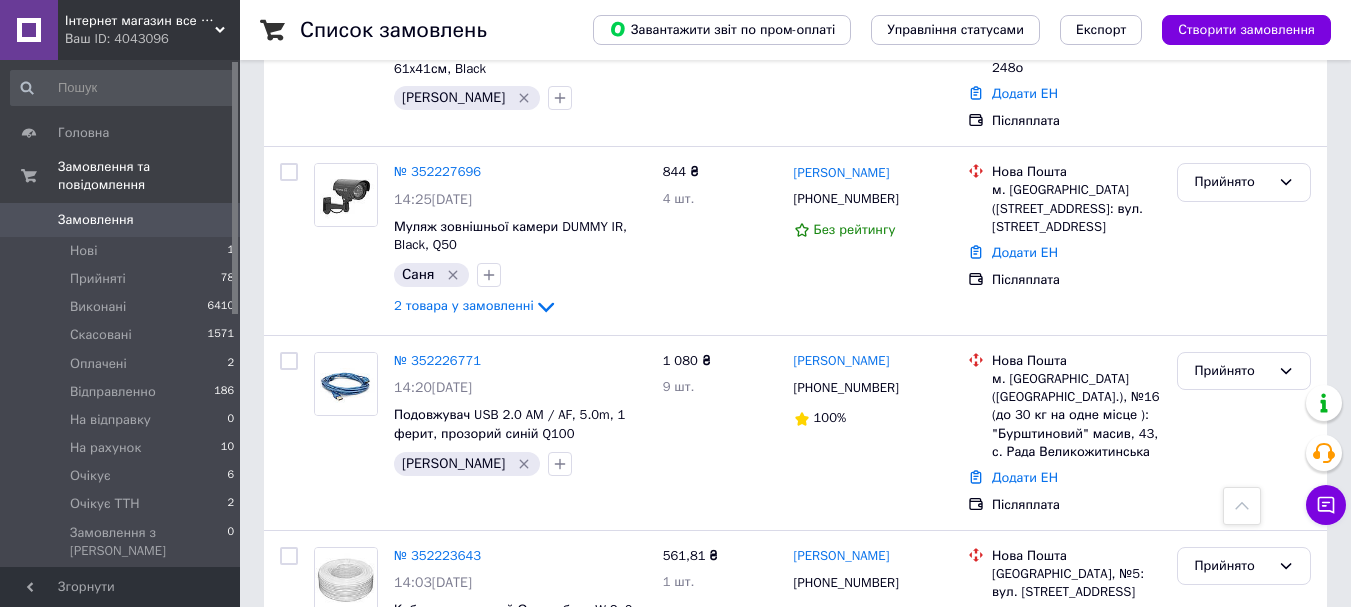 click 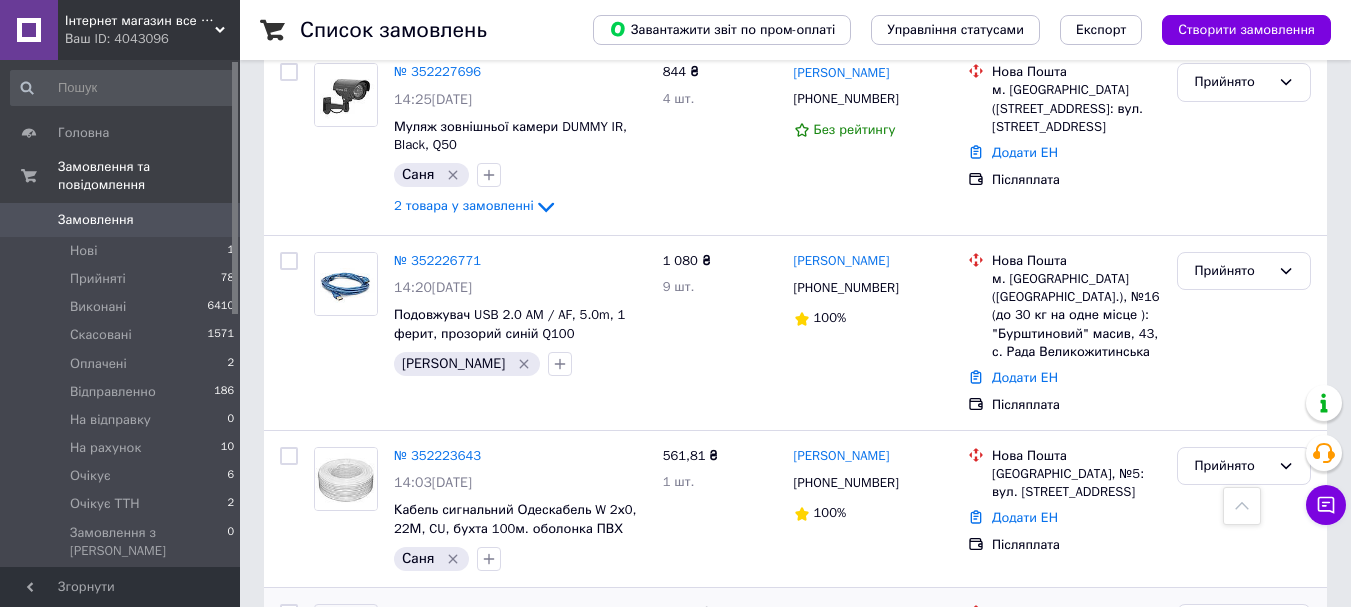 click 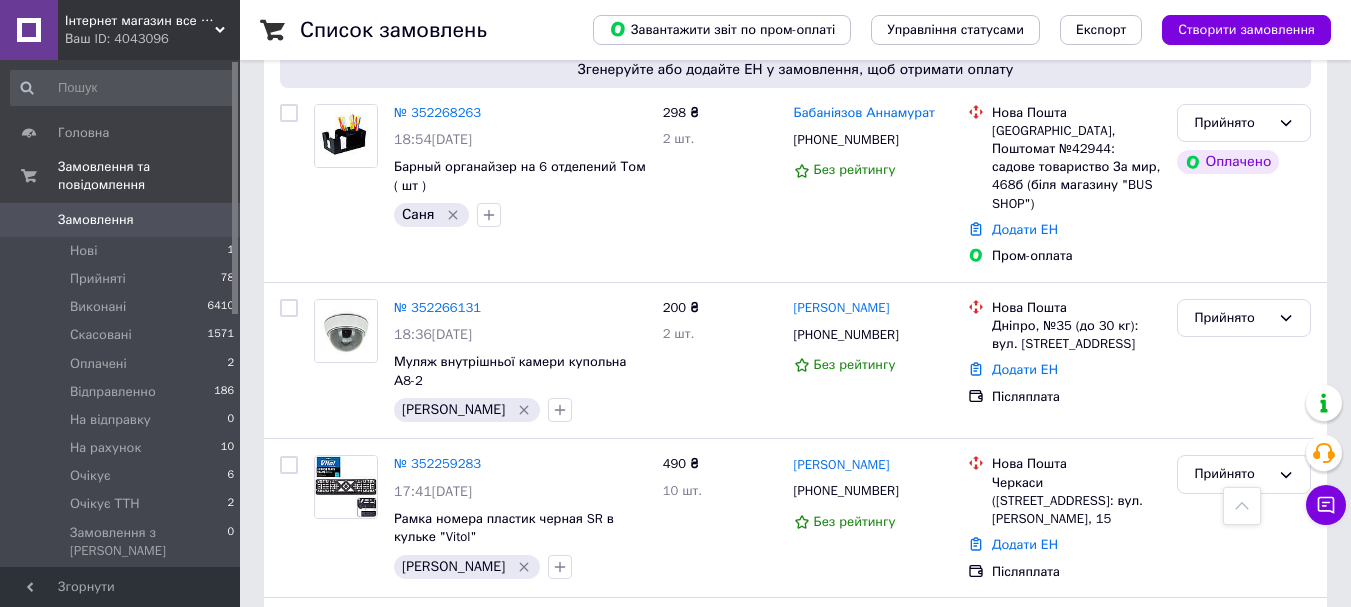 scroll, scrollTop: 5712, scrollLeft: 0, axis: vertical 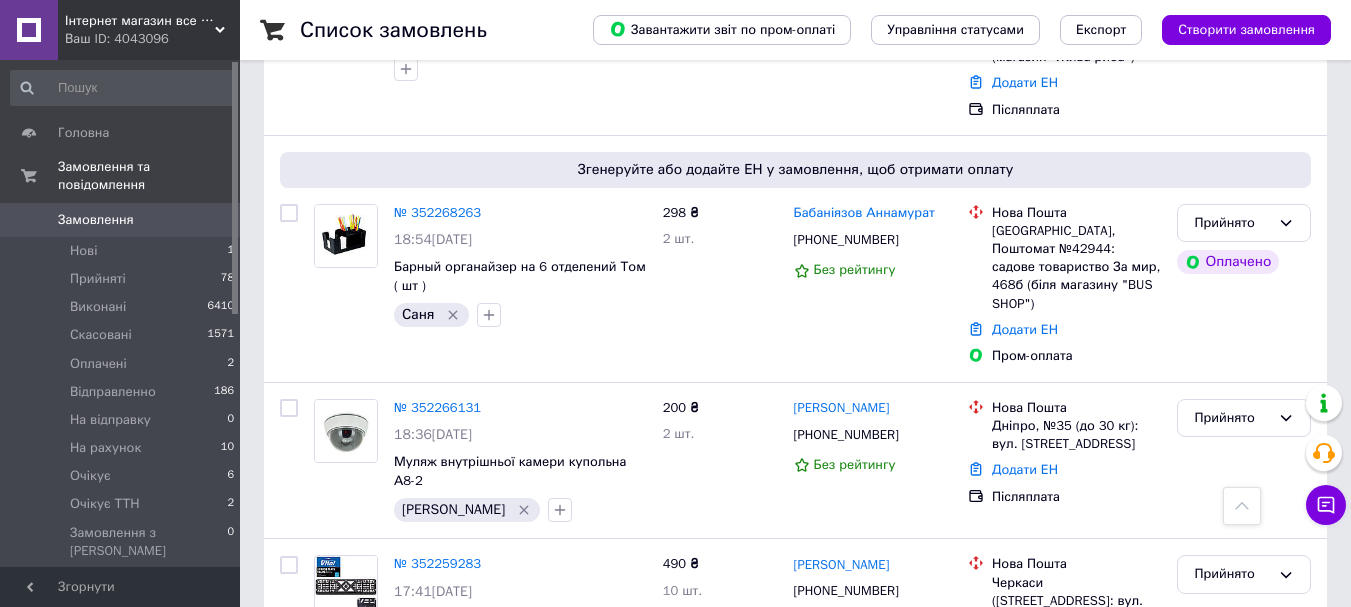 click 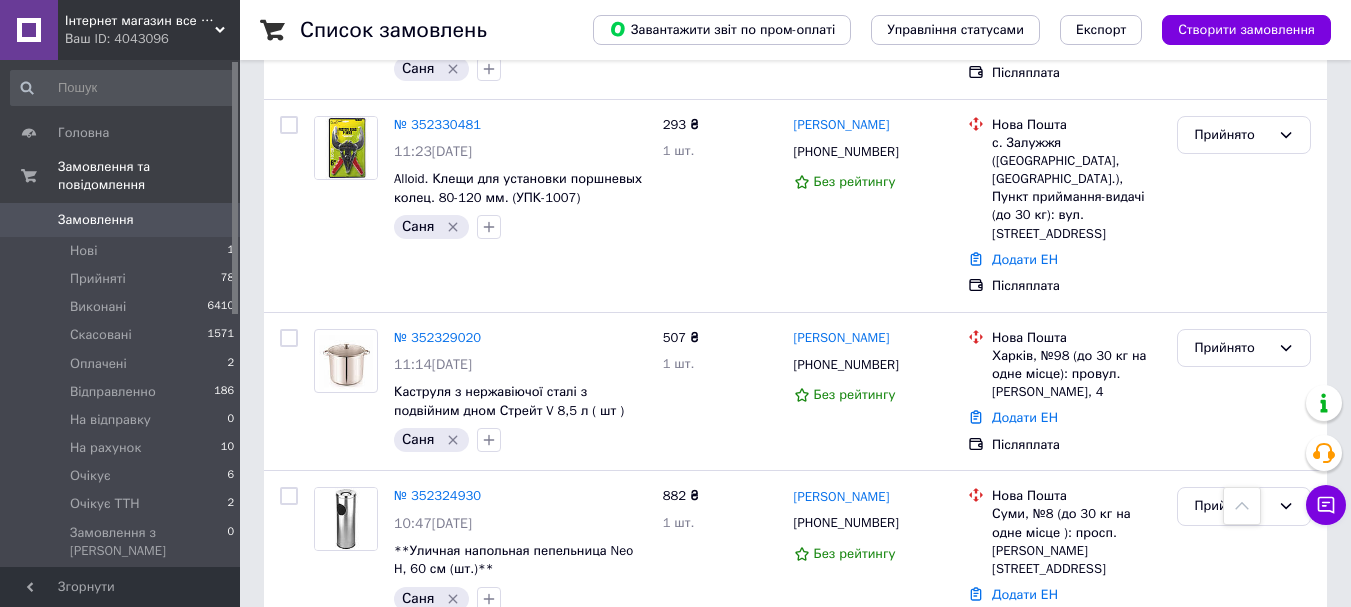 scroll, scrollTop: 3212, scrollLeft: 0, axis: vertical 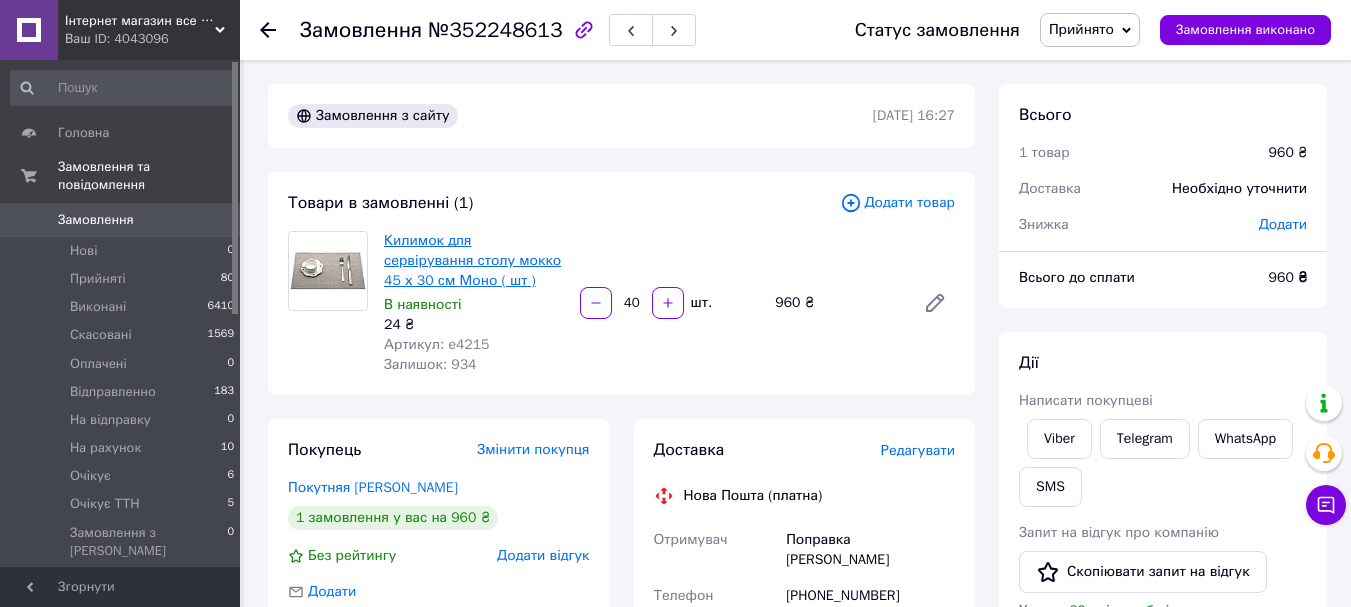 click on "Килимок для сервірування столу мокко 45 х 30 см Моно ( шт )" at bounding box center (472, 260) 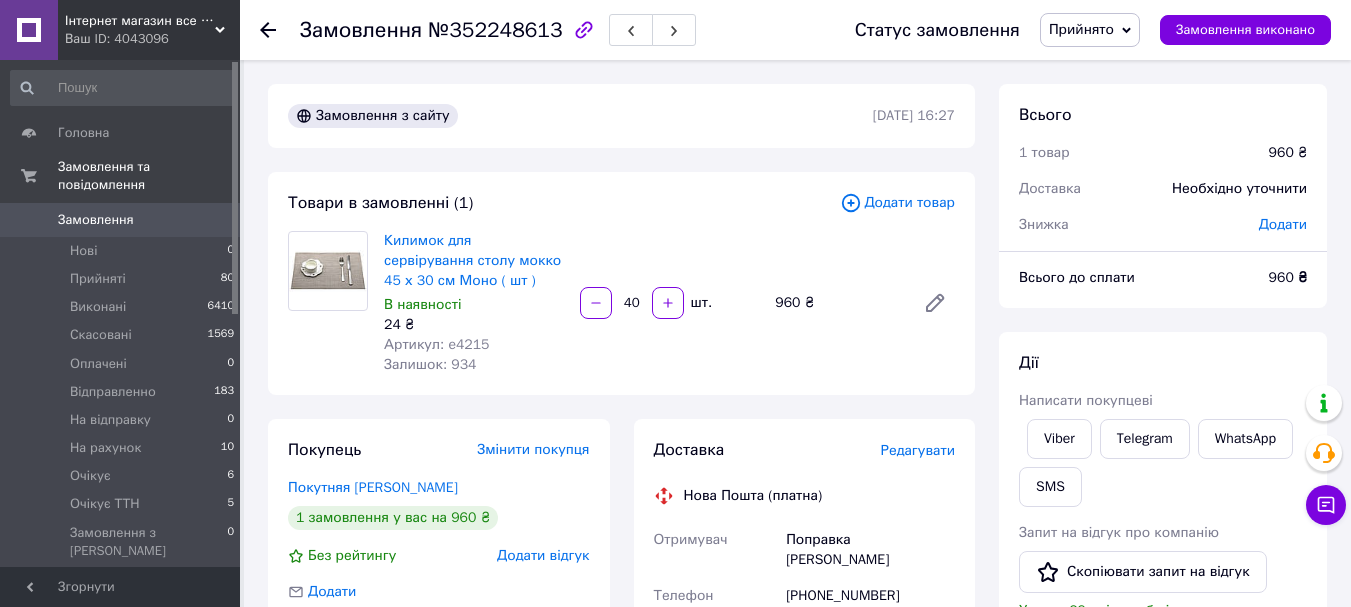click on "Прийнято" at bounding box center [1090, 30] 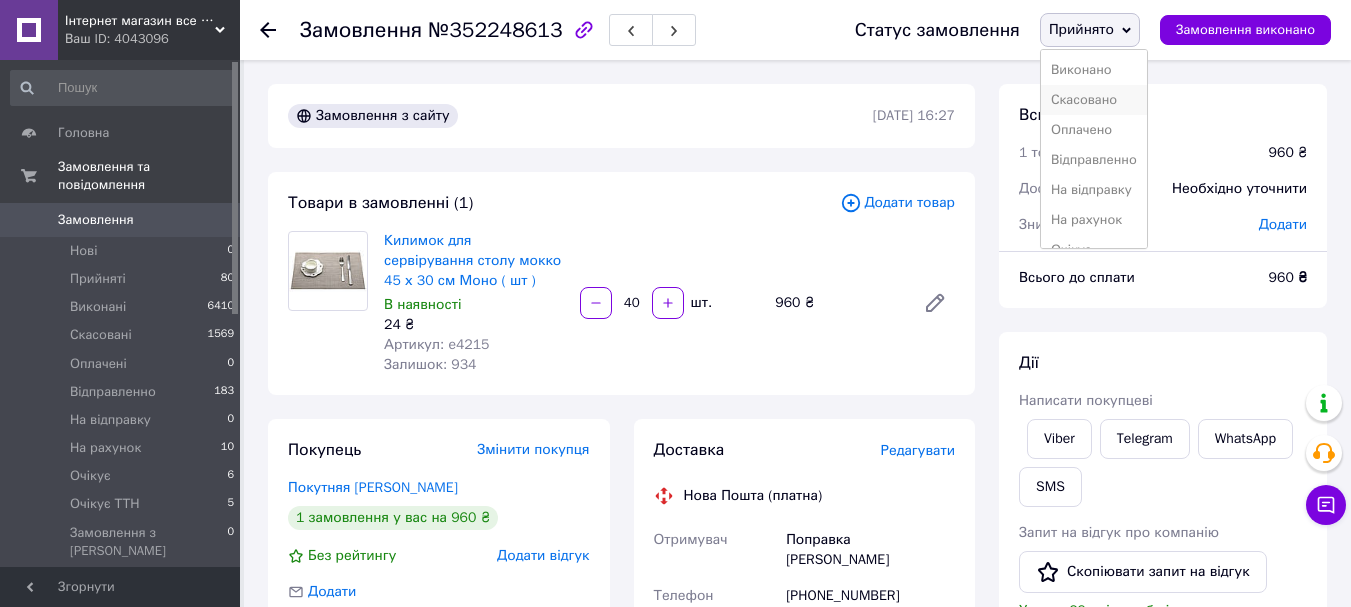 click on "Скасовано" at bounding box center [1094, 100] 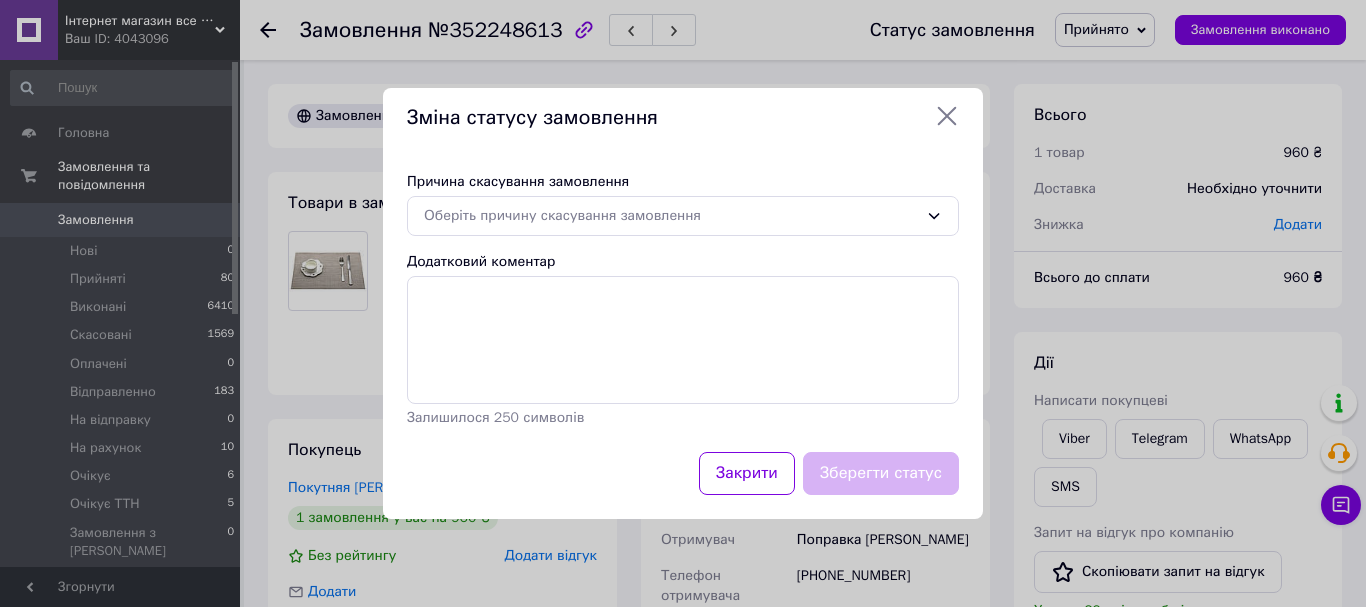 click on "Причина скасування замовлення Оберіть причину скасування замовлення Додатковий коментар Залишилося 250 символів" at bounding box center (683, 300) 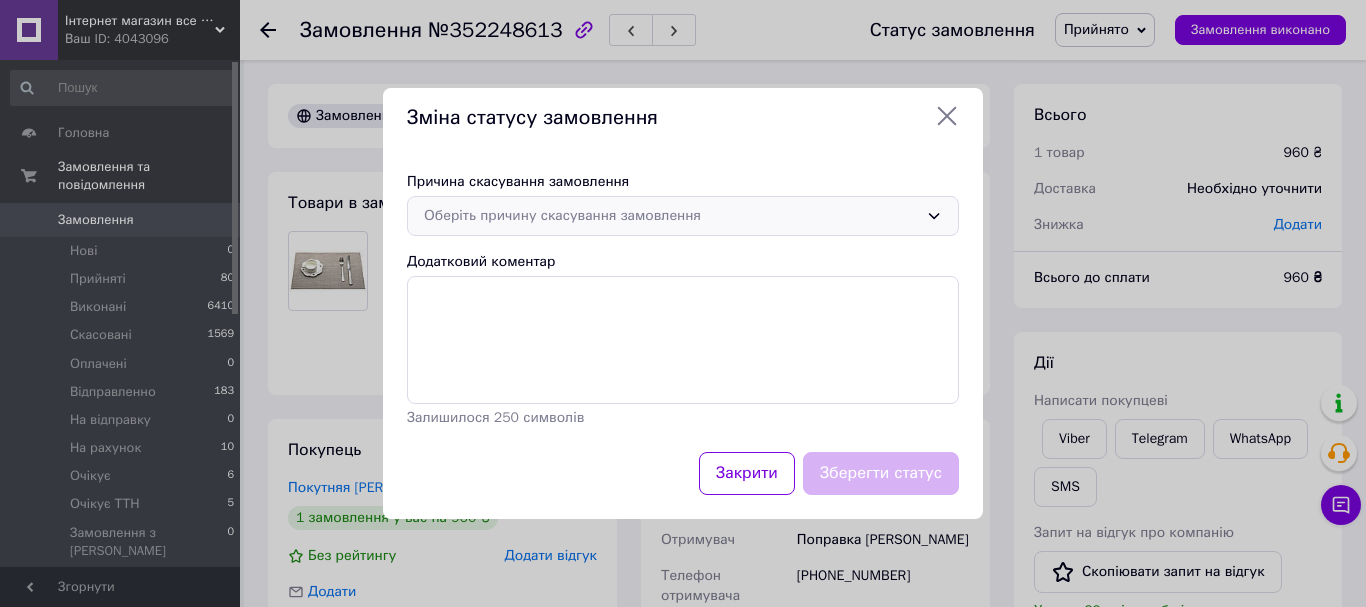 click on "Оберіть причину скасування замовлення" at bounding box center [671, 216] 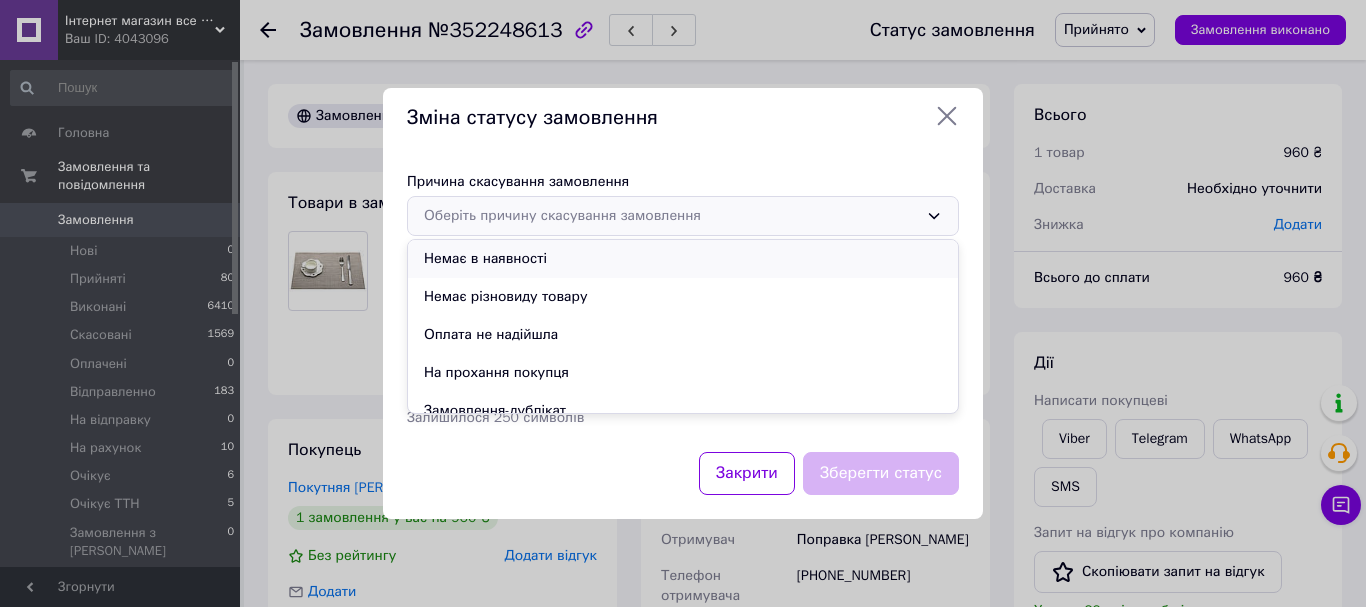 click on "Немає в наявності" at bounding box center [683, 259] 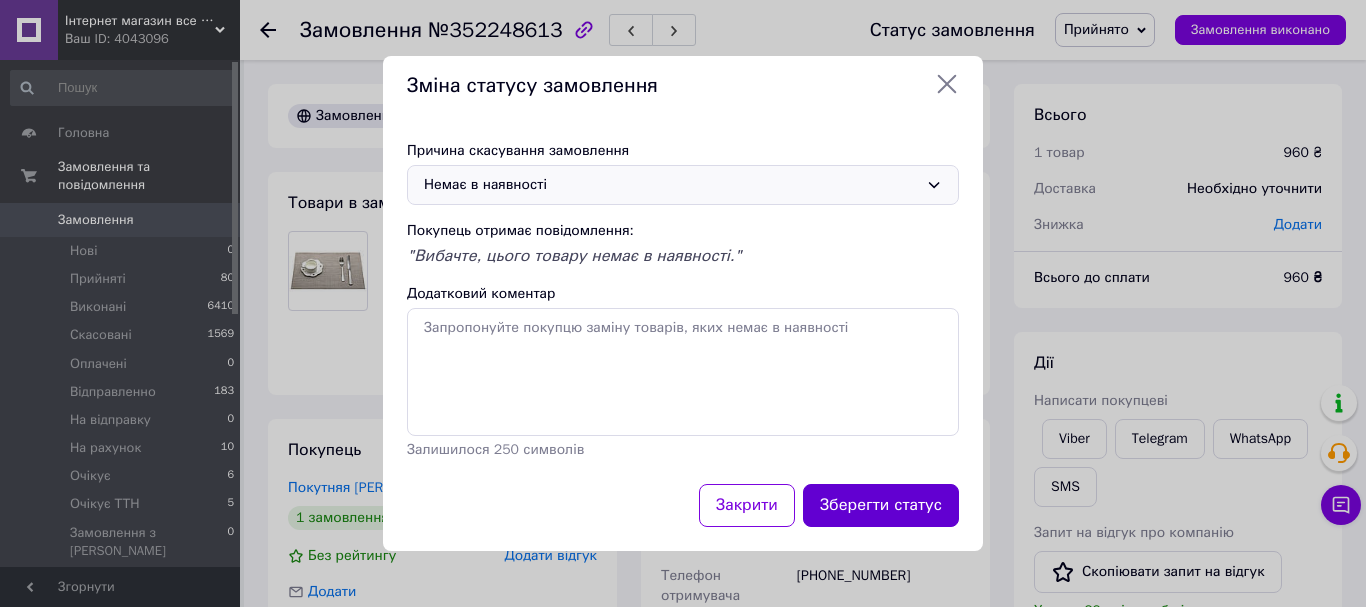 click on "Зберегти статус" at bounding box center [881, 505] 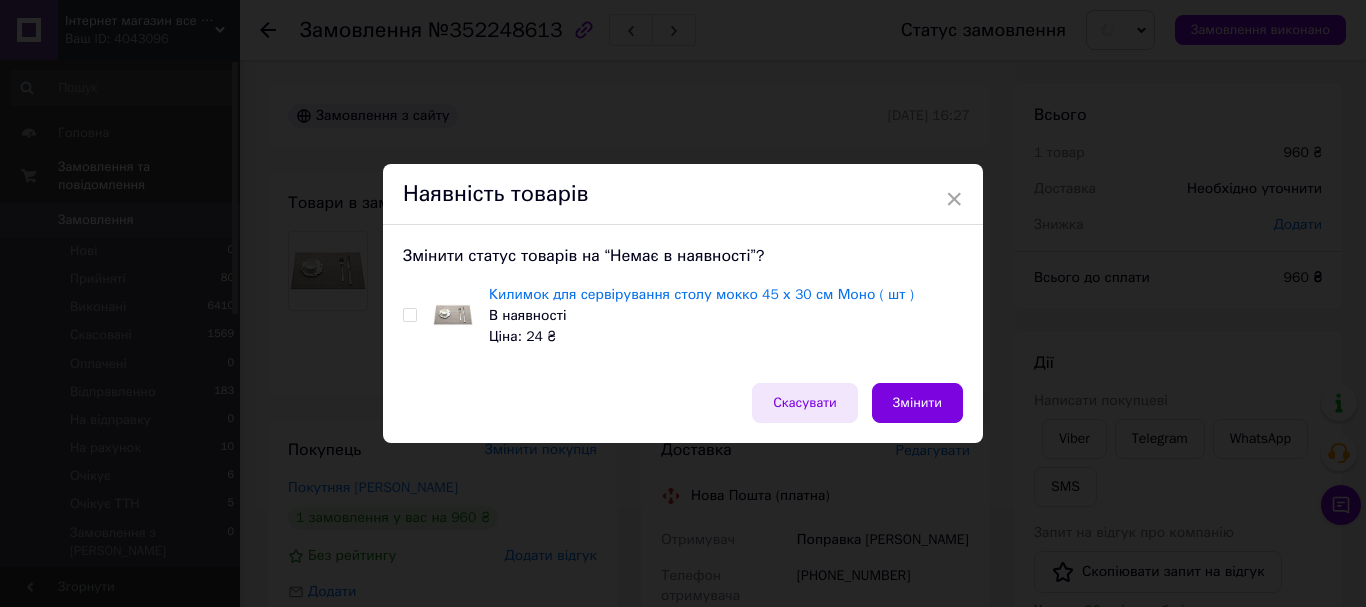 click on "Скасувати" at bounding box center (805, 403) 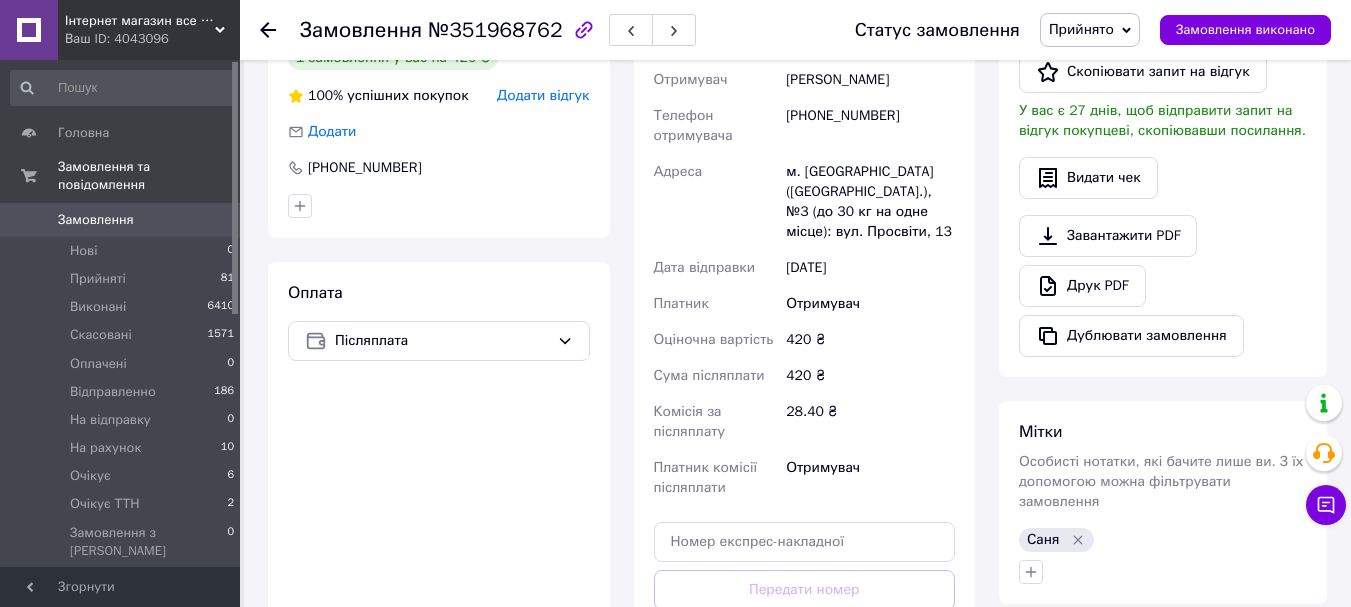 scroll, scrollTop: 700, scrollLeft: 0, axis: vertical 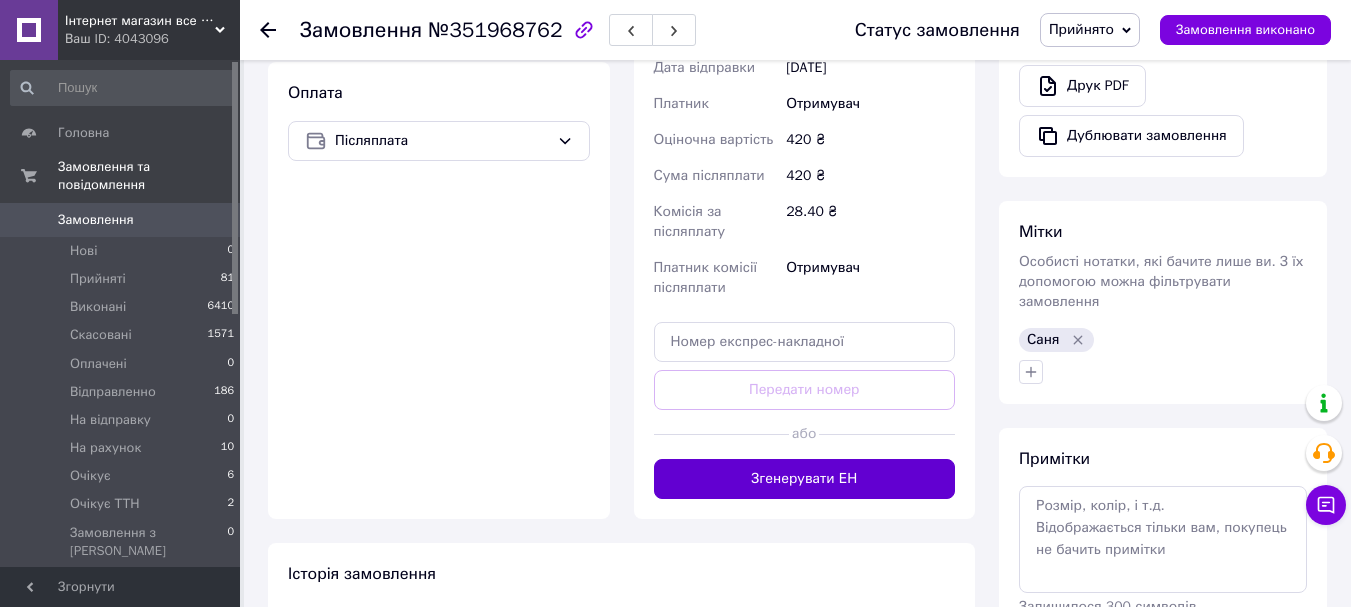 click on "Згенерувати ЕН" at bounding box center (805, 479) 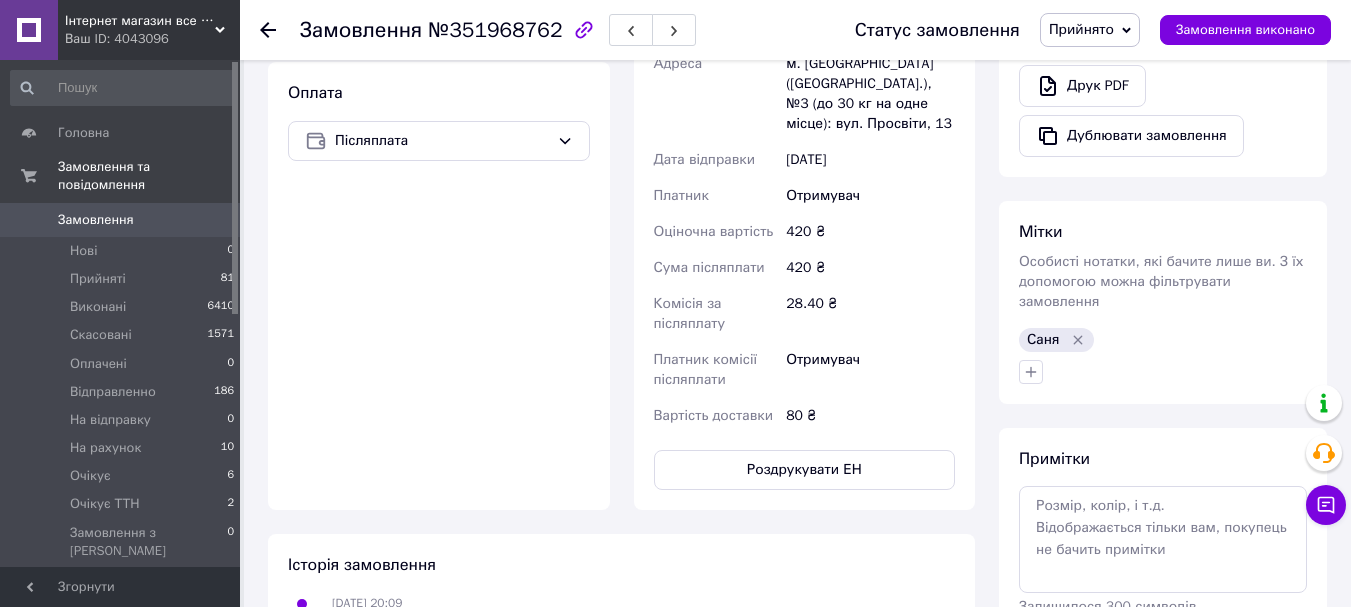 click on "Роздрукувати ЕН" at bounding box center [805, 470] 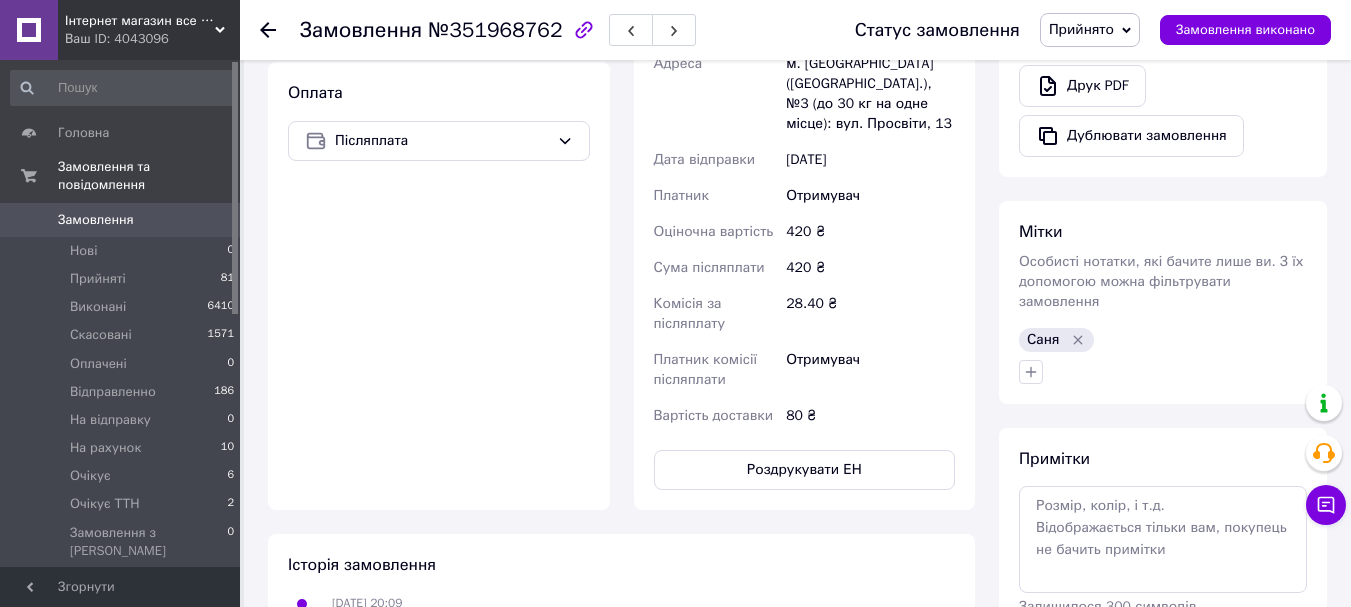 click on "Прийнято" at bounding box center (1090, 30) 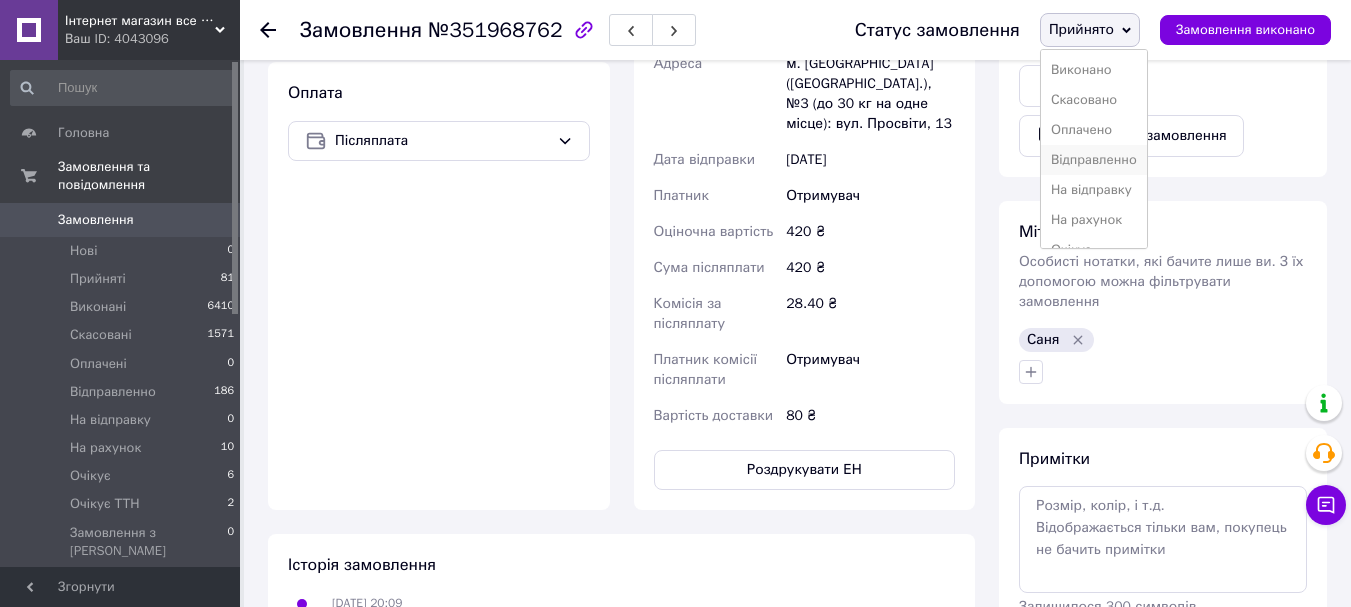 click on "Відправленно" at bounding box center [1094, 160] 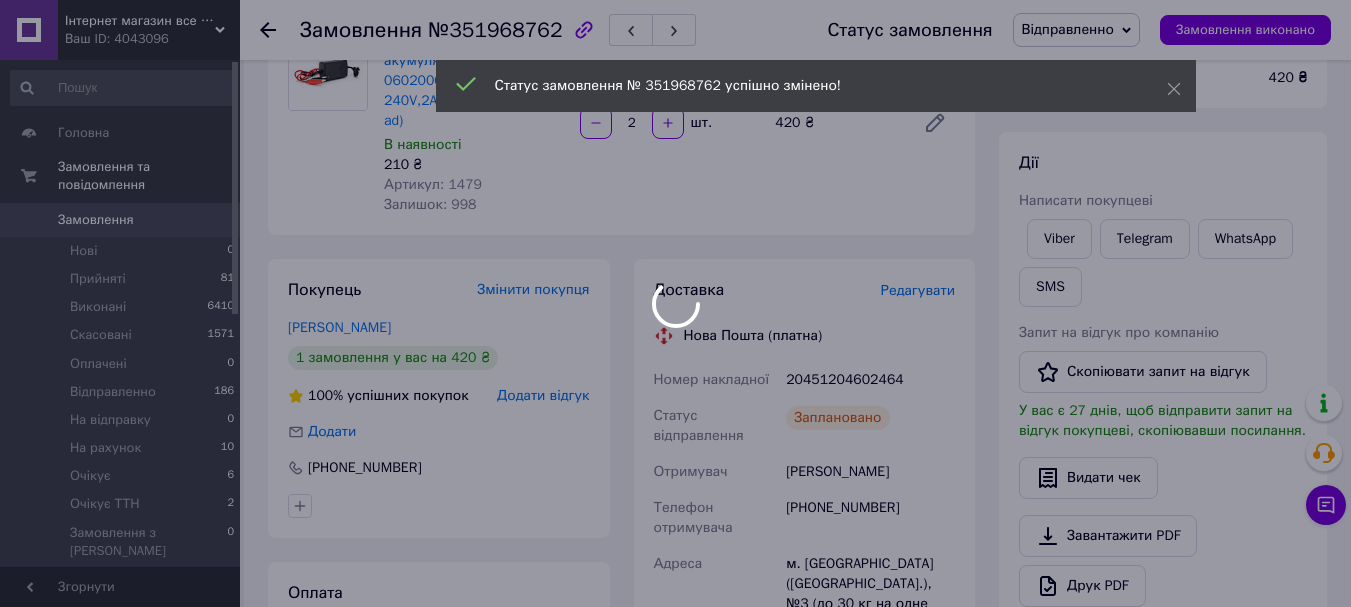scroll, scrollTop: 0, scrollLeft: 0, axis: both 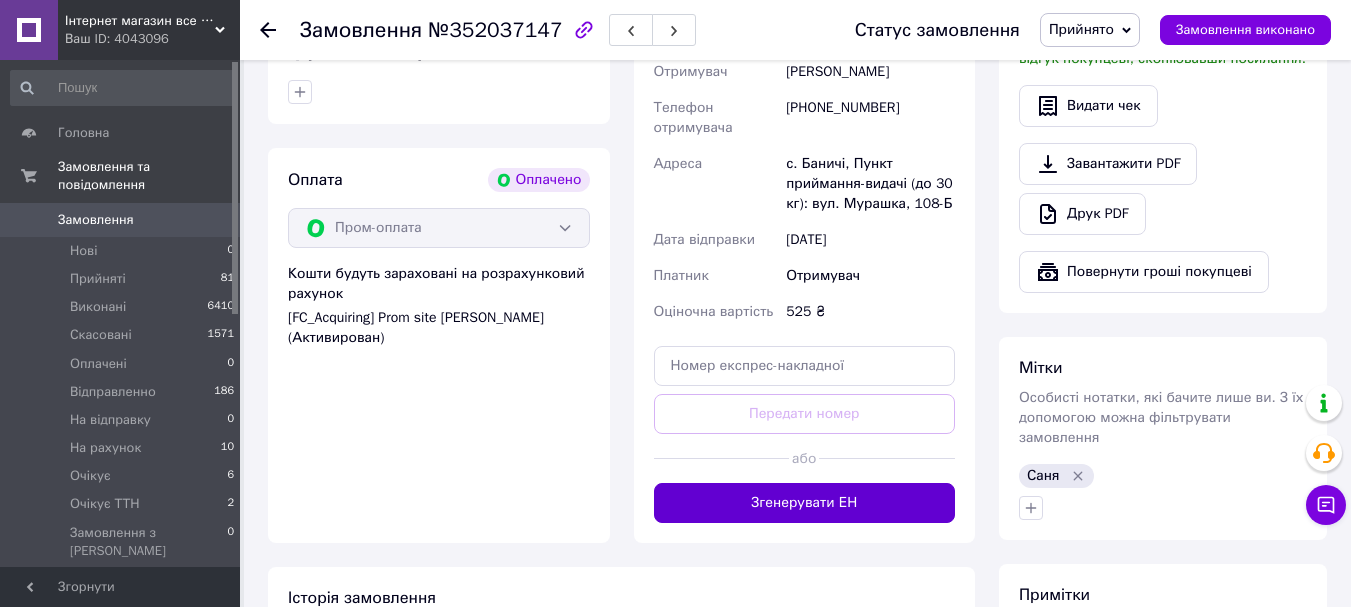 click on "Згенерувати ЕН" at bounding box center (805, 503) 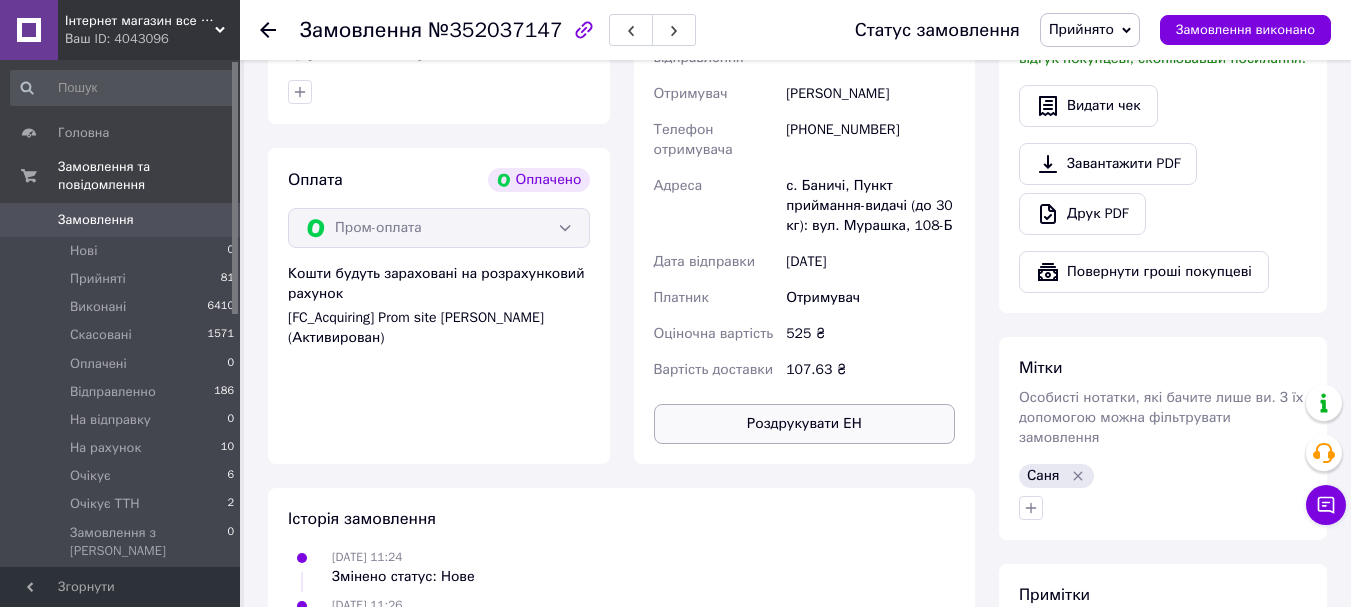 click on "Роздрукувати ЕН" at bounding box center [805, 424] 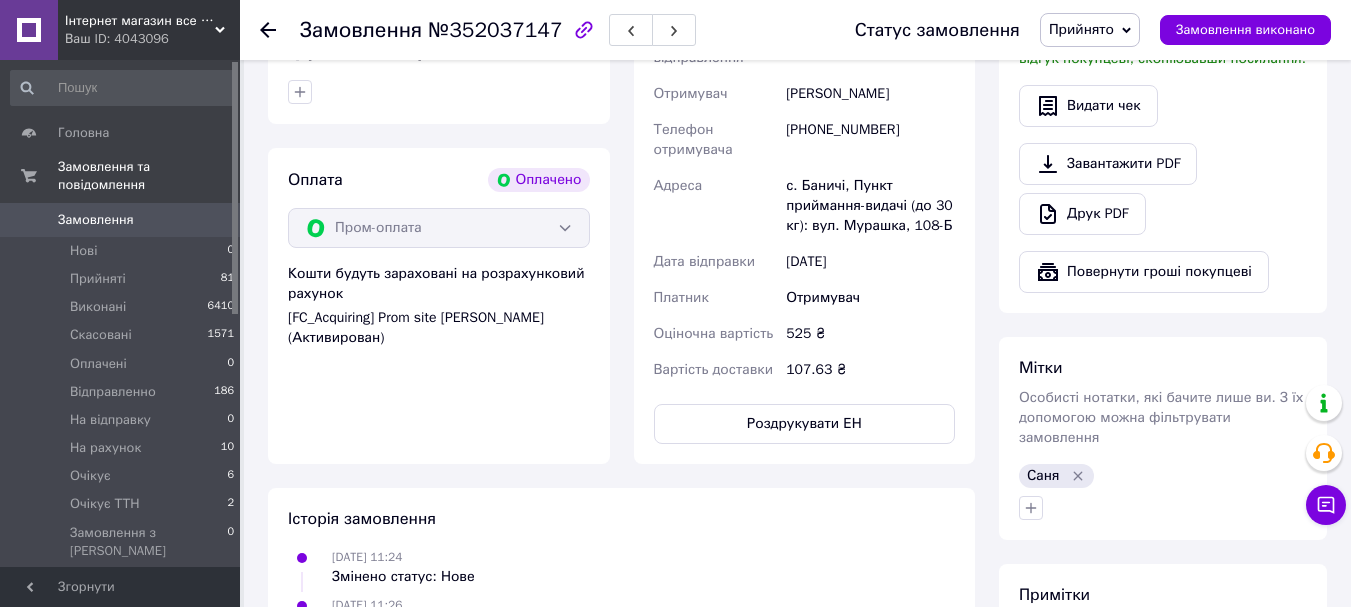 click on "Прийнято" at bounding box center [1081, 29] 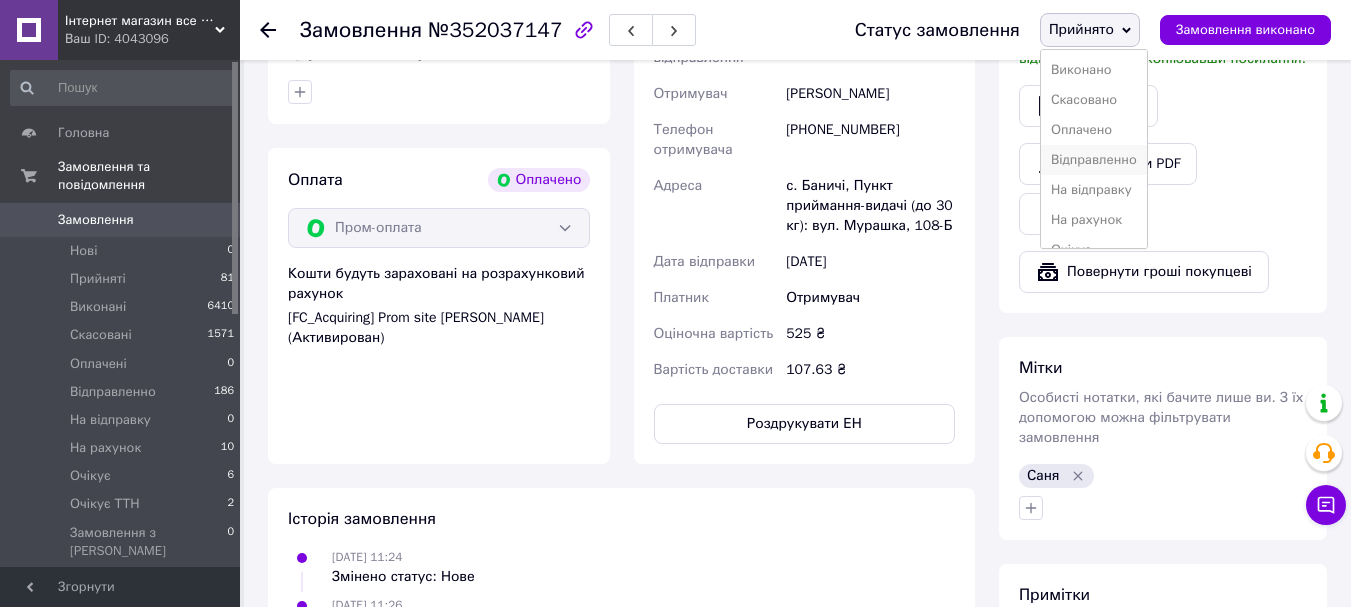 click on "Відправленно" at bounding box center (1094, 160) 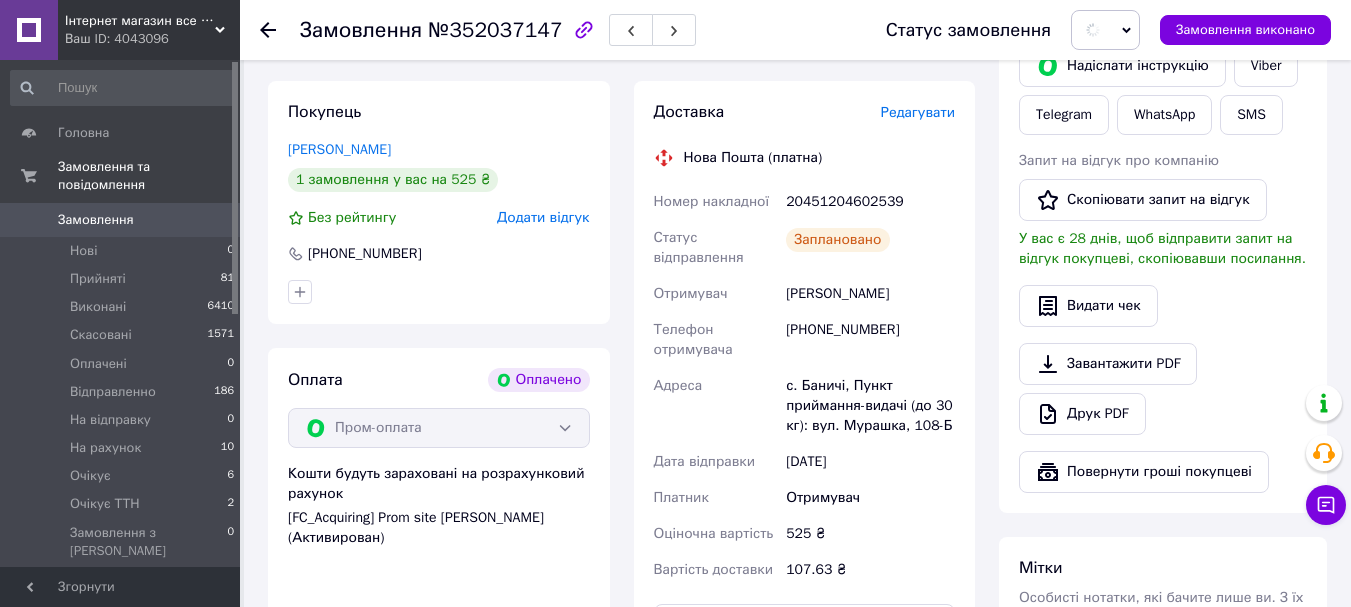 scroll, scrollTop: 0, scrollLeft: 0, axis: both 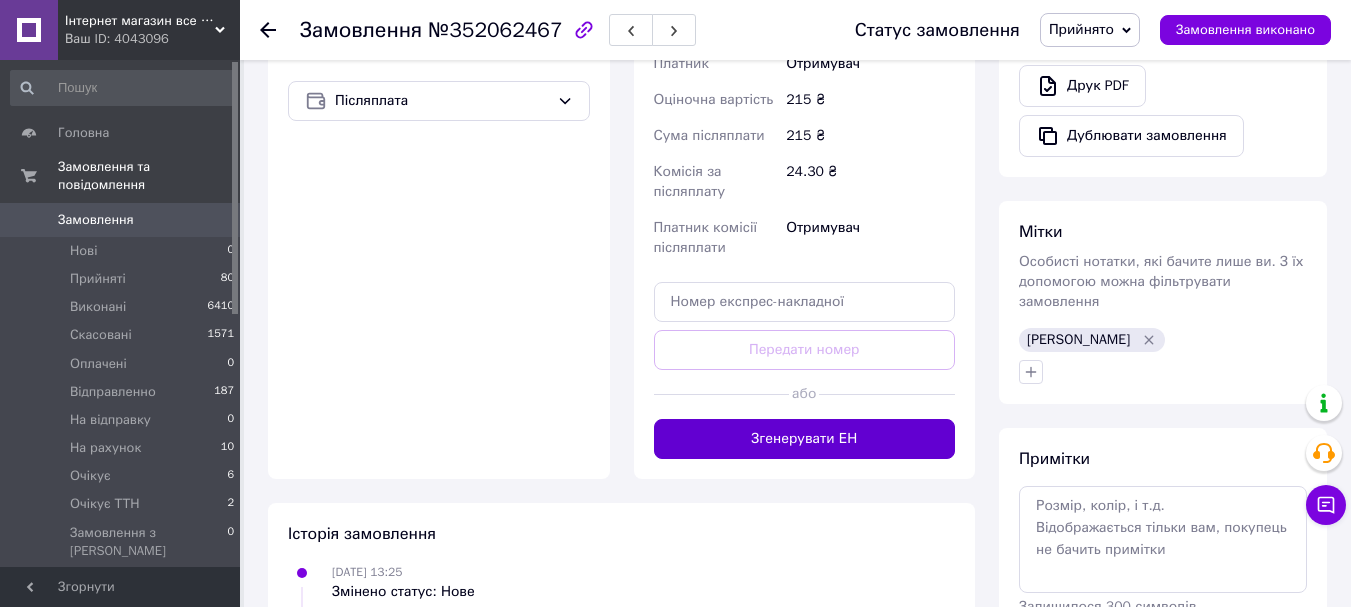 click on "Згенерувати ЕН" at bounding box center (805, 439) 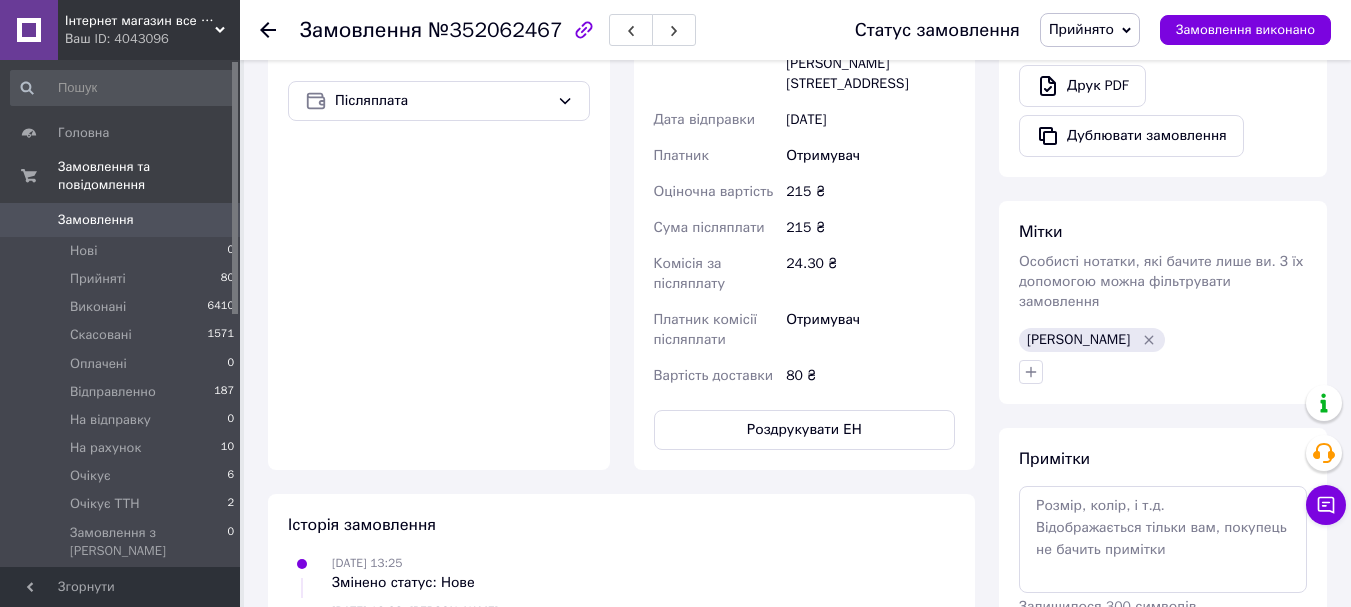 click on "Роздрукувати ЕН" at bounding box center (805, 430) 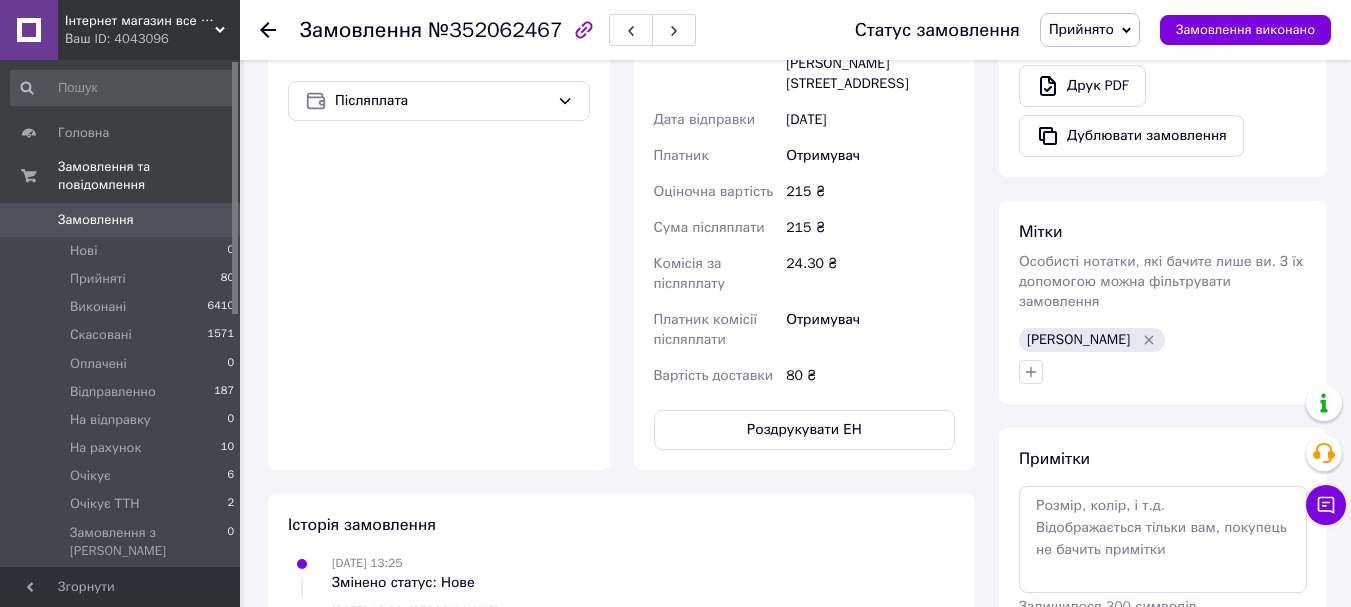 click on "Прийнято" at bounding box center (1090, 30) 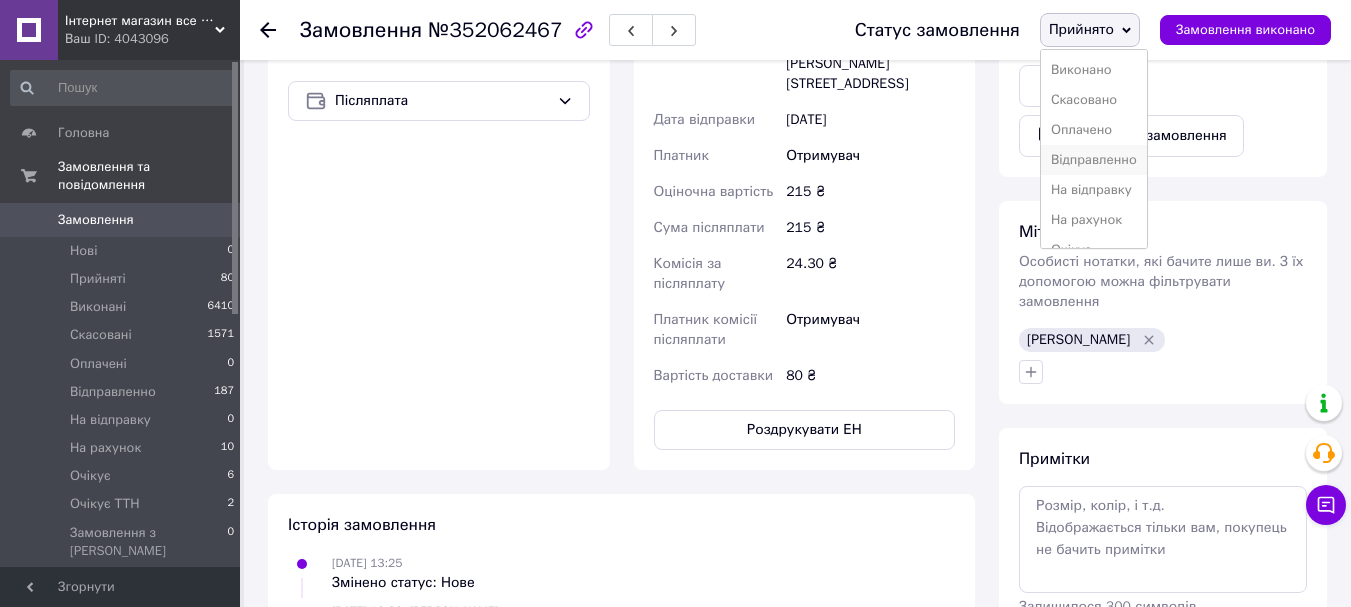 click on "Відправленно" at bounding box center [1094, 160] 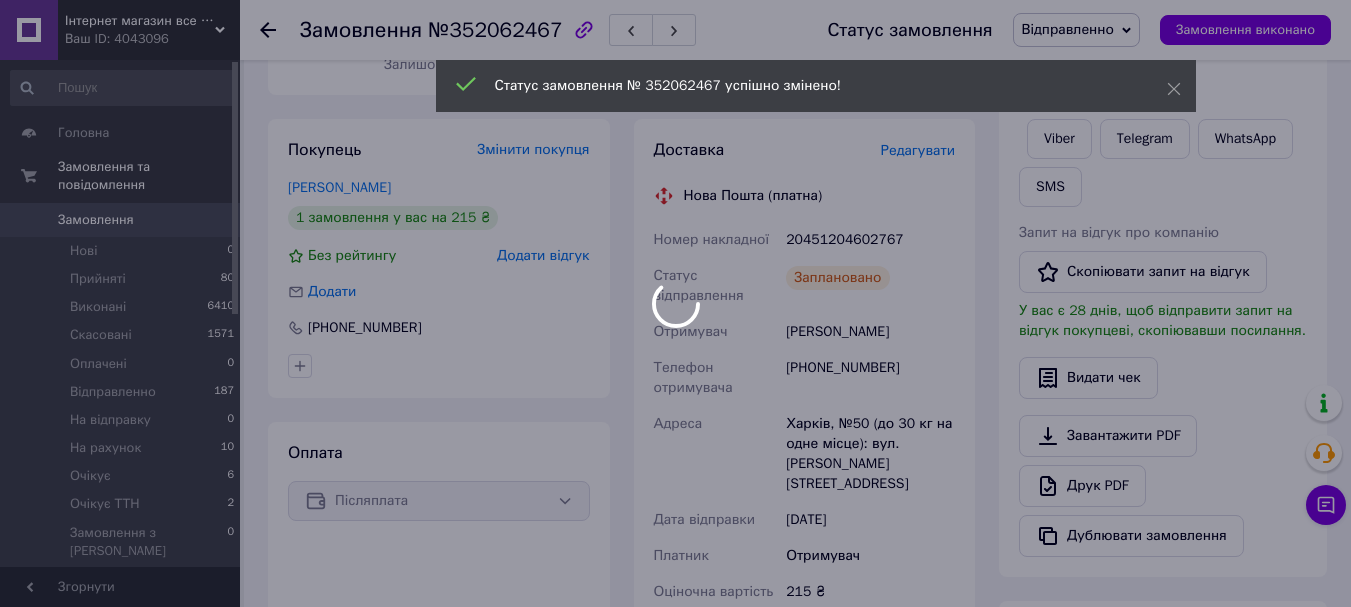 scroll, scrollTop: 0, scrollLeft: 0, axis: both 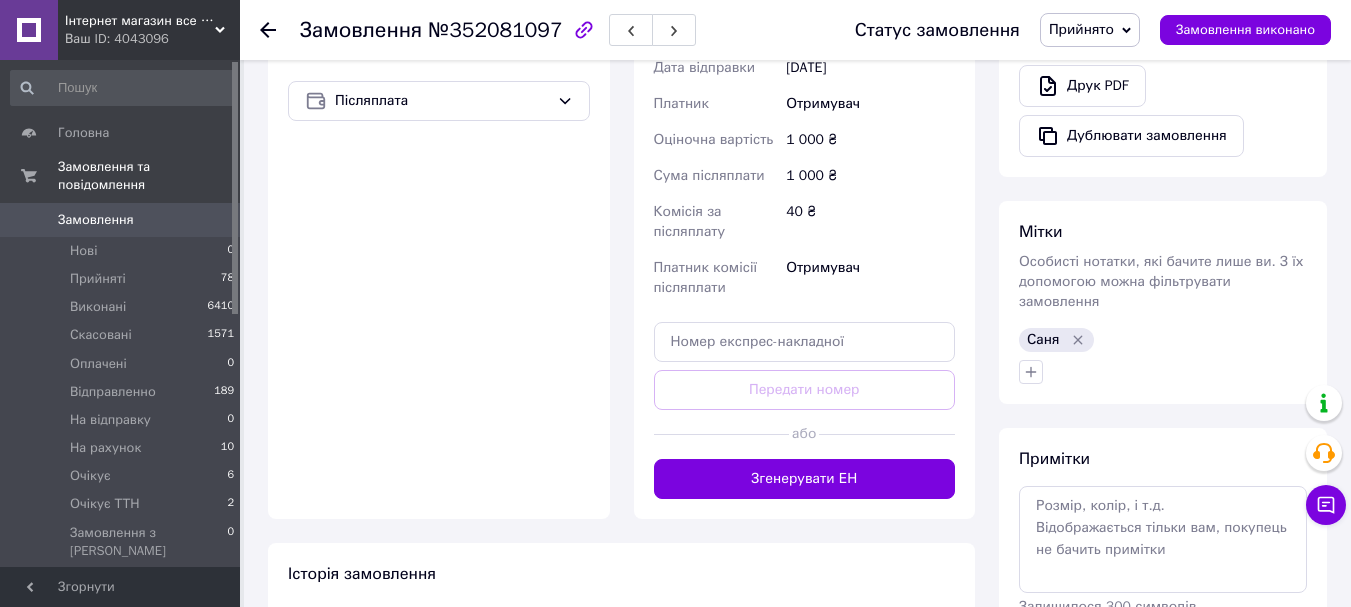click on "Згенерувати ЕН" at bounding box center (805, 479) 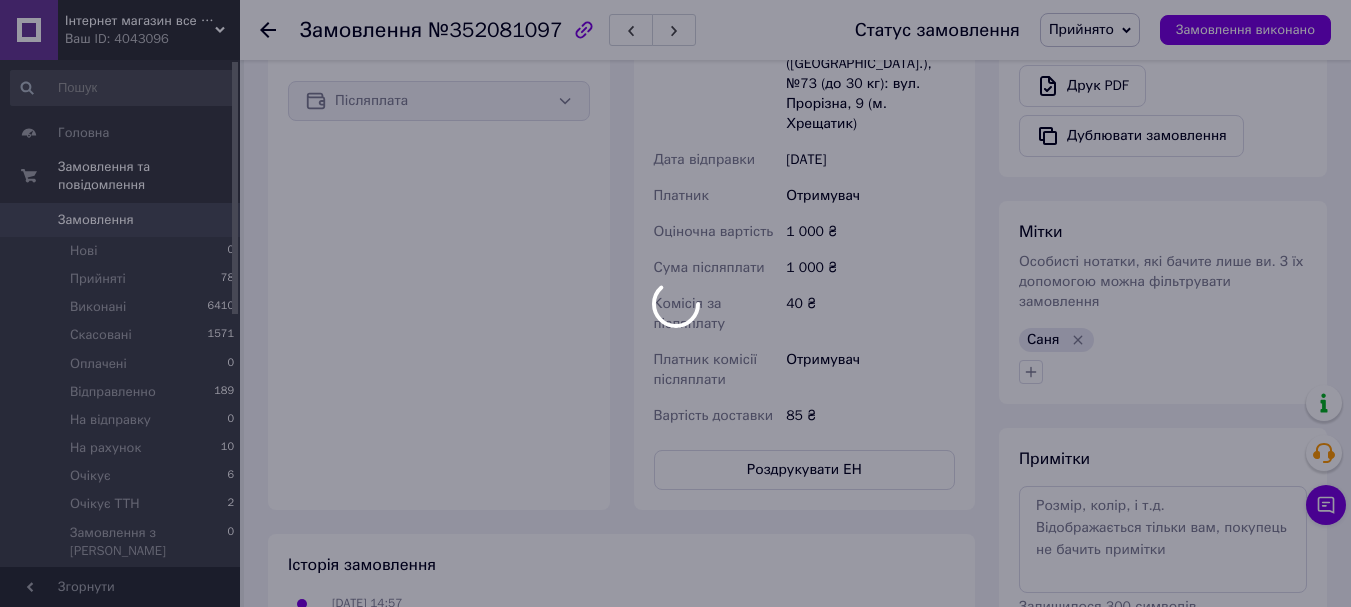 click at bounding box center (675, 303) 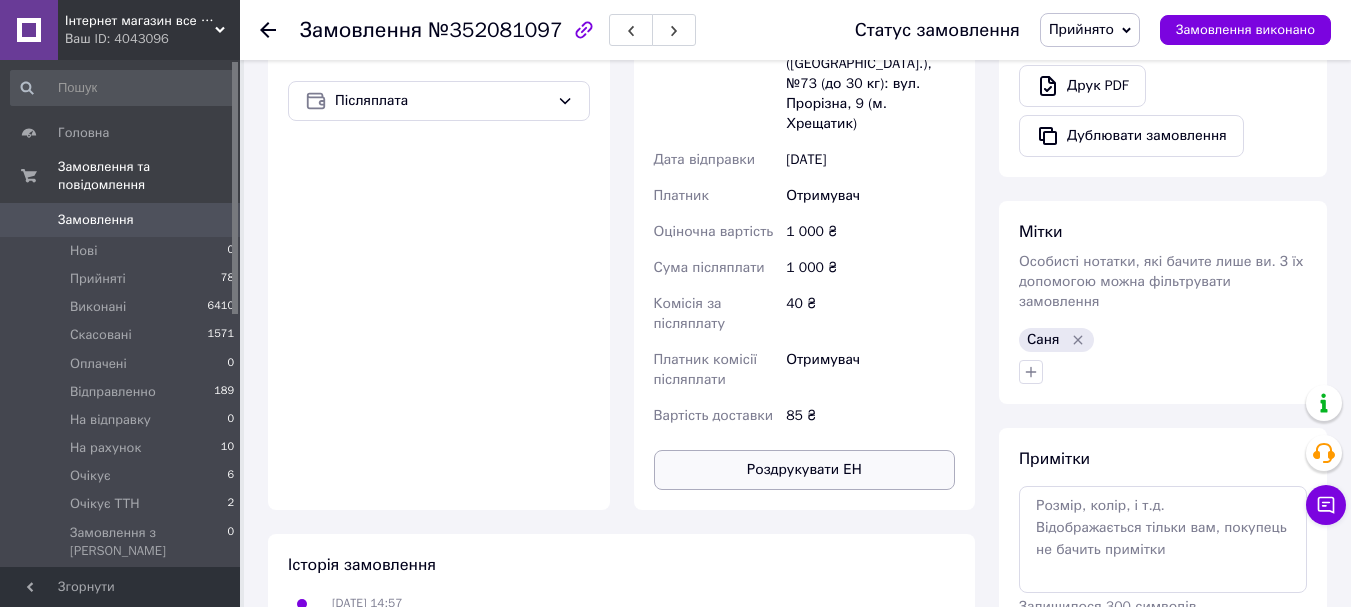 click on "Роздрукувати ЕН" at bounding box center [805, 470] 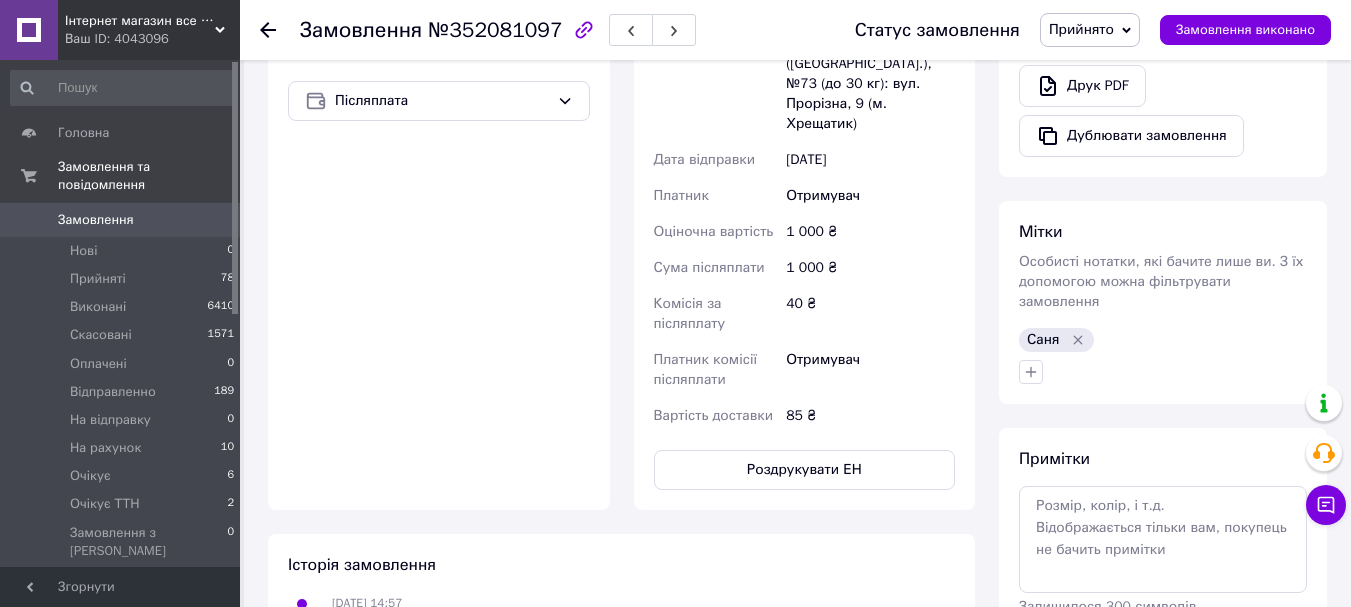 click on "Прийнято" at bounding box center (1090, 30) 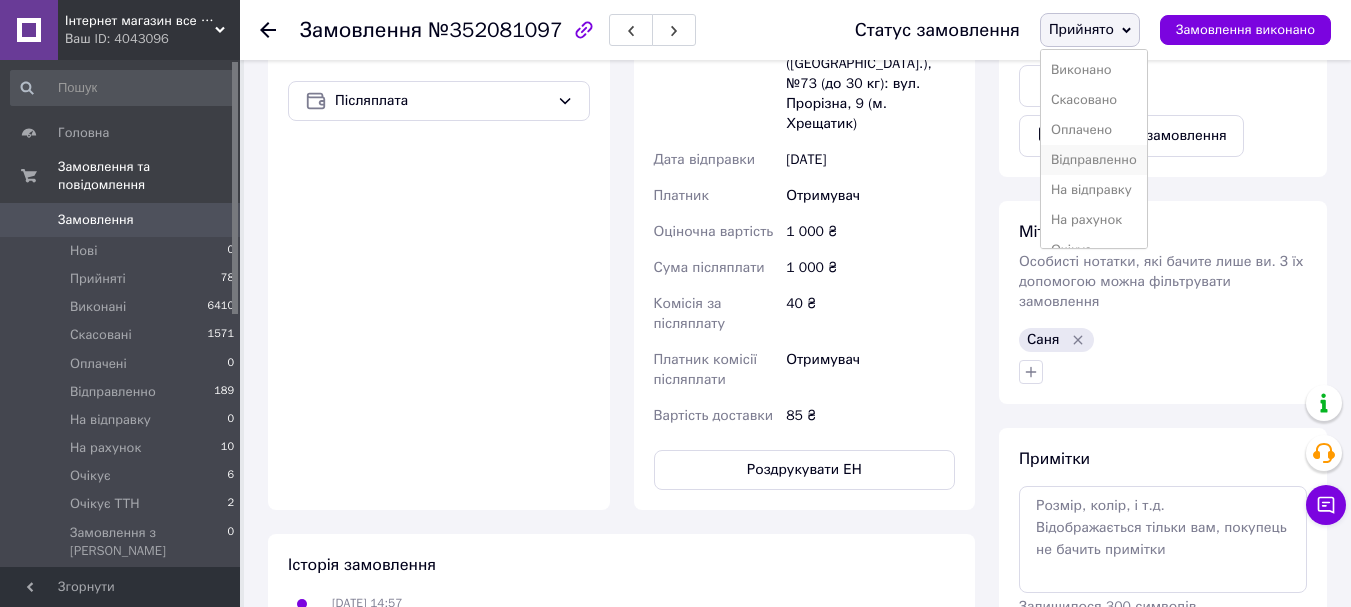 click on "Відправленно" at bounding box center [1094, 160] 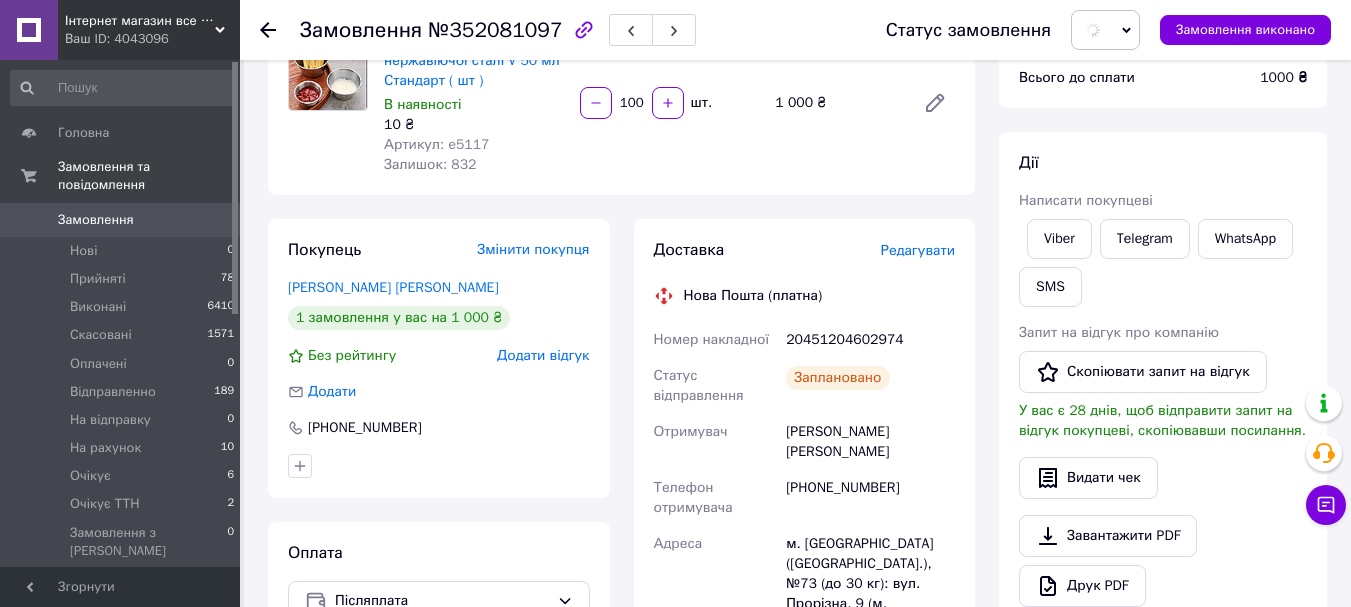 scroll, scrollTop: 0, scrollLeft: 0, axis: both 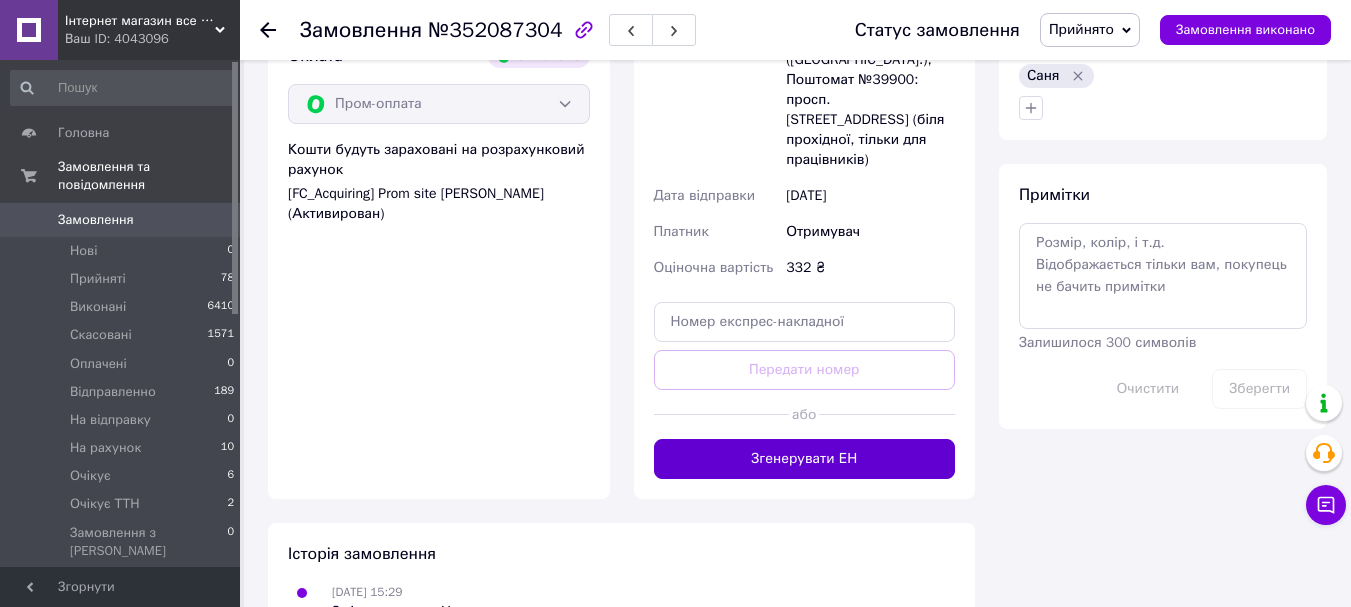 click on "Згенерувати ЕН" at bounding box center (805, 459) 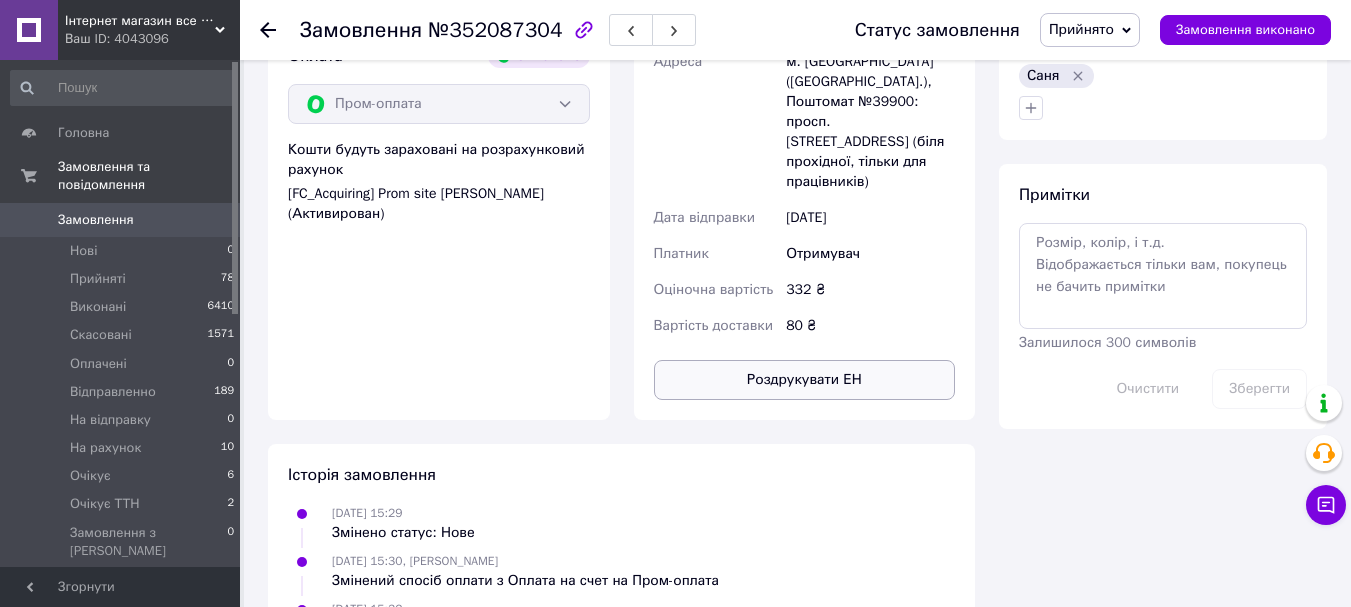 click on "Роздрукувати ЕН" at bounding box center [805, 380] 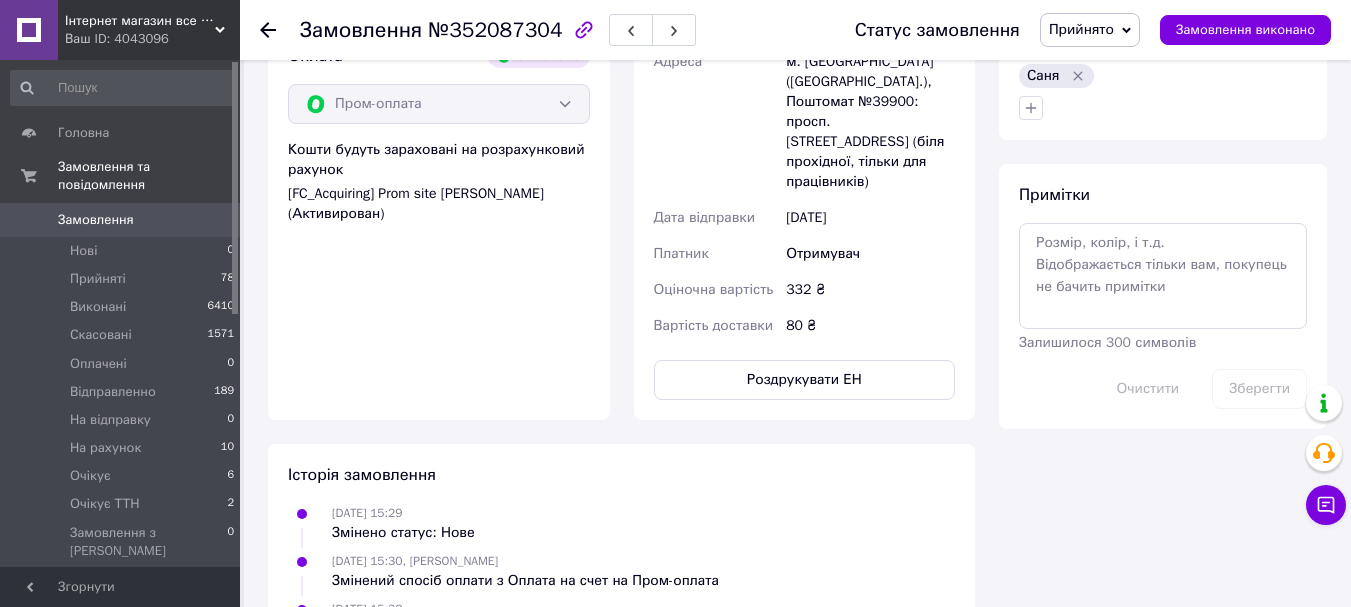 click on "Прийнято" at bounding box center (1090, 30) 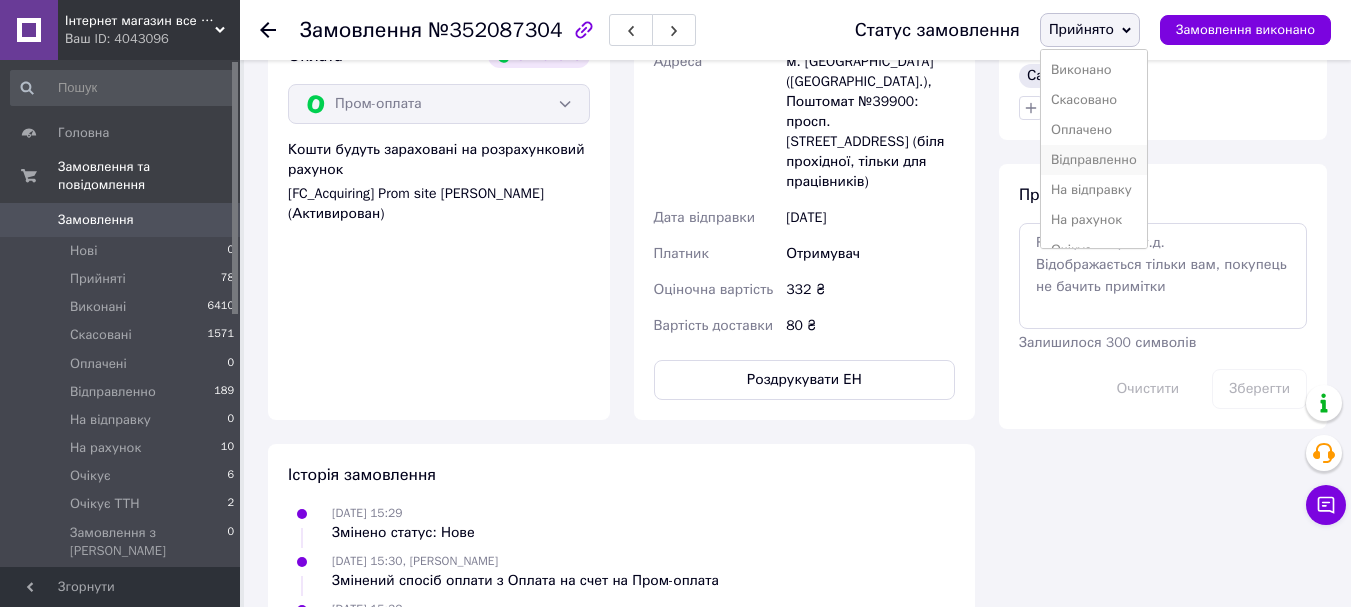 click on "Відправленно" at bounding box center (1094, 160) 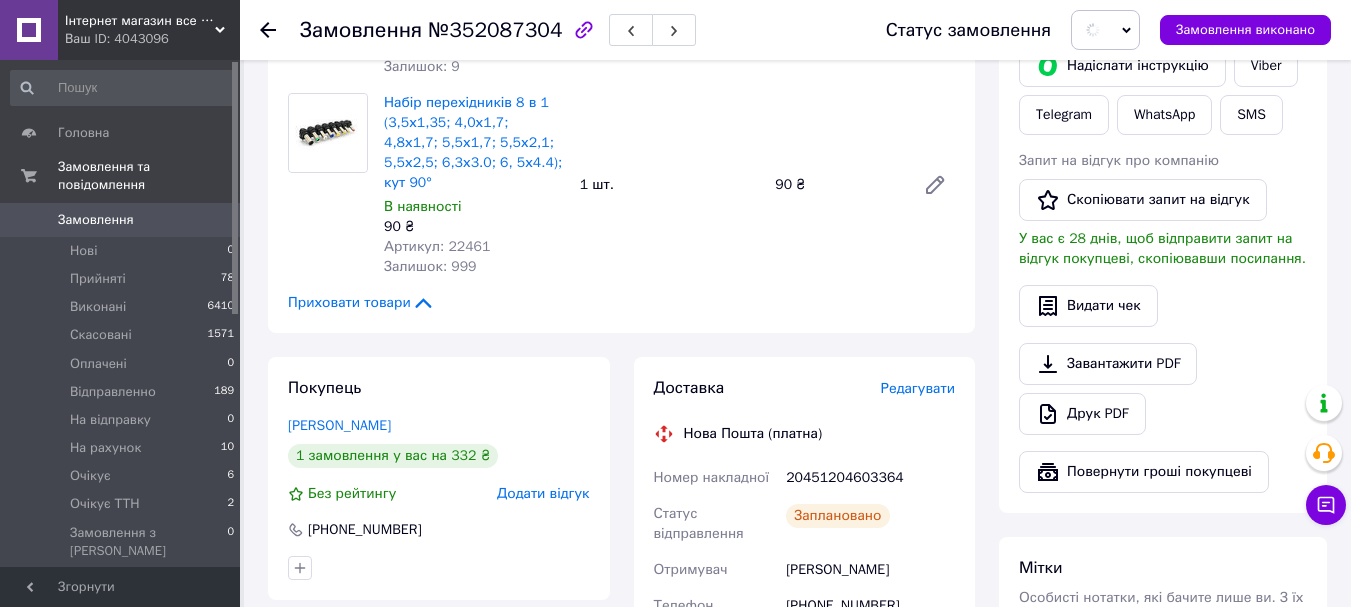 scroll, scrollTop: 100, scrollLeft: 0, axis: vertical 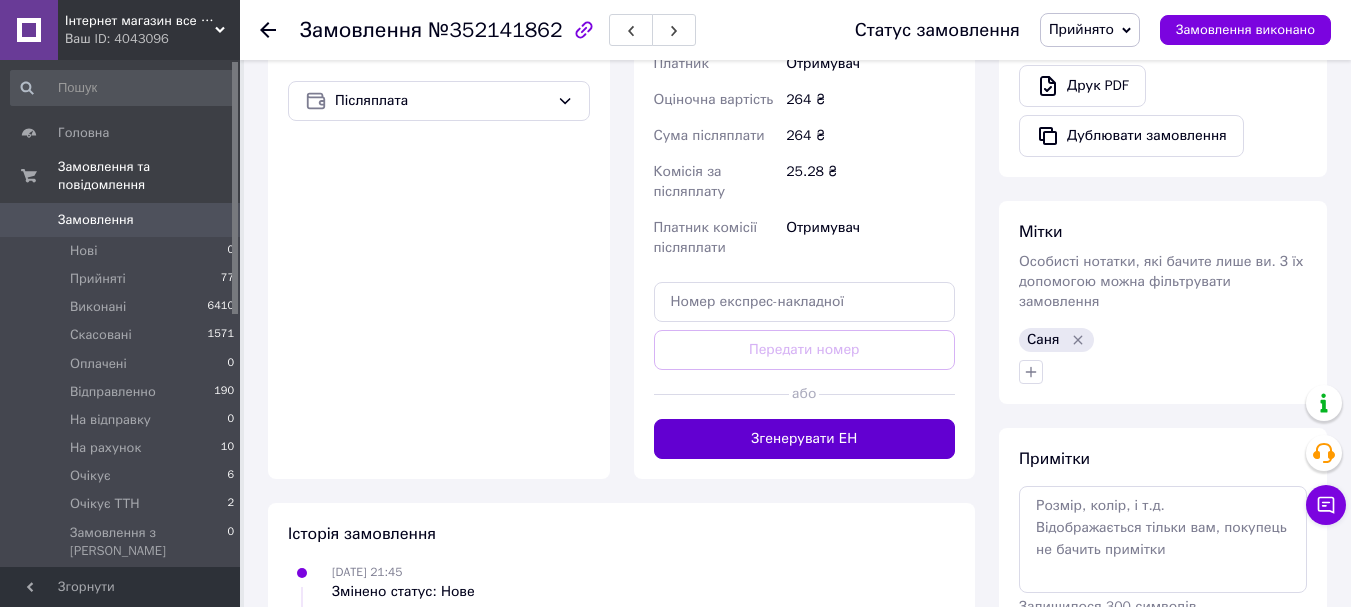 click on "Згенерувати ЕН" at bounding box center [805, 439] 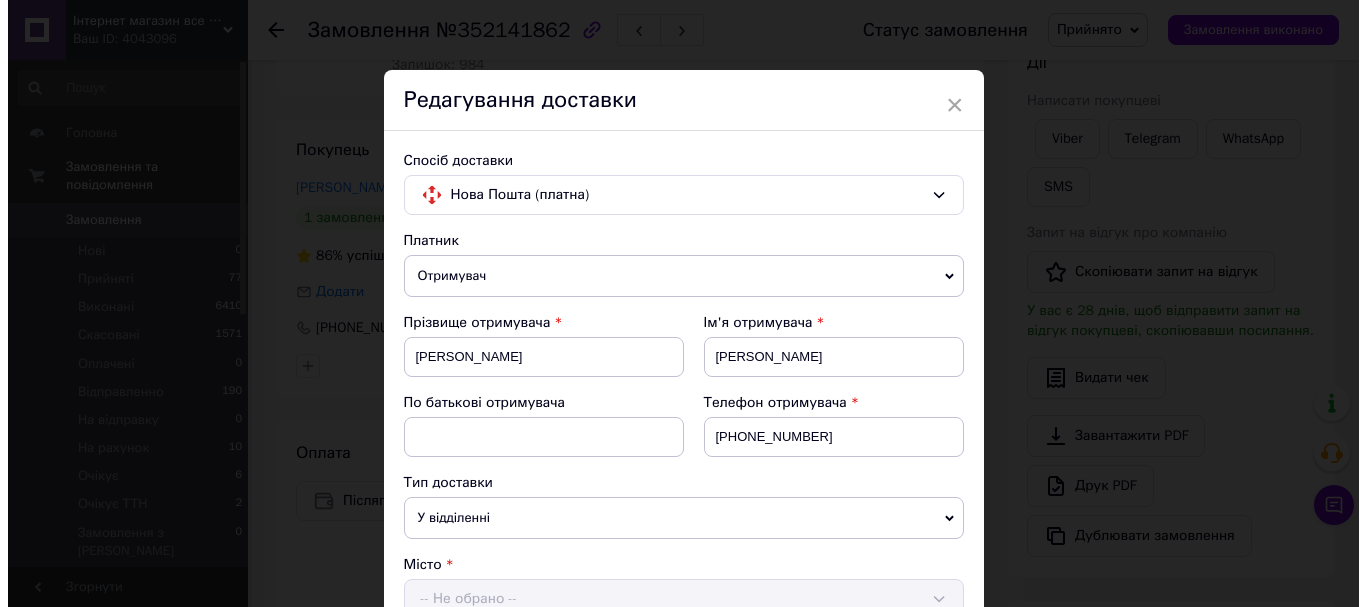 scroll, scrollTop: 0, scrollLeft: 0, axis: both 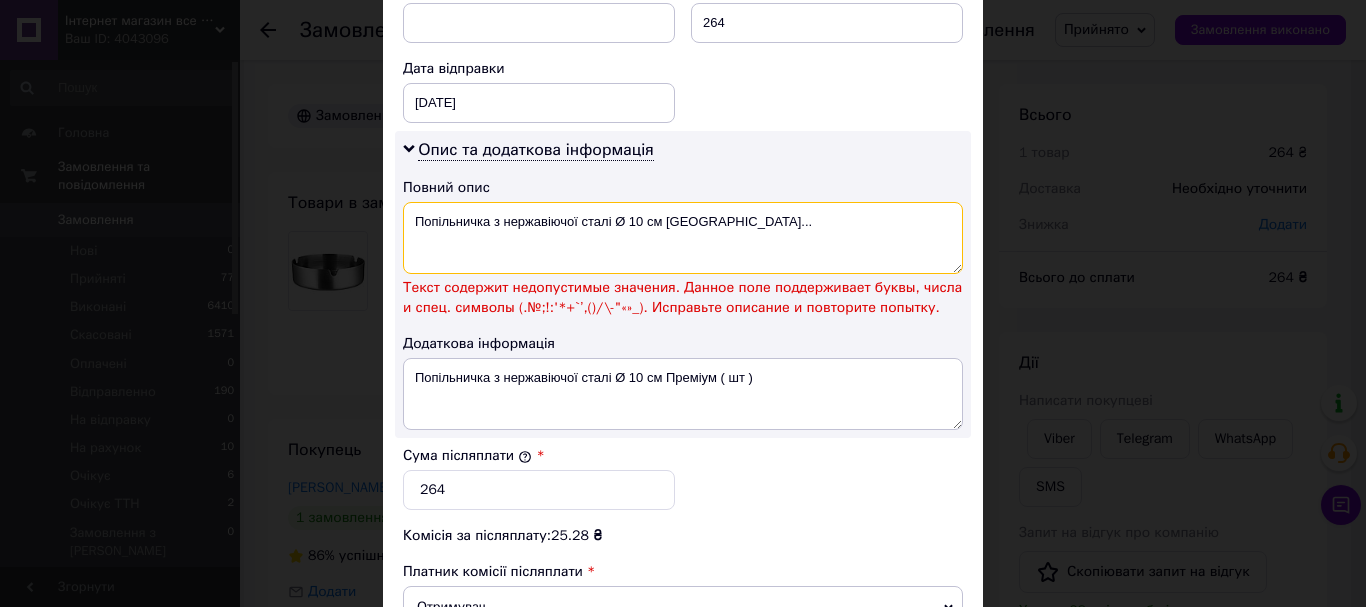 click on "Попільничка з нержавіючої сталі Ø 10 см Преміум..." at bounding box center (683, 238) 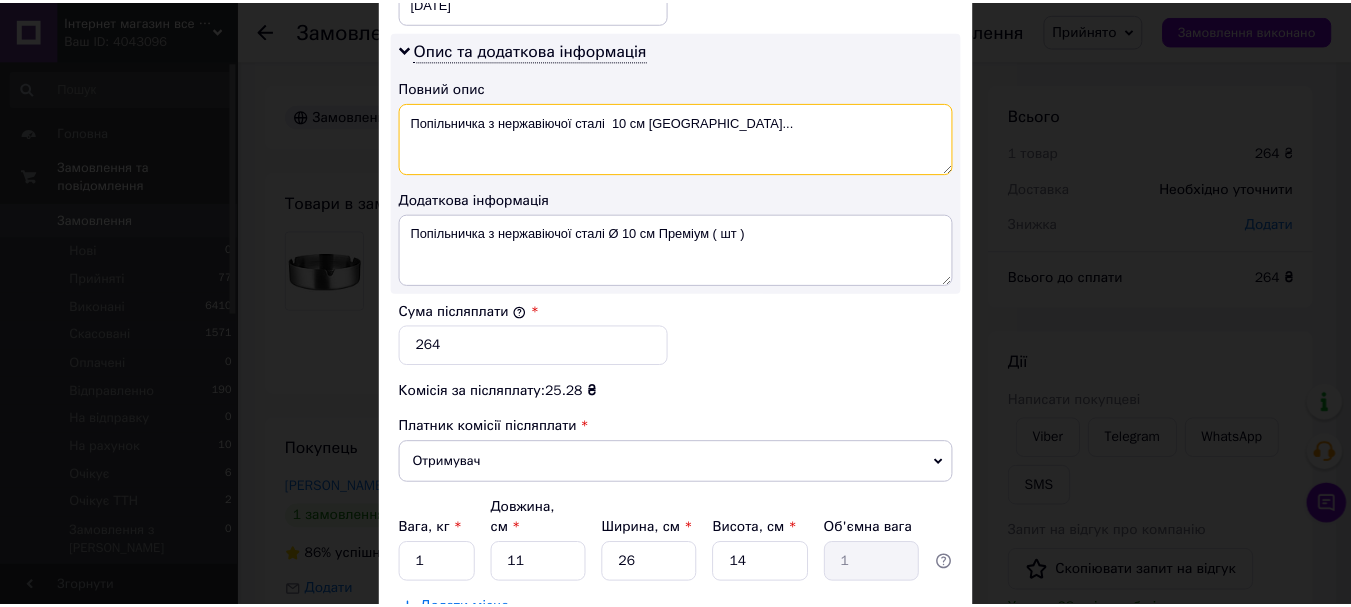 scroll, scrollTop: 1143, scrollLeft: 0, axis: vertical 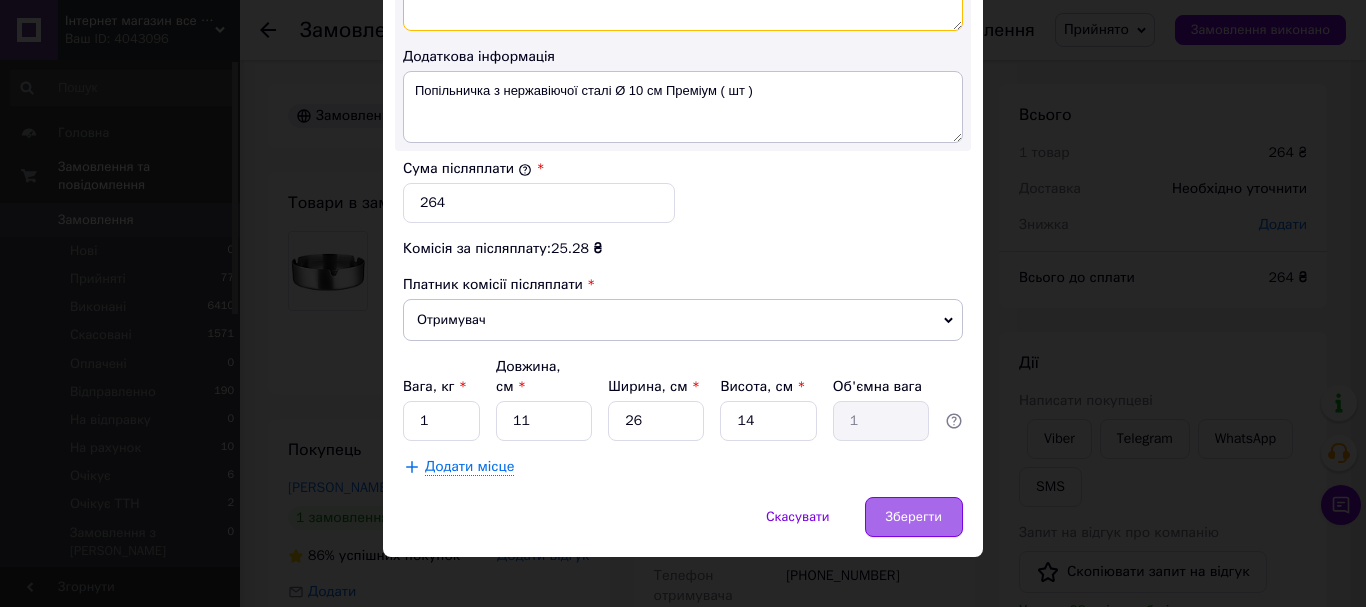 type on "Попільничка з нержавіючої сталі  10 см Преміум..." 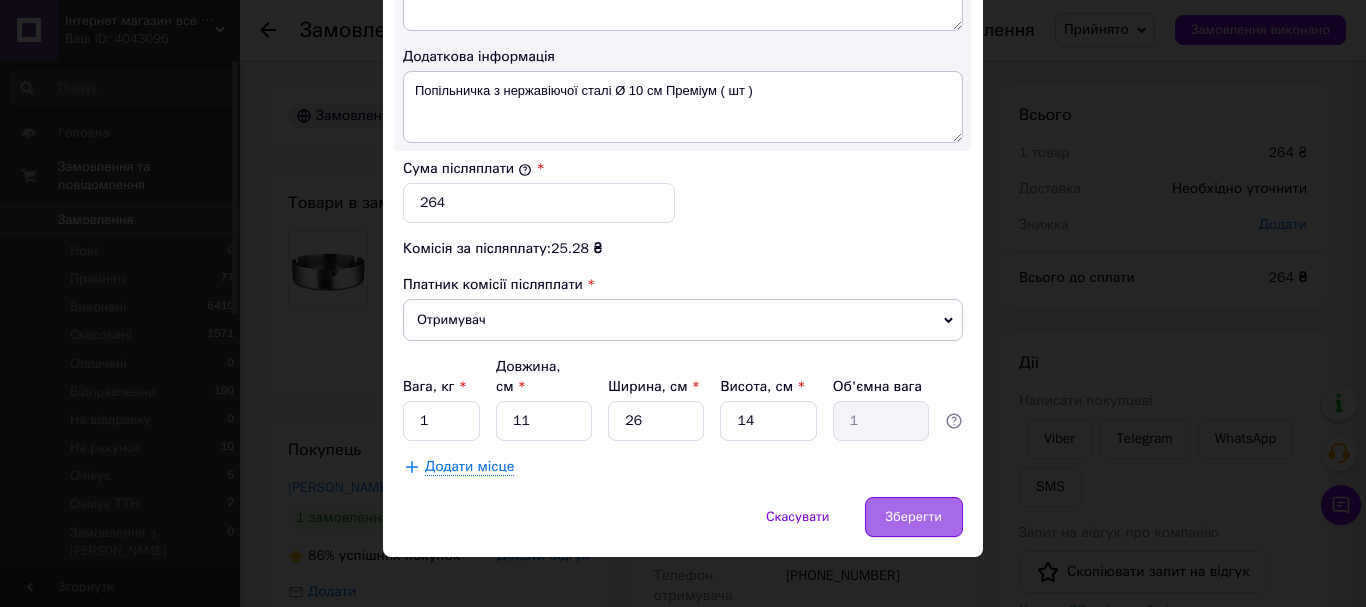 click on "Зберегти" at bounding box center [914, 517] 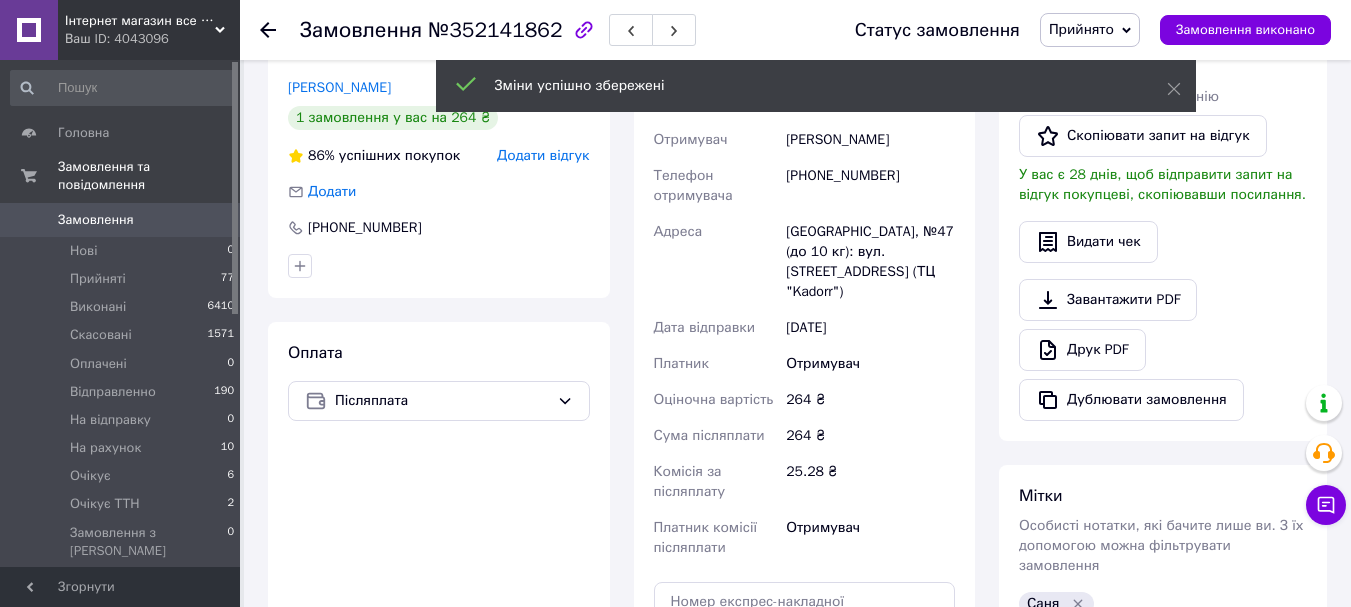 scroll, scrollTop: 600, scrollLeft: 0, axis: vertical 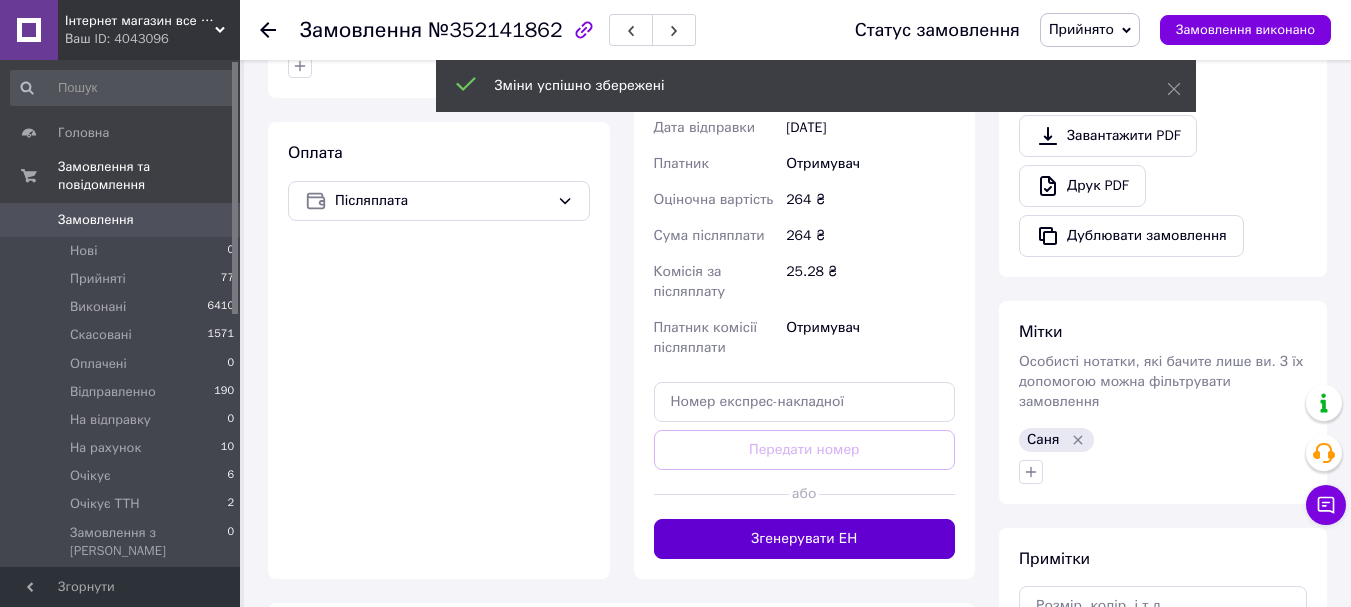 click on "Згенерувати ЕН" at bounding box center (805, 539) 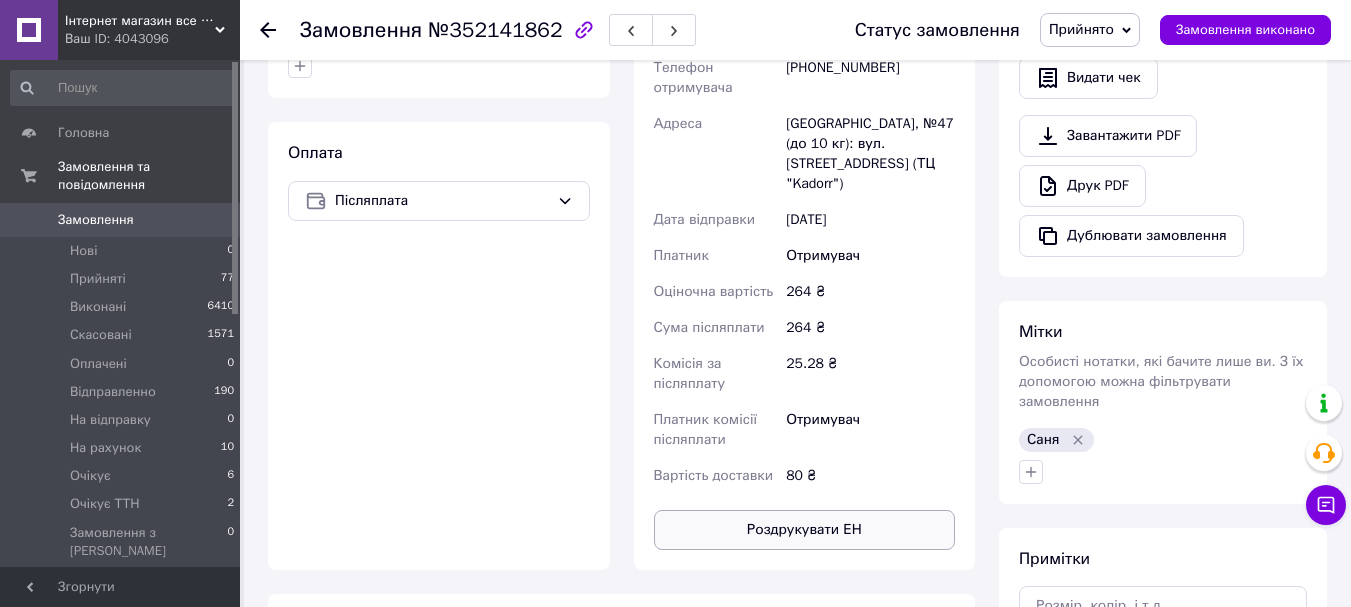 click on "Роздрукувати ЕН" at bounding box center (805, 530) 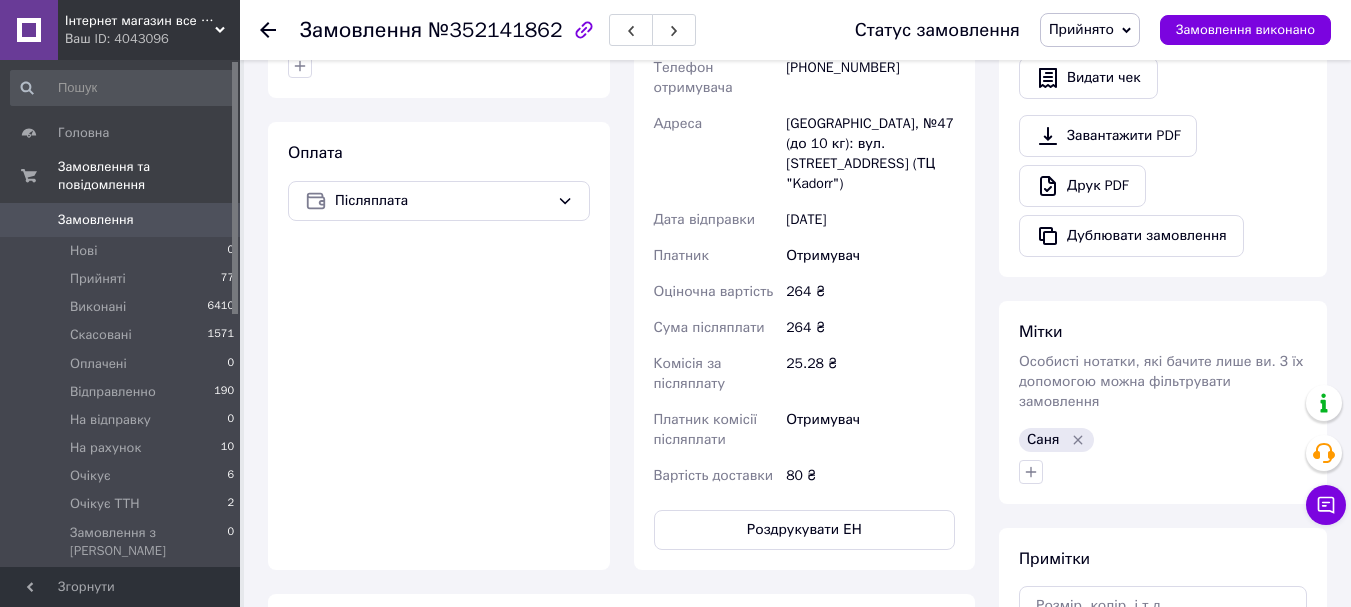 click on "Прийнято" at bounding box center [1090, 30] 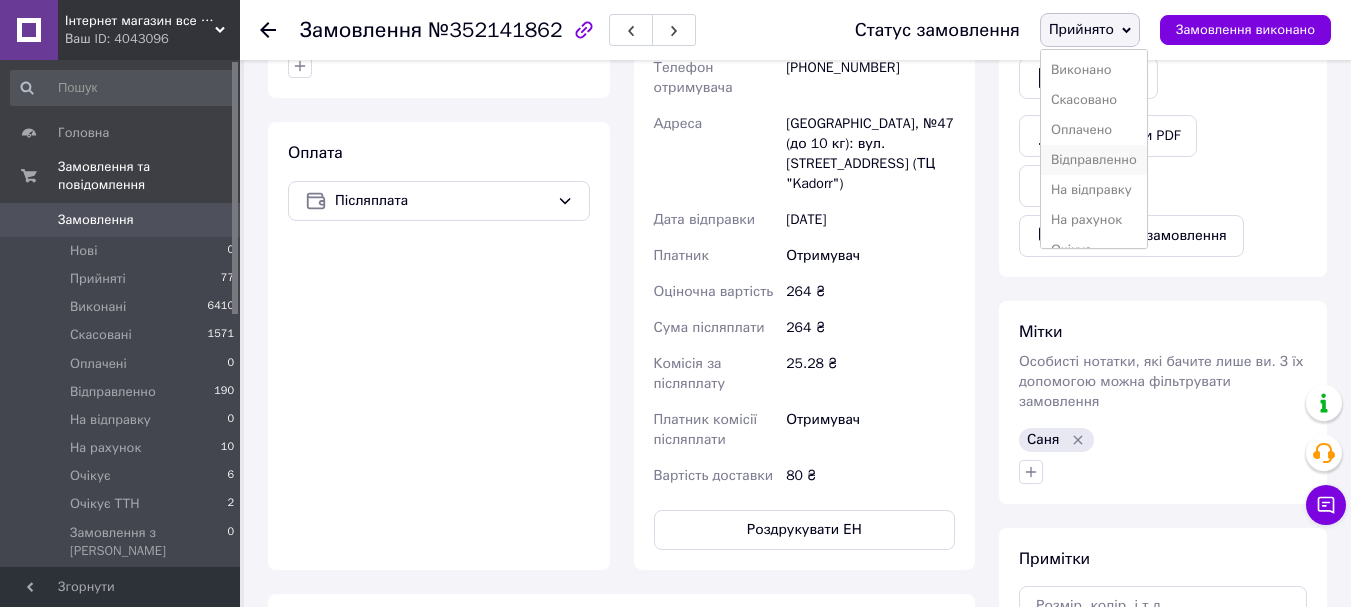 click on "Відправленно" at bounding box center (1094, 160) 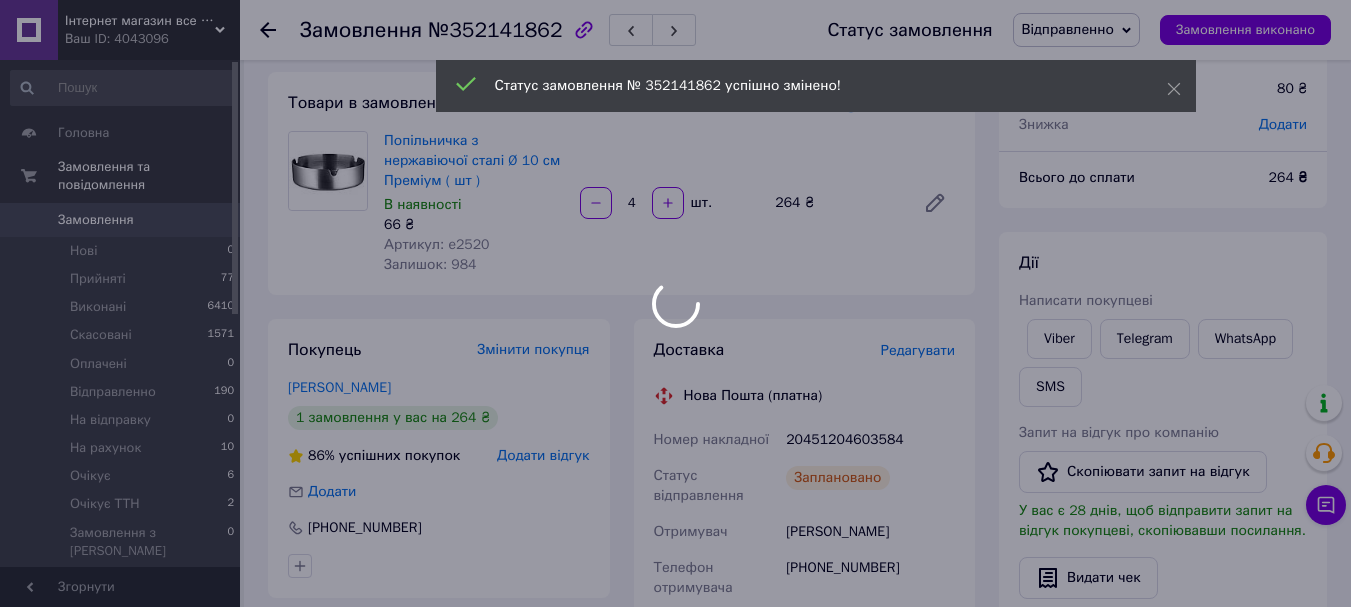 scroll, scrollTop: 0, scrollLeft: 0, axis: both 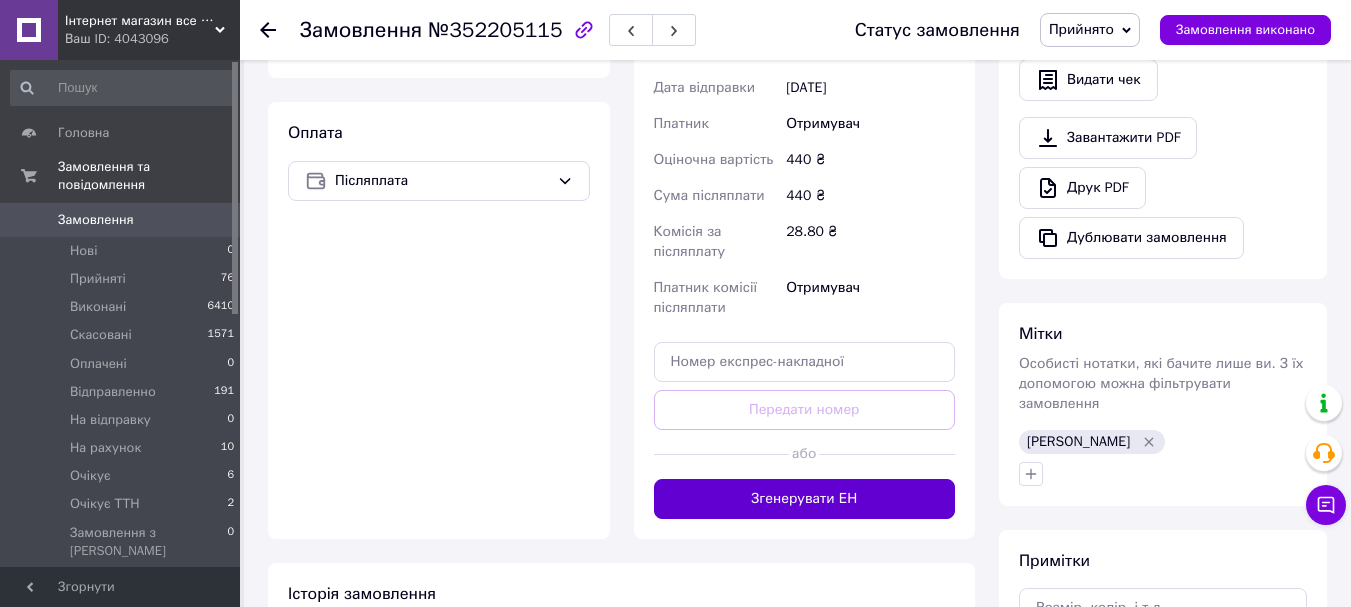 click on "Згенерувати ЕН" at bounding box center (805, 499) 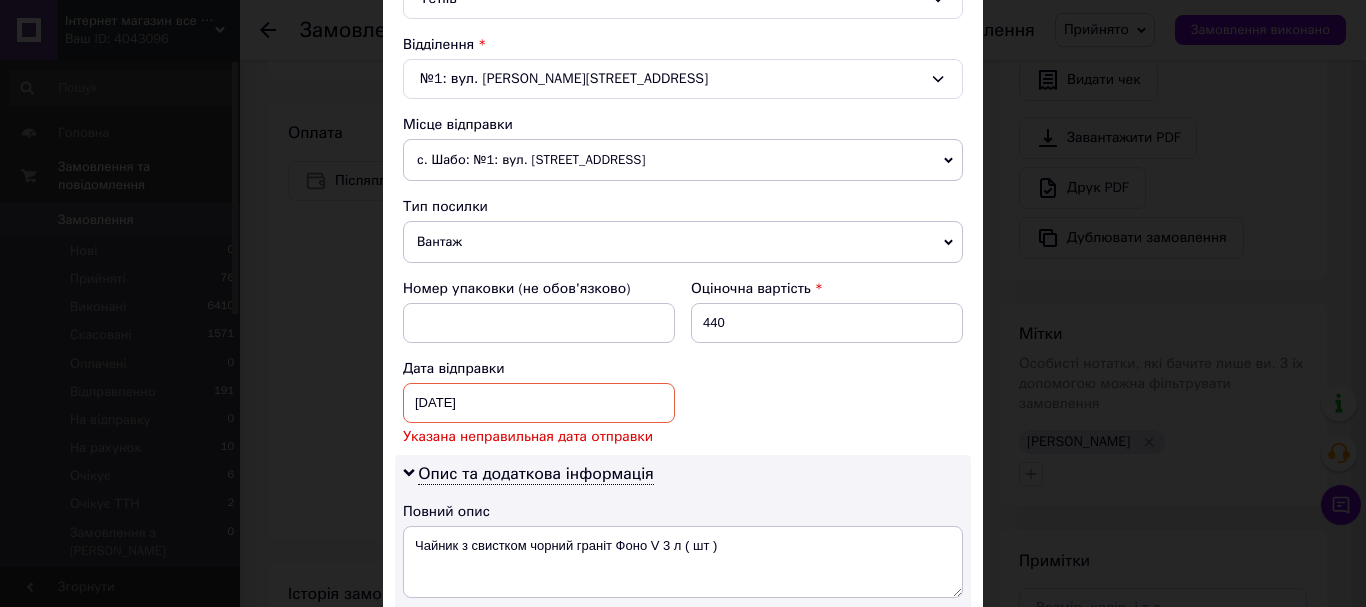 scroll, scrollTop: 800, scrollLeft: 0, axis: vertical 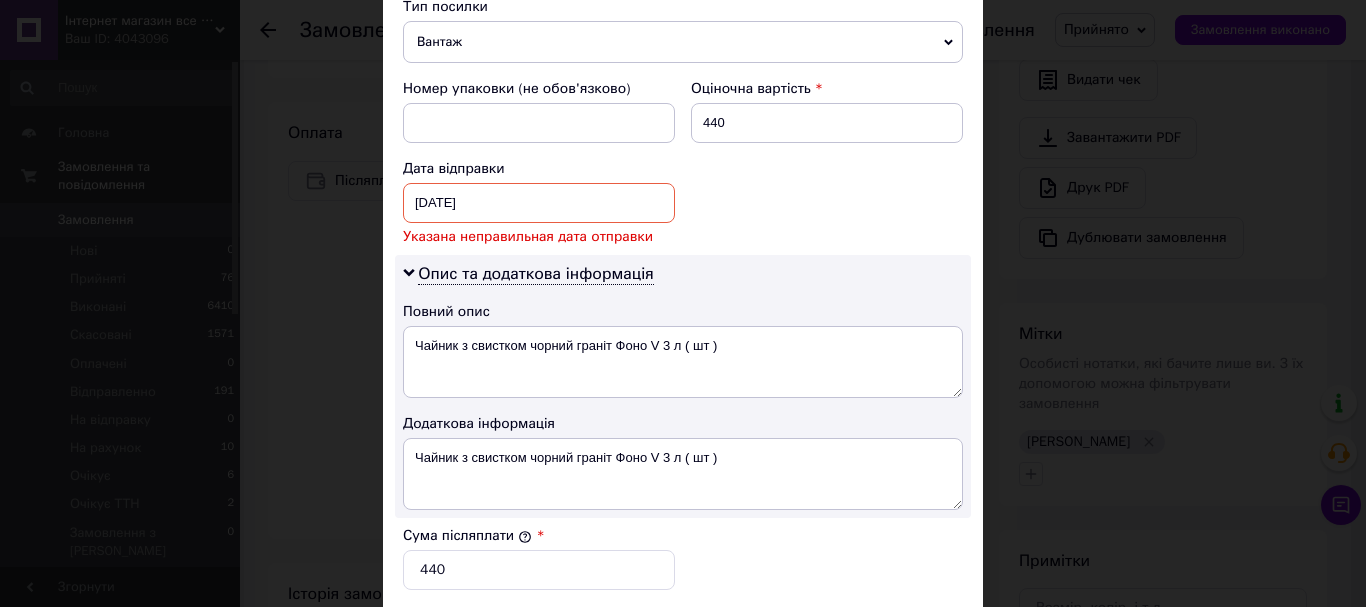 click on "[DATE] < 2025 > < Июль > Пн Вт Ср Чт Пт Сб Вс 30 1 2 3 4 5 6 7 8 9 10 11 12 13 14 15 16 17 18 19 20 21 22 23 24 25 26 27 28 29 30 31 1 2 3 4 5 6 7 8 9 10" at bounding box center (539, 203) 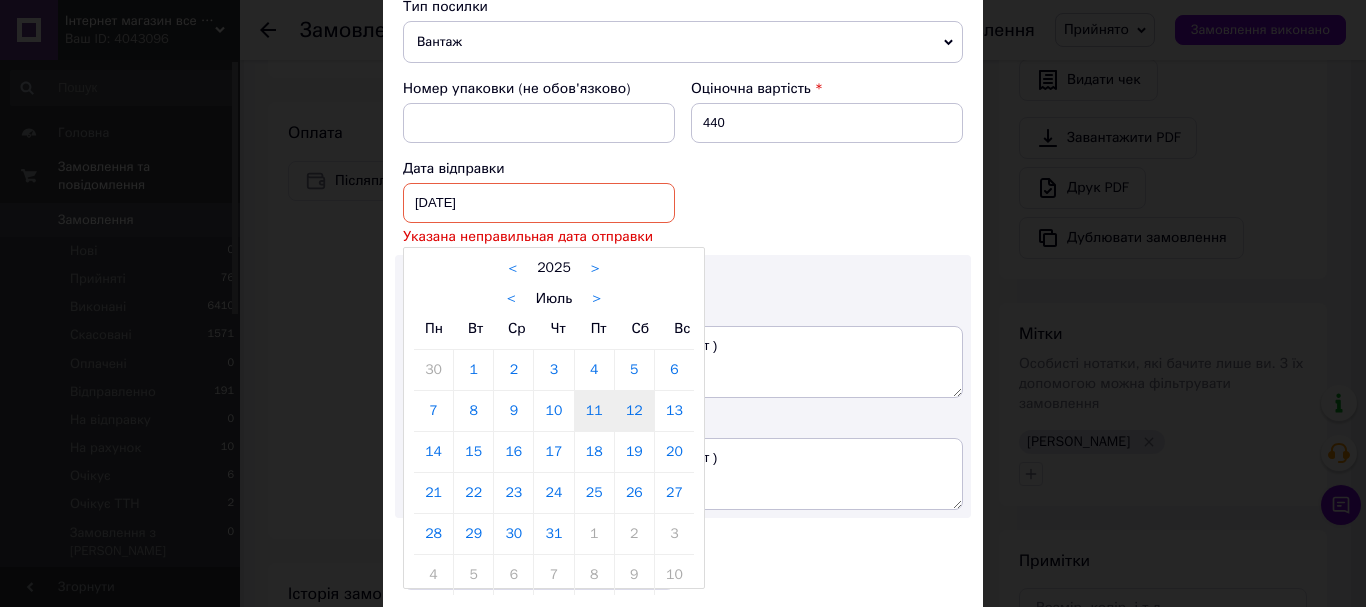 click on "12" at bounding box center [634, 411] 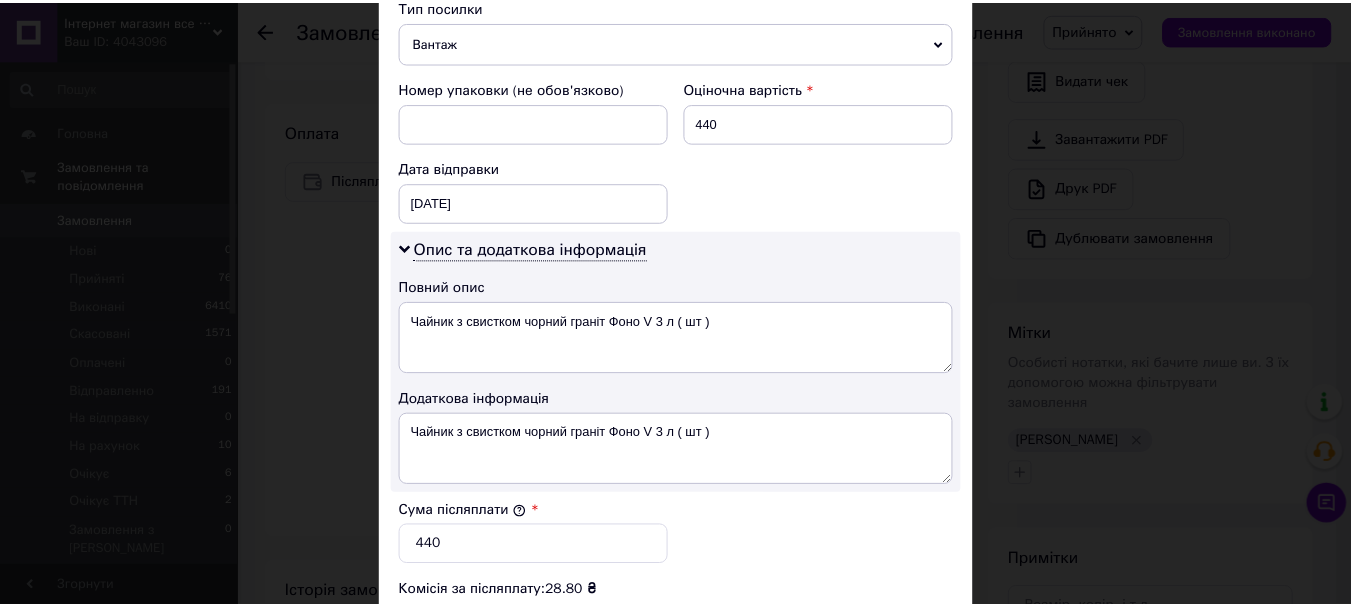 scroll, scrollTop: 1143, scrollLeft: 0, axis: vertical 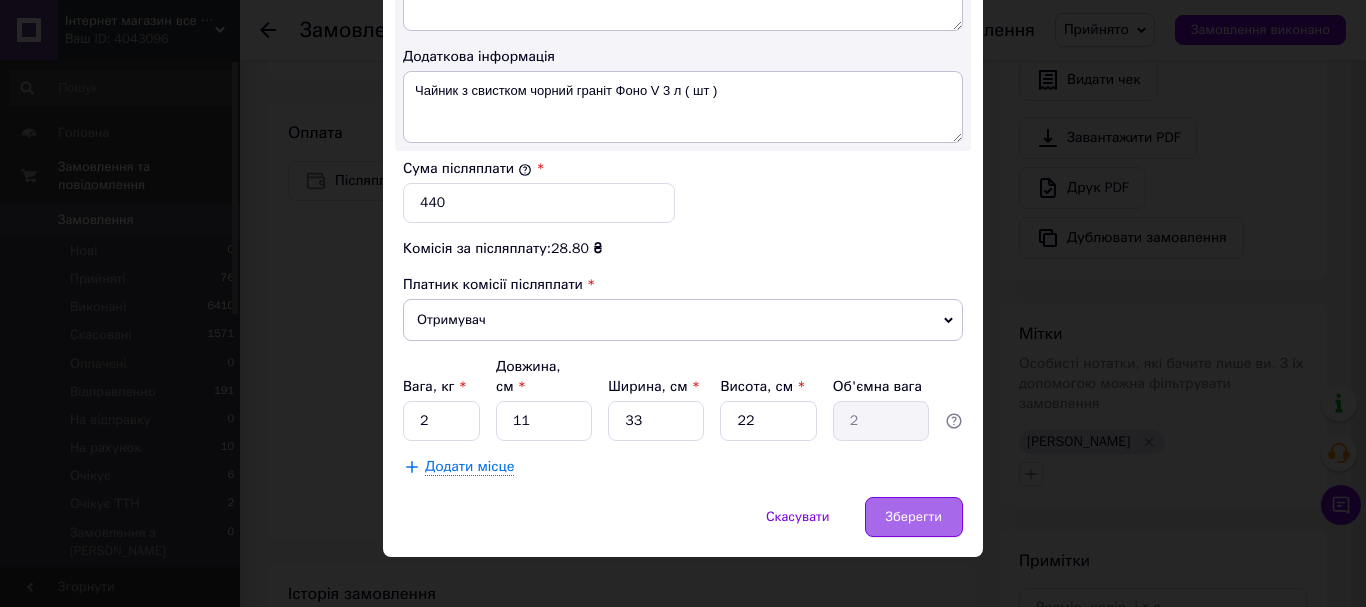 click on "Зберегти" at bounding box center (914, 517) 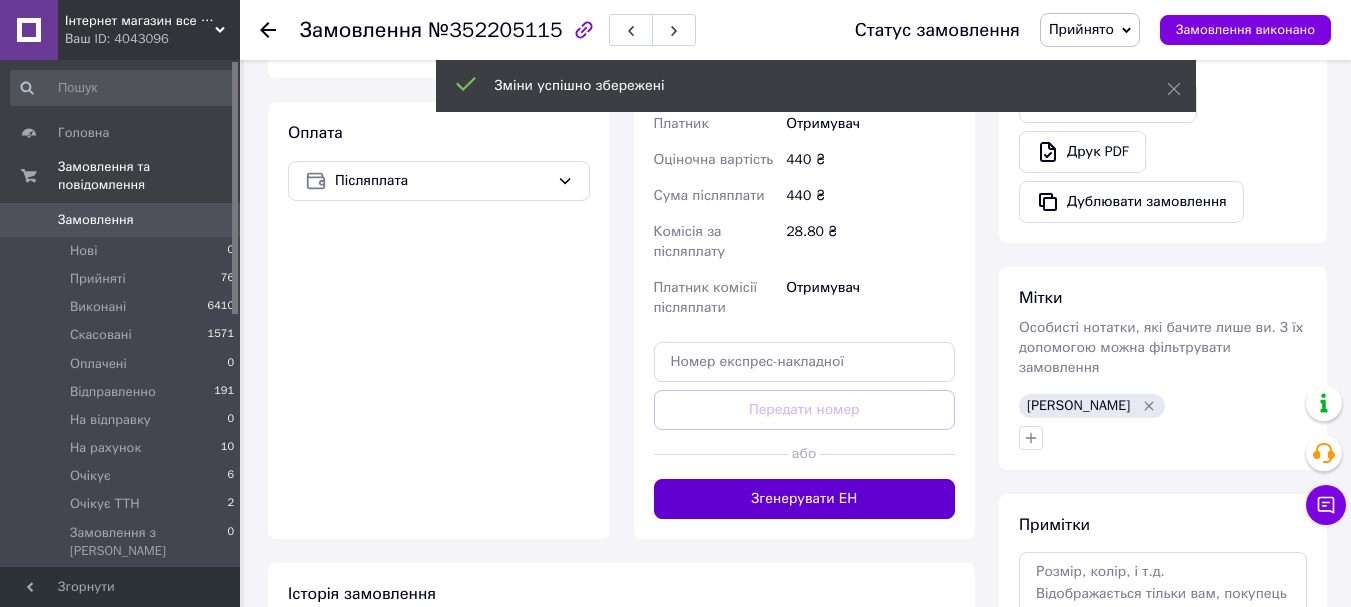 click on "Згенерувати ЕН" at bounding box center (805, 499) 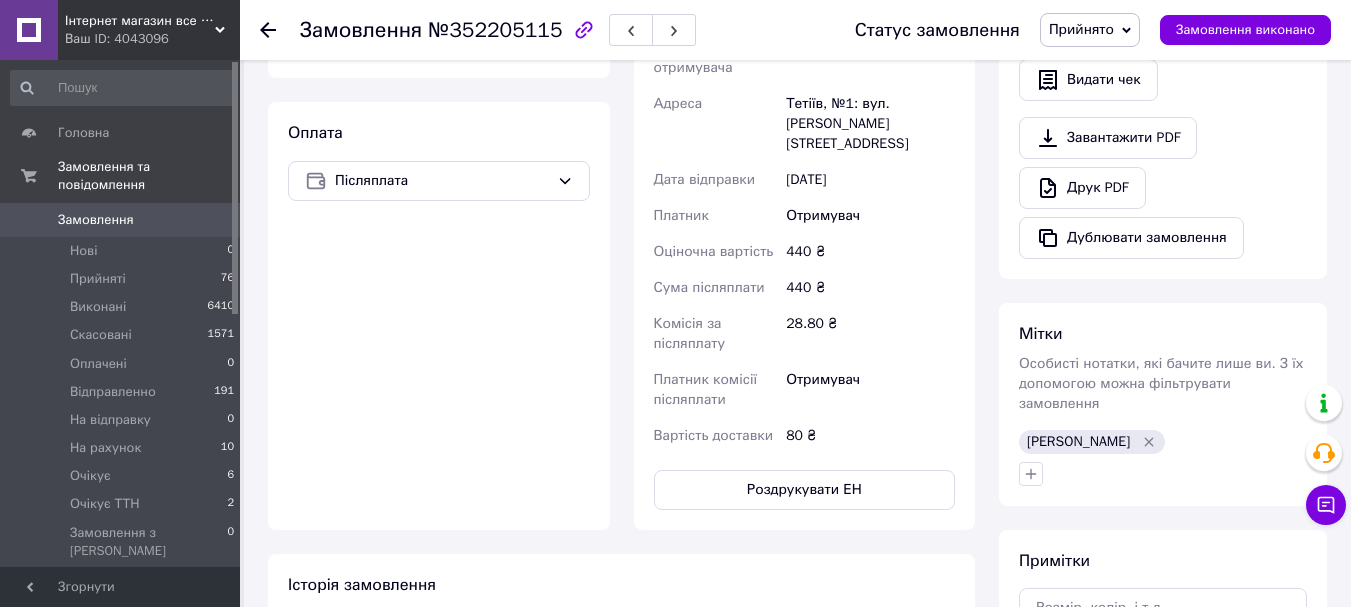 click on "Роздрукувати ЕН" at bounding box center (805, 490) 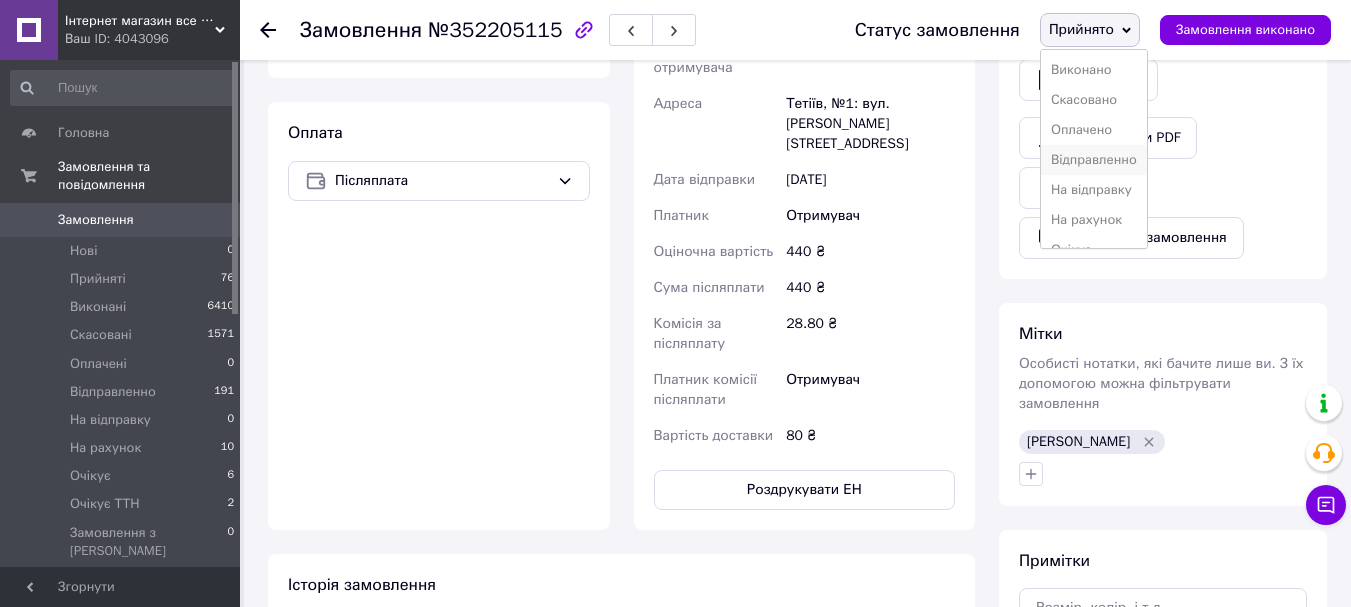 click on "Відправленно" at bounding box center (1094, 160) 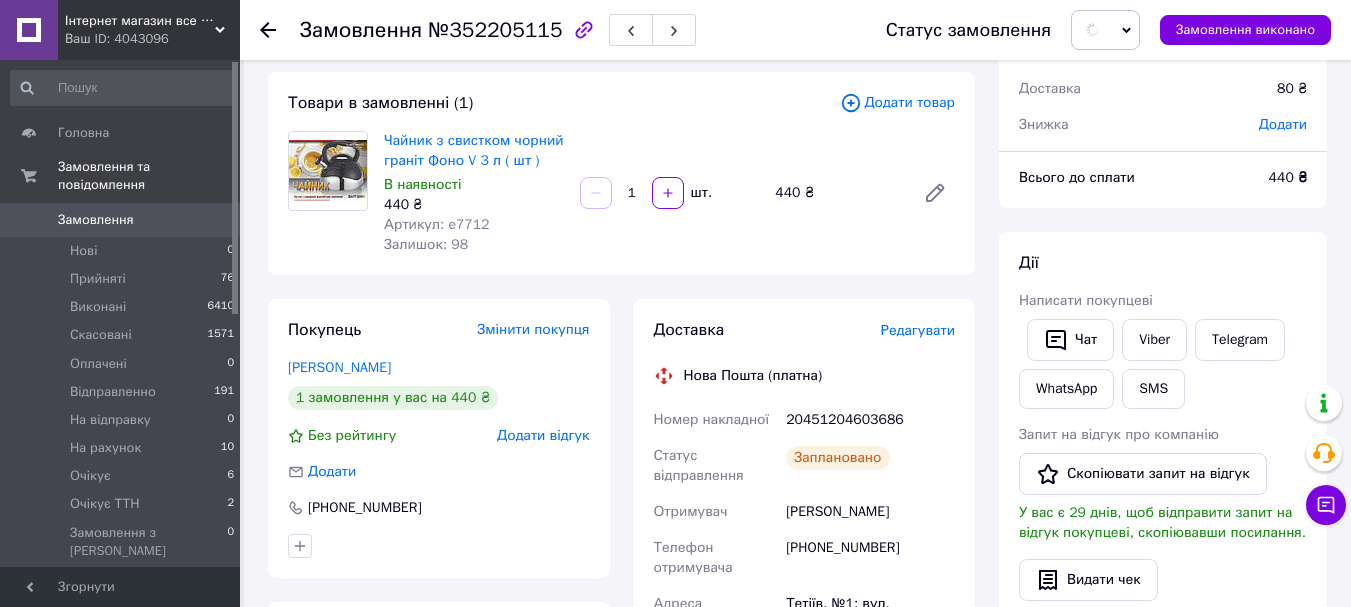 scroll, scrollTop: 0, scrollLeft: 0, axis: both 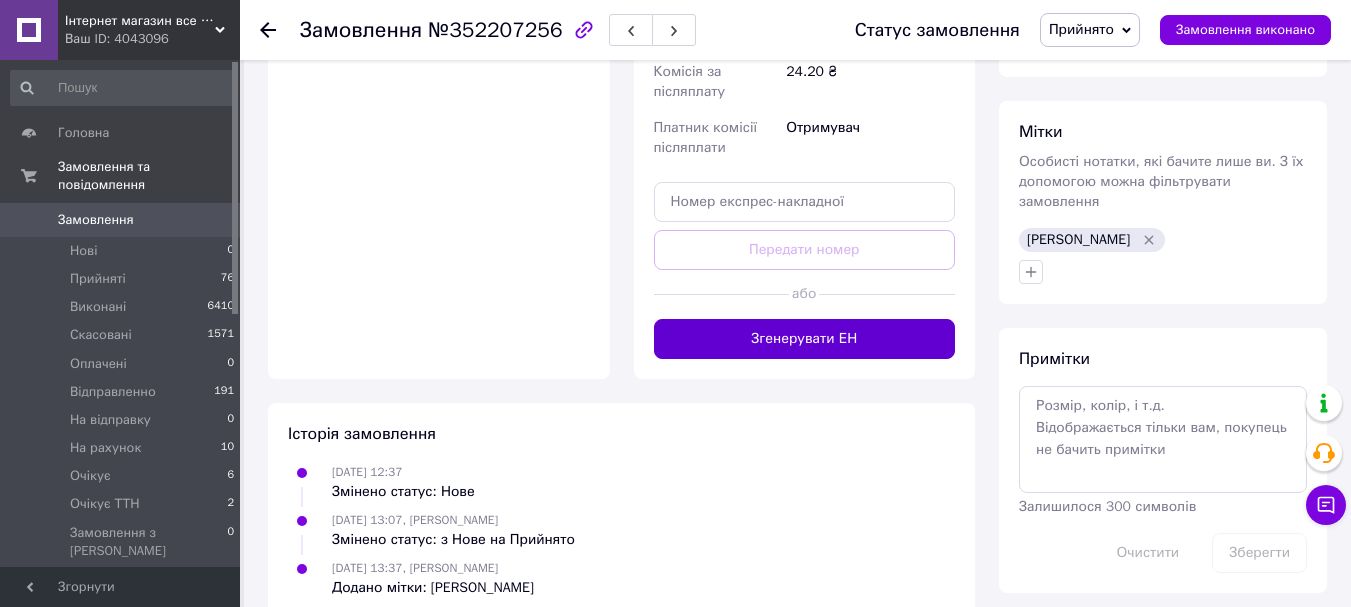 click on "Згенерувати ЕН" at bounding box center [805, 339] 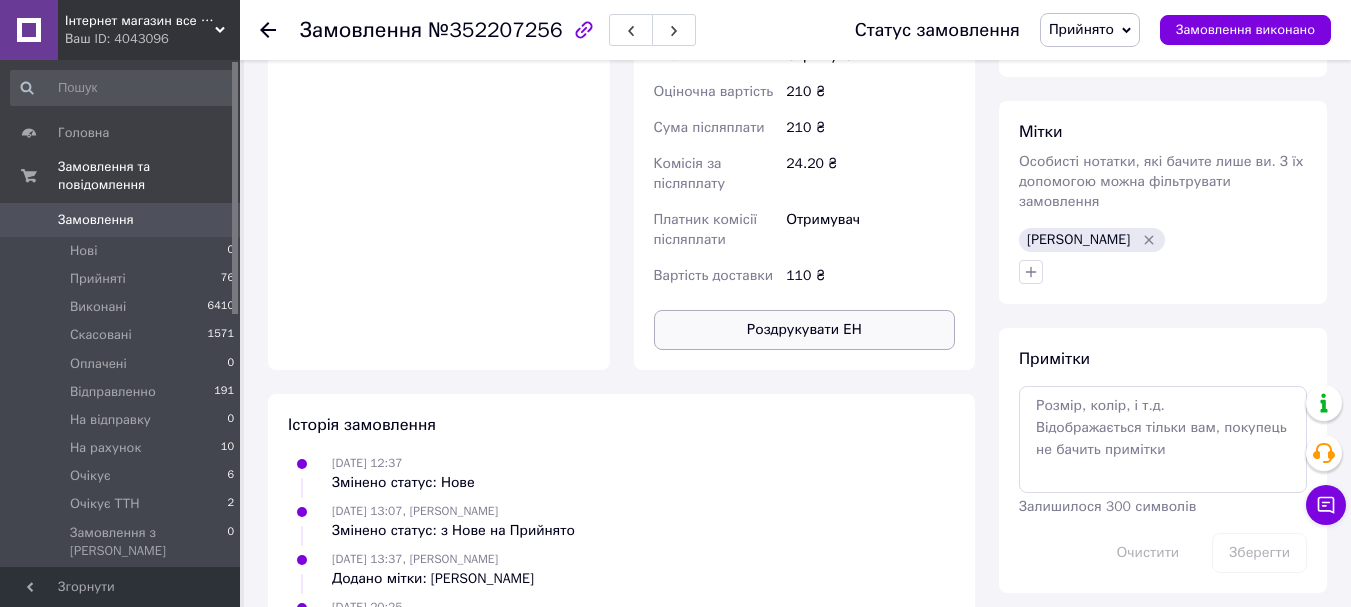 click on "Роздрукувати ЕН" at bounding box center (805, 330) 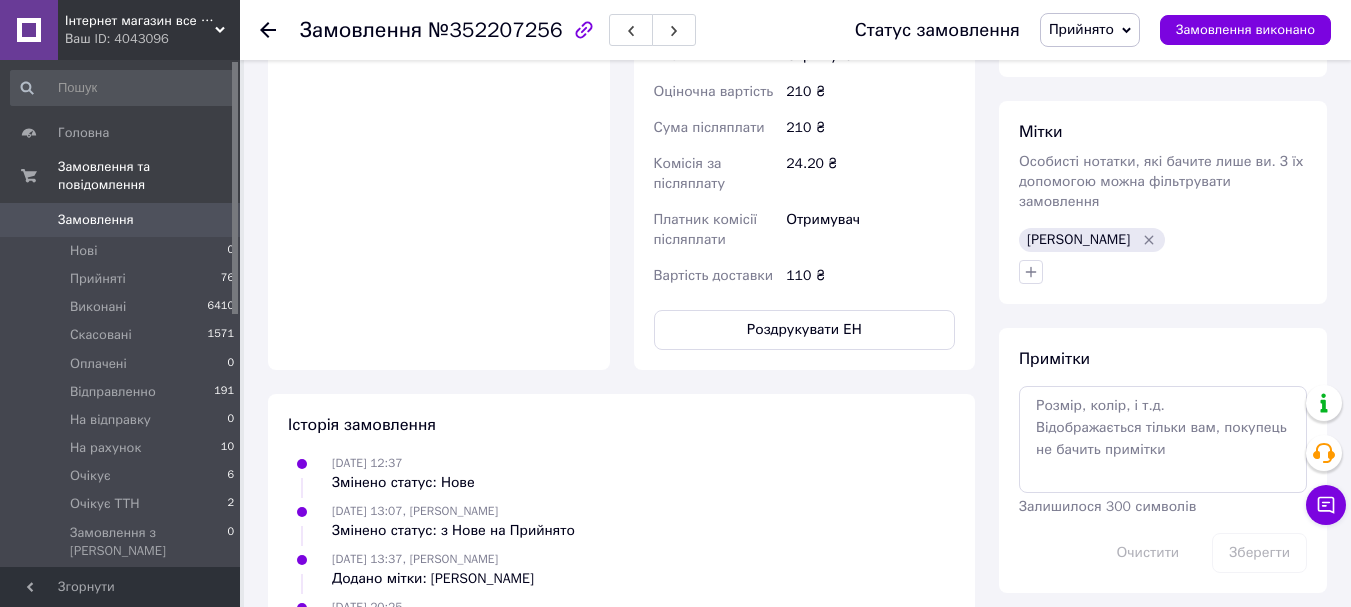 click on "Прийнято" at bounding box center (1090, 30) 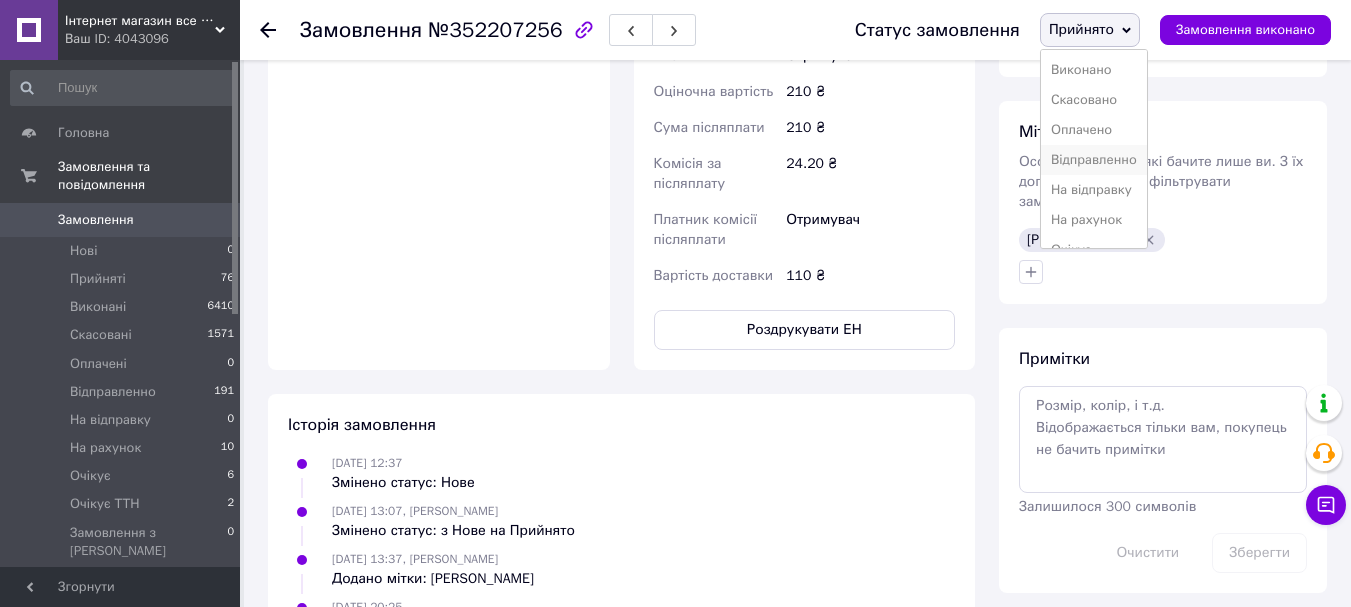 click on "Відправленно" at bounding box center (1094, 160) 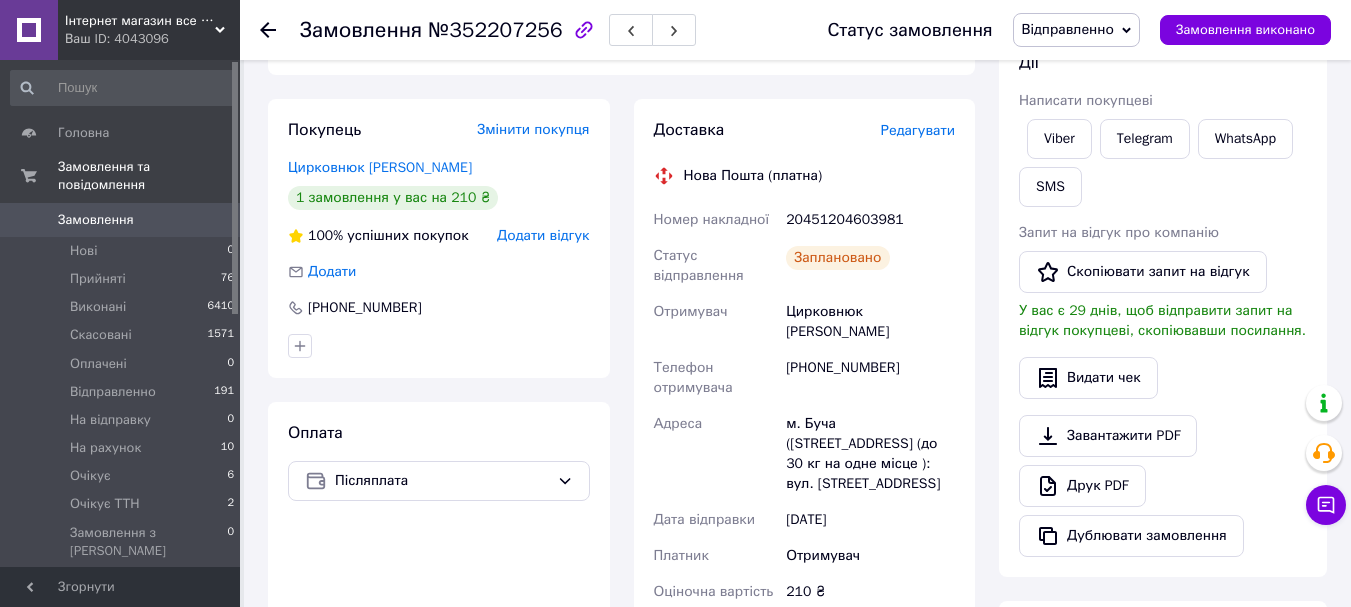 scroll, scrollTop: 0, scrollLeft: 0, axis: both 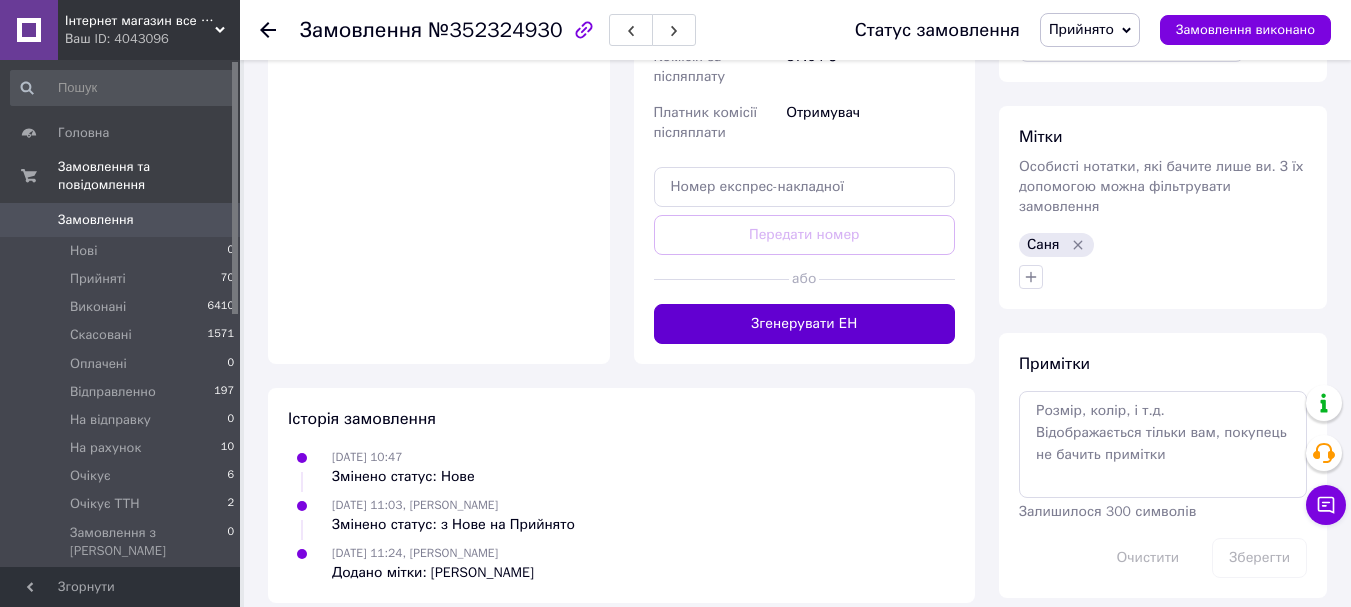 click on "Згенерувати ЕН" at bounding box center (805, 324) 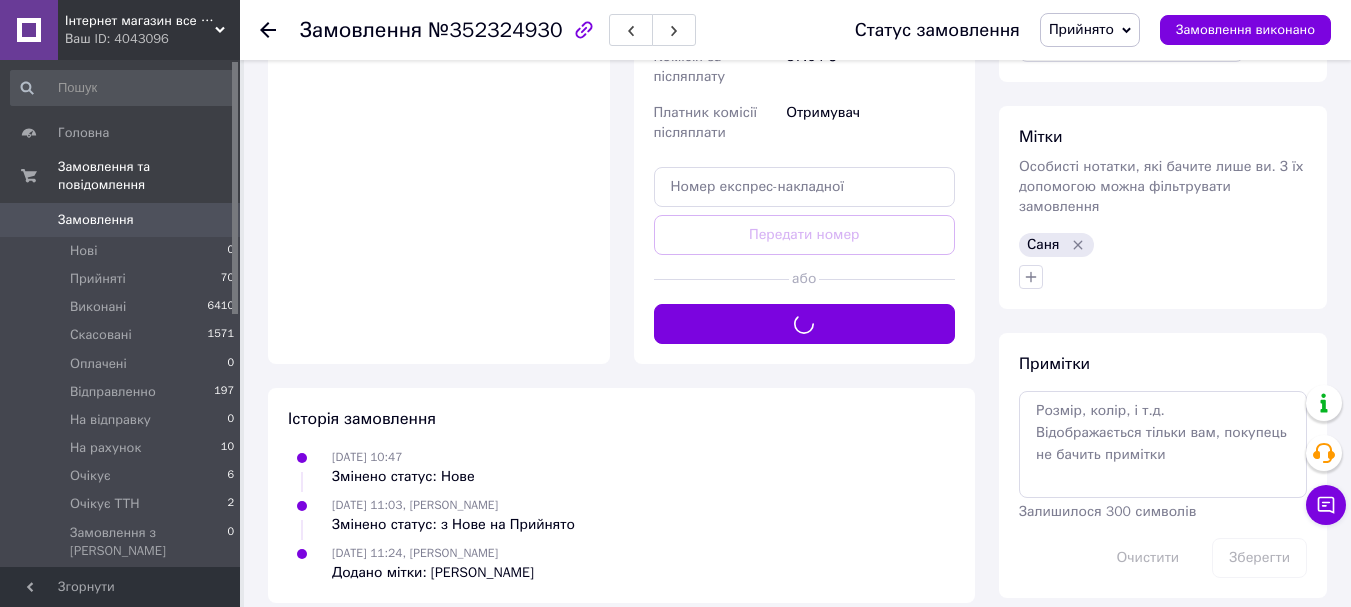 scroll, scrollTop: 695, scrollLeft: 0, axis: vertical 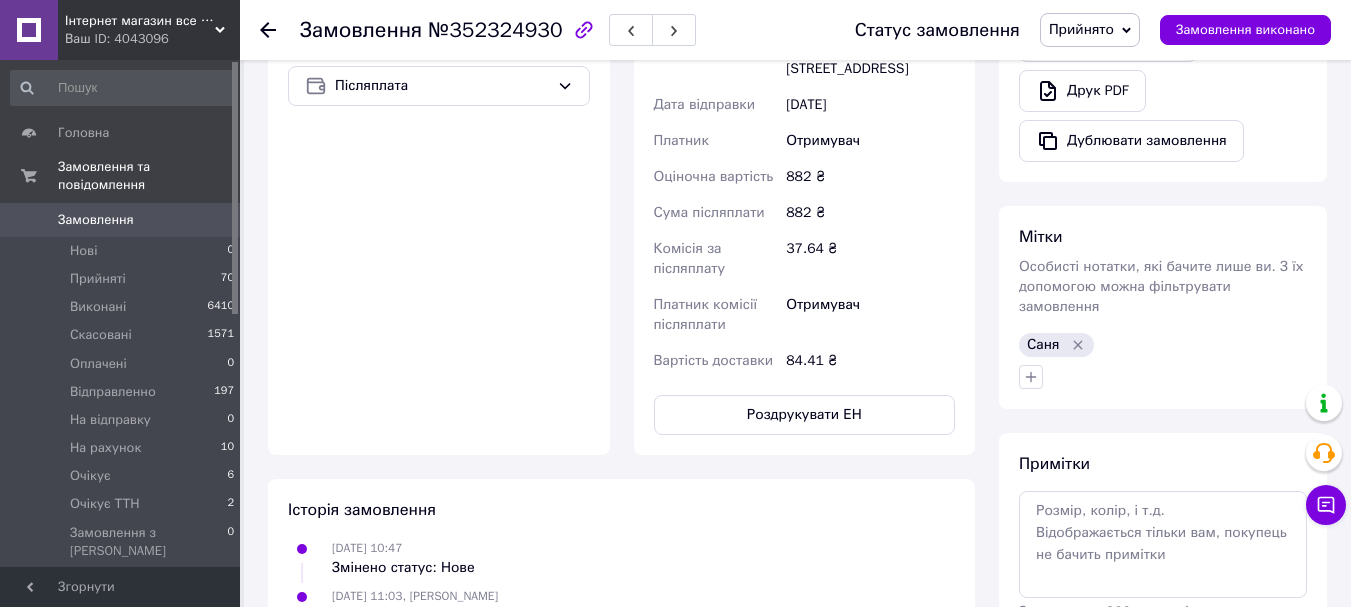click on "Роздрукувати ЕН" at bounding box center (805, 415) 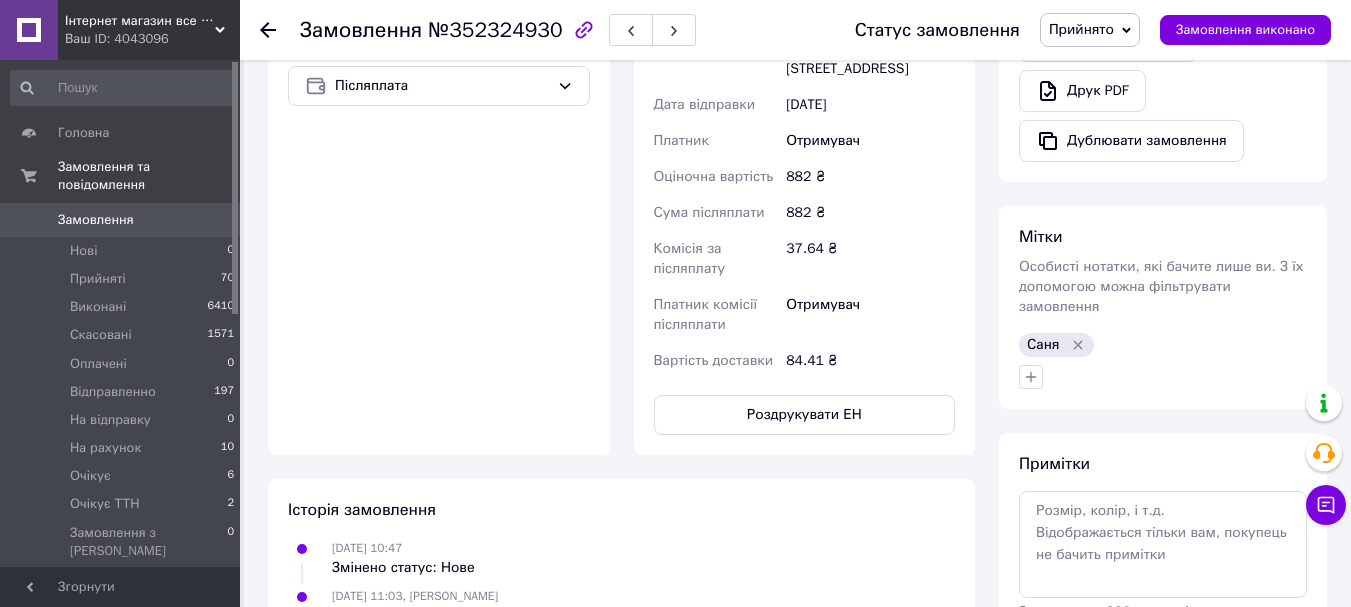 click on "Прийнято" at bounding box center [1090, 30] 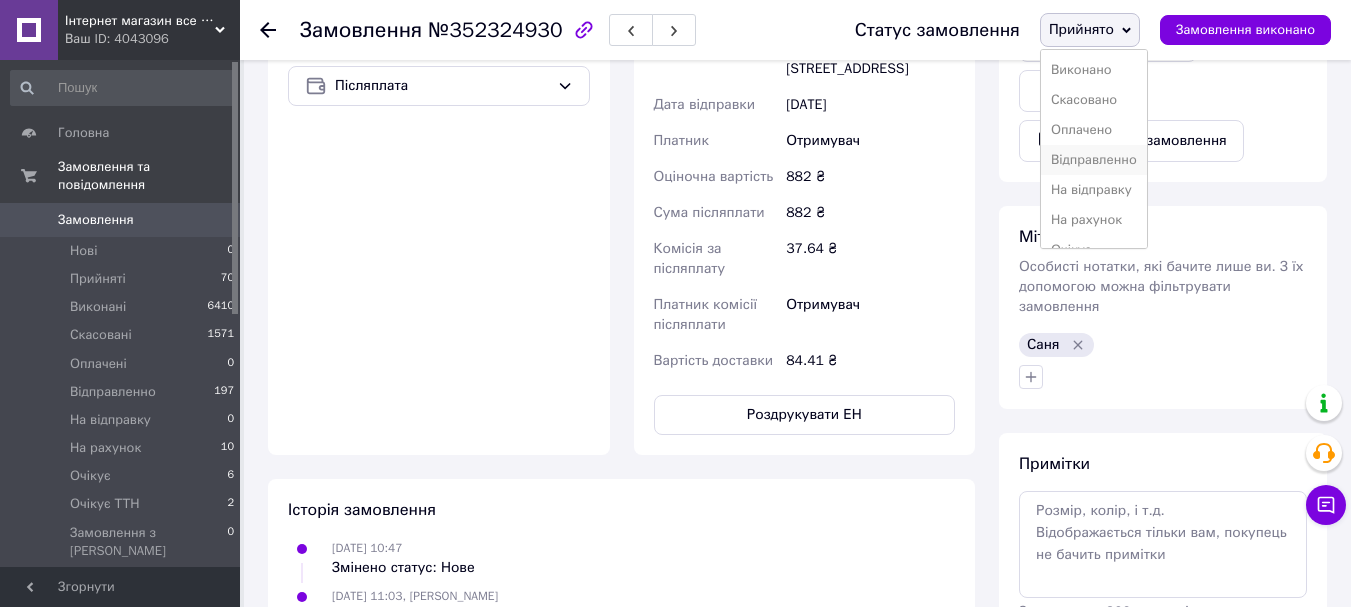 click on "Відправленно" at bounding box center [1094, 160] 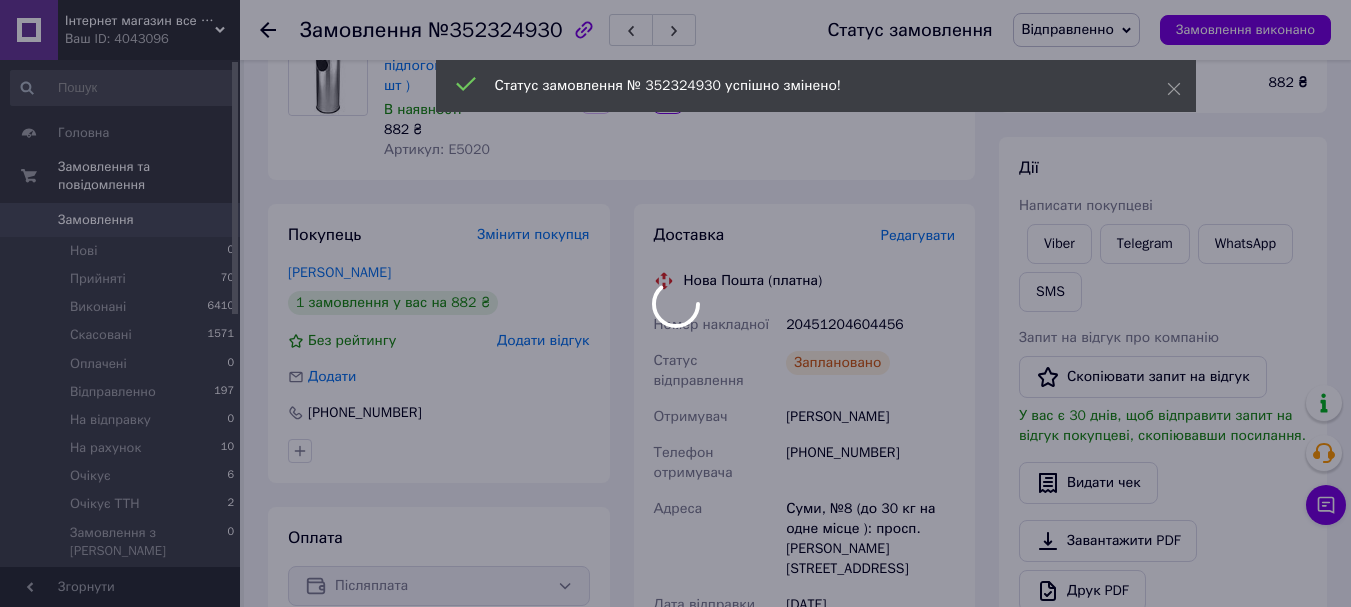 scroll, scrollTop: 0, scrollLeft: 0, axis: both 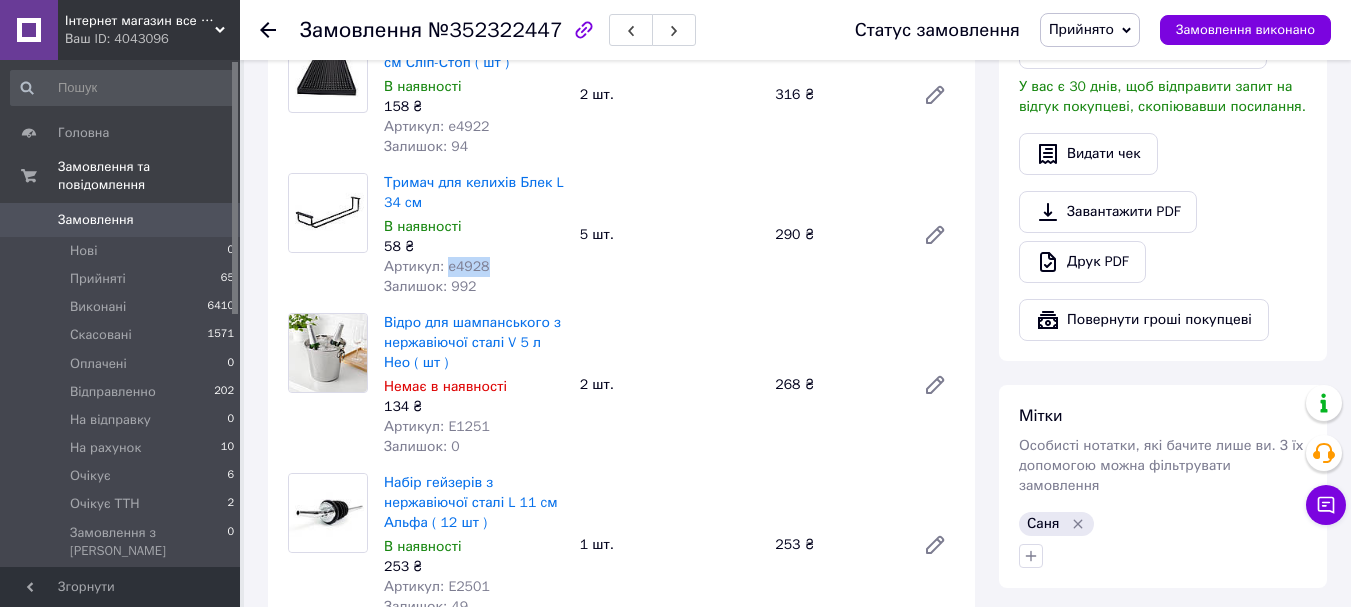 drag, startPoint x: 482, startPoint y: 267, endPoint x: 446, endPoint y: 267, distance: 36 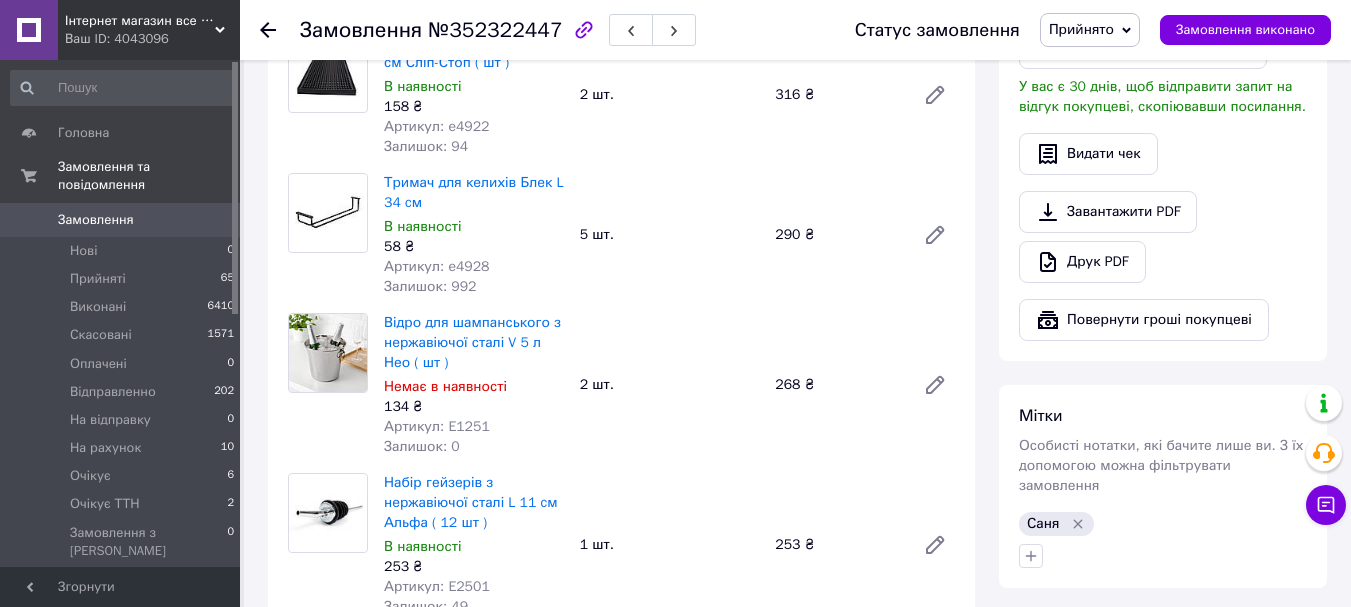 click on "5 шт." at bounding box center (670, 235) 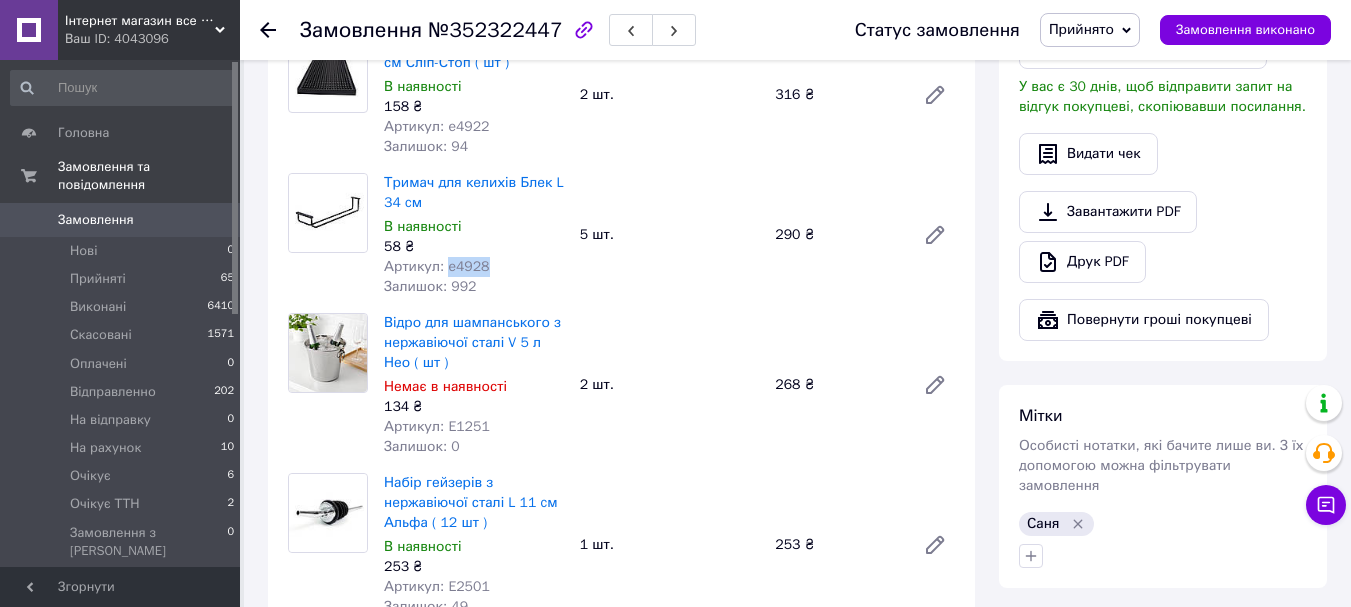 click on "Артикул: e4928" at bounding box center [437, 266] 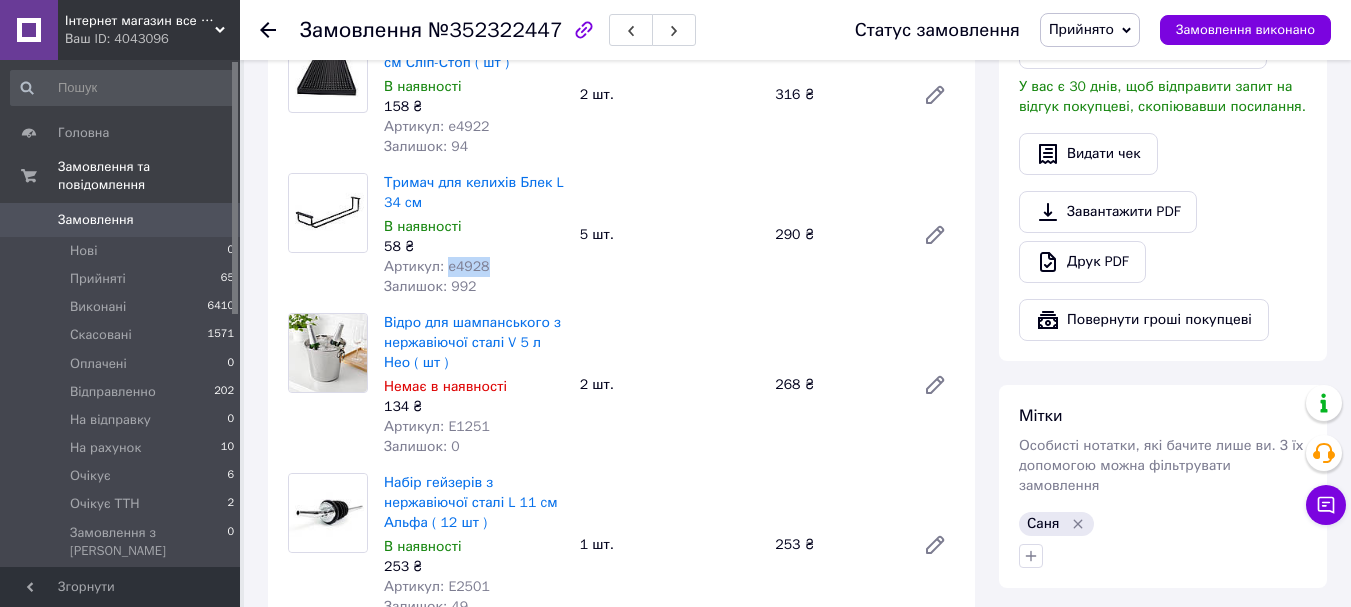 click on "Артикул: e4928" at bounding box center [474, 267] 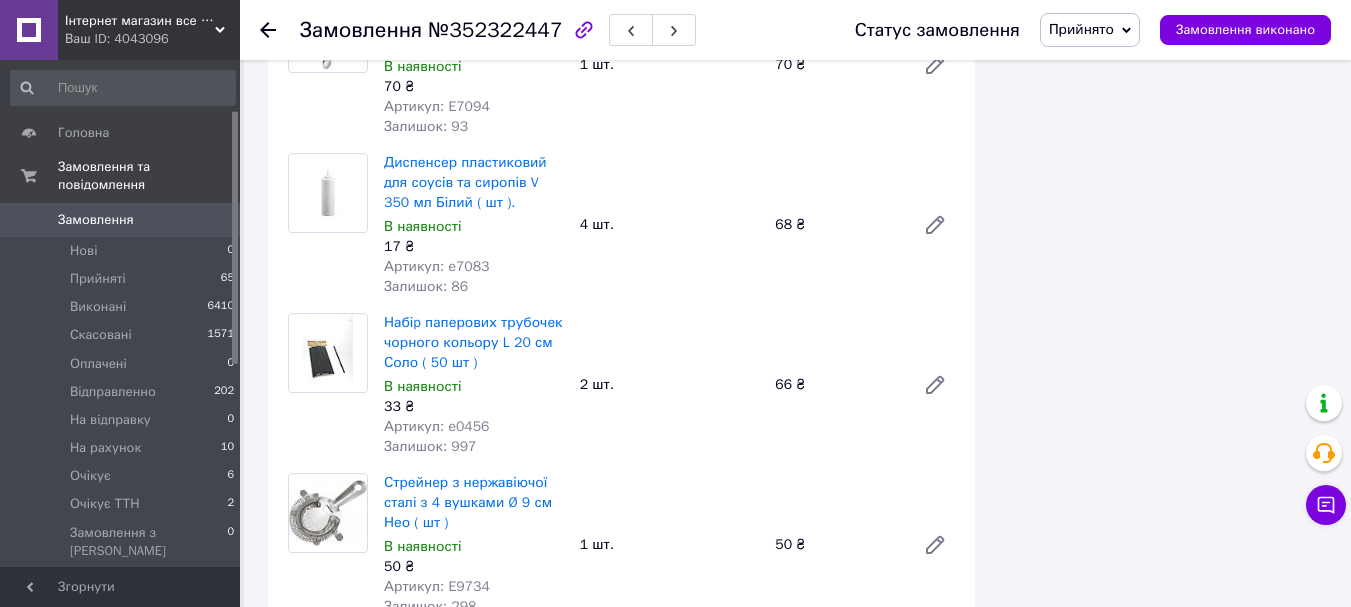 scroll, scrollTop: 2800, scrollLeft: 0, axis: vertical 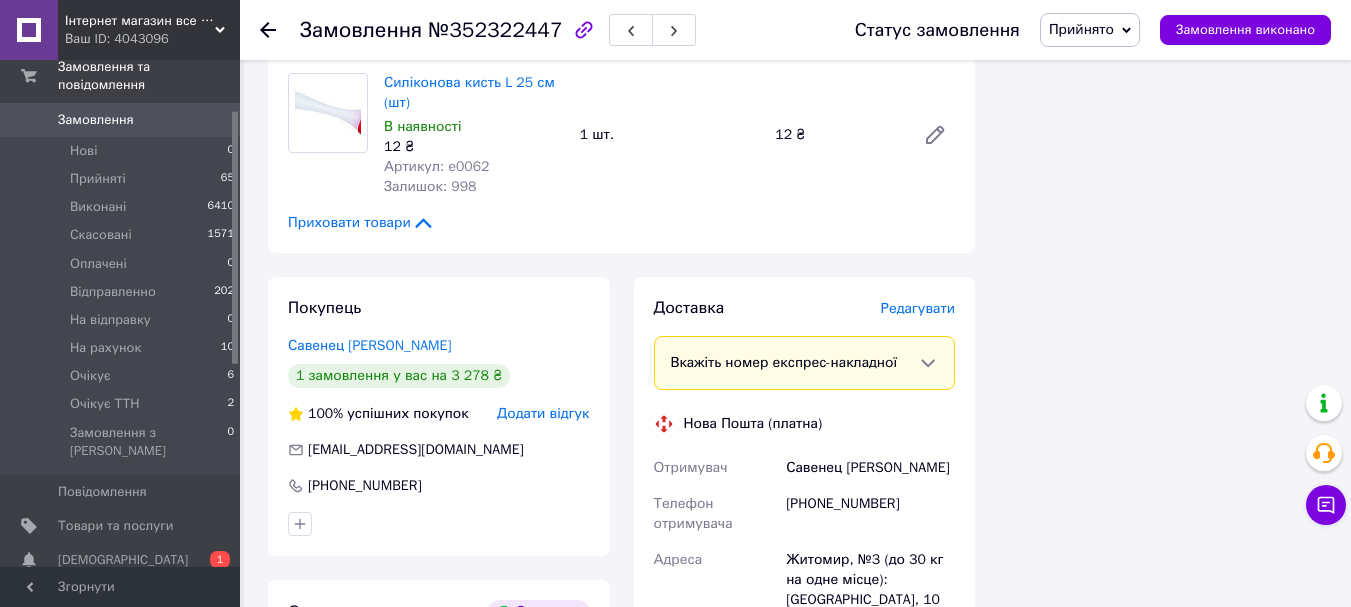 click 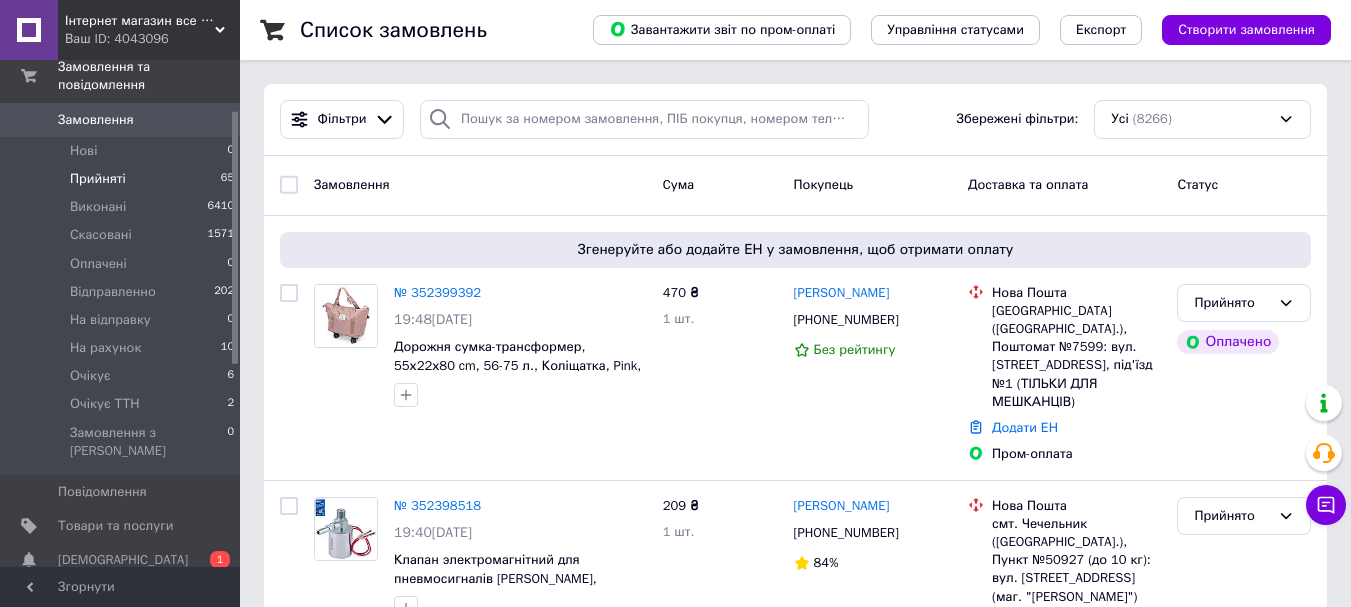 click on "Прийняті 65" at bounding box center (123, 179) 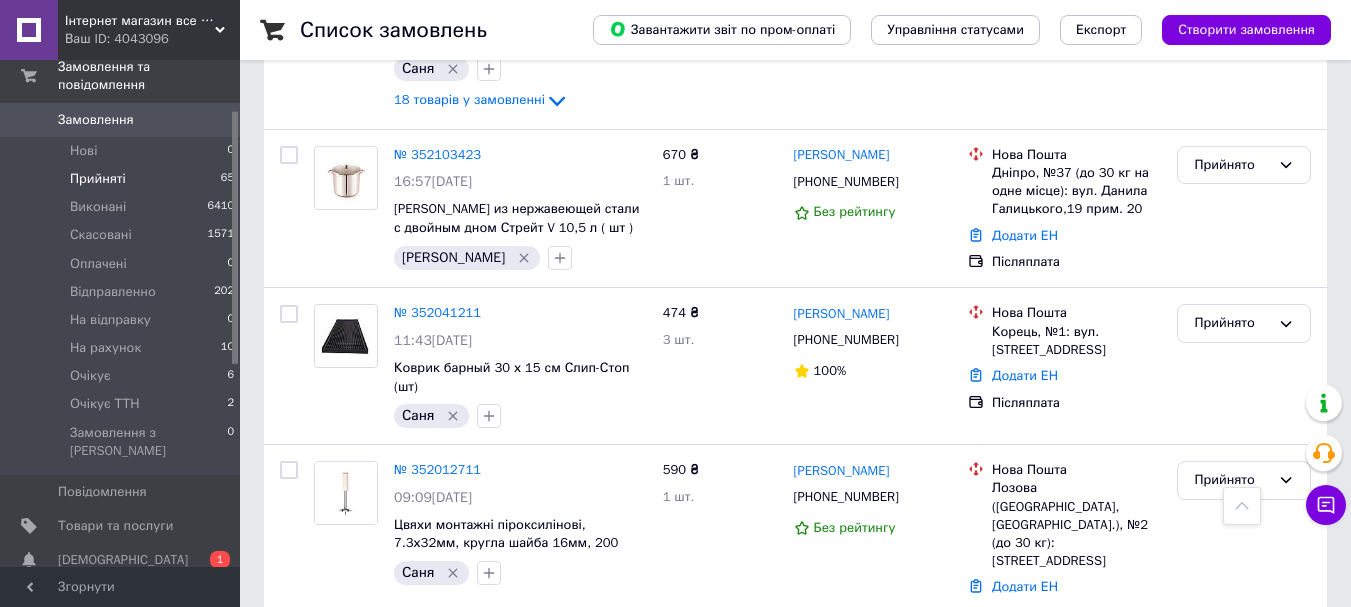 scroll, scrollTop: 11045, scrollLeft: 0, axis: vertical 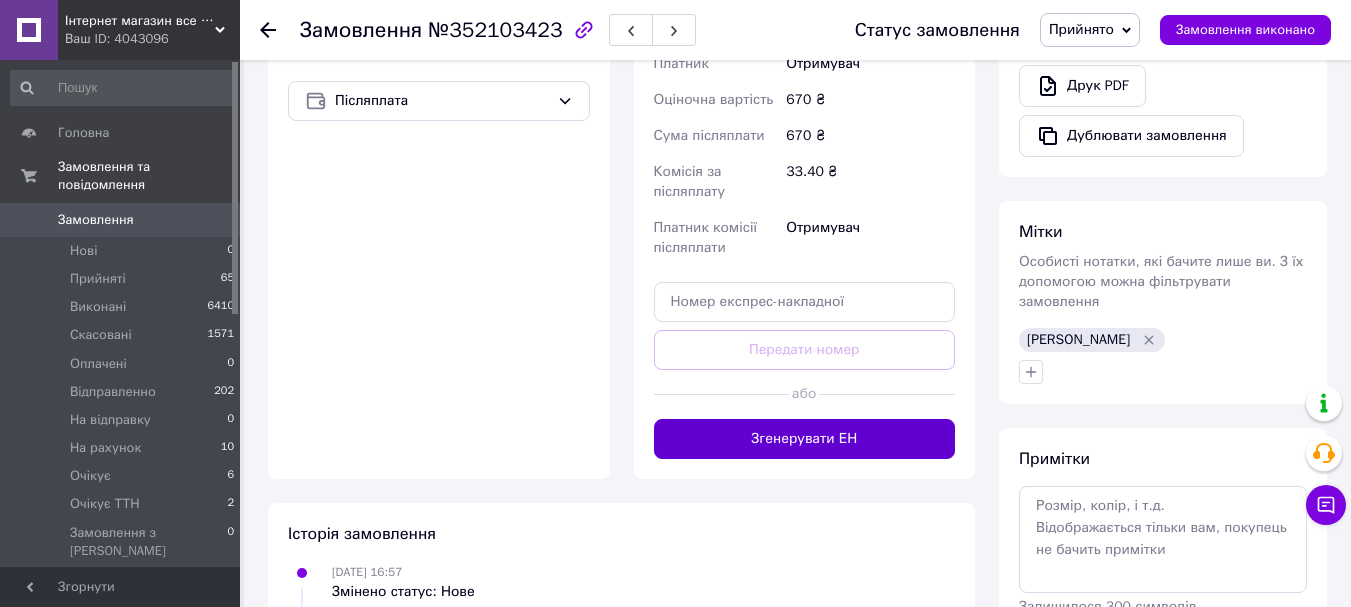 click on "Згенерувати ЕН" at bounding box center [805, 439] 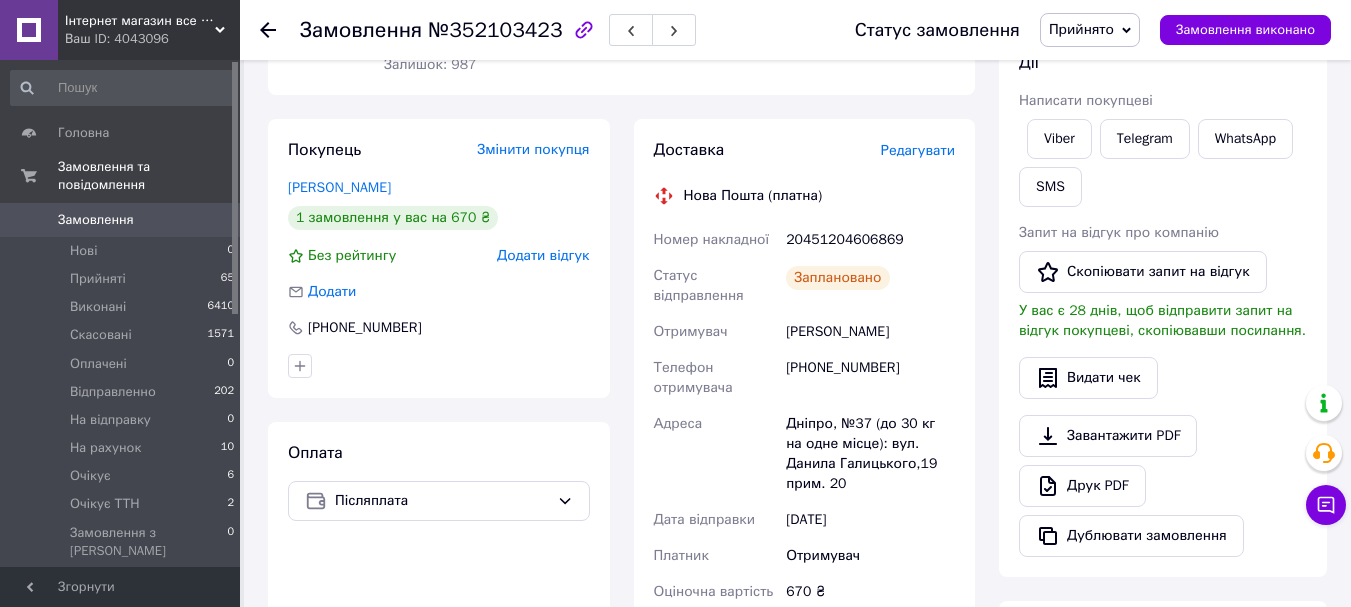 scroll, scrollTop: 700, scrollLeft: 0, axis: vertical 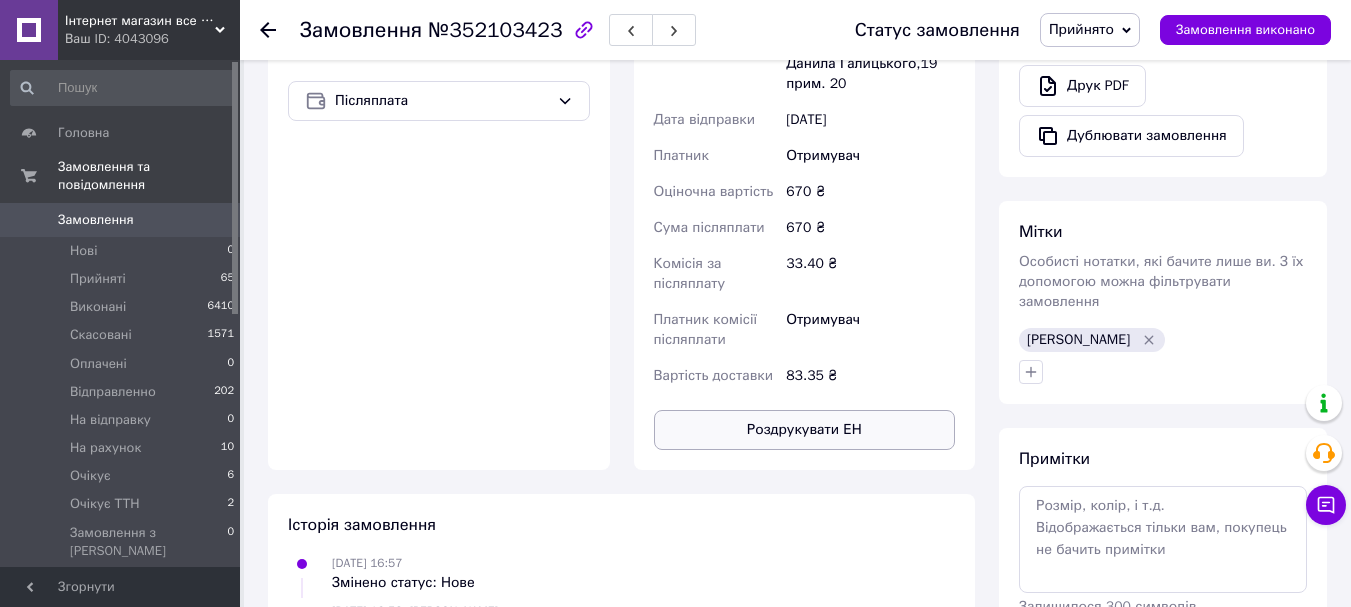click on "Роздрукувати ЕН" at bounding box center [805, 430] 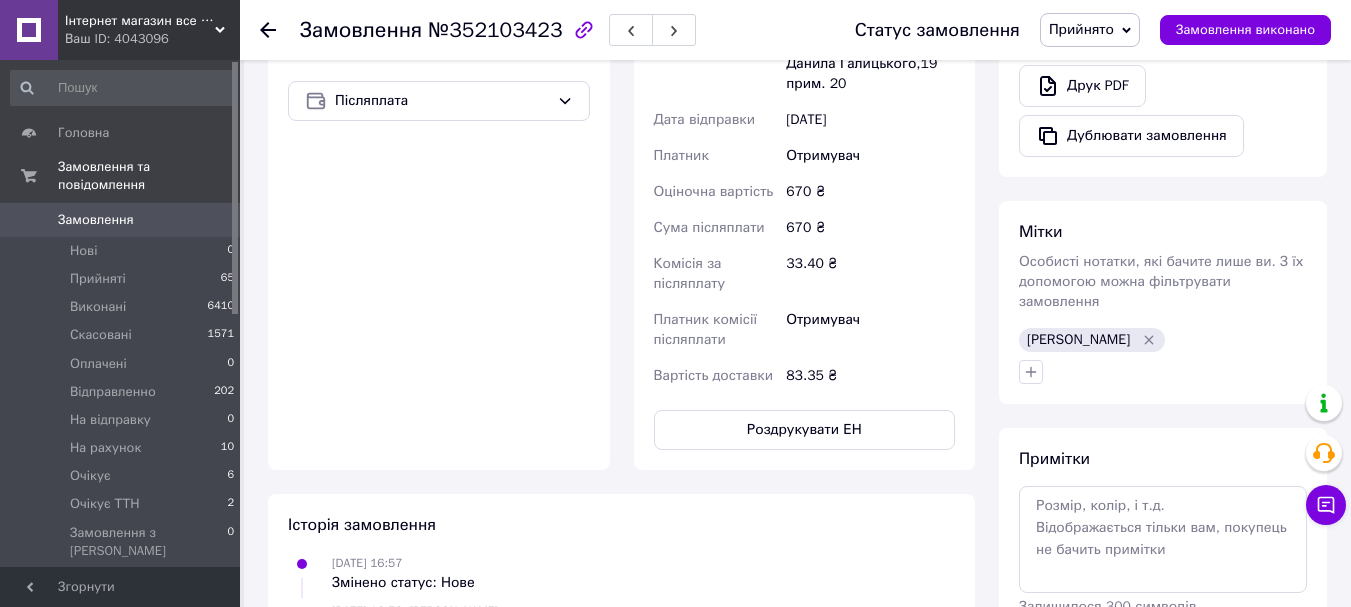 click on "Прийнято" at bounding box center (1081, 29) 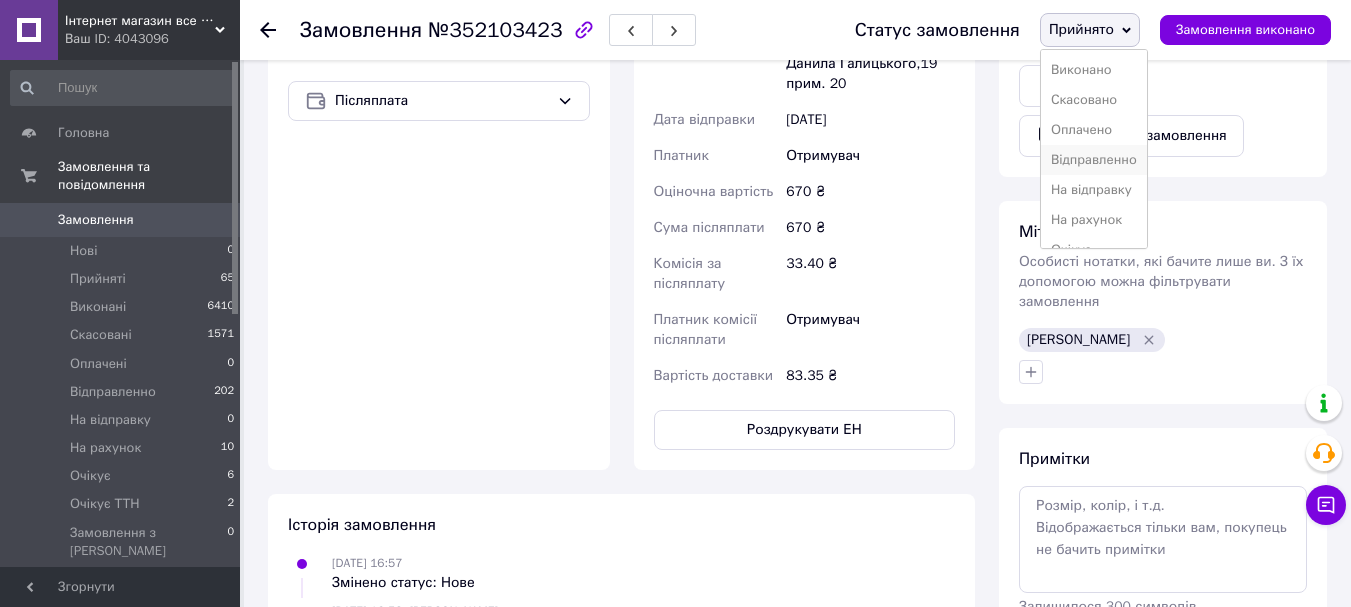 click on "Відправленно" at bounding box center (1094, 160) 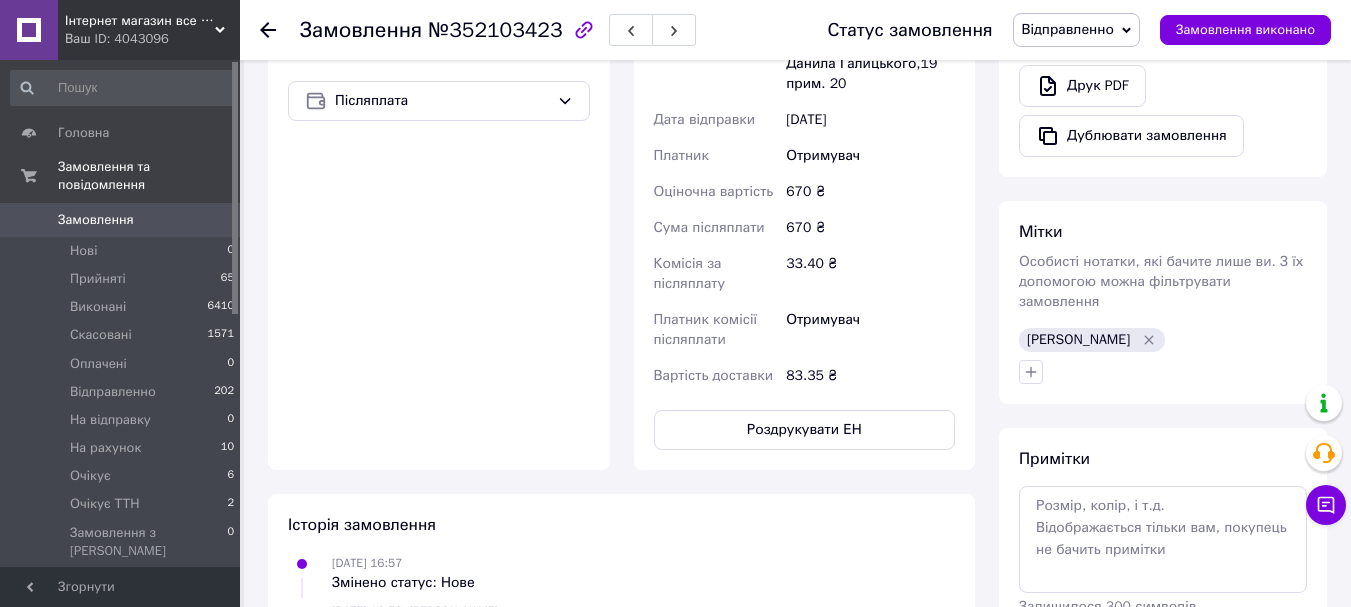 click 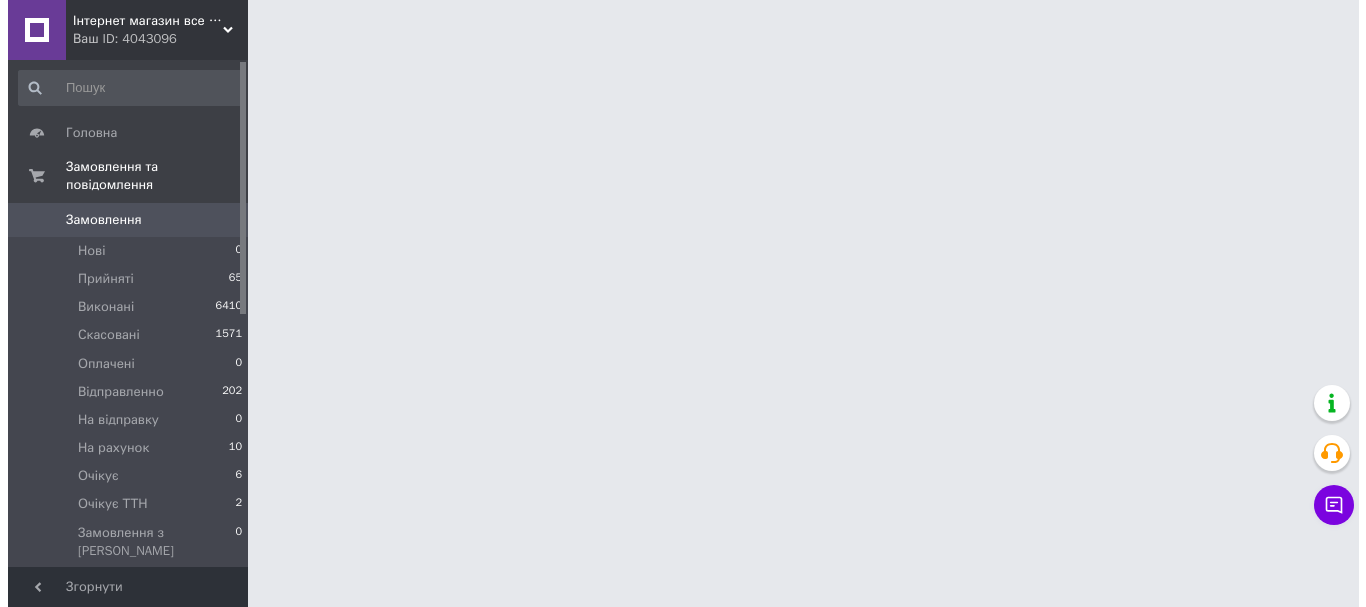 scroll, scrollTop: 0, scrollLeft: 0, axis: both 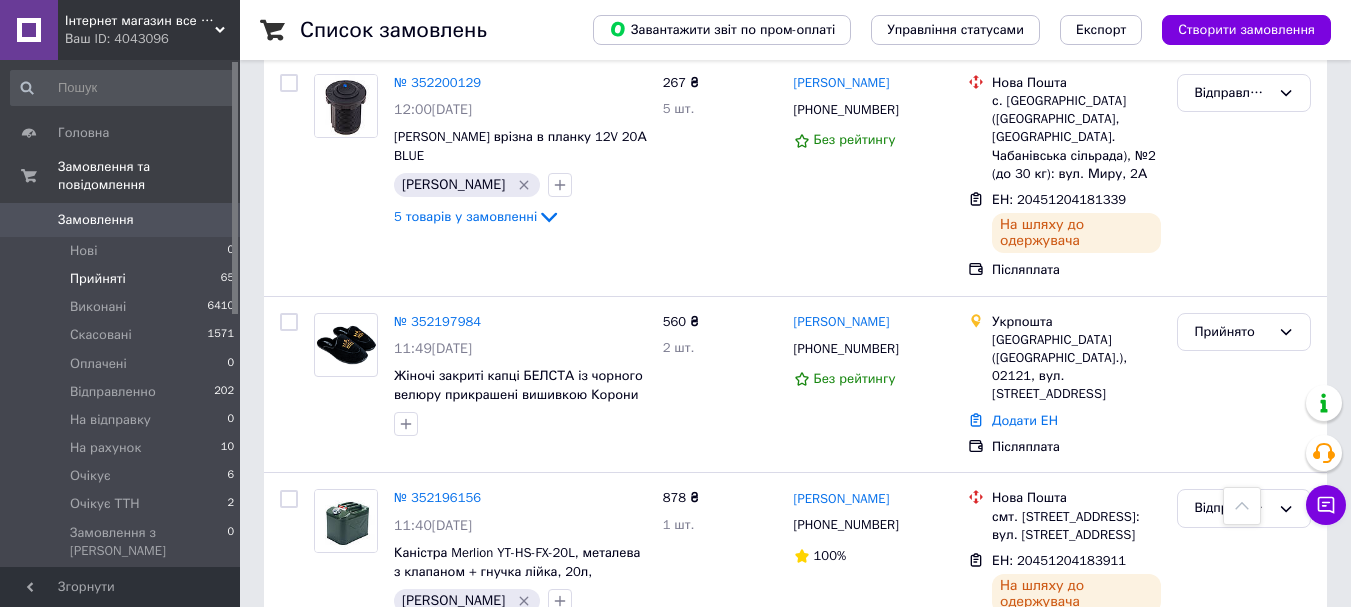 click on "Прийняті 65" at bounding box center [123, 279] 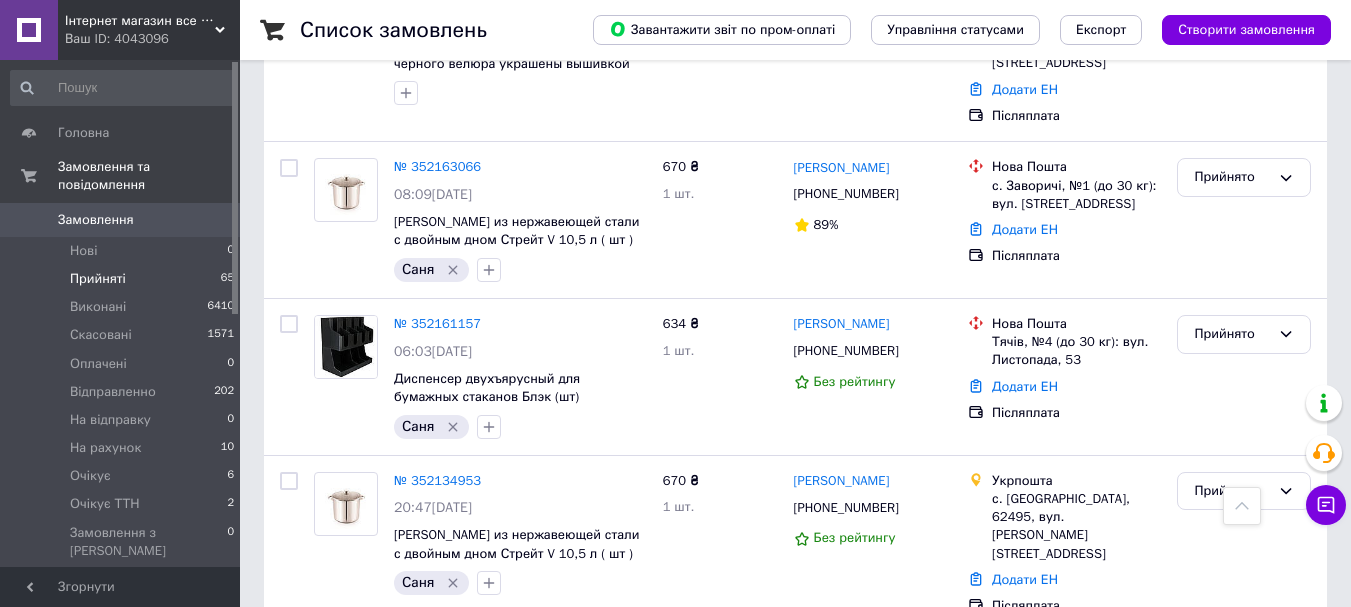 scroll, scrollTop: 9773, scrollLeft: 0, axis: vertical 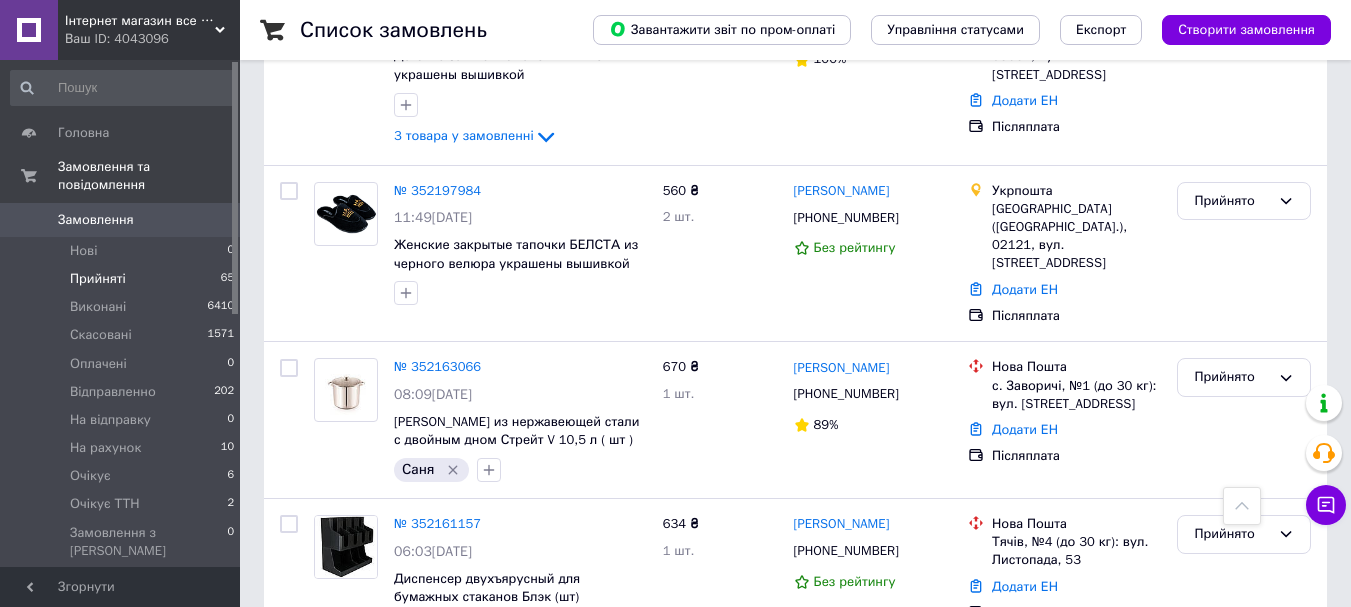 click on "№ 352125737" at bounding box center (437, 856) 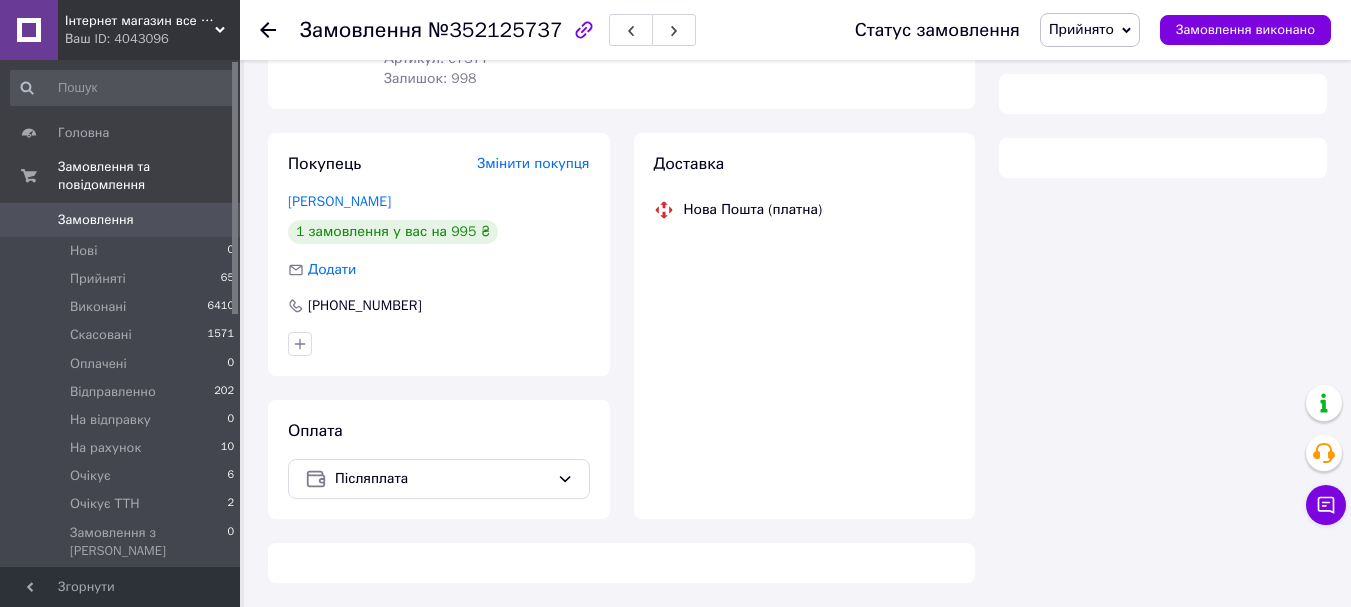 scroll, scrollTop: 815, scrollLeft: 0, axis: vertical 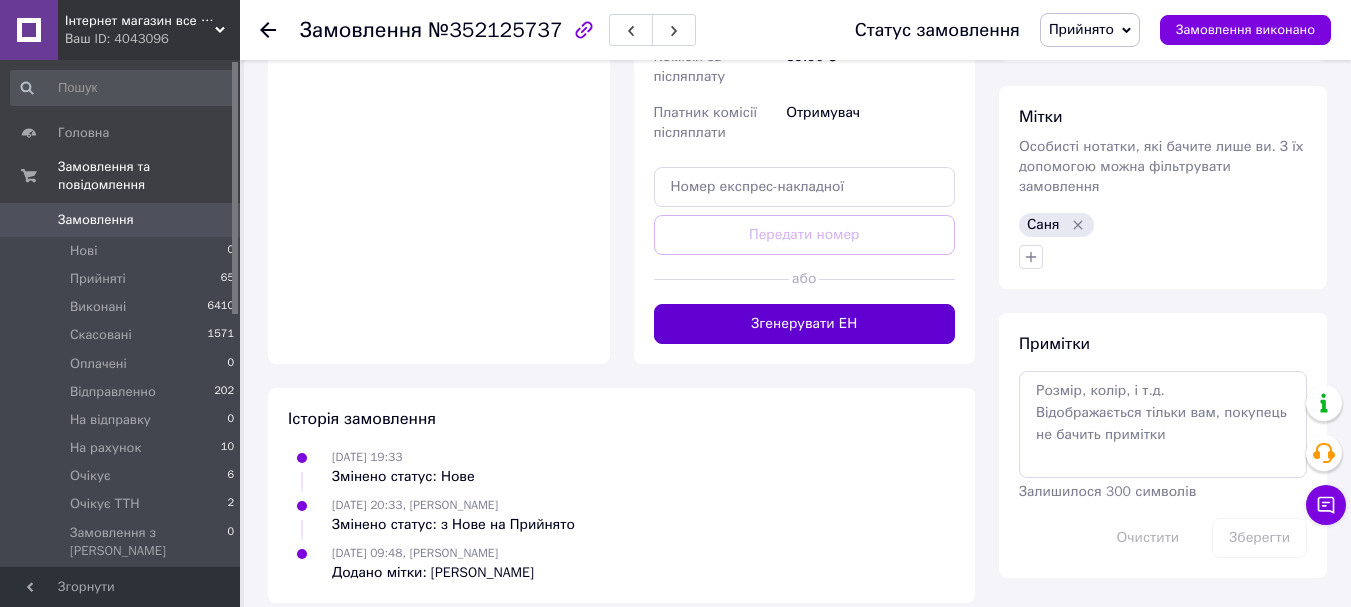 click on "Згенерувати ЕН" at bounding box center (805, 324) 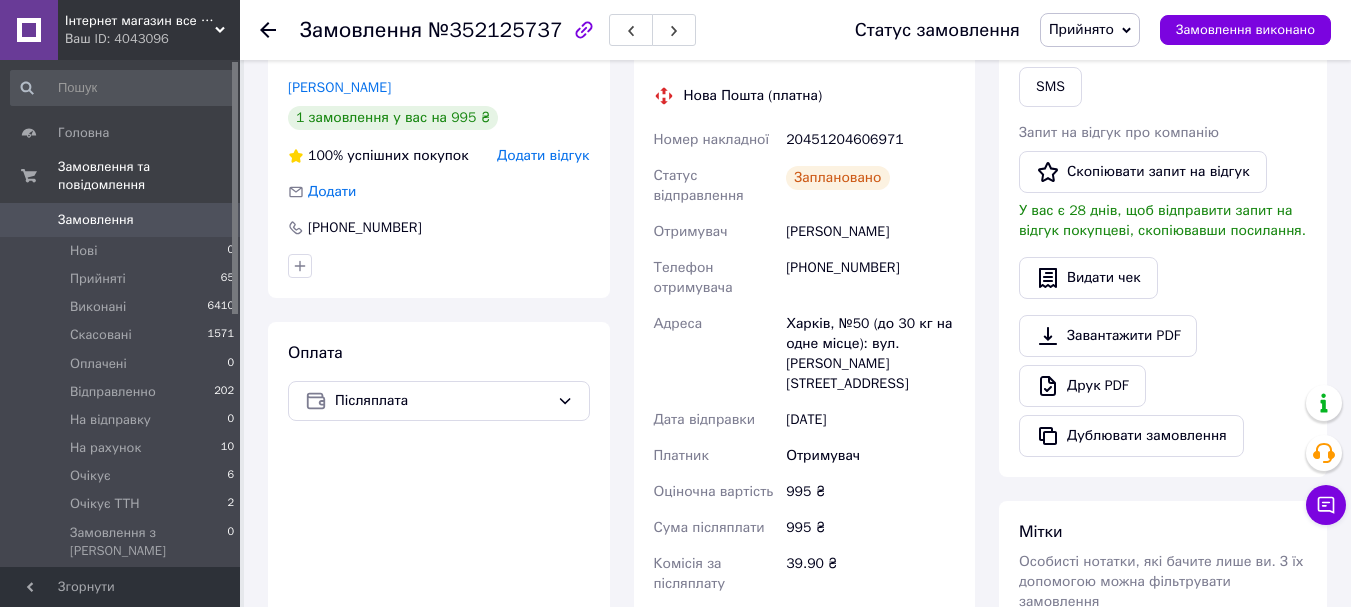 scroll, scrollTop: 700, scrollLeft: 0, axis: vertical 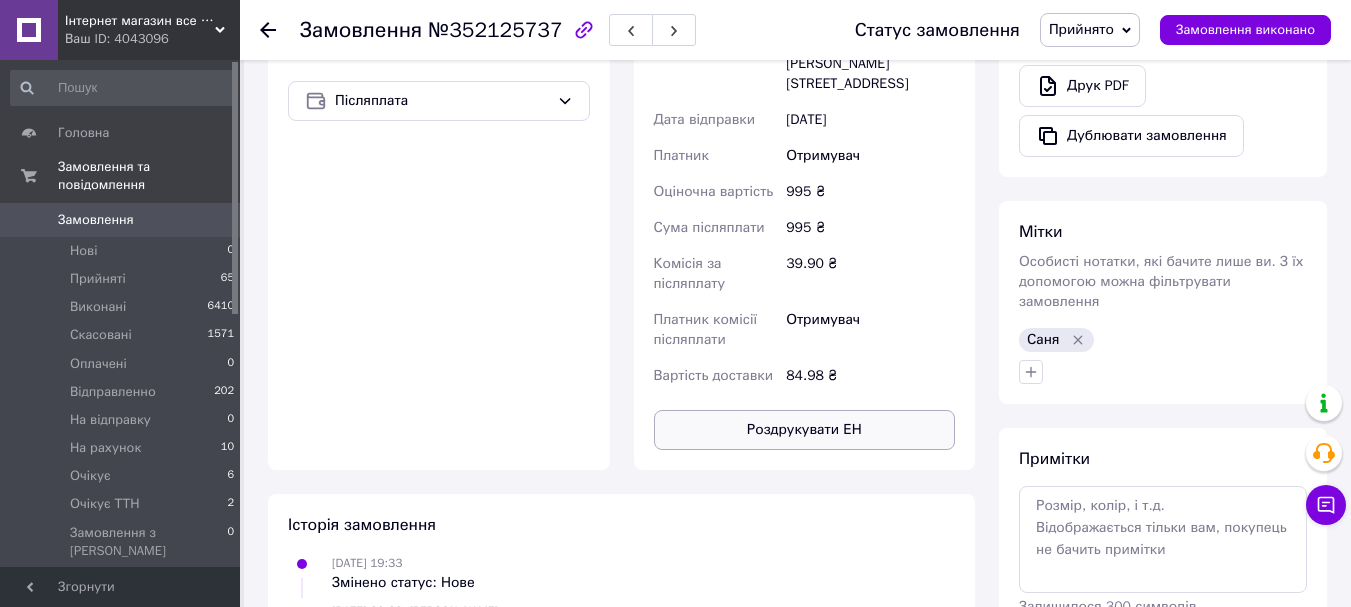 click on "Роздрукувати ЕН" at bounding box center [805, 430] 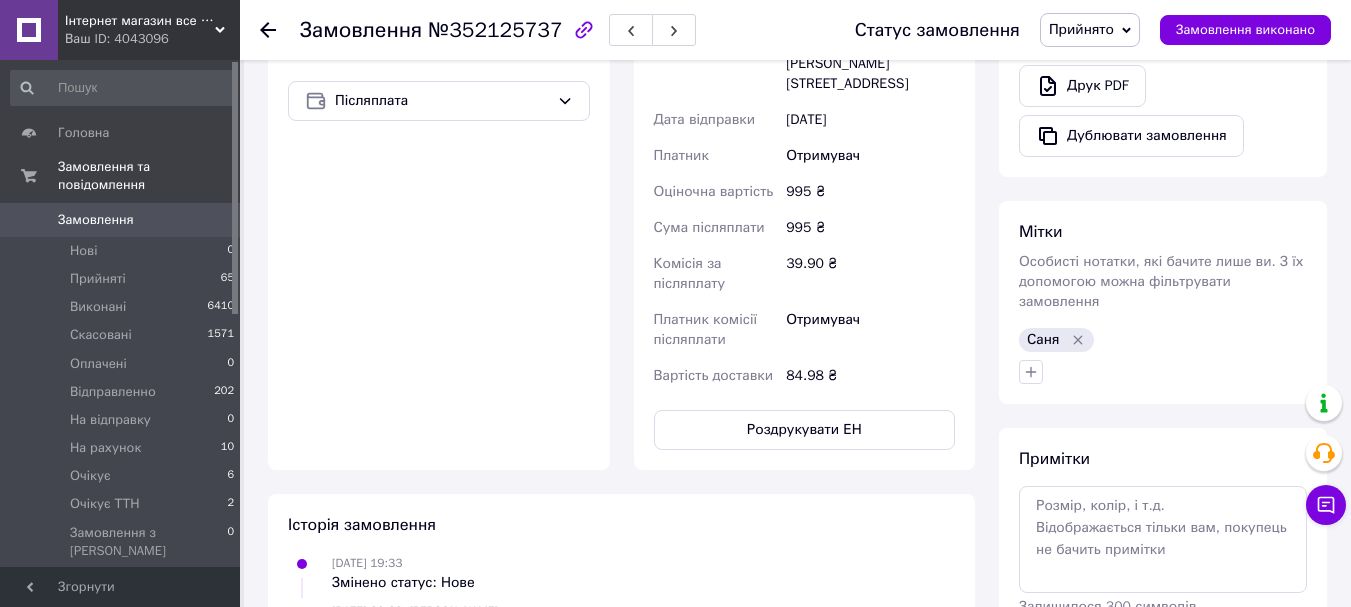 click on "Прийнято" at bounding box center [1081, 29] 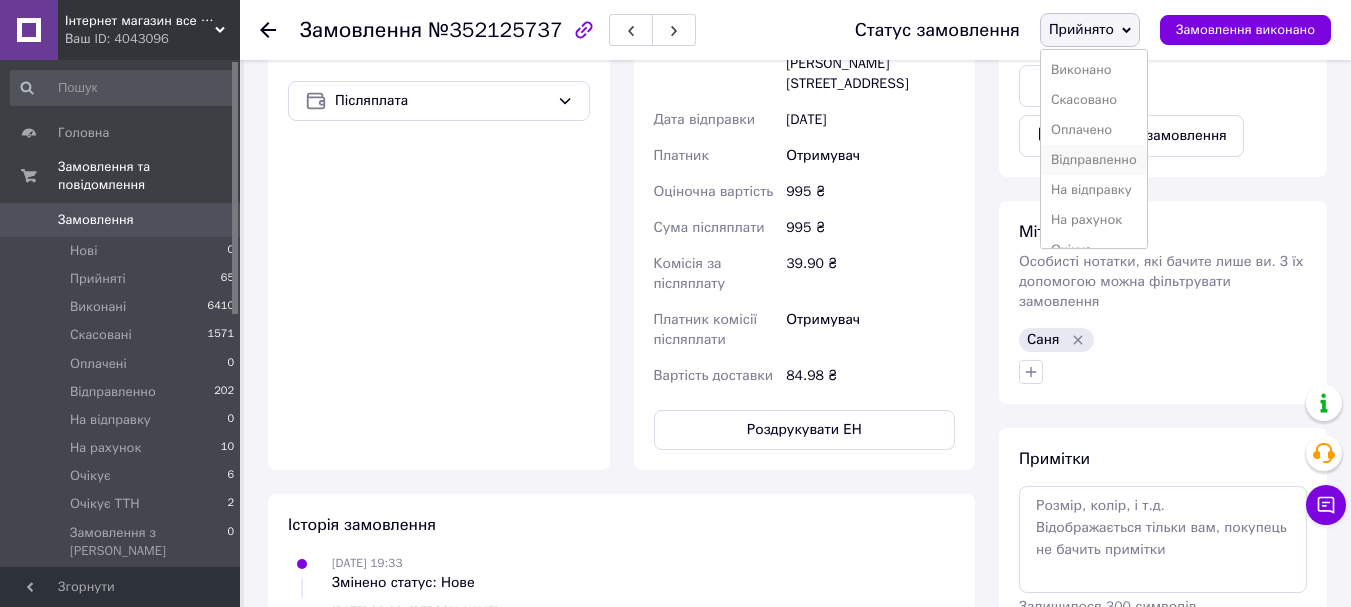click on "Відправленно" at bounding box center [1094, 160] 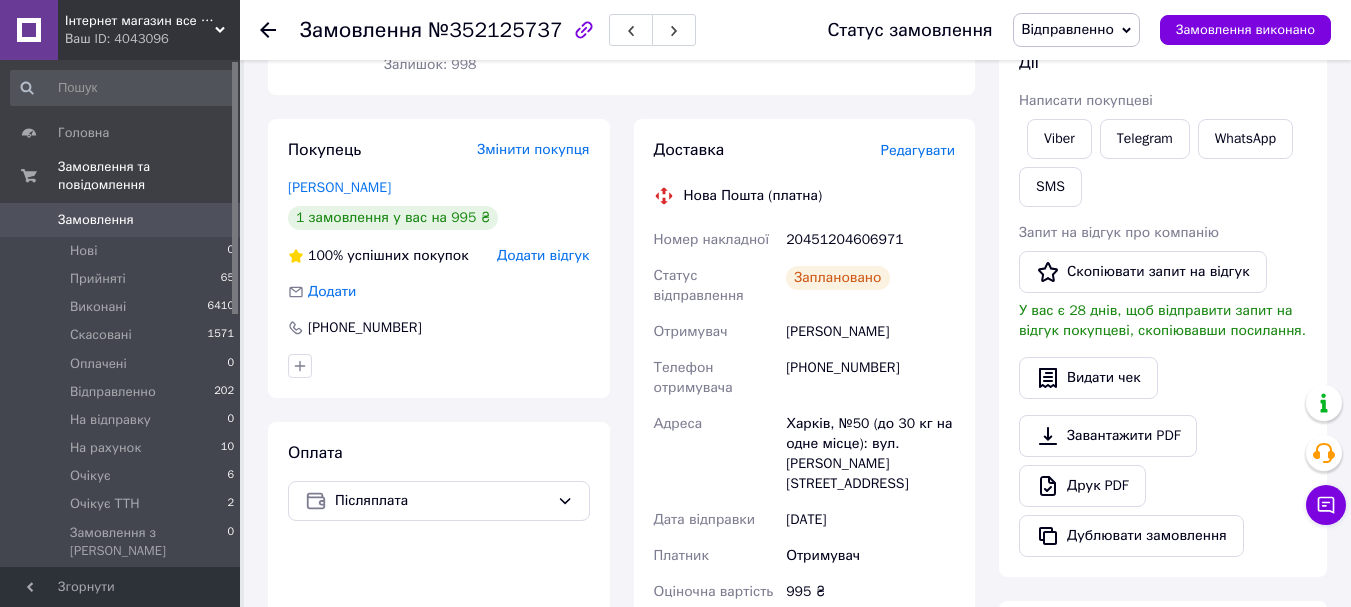 scroll, scrollTop: 0, scrollLeft: 0, axis: both 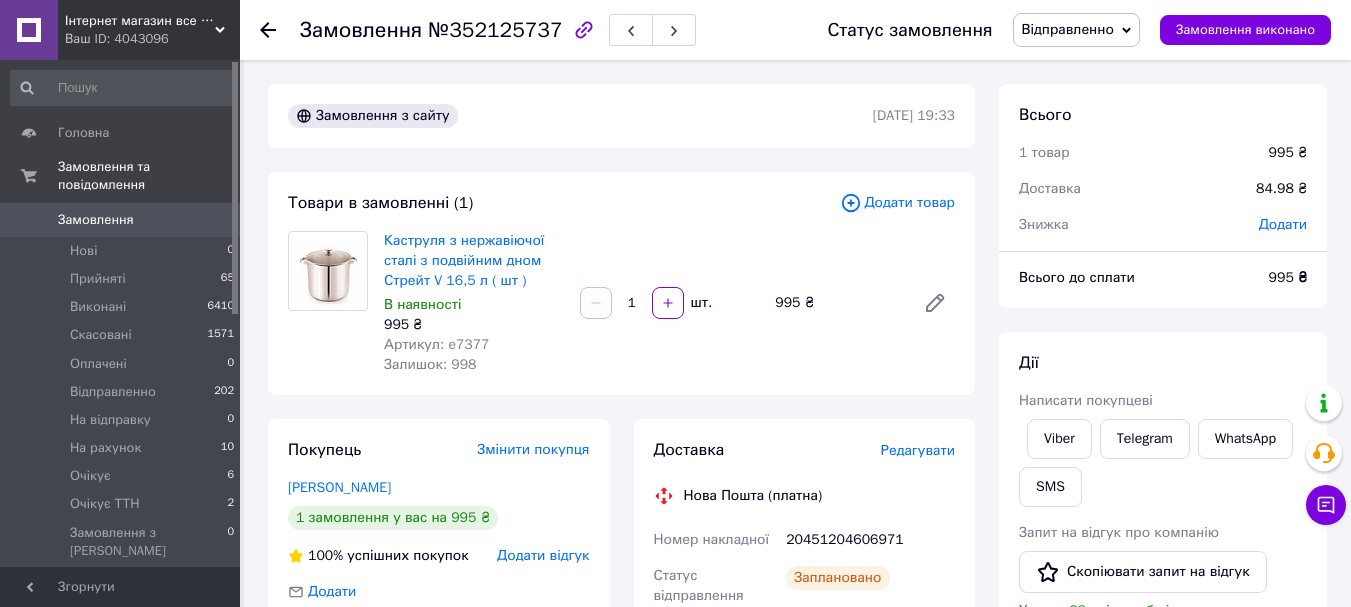 click at bounding box center [280, 30] 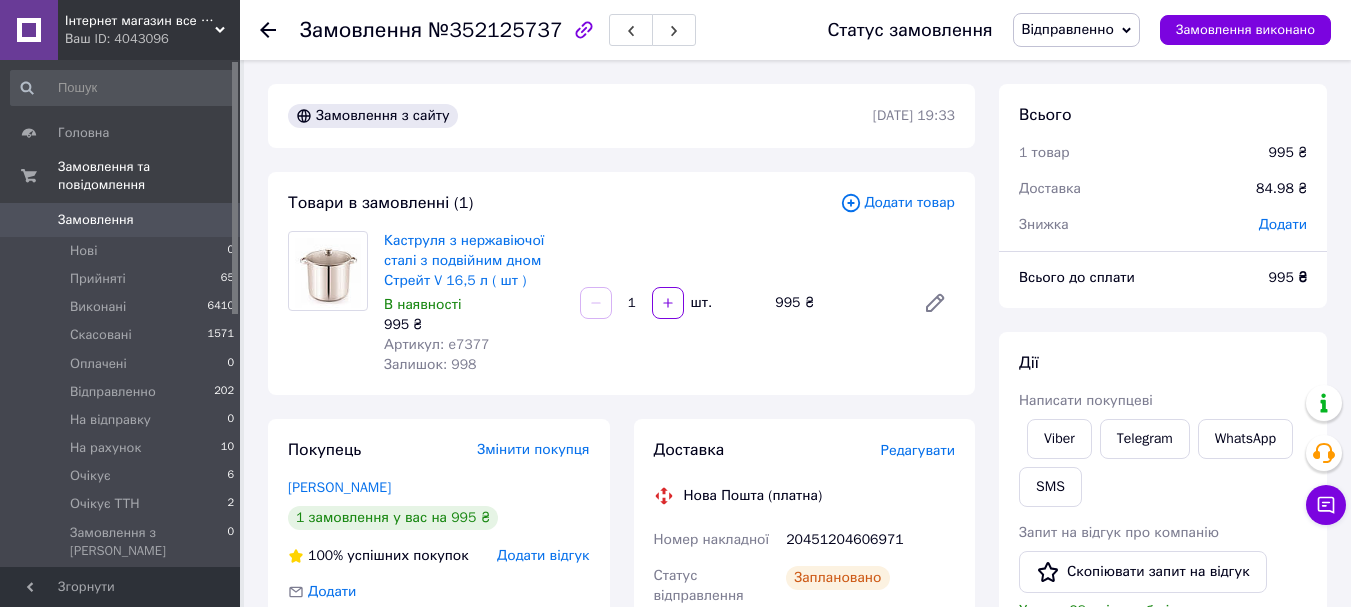 click 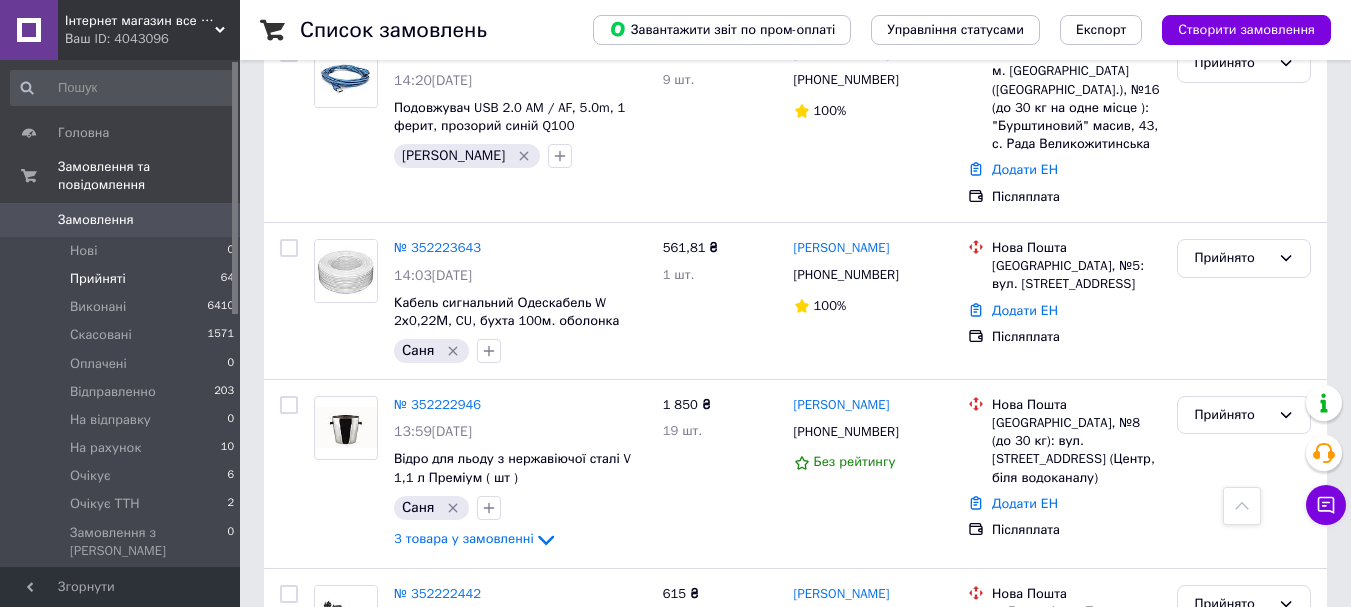 scroll, scrollTop: 9228, scrollLeft: 0, axis: vertical 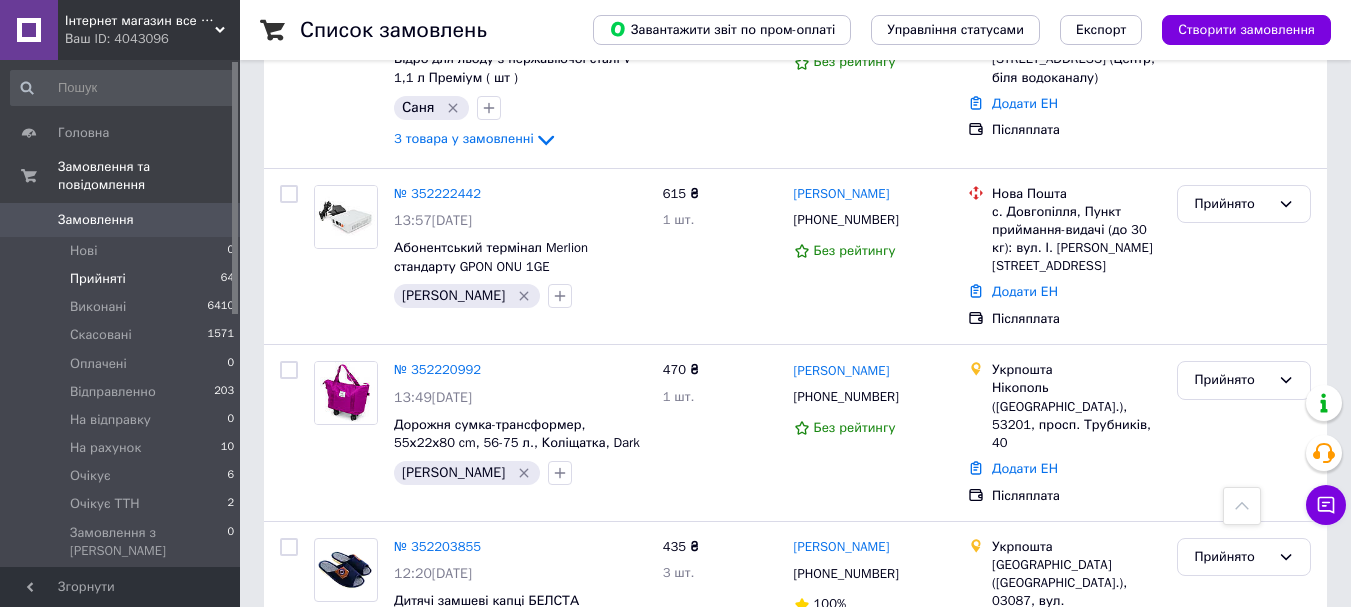 click on "№ 352163066" at bounding box center [437, 911] 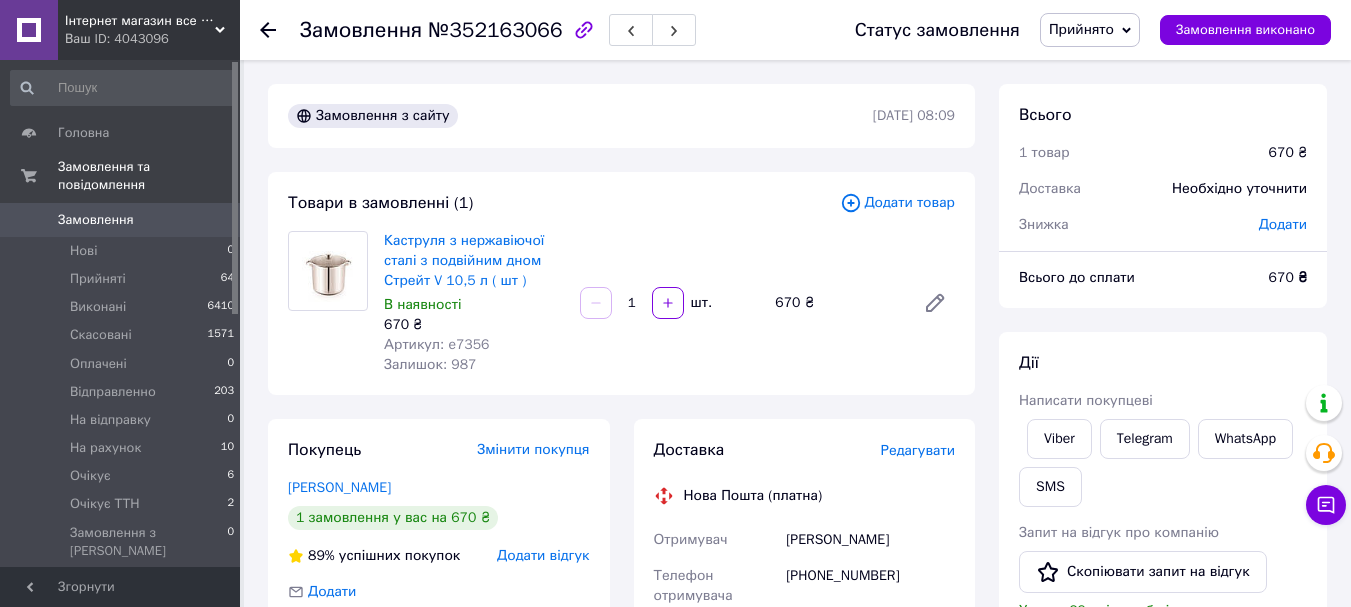 scroll, scrollTop: 600, scrollLeft: 0, axis: vertical 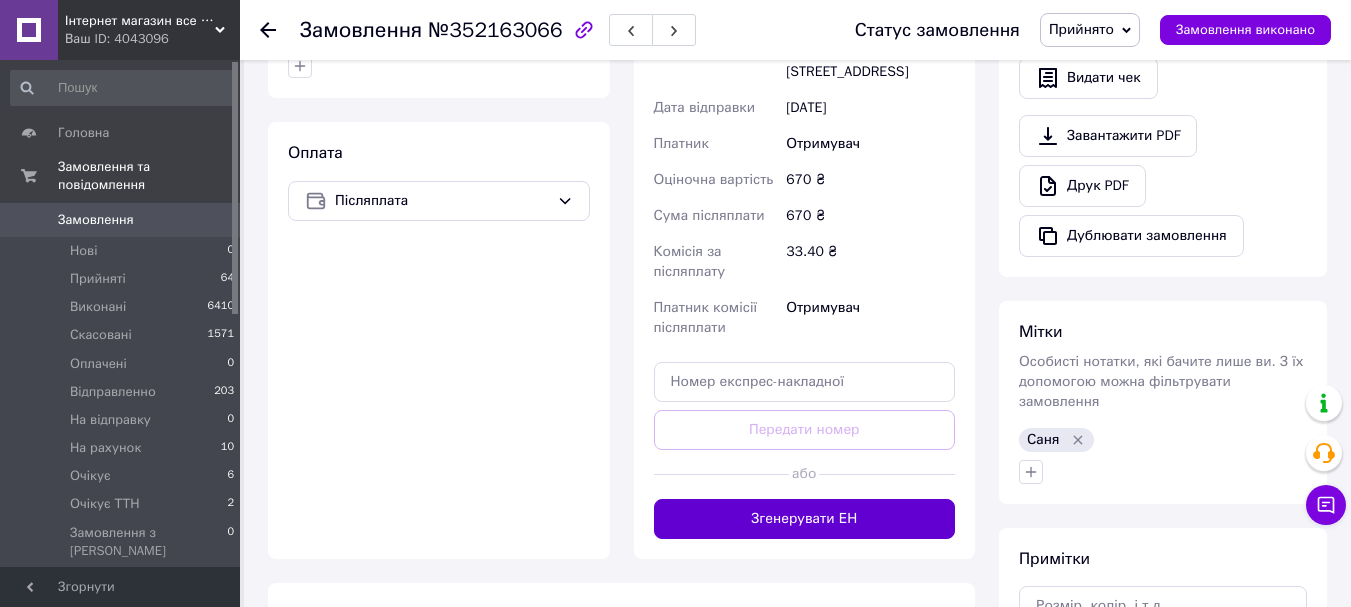click on "Згенерувати ЕН" at bounding box center (805, 519) 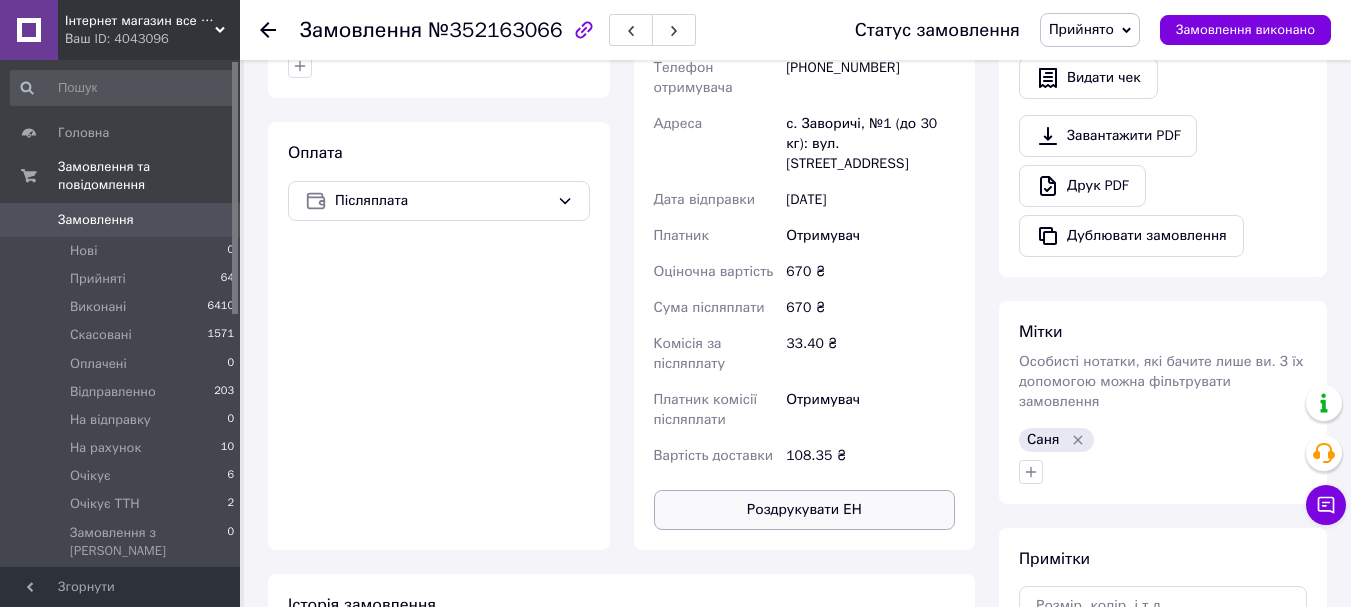 click on "Роздрукувати ЕН" at bounding box center [805, 510] 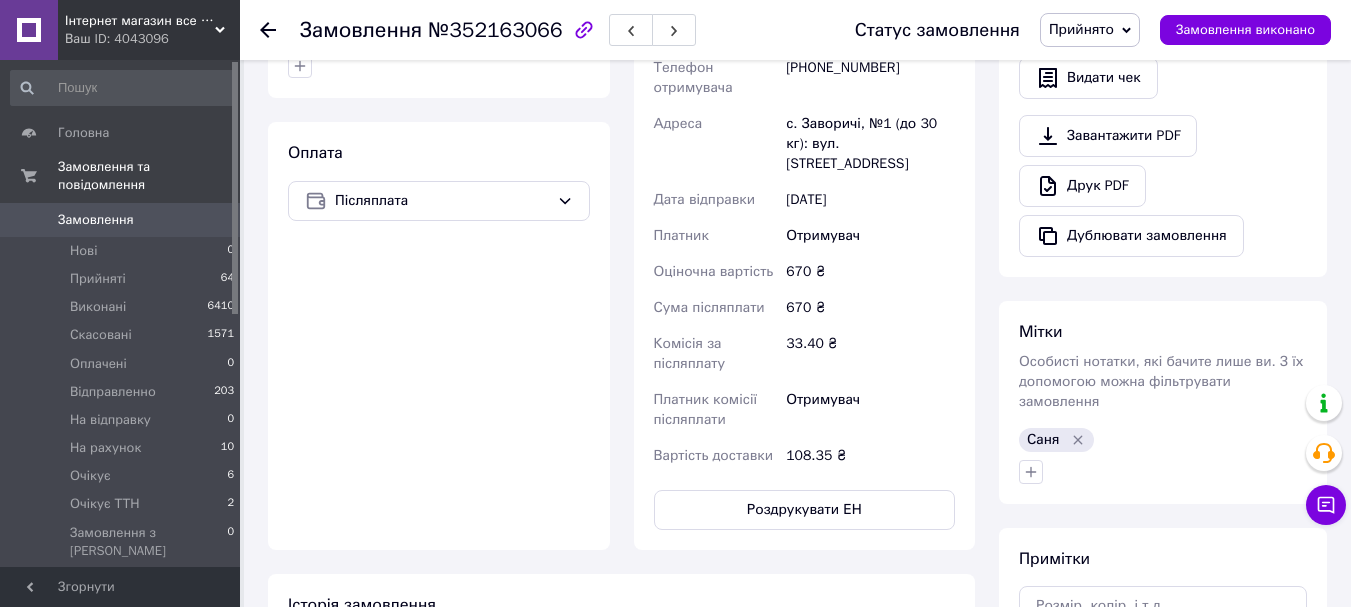 click on "Прийнято" at bounding box center [1081, 29] 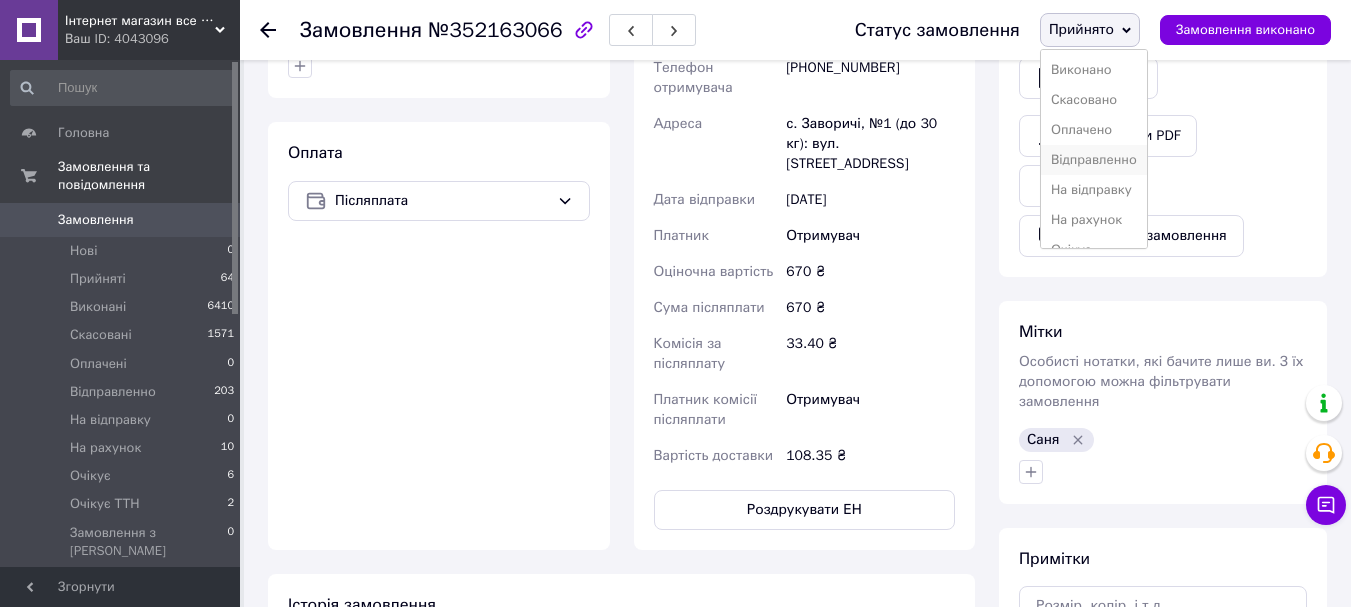 click on "Відправленно" at bounding box center (1094, 160) 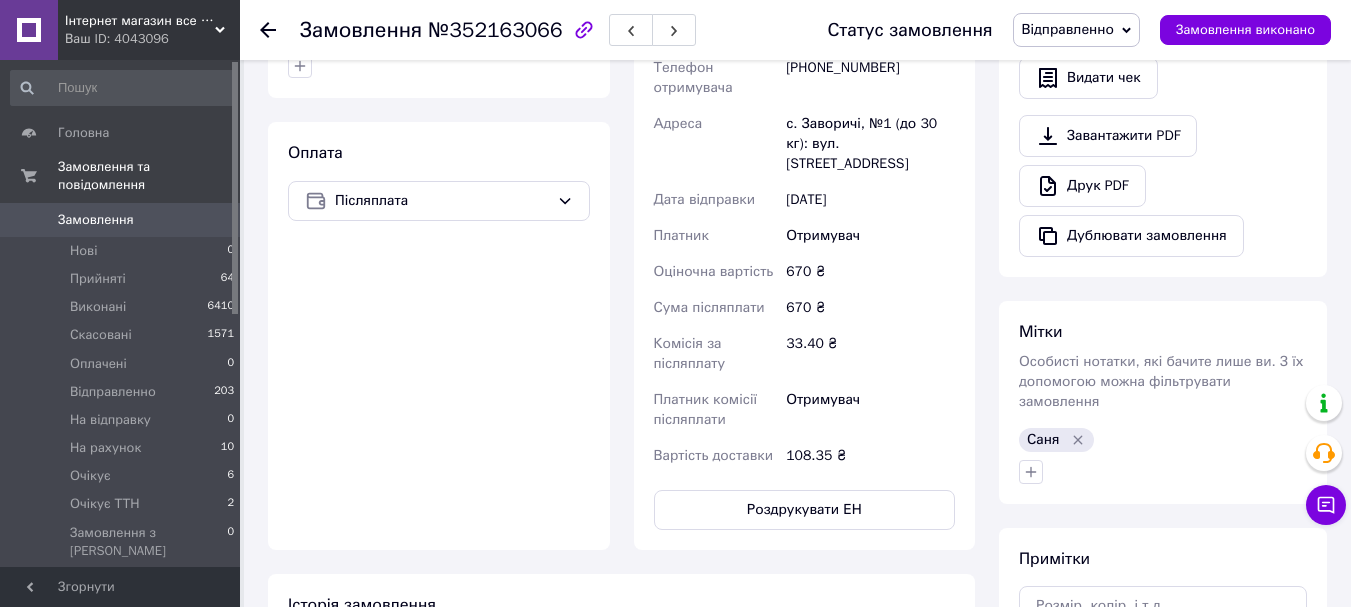 click 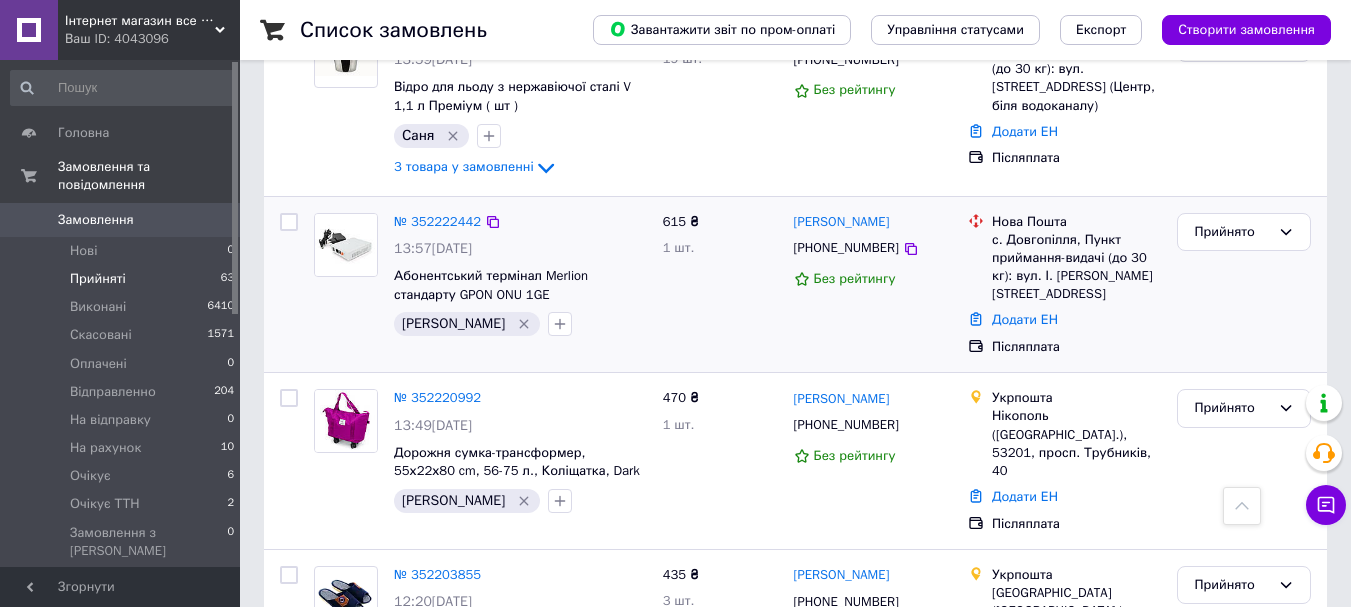 scroll, scrollTop: 9300, scrollLeft: 0, axis: vertical 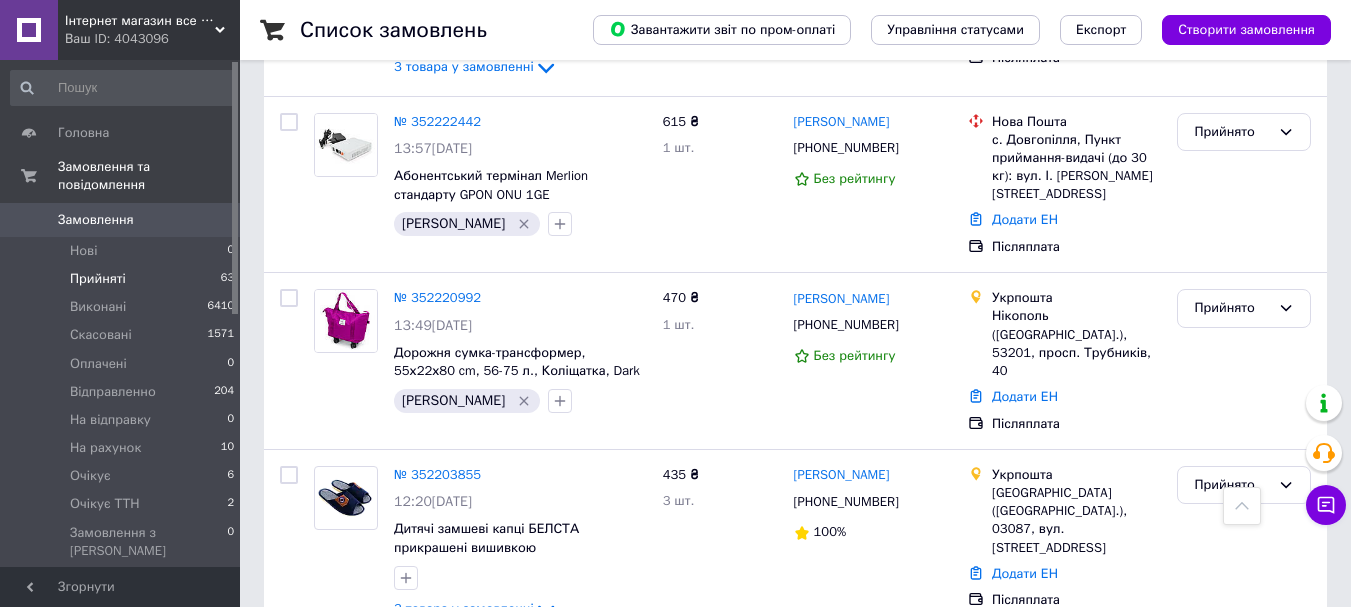 click on "№ 352163066" at bounding box center (437, 839) 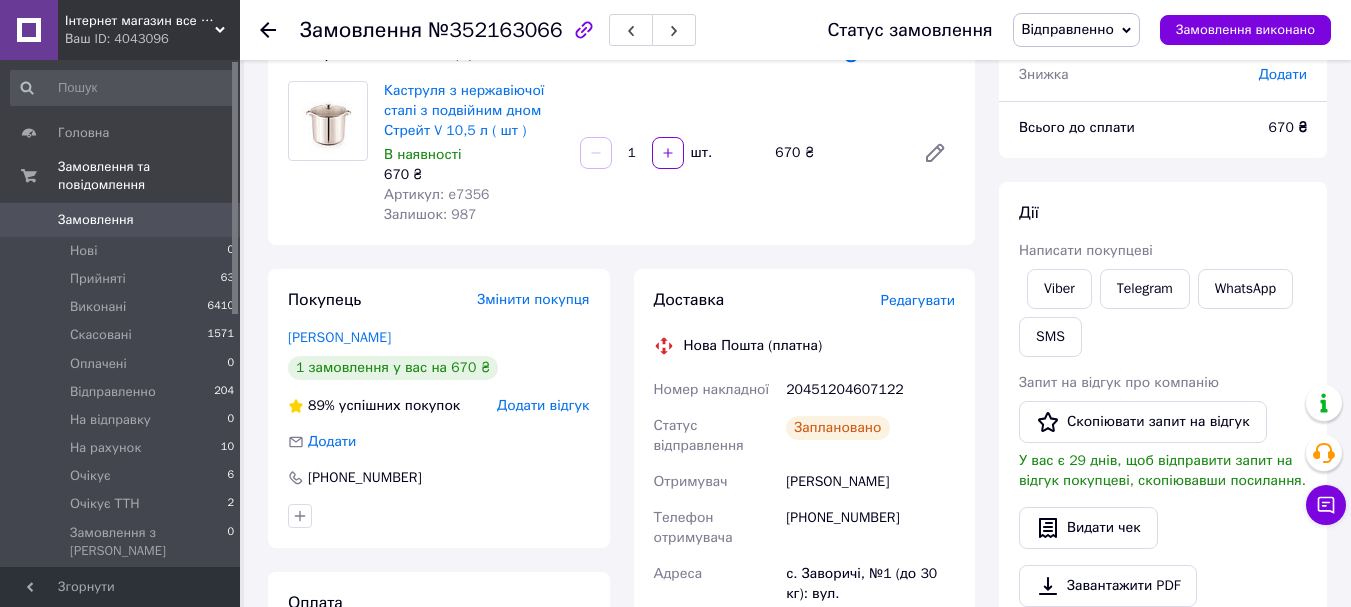 scroll, scrollTop: 0, scrollLeft: 0, axis: both 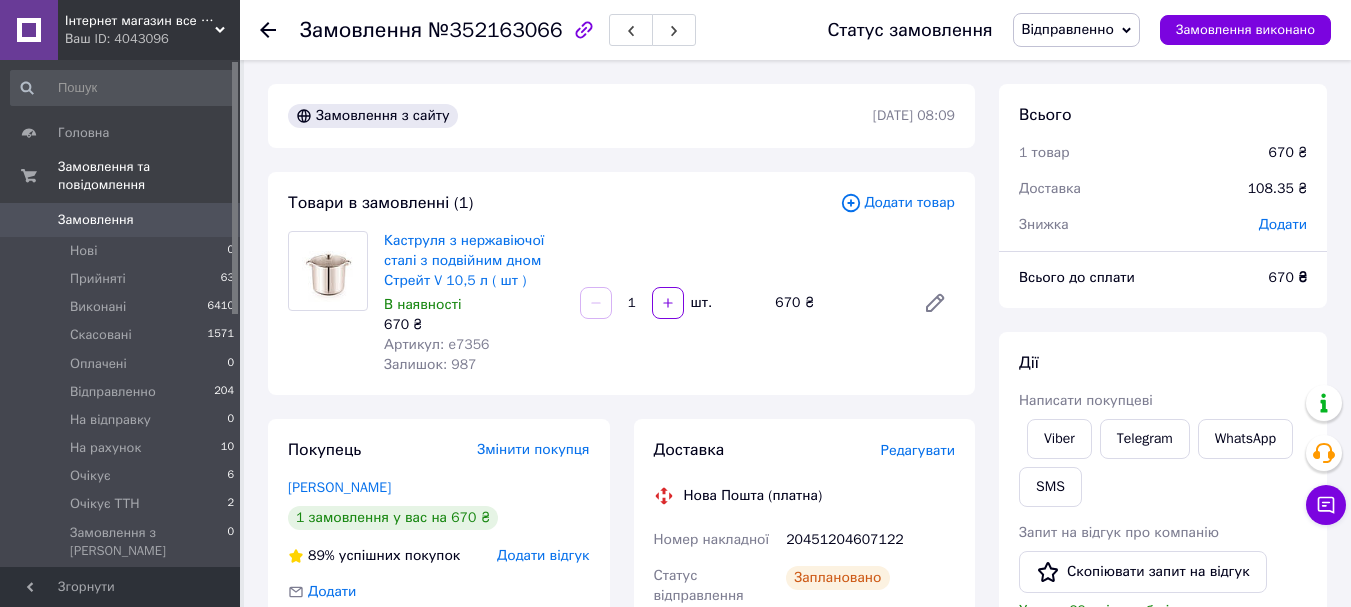 click 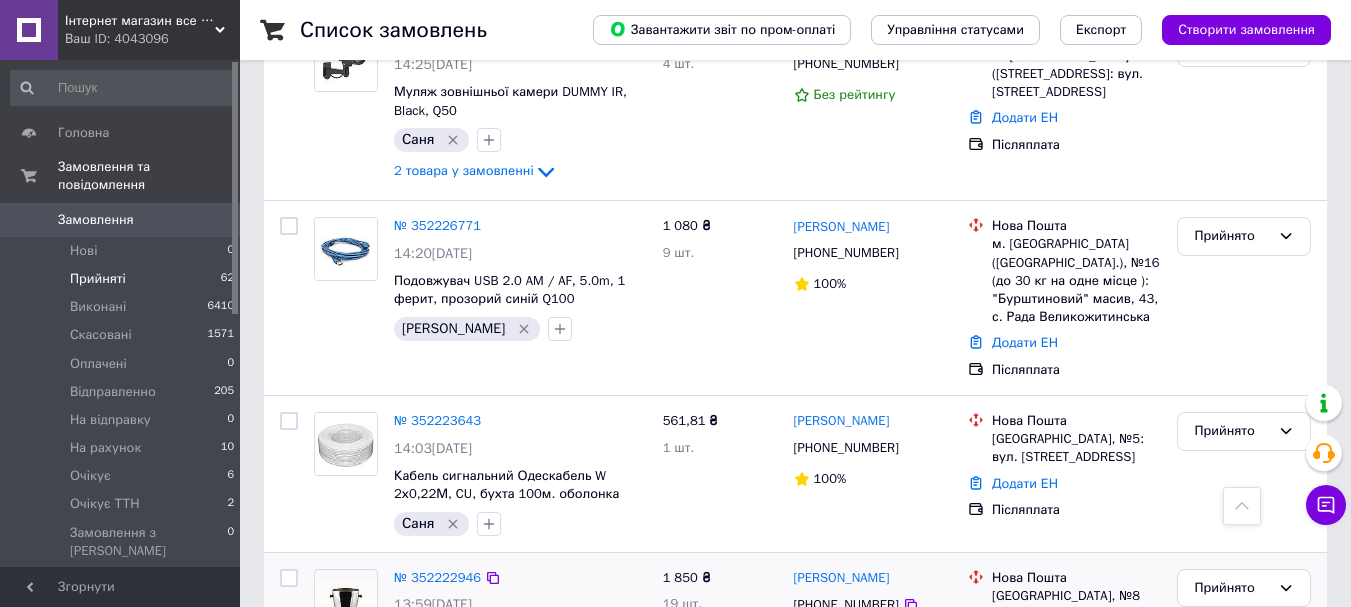 scroll, scrollTop: 8355, scrollLeft: 0, axis: vertical 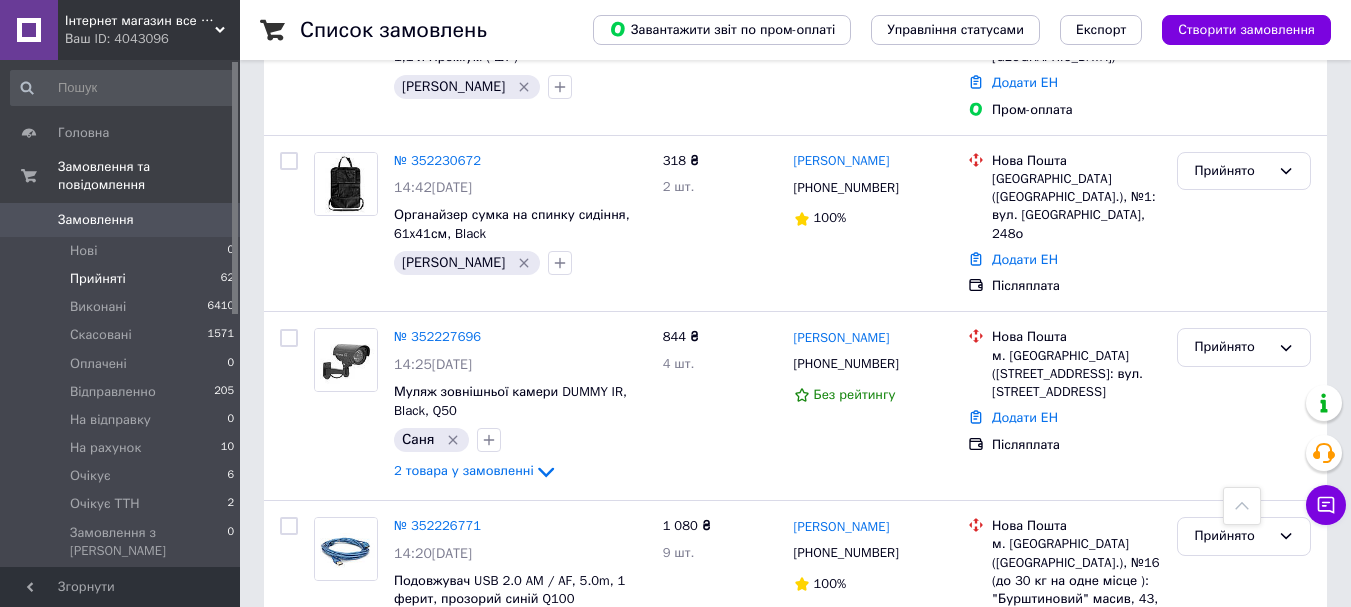 click on "3 товара у замовленні" at bounding box center (464, 1011) 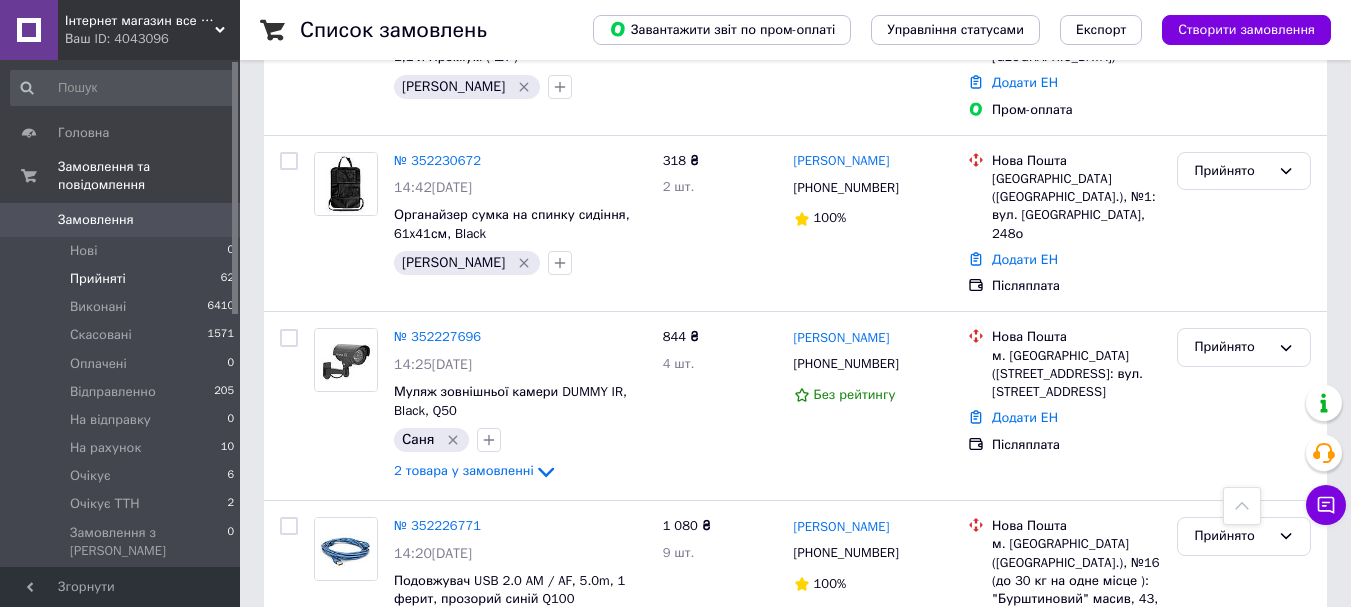 scroll, scrollTop: 8555, scrollLeft: 0, axis: vertical 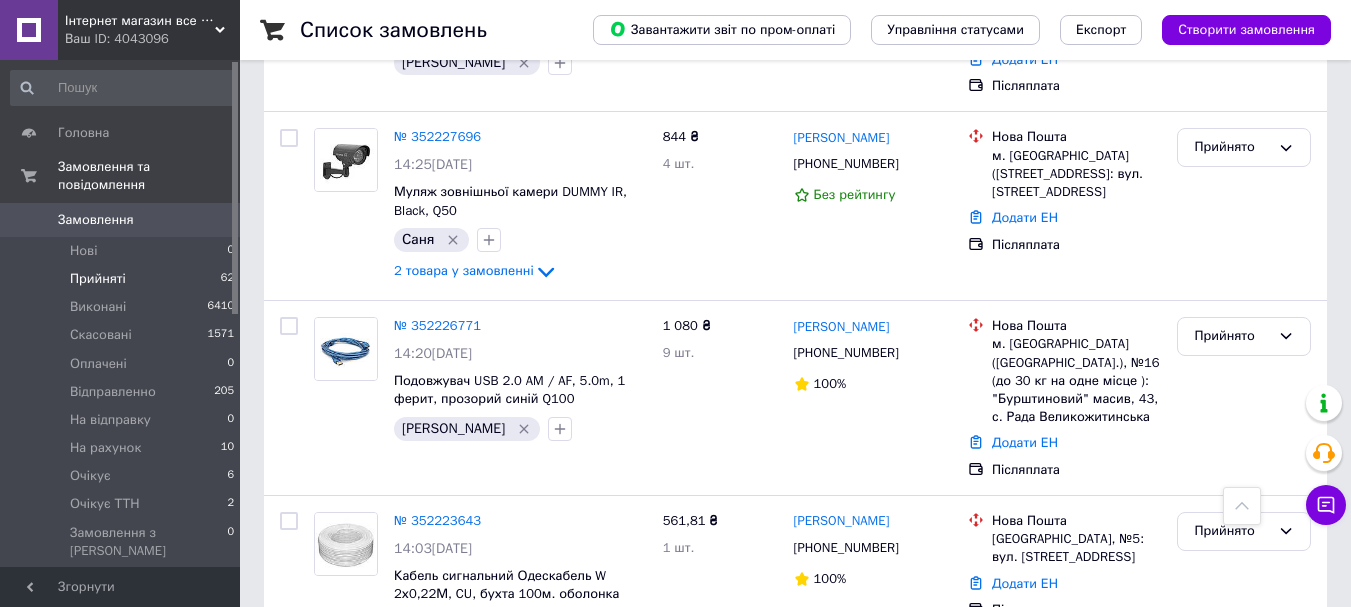 click on "3 товара у замовленні" at bounding box center [464, 811] 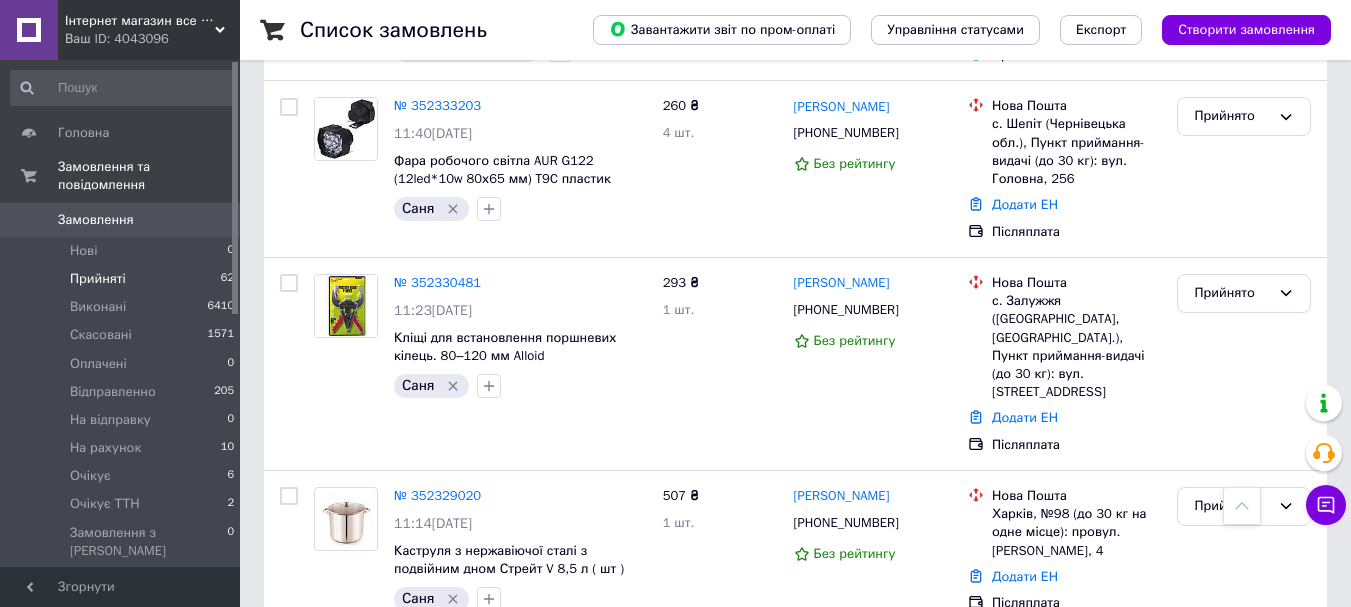 scroll, scrollTop: 3755, scrollLeft: 0, axis: vertical 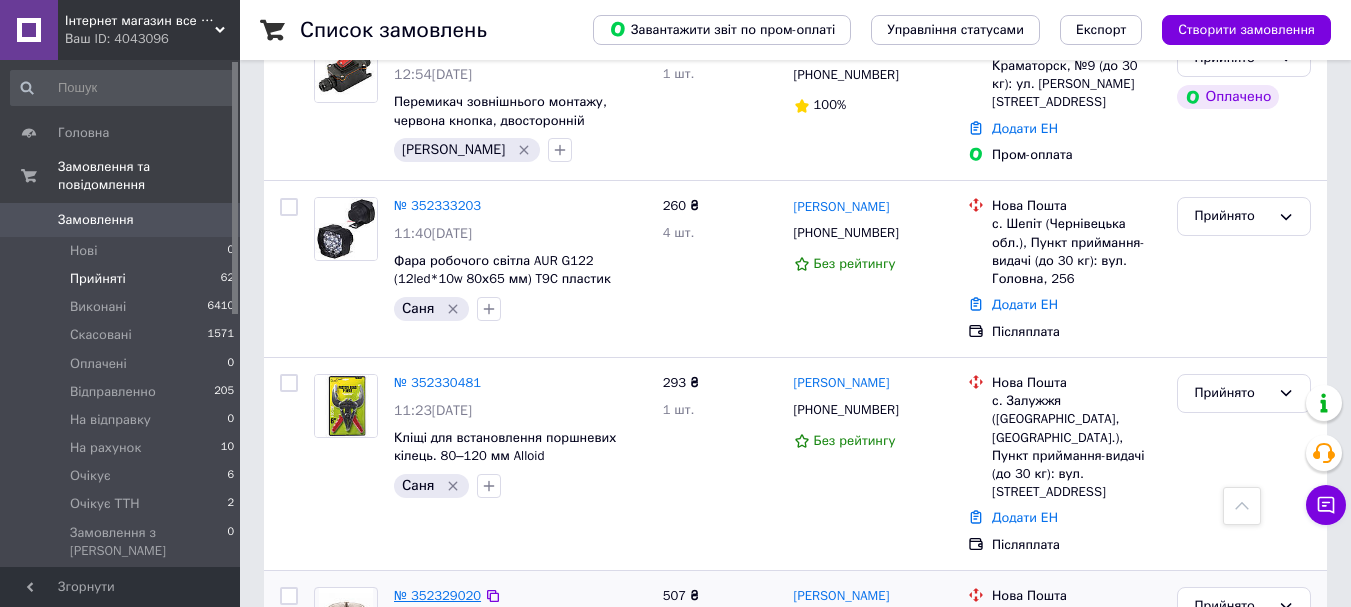 click on "№ 352329020" at bounding box center [437, 595] 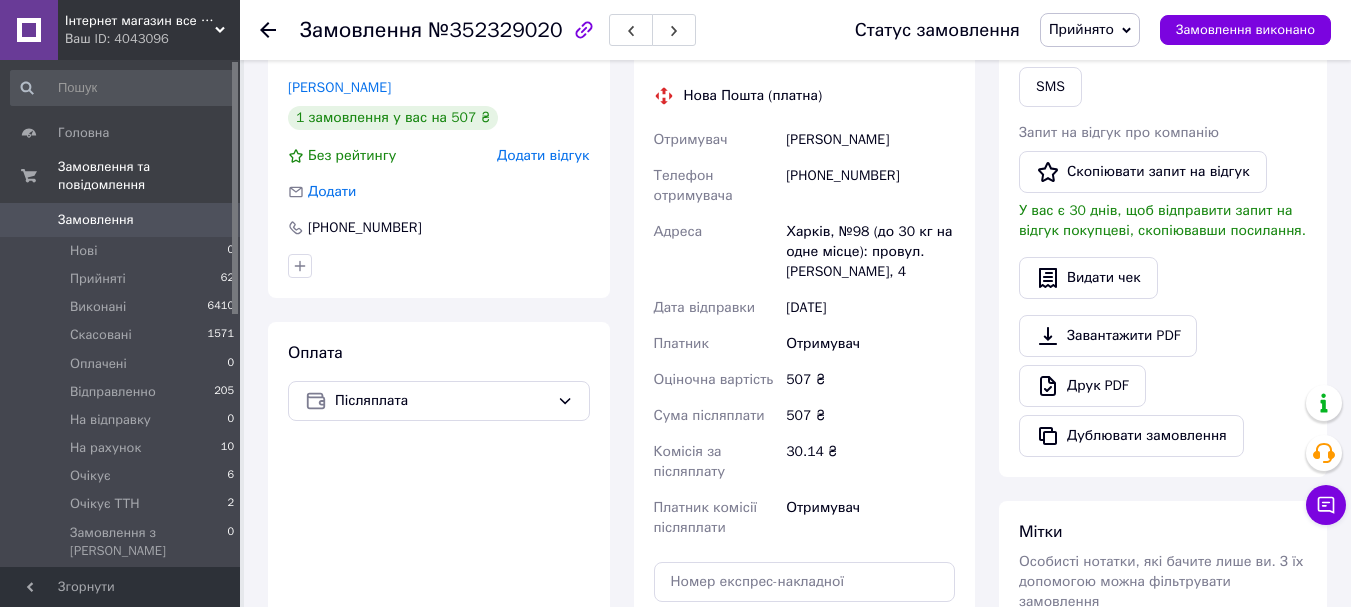scroll, scrollTop: 700, scrollLeft: 0, axis: vertical 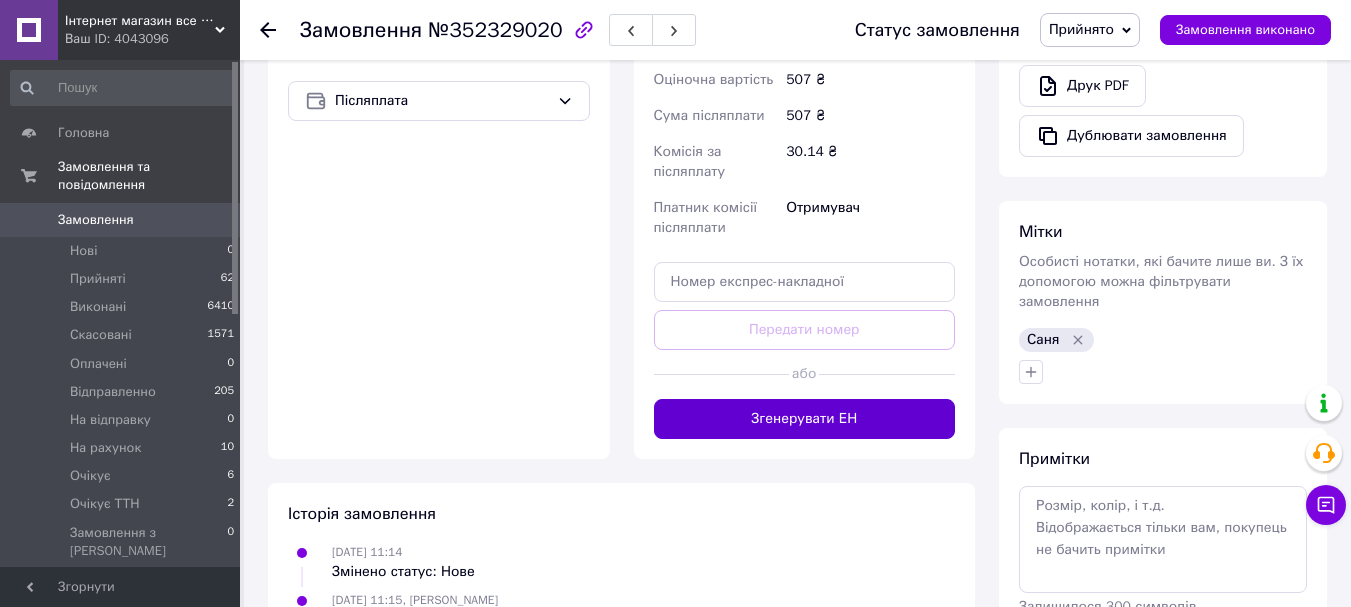 click on "Згенерувати ЕН" at bounding box center [805, 419] 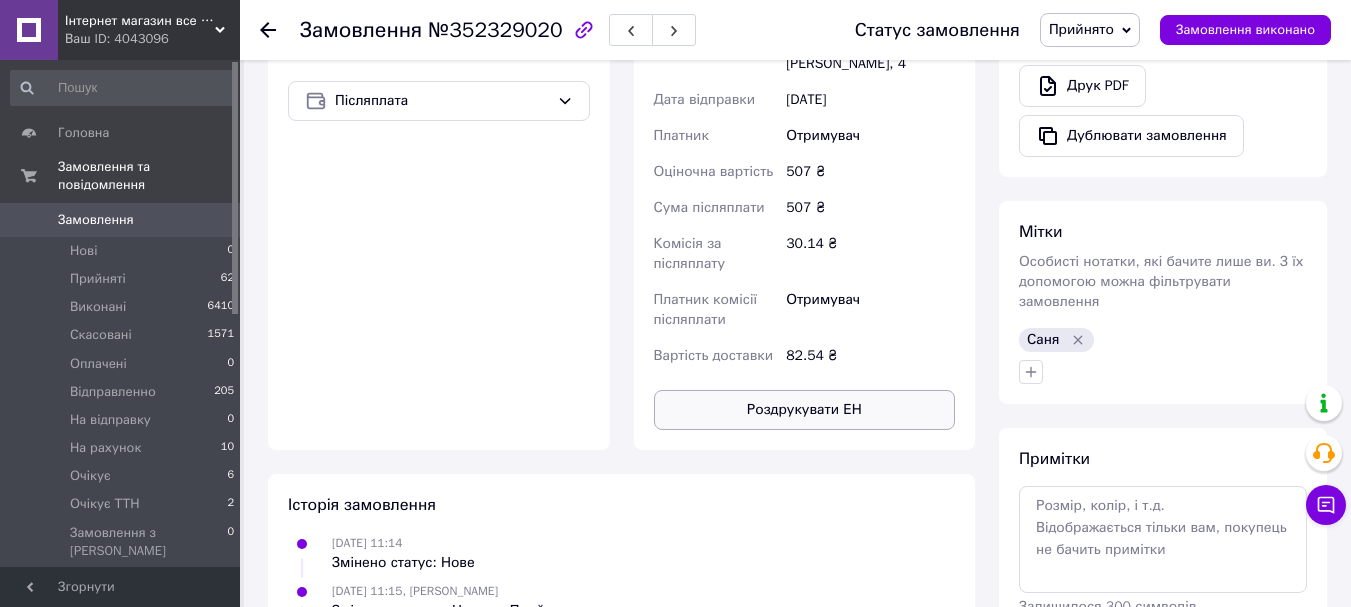 click on "Роздрукувати ЕН" at bounding box center (805, 410) 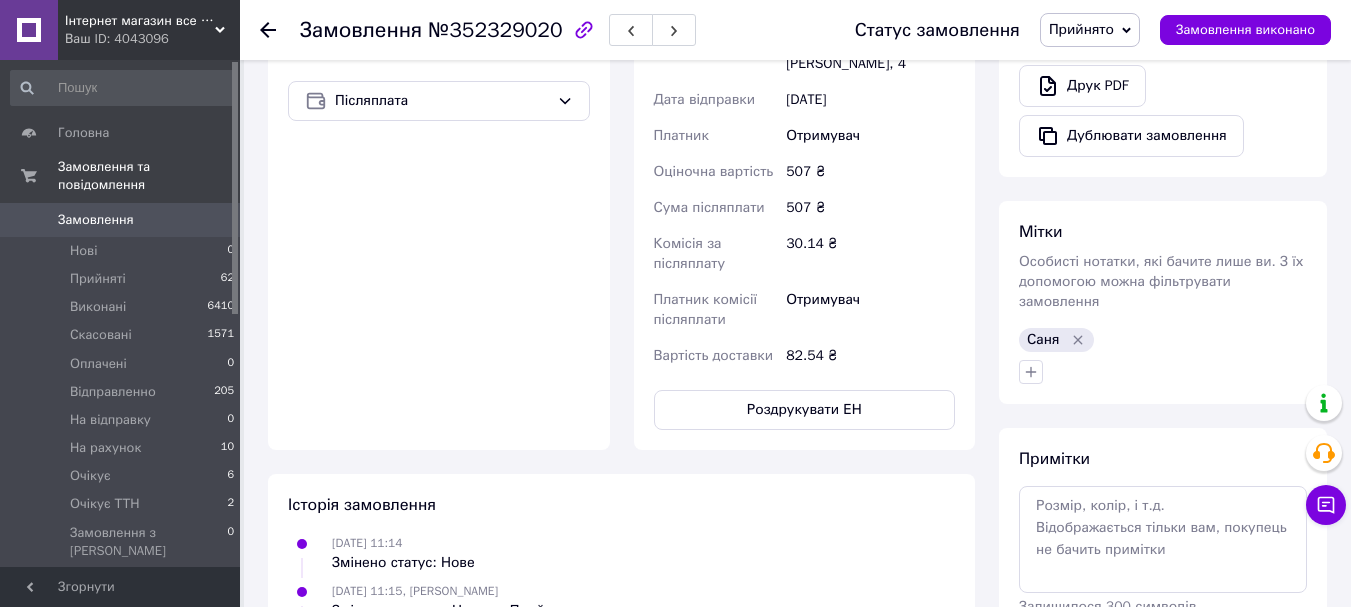 click on "Статус замовлення Прийнято Виконано Скасовано Оплачено Відправленно На відправку На рахунок Очікує Очікує ТТН Замовлення виконано" at bounding box center (1073, 30) 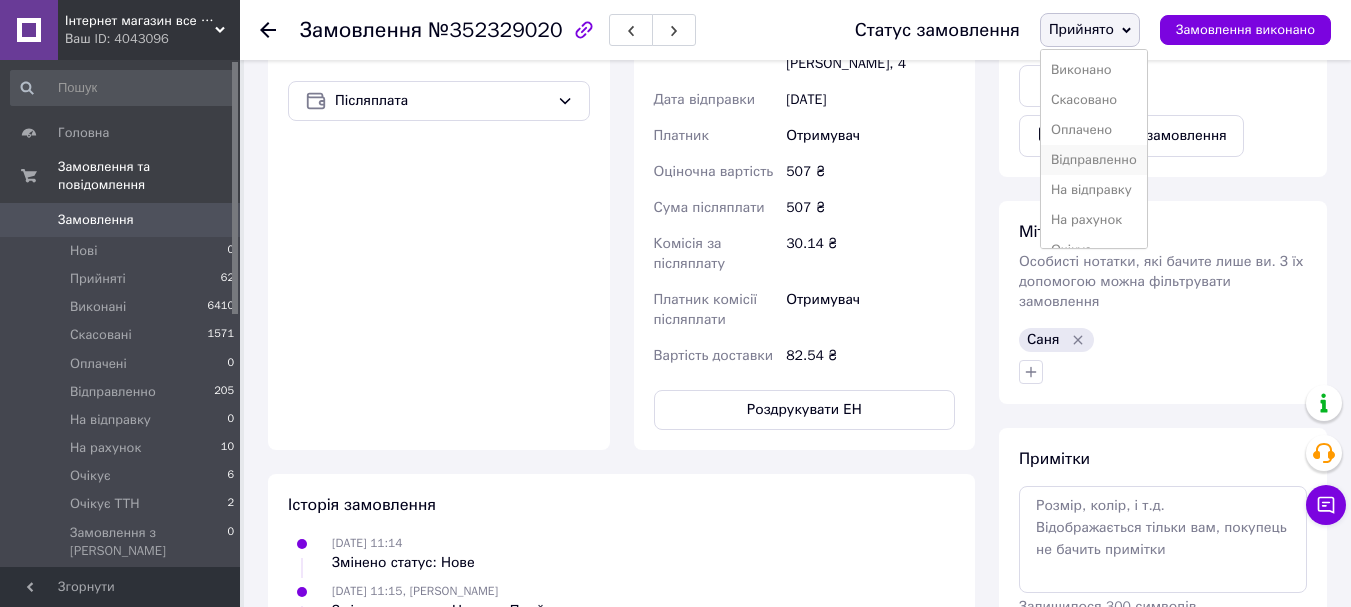 click on "Відправленно" at bounding box center [1094, 160] 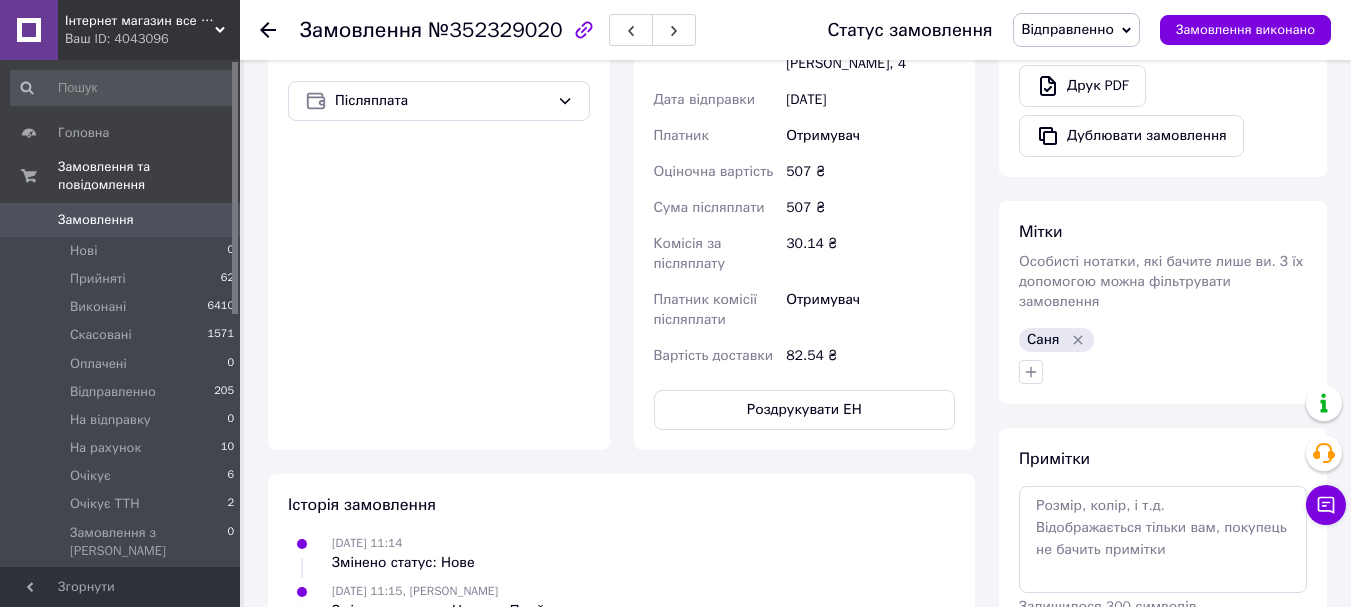 click 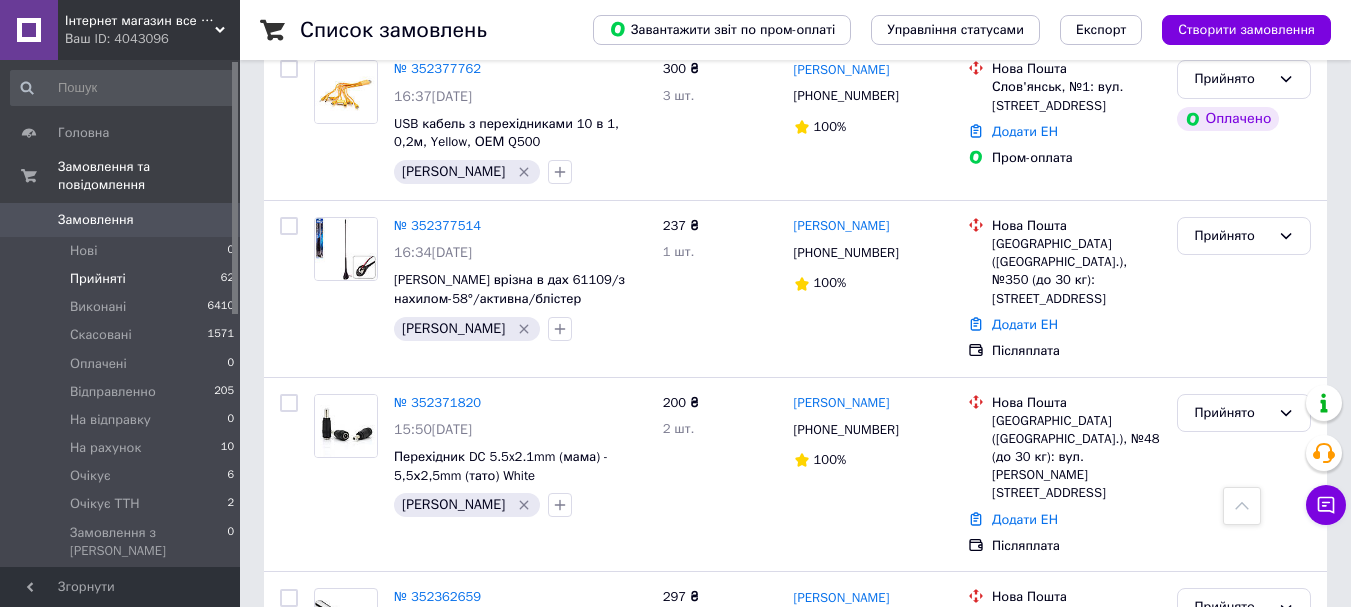 scroll, scrollTop: 2000, scrollLeft: 0, axis: vertical 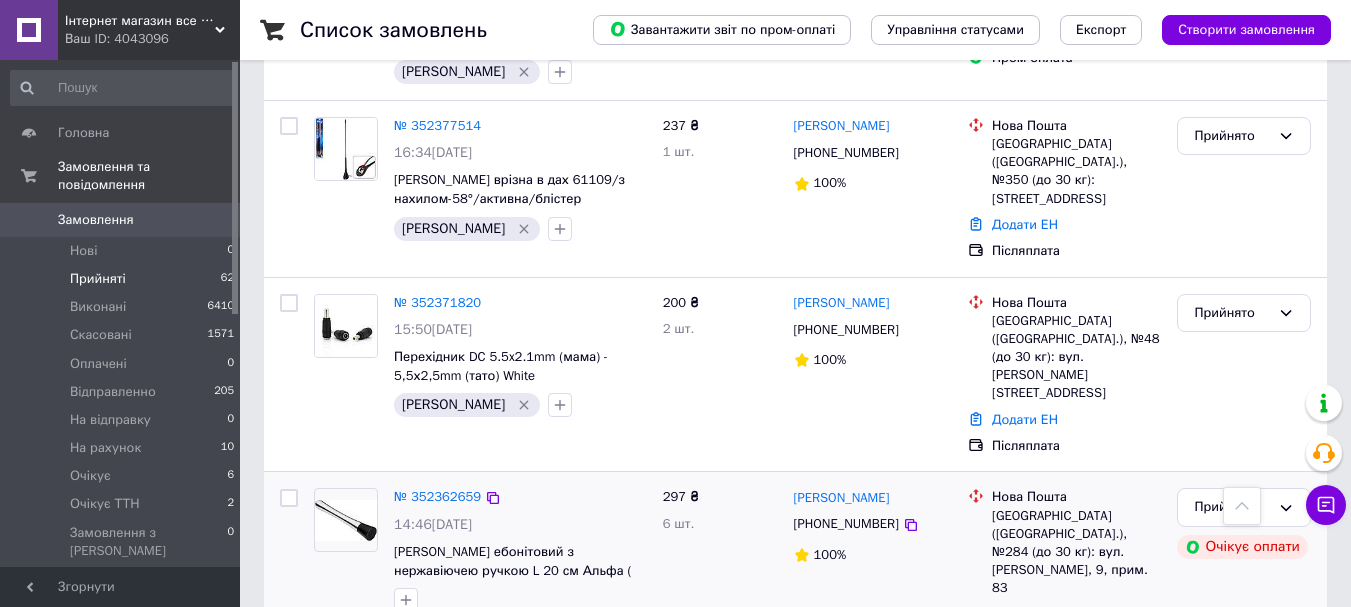 click on "5 товарів у замовленні" 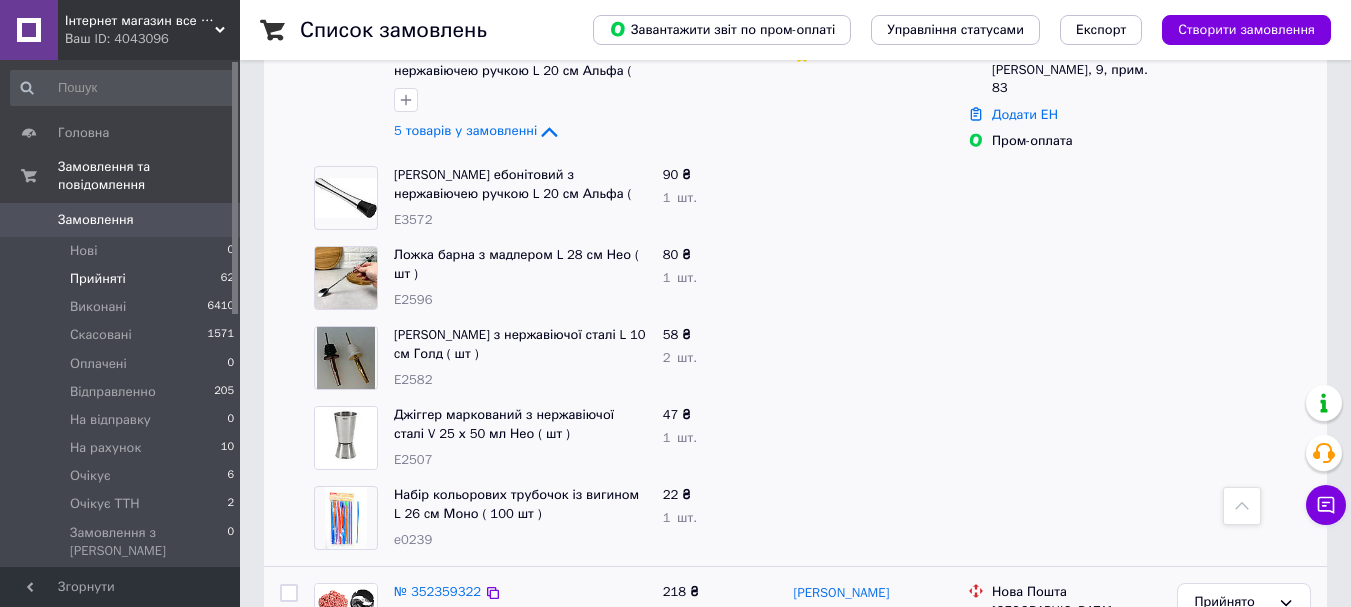 scroll, scrollTop: 2200, scrollLeft: 0, axis: vertical 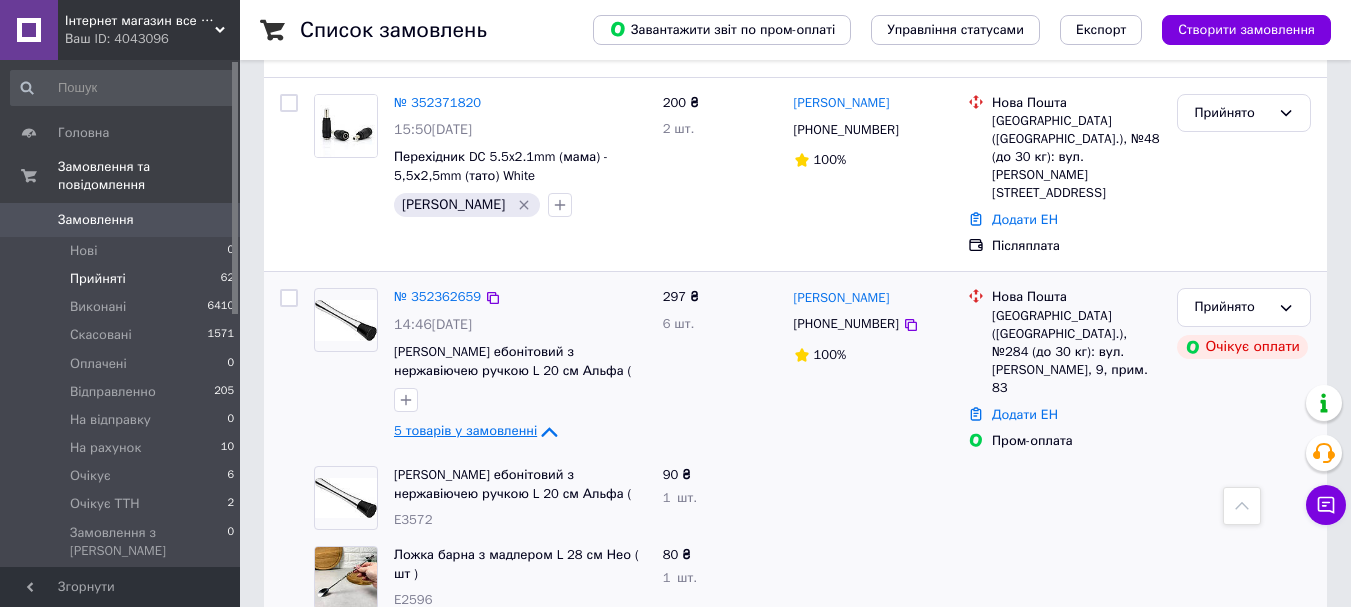 click on "5 товарів у замовленні" at bounding box center [465, 431] 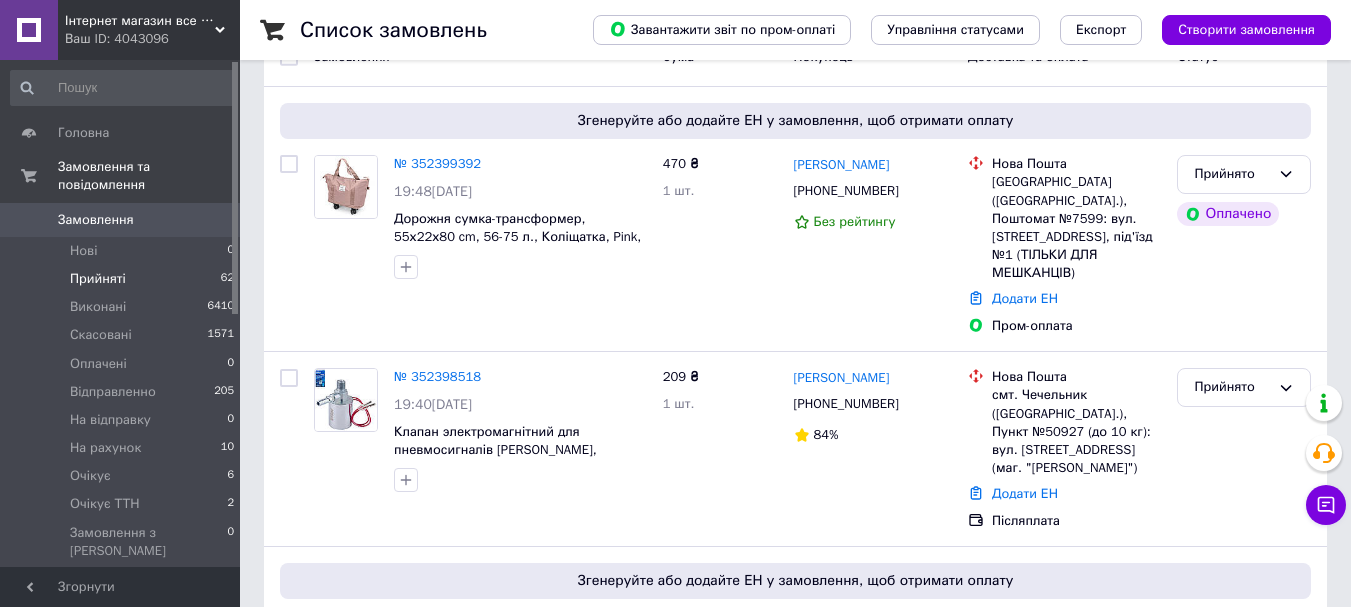 scroll, scrollTop: 0, scrollLeft: 0, axis: both 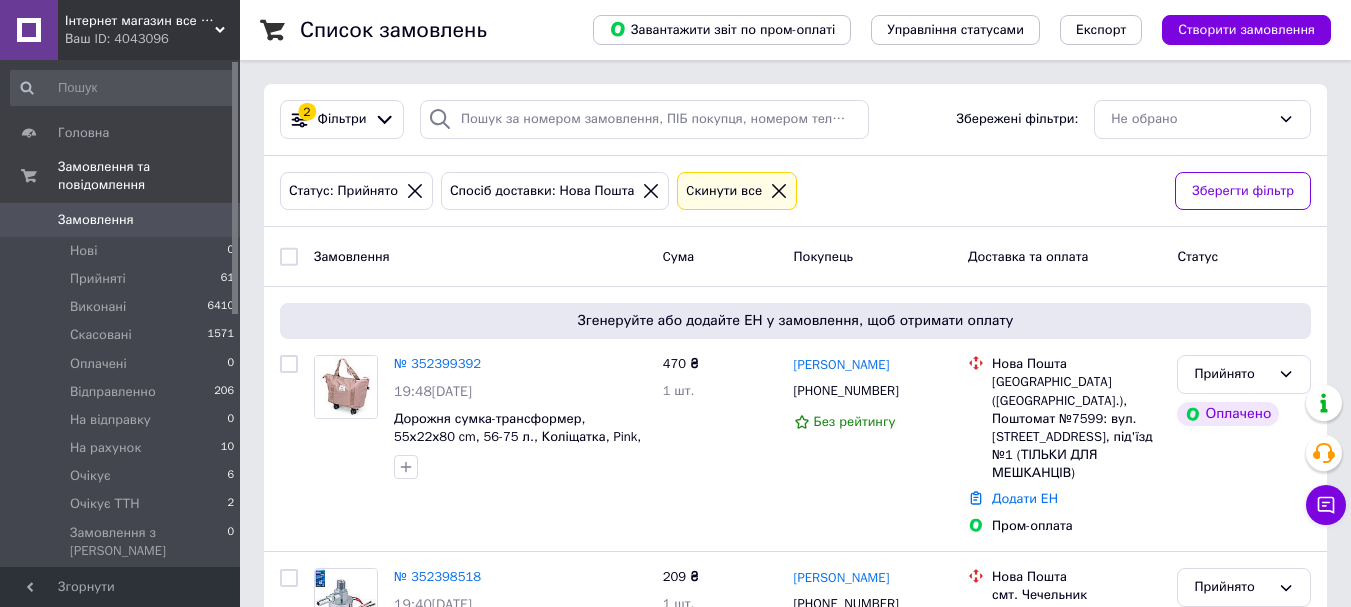 click 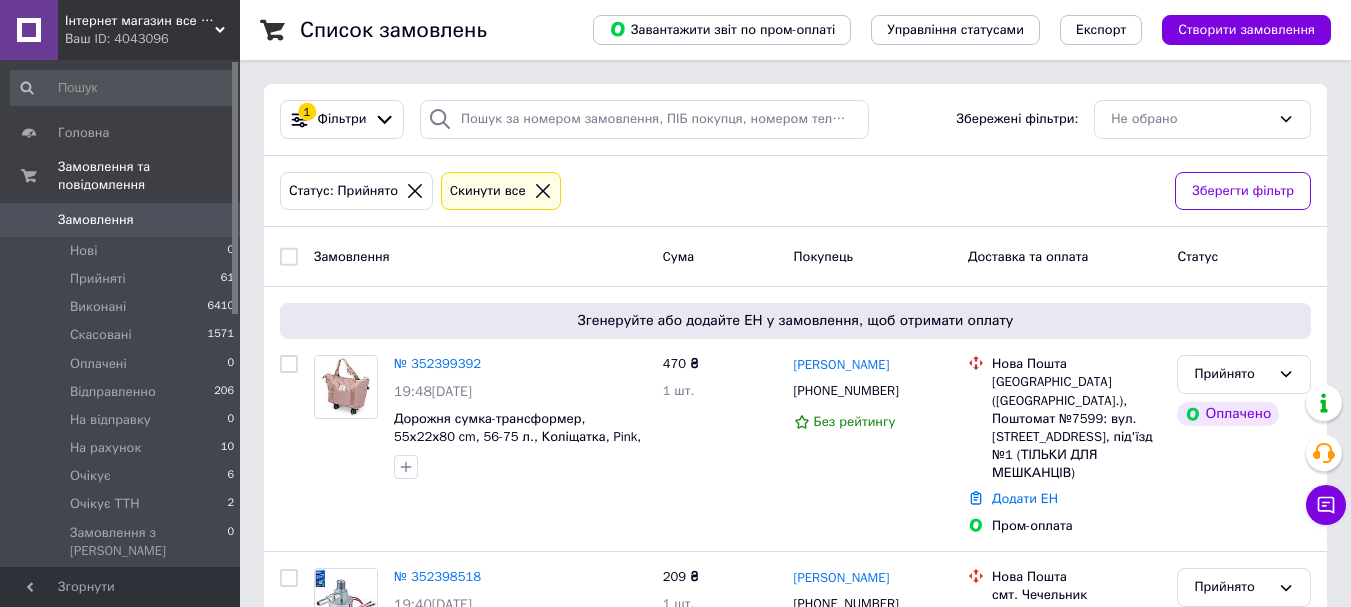 scroll, scrollTop: 10412, scrollLeft: 0, axis: vertical 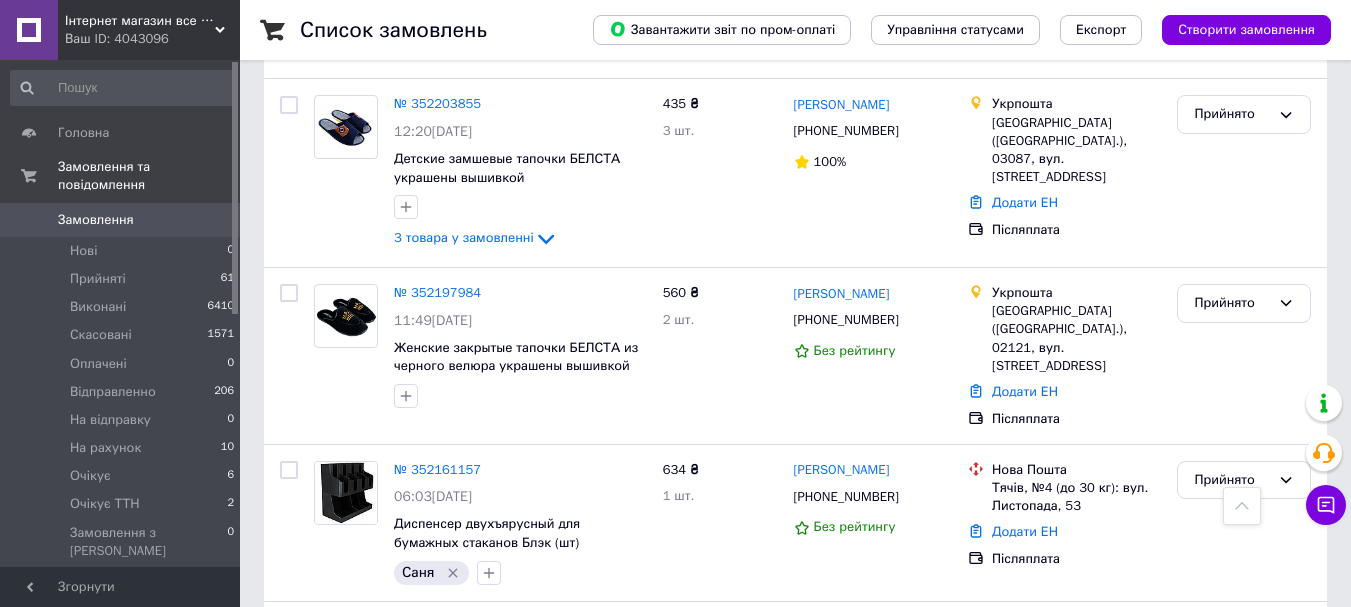 click on "18 товарів у замовленні" at bounding box center [469, 937] 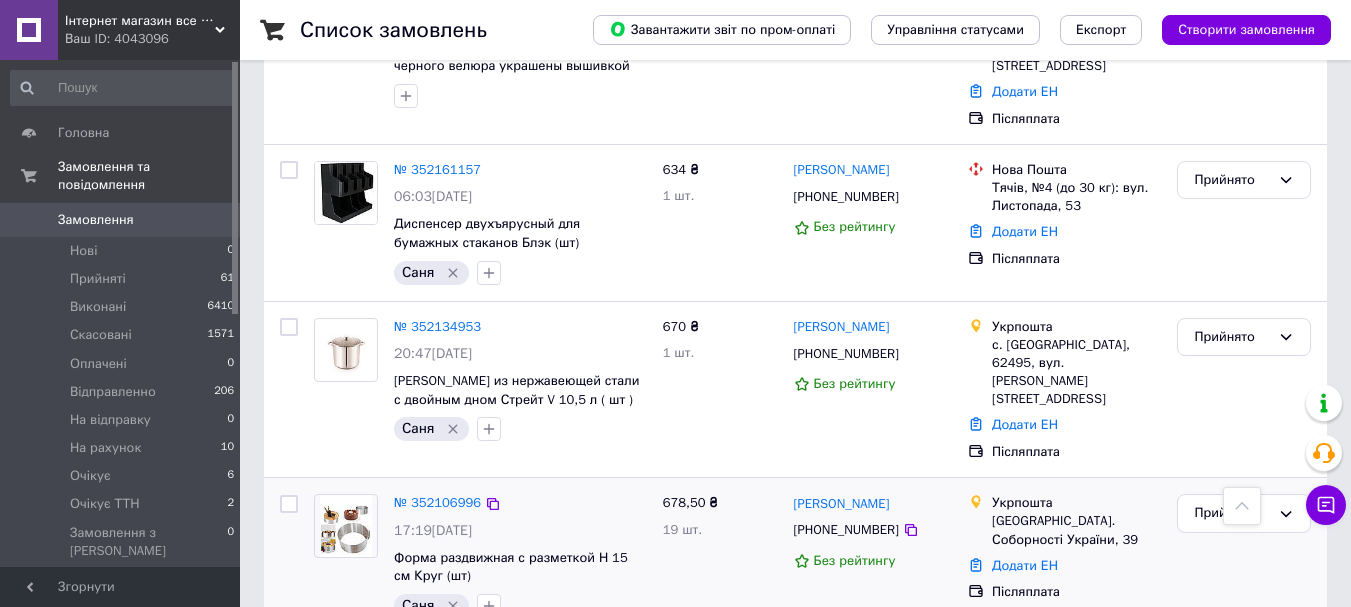 scroll, scrollTop: 9512, scrollLeft: 0, axis: vertical 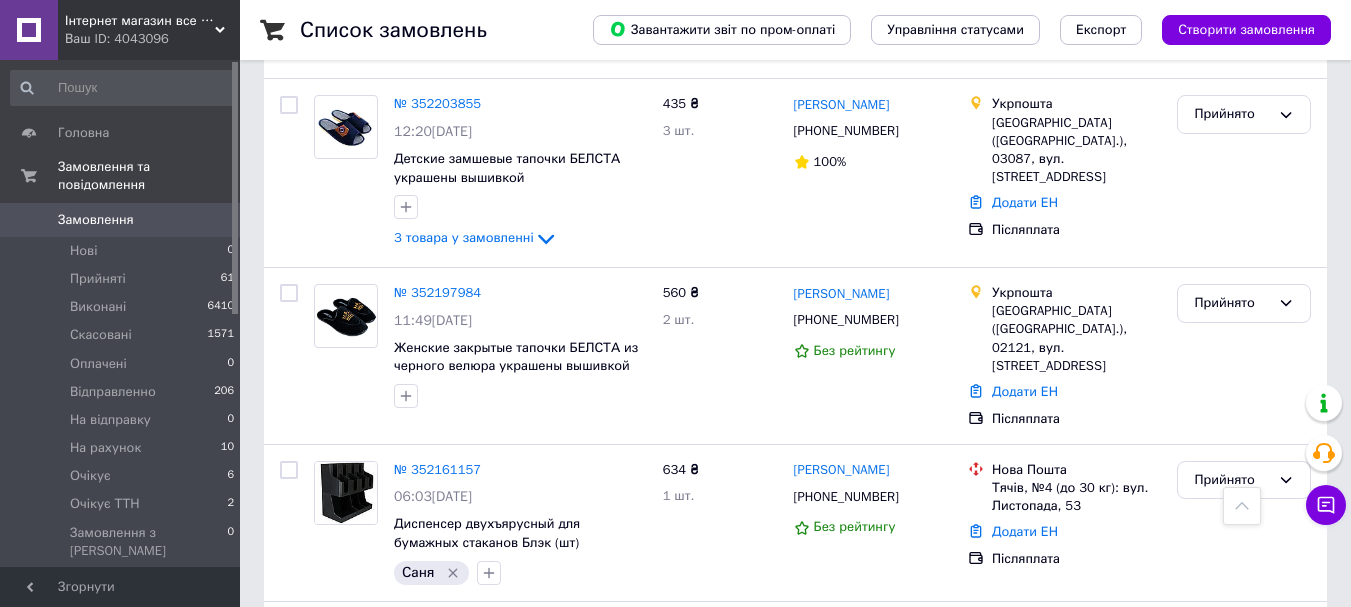 click on "№ 352106996" at bounding box center (437, 802) 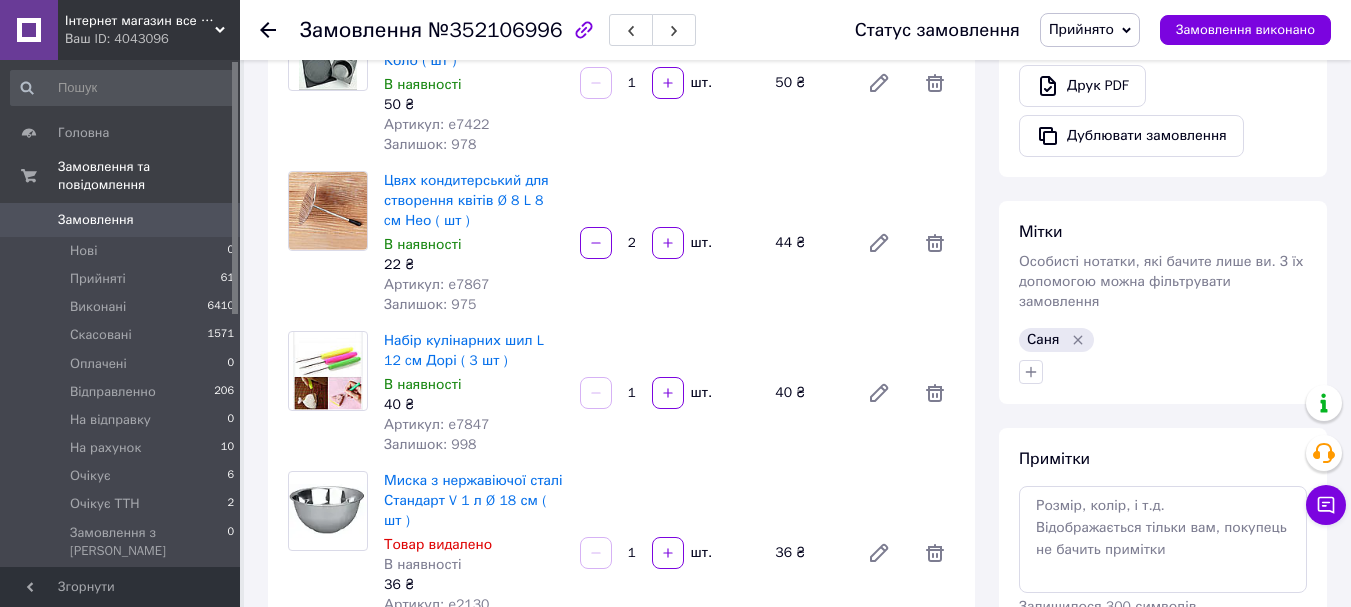 scroll, scrollTop: 900, scrollLeft: 0, axis: vertical 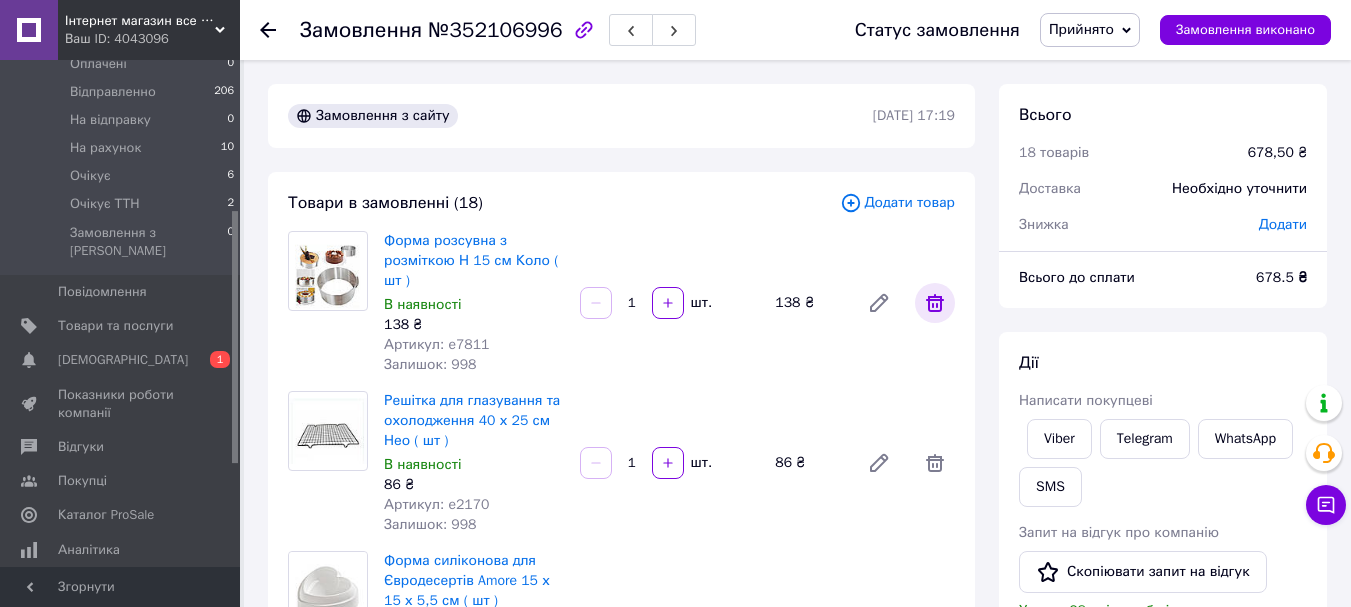 click 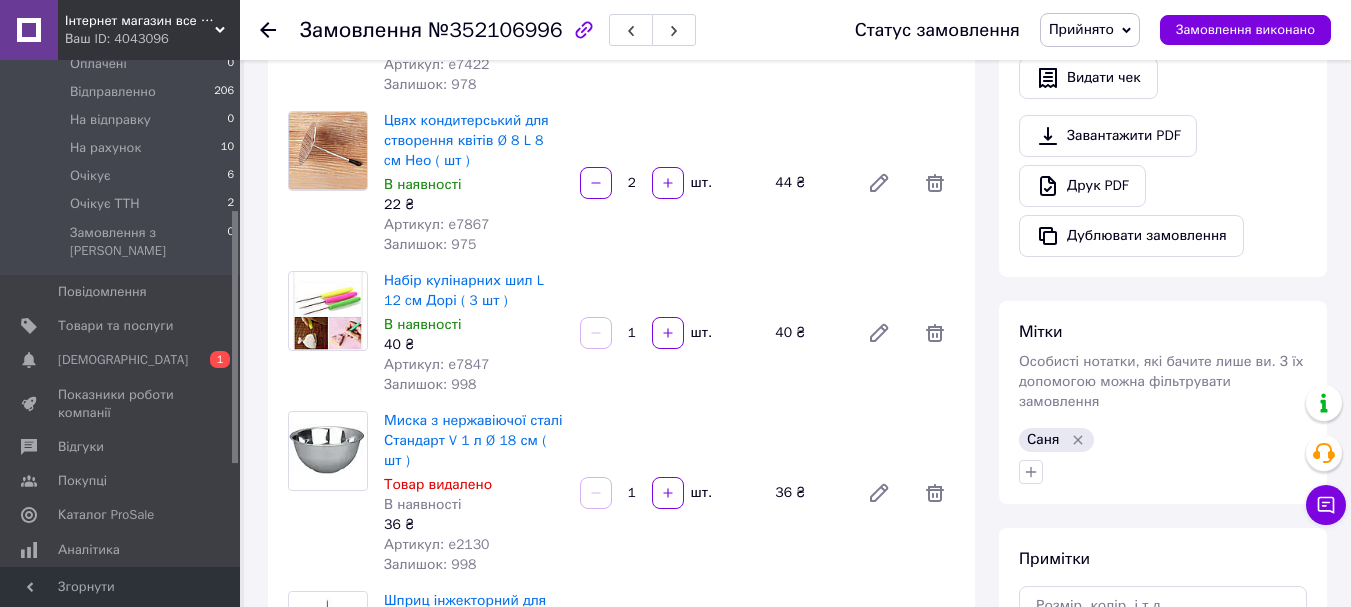 scroll, scrollTop: 700, scrollLeft: 0, axis: vertical 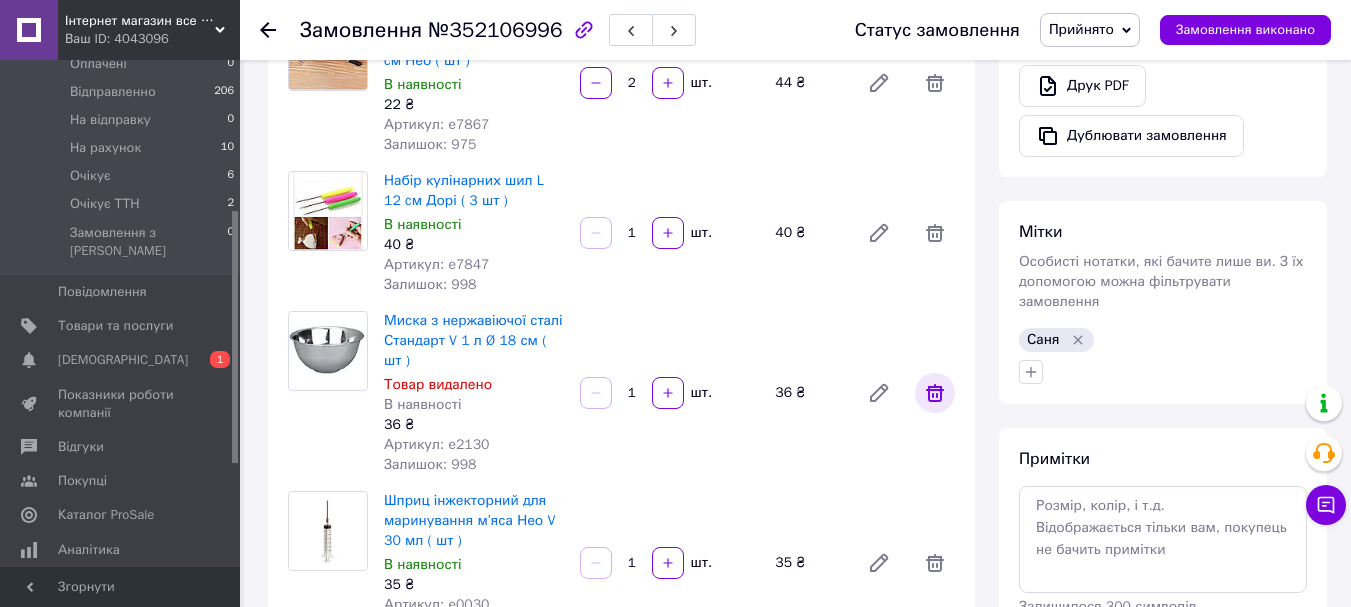 click 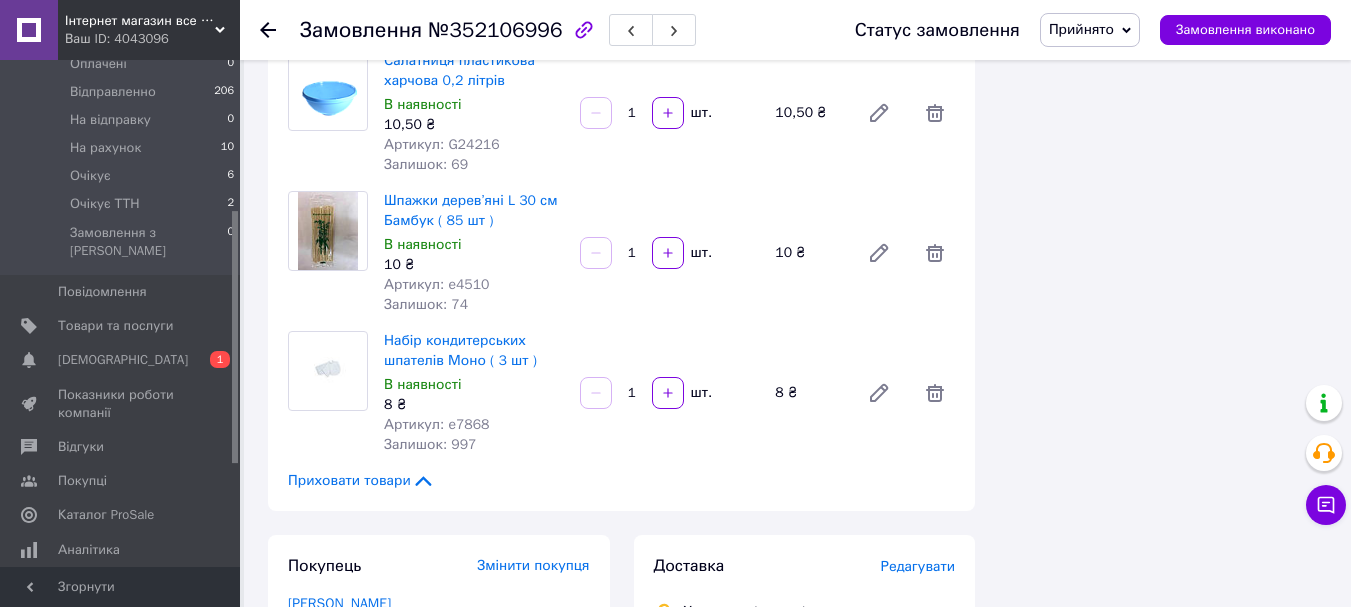 scroll, scrollTop: 2100, scrollLeft: 0, axis: vertical 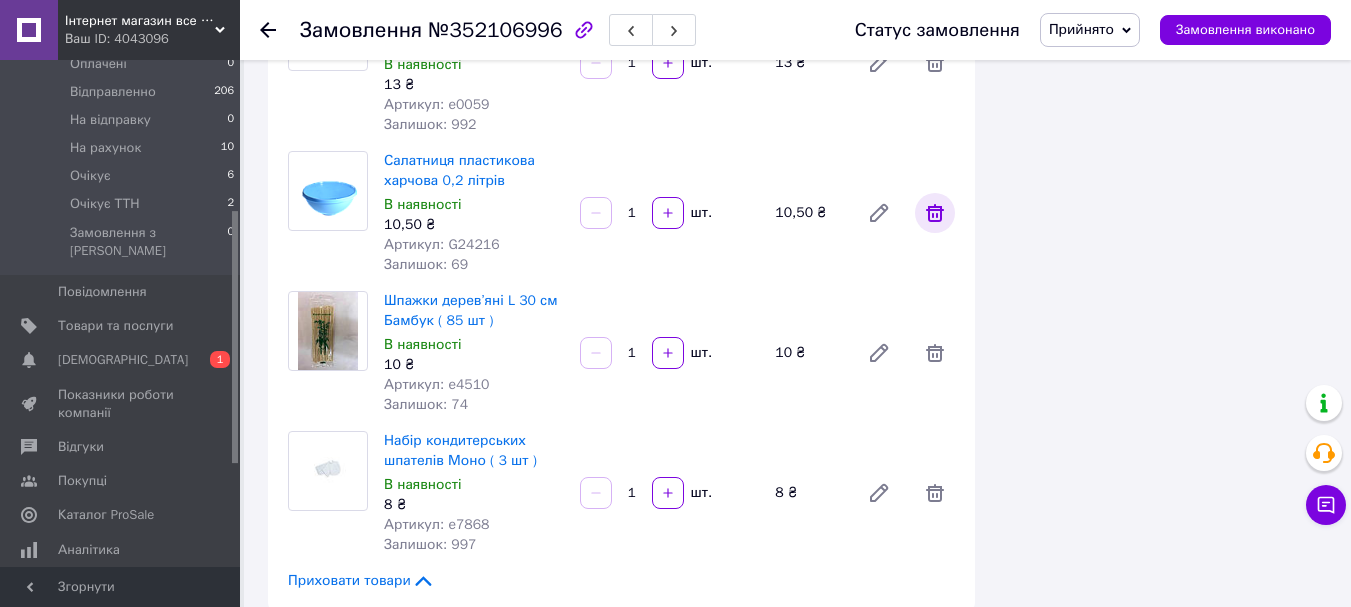 click 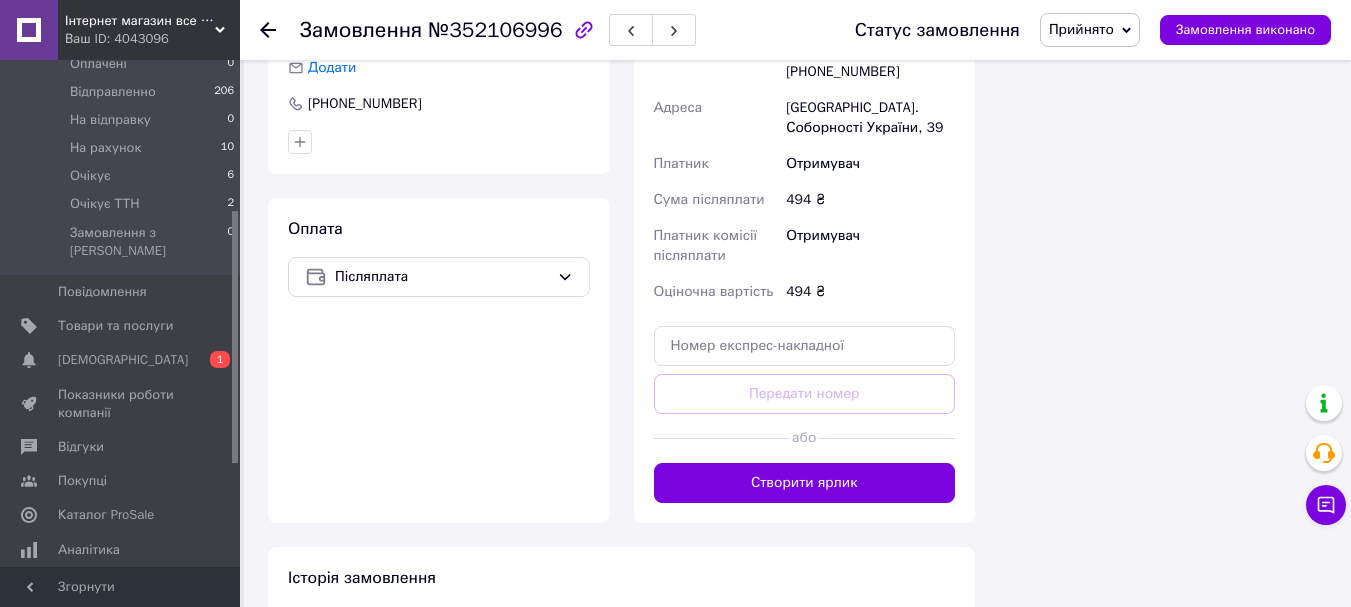 scroll, scrollTop: 2400, scrollLeft: 0, axis: vertical 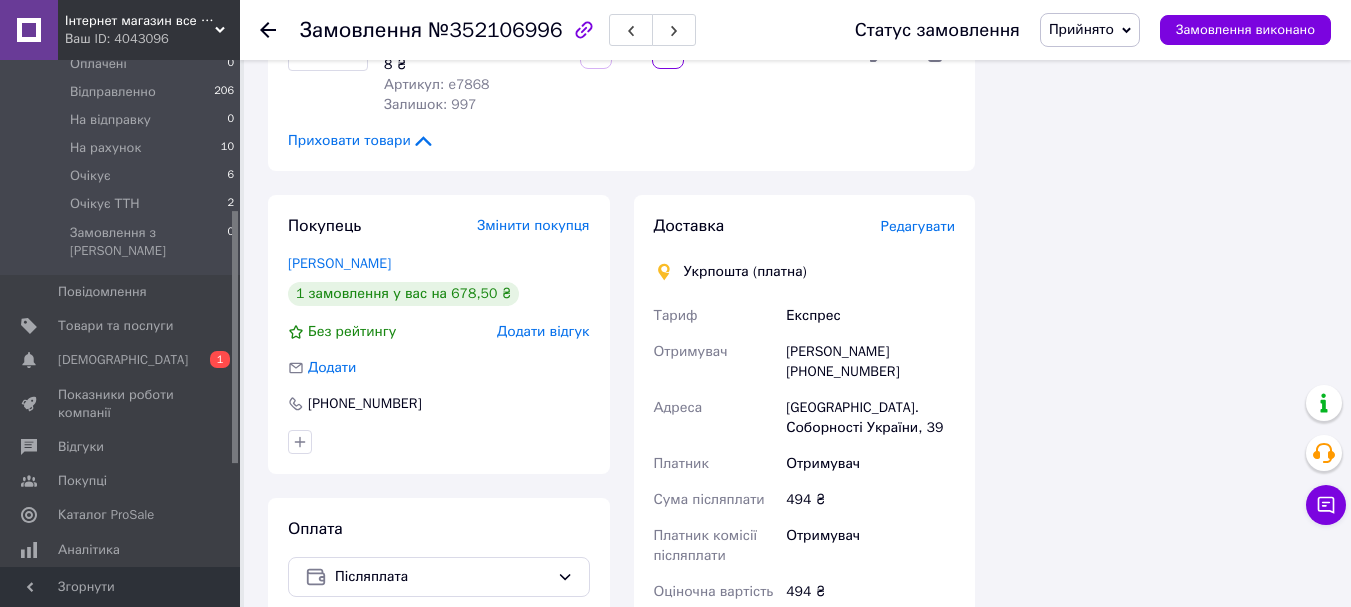 click on "Аліна Соболевська +380980628232" at bounding box center [870, 362] 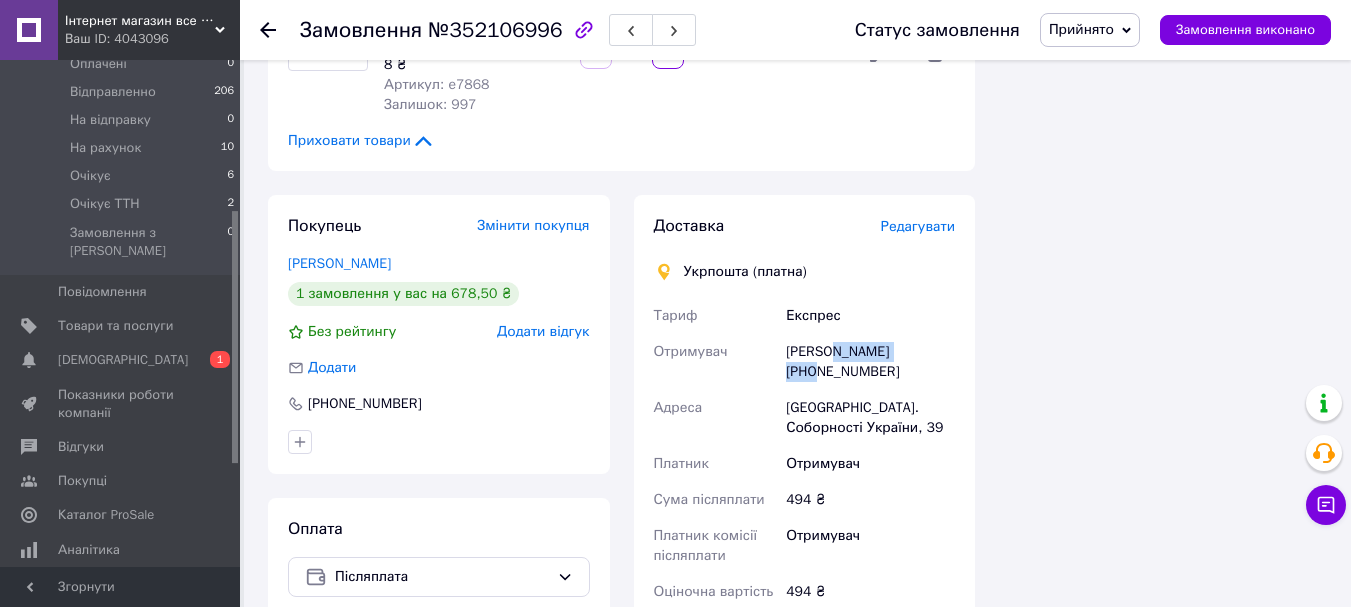 click on "Аліна Соболевська +380980628232" at bounding box center (870, 362) 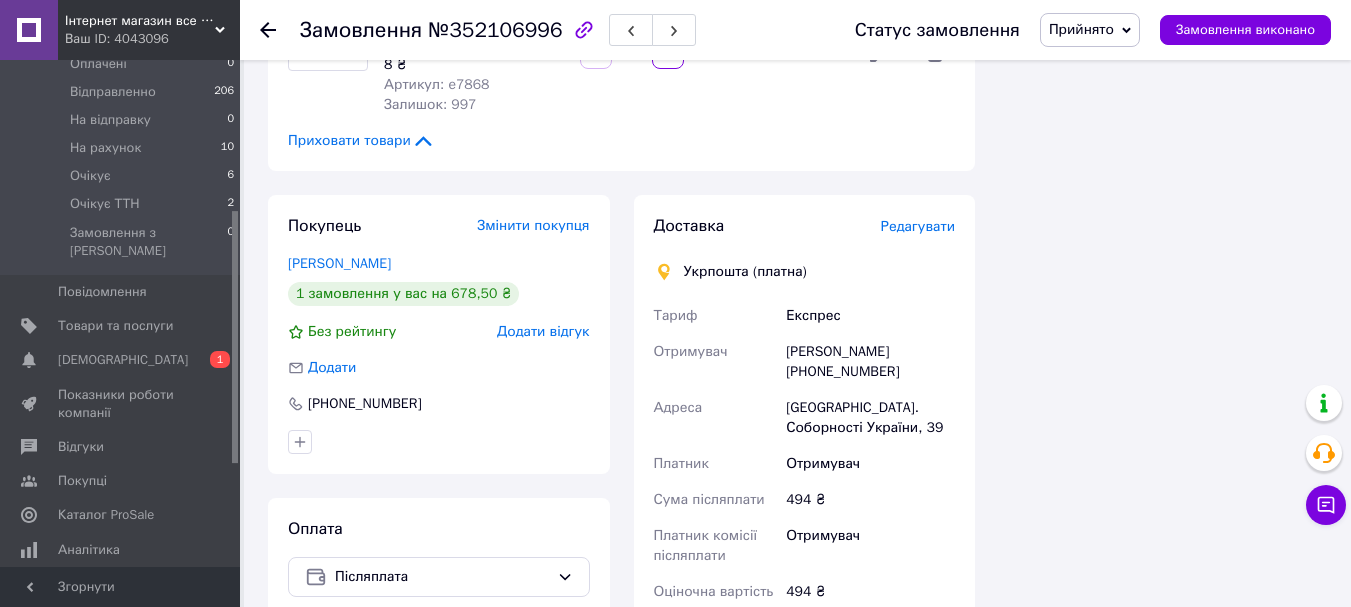 click on "Аліна Соболевська +380980628232" at bounding box center [870, 362] 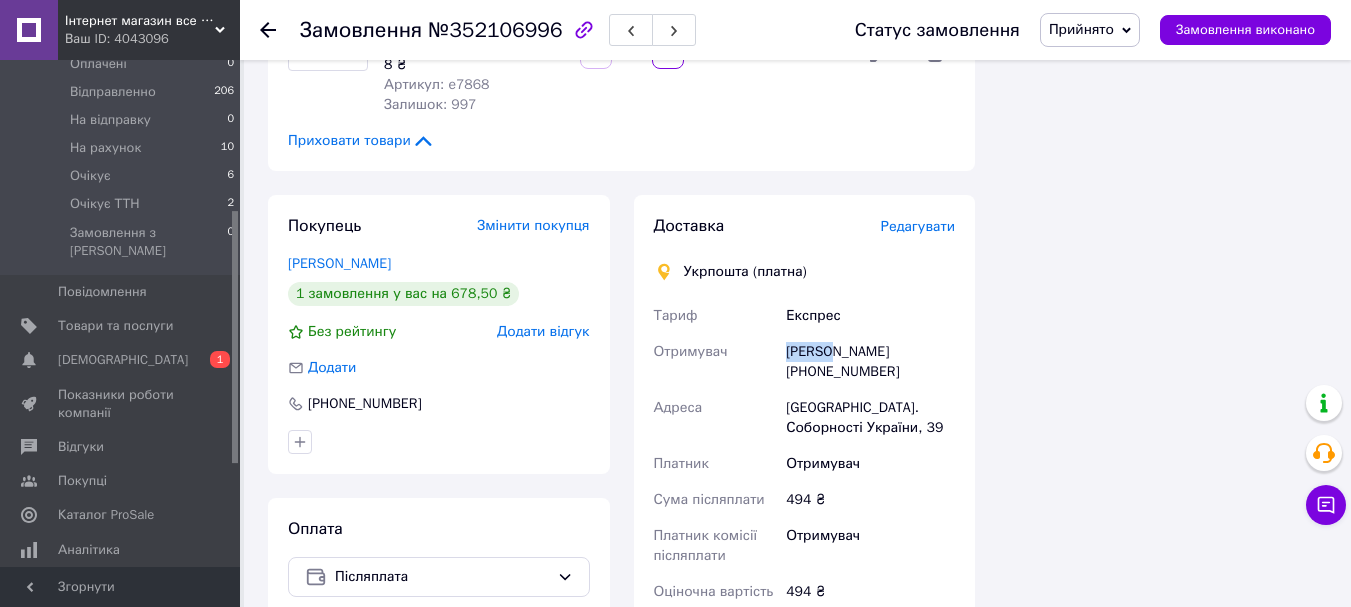 click on "Аліна Соболевська +380980628232" at bounding box center (870, 362) 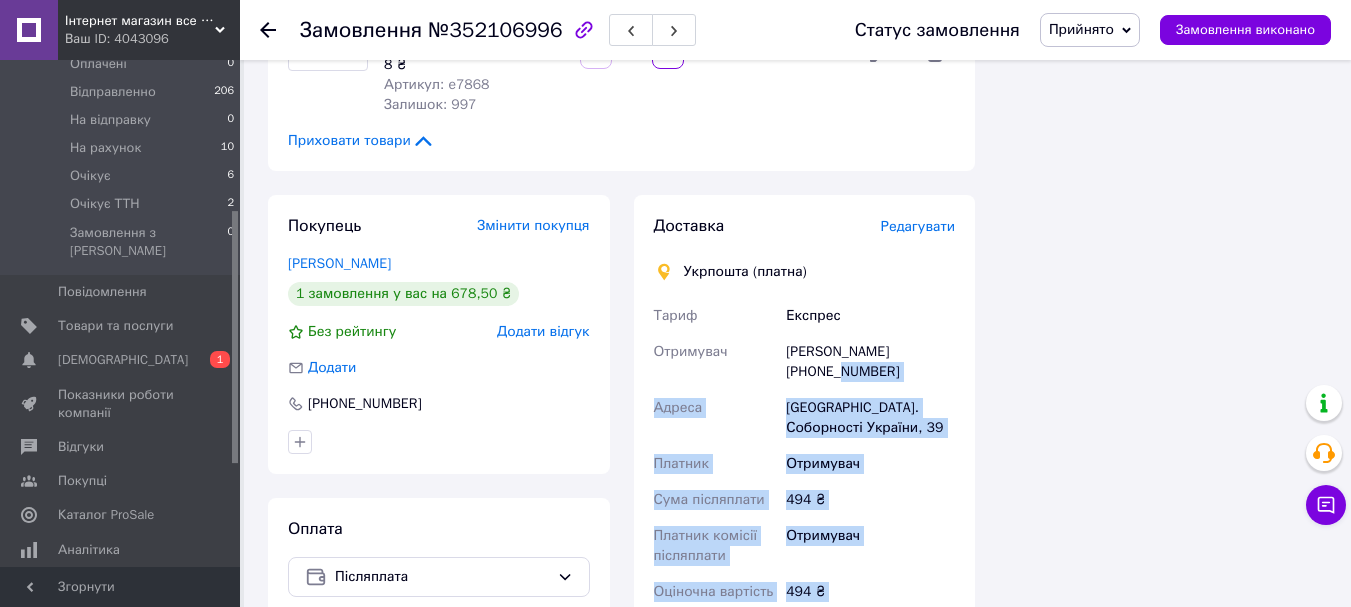 drag, startPoint x: 808, startPoint y: 353, endPoint x: 1048, endPoint y: 360, distance: 240.10207 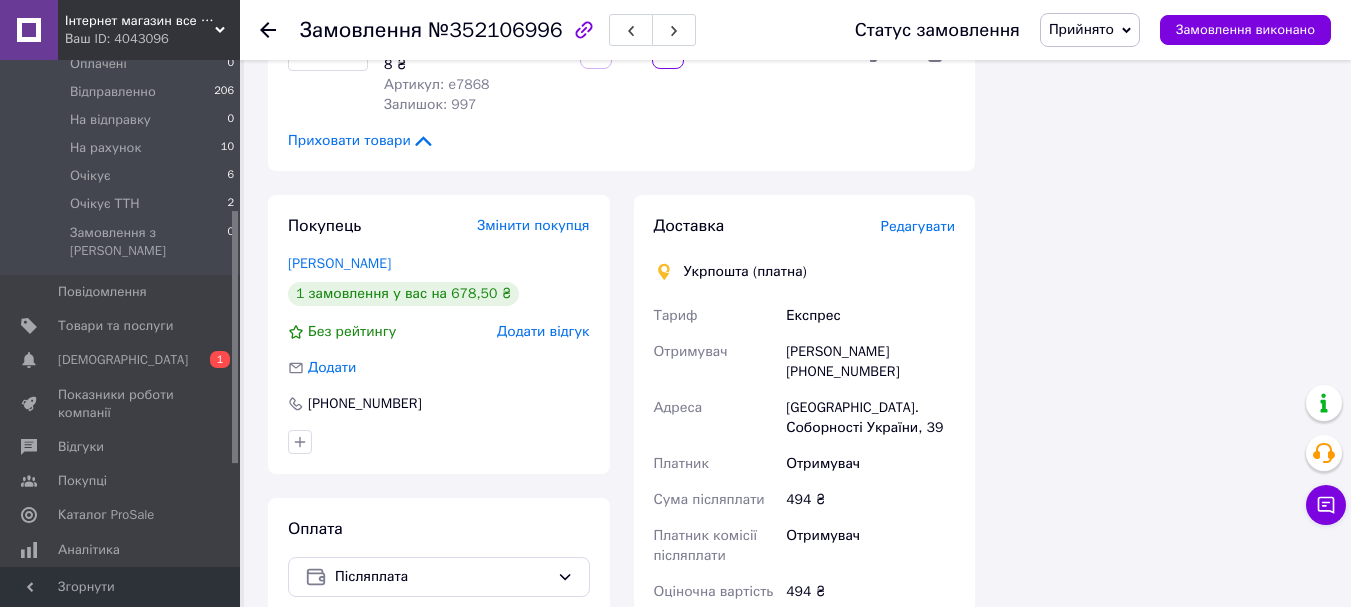 drag, startPoint x: 841, startPoint y: 341, endPoint x: 838, endPoint y: 353, distance: 12.369317 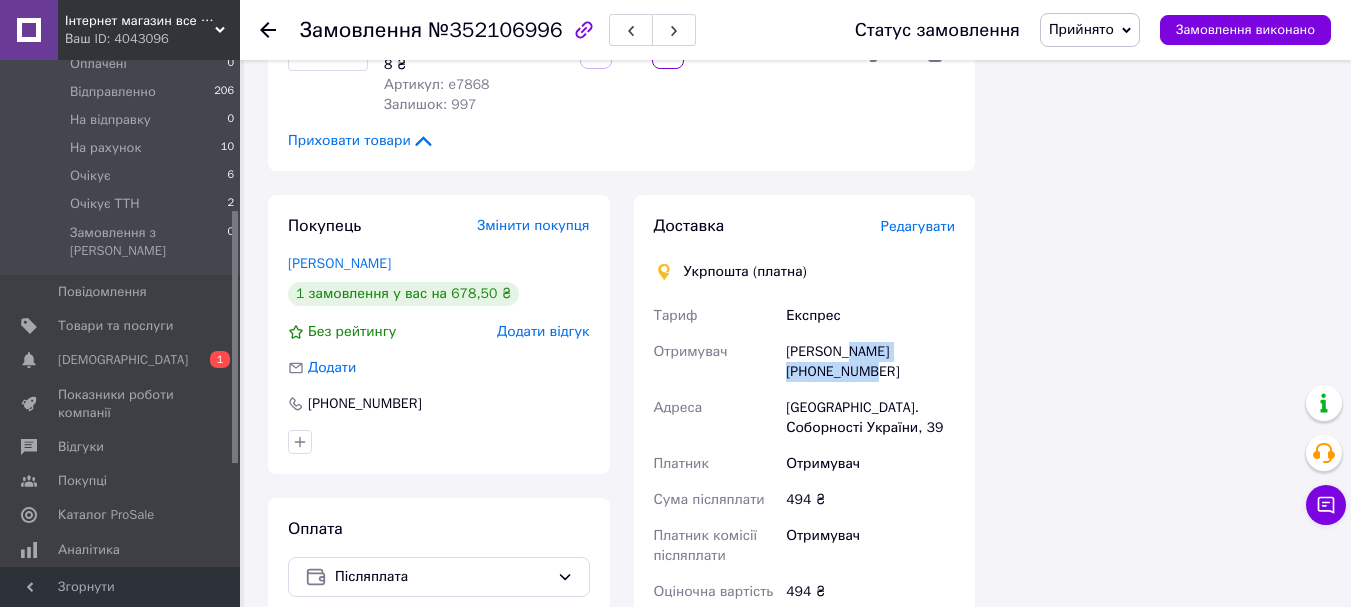 click on "Аліна Соболевська +380980628232" at bounding box center [870, 362] 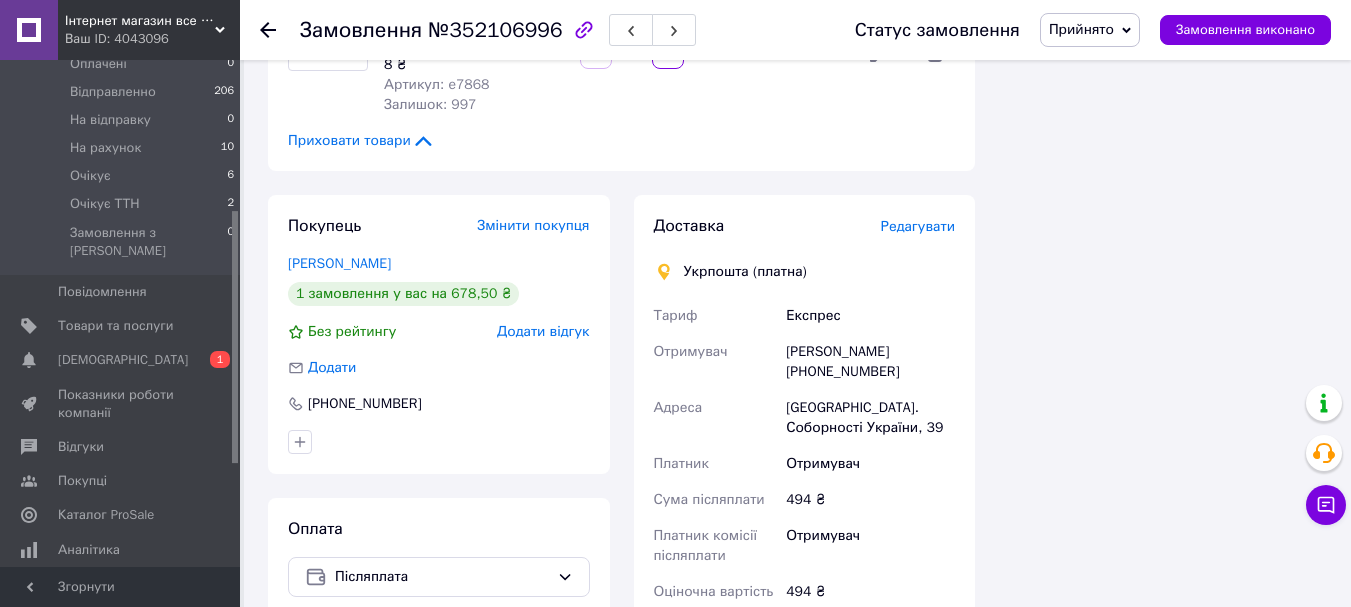 drag, startPoint x: 812, startPoint y: 351, endPoint x: 946, endPoint y: 351, distance: 134 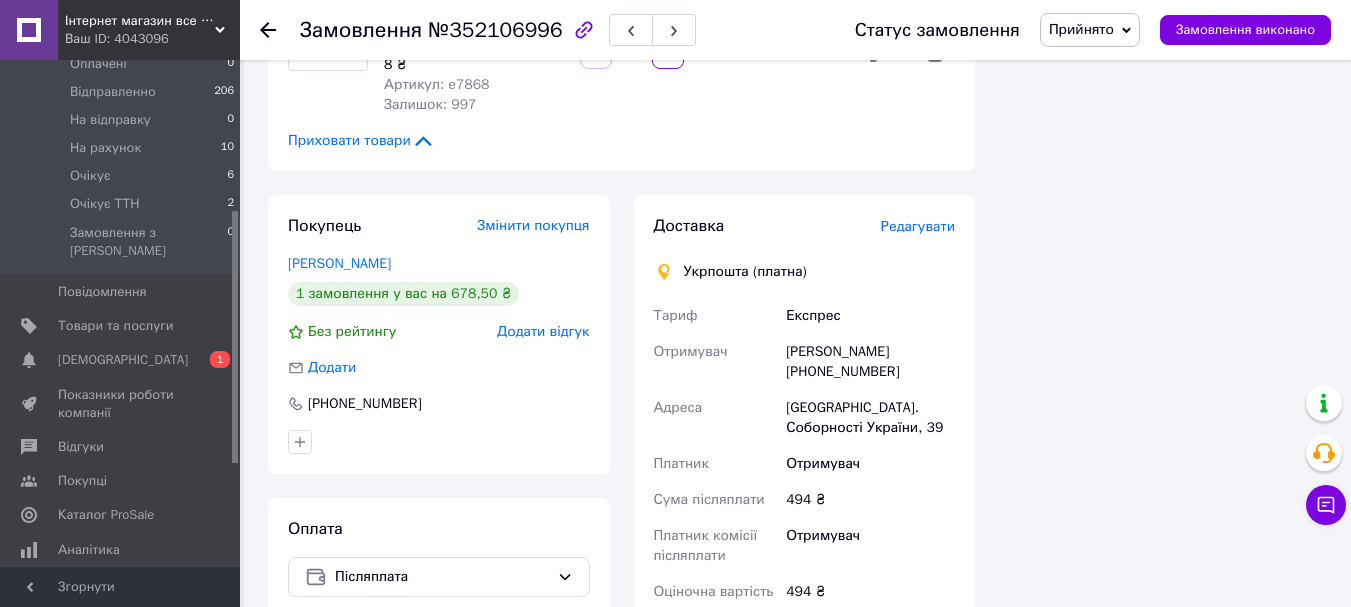 click on "494 ₴" at bounding box center (870, 500) 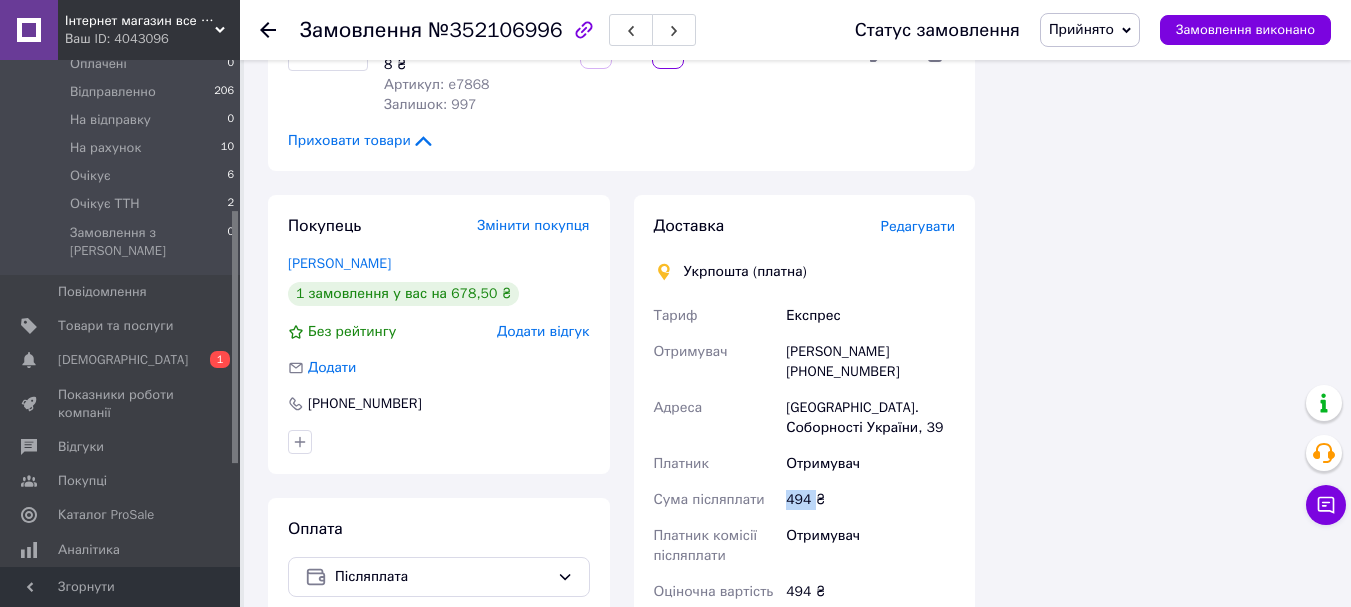 click on "494 ₴" at bounding box center [870, 500] 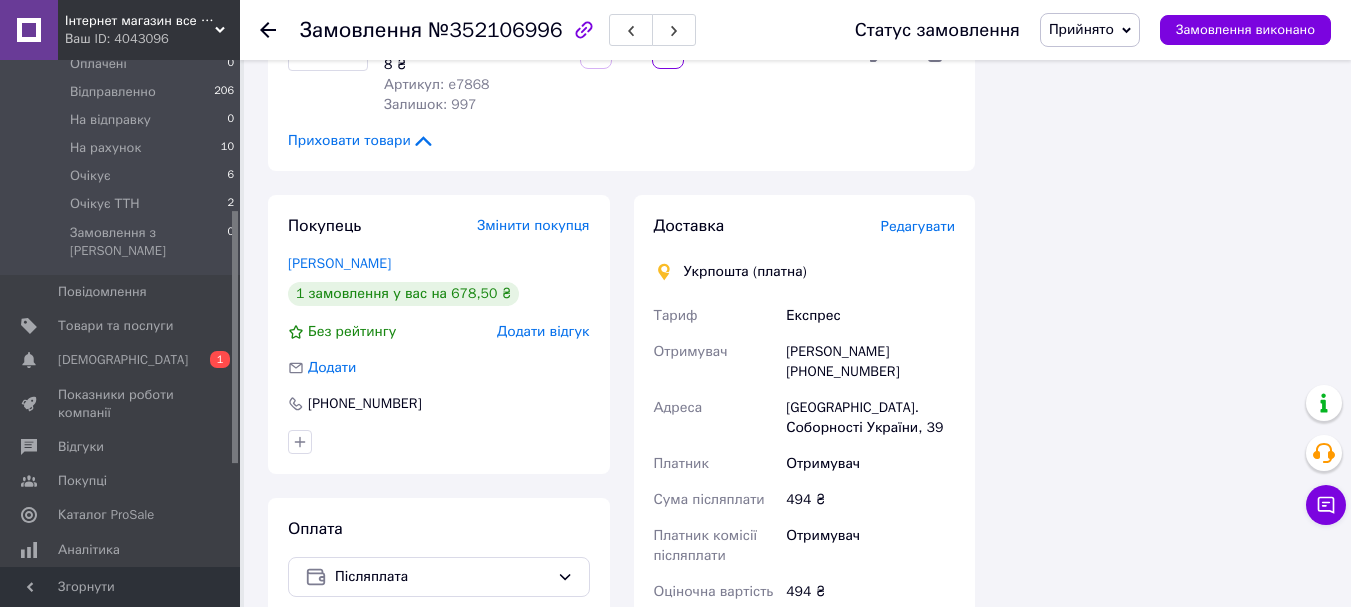 click on "Долинська, 28500, вул. Соборності України, 39" at bounding box center (870, 418) 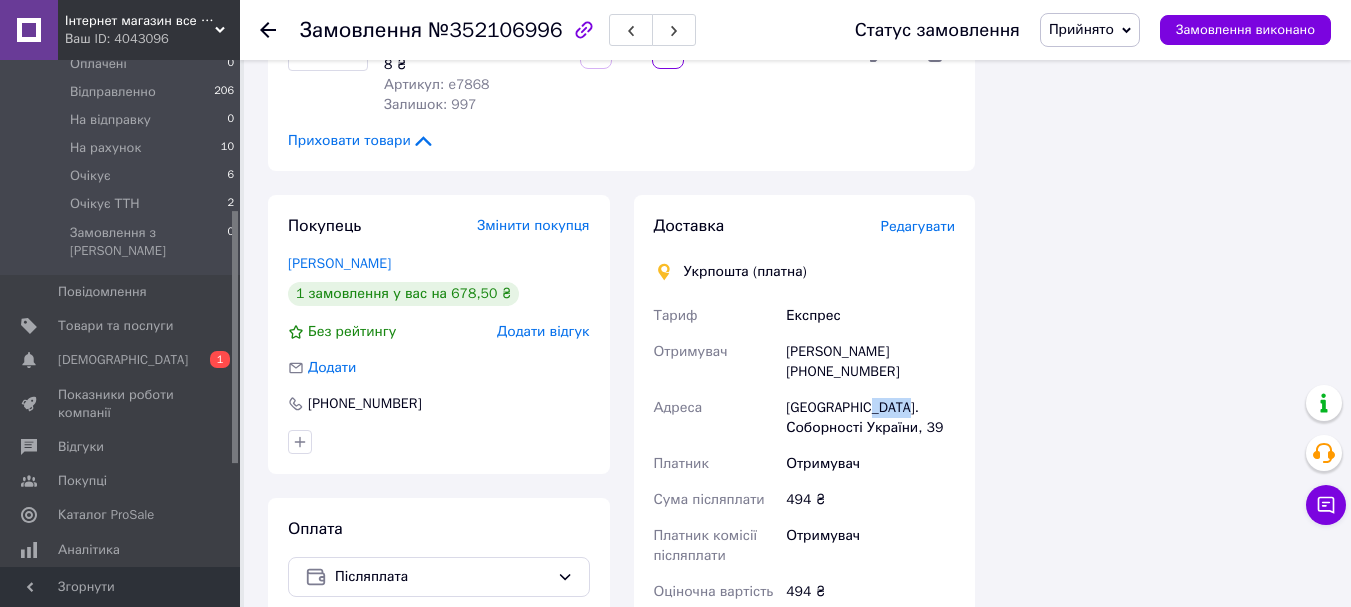 click on "Долинська, 28500, вул. Соборності України, 39" at bounding box center (870, 418) 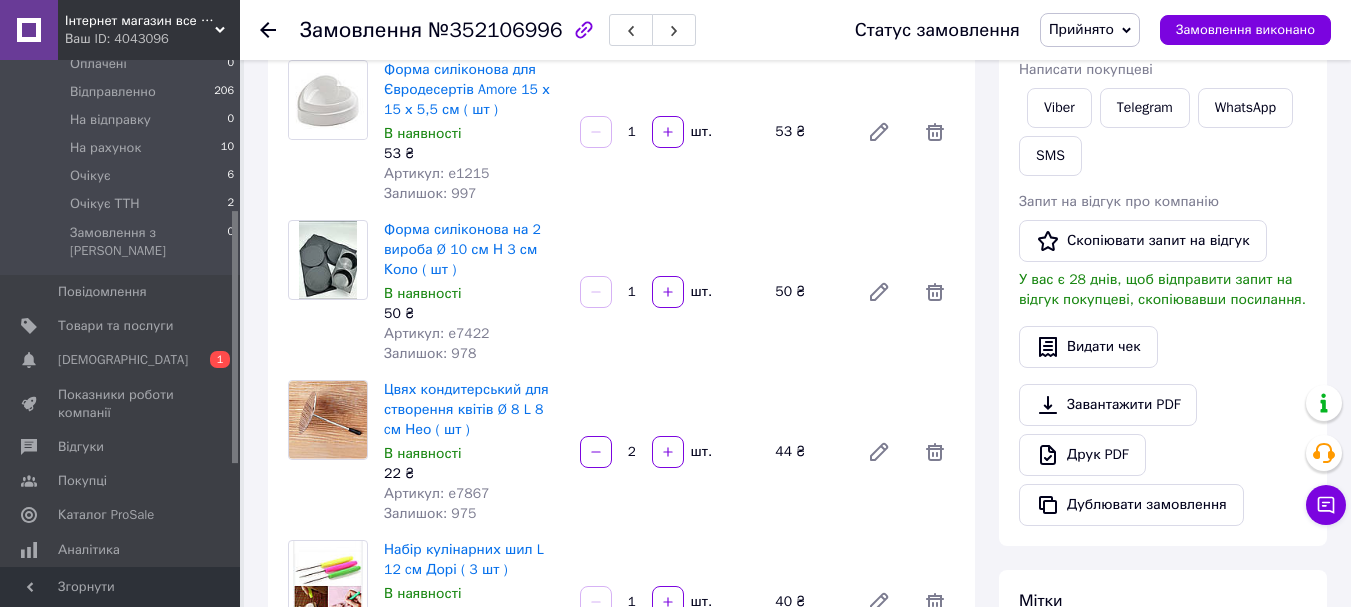 scroll, scrollTop: 0, scrollLeft: 0, axis: both 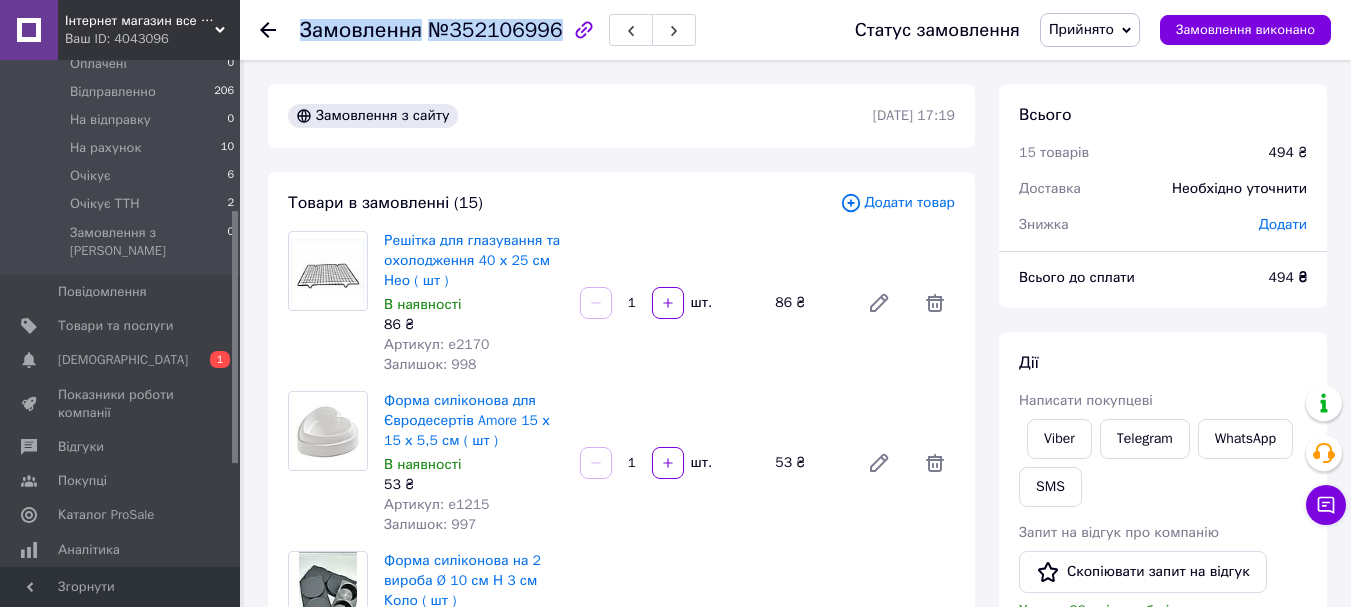 drag, startPoint x: 547, startPoint y: 38, endPoint x: 291, endPoint y: 40, distance: 256.0078 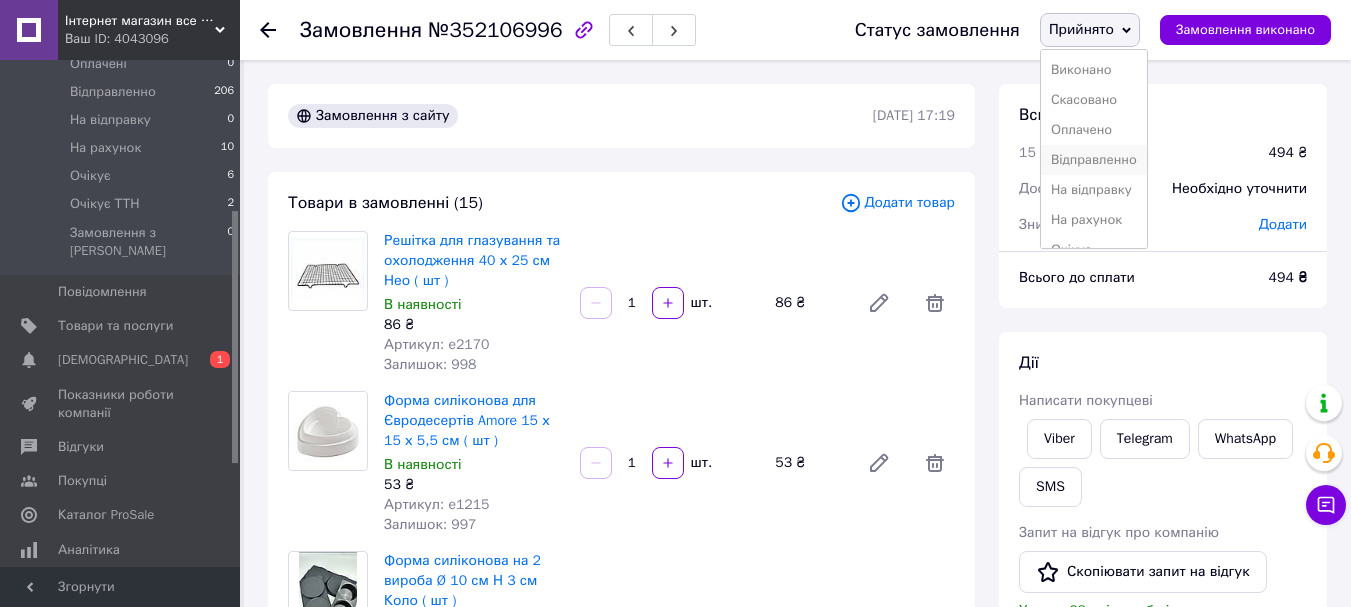 click on "Відправленно" at bounding box center (1094, 160) 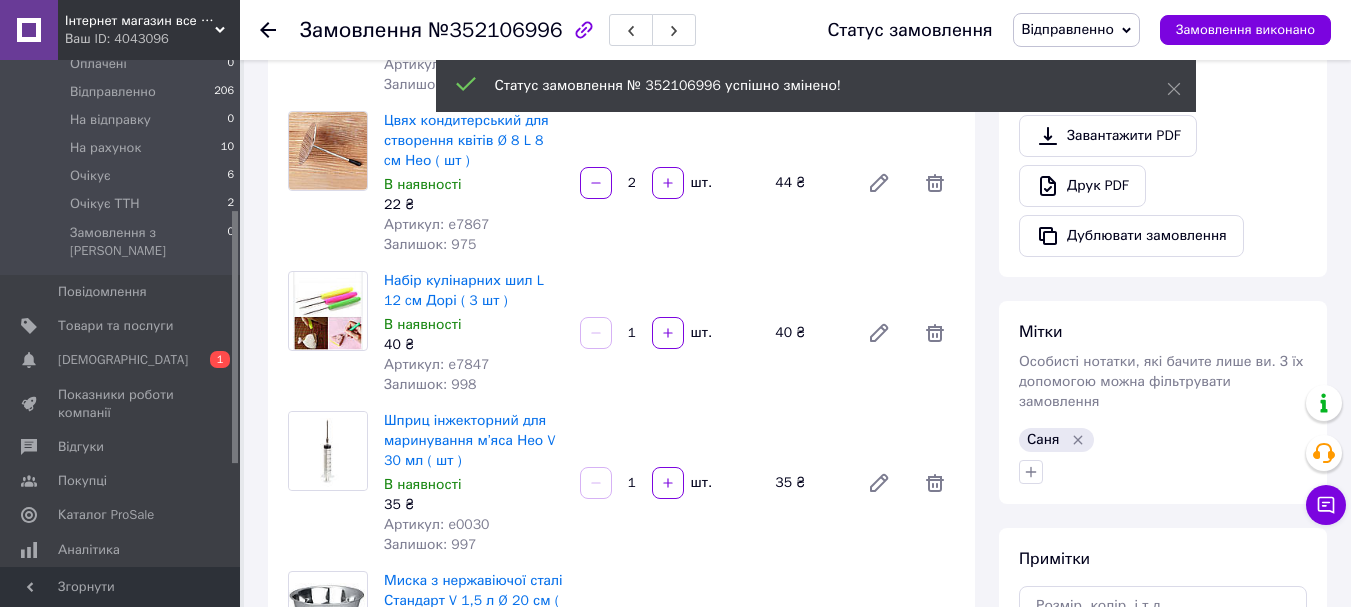 scroll, scrollTop: 700, scrollLeft: 0, axis: vertical 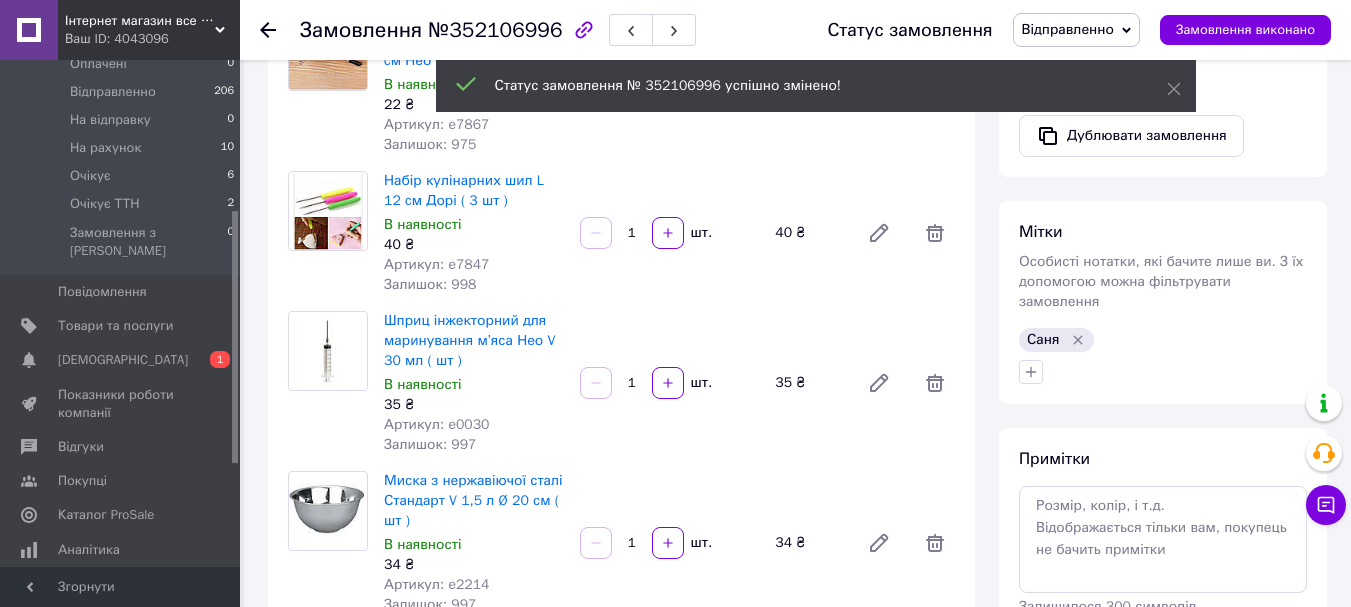 click at bounding box center [1163, 372] 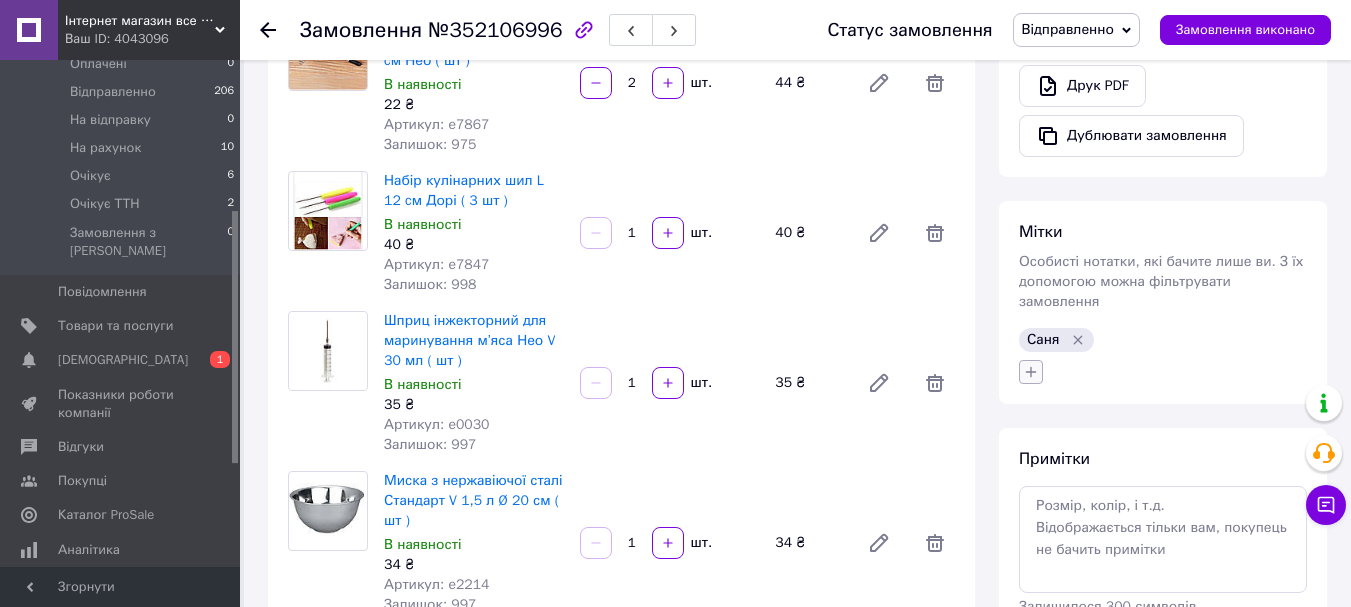 click 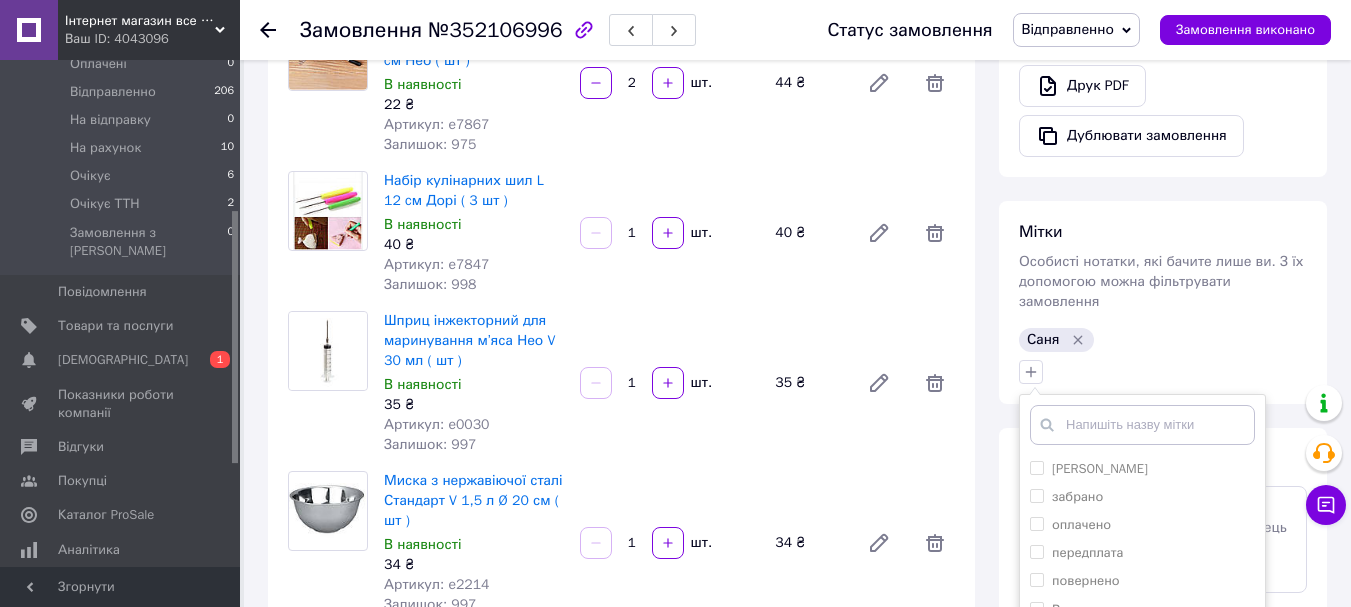 scroll, scrollTop: 1000, scrollLeft: 0, axis: vertical 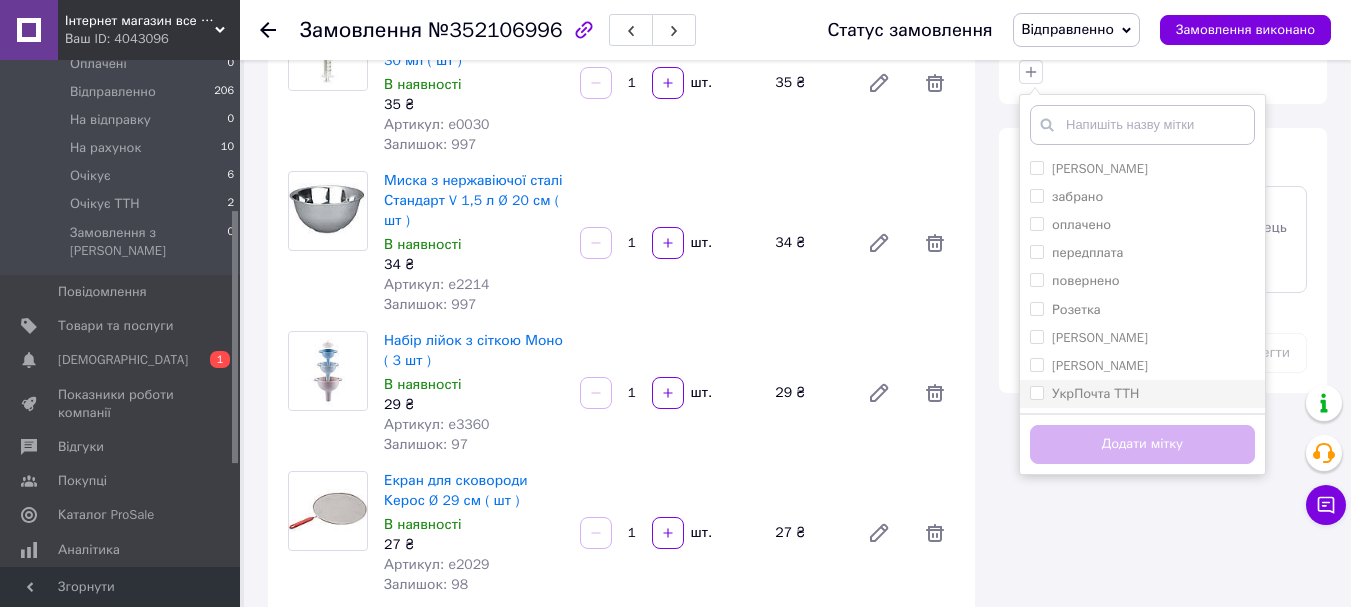 click on "УкрПочта ТТН" at bounding box center (1095, 393) 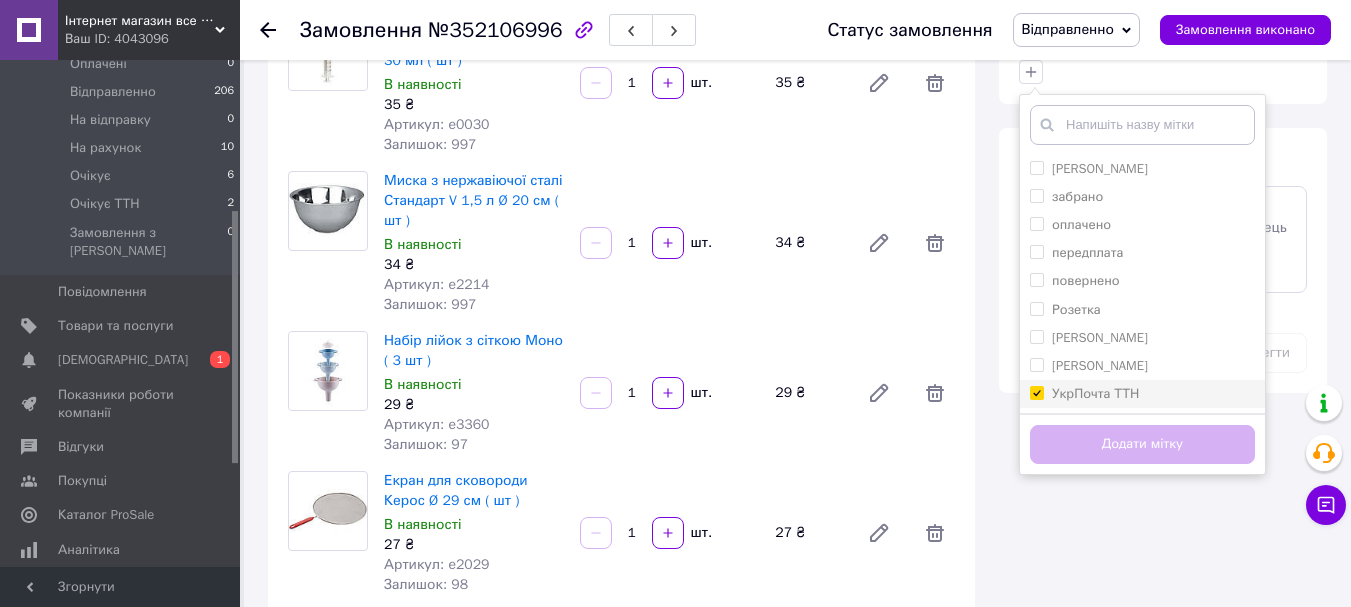 checkbox on "true" 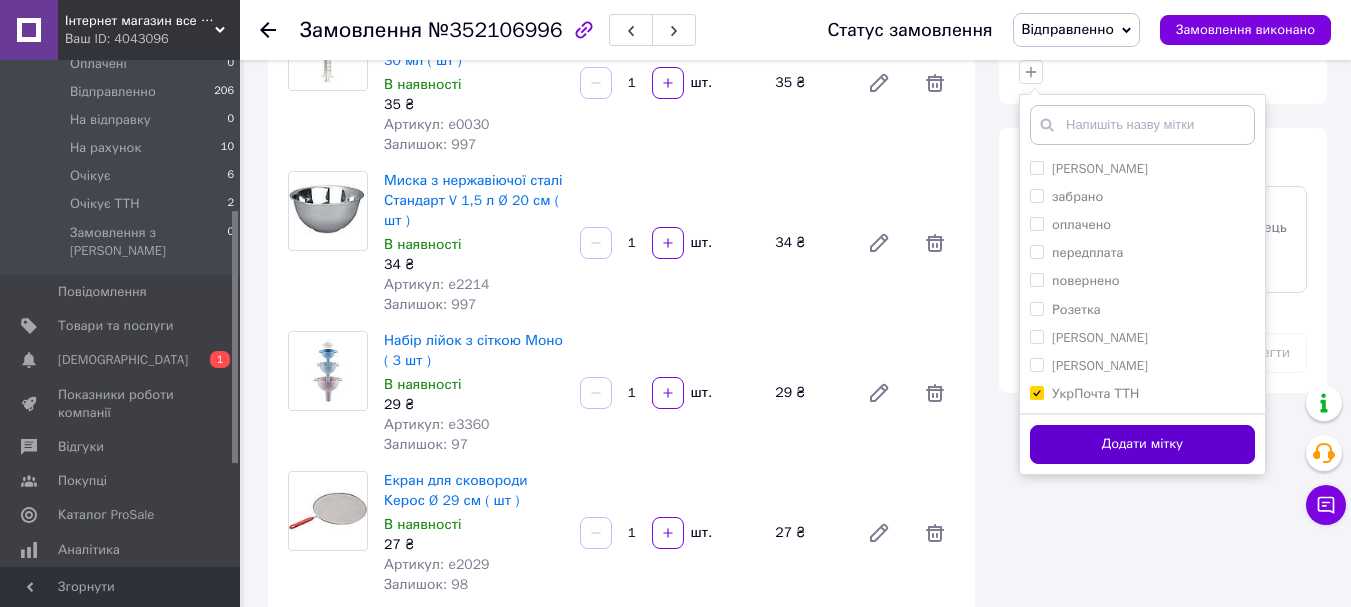 click on "Додати мітку" at bounding box center (1142, 444) 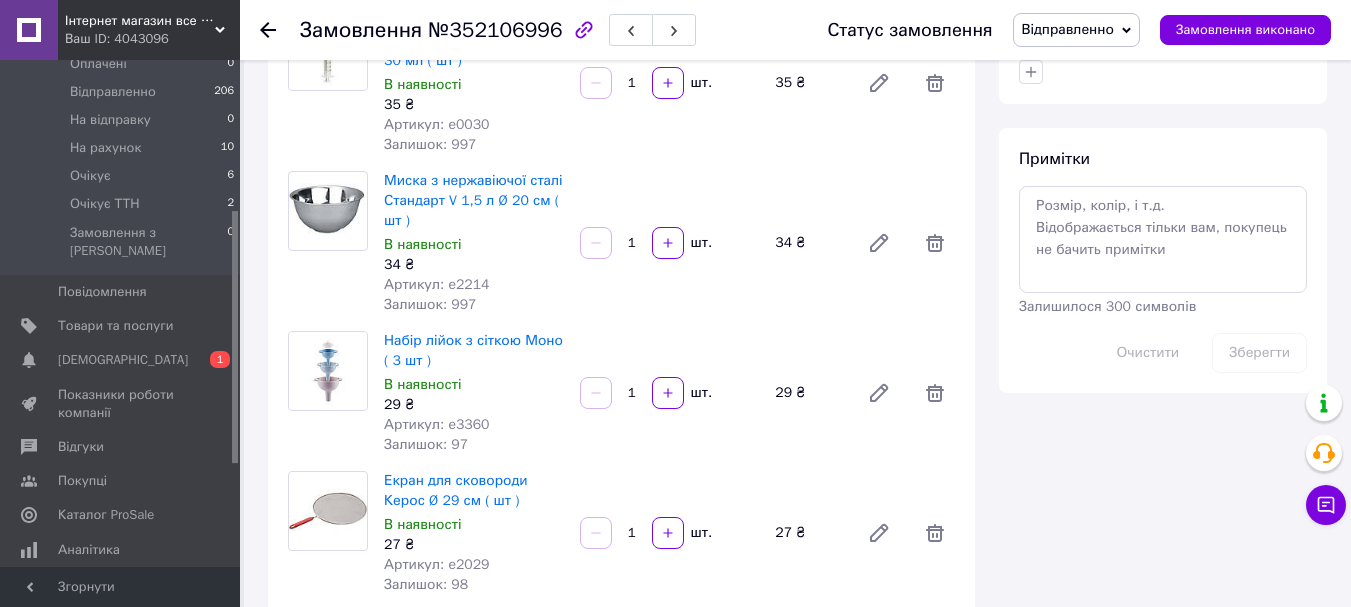 click 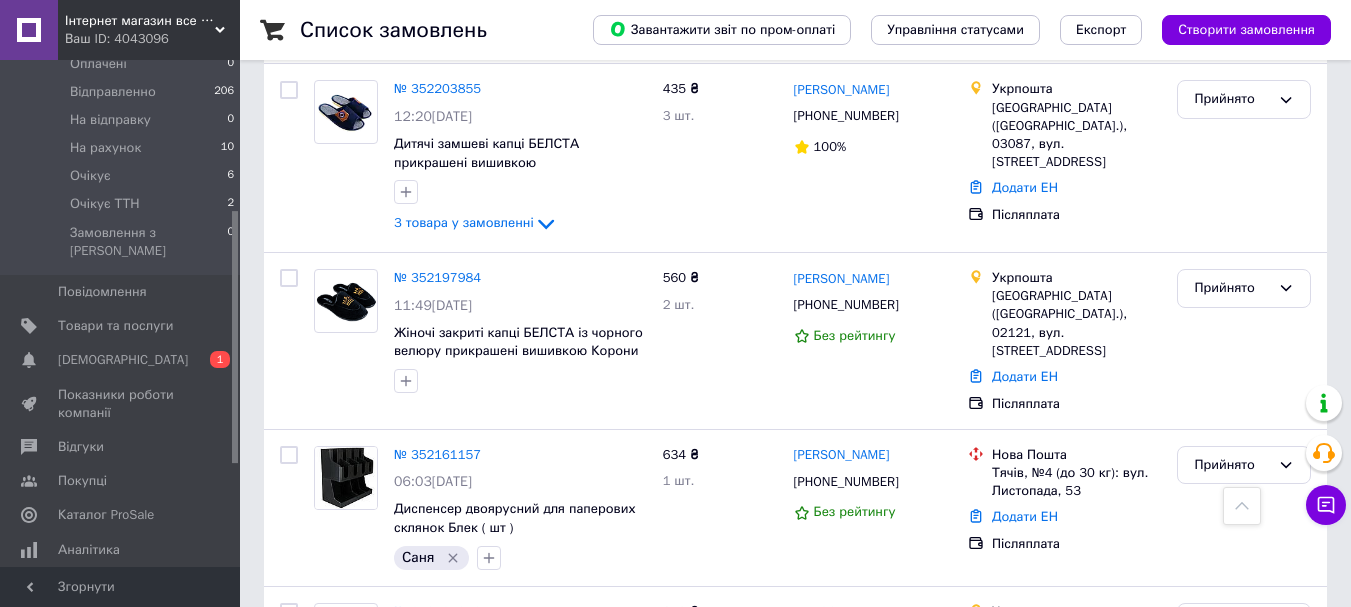 scroll, scrollTop: 9327, scrollLeft: 0, axis: vertical 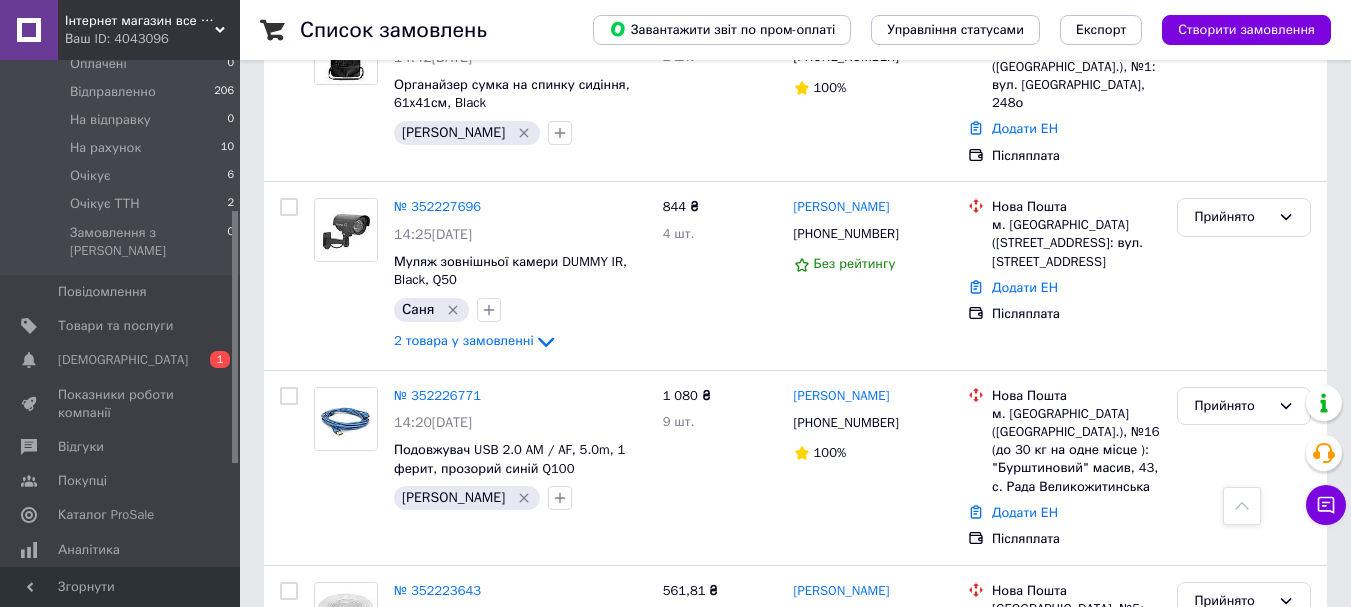 click on "3 товара у замовленні" at bounding box center (464, 881) 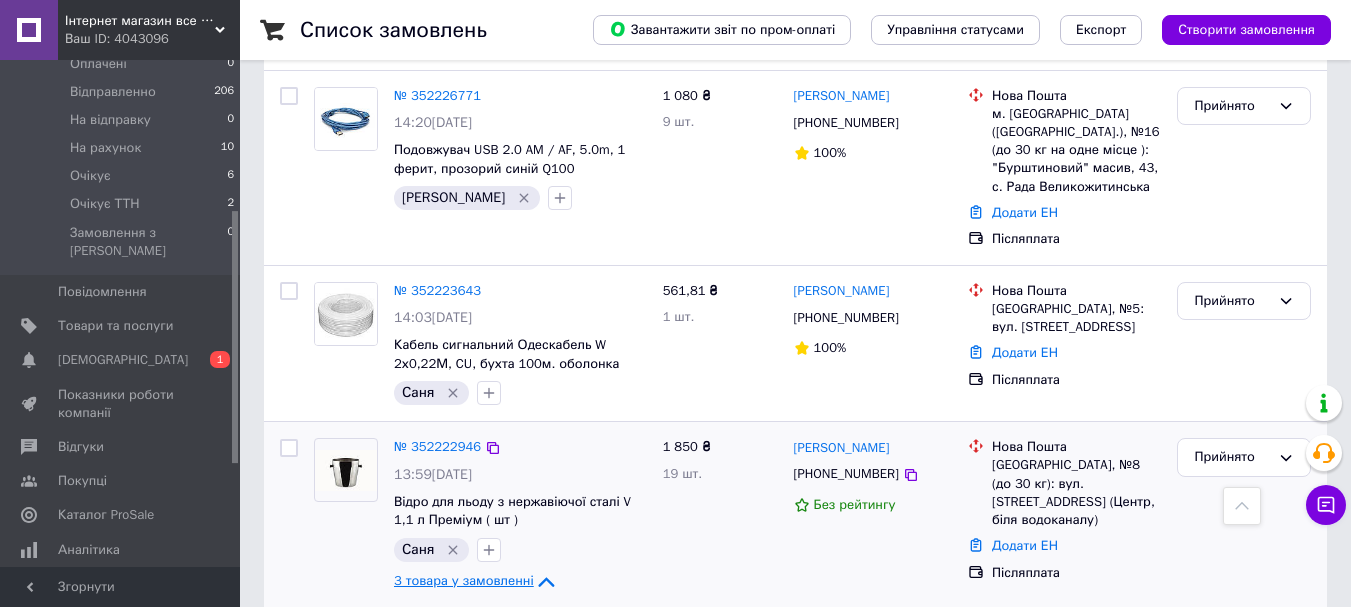 scroll, scrollTop: 8427, scrollLeft: 0, axis: vertical 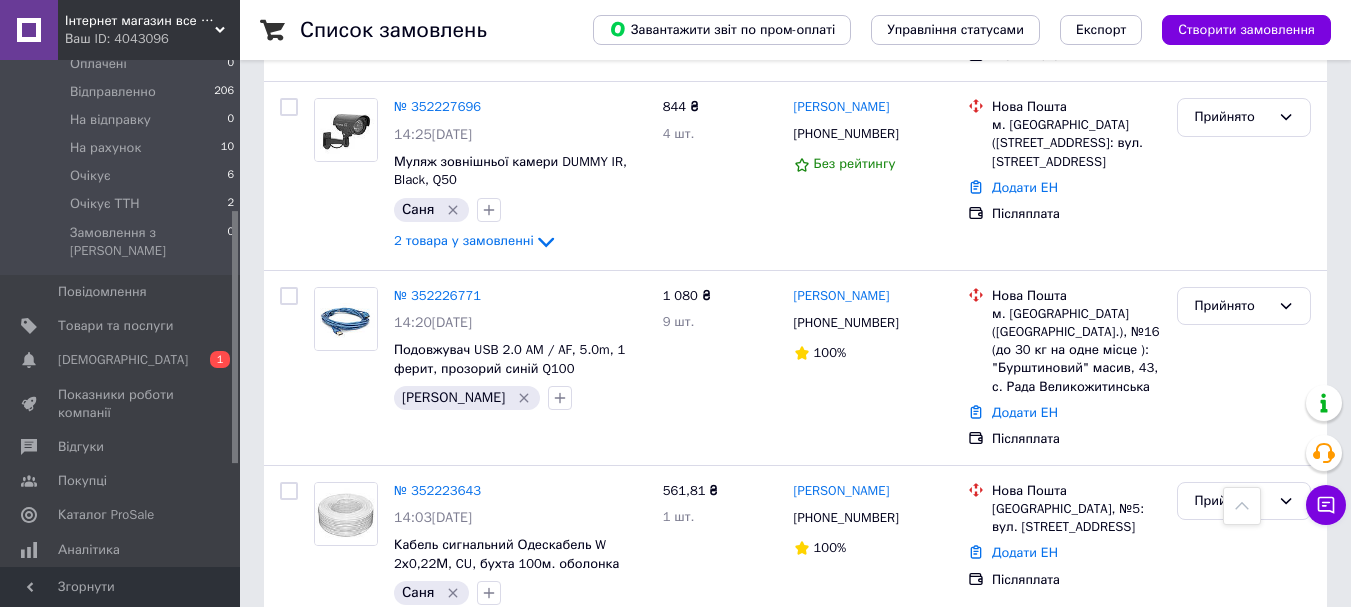 click on "3 товара у замовленні" at bounding box center [464, 781] 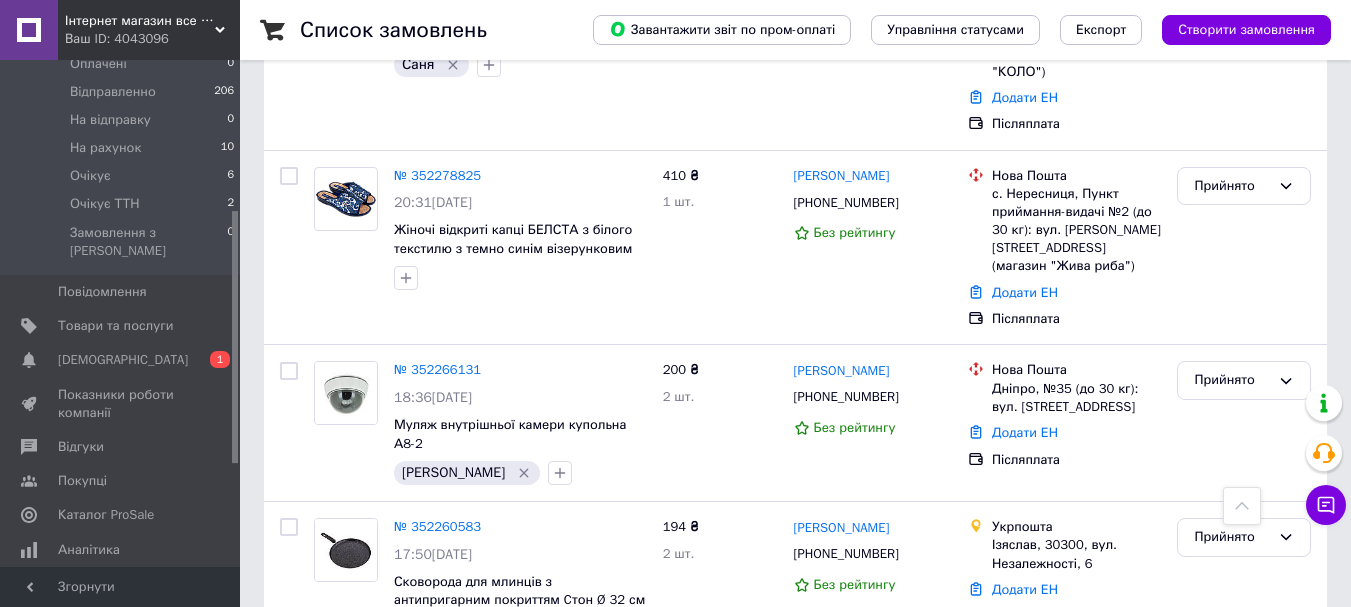 scroll, scrollTop: 5827, scrollLeft: 0, axis: vertical 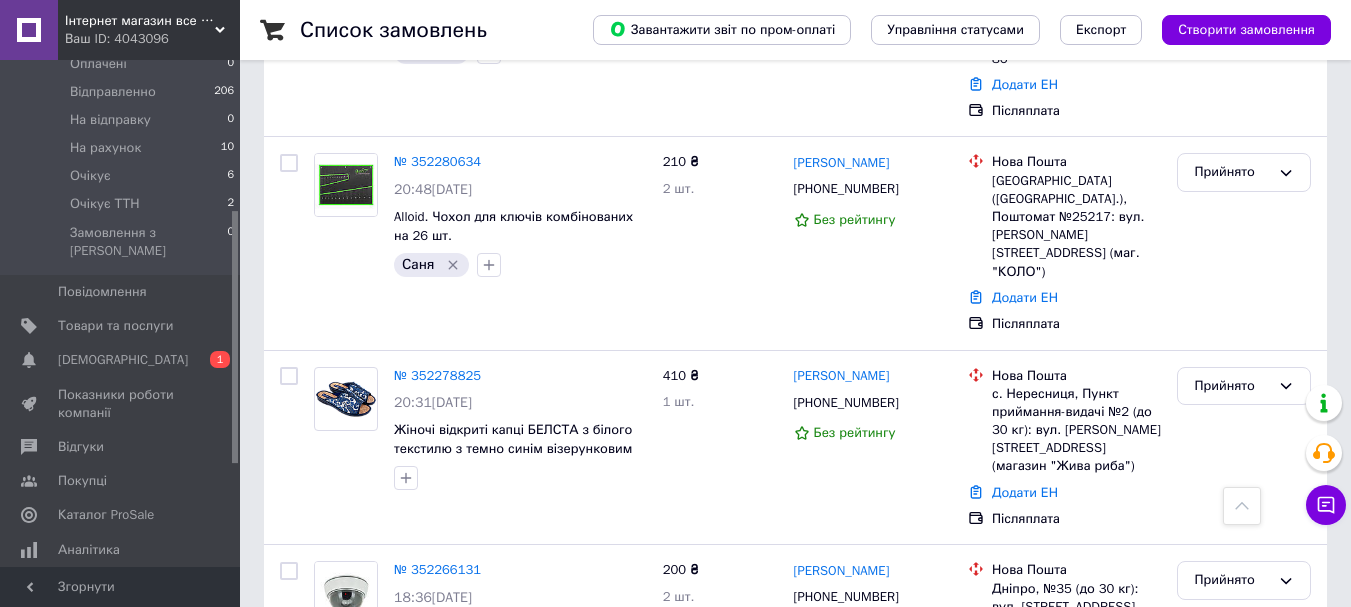 click on "2 товара у замовленні" at bounding box center [464, 861] 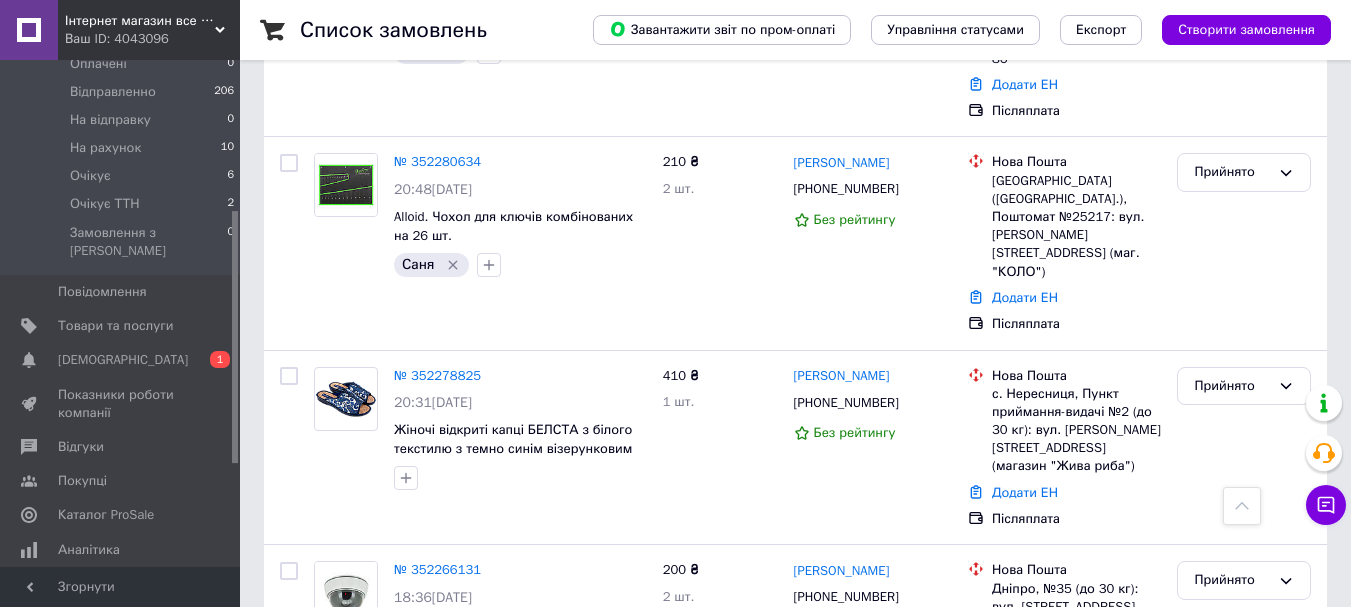 click on "2 товара у замовленні" at bounding box center [464, 861] 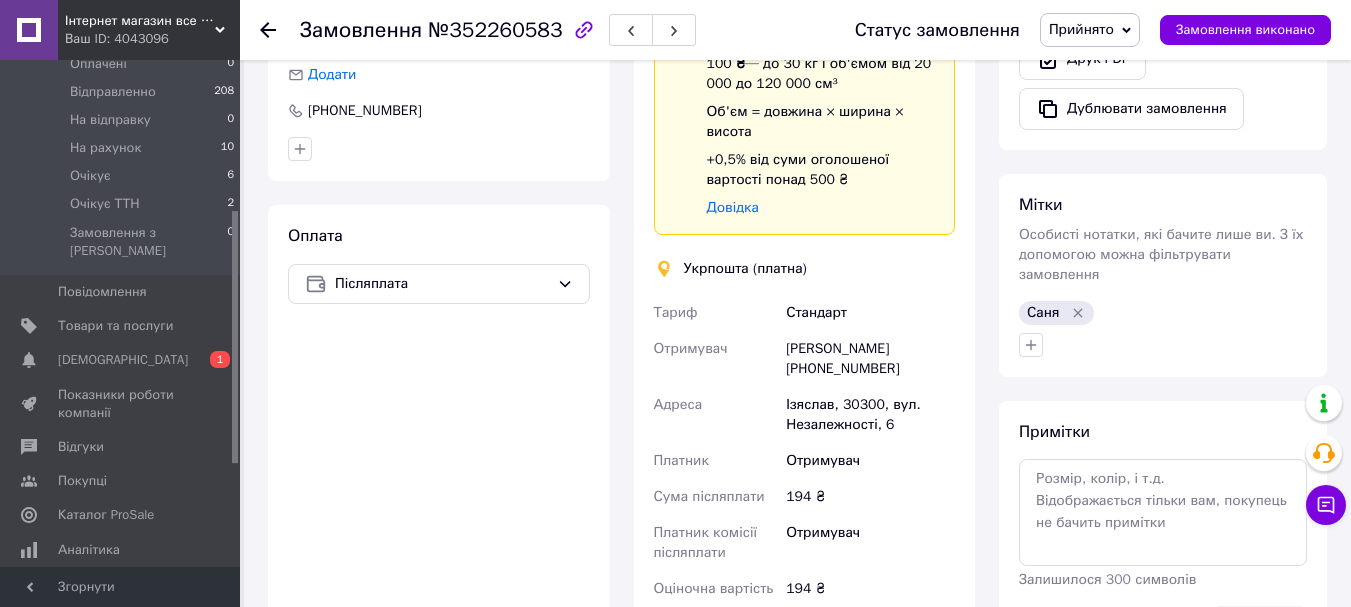 scroll, scrollTop: 793, scrollLeft: 0, axis: vertical 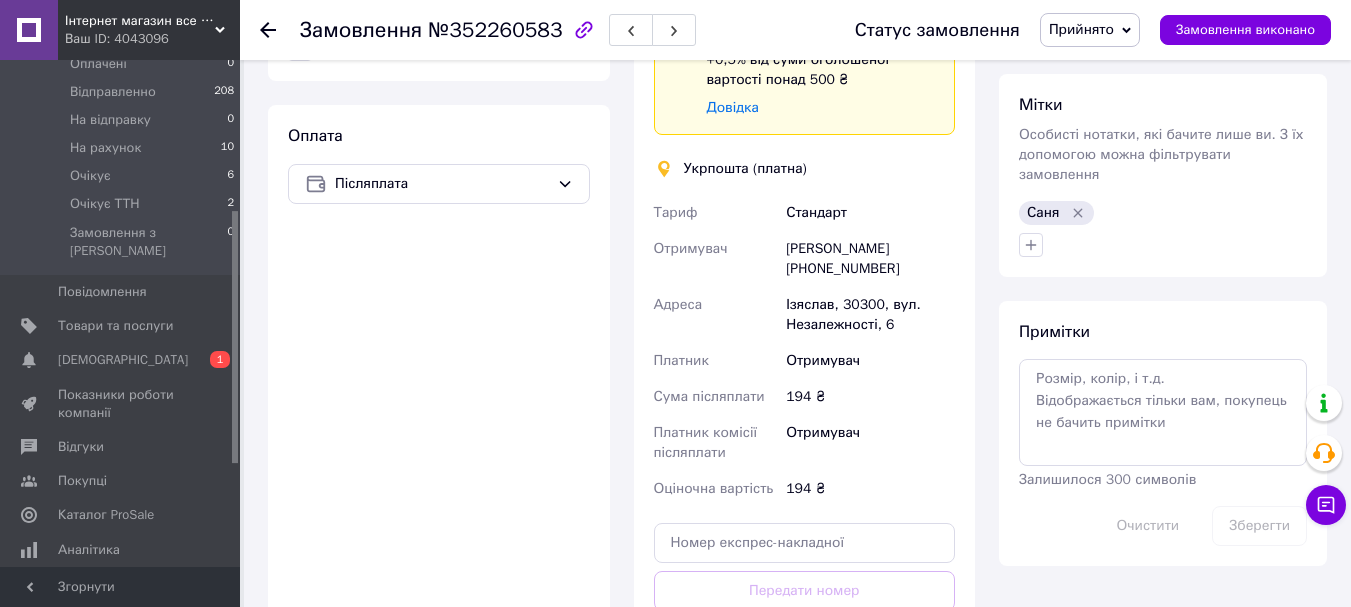 click on "Лариса Дячук +380673950916" at bounding box center (870, 259) 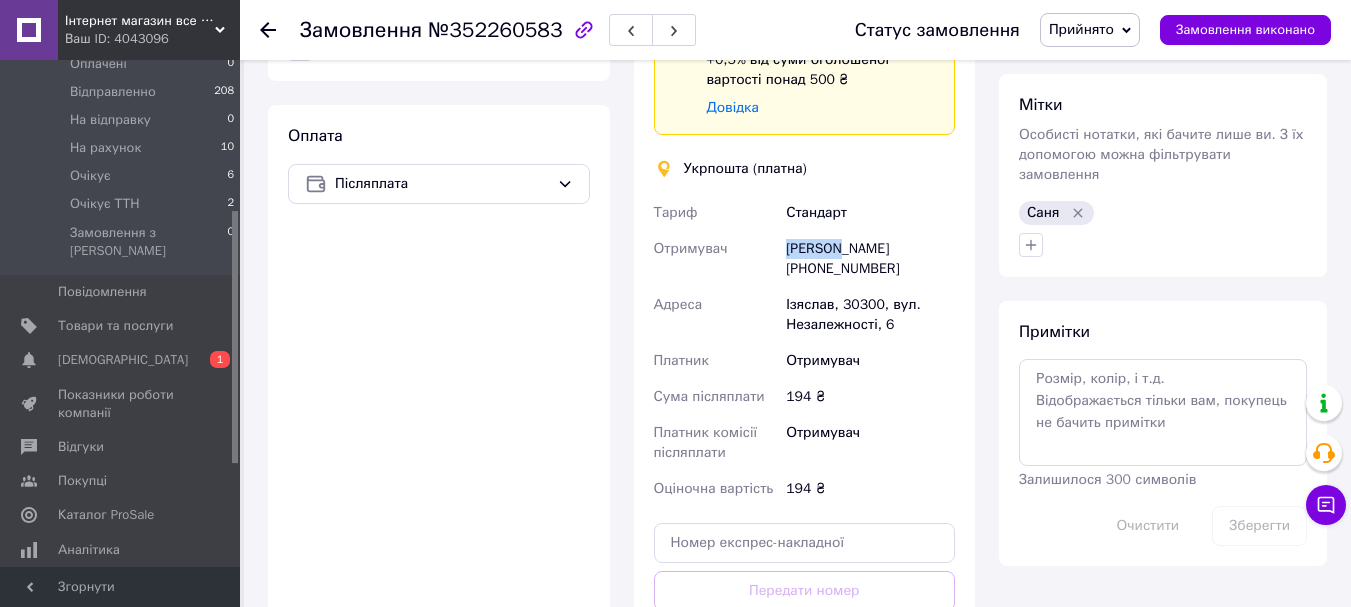 click on "Лариса Дячук +380673950916" at bounding box center [870, 259] 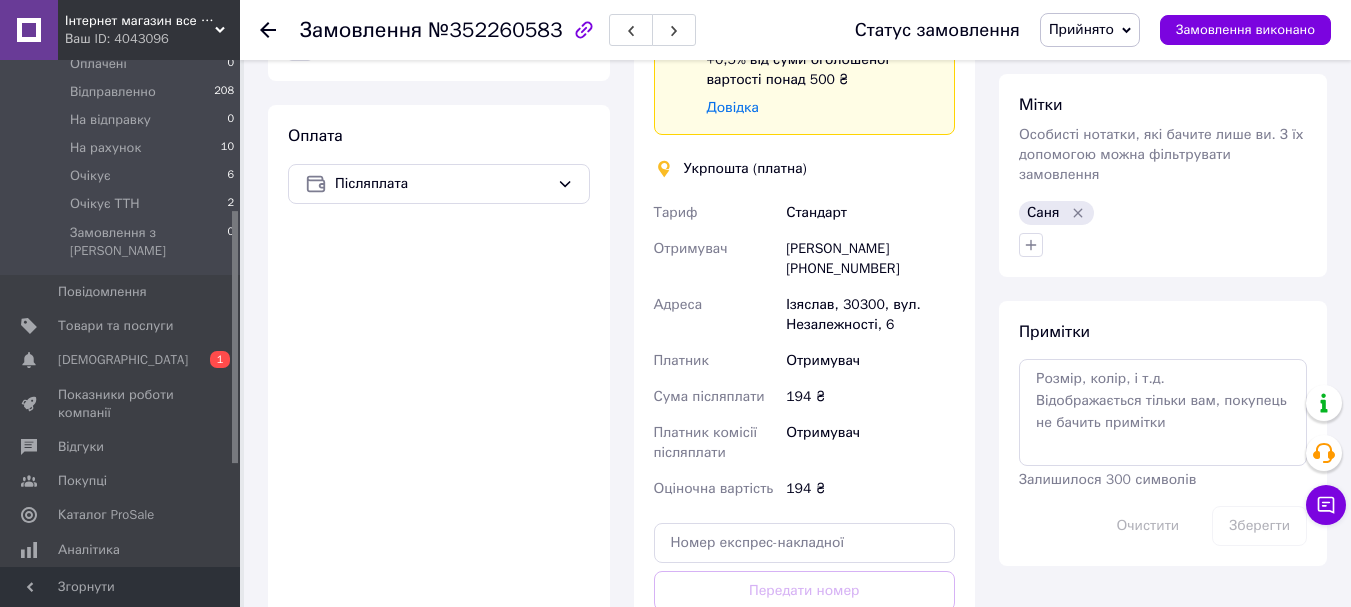 click on "Лариса Дячук +380673950916" at bounding box center (870, 259) 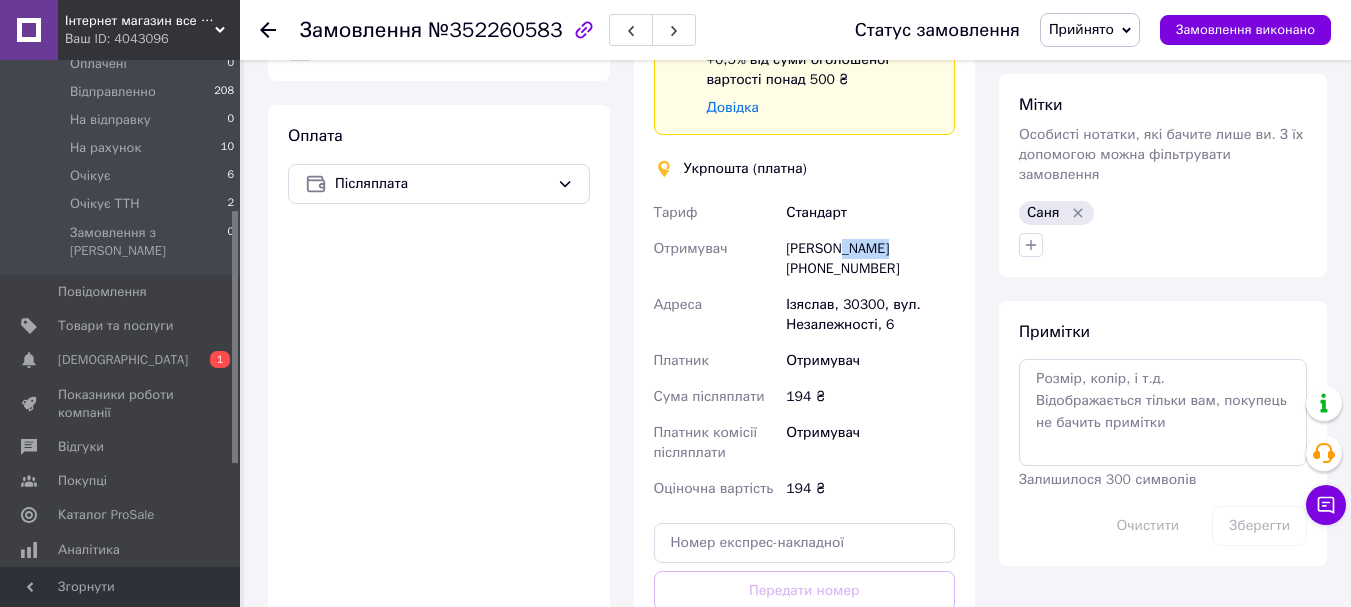 click on "Лариса Дячук +380673950916" at bounding box center (870, 259) 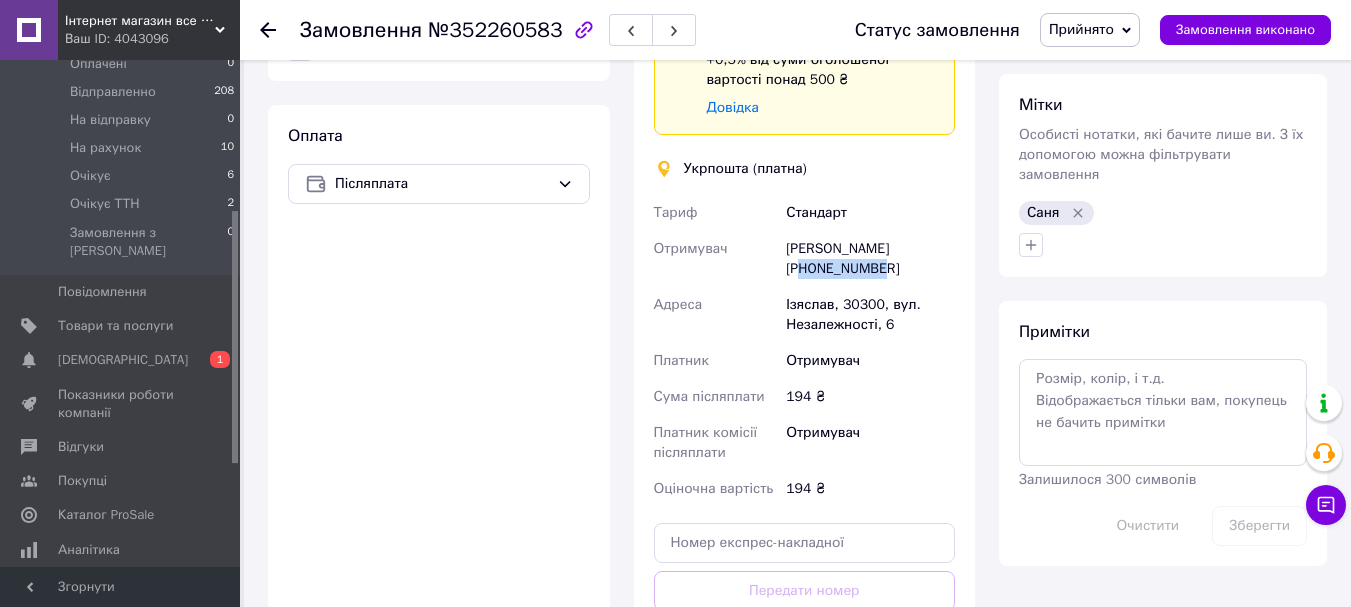 drag, startPoint x: 811, startPoint y: 270, endPoint x: 948, endPoint y: 276, distance: 137.13132 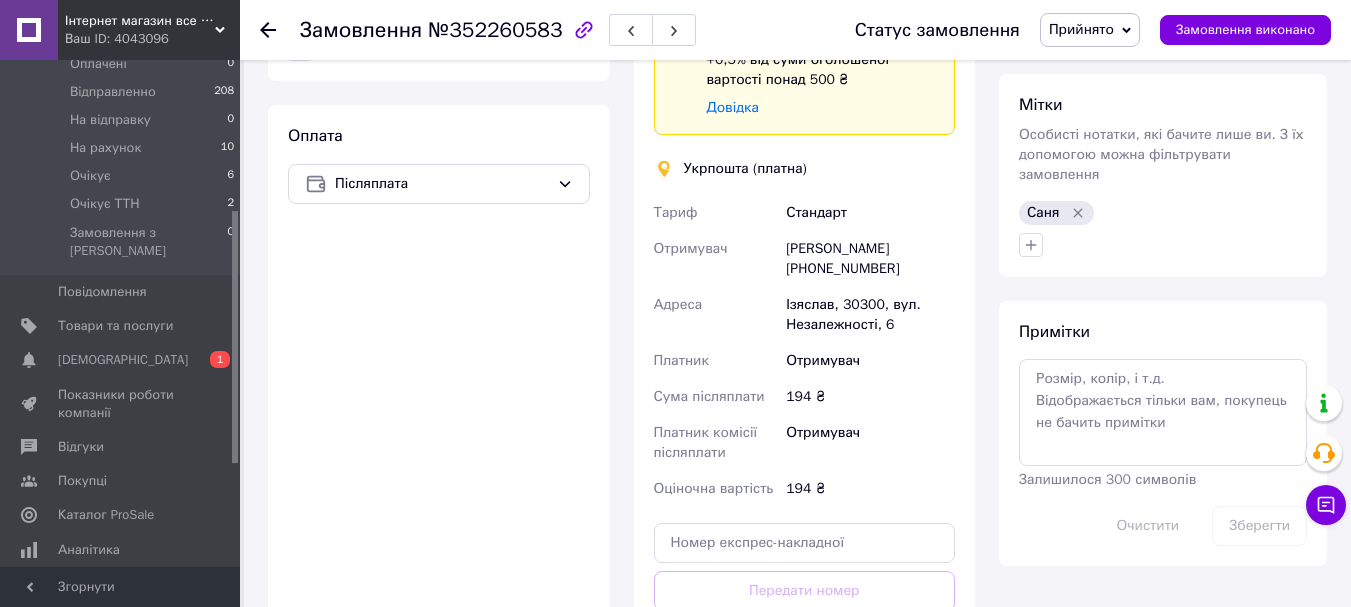 click on "Ізяслав, 30300, вул. Незалежності, 6" at bounding box center (870, 315) 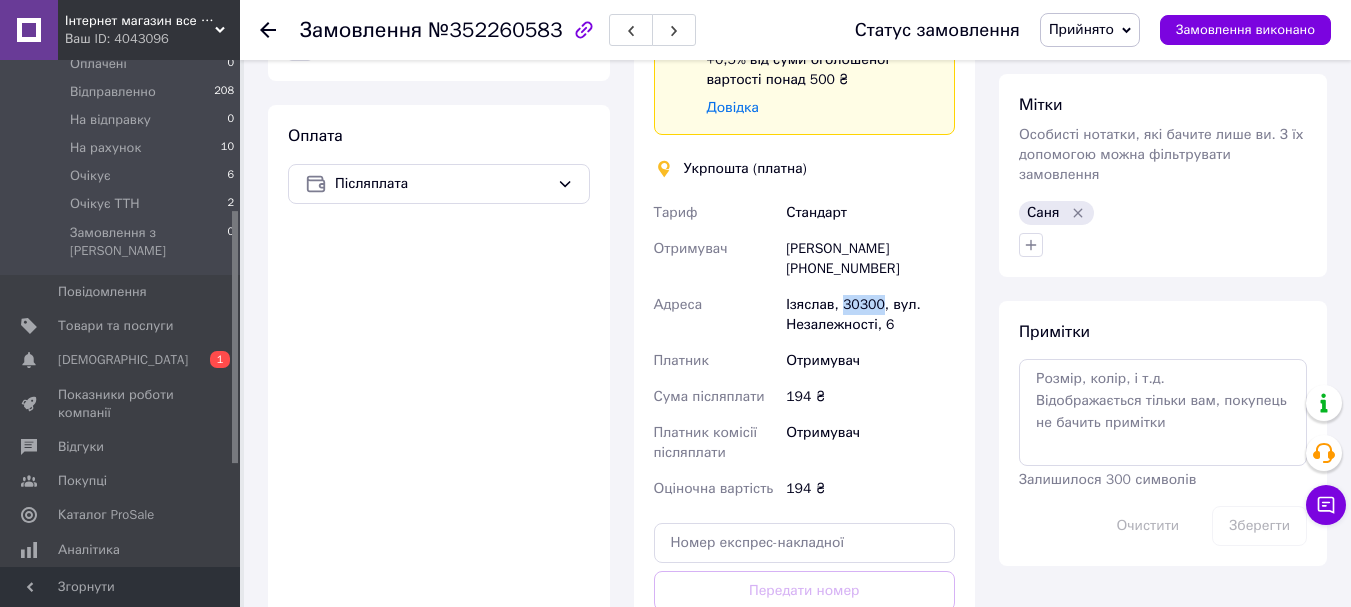 click on "Ізяслав, 30300, вул. Незалежності, 6" at bounding box center (870, 315) 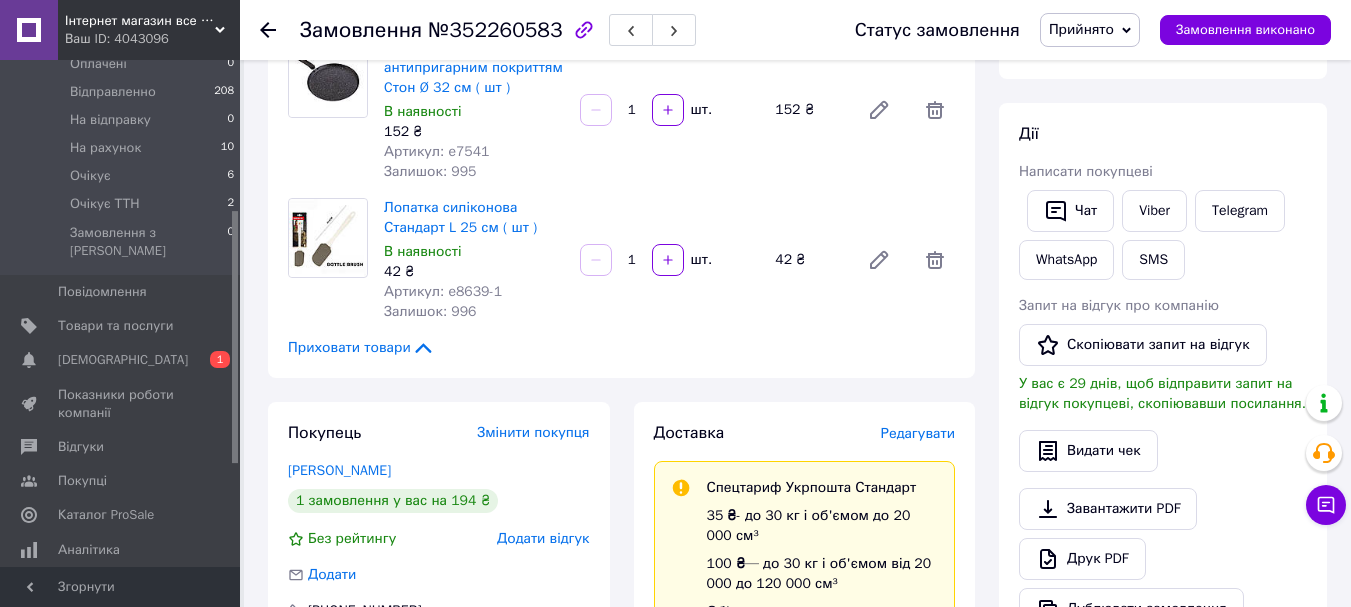 scroll, scrollTop: 0, scrollLeft: 0, axis: both 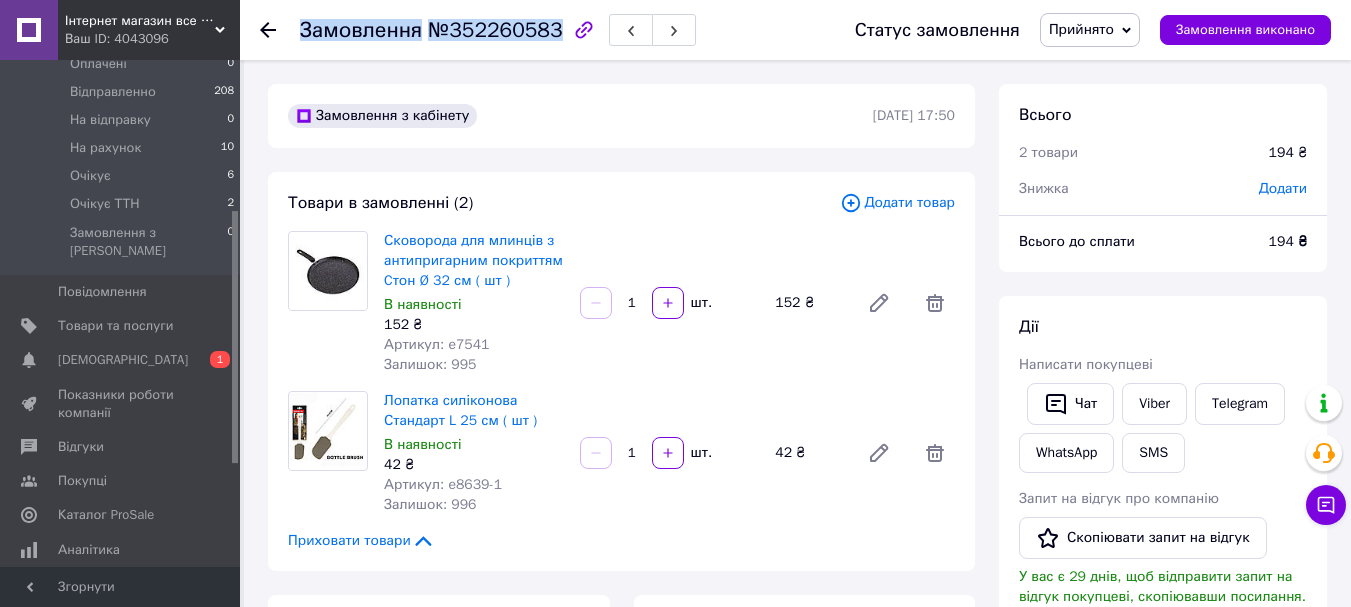 drag, startPoint x: 544, startPoint y: 31, endPoint x: 280, endPoint y: 50, distance: 264.68283 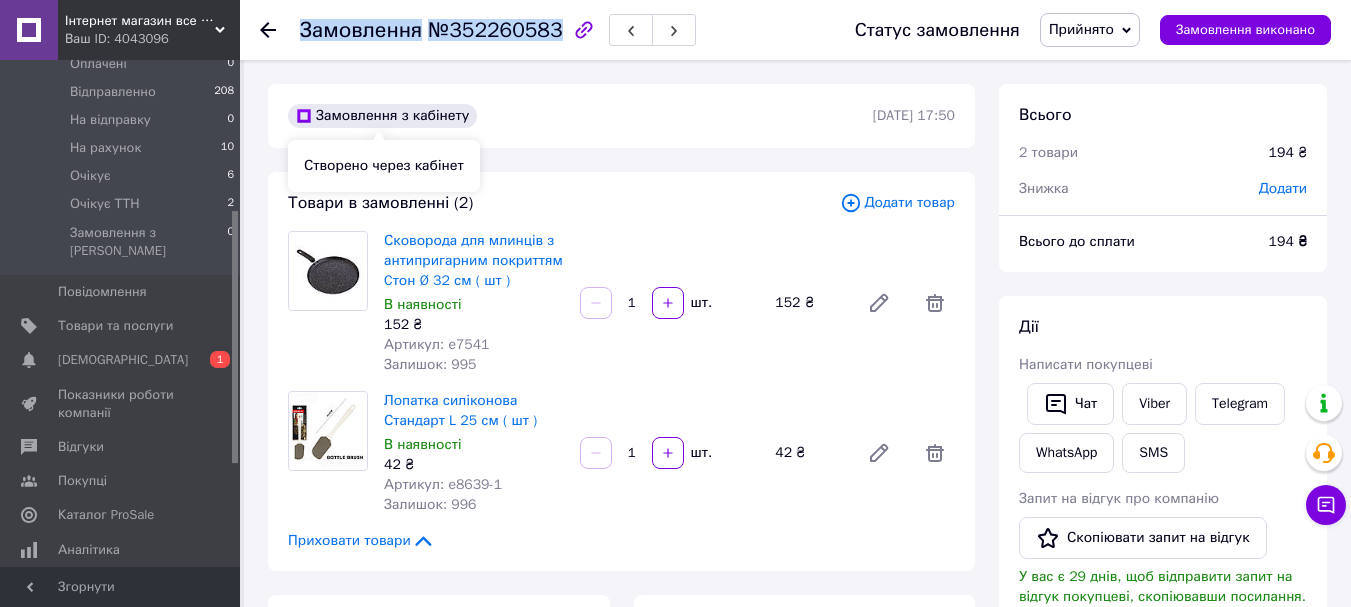copy on "Замовлення №352260583" 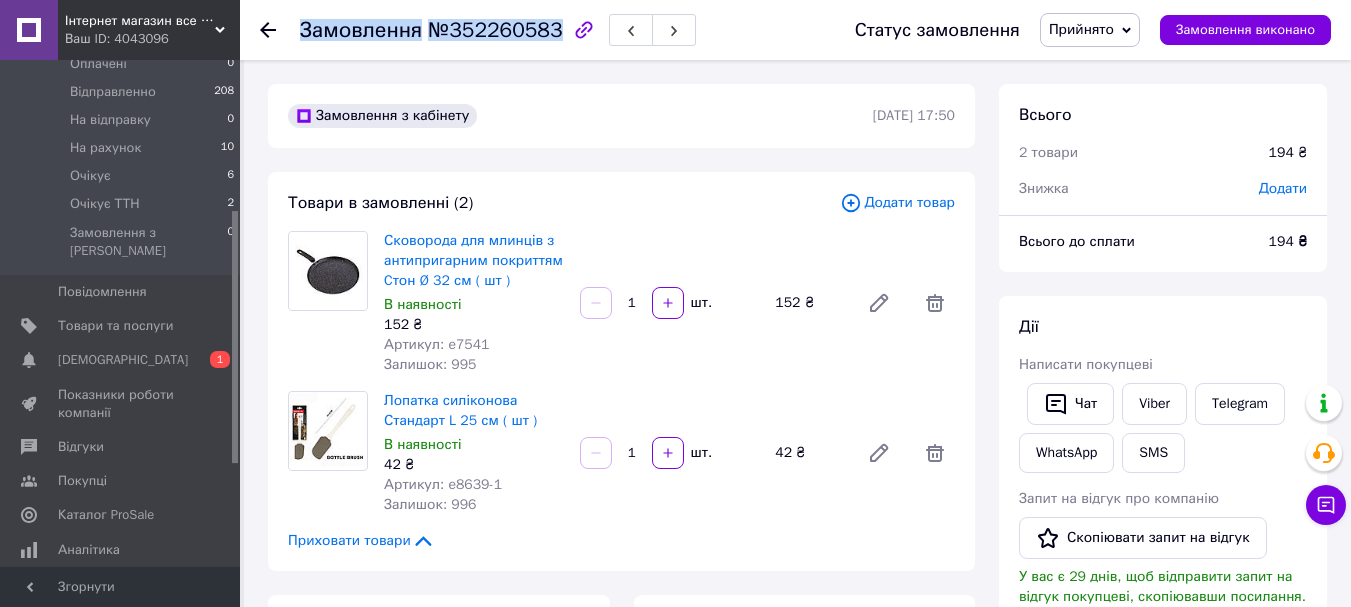 click on "Прийнято" at bounding box center [1081, 29] 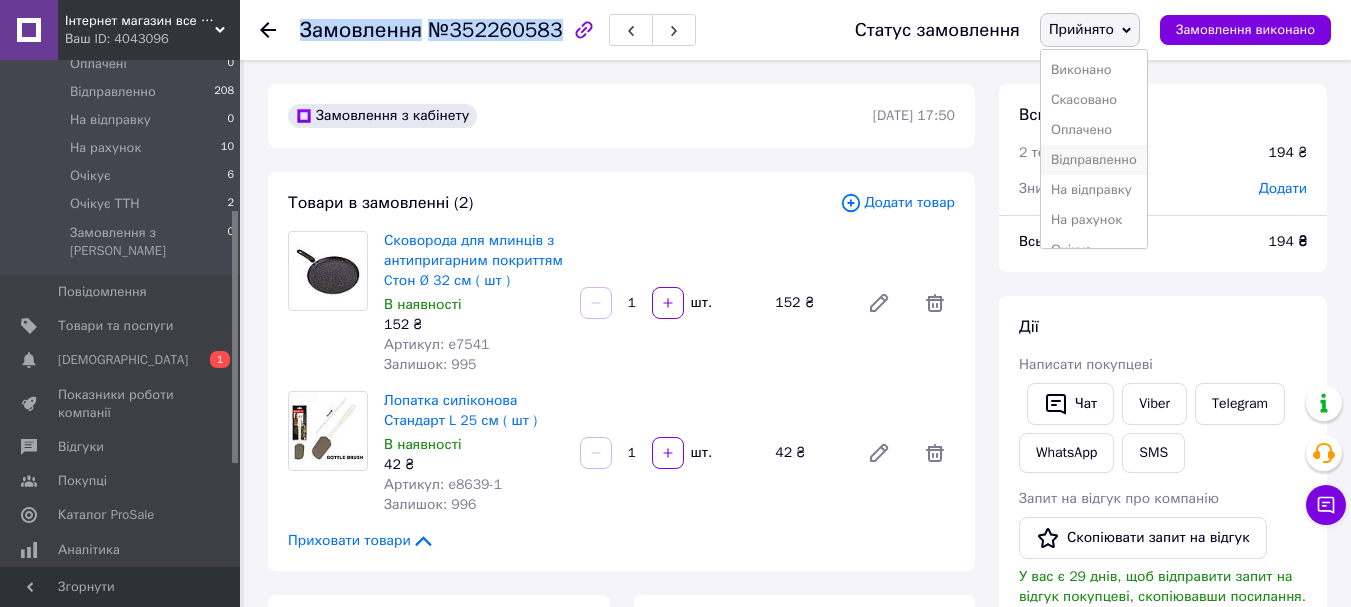 click on "Відправленно" at bounding box center (1094, 160) 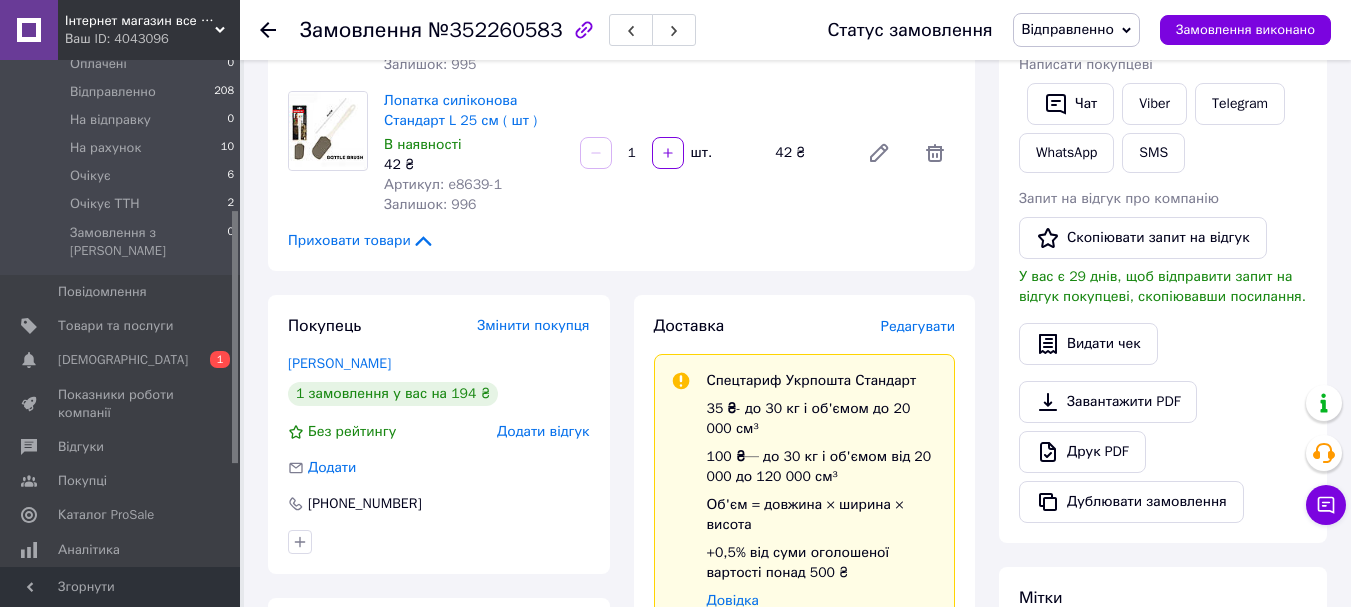 scroll, scrollTop: 600, scrollLeft: 0, axis: vertical 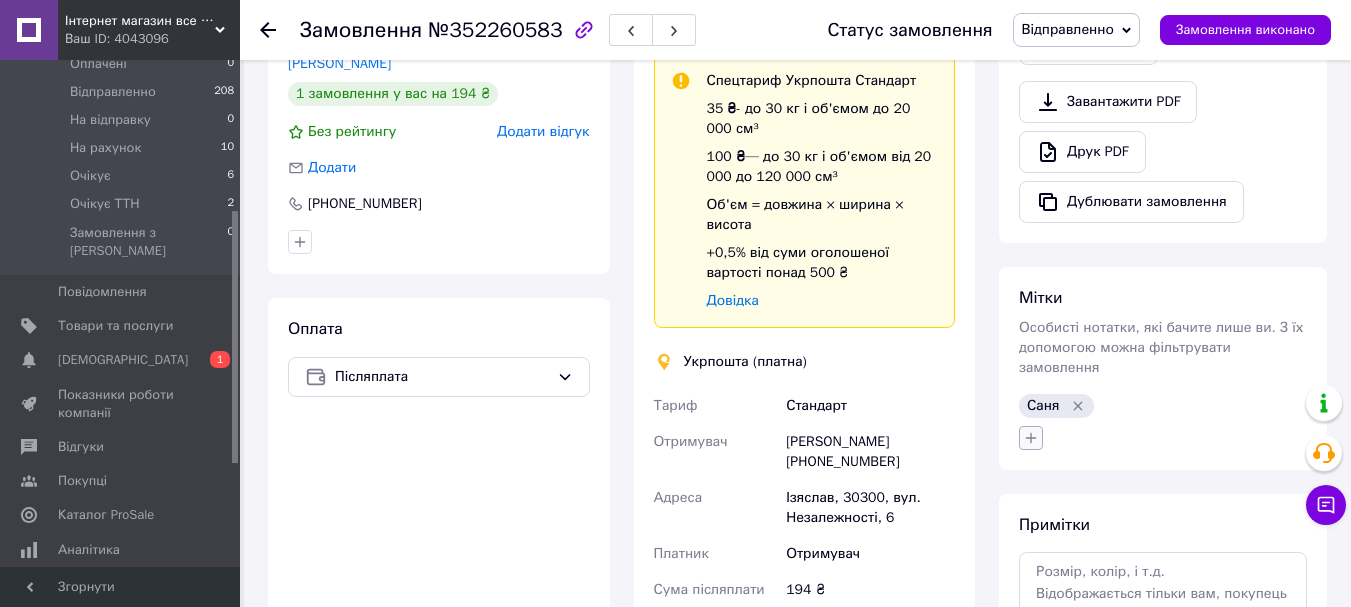 click 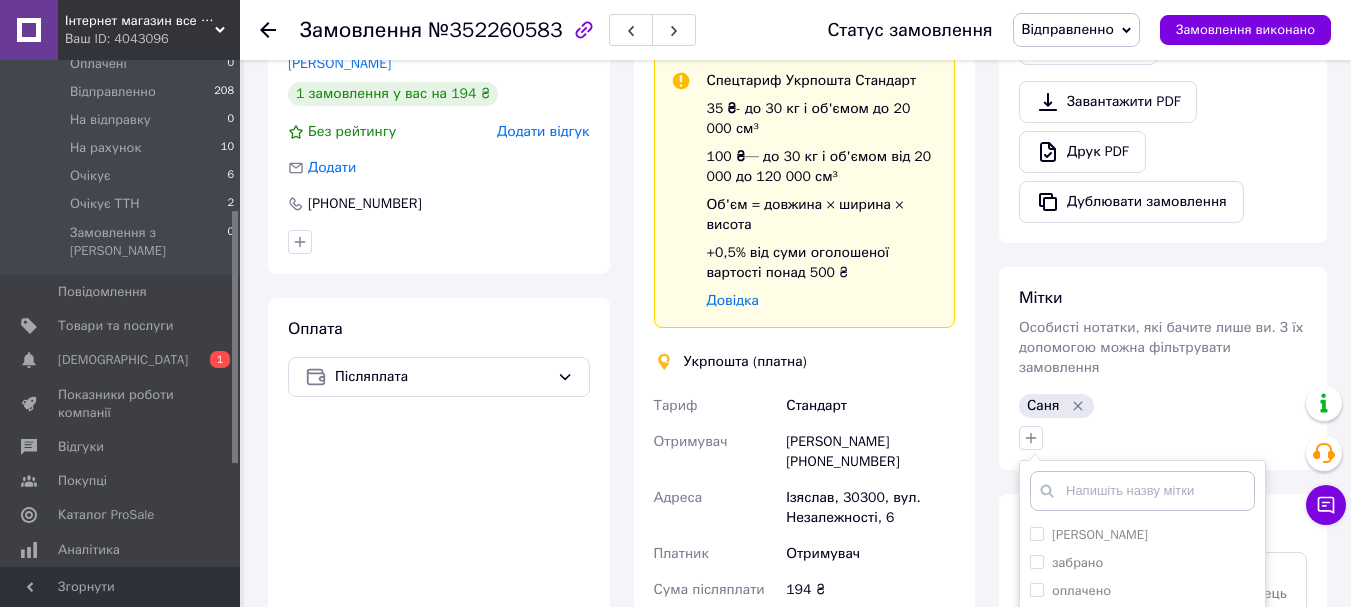 scroll, scrollTop: 900, scrollLeft: 0, axis: vertical 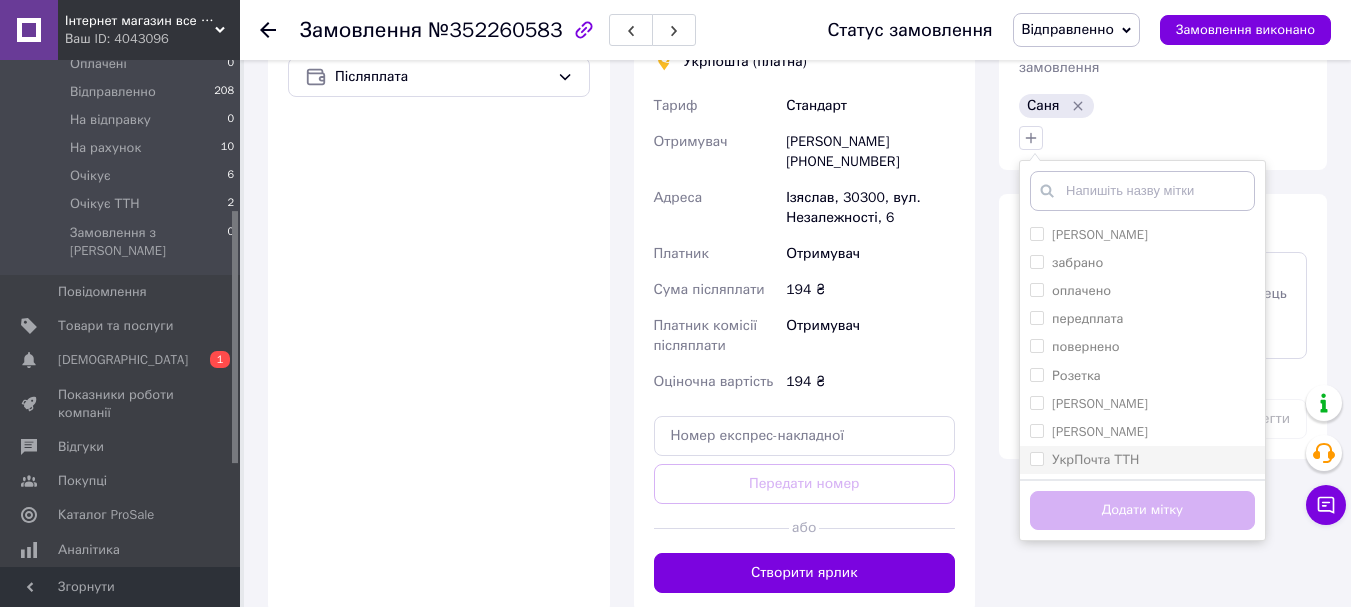 click on "УкрПочта ТТН" at bounding box center (1095, 459) 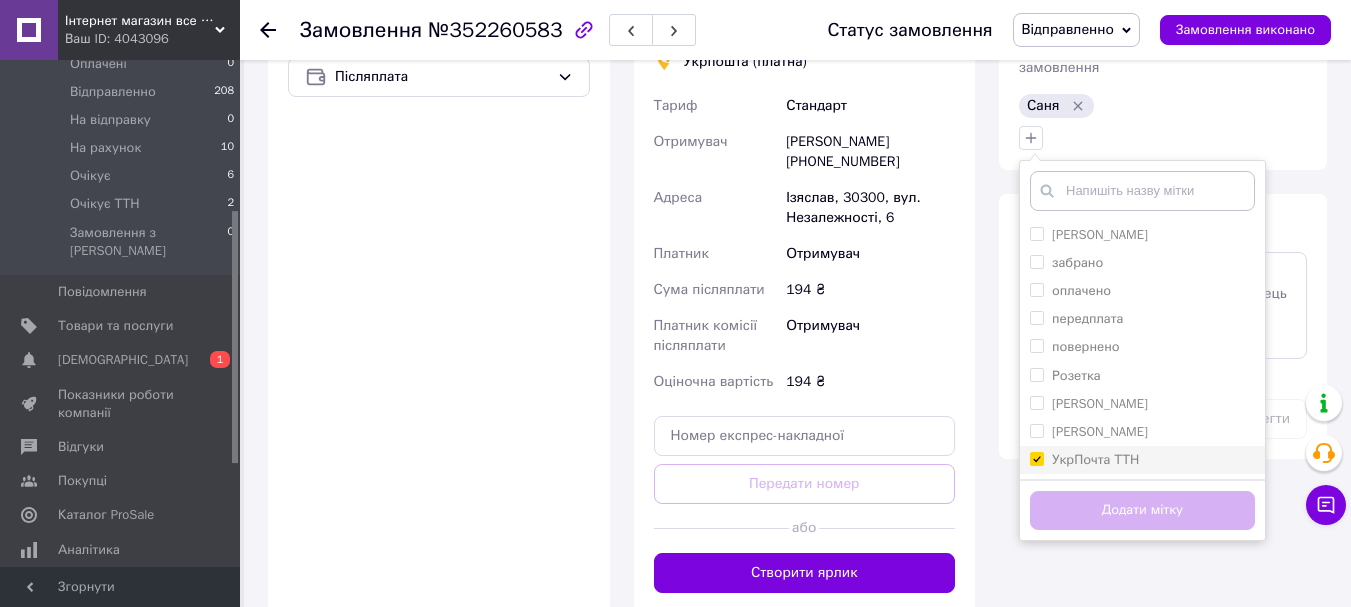 checkbox on "true" 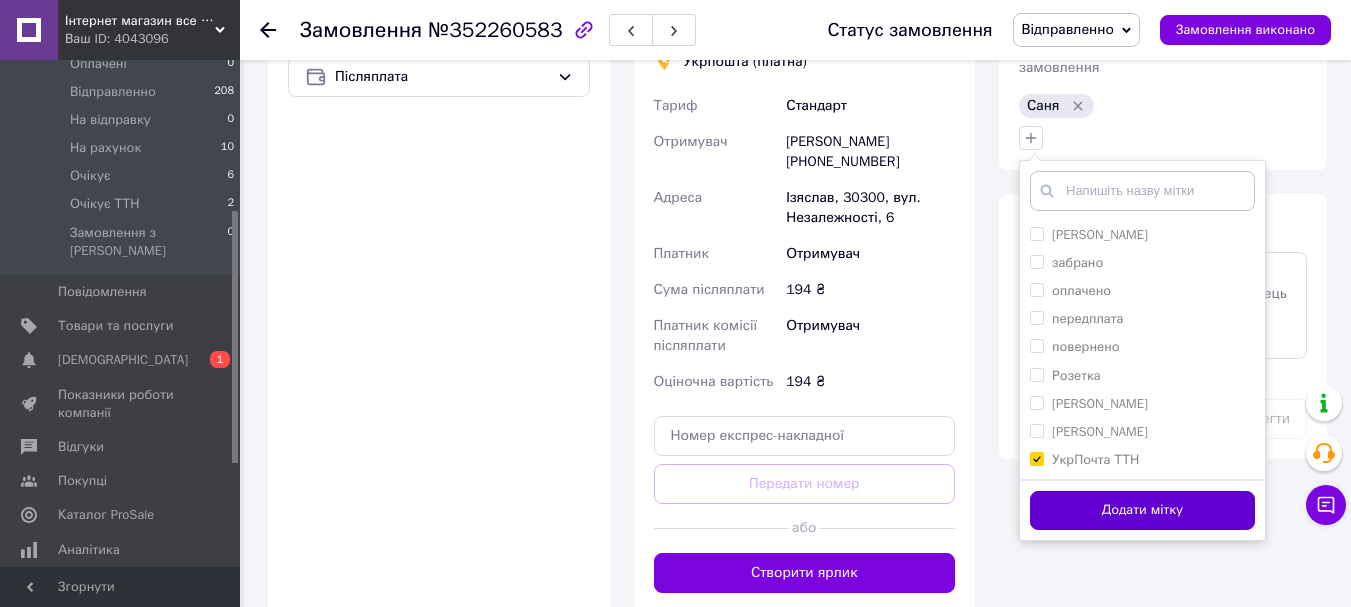 click on "Додати мітку" at bounding box center (1142, 510) 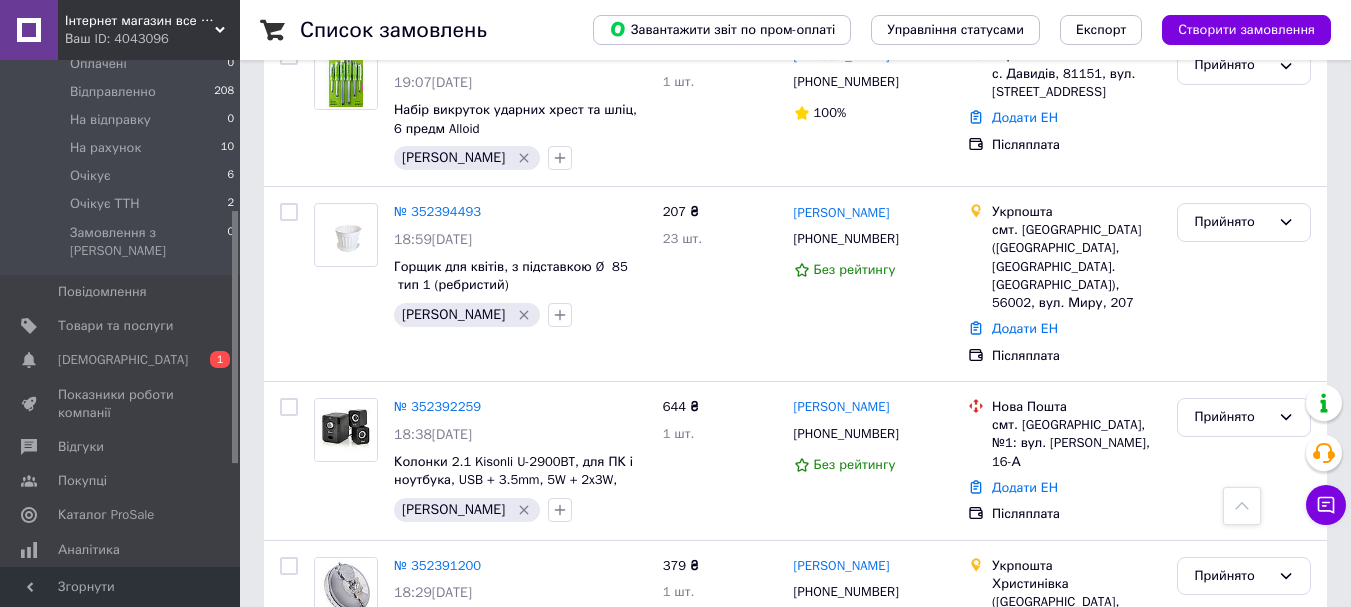 scroll, scrollTop: 900, scrollLeft: 0, axis: vertical 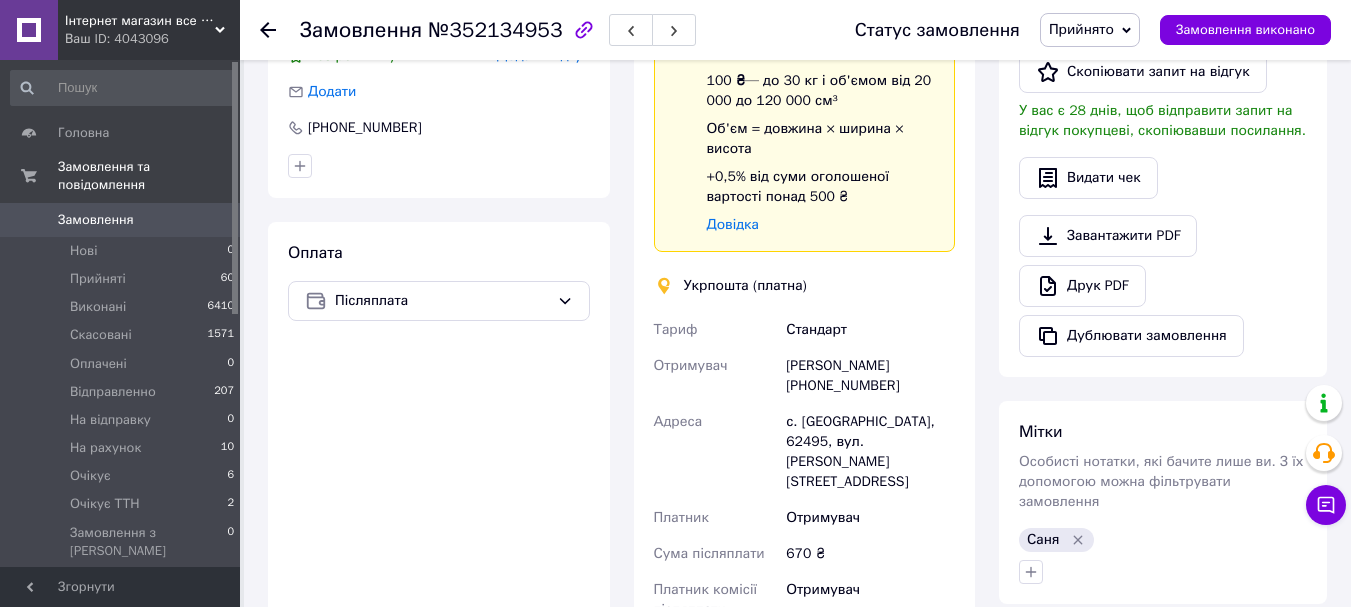 click on "[PERSON_NAME] [PHONE_NUMBER]" at bounding box center [870, 376] 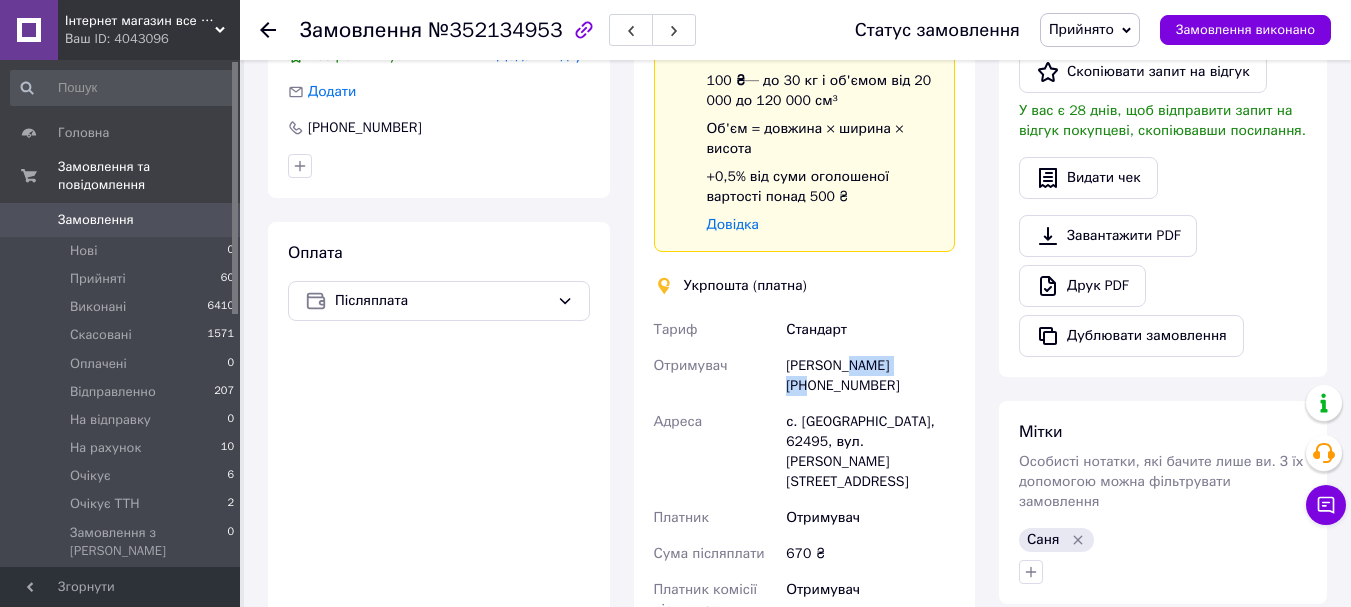 click on "[PERSON_NAME] [PHONE_NUMBER]" at bounding box center [870, 376] 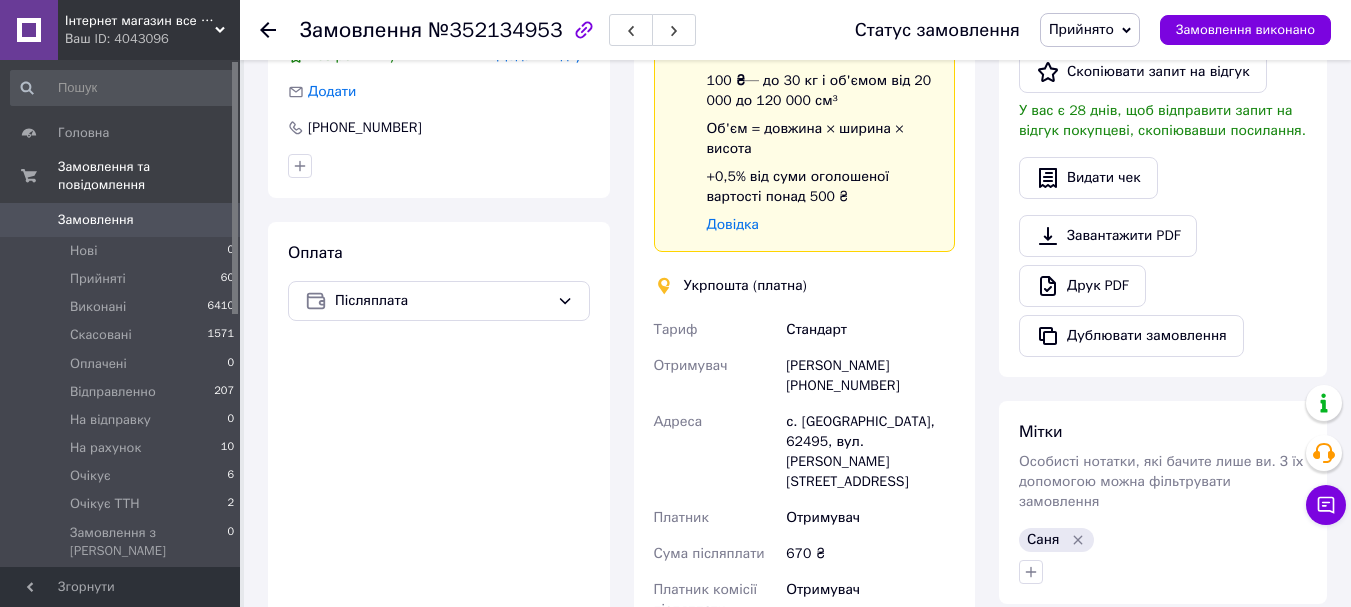 click on "[PERSON_NAME] [PHONE_NUMBER]" at bounding box center [870, 376] 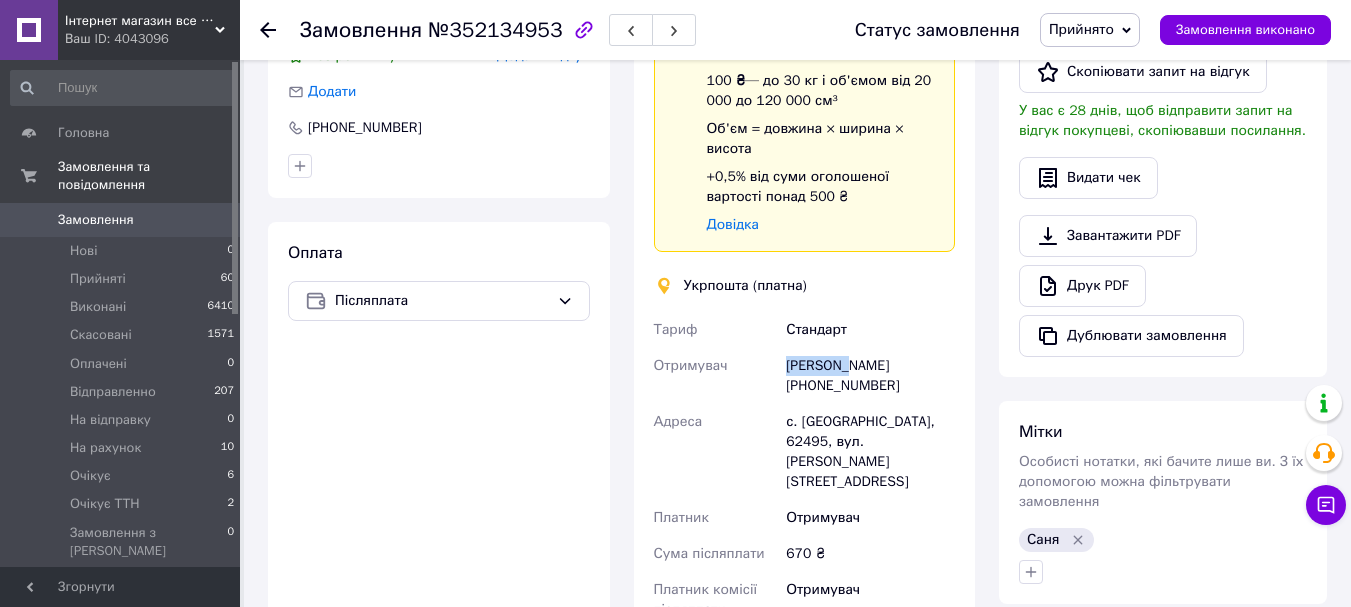 click on "[PERSON_NAME] [PHONE_NUMBER]" at bounding box center [870, 376] 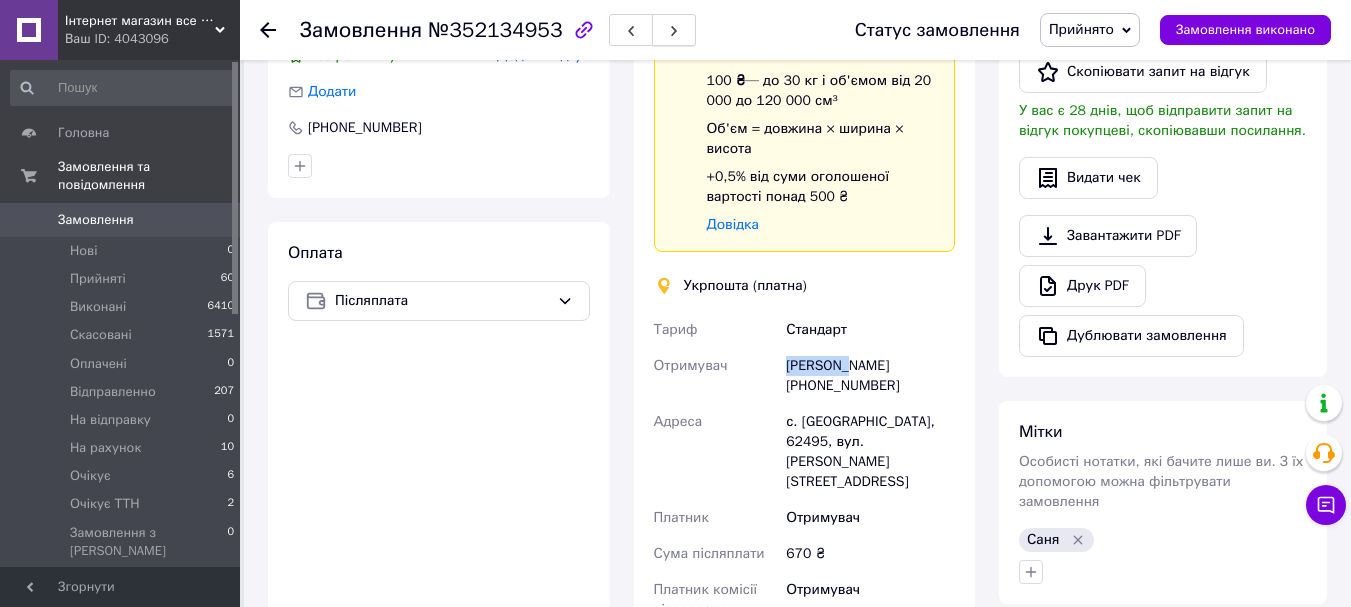 copy on "Наталія" 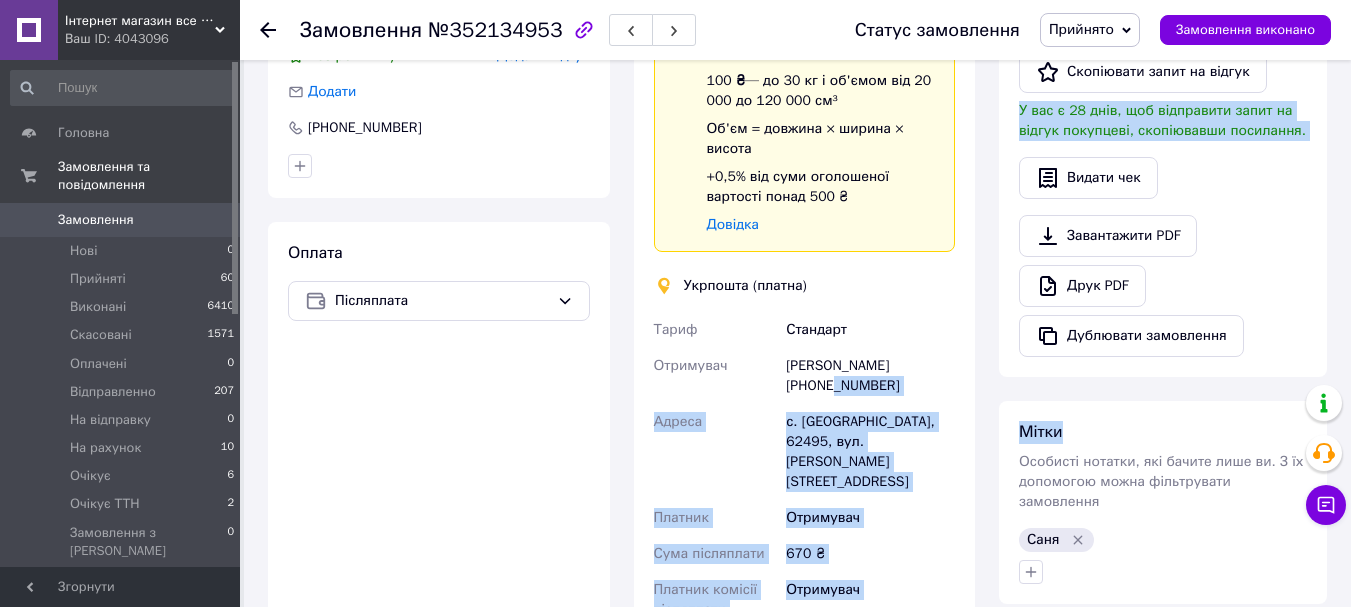 drag, startPoint x: 811, startPoint y: 390, endPoint x: 1121, endPoint y: 388, distance: 310.00644 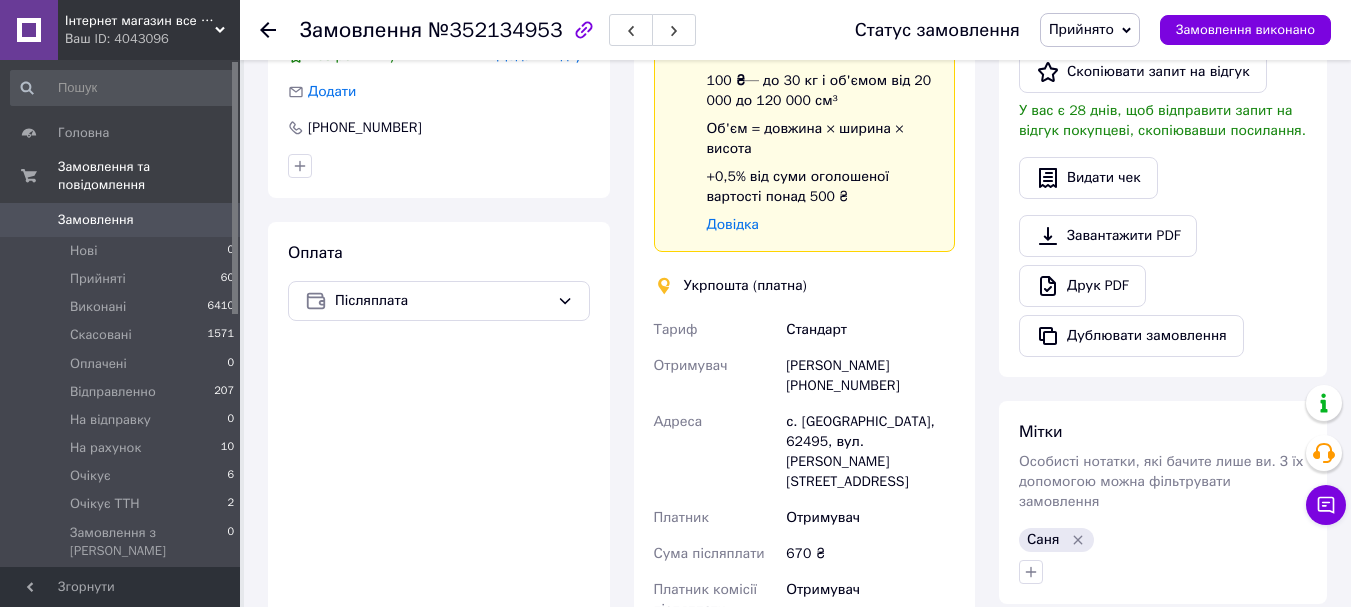 drag, startPoint x: 938, startPoint y: 372, endPoint x: 941, endPoint y: 385, distance: 13.341664 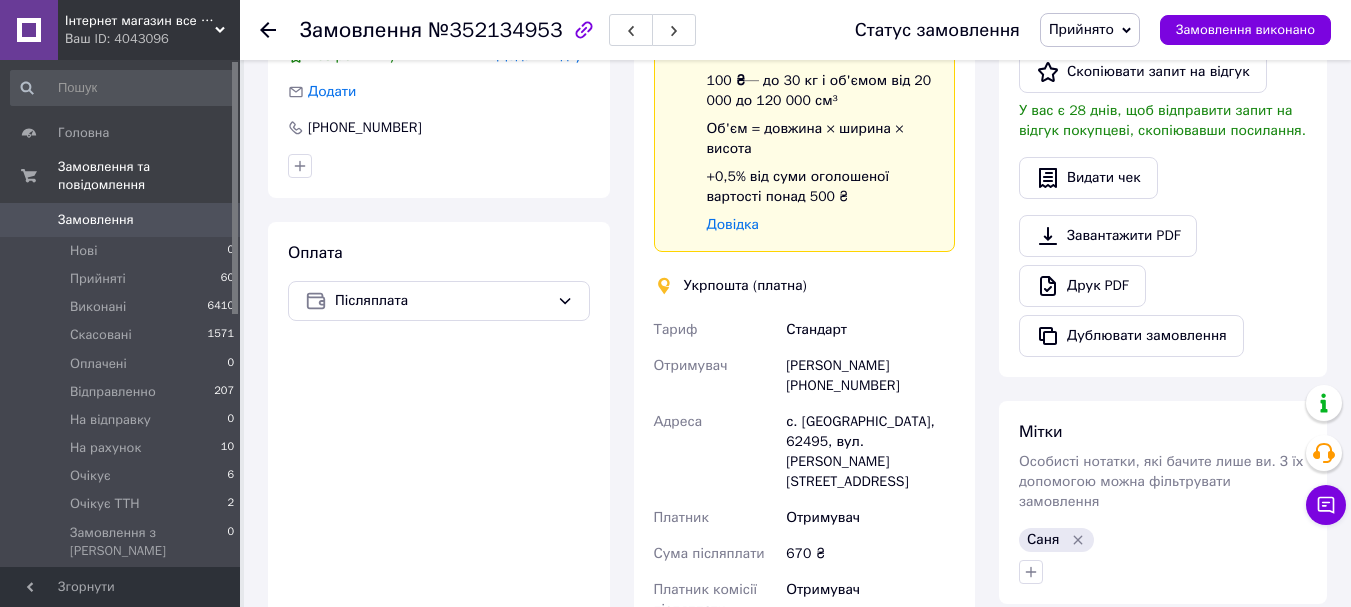 drag, startPoint x: 812, startPoint y: 389, endPoint x: 926, endPoint y: 389, distance: 114 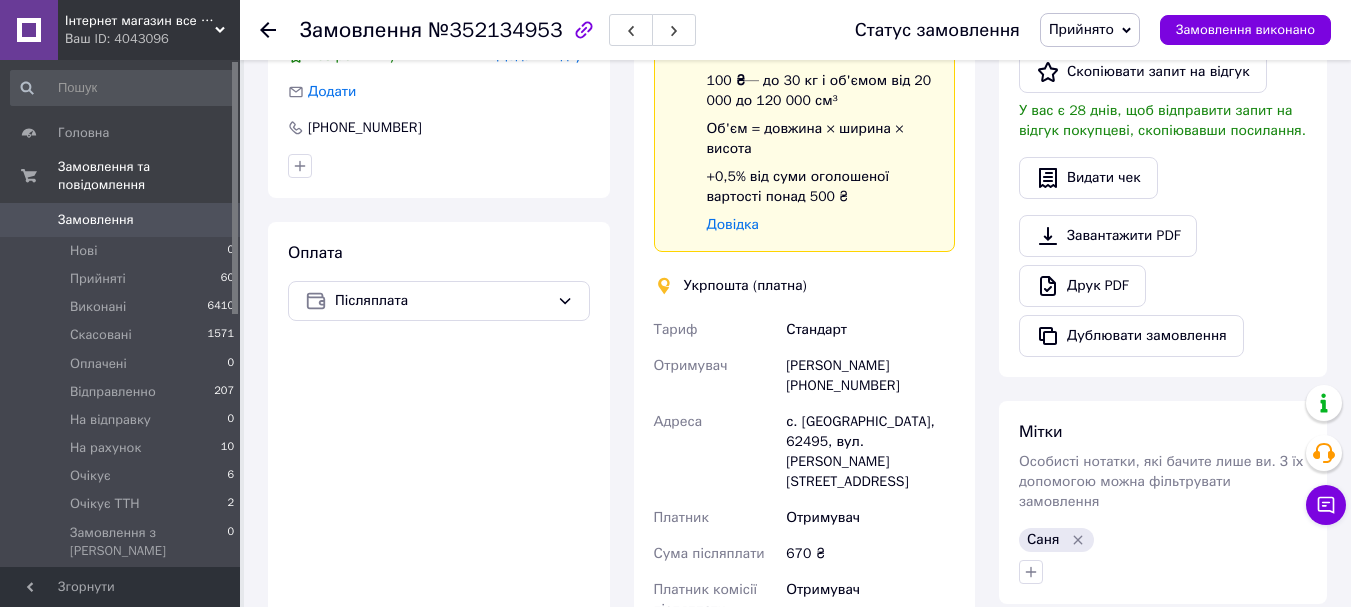 click on "с. [GEOGRAPHIC_DATA], 62495, вул. [PERSON_NAME][STREET_ADDRESS]" at bounding box center (870, 452) 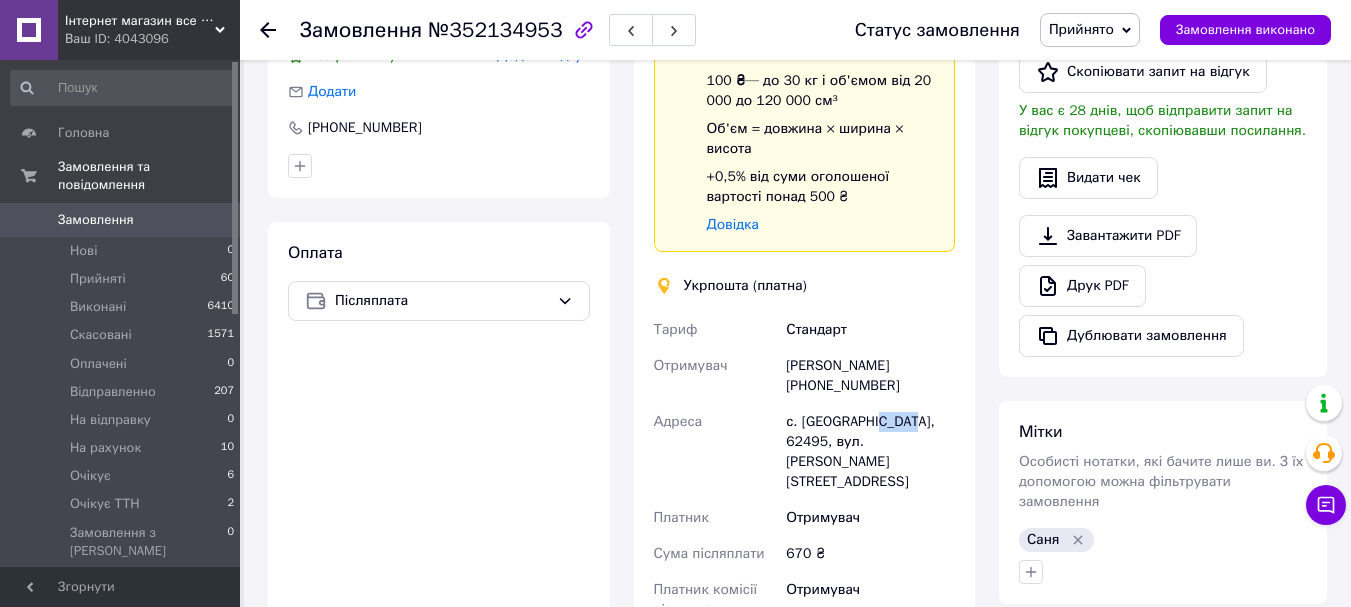 click on "с. [GEOGRAPHIC_DATA], 62495, вул. [PERSON_NAME][STREET_ADDRESS]" at bounding box center [870, 452] 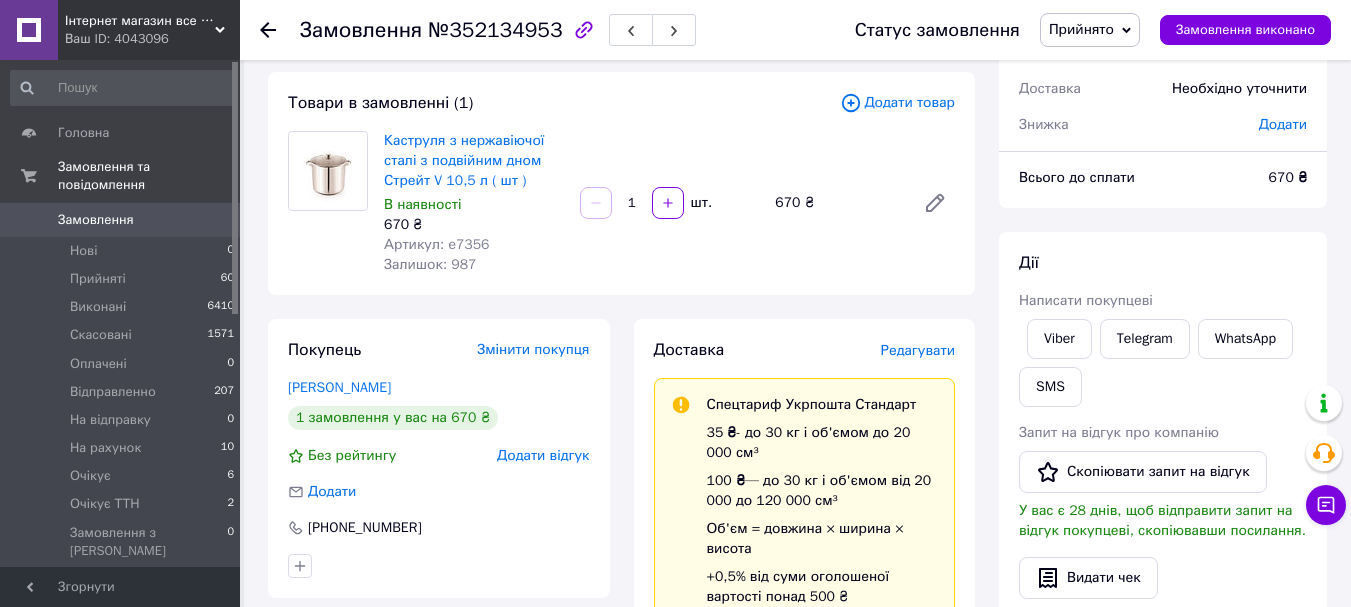 scroll, scrollTop: 0, scrollLeft: 0, axis: both 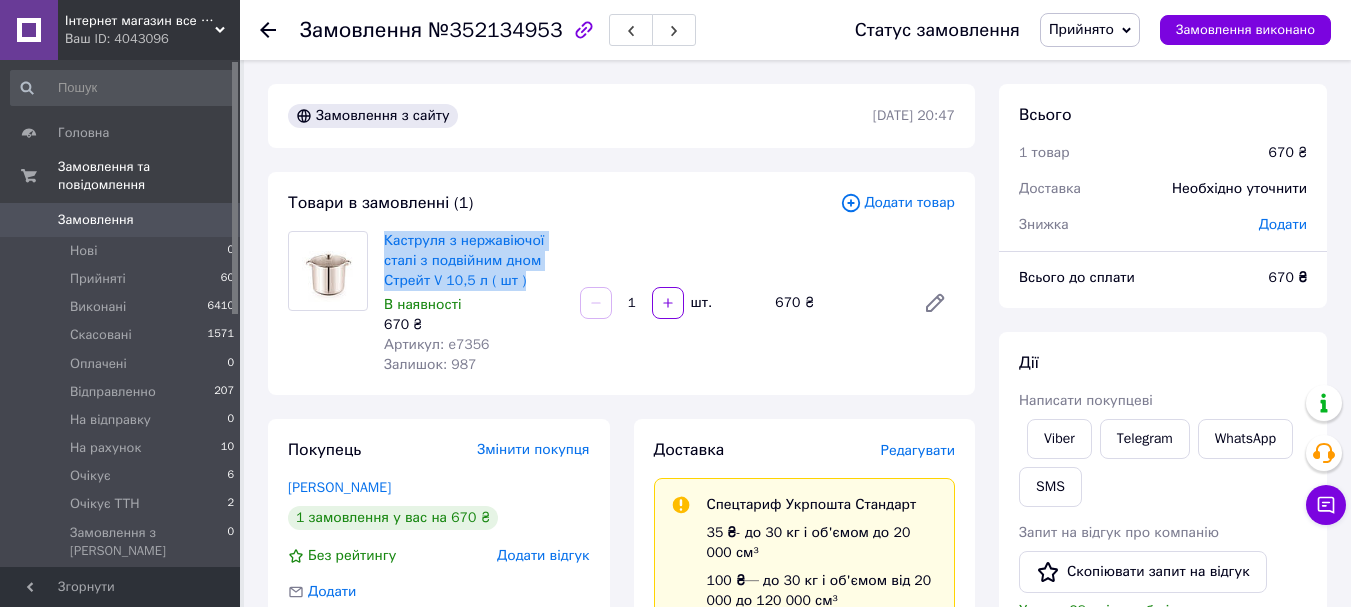 drag, startPoint x: 528, startPoint y: 287, endPoint x: 382, endPoint y: 234, distance: 155.32225 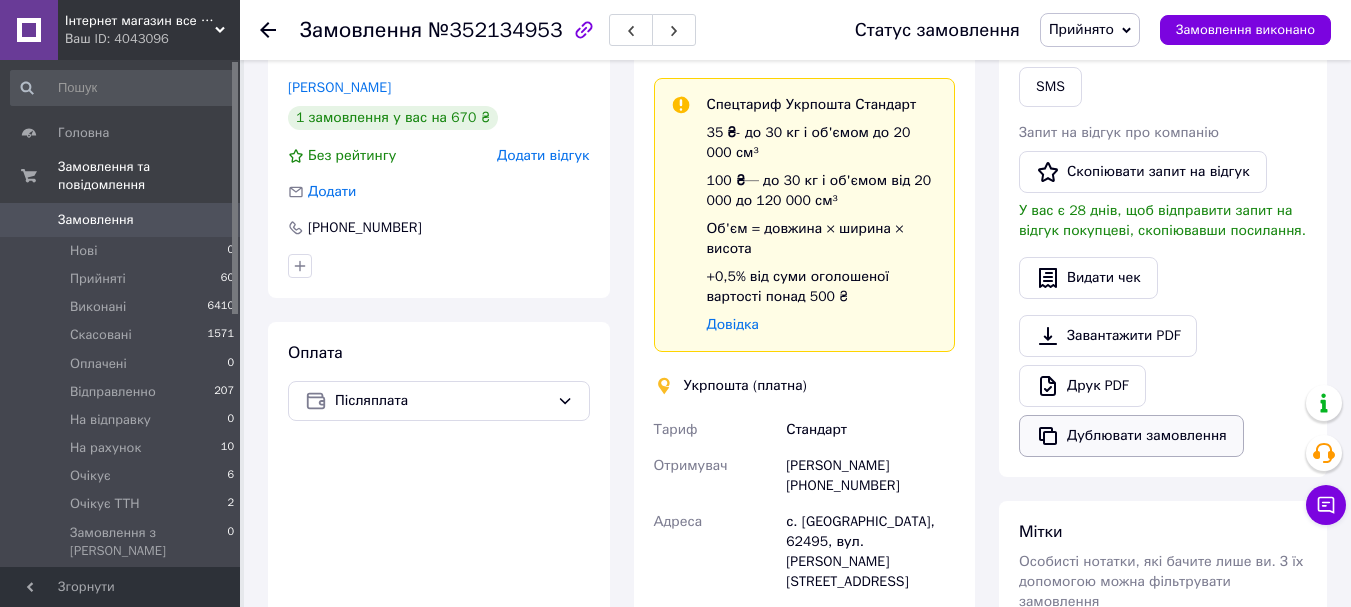 scroll, scrollTop: 900, scrollLeft: 0, axis: vertical 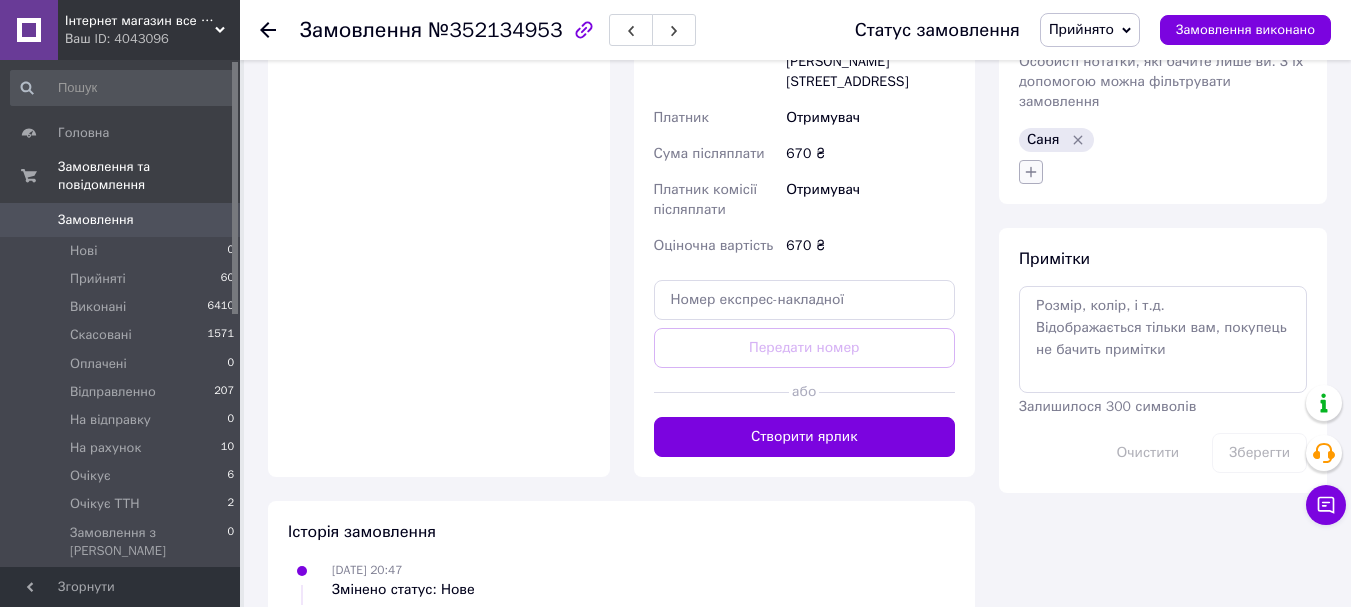 click 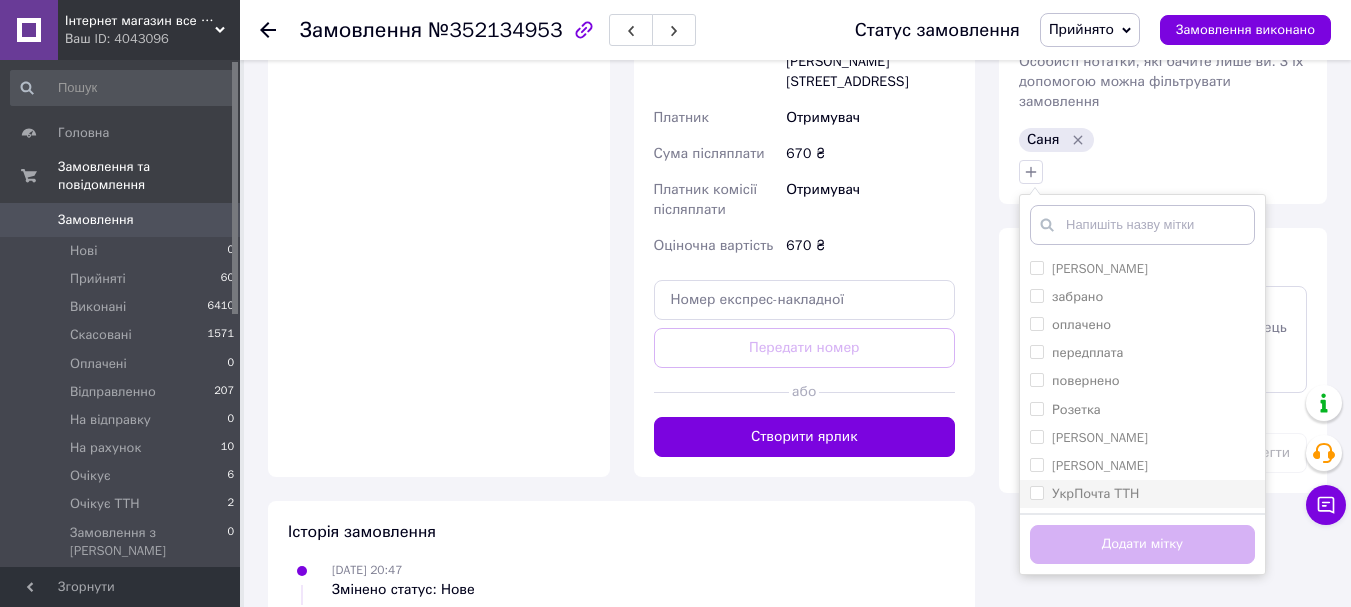 scroll, scrollTop: 993, scrollLeft: 0, axis: vertical 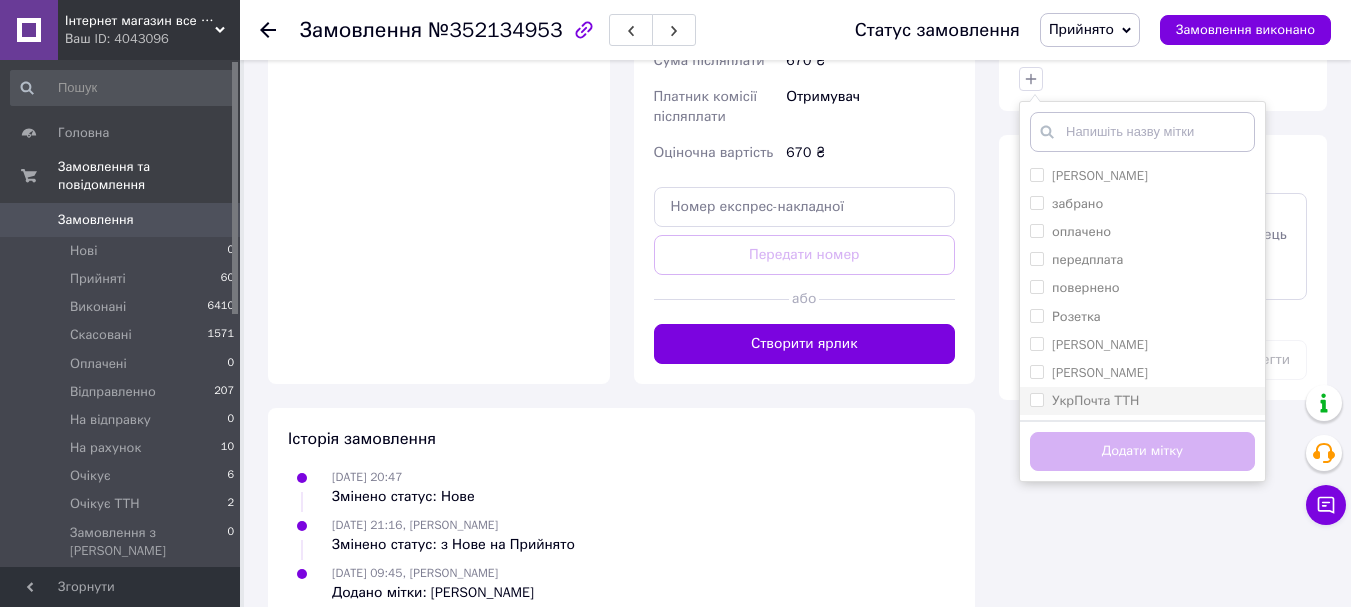 click on "УкрПочта ТТН" at bounding box center [1142, 401] 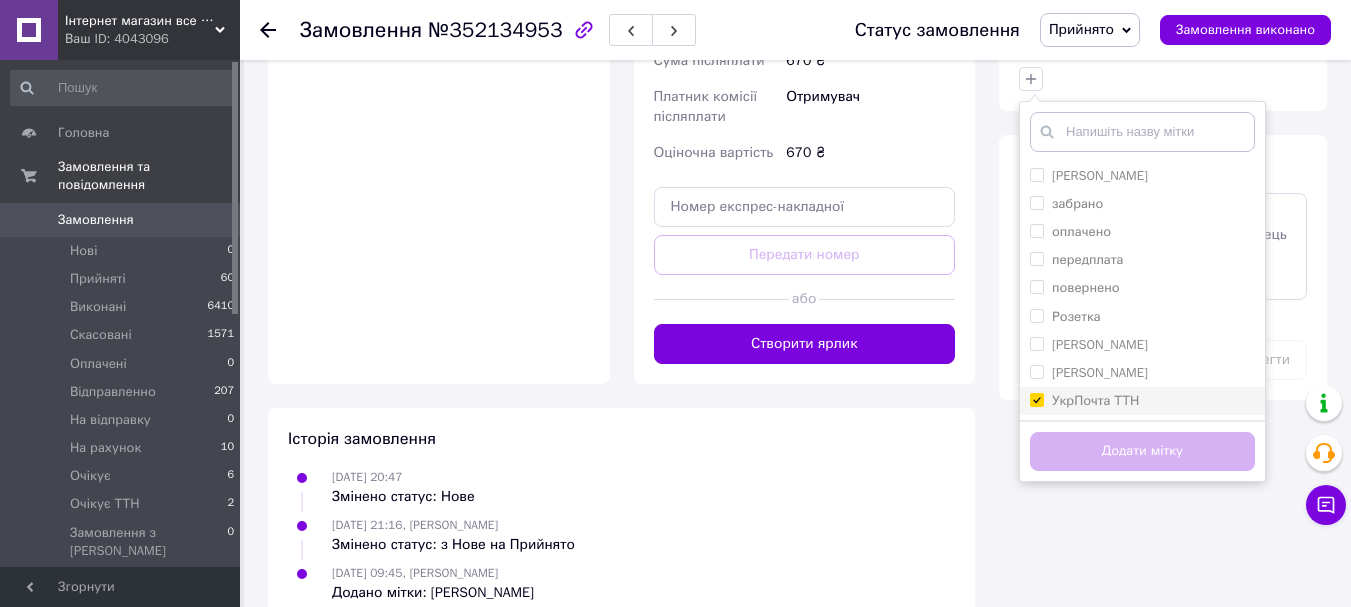 checkbox on "true" 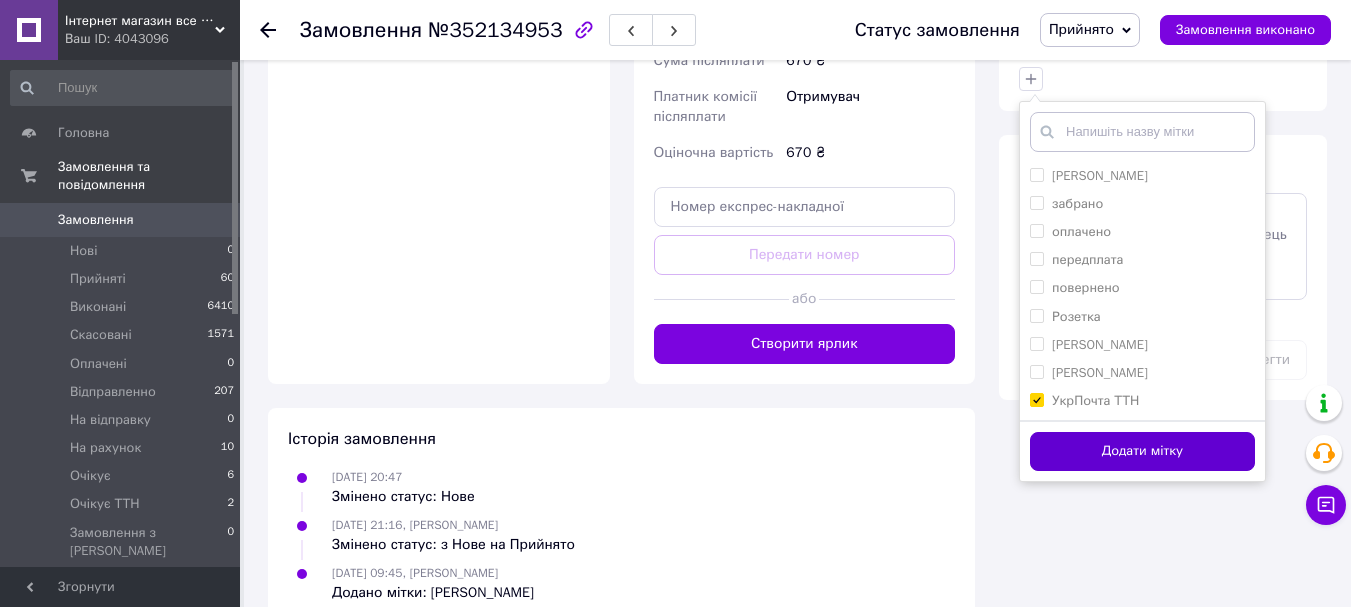 click on "Додати мітку" at bounding box center [1142, 451] 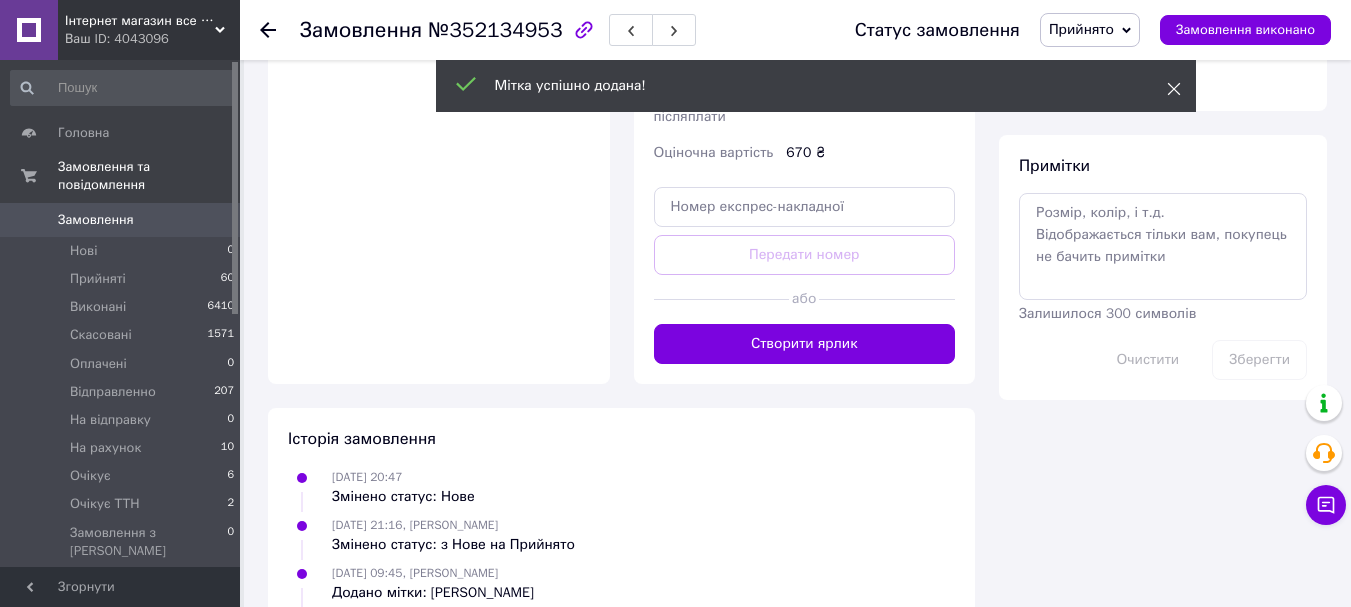 click 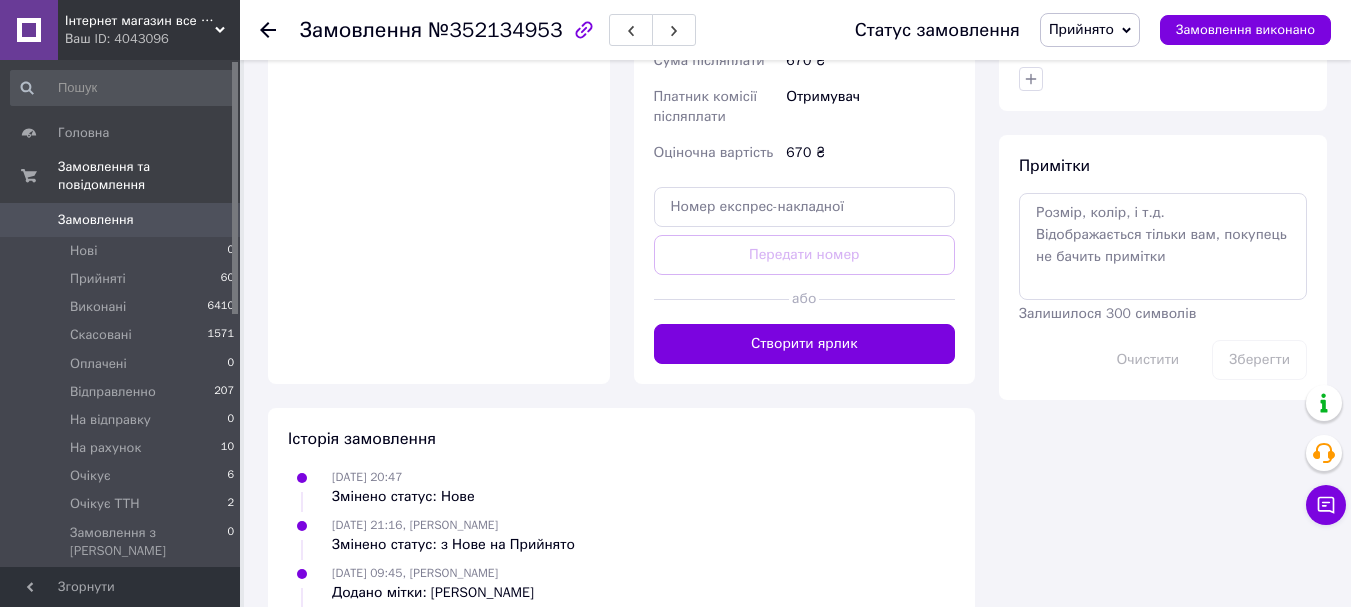 click on "Прийнято" at bounding box center (1081, 29) 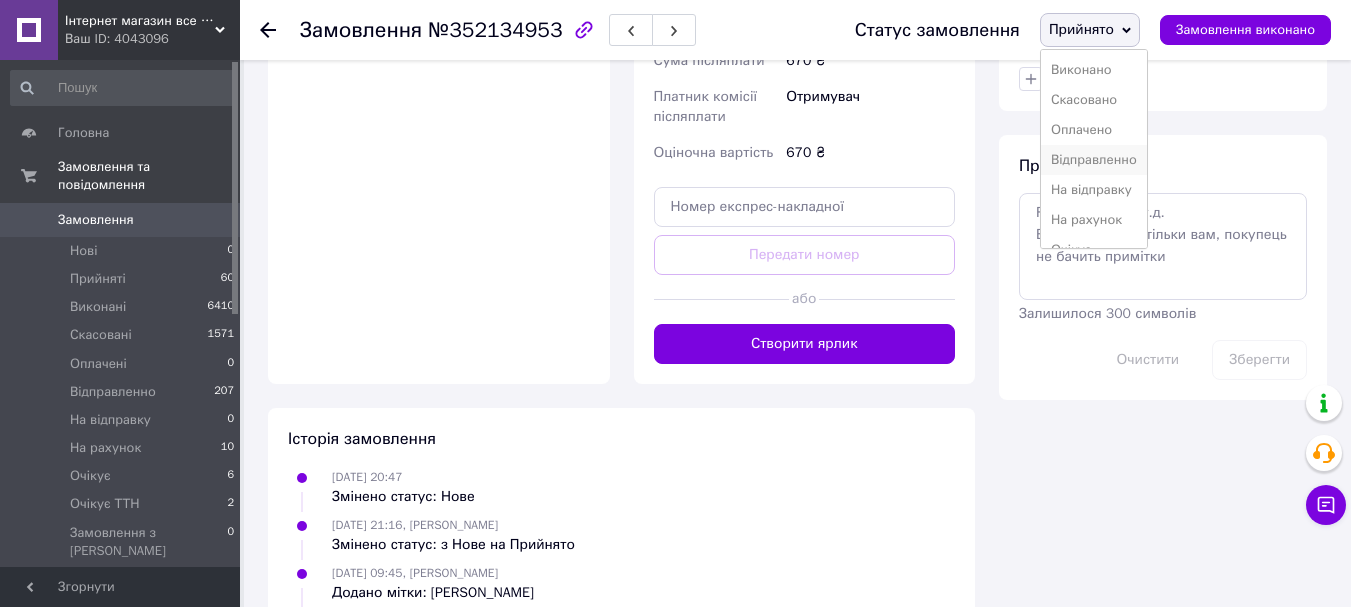 click on "Відправленно" at bounding box center [1094, 160] 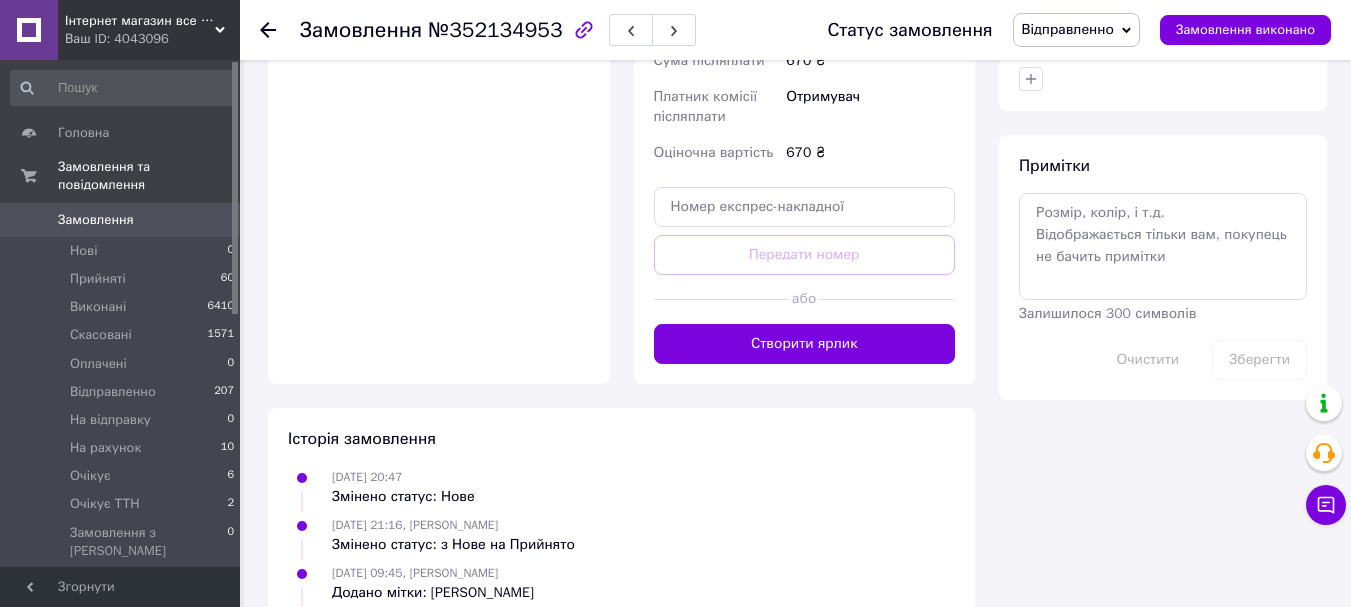 click 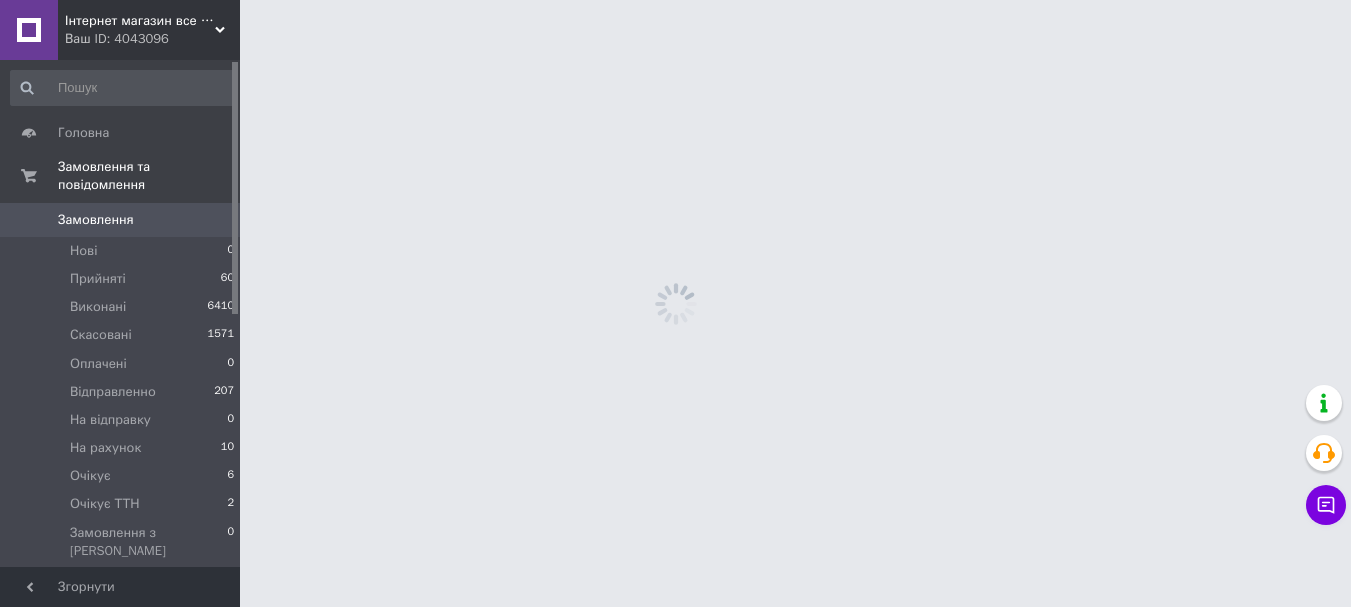 scroll, scrollTop: 0, scrollLeft: 0, axis: both 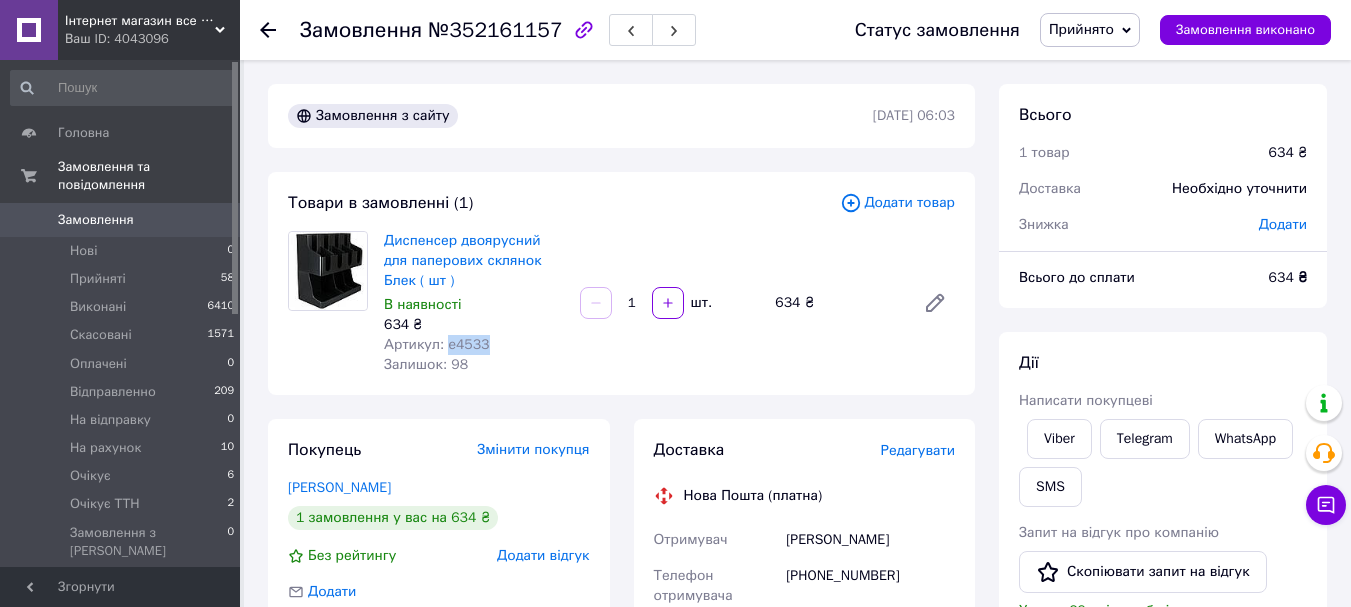 drag, startPoint x: 481, startPoint y: 344, endPoint x: 445, endPoint y: 341, distance: 36.124783 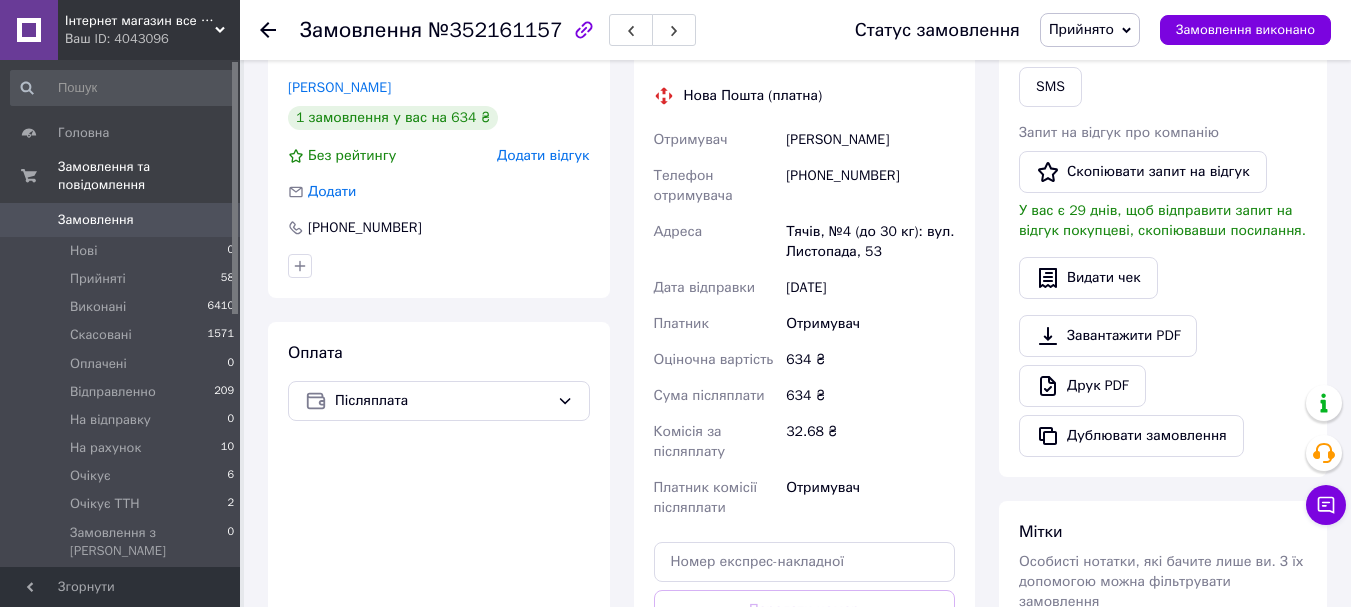 scroll, scrollTop: 795, scrollLeft: 0, axis: vertical 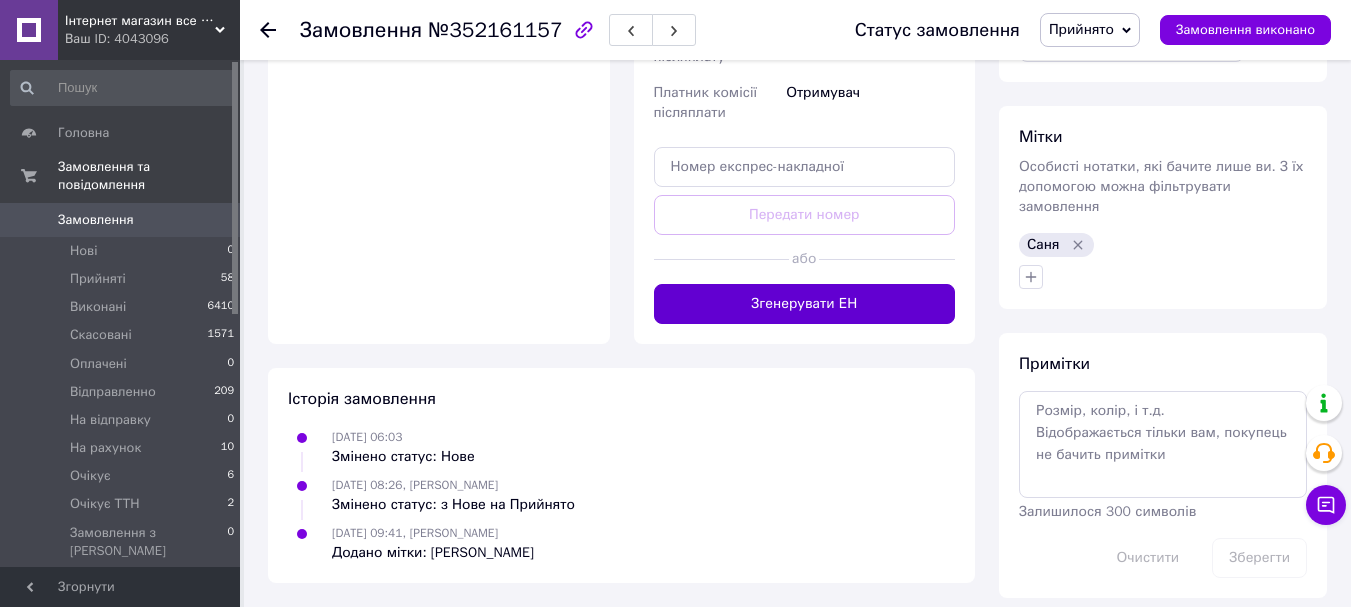click on "Згенерувати ЕН" at bounding box center [805, 304] 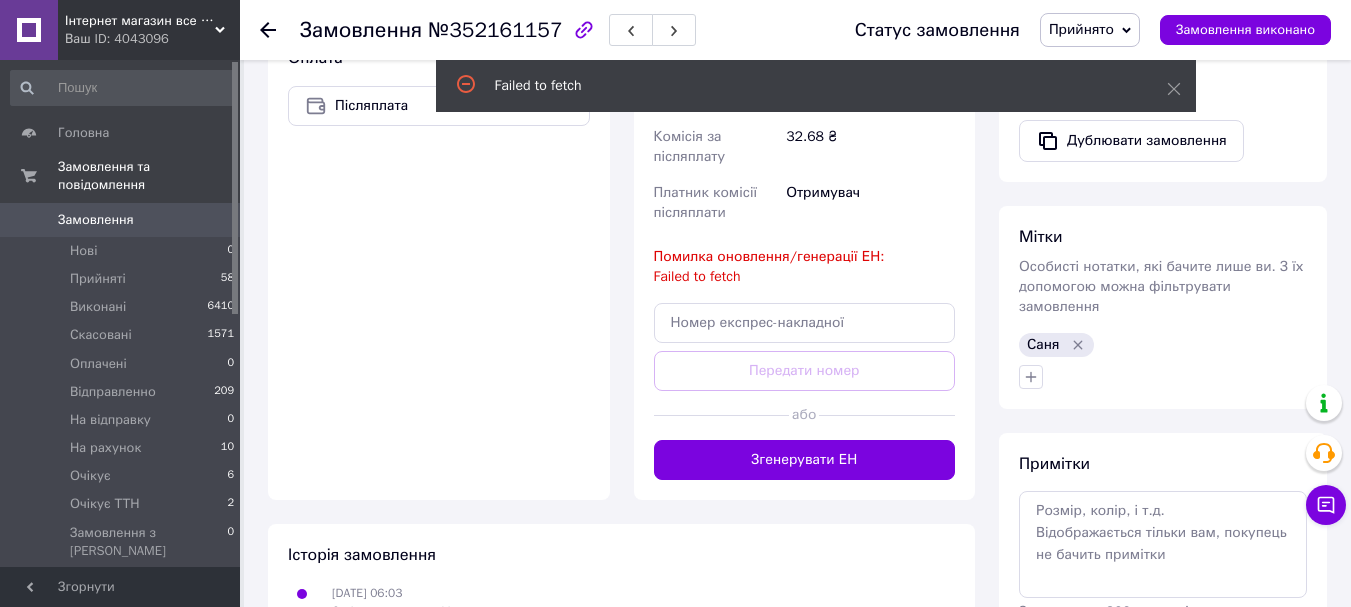 scroll, scrollTop: 851, scrollLeft: 0, axis: vertical 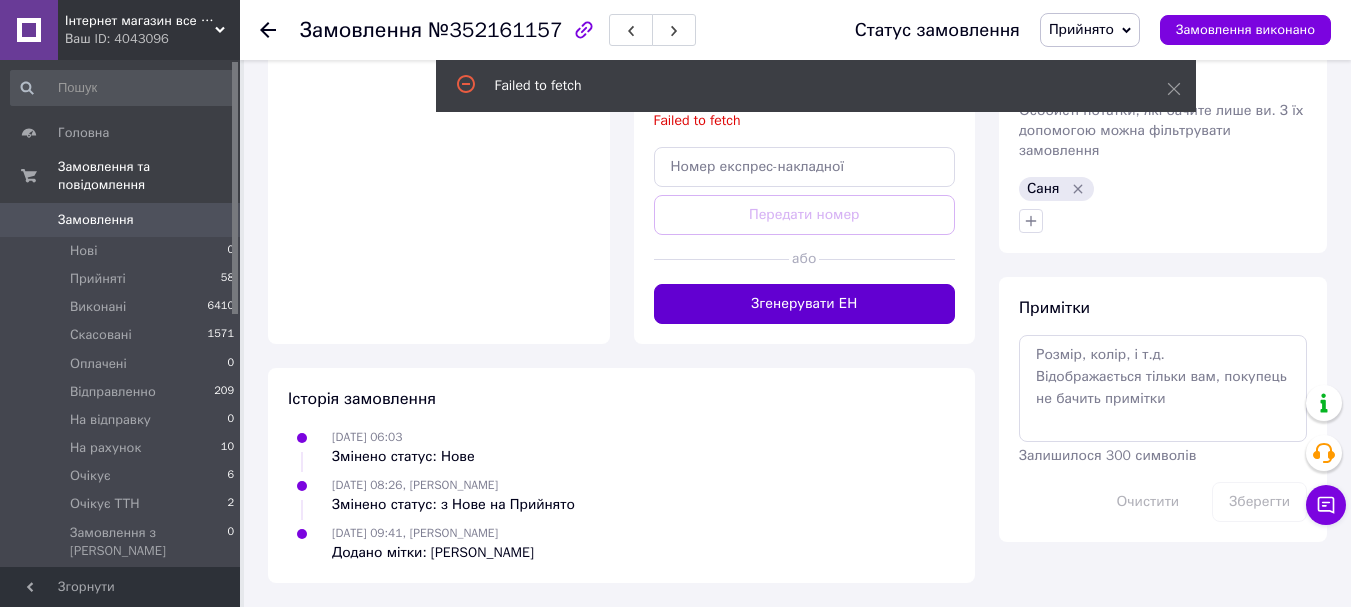 click on "Згенерувати ЕН" at bounding box center [805, 304] 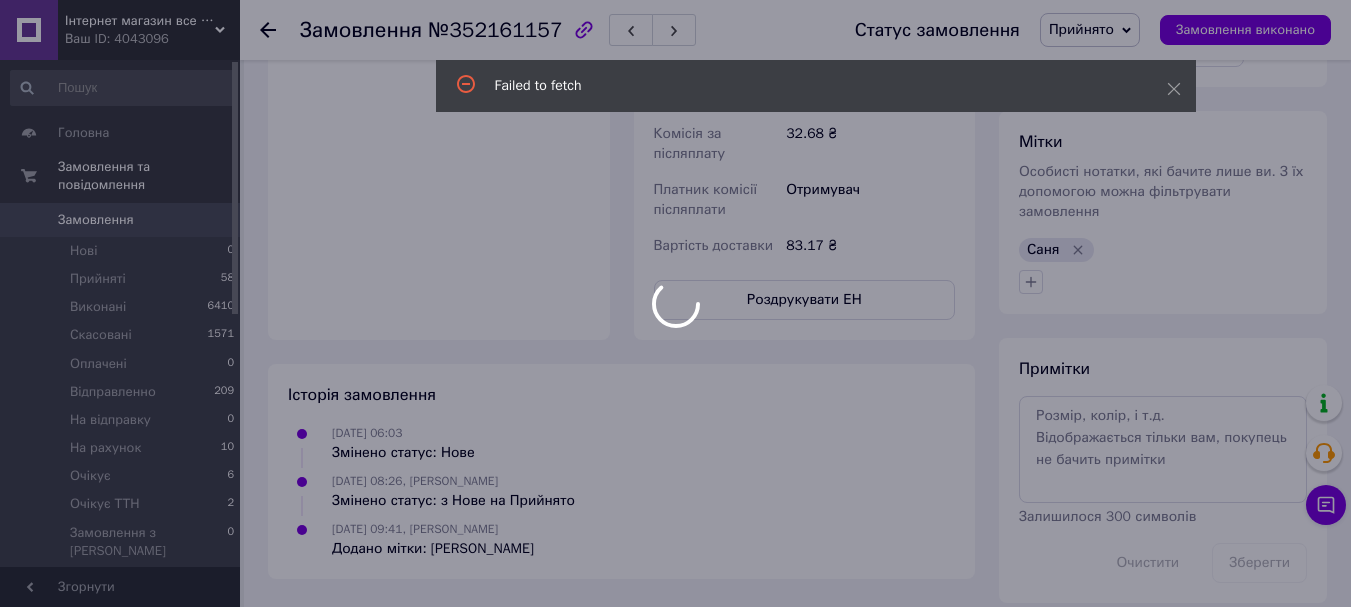 scroll, scrollTop: 851, scrollLeft: 0, axis: vertical 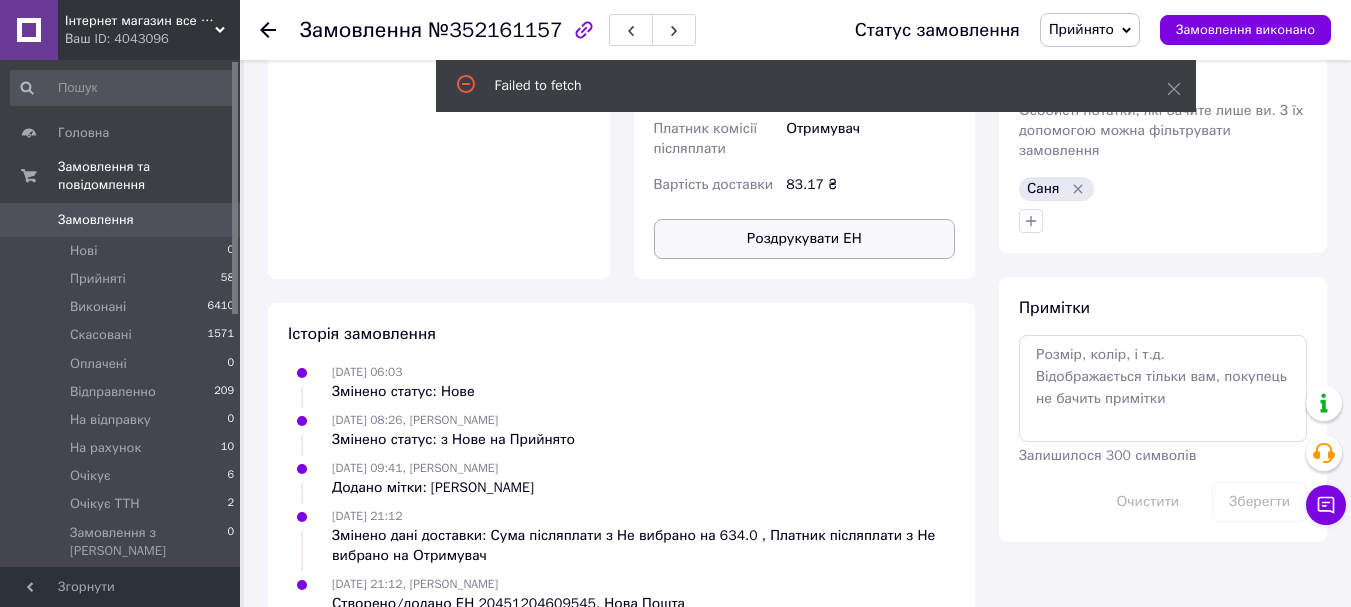 click on "Роздрукувати ЕН" at bounding box center [805, 239] 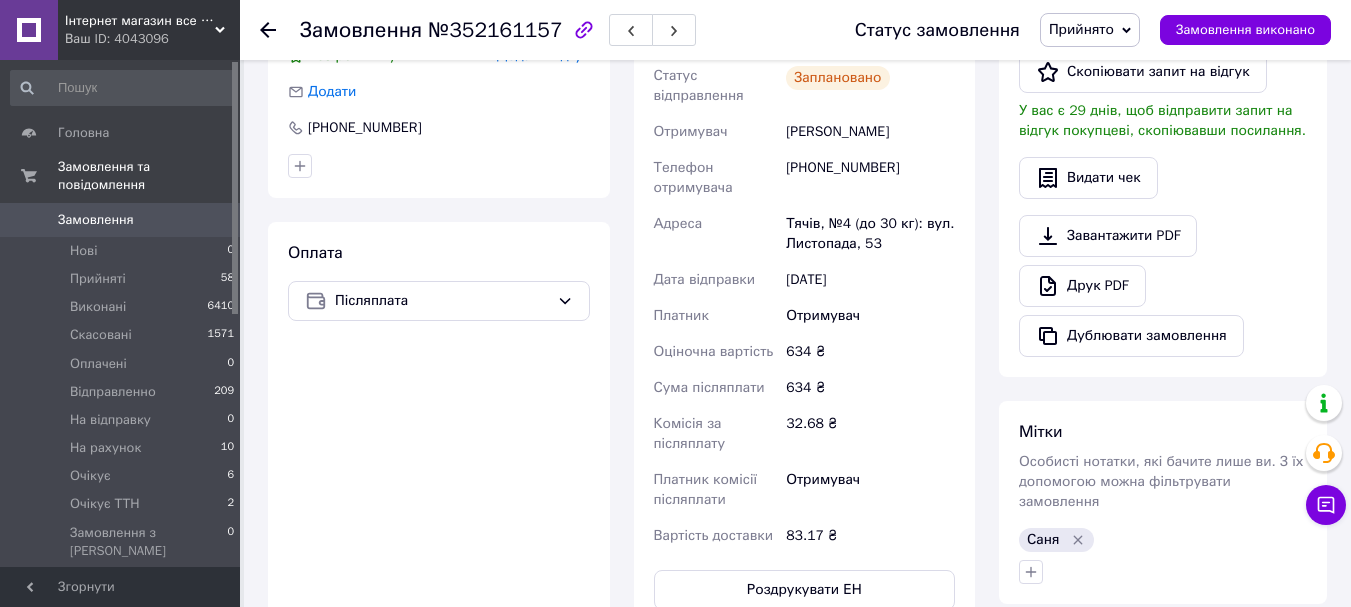 scroll, scrollTop: 800, scrollLeft: 0, axis: vertical 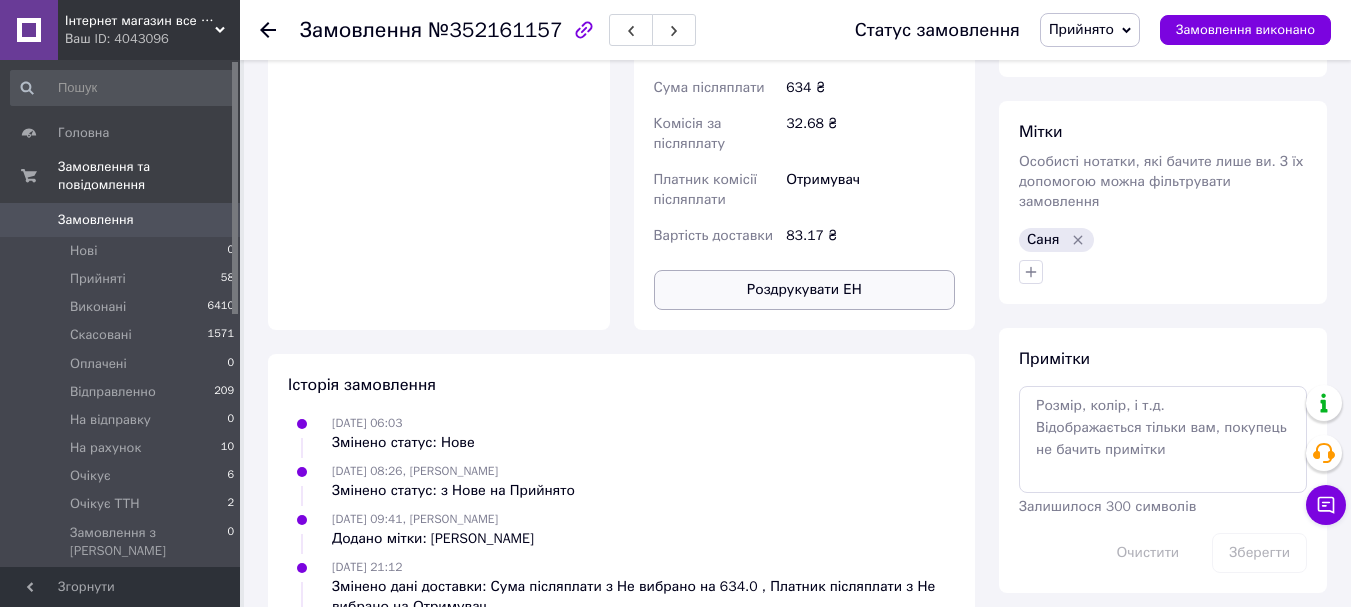 click on "Роздрукувати ЕН" at bounding box center [805, 290] 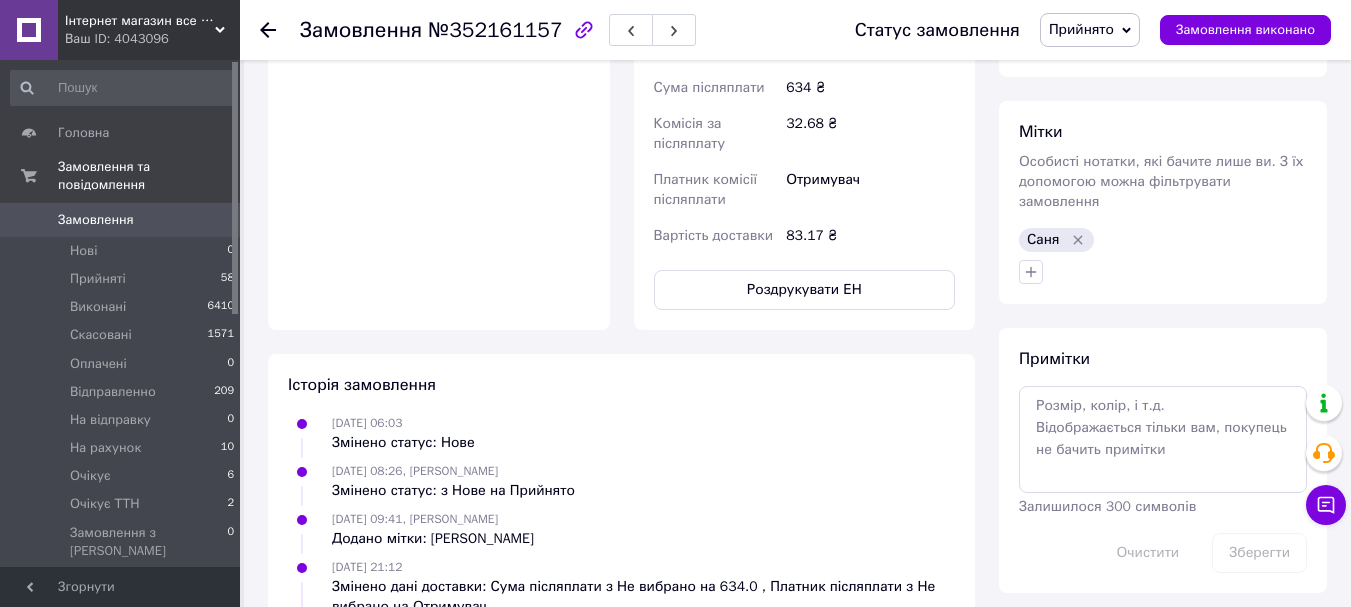 click on "Прийнято" at bounding box center [1090, 30] 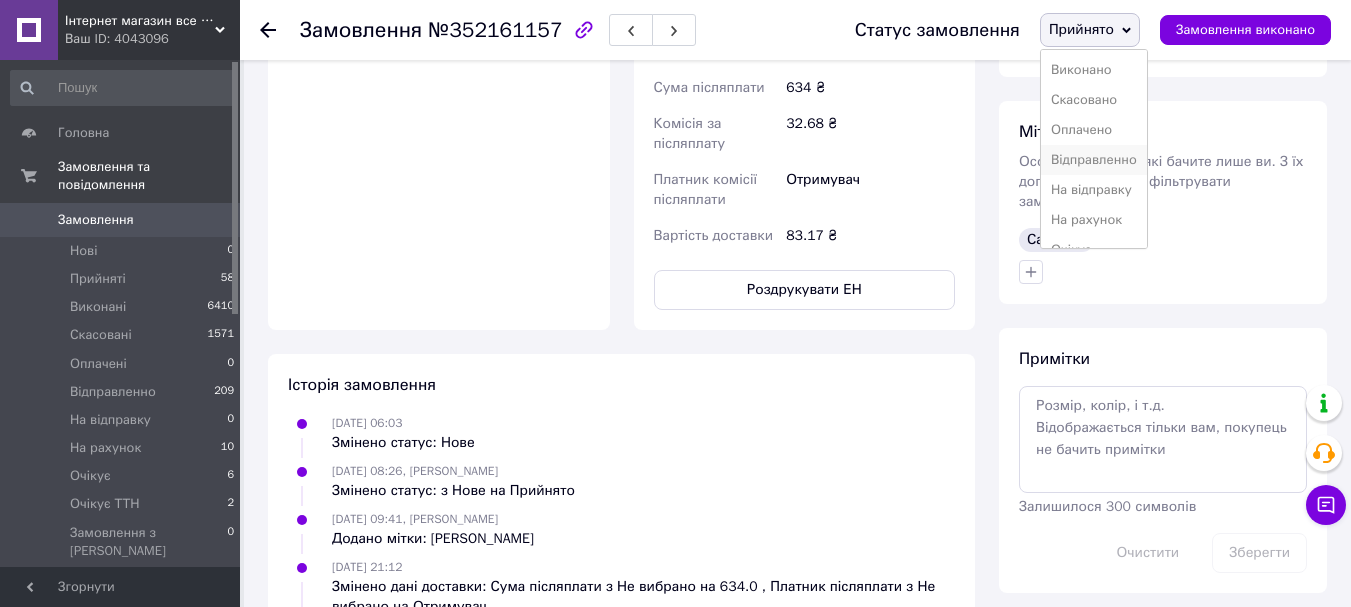 click on "Відправленно" at bounding box center (1094, 160) 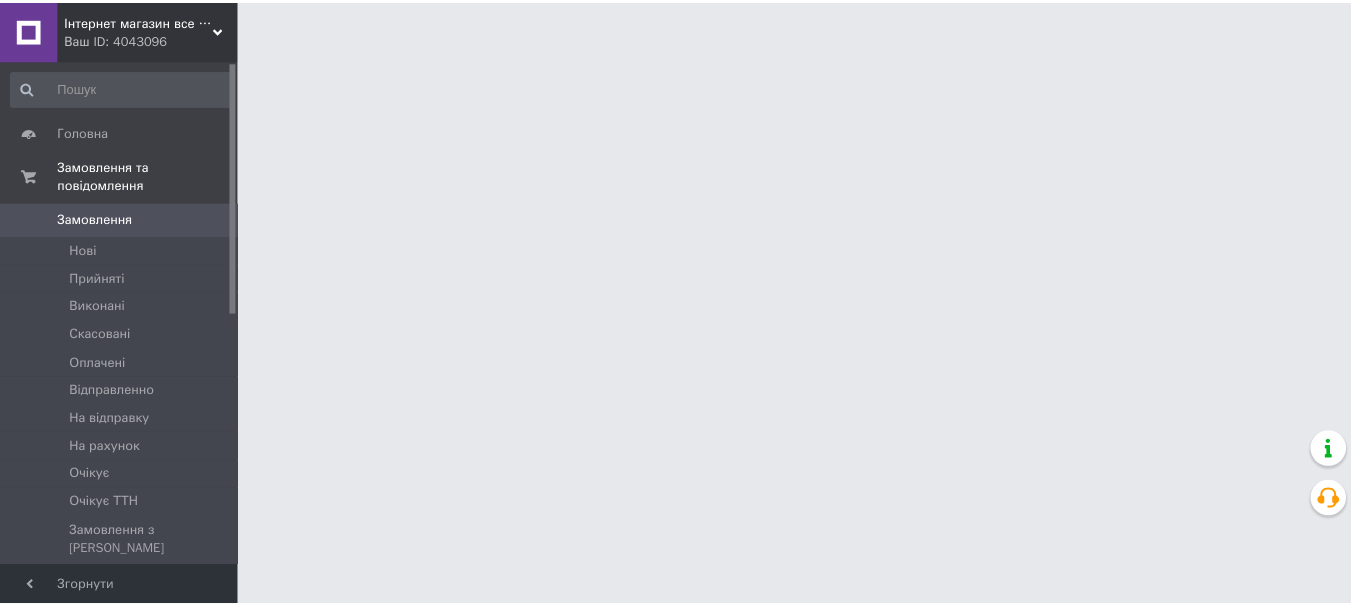 scroll, scrollTop: 0, scrollLeft: 0, axis: both 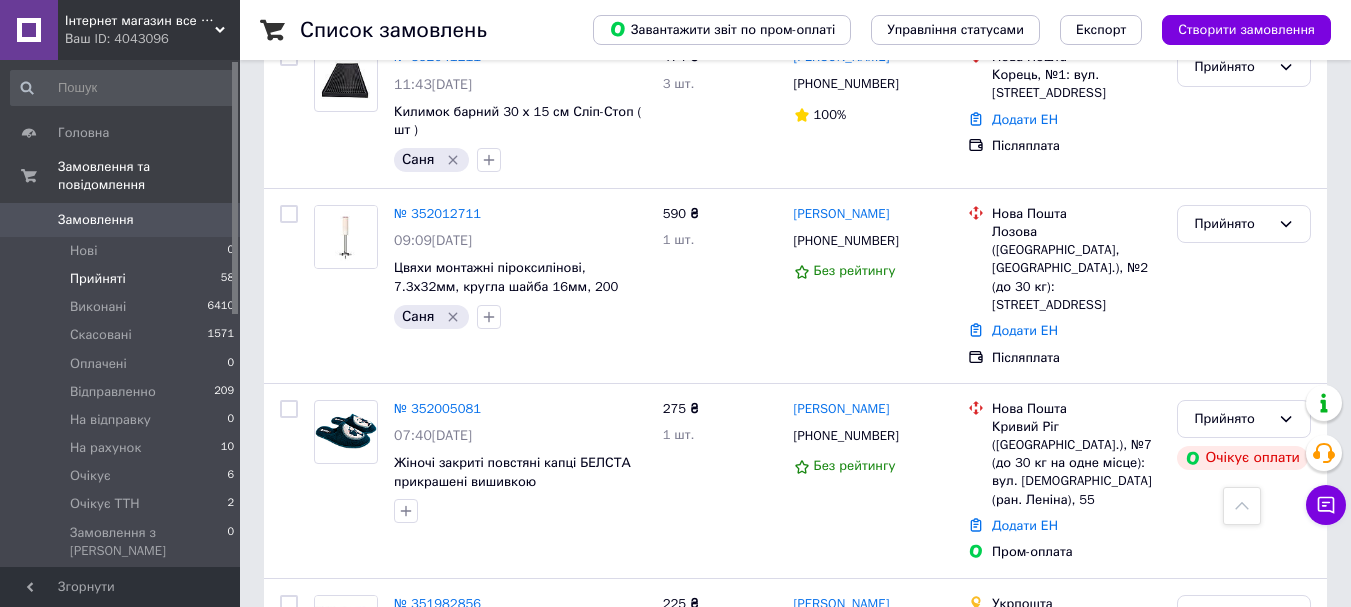 click on "№ 351869180" at bounding box center [437, 791] 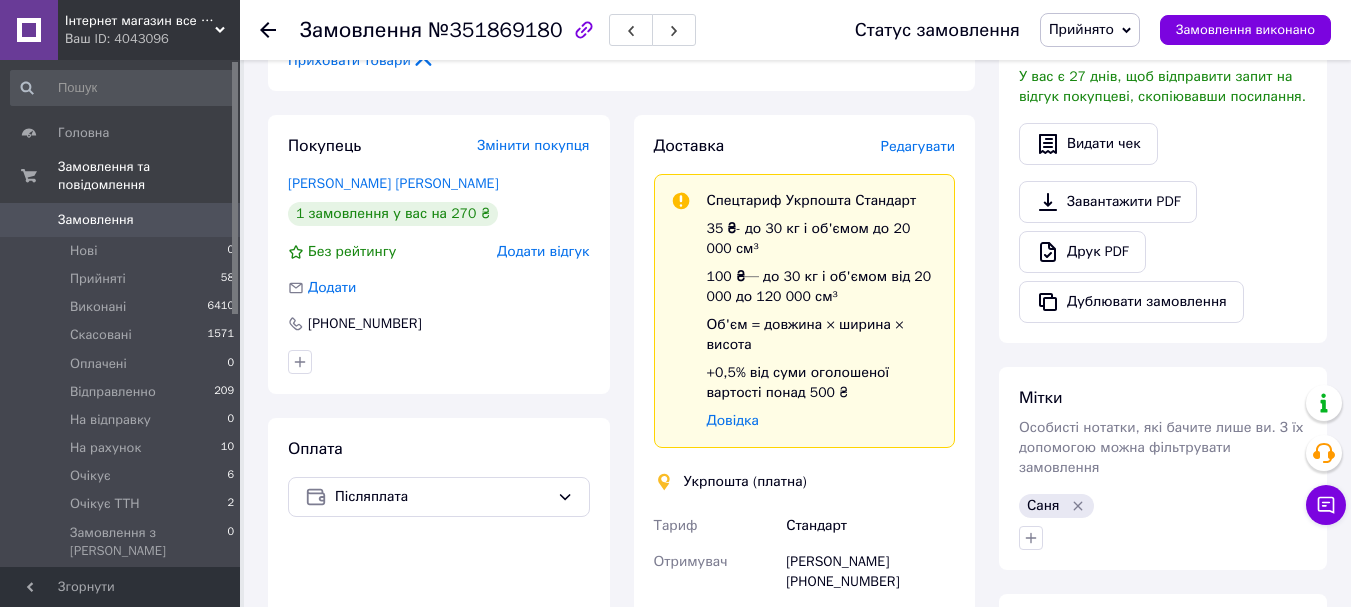 scroll, scrollTop: 900, scrollLeft: 0, axis: vertical 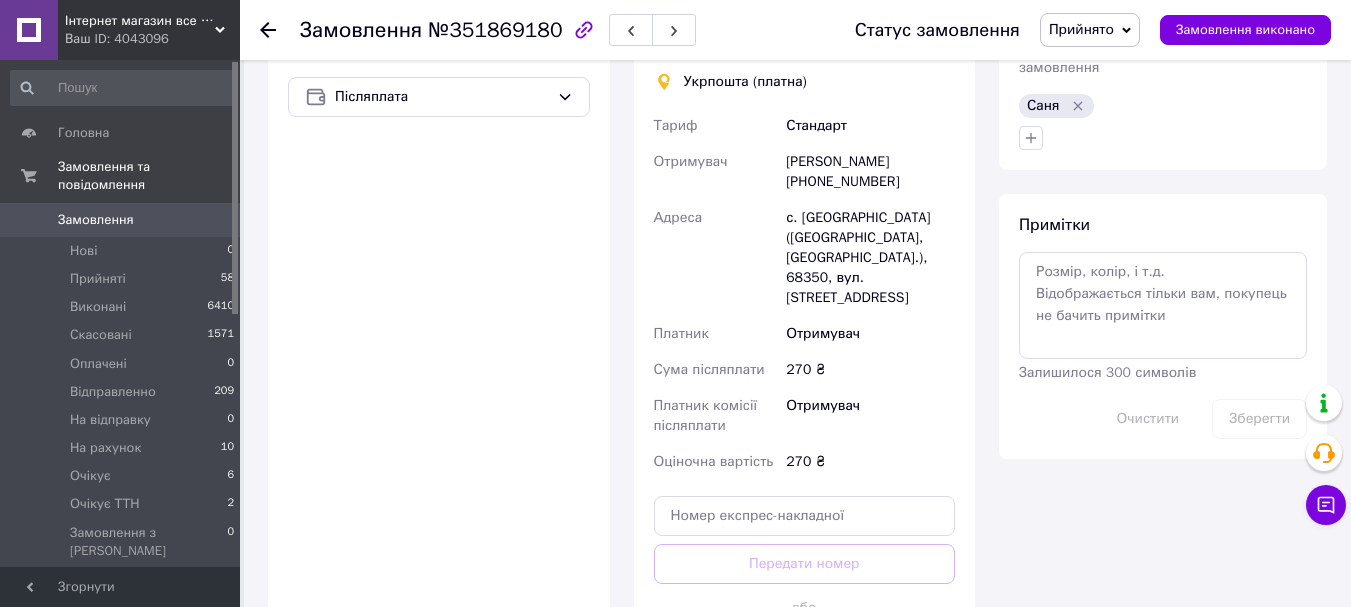 click on "[PERSON_NAME] [PHONE_NUMBER]" at bounding box center [870, 172] 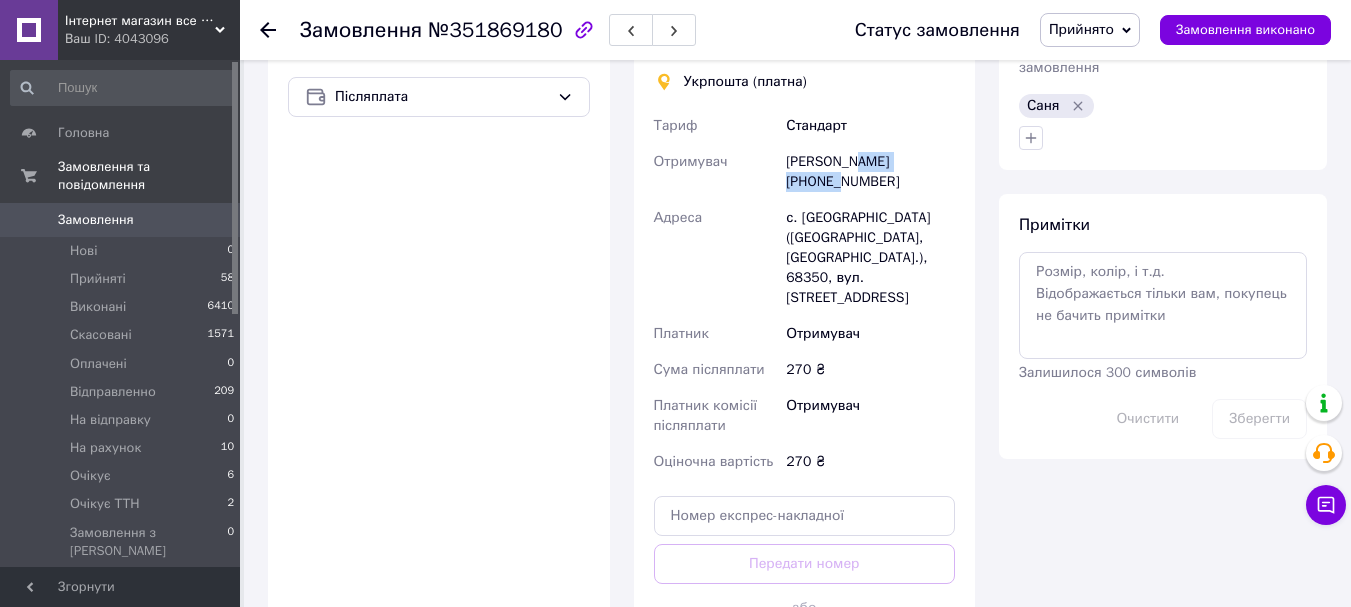 click on "[PERSON_NAME] [PHONE_NUMBER]" at bounding box center (870, 172) 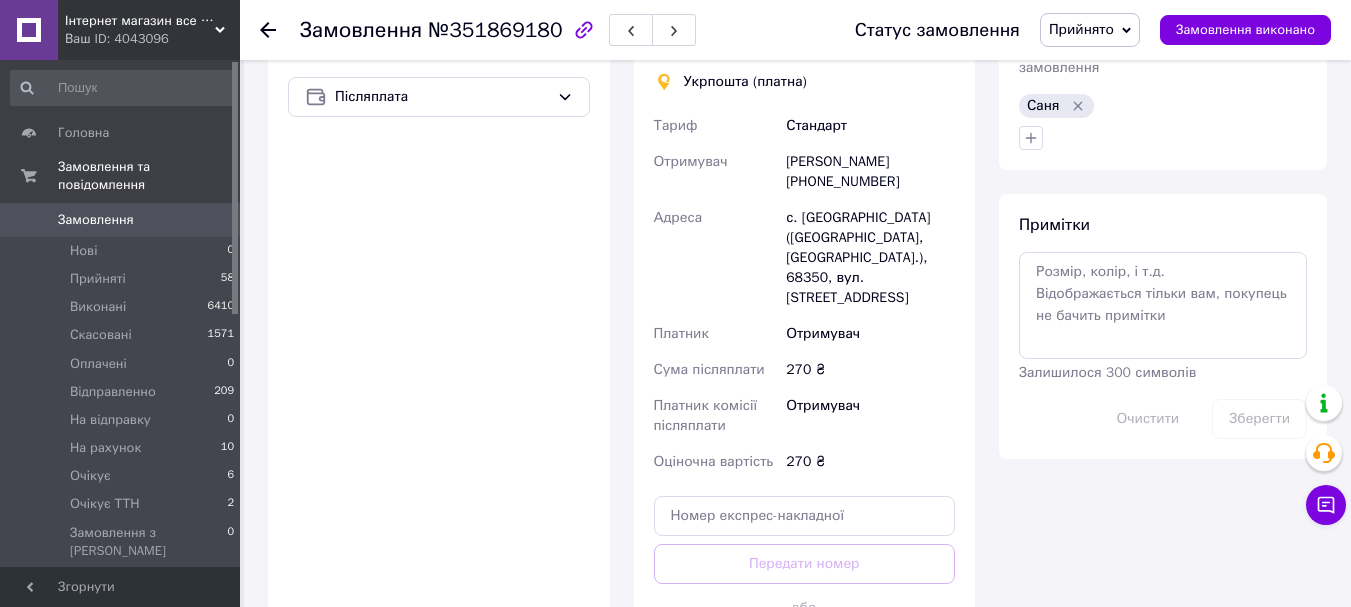 click on "[PERSON_NAME] [PHONE_NUMBER]" at bounding box center (870, 172) 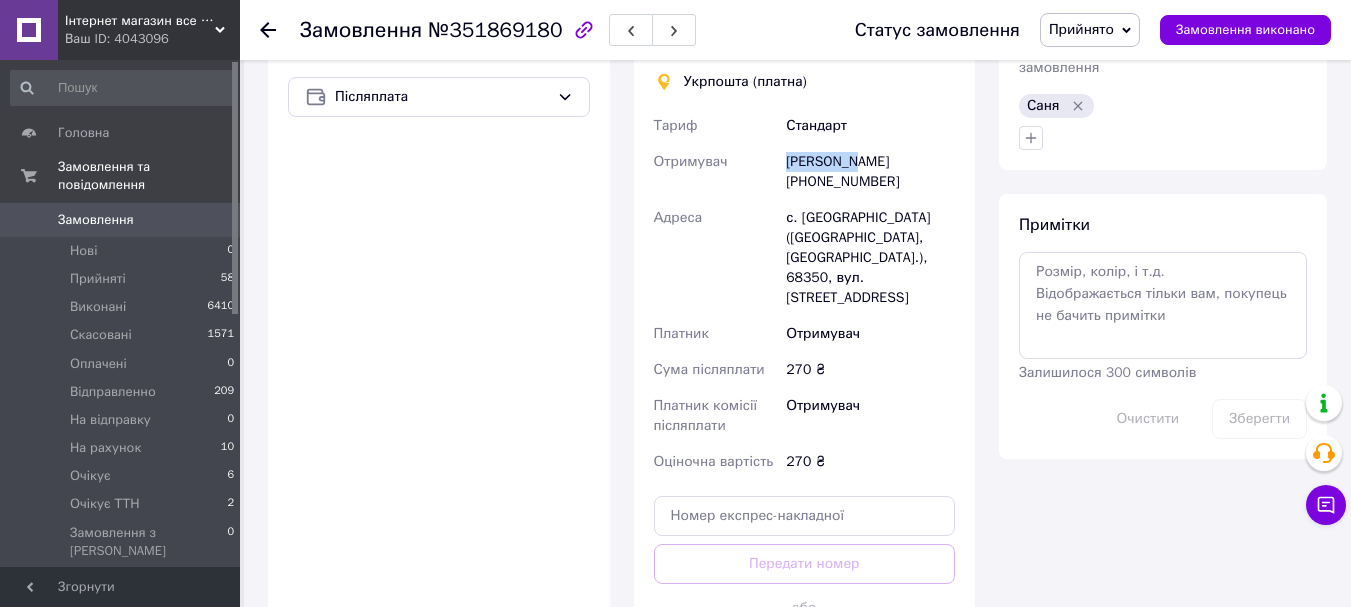 copy on "[PERSON_NAME]" 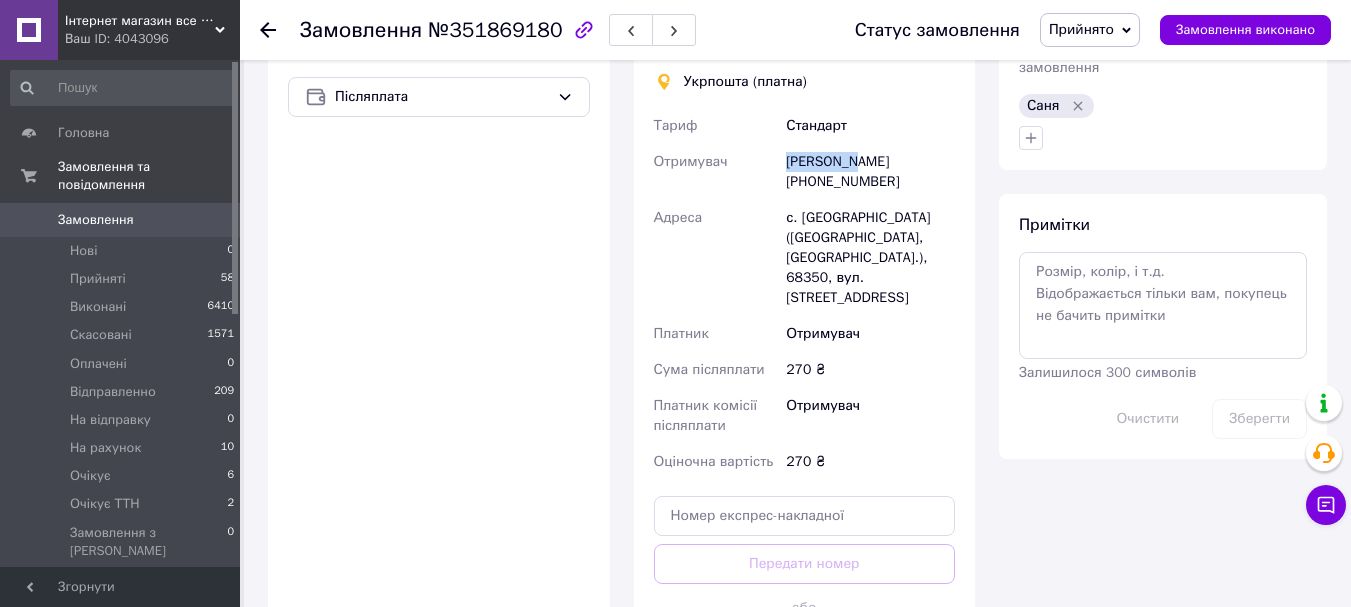drag, startPoint x: 811, startPoint y: 182, endPoint x: 961, endPoint y: 182, distance: 150 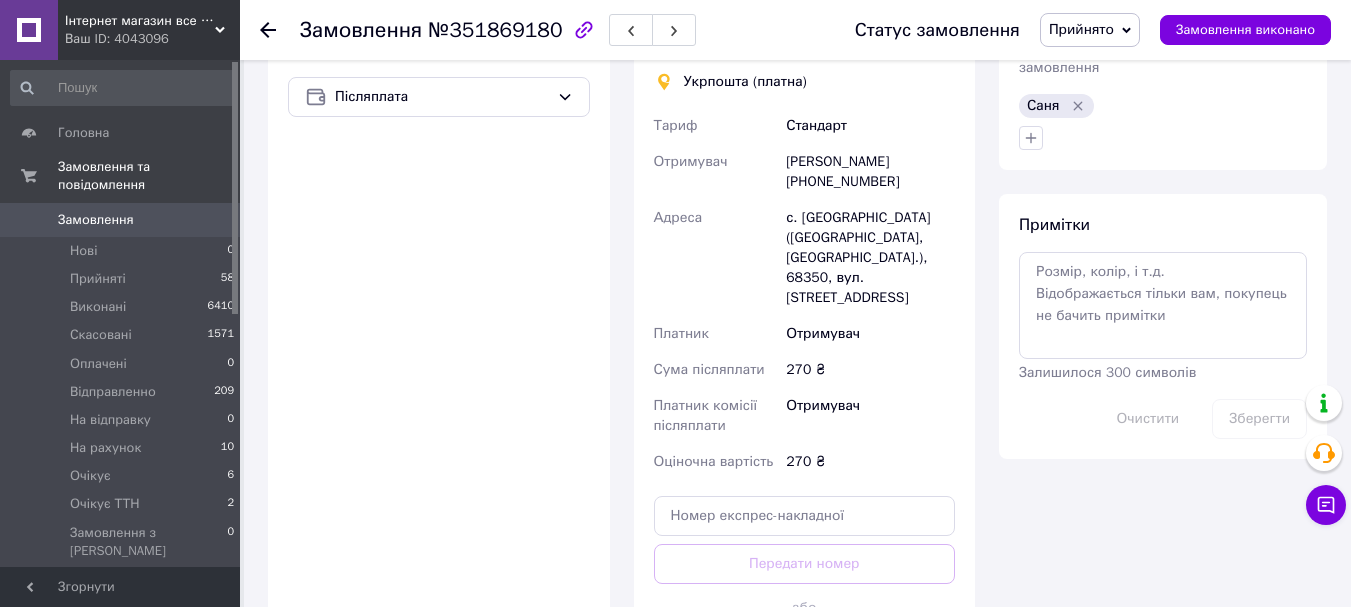 click on "с. [GEOGRAPHIC_DATA] ([GEOGRAPHIC_DATA], [GEOGRAPHIC_DATA].), 68350, вул. [STREET_ADDRESS]" at bounding box center [870, 258] 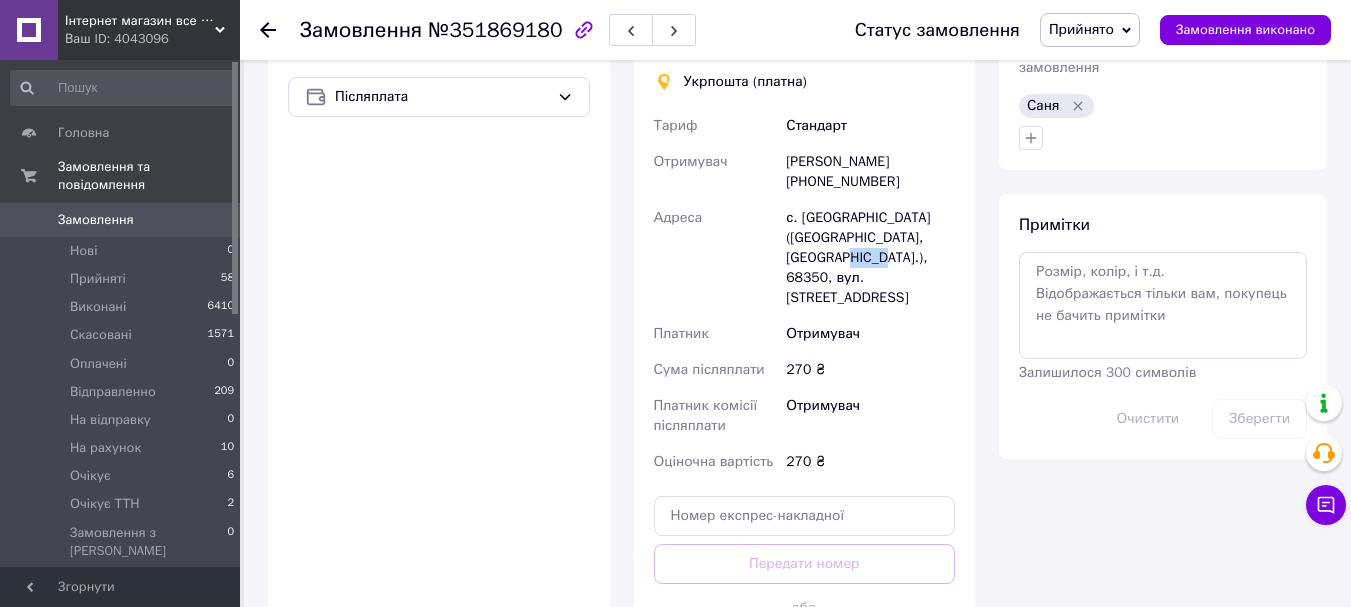 click on "с. [GEOGRAPHIC_DATA] ([GEOGRAPHIC_DATA], [GEOGRAPHIC_DATA].), 68350, вул. [STREET_ADDRESS]" at bounding box center [870, 258] 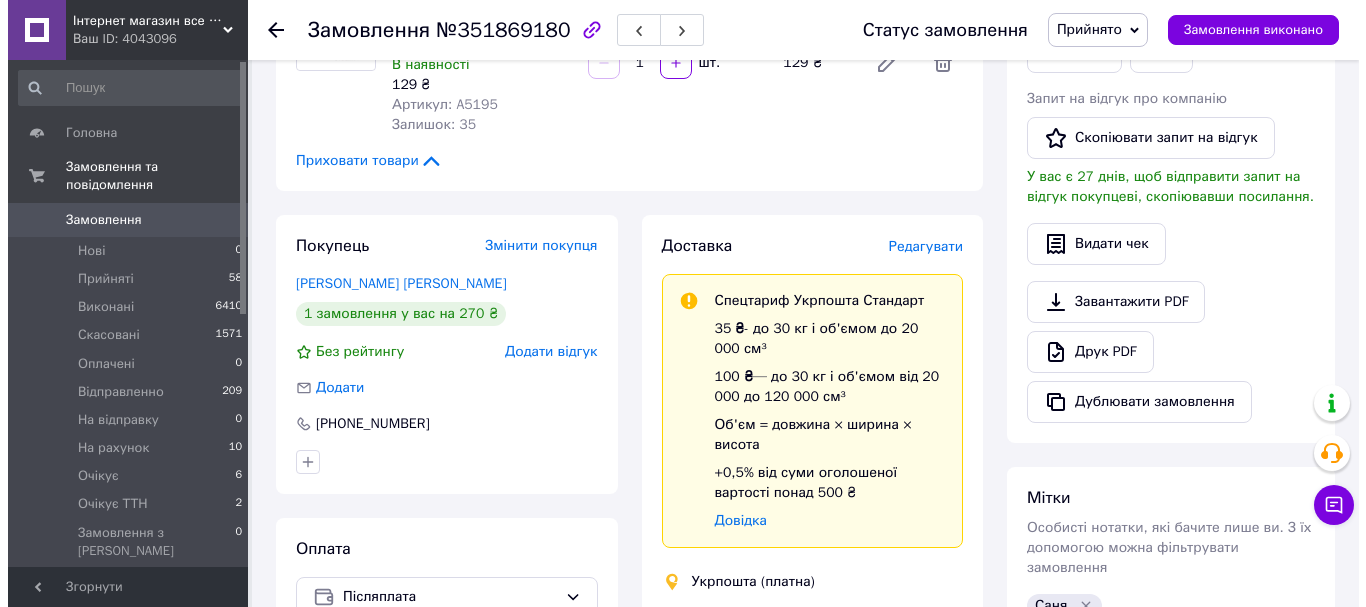 scroll, scrollTop: 0, scrollLeft: 0, axis: both 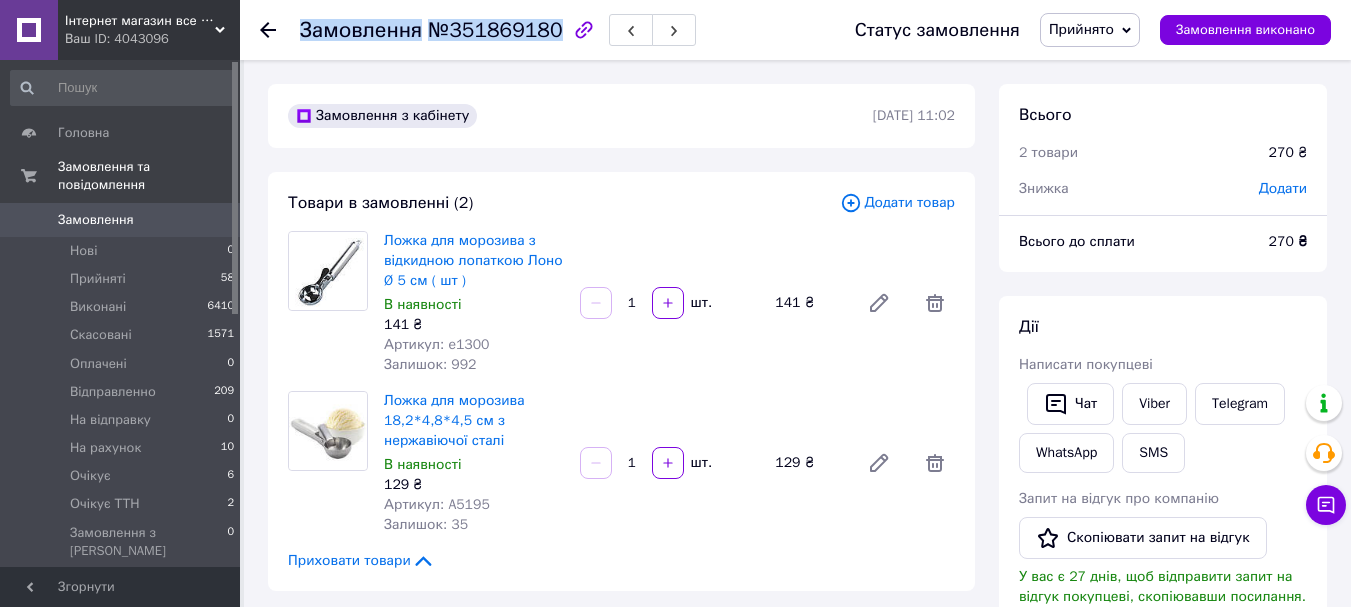click on "Замовлення №351869180" at bounding box center (498, 30) 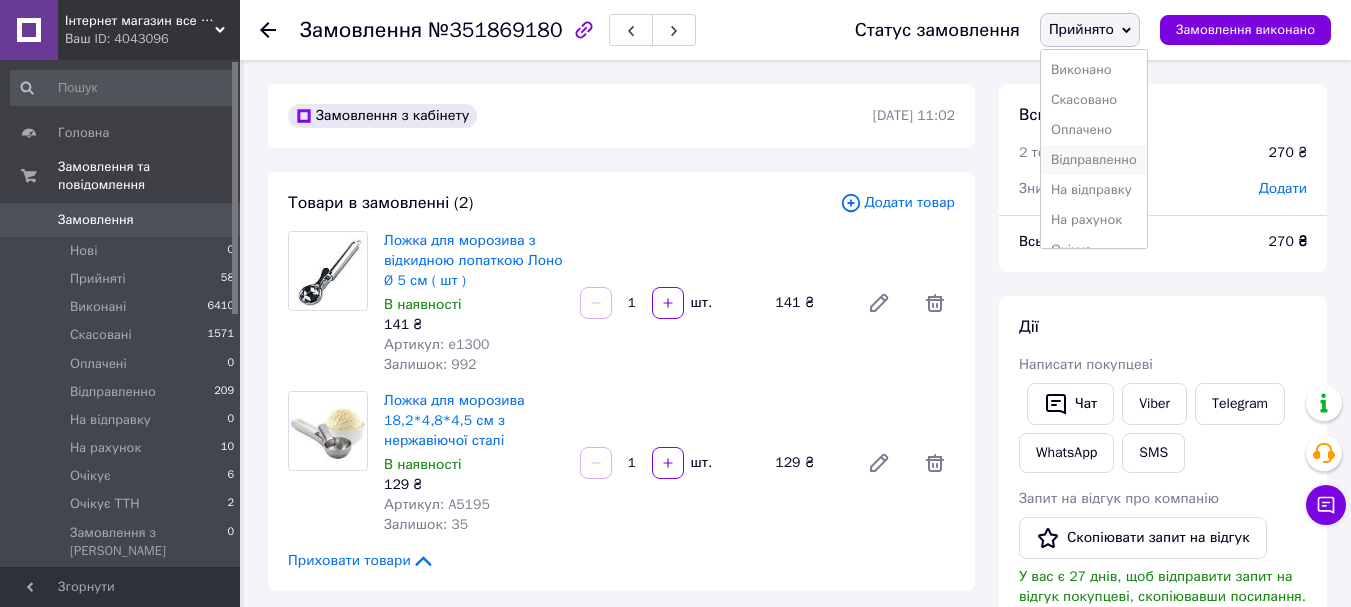 click on "Відправленно" at bounding box center (1094, 160) 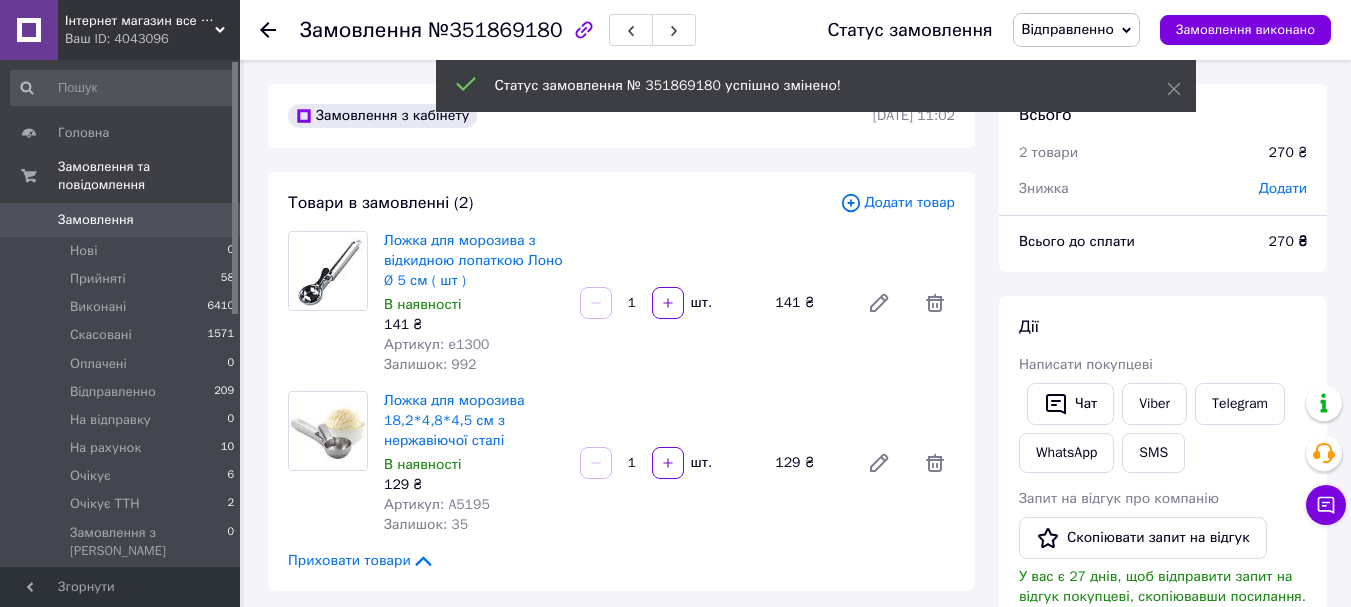 click 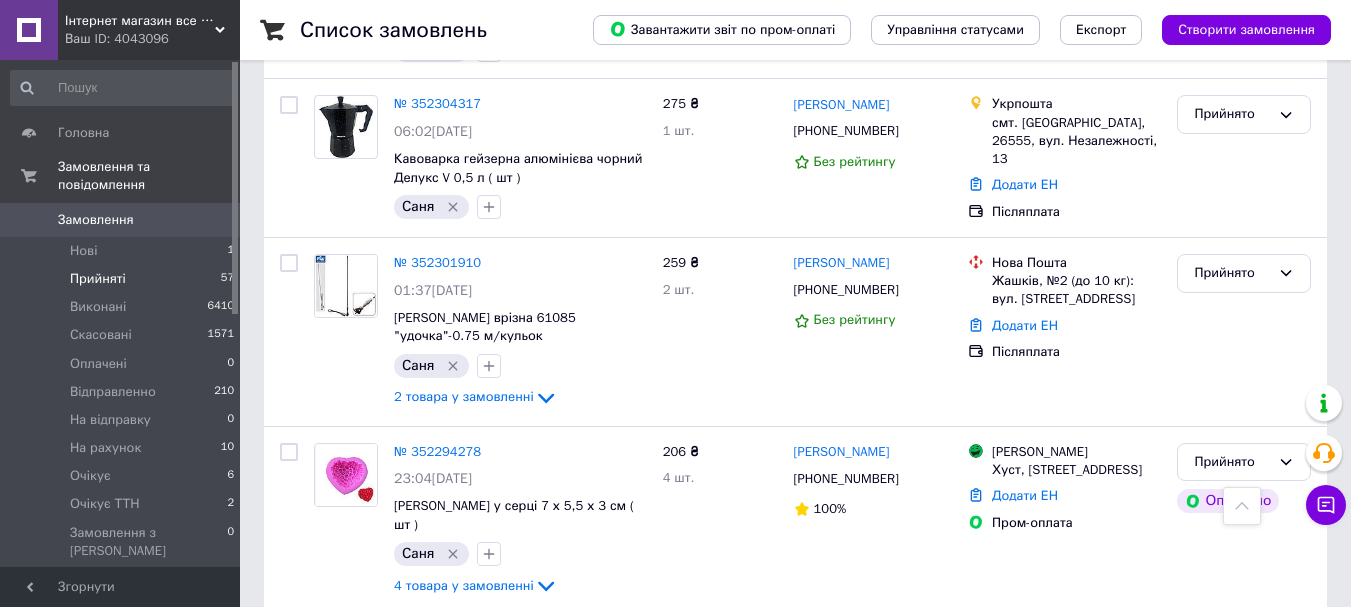 scroll, scrollTop: 4936, scrollLeft: 0, axis: vertical 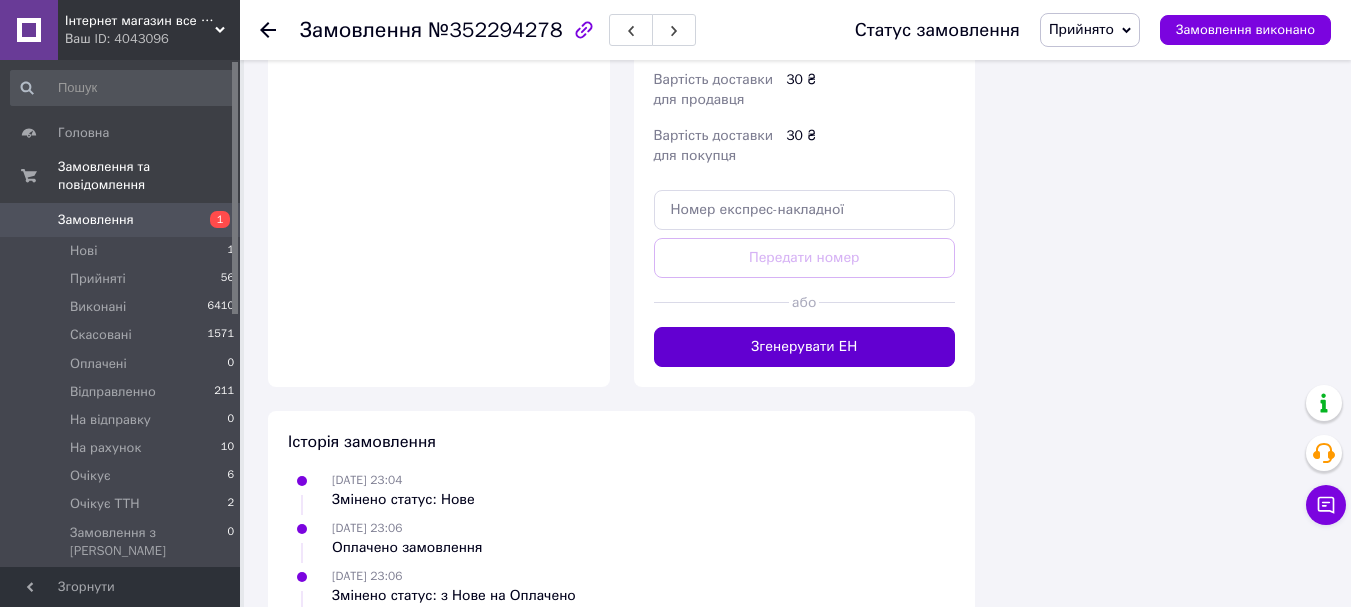 click on "Згенерувати ЕН" at bounding box center (805, 347) 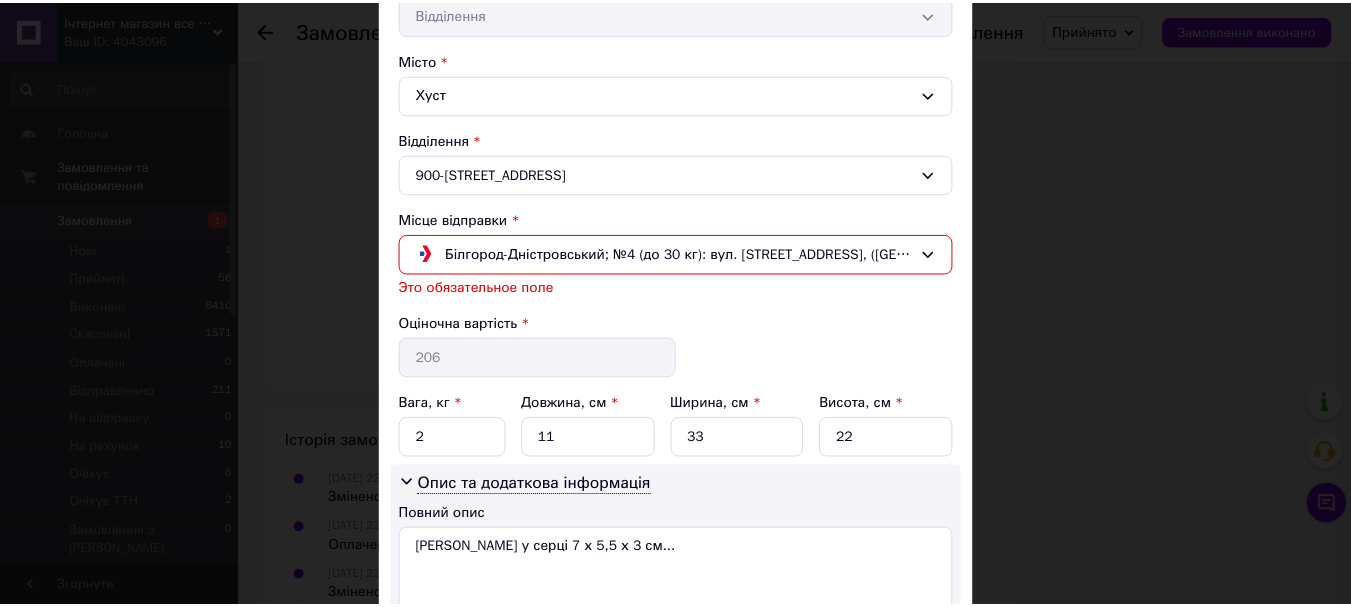 scroll, scrollTop: 600, scrollLeft: 0, axis: vertical 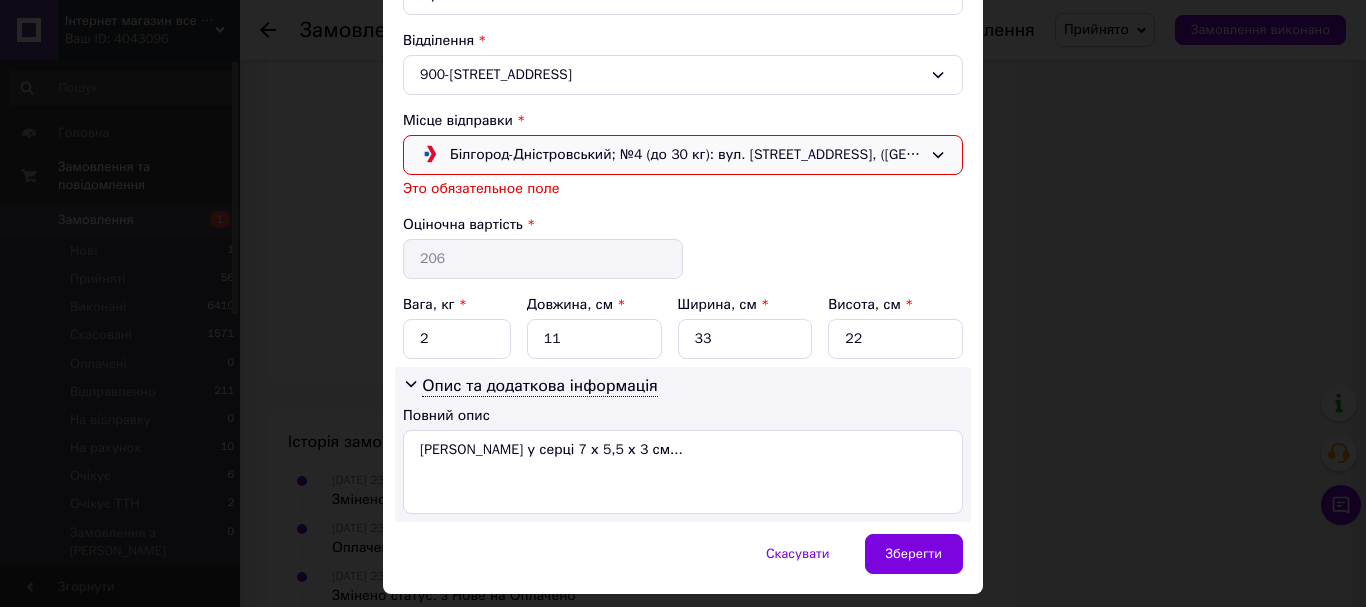 click on "Білгород-Дністровський; №4 (до 30 кг): вул. [STREET_ADDRESS], ([GEOGRAPHIC_DATA],на касі)" at bounding box center (686, 155) 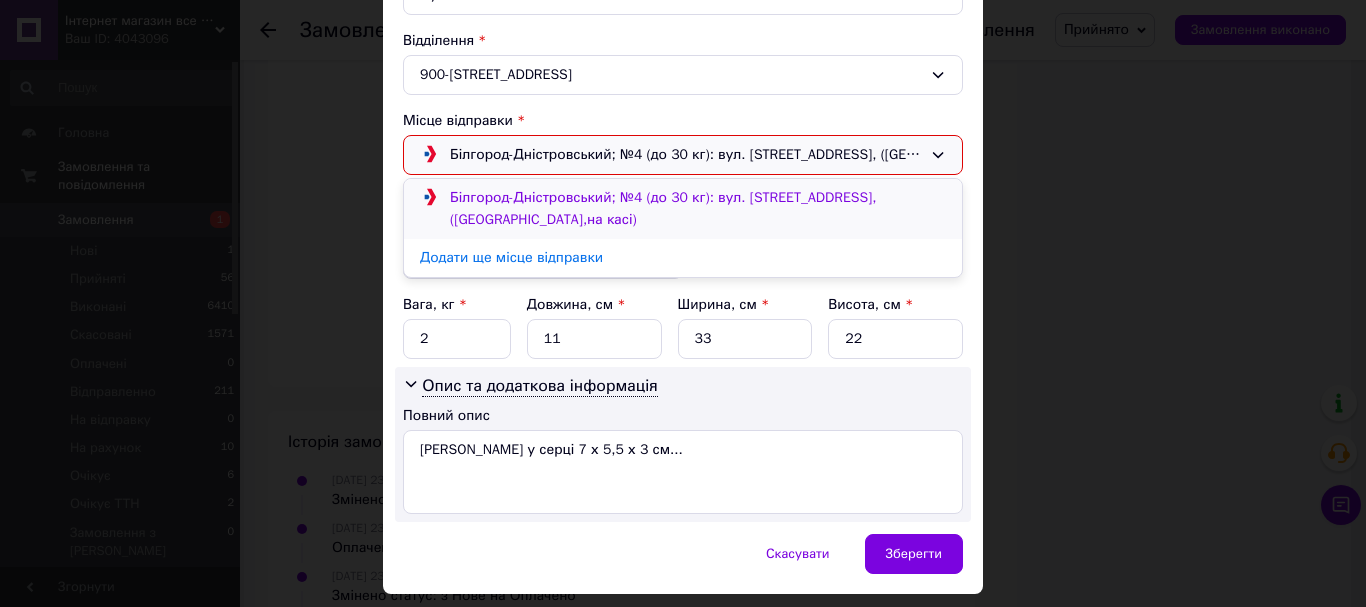 click on "Білгород-Дністровський; №4 (до 30 кг): вул. [STREET_ADDRESS], ([GEOGRAPHIC_DATA],на касі)" at bounding box center (663, 208) 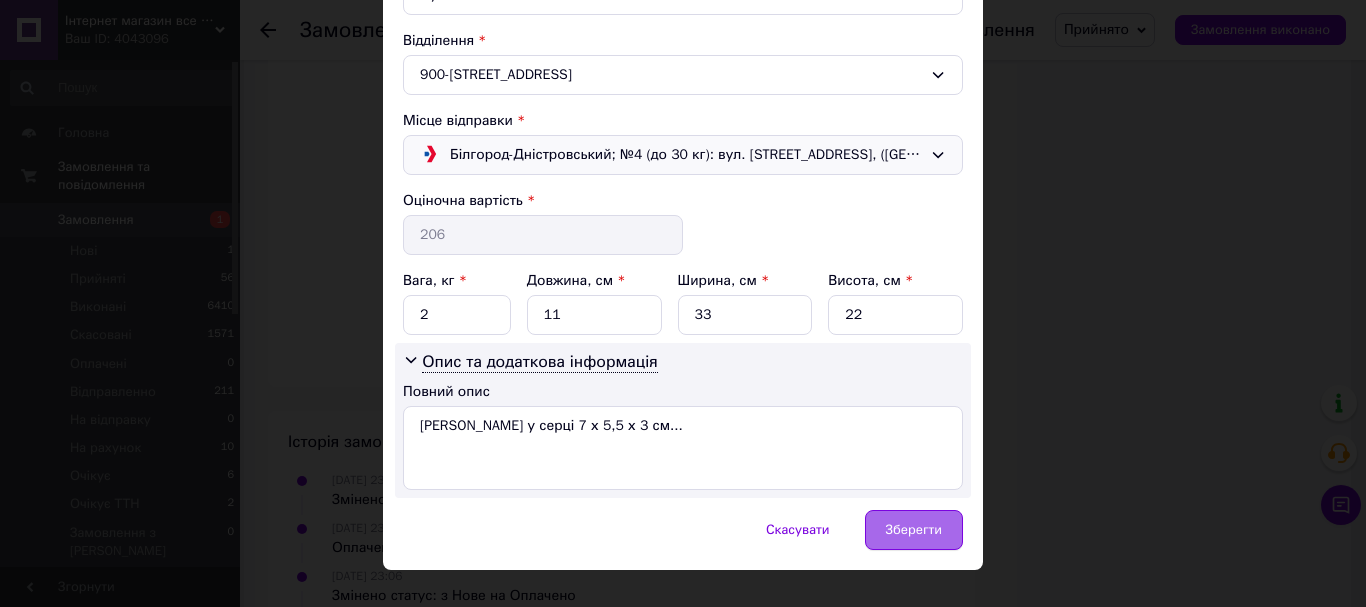 click on "Зберегти" at bounding box center (914, 530) 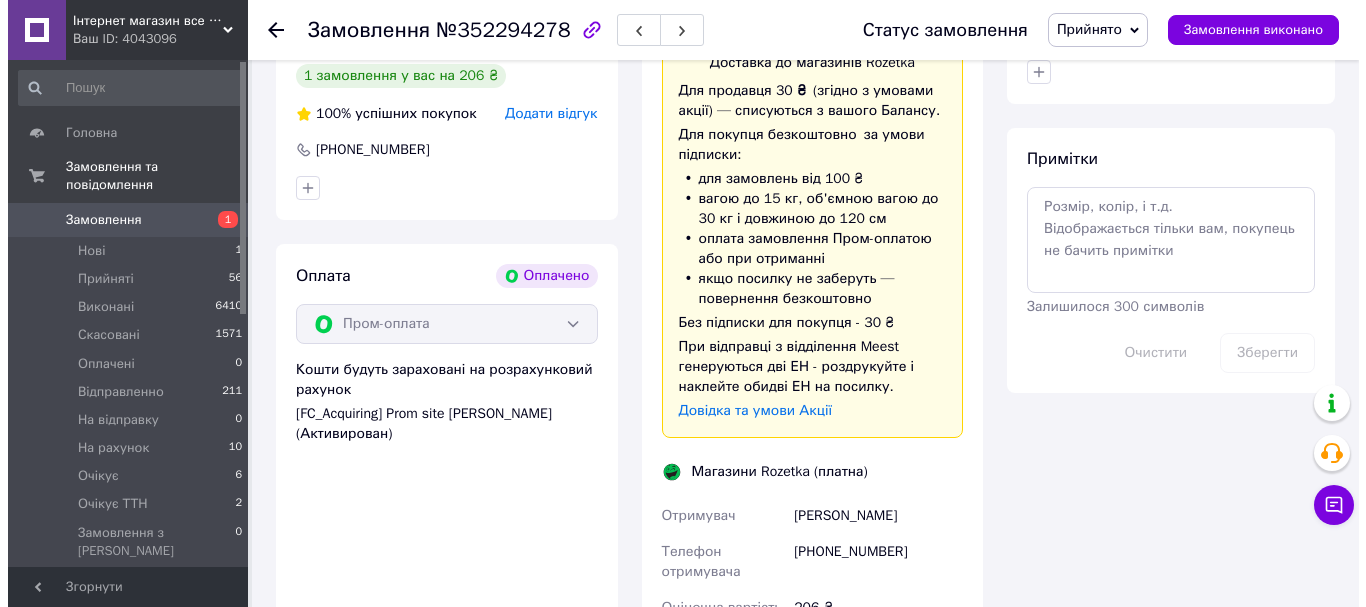 scroll, scrollTop: 800, scrollLeft: 0, axis: vertical 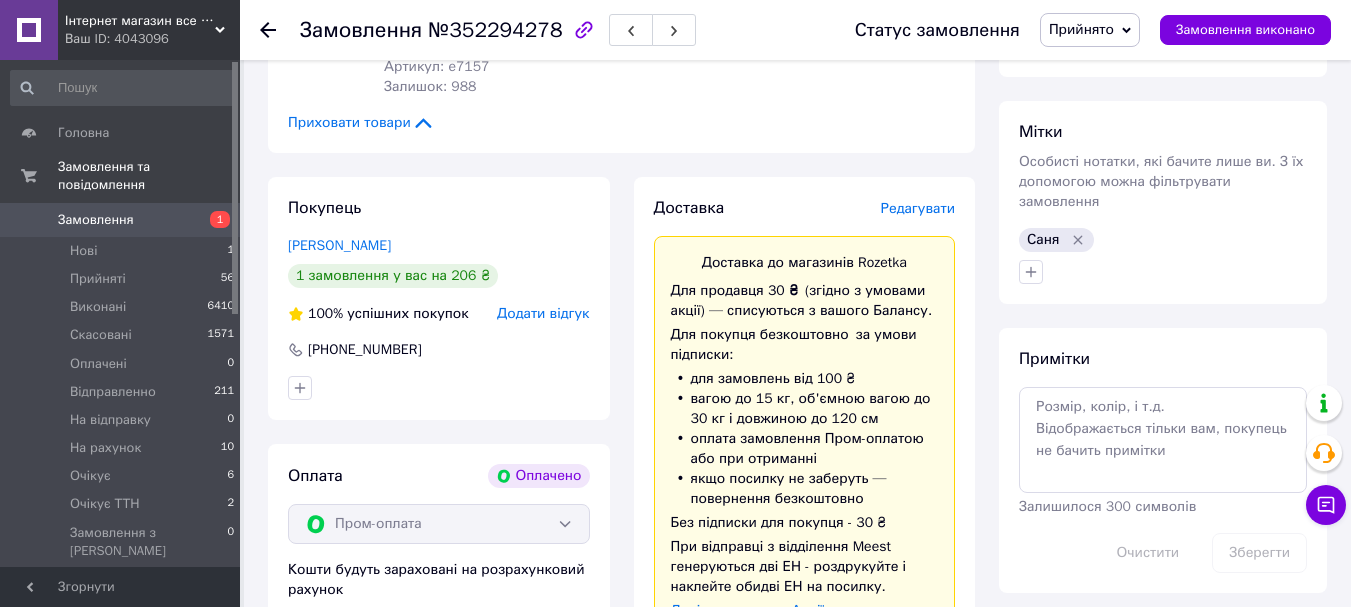 click on "Редагувати" at bounding box center (918, 208) 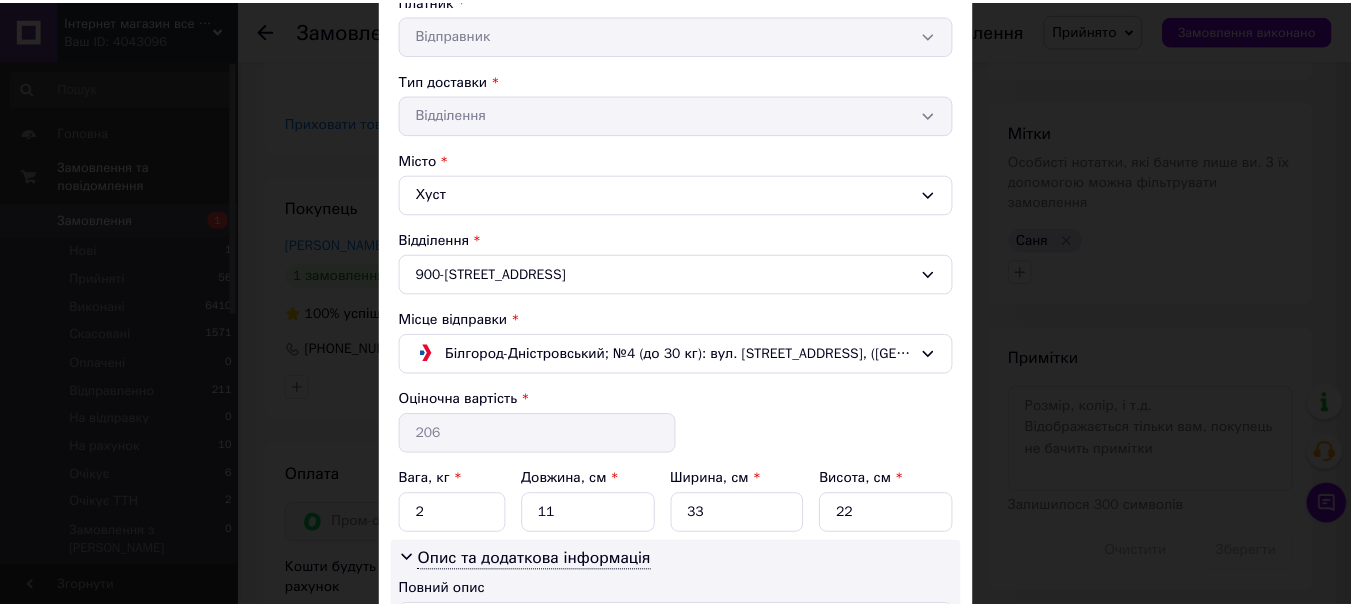 scroll, scrollTop: 633, scrollLeft: 0, axis: vertical 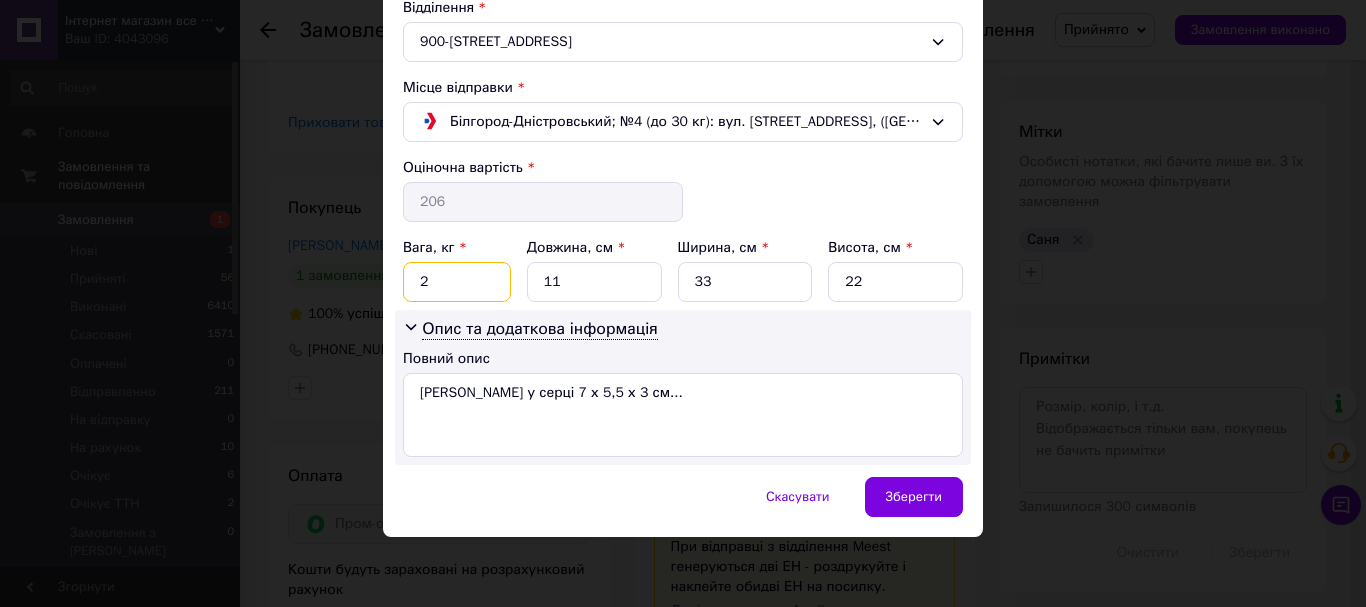 click on "2" at bounding box center (457, 282) 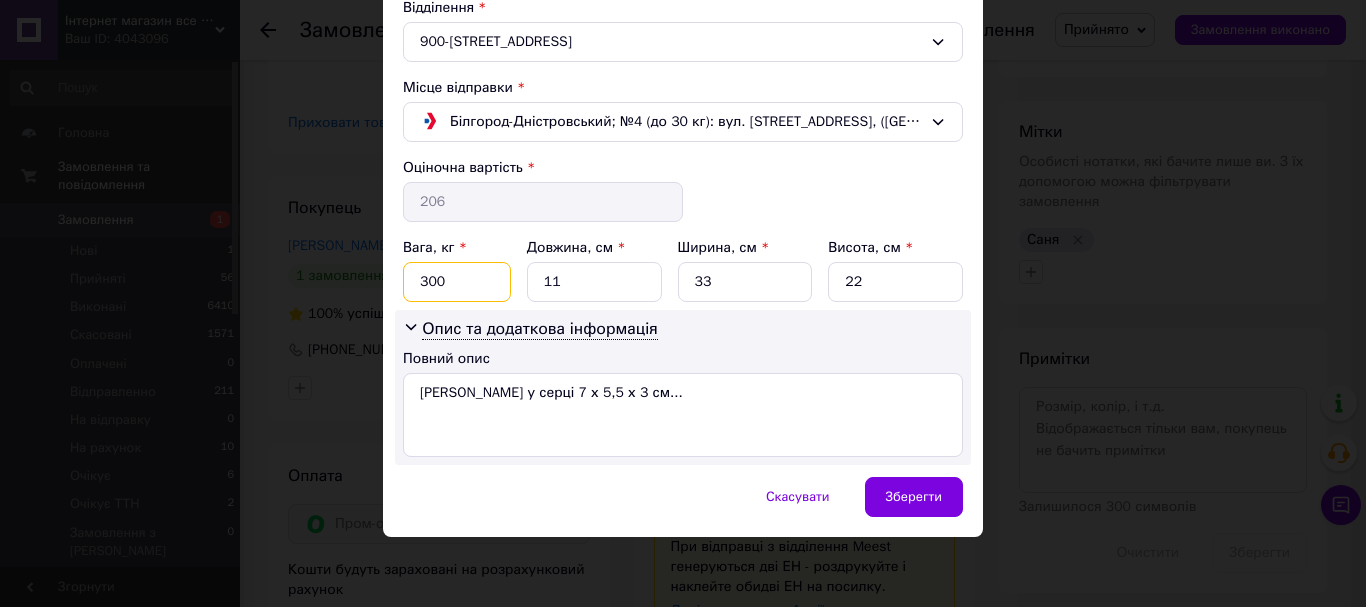 type on "300" 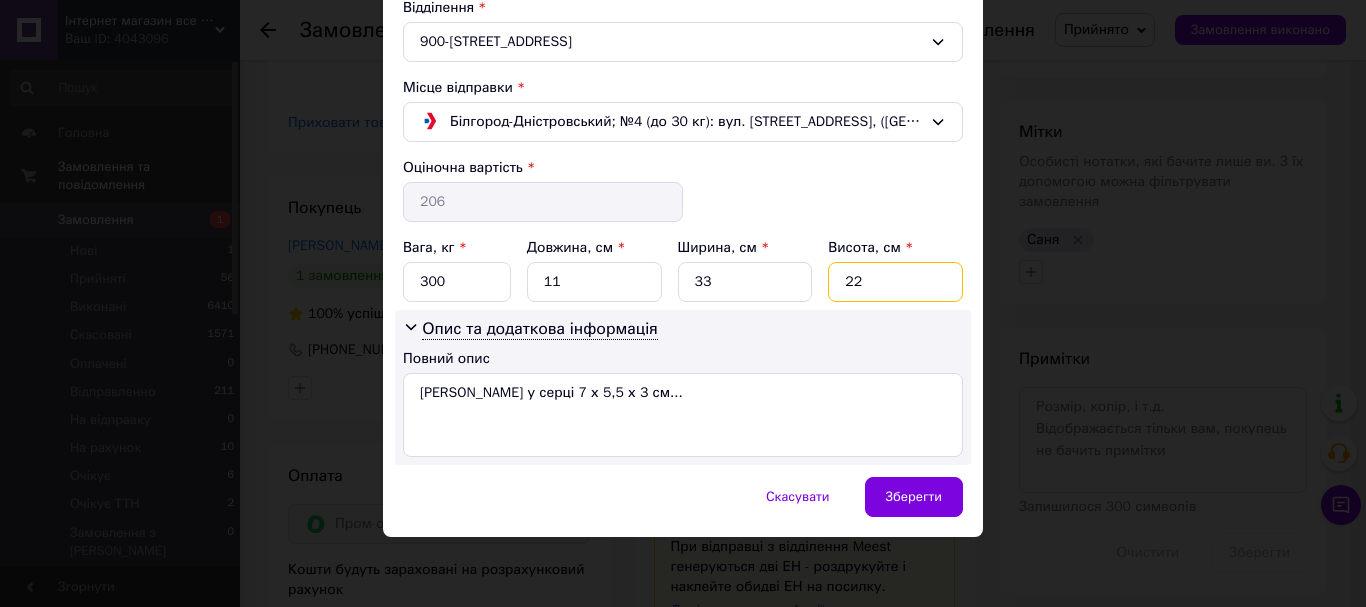 click on "22" at bounding box center [895, 282] 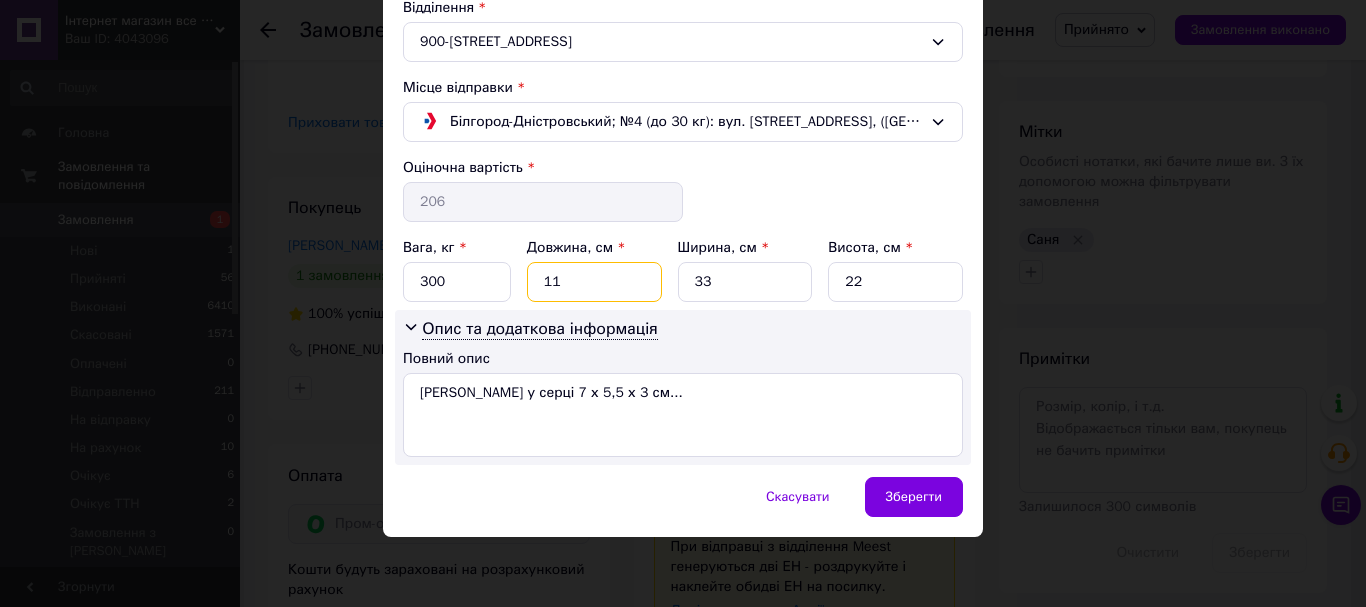 click on "11" at bounding box center (594, 282) 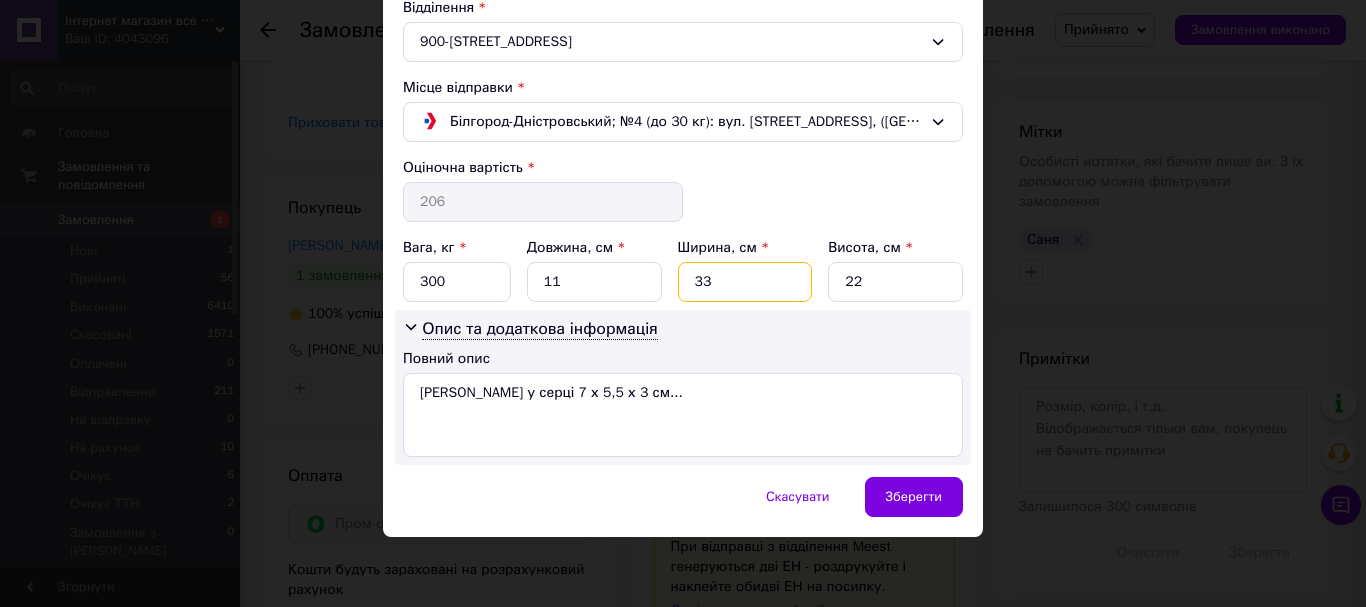 click on "33" at bounding box center (745, 282) 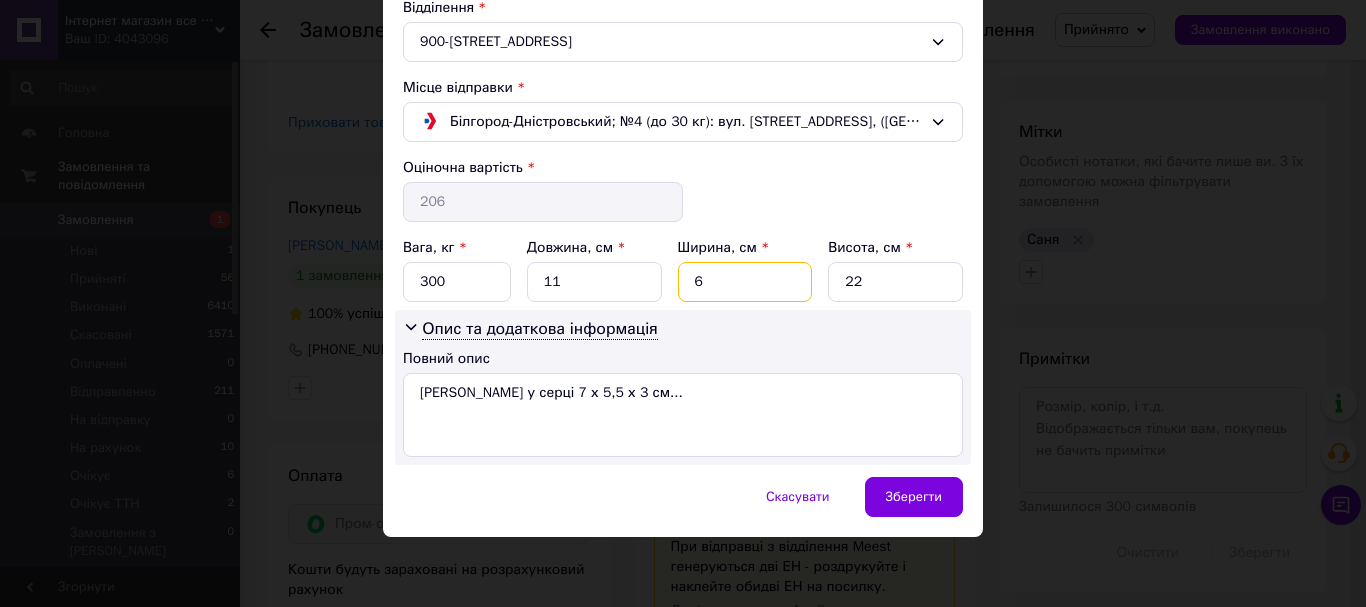 type on "6" 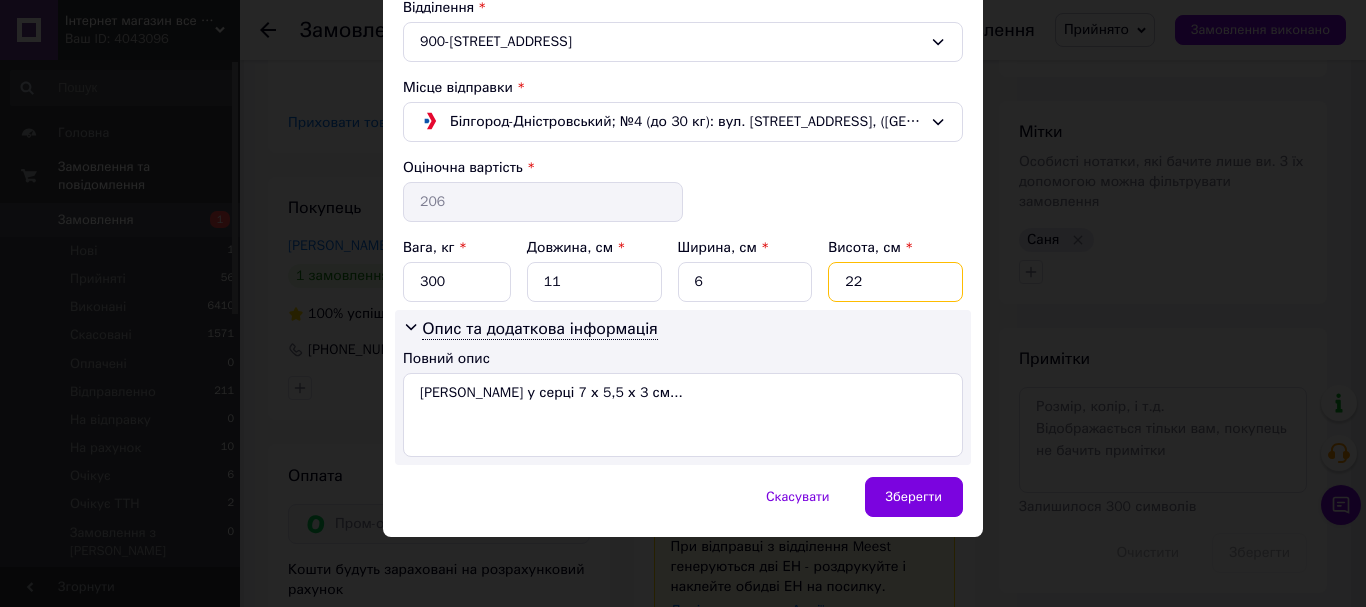 click on "22" at bounding box center (895, 282) 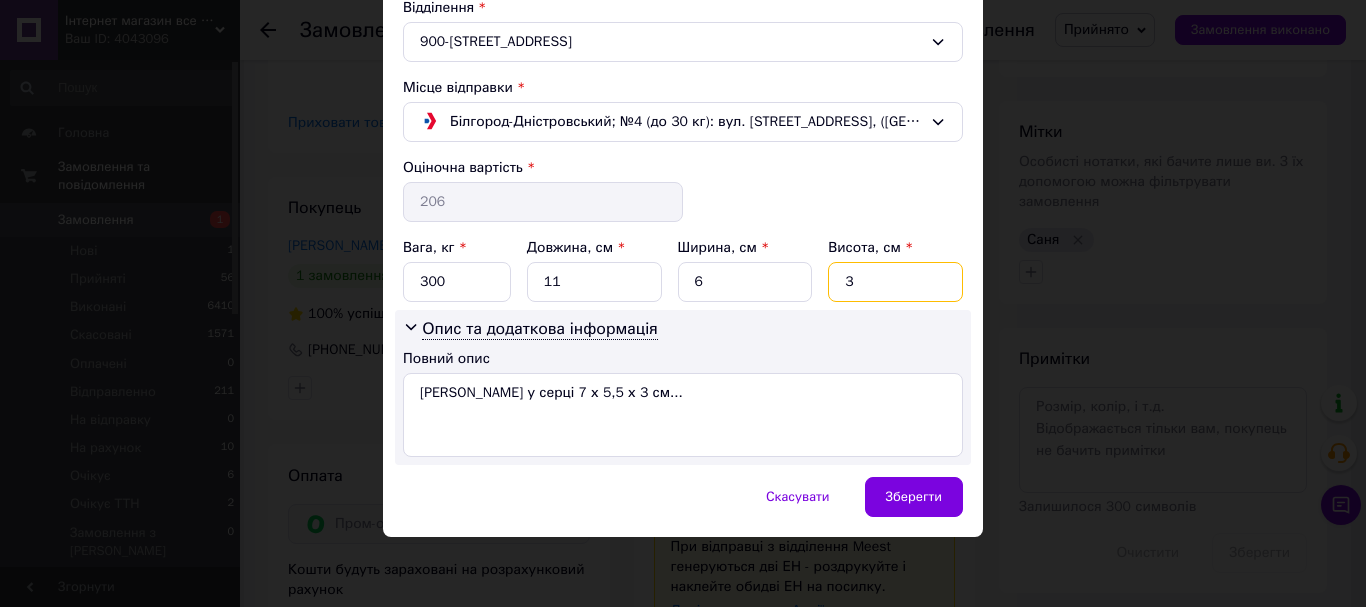 type on "3" 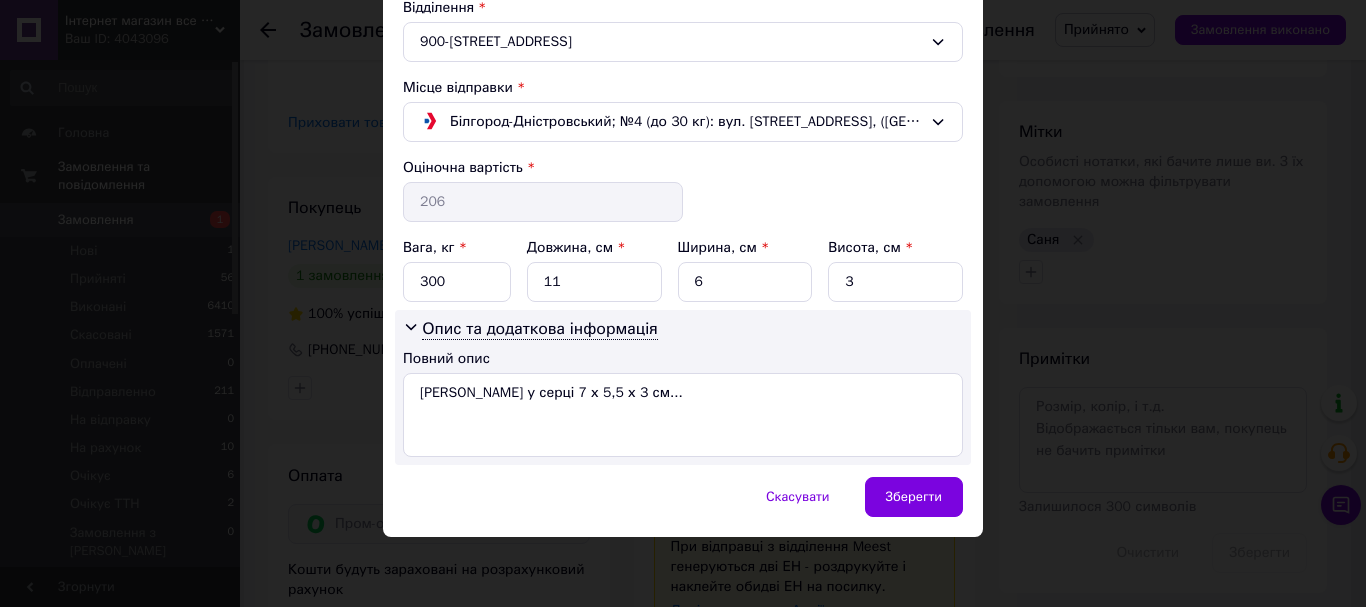 click on "× Редагування доставки Спосіб доставки Магазини Rozetka (платна) Прізвище отримувача   * Роман Ім'я отримувача   * Маряна По батькові отримувача Телефон отримувача   * +380677692163 Платник   * Відправник Тип доставки   * Відділення Місто Хуст Відділення 900-річчя Хуста, 9А Місце відправки   * Білгород-Дністровський; №4 (до 30 кг): вул. Миколаївська, 23/25, (Rozetka,на касі) Оціночна вартість   * 206 Вага, кг   * 300 Довжина, см   * 11 Ширина, см   * 6 Висота, см   * 3   Опис та додаткова інформація Повний опис Молд силіконовий Троянди у серці 7 х 5,5 х 3 см... Скасувати   Зберегти" at bounding box center [683, 303] 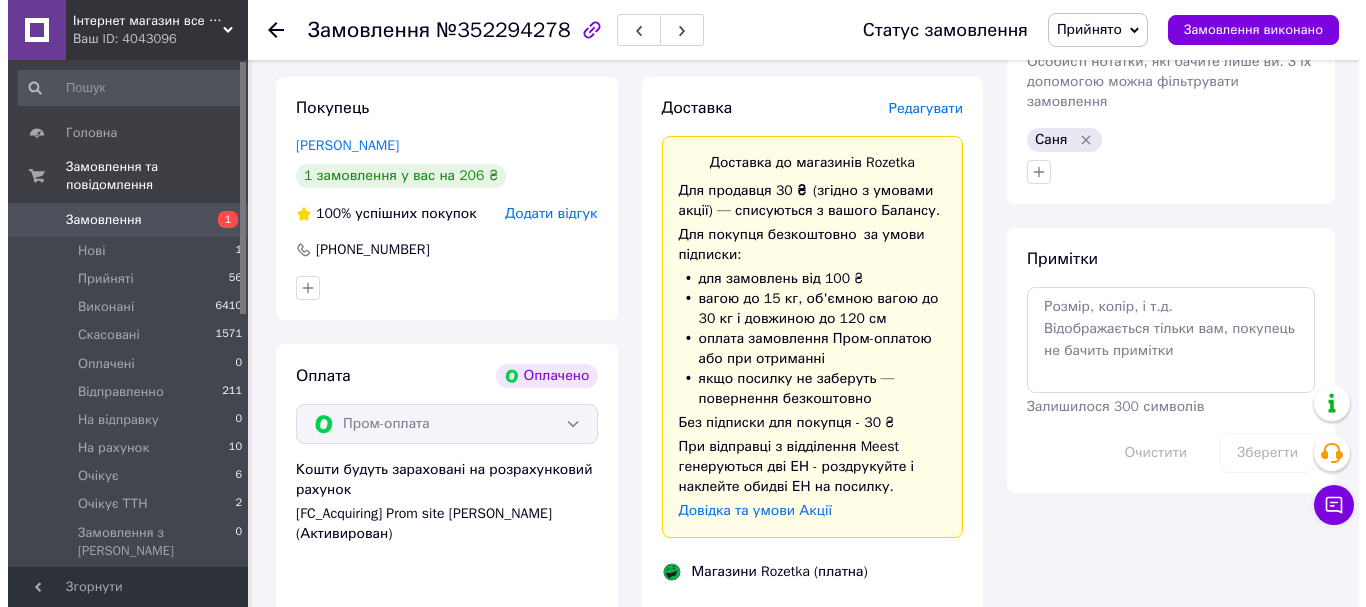 scroll, scrollTop: 800, scrollLeft: 0, axis: vertical 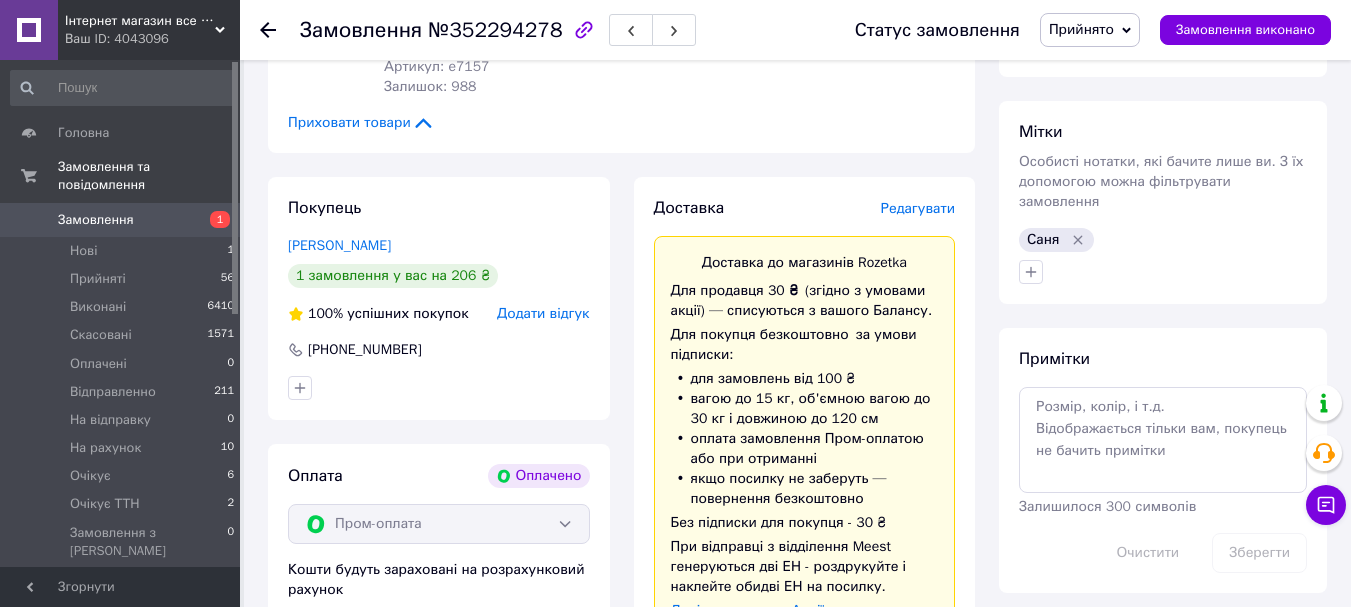 click on "Редагувати" at bounding box center [918, 208] 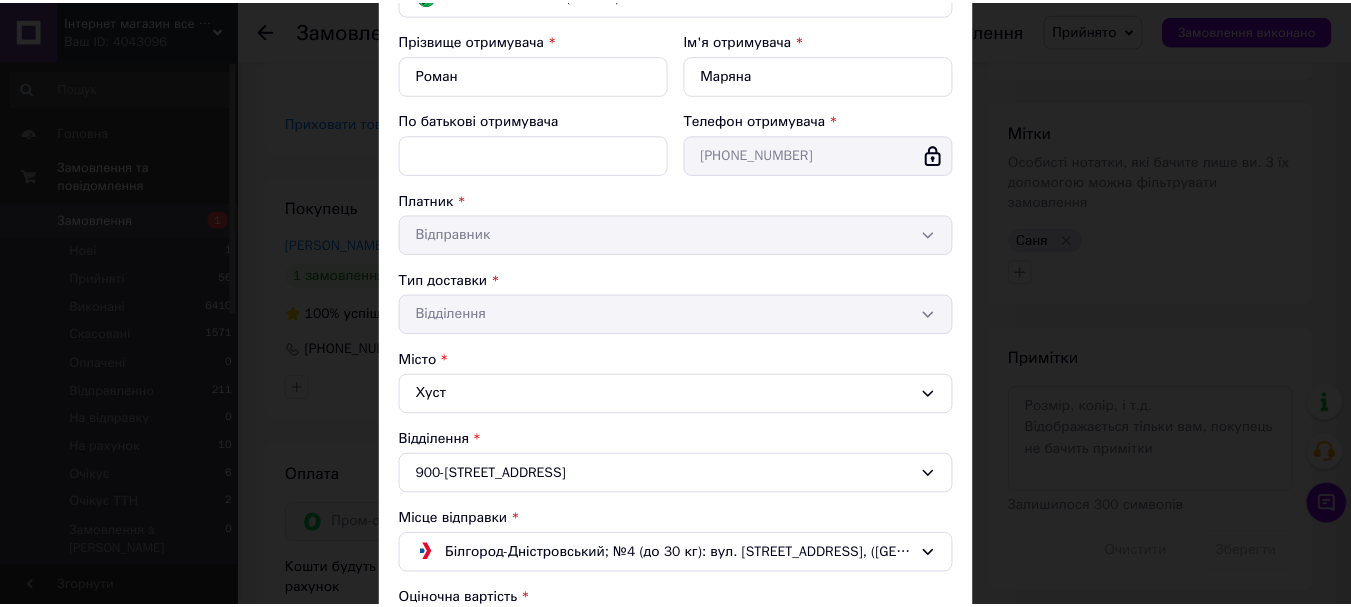 scroll, scrollTop: 633, scrollLeft: 0, axis: vertical 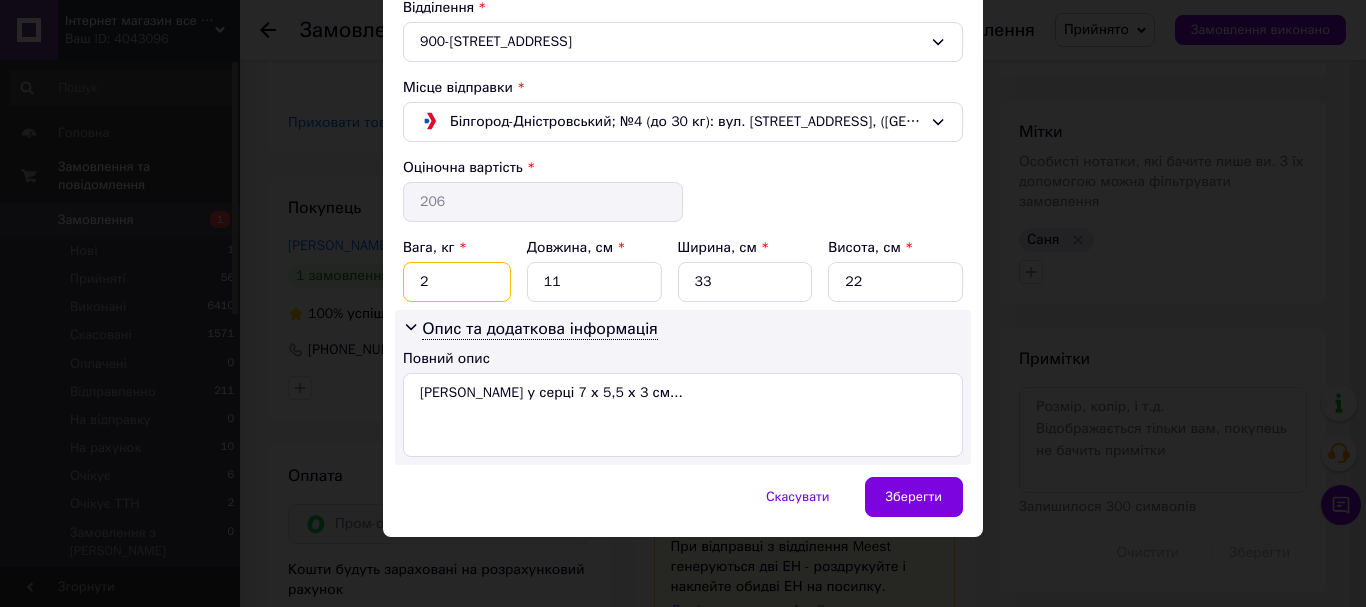 click on "2" at bounding box center [457, 282] 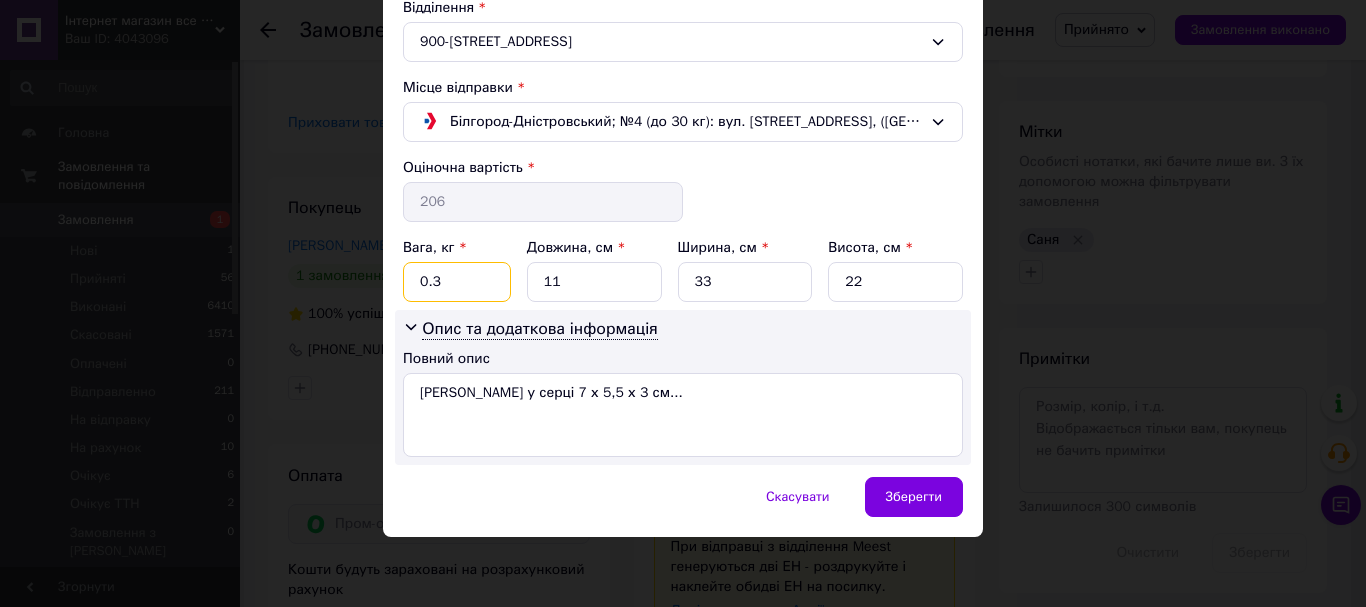 type on "0.3" 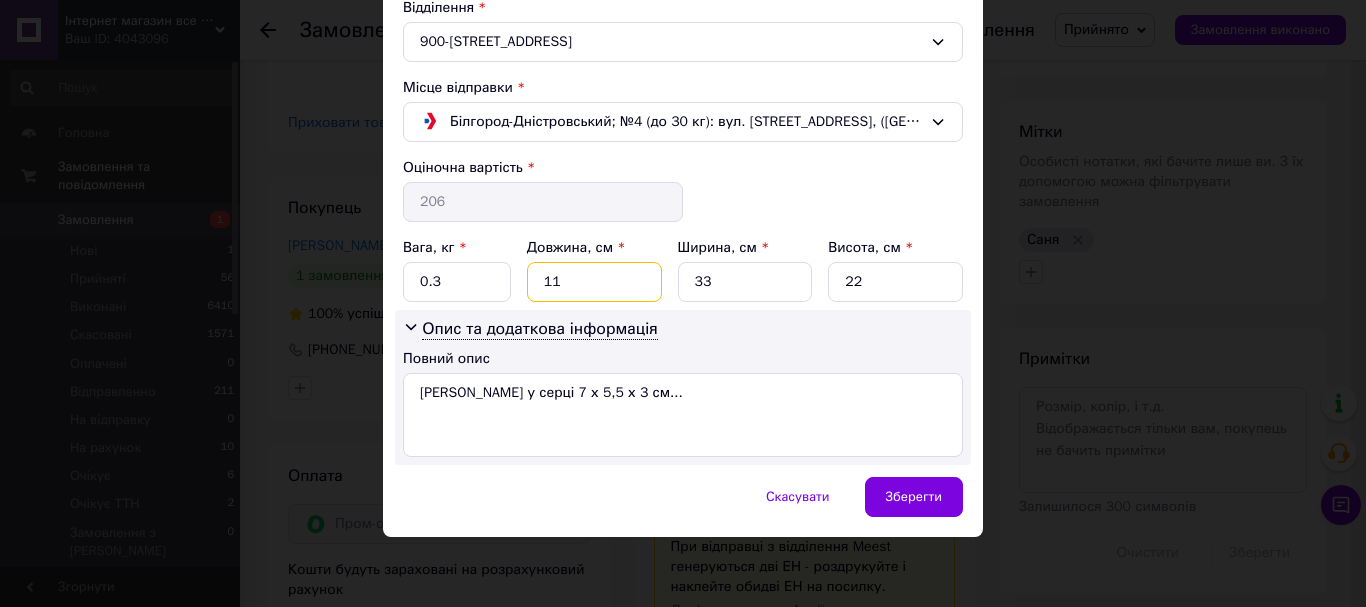 click on "11" at bounding box center (594, 282) 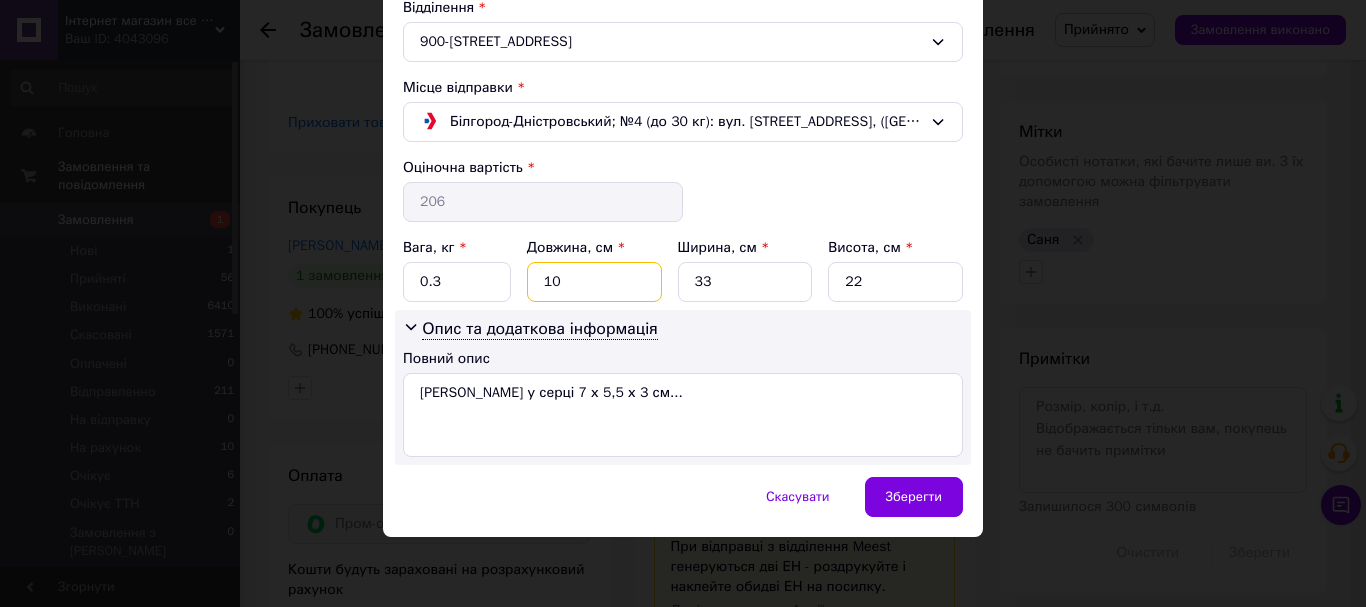type on "10" 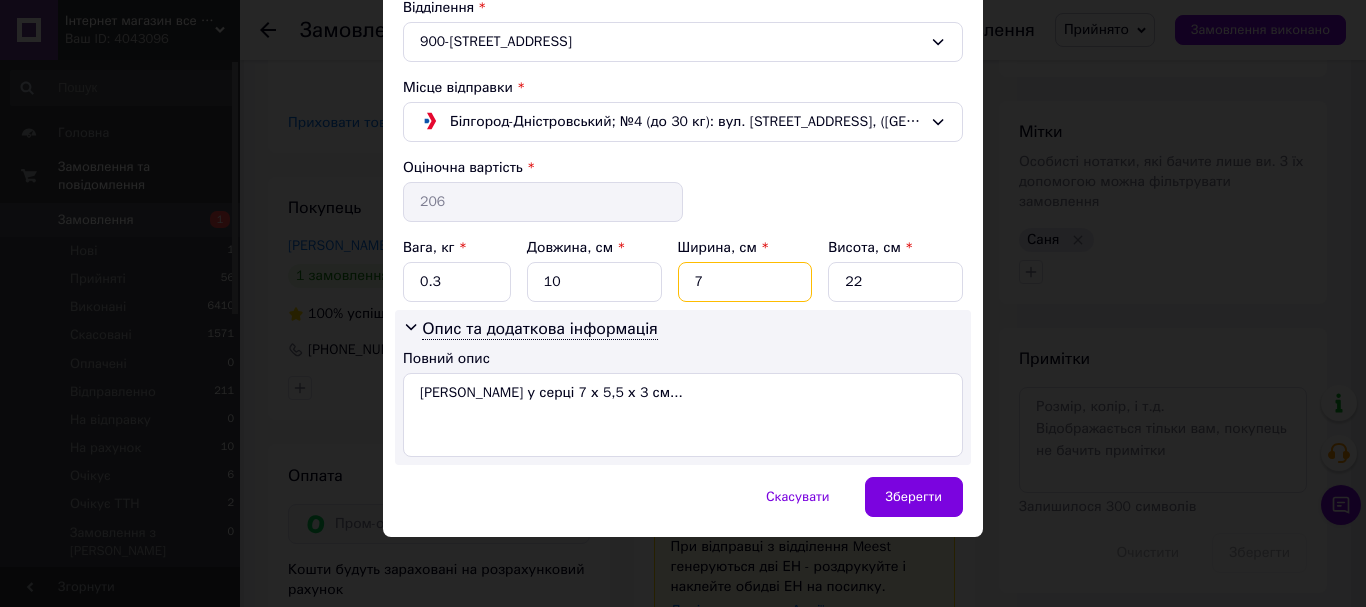 type on "7" 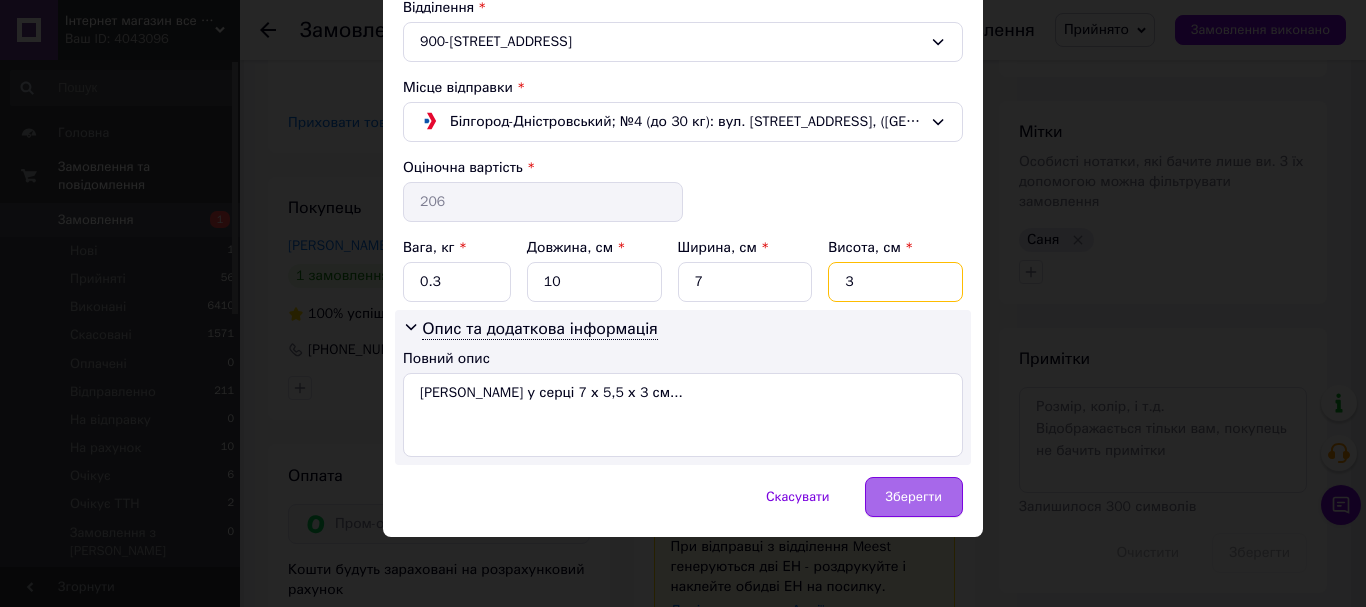 type on "3" 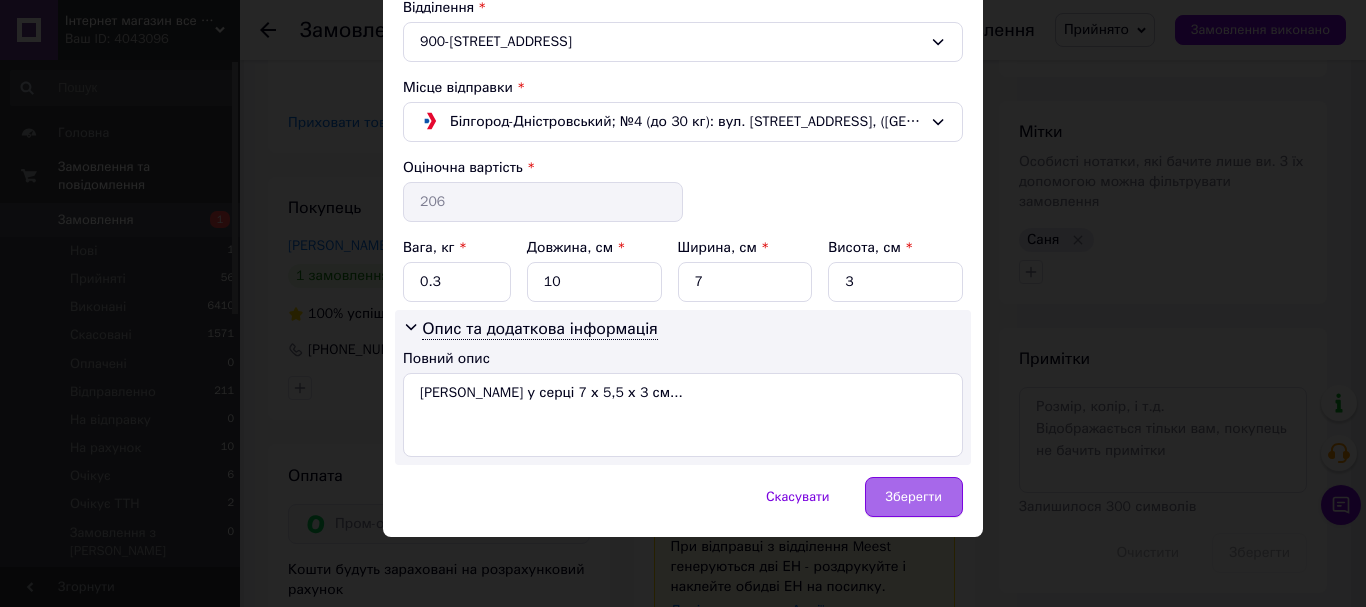 click on "Зберегти" at bounding box center (914, 497) 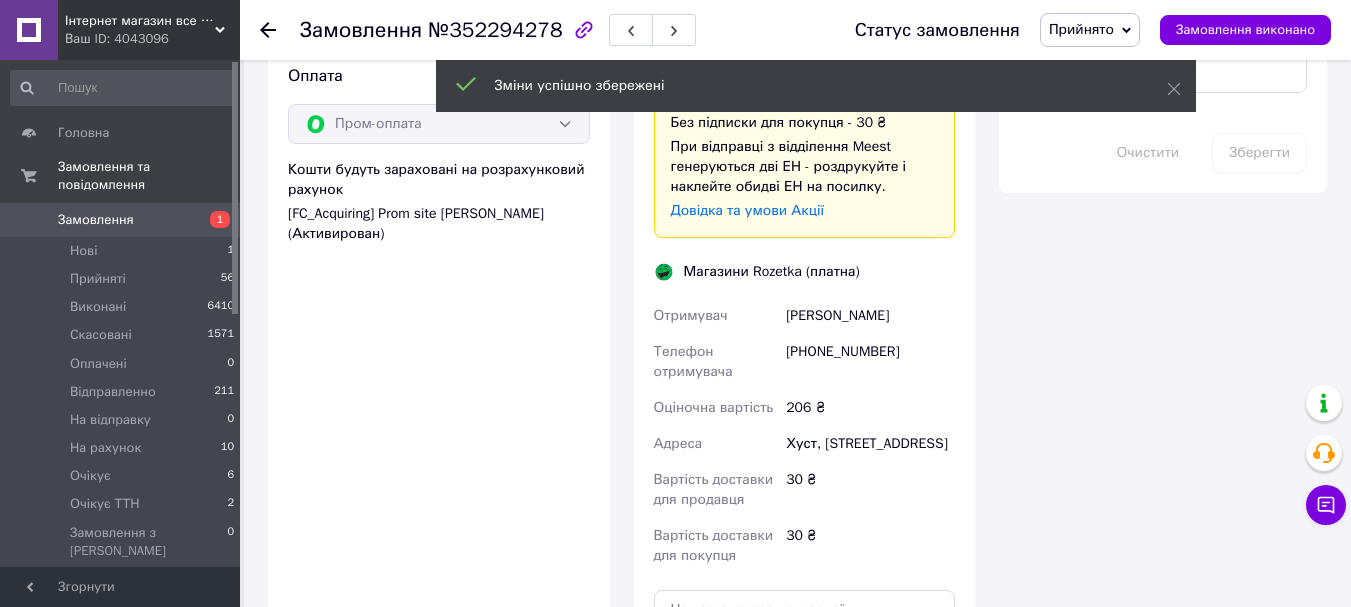 scroll, scrollTop: 1400, scrollLeft: 0, axis: vertical 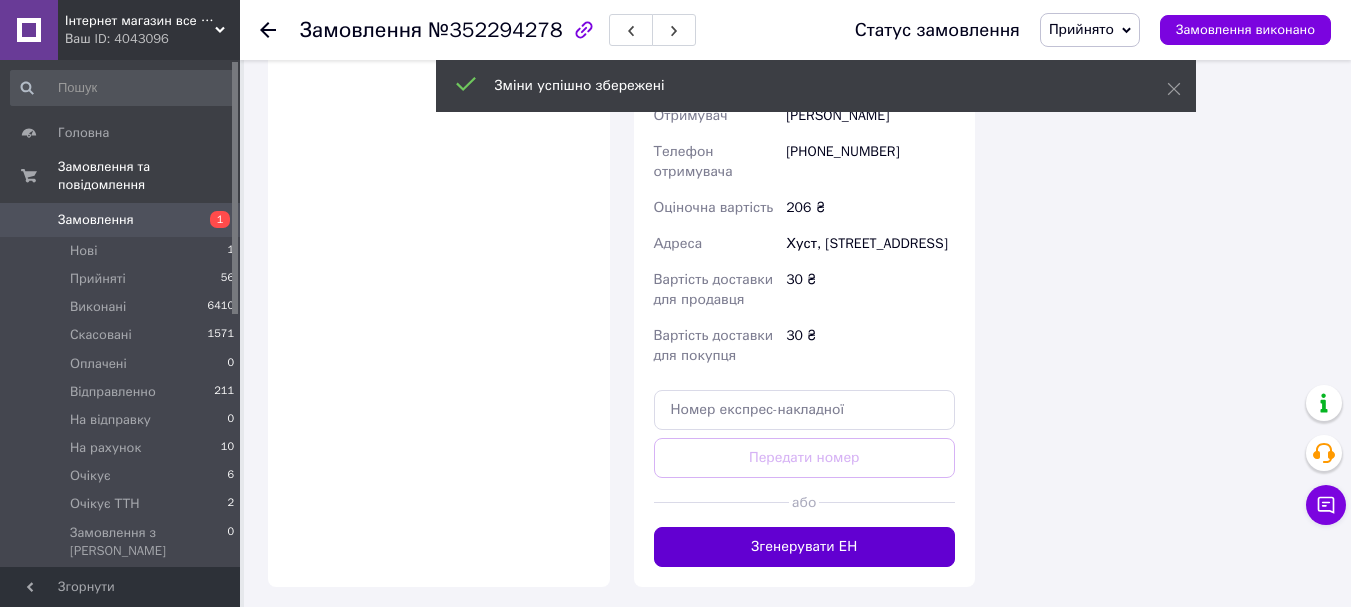 click on "Згенерувати ЕН" at bounding box center (805, 547) 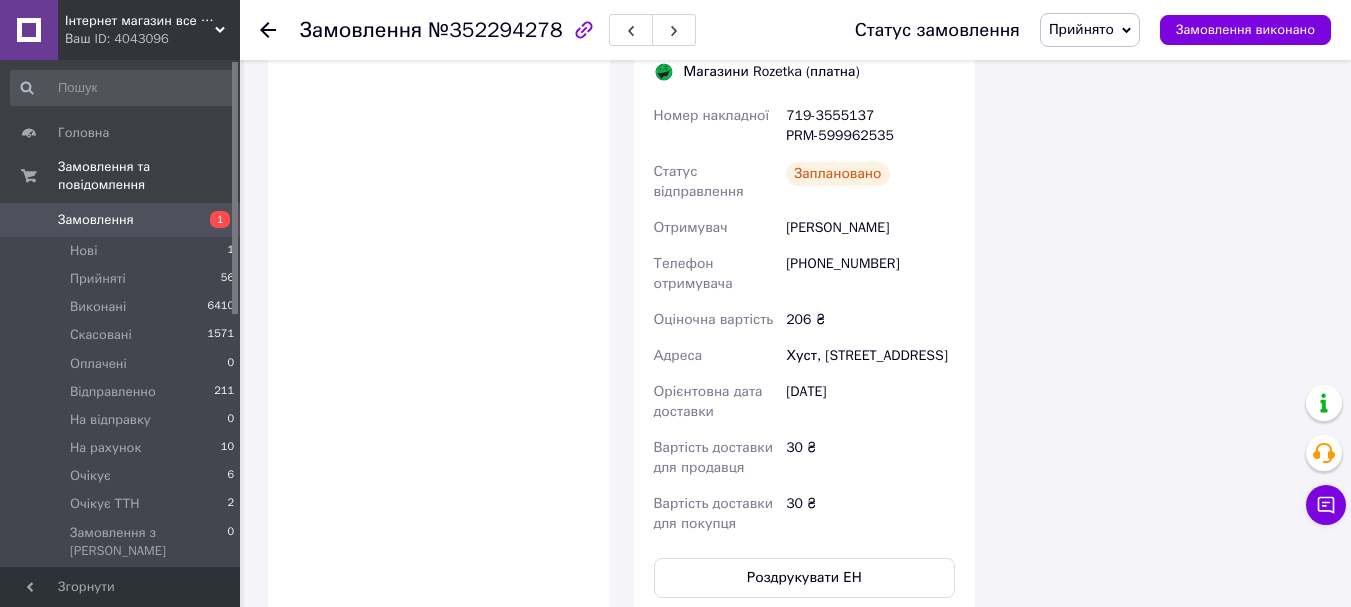 scroll, scrollTop: 1600, scrollLeft: 0, axis: vertical 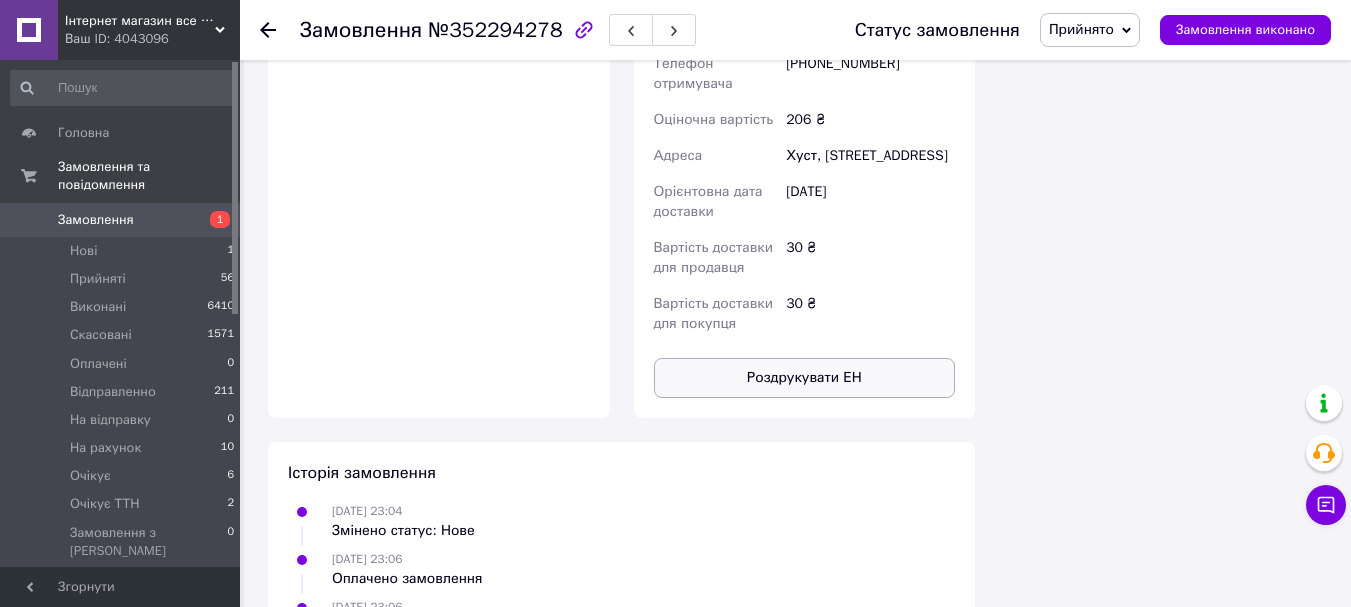 click on "Роздрукувати ЕН" at bounding box center [805, 378] 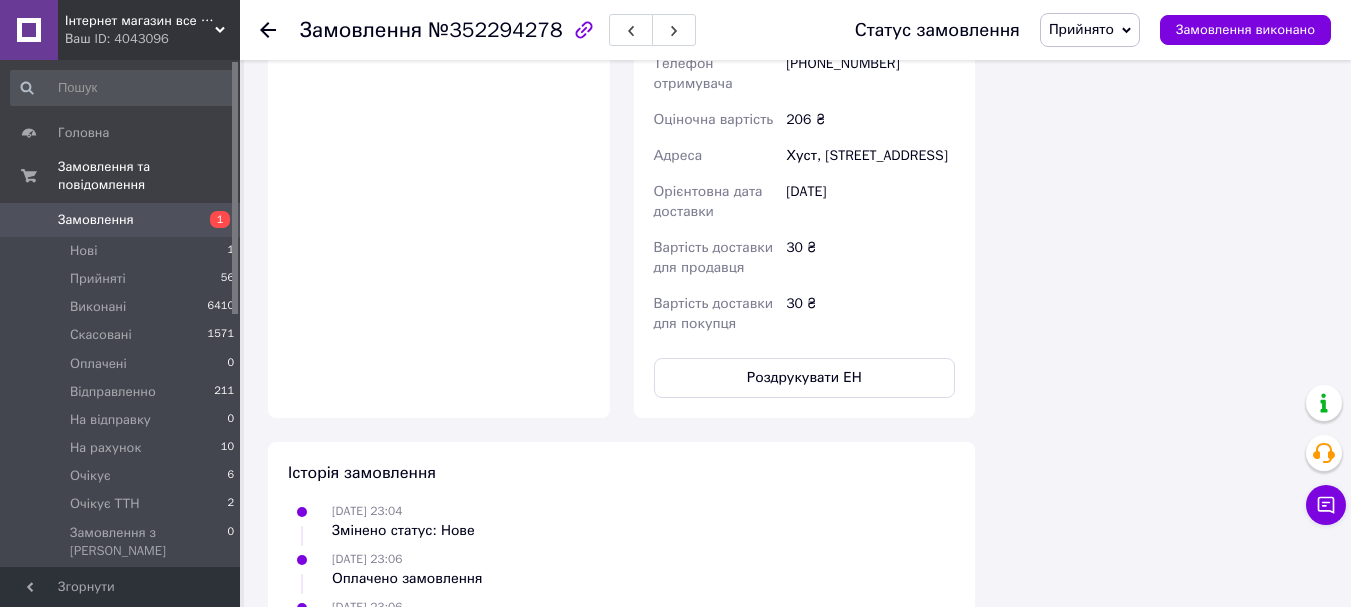 click on "Прийнято" at bounding box center (1090, 30) 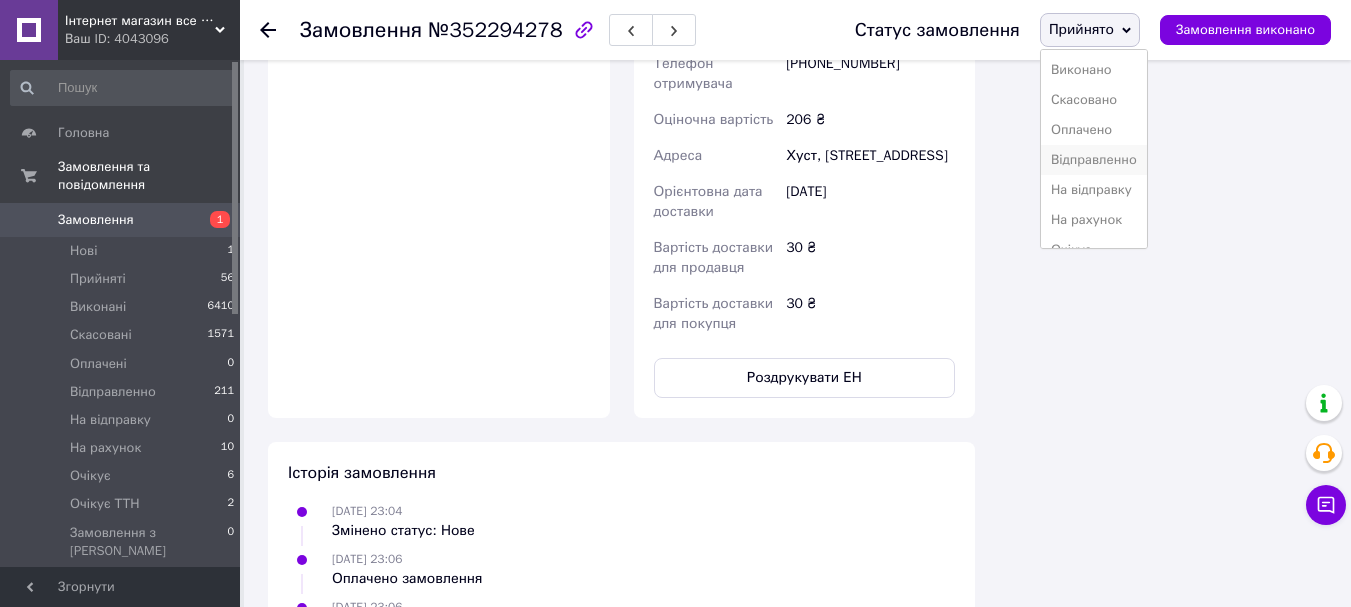click on "Відправленно" at bounding box center [1094, 160] 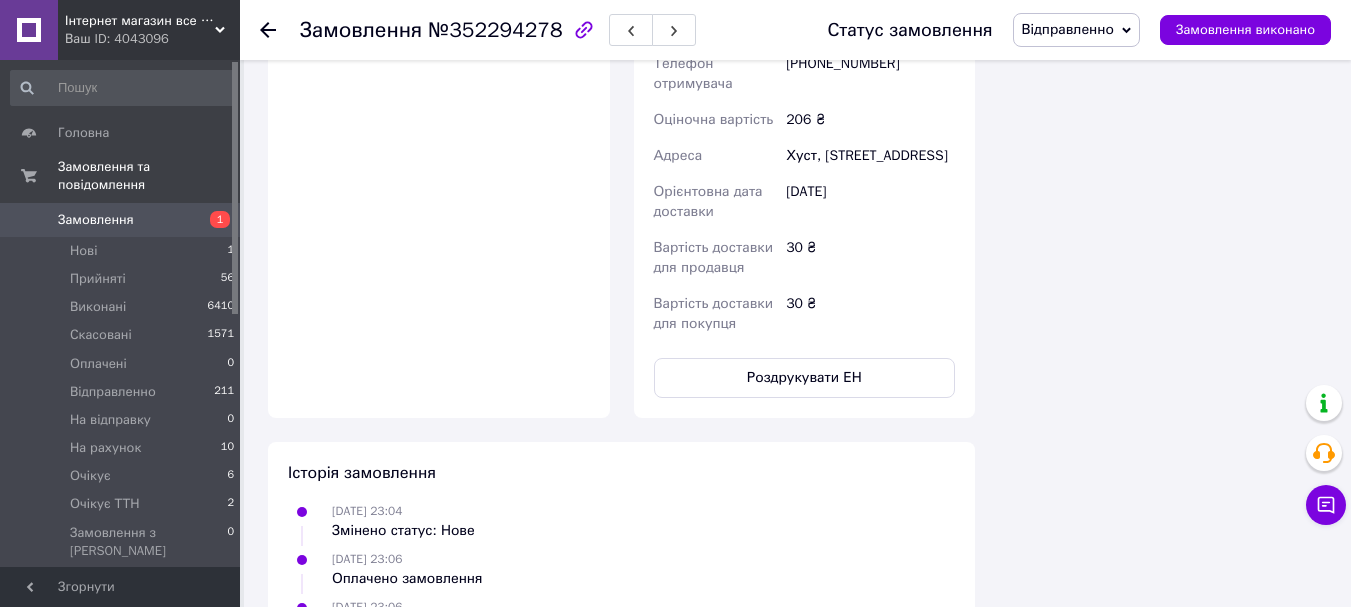 scroll, scrollTop: 1300, scrollLeft: 0, axis: vertical 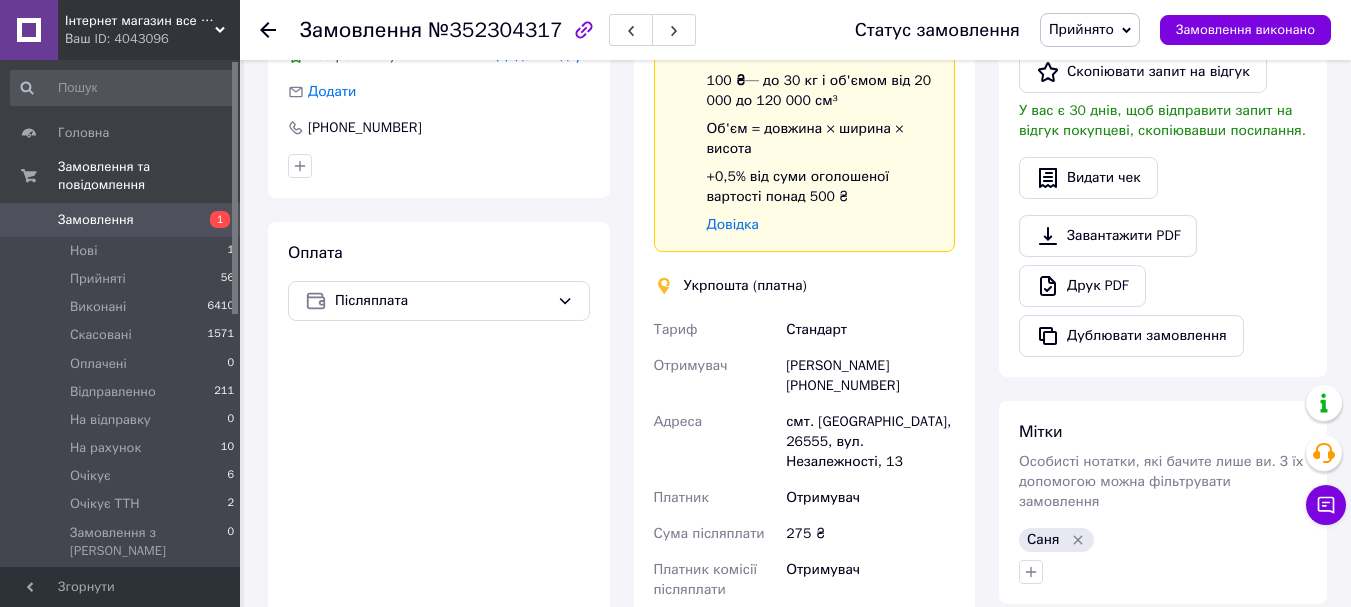 click on "[PERSON_NAME] [PHONE_NUMBER]" at bounding box center [870, 376] 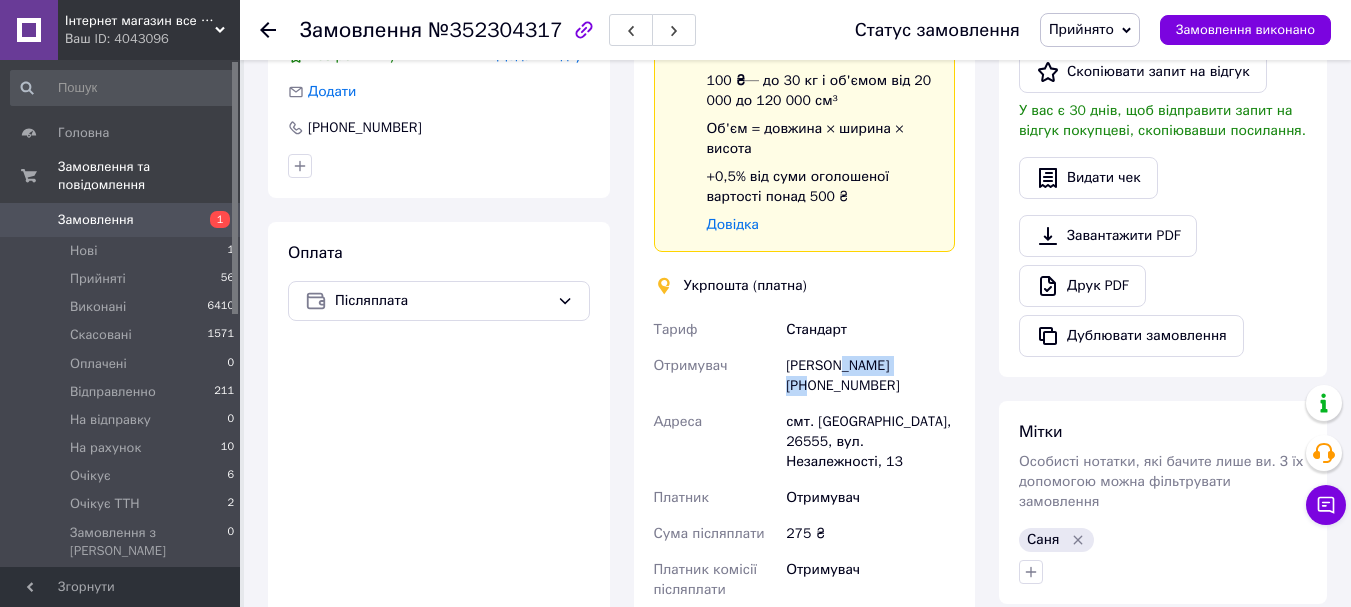 click on "[PERSON_NAME] [PHONE_NUMBER]" at bounding box center (870, 376) 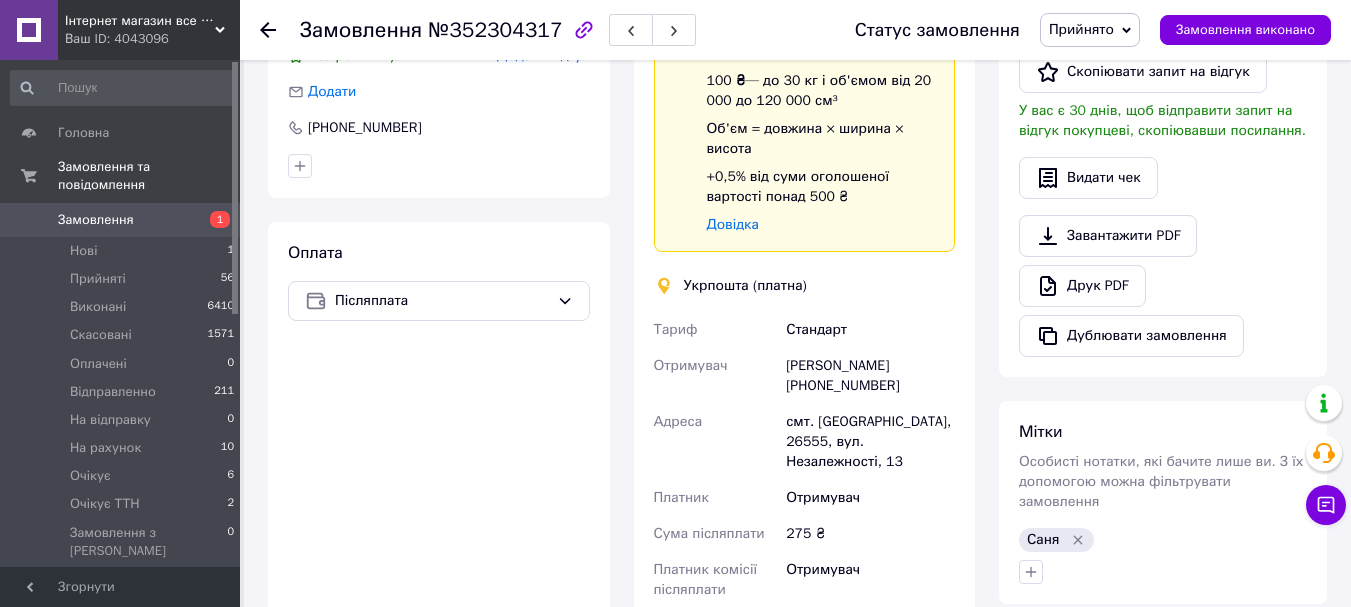 click on "[PERSON_NAME] [PHONE_NUMBER]" at bounding box center (870, 376) 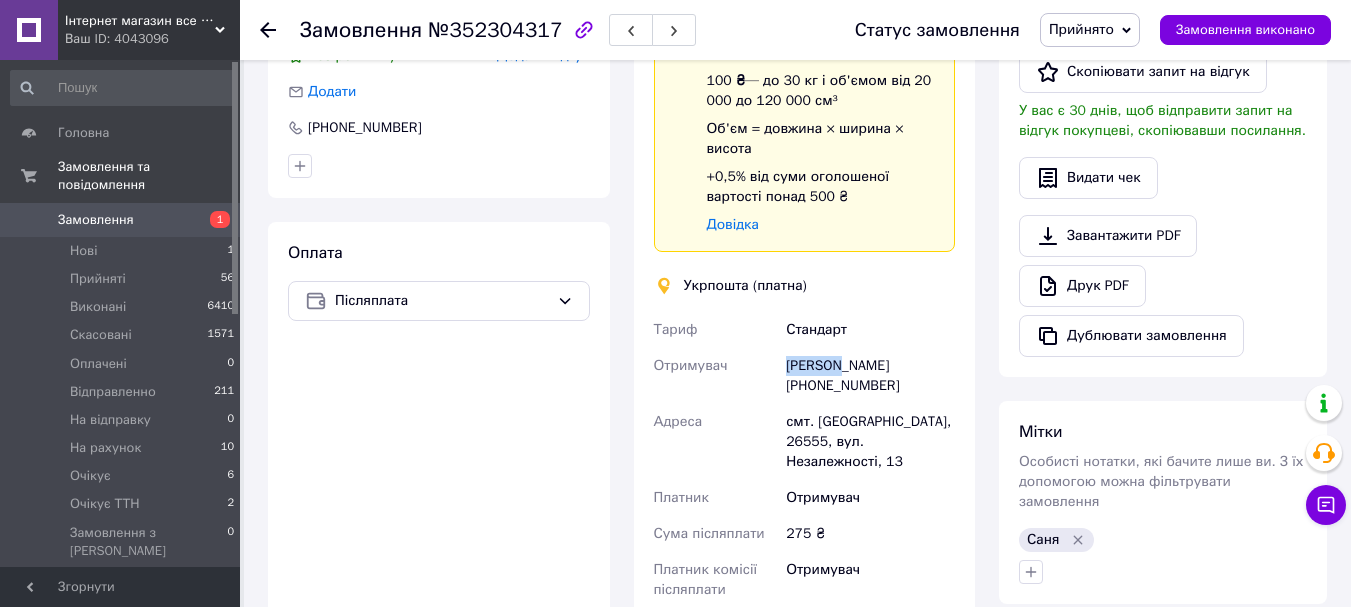 click on "[PERSON_NAME] [PHONE_NUMBER]" at bounding box center [870, 376] 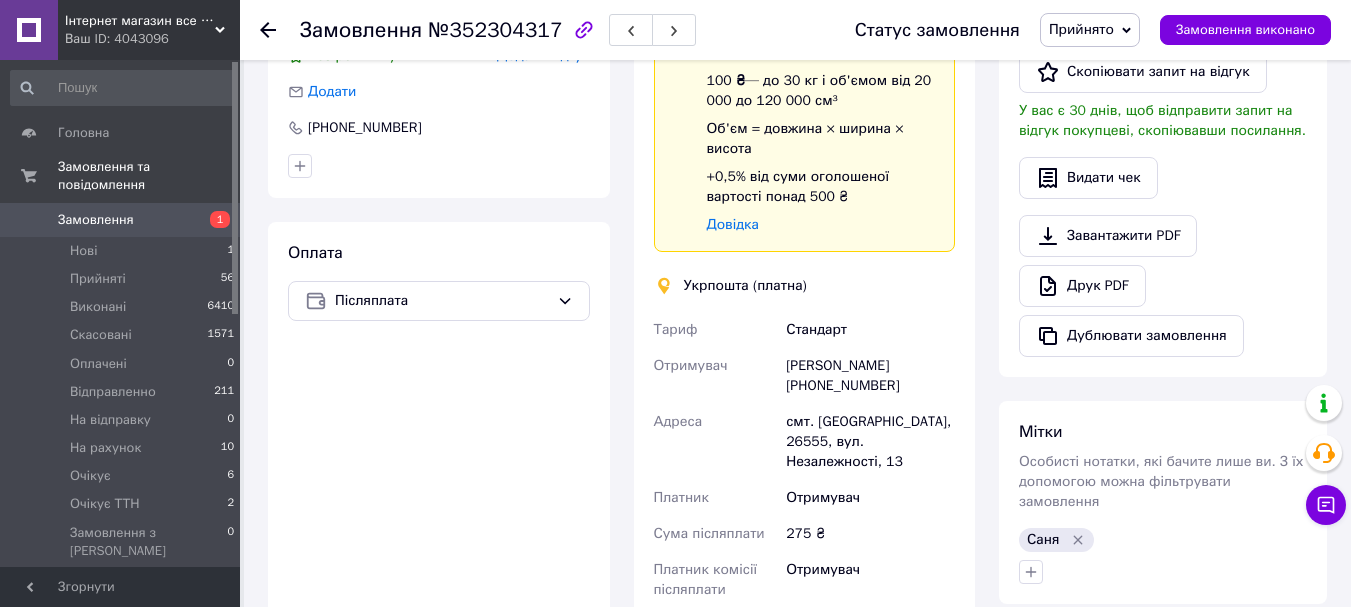 click on "смт. [GEOGRAPHIC_DATA], 26555, вул. Незалежності, 13" at bounding box center [870, 442] 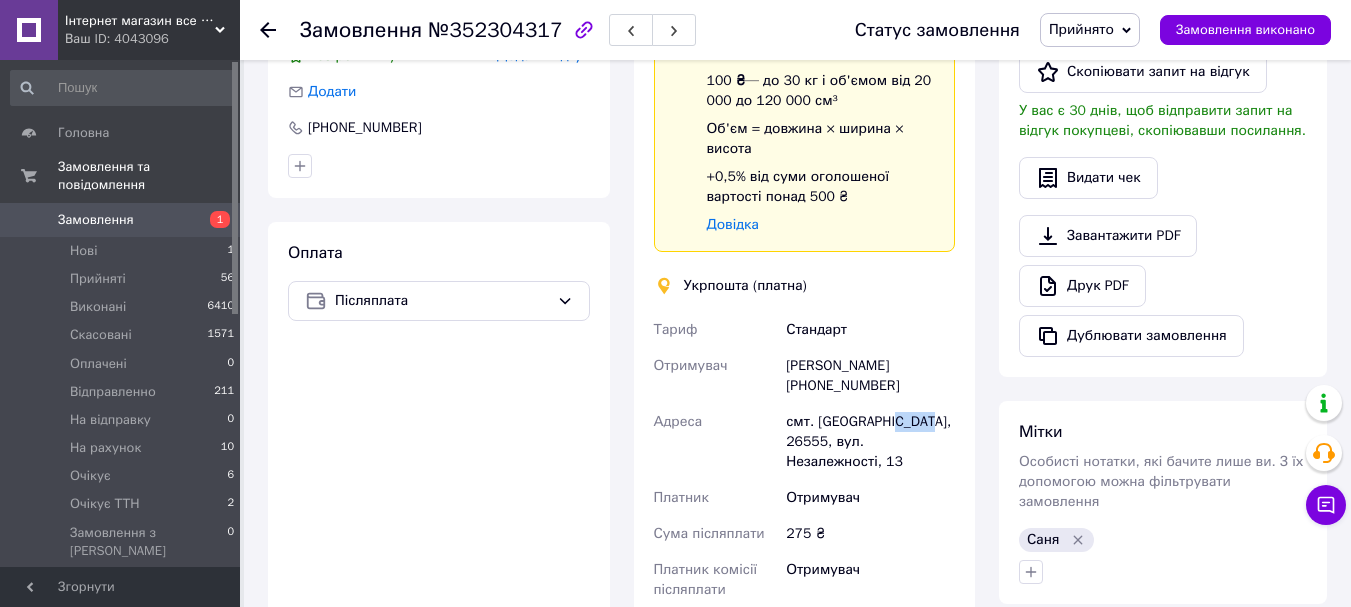 click on "смт. [GEOGRAPHIC_DATA], 26555, вул. Незалежності, 13" at bounding box center [870, 442] 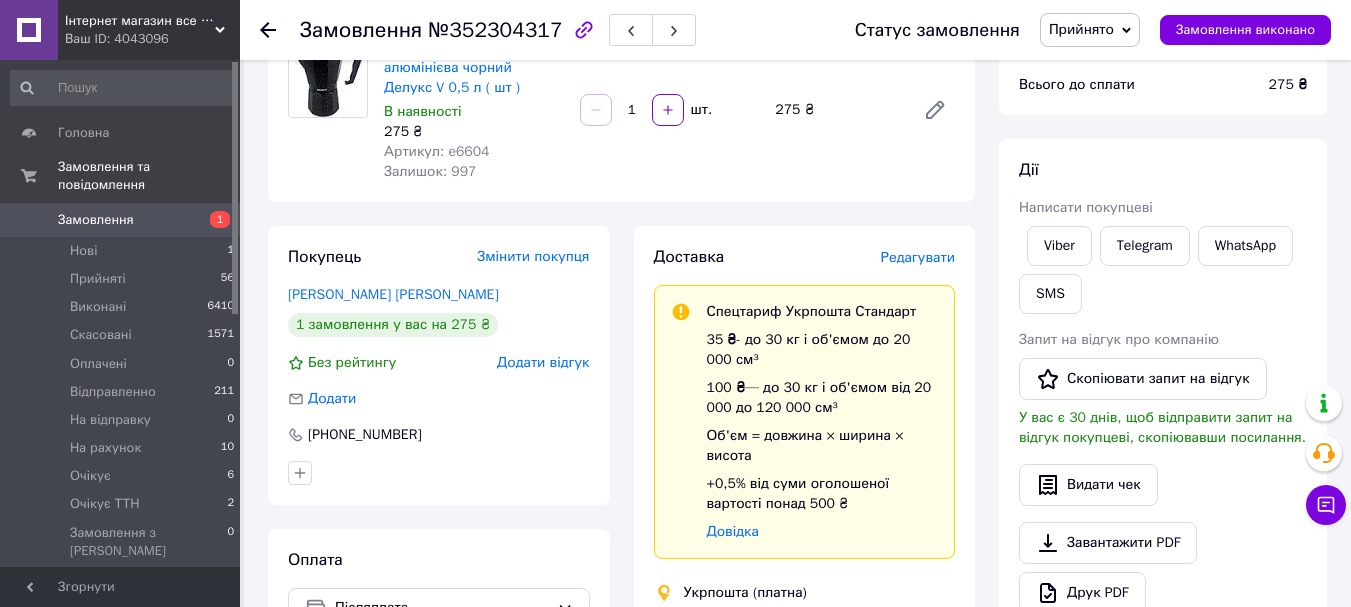scroll, scrollTop: 0, scrollLeft: 0, axis: both 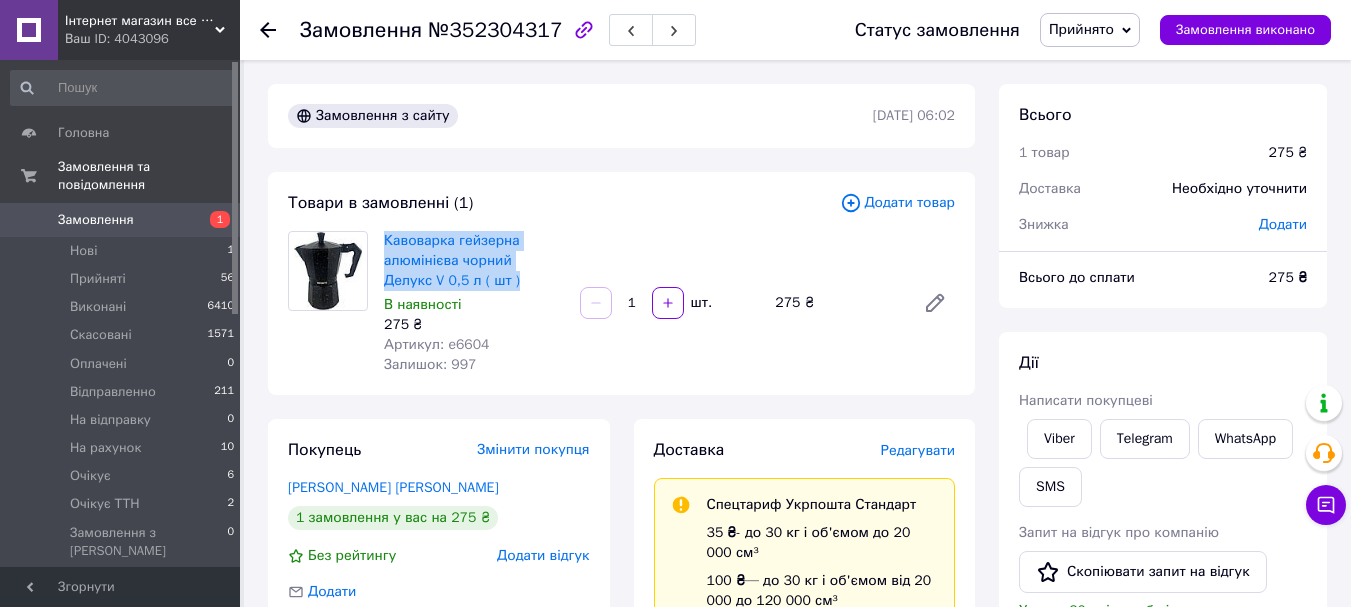 drag, startPoint x: 478, startPoint y: 282, endPoint x: 381, endPoint y: 230, distance: 110.059074 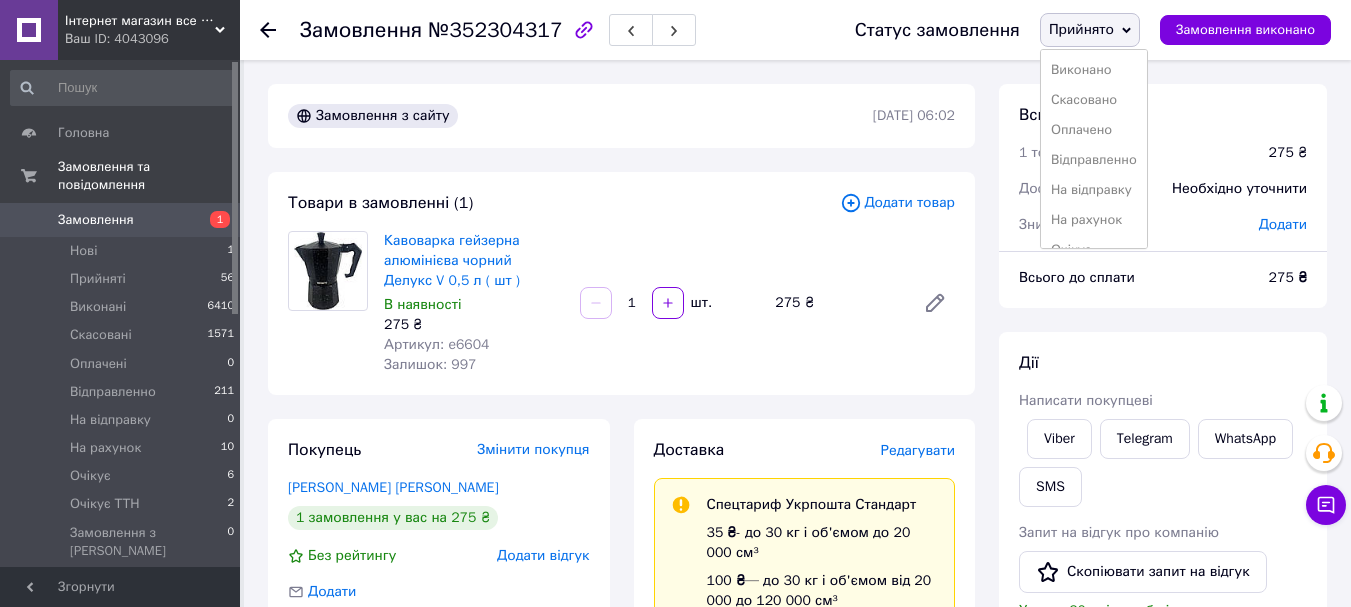 click on "Відправленно" at bounding box center (1094, 160) 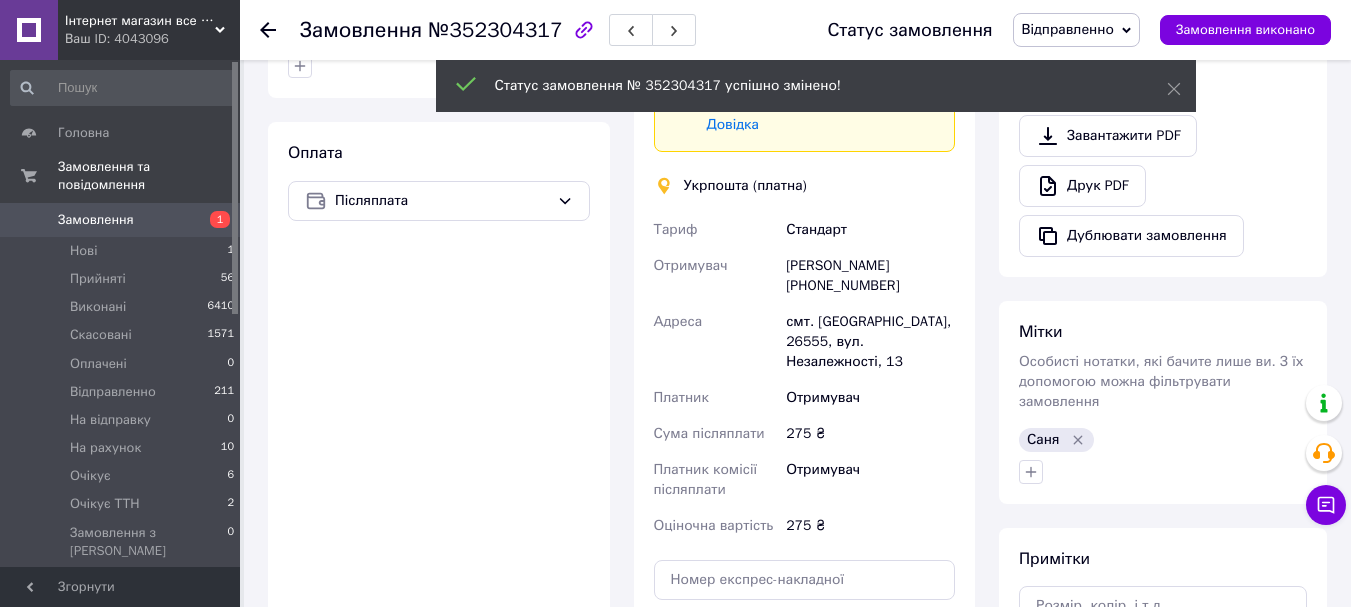 scroll, scrollTop: 900, scrollLeft: 0, axis: vertical 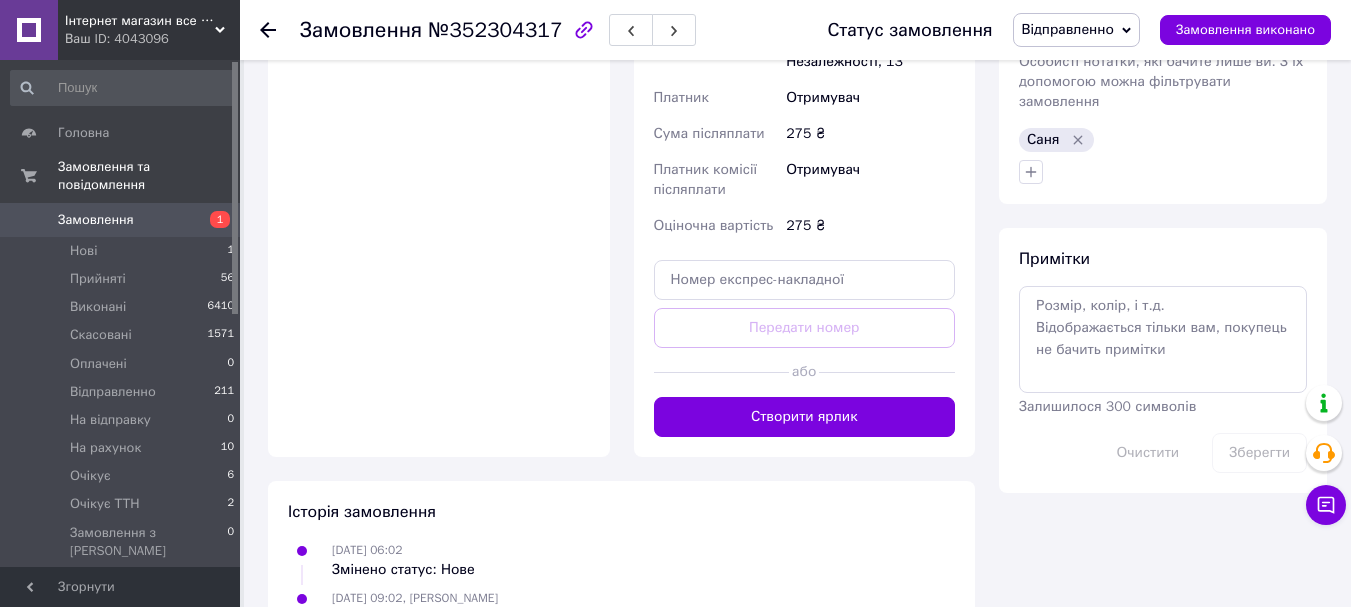 click at bounding box center (1163, 172) 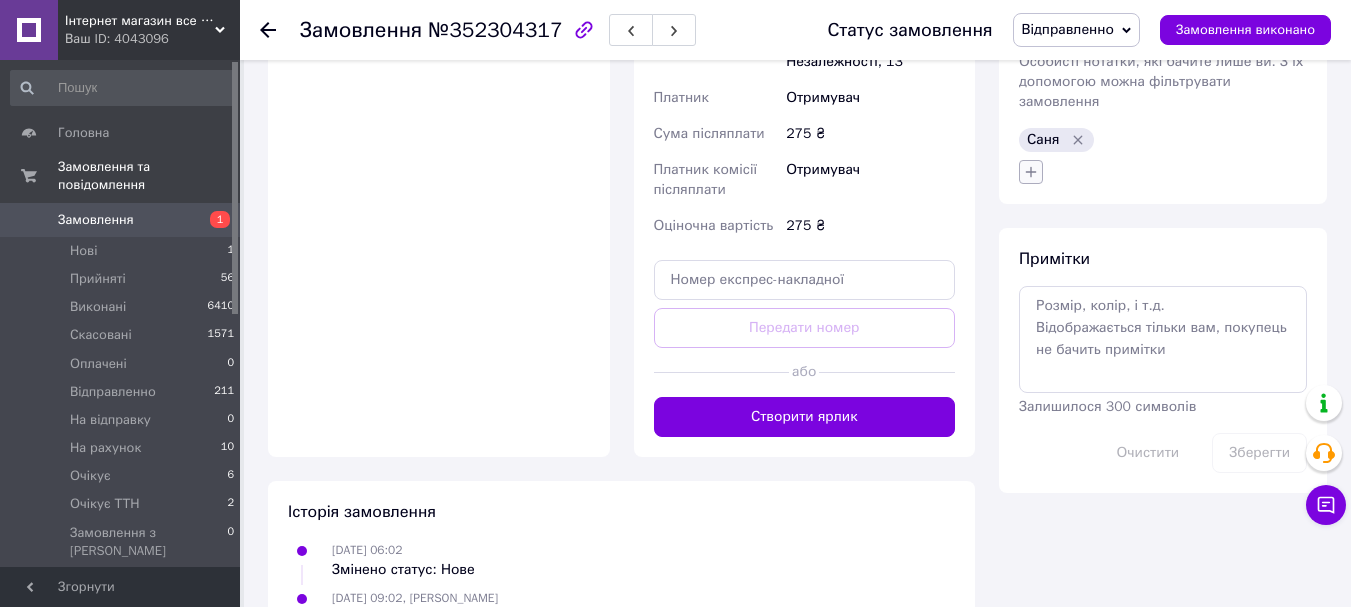 click 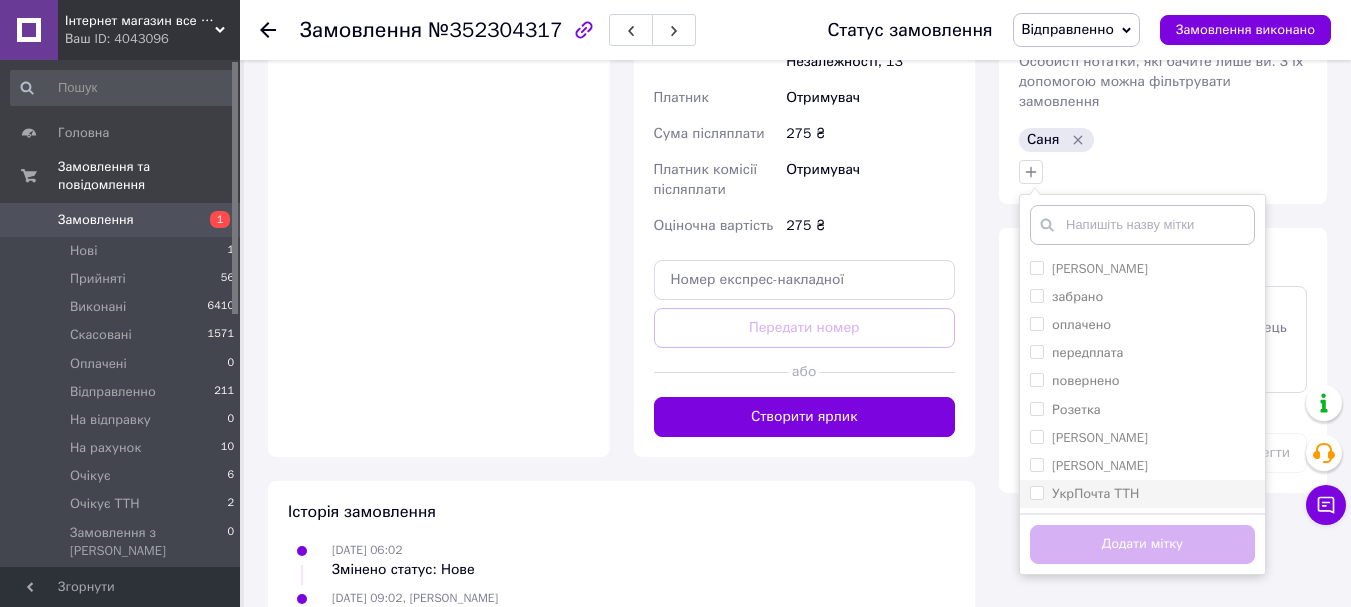 click on "УкрПочта ТТН" at bounding box center (1095, 493) 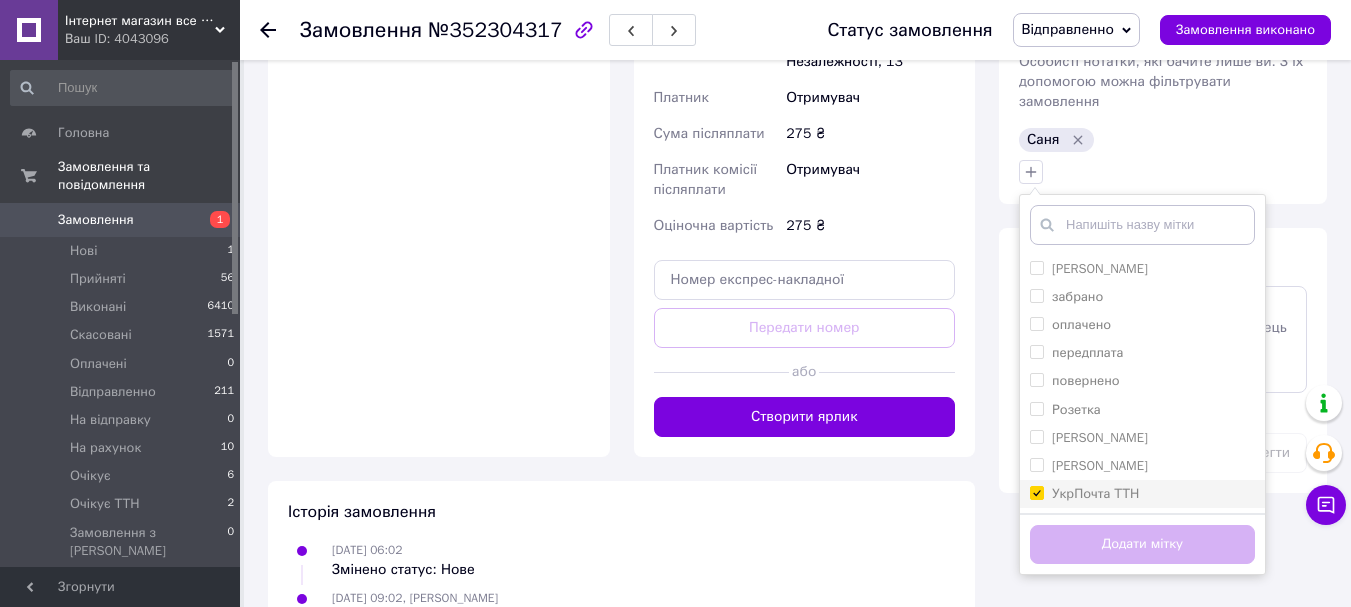 checkbox on "true" 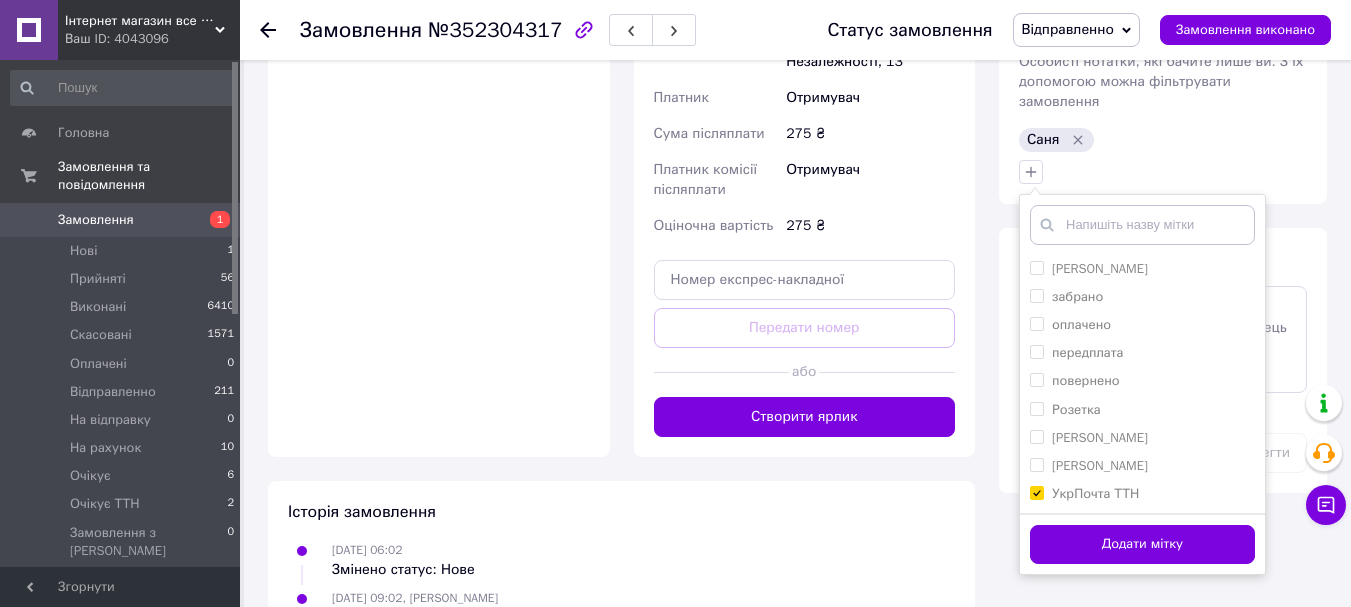 click on "Додати мітку" at bounding box center [1142, 544] 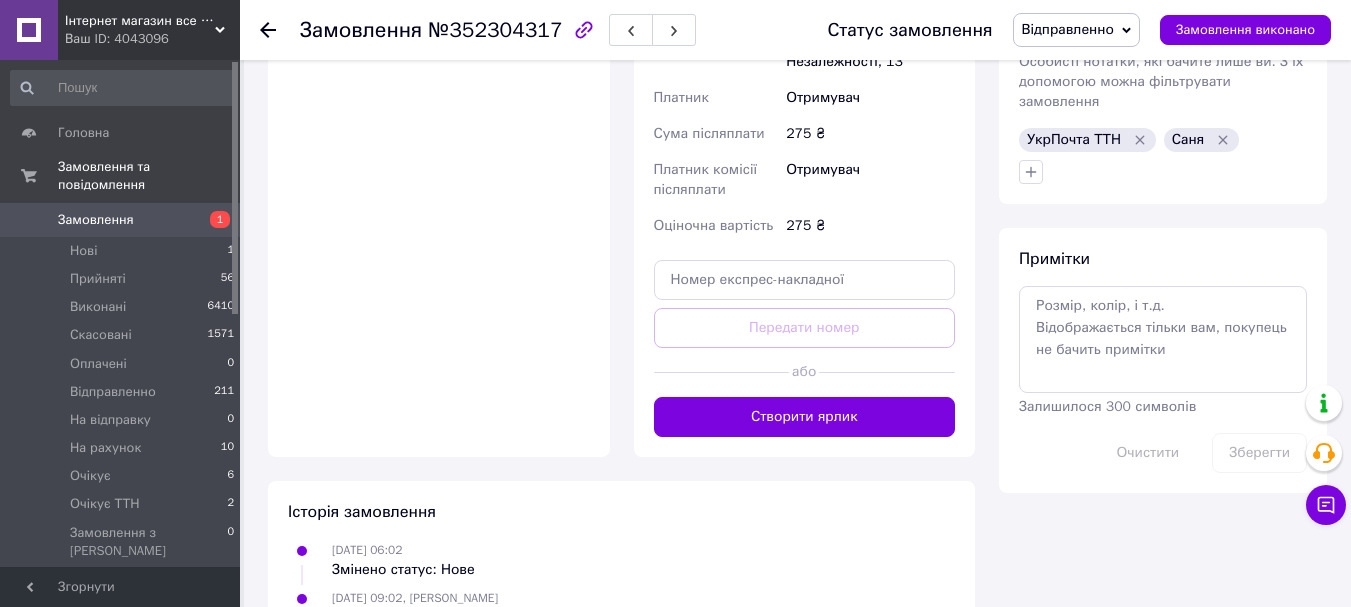 click 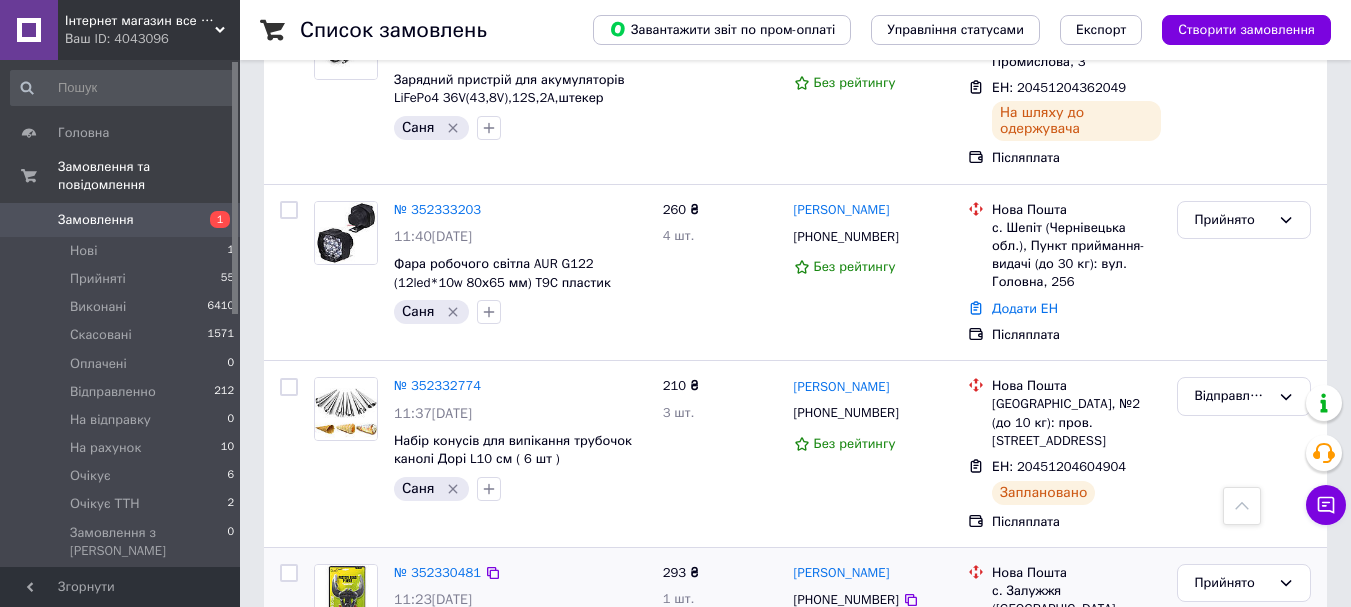 scroll, scrollTop: 4500, scrollLeft: 0, axis: vertical 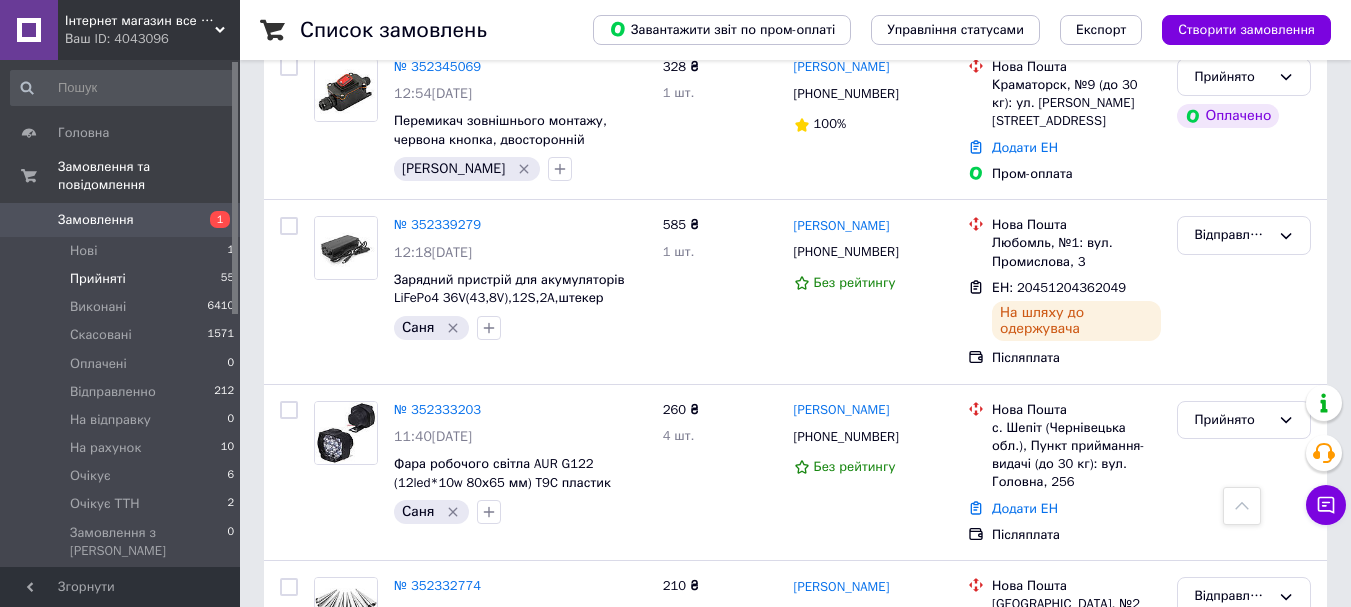 click on "Прийняті 55" at bounding box center [123, 279] 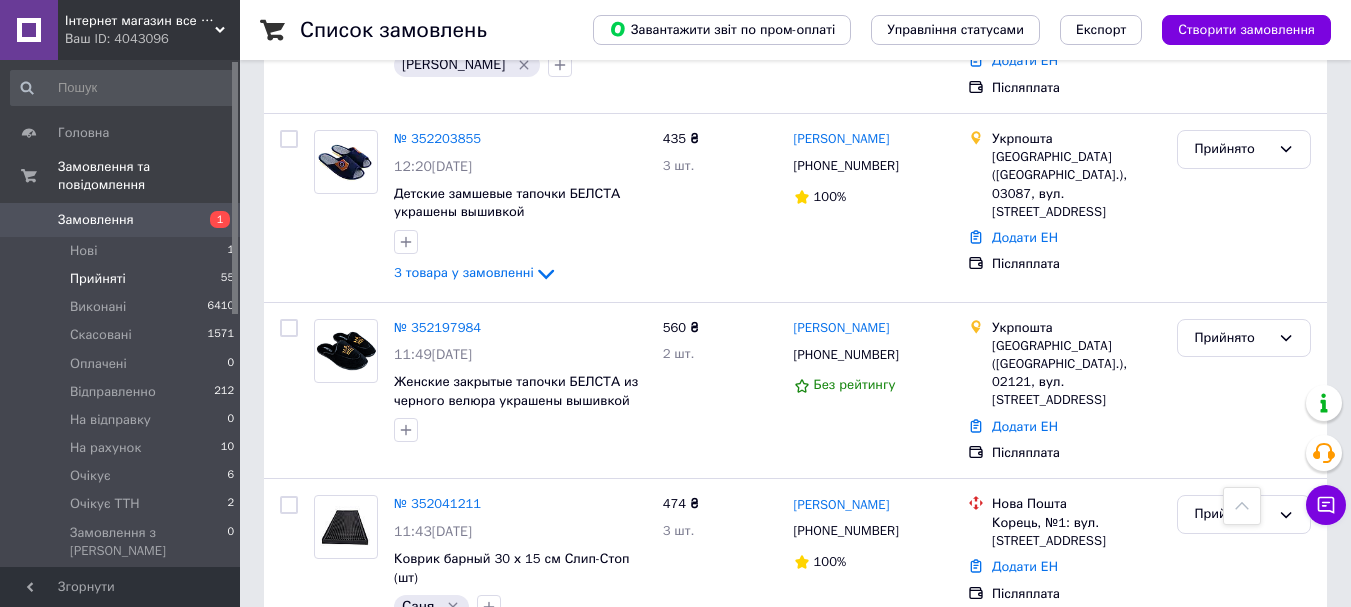 scroll, scrollTop: 9344, scrollLeft: 0, axis: vertical 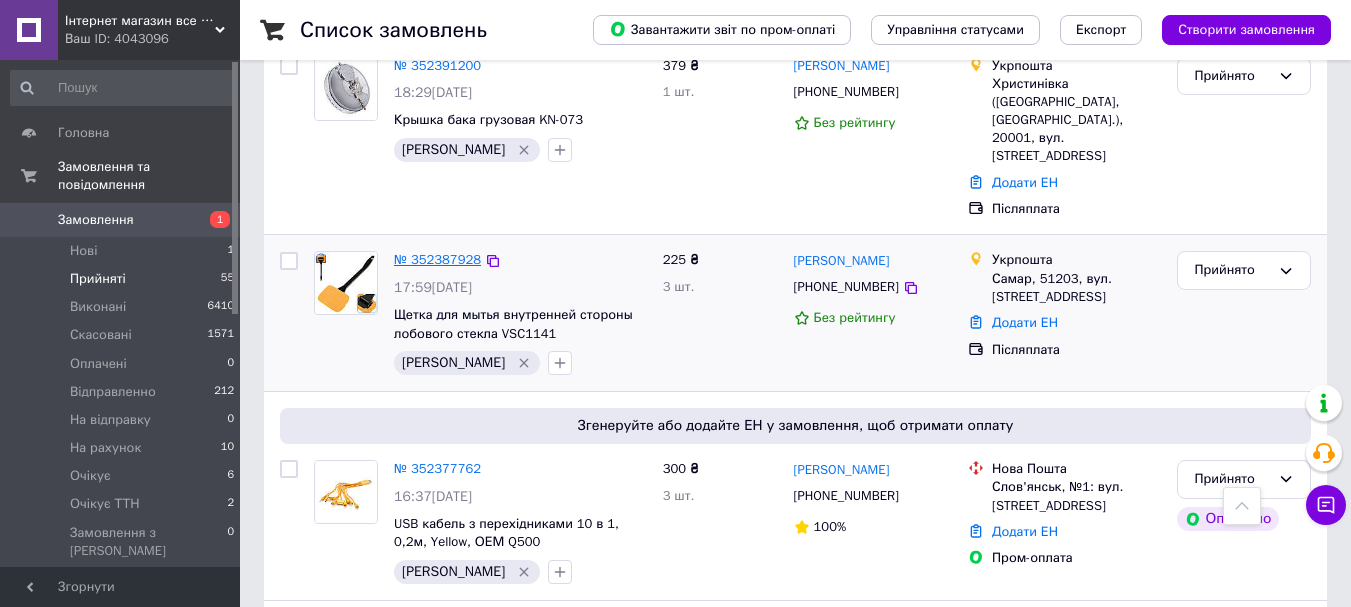 click on "№ 352387928" at bounding box center [437, 259] 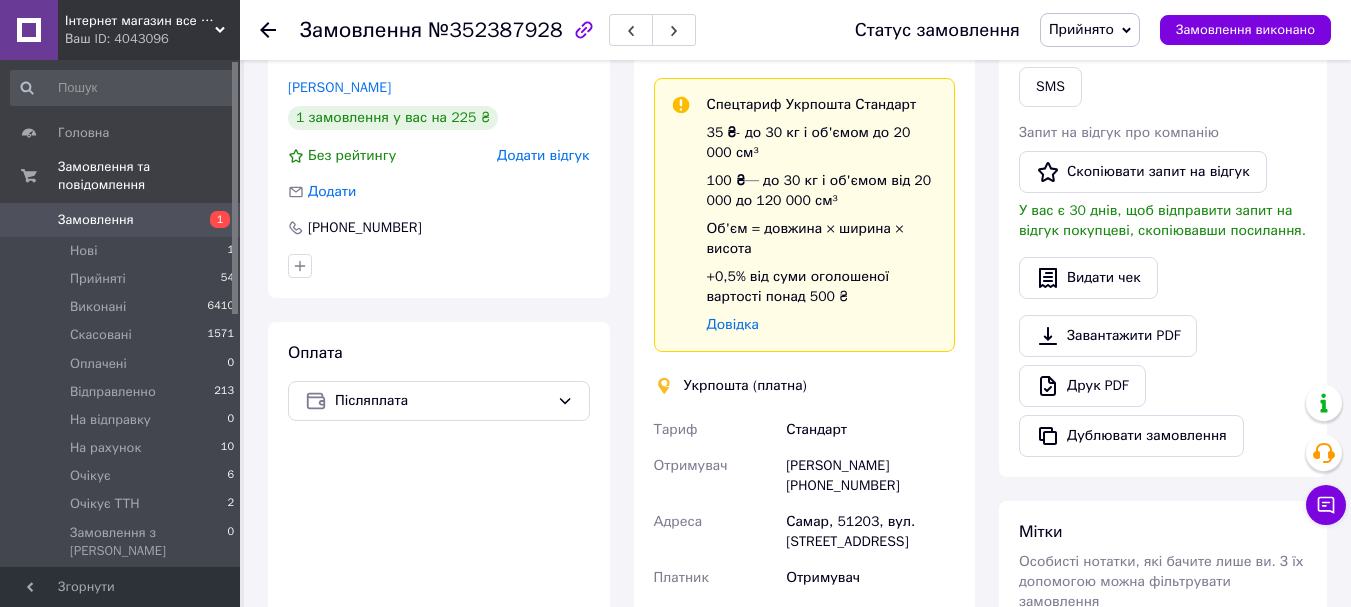 scroll, scrollTop: 700, scrollLeft: 0, axis: vertical 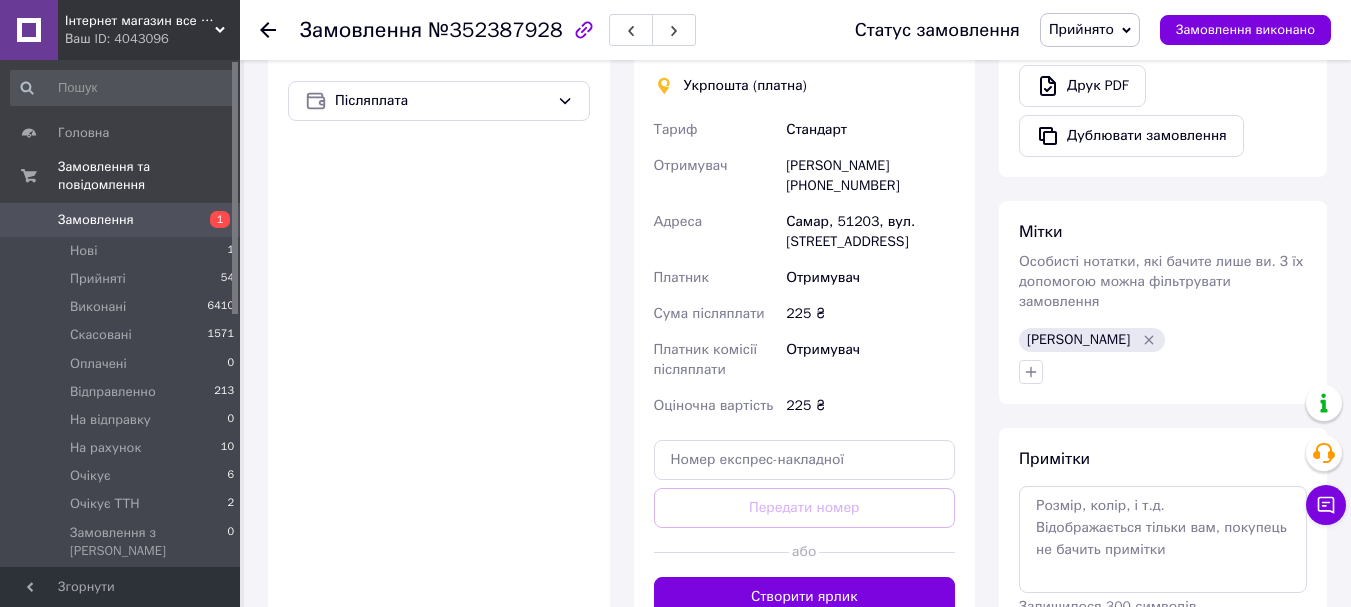 click on "Олександр Мартищенко +380676330048" at bounding box center [870, 176] 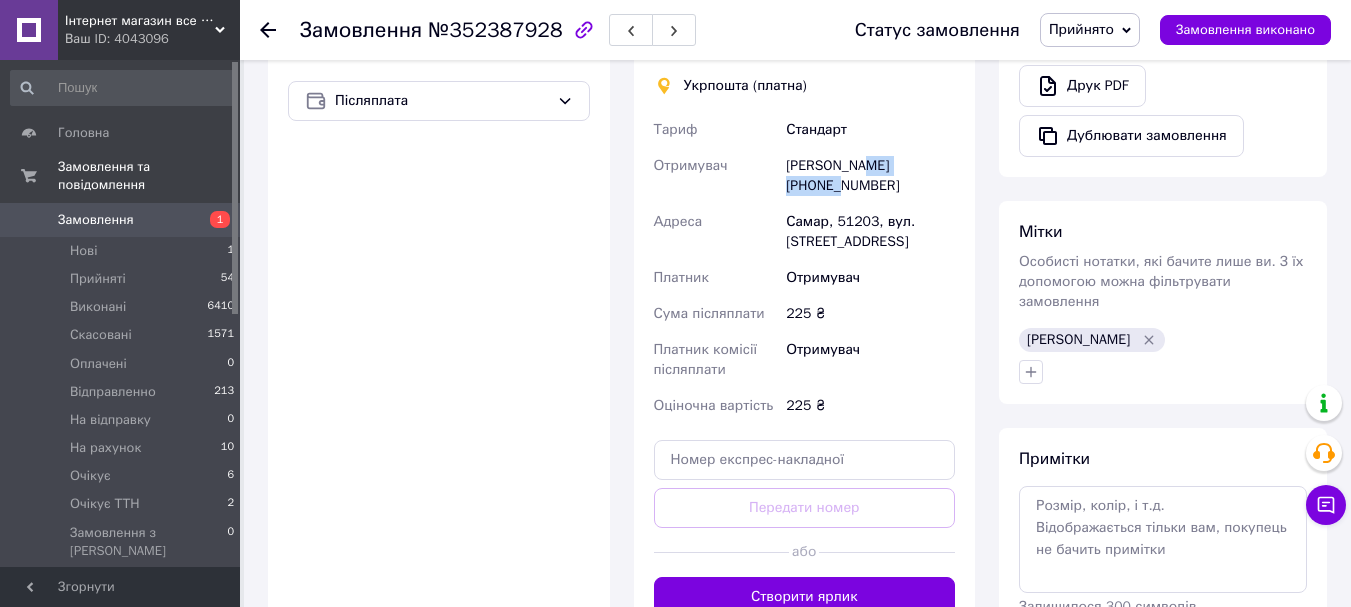 click on "Олександр Мартищенко +380676330048" at bounding box center [870, 176] 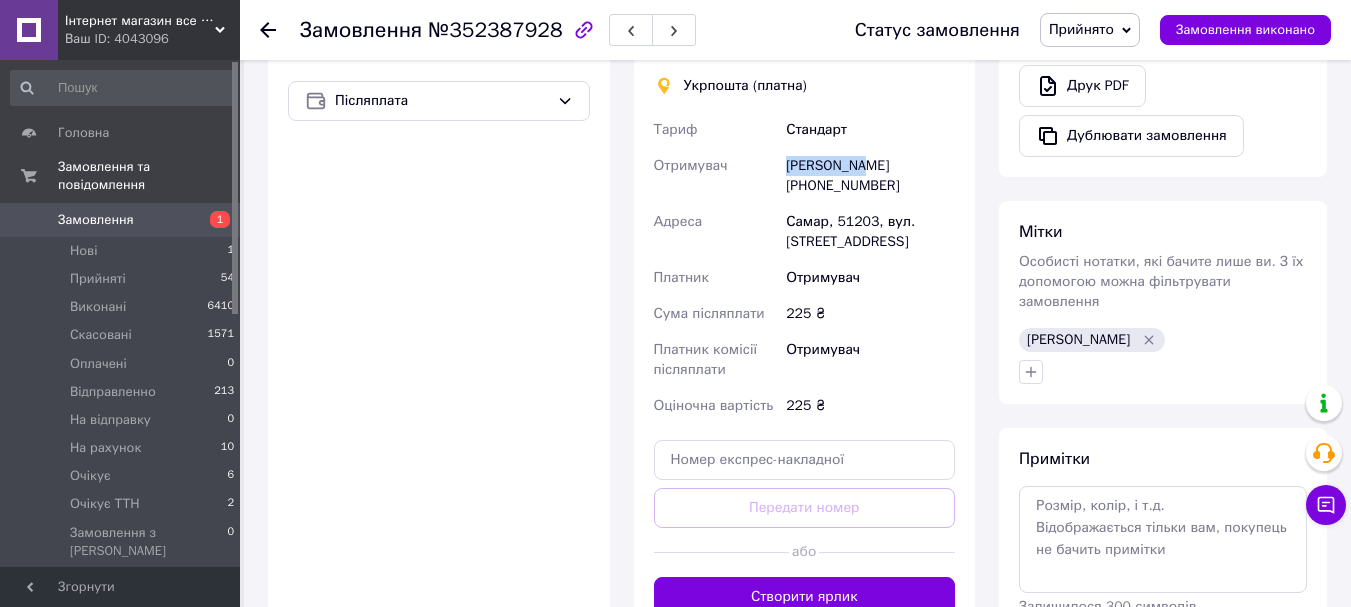 click on "Олександр Мартищенко +380676330048" at bounding box center [870, 176] 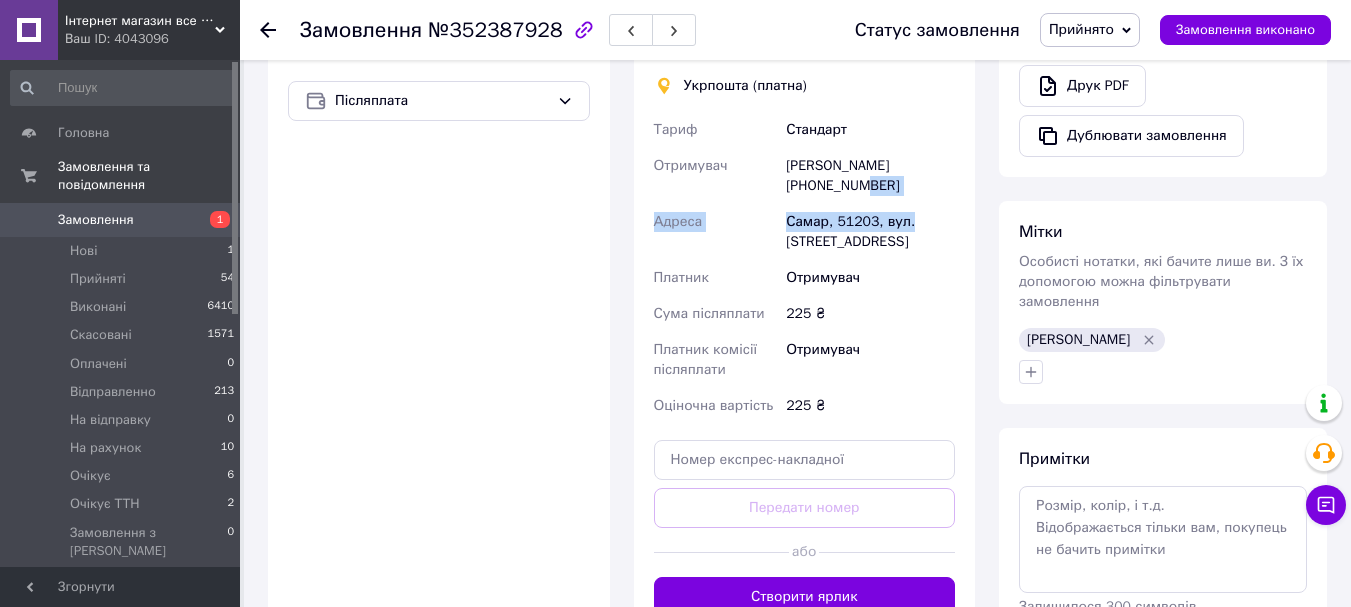 click on "Доставка Редагувати Спецтариф Укрпошта Стандарт 35 ₴  - до 30 кг і об'ємом до 20 000 см³ 100 ₴  — до 30 кг і об'ємом від 20 000 до 120 000 см³ Об'єм = довжина × ширина × висота +0,5% від суми оголошеної вартості понад 500 ₴ Довідка Укрпошта (платна) Тариф Стандарт Отримувач Олександр Мартищенко +380676330048 Адреса Самар, 51203, вул. Кулебівська, 153 Платник Отримувач Сума післяплати 225 ₴ Платник комісії післяплати Отримувач Оціночна вартість 225 ₴ Передати номер або Створити ярлик Тариф     * Стандарт Платник   * Отримувач Прізвище отримувача   * Мартищенко Ім'я отримувача   * Олександр" at bounding box center [805, 178] 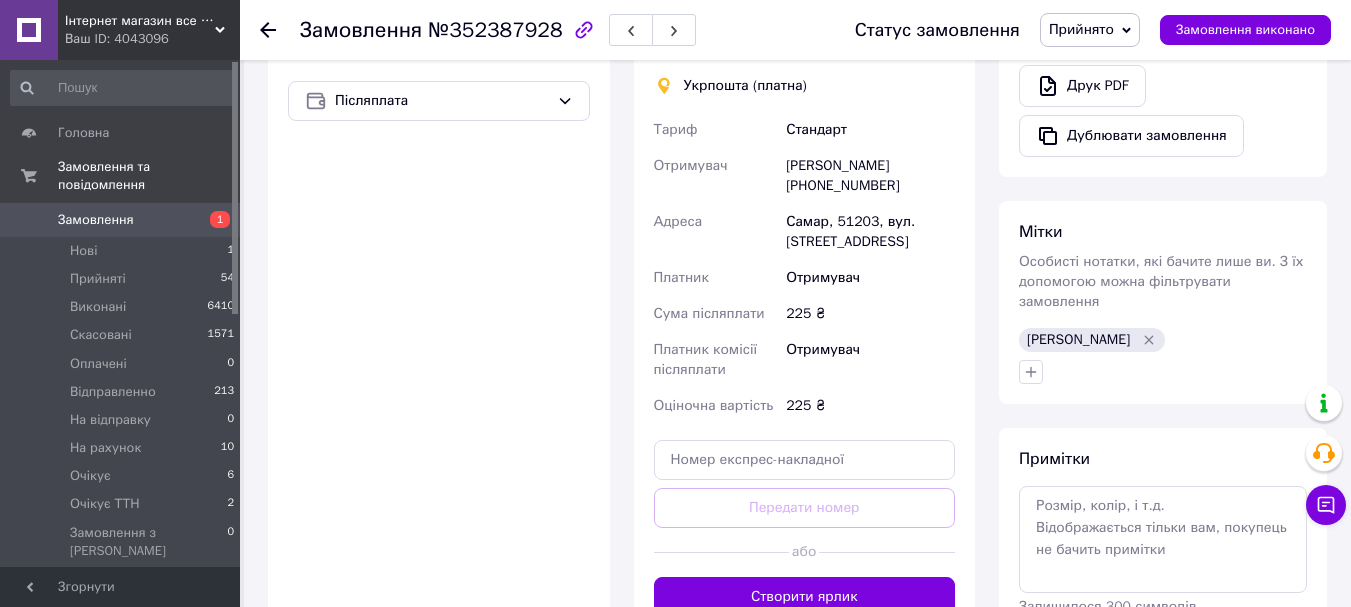 drag, startPoint x: 811, startPoint y: 191, endPoint x: 894, endPoint y: 189, distance: 83.02409 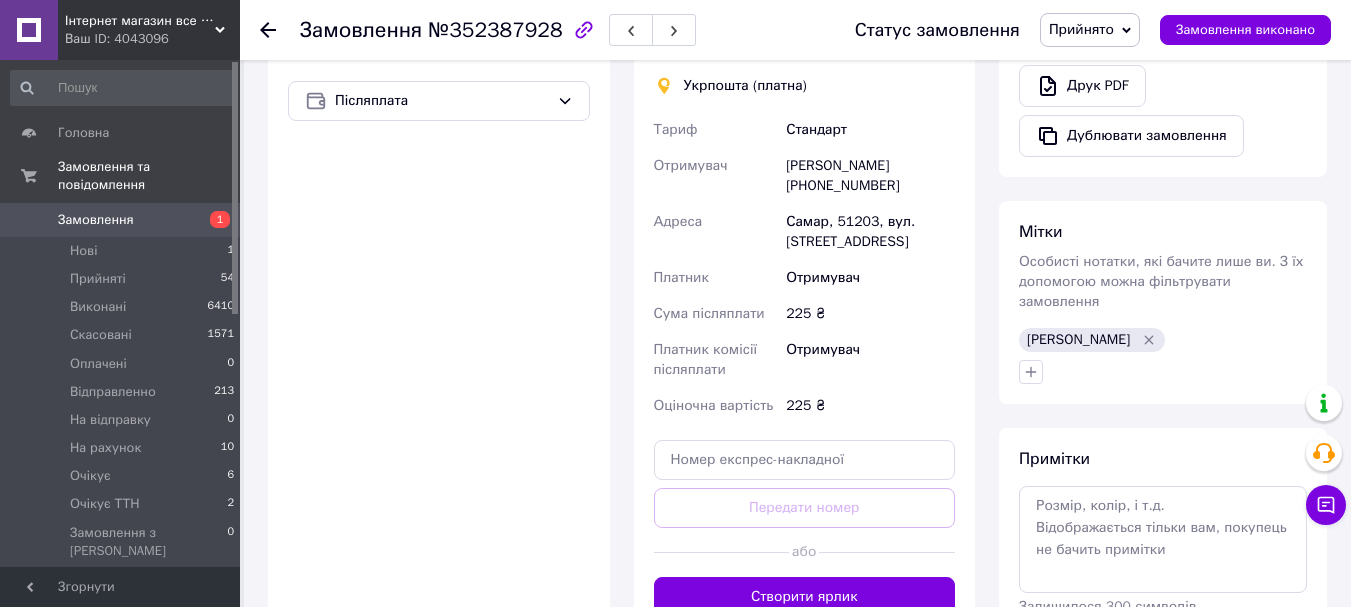 click on "Самар, 51203, вул. Кулебівська, 153" at bounding box center [870, 232] 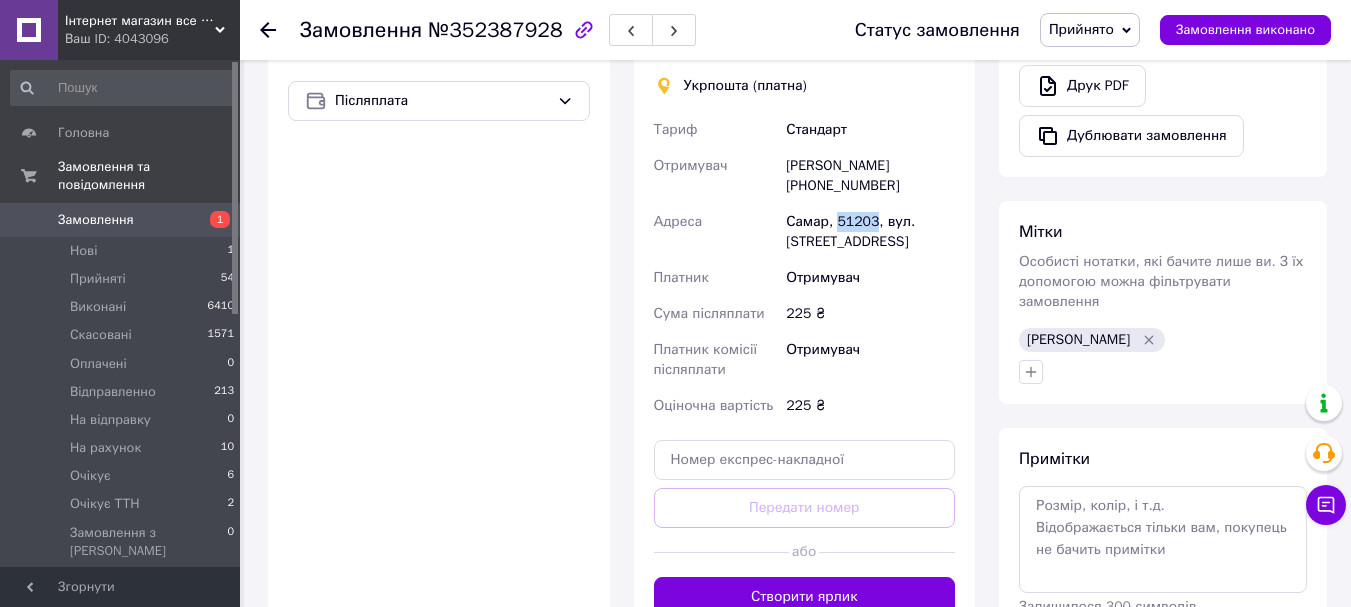click on "Самар, 51203, вул. Кулебівська, 153" at bounding box center [870, 232] 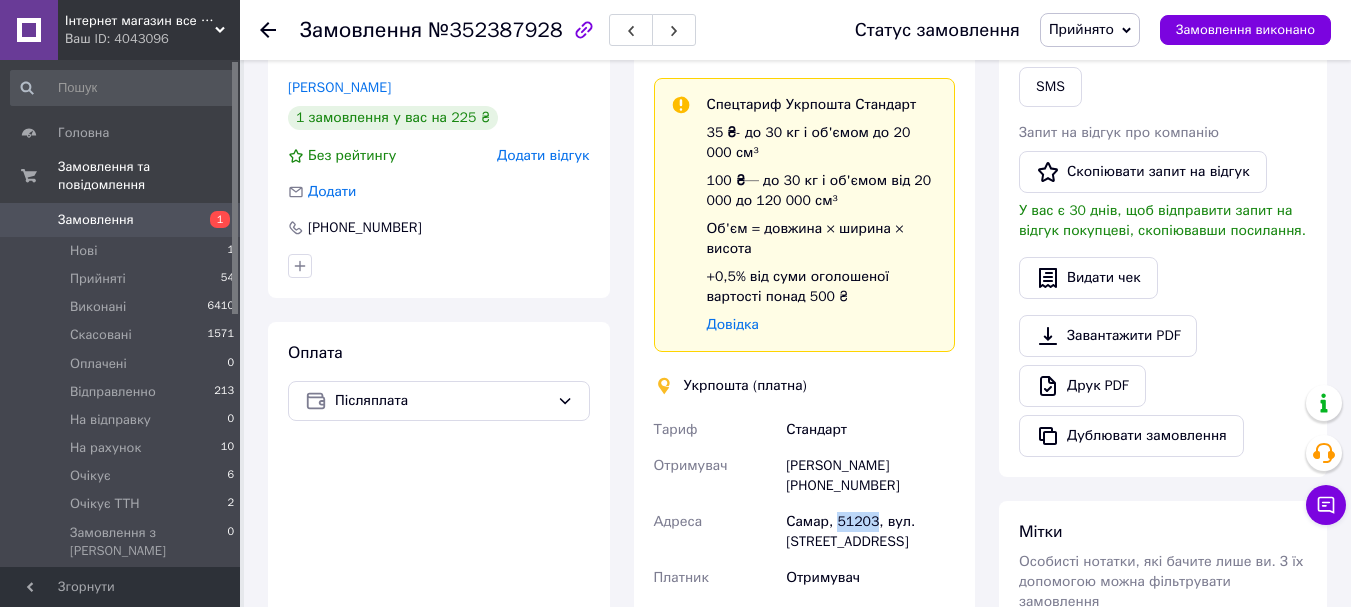 scroll, scrollTop: 100, scrollLeft: 0, axis: vertical 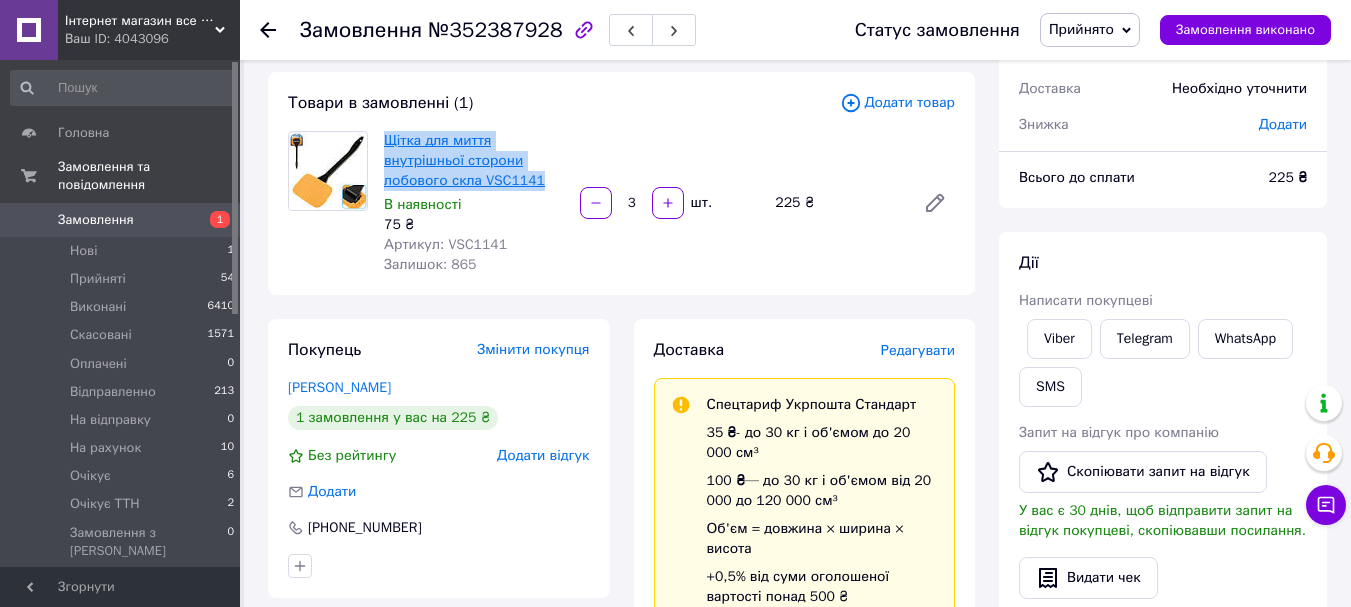 drag, startPoint x: 557, startPoint y: 181, endPoint x: 384, endPoint y: 143, distance: 177.12425 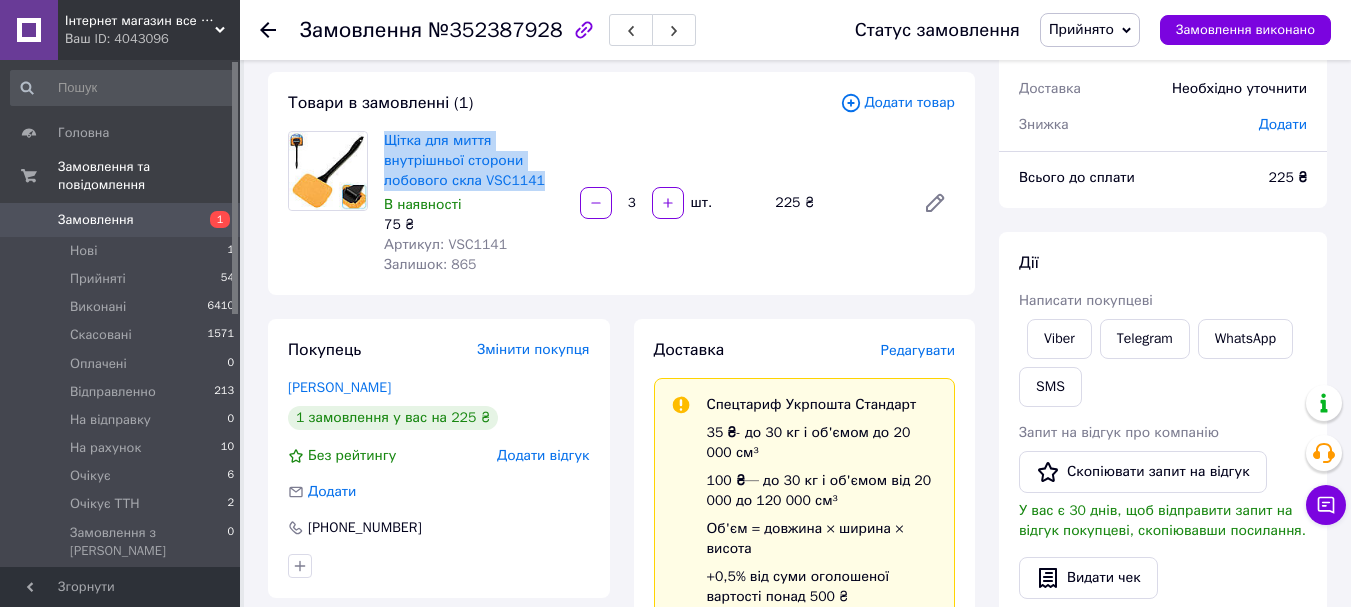 copy on "Щітка для миття внутрішньої сторони лобового скла VSC1141" 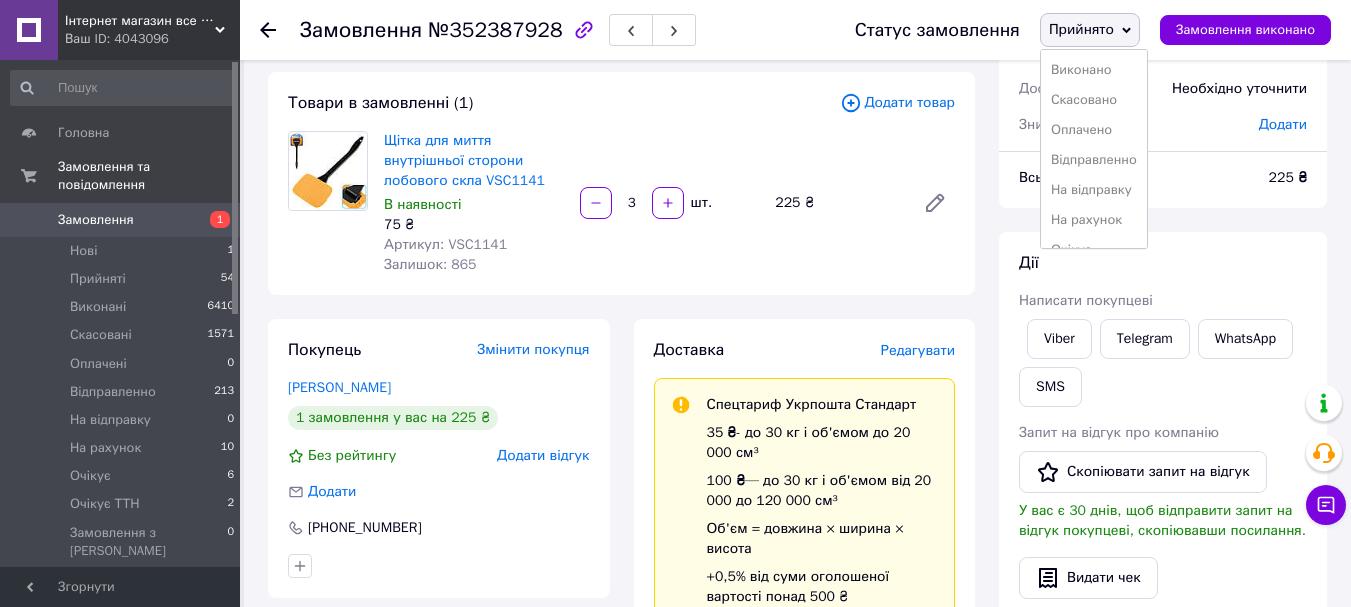 click on "Відправленно" at bounding box center [1094, 160] 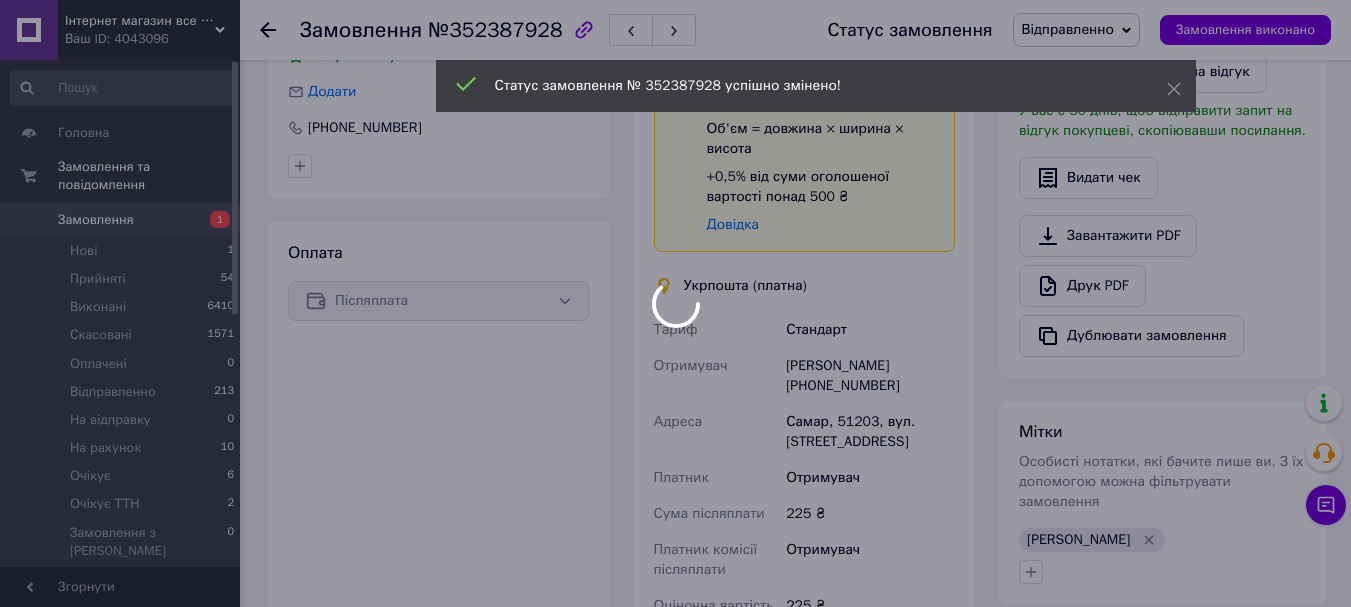 scroll, scrollTop: 700, scrollLeft: 0, axis: vertical 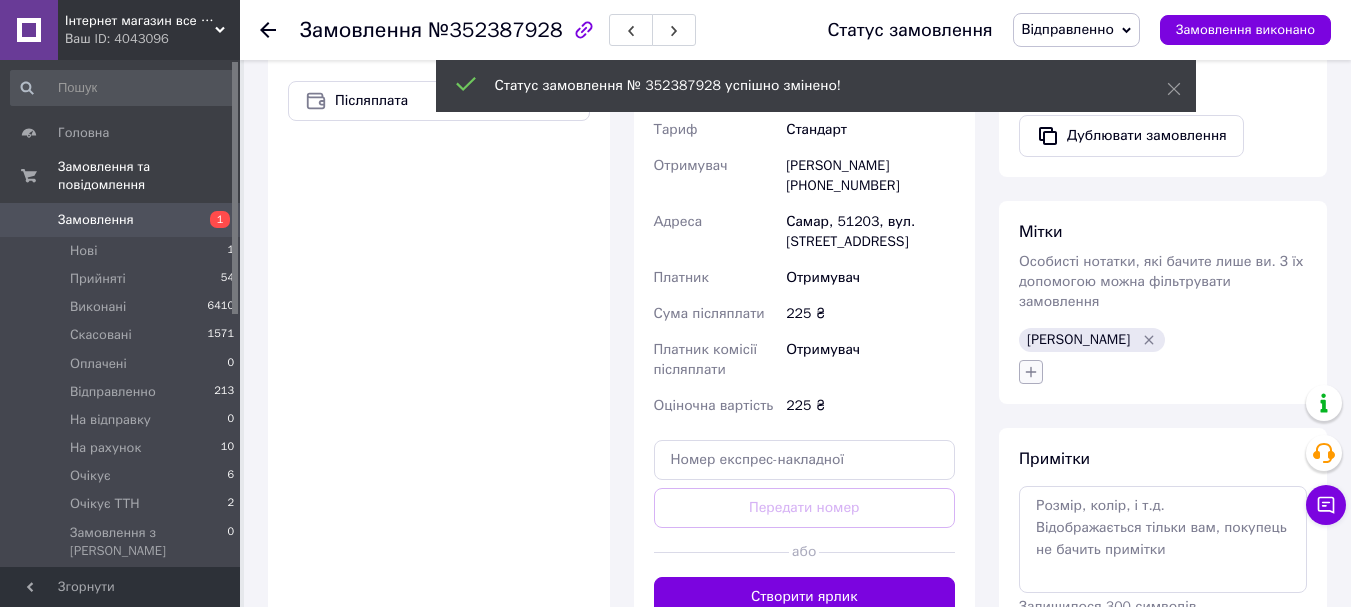 click 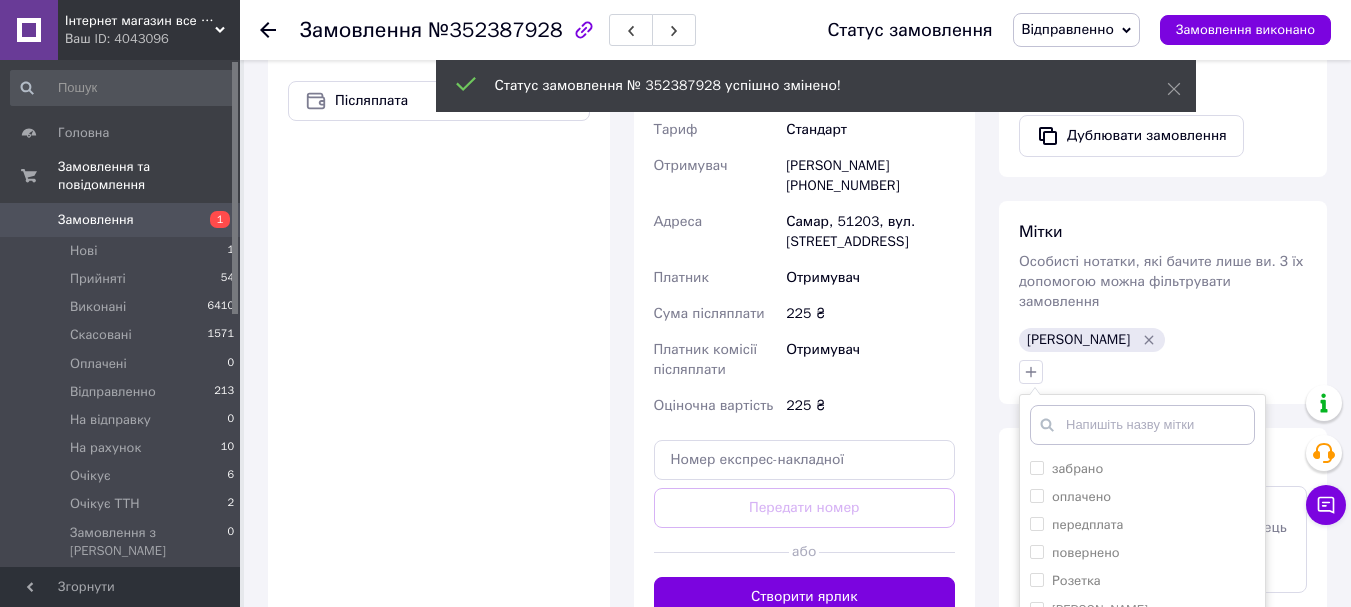 scroll, scrollTop: 1000, scrollLeft: 0, axis: vertical 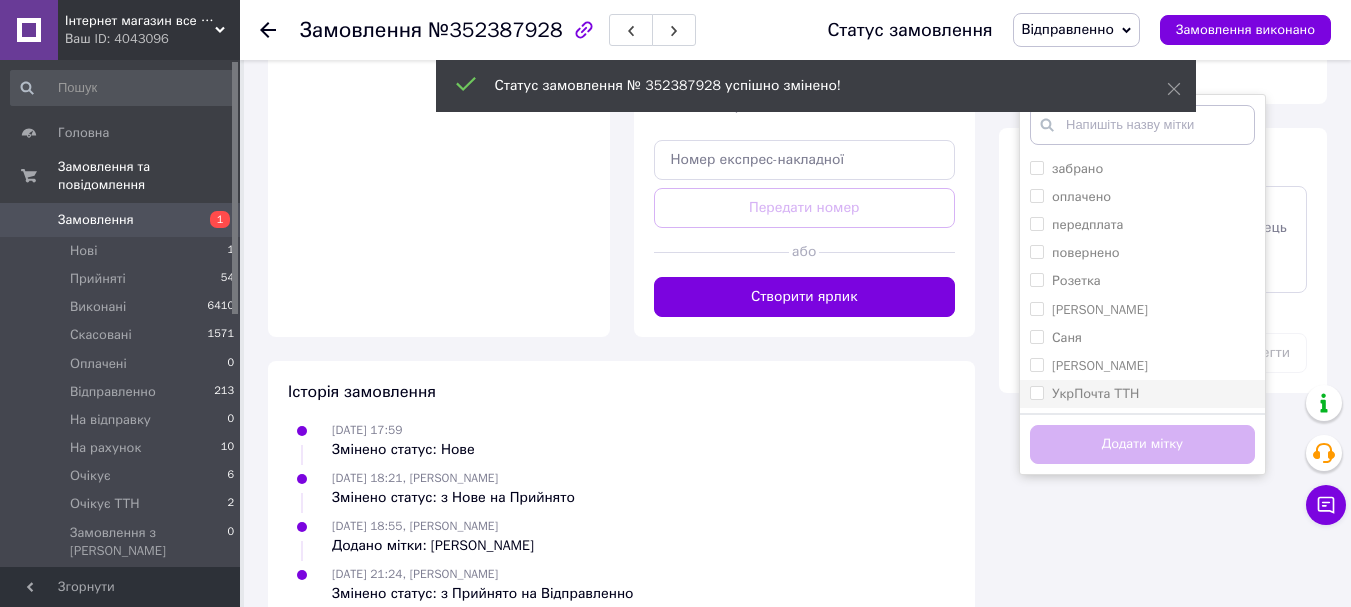 click on "УкрПочта ТТН" at bounding box center (1142, 394) 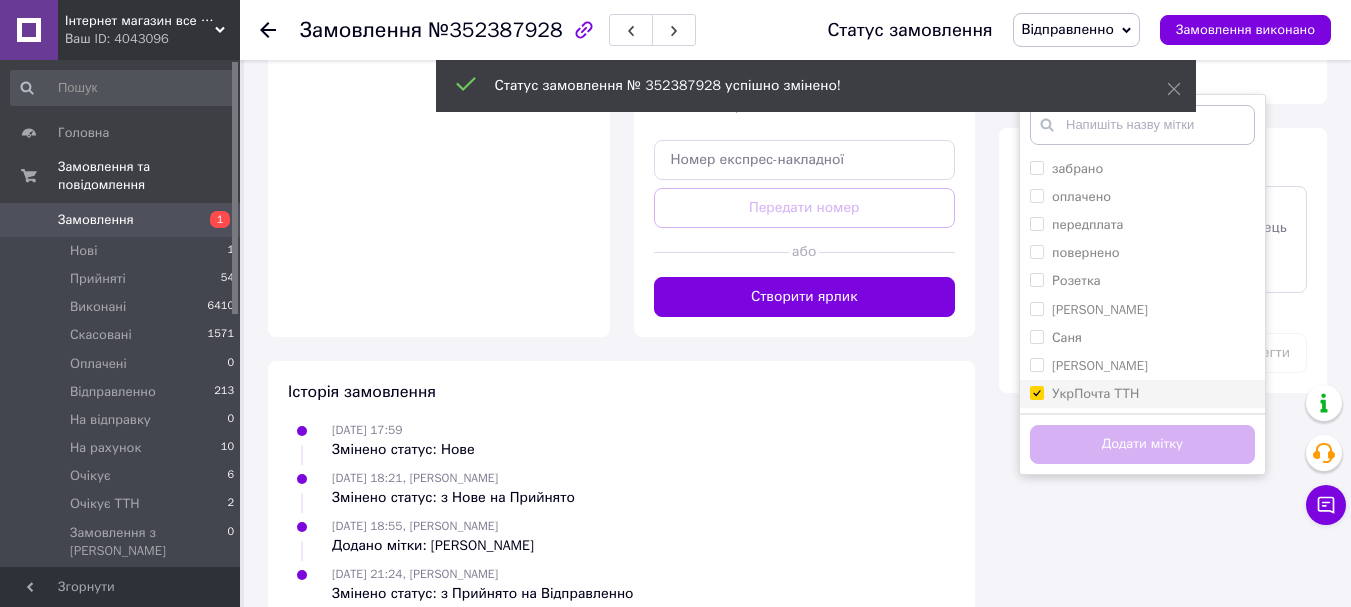 checkbox on "true" 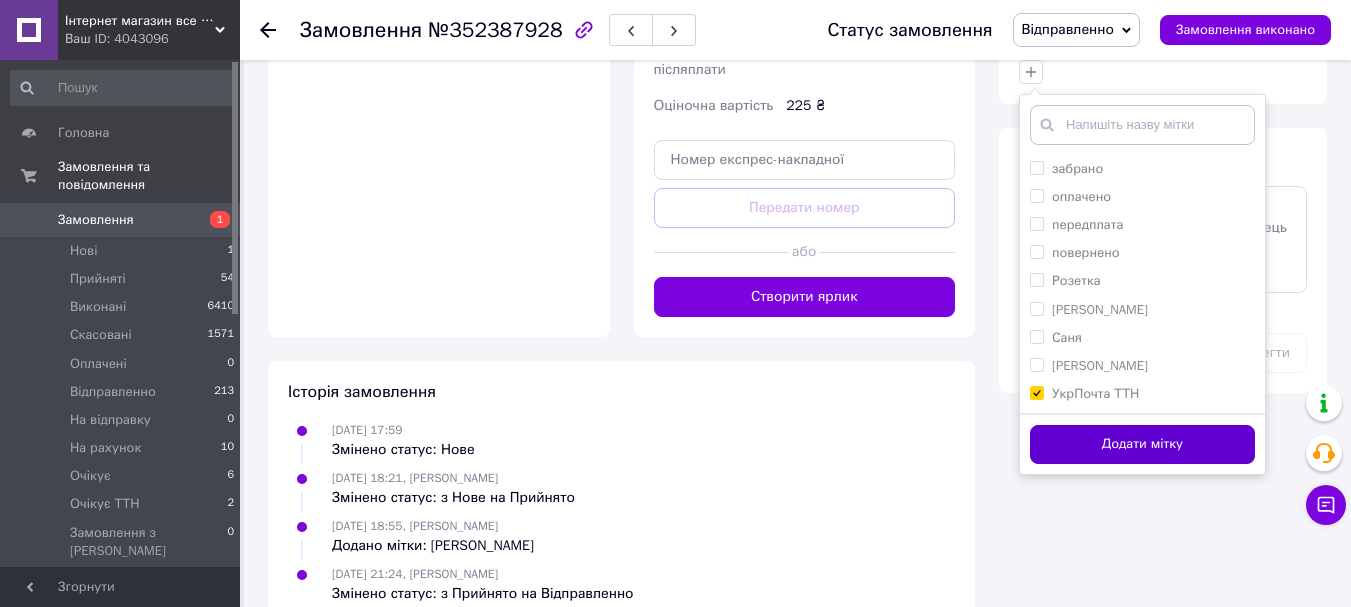 click on "Додати мітку" at bounding box center [1142, 444] 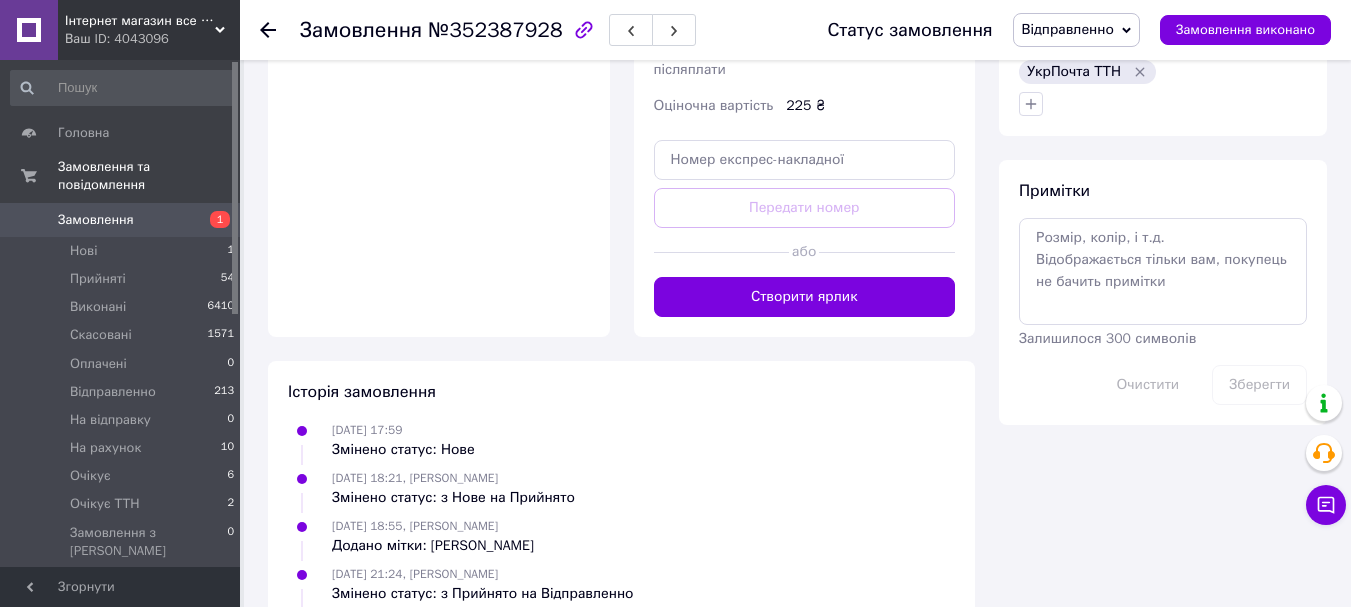 click at bounding box center [280, 30] 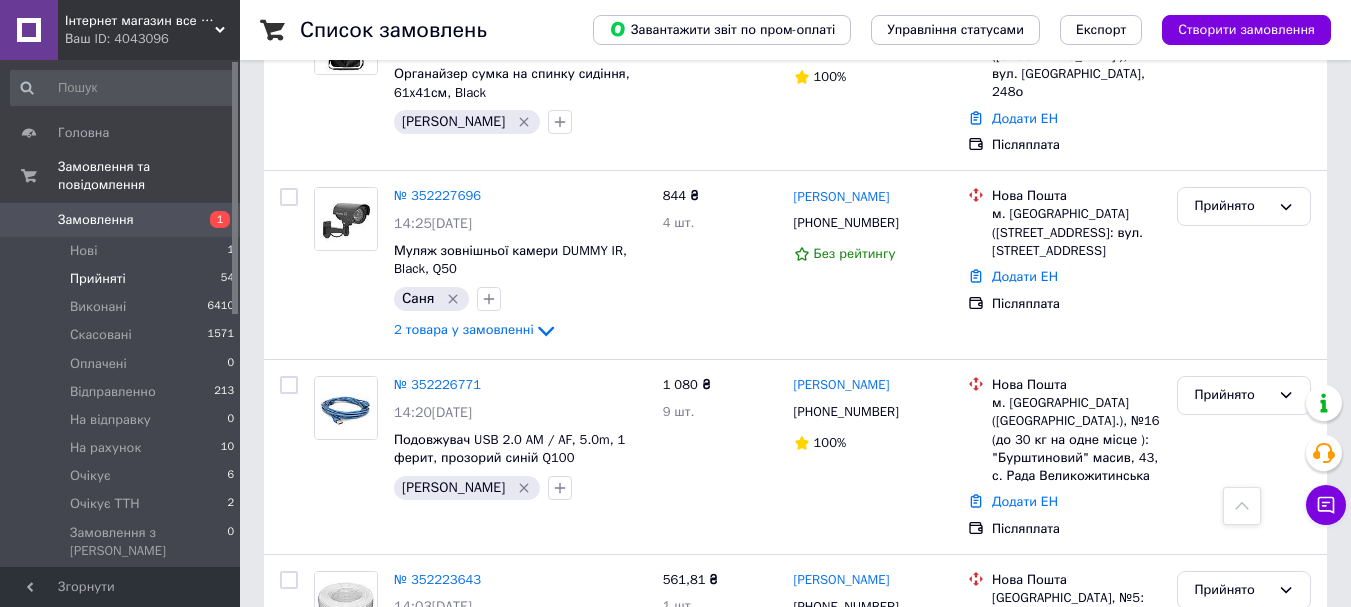 scroll, scrollTop: 7445, scrollLeft: 0, axis: vertical 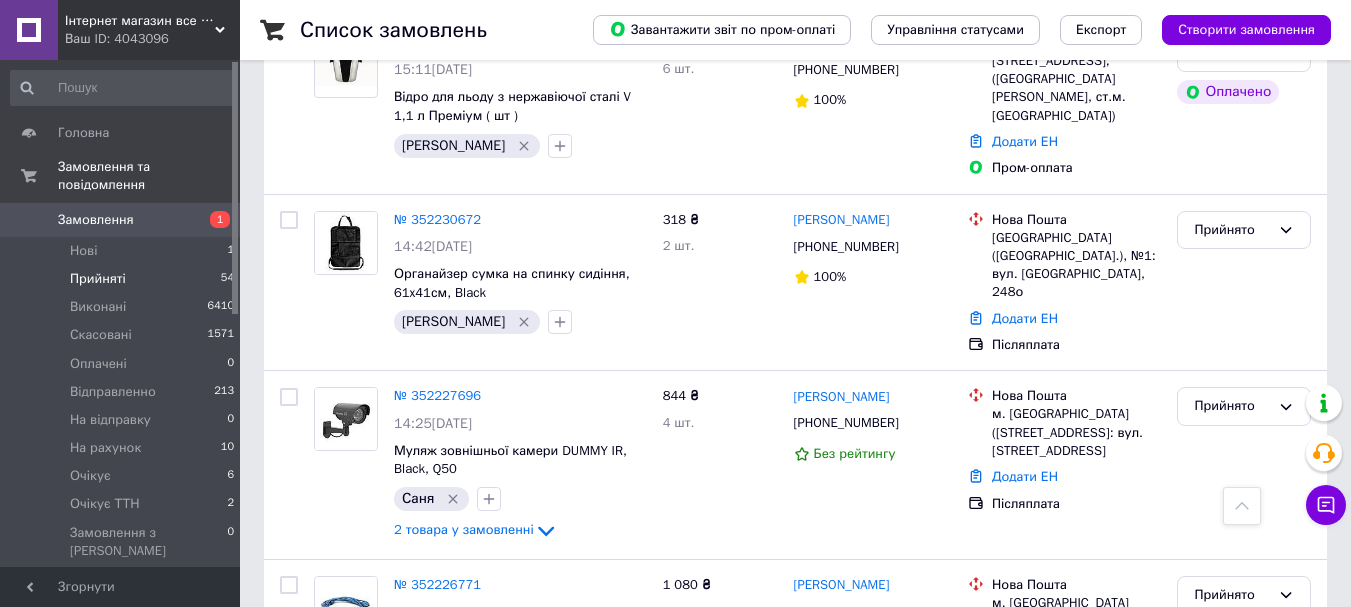 click 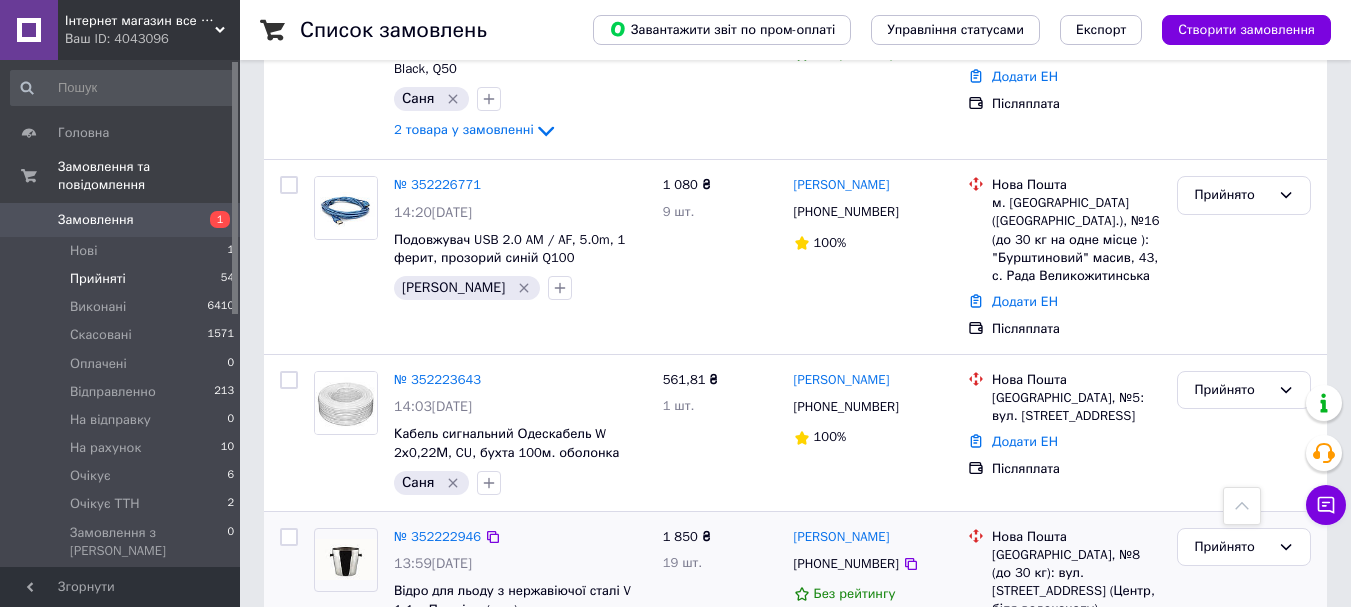 click 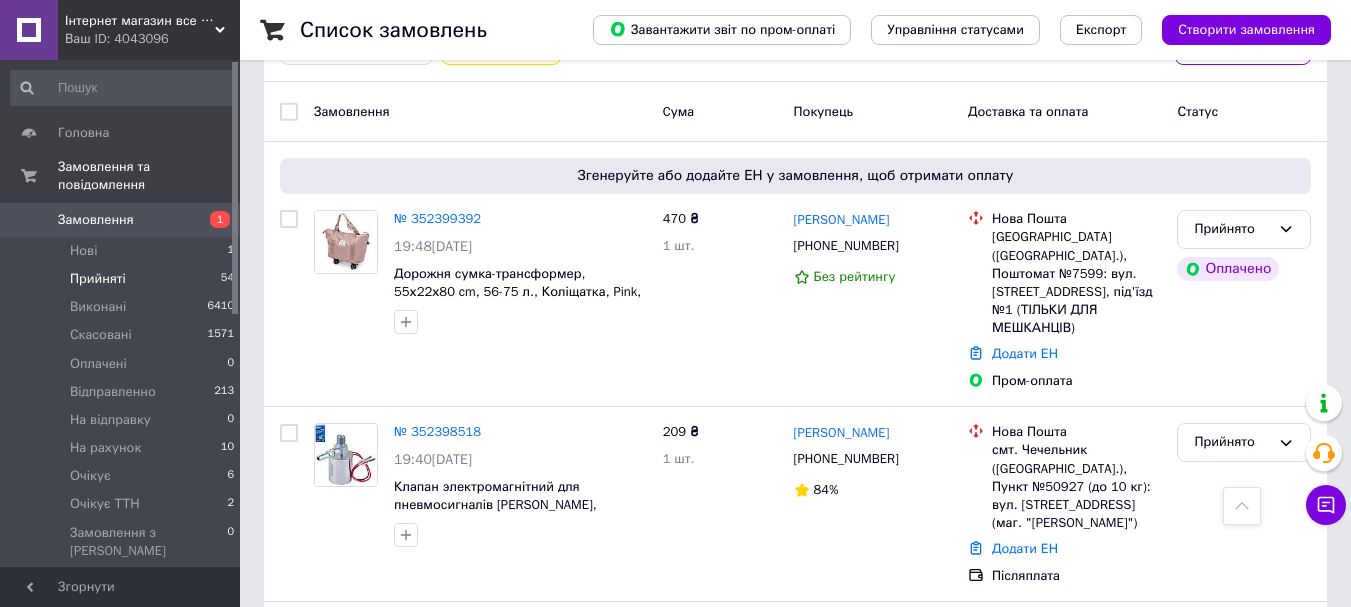 scroll, scrollTop: 0, scrollLeft: 0, axis: both 